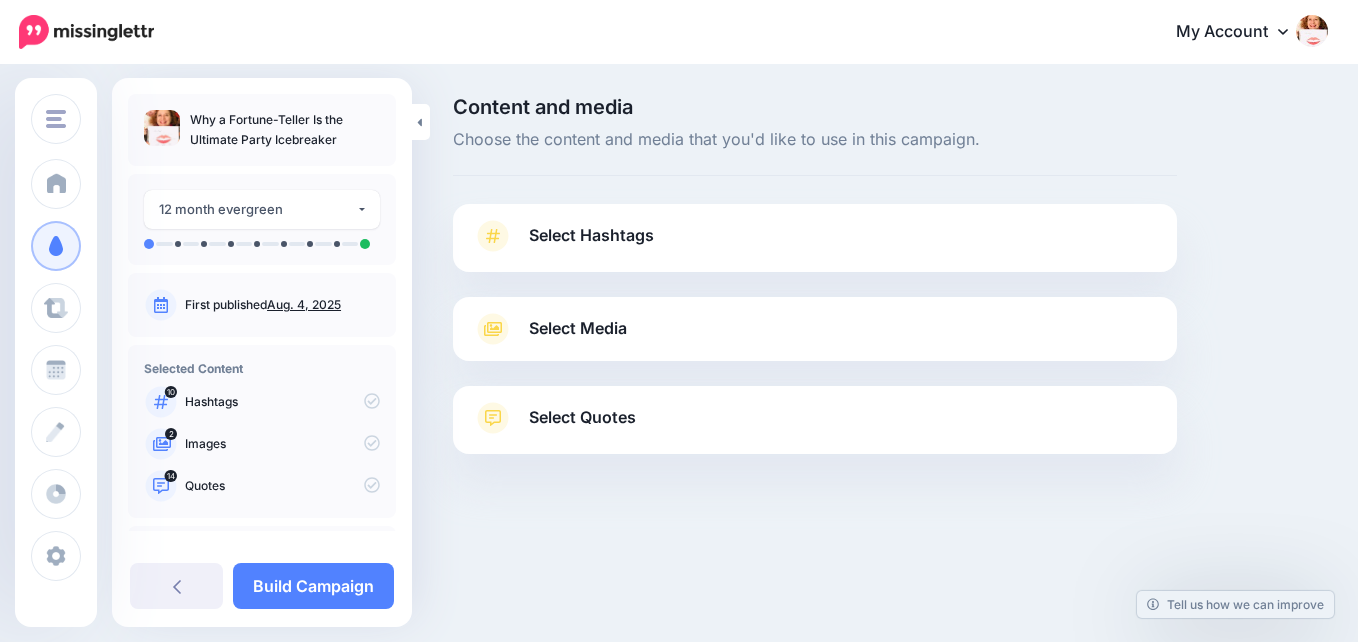 scroll, scrollTop: 0, scrollLeft: 0, axis: both 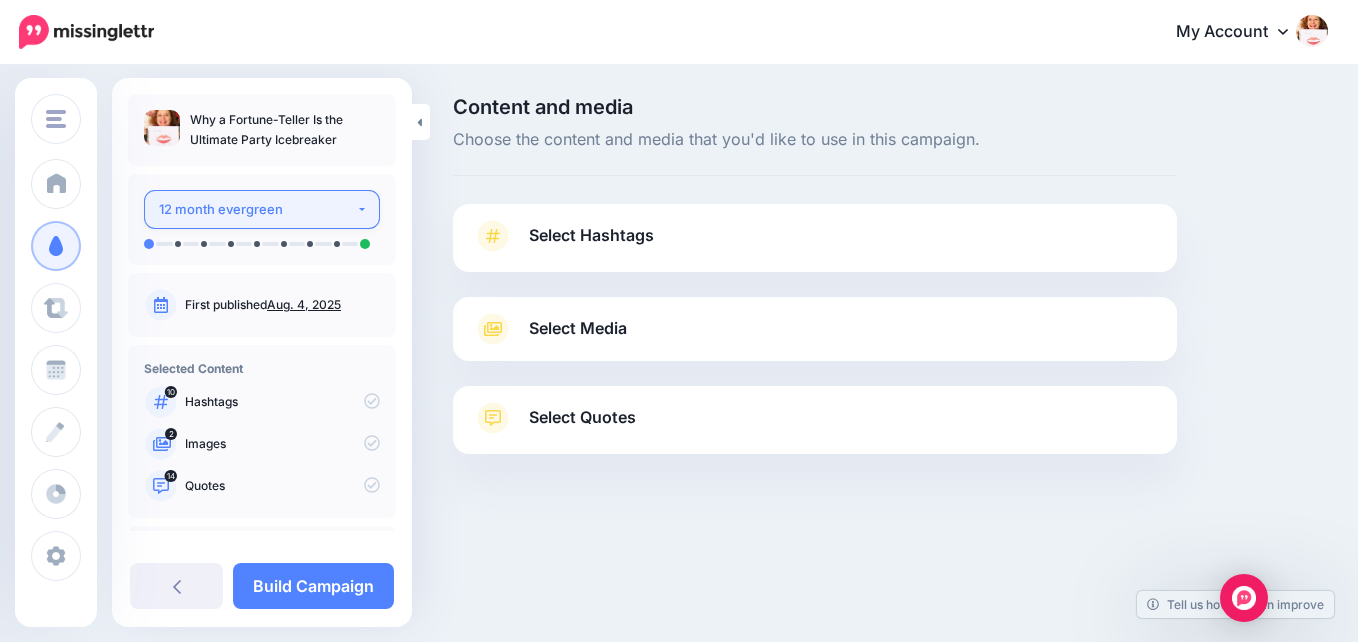 click on "12 month evergreen" at bounding box center [262, 209] 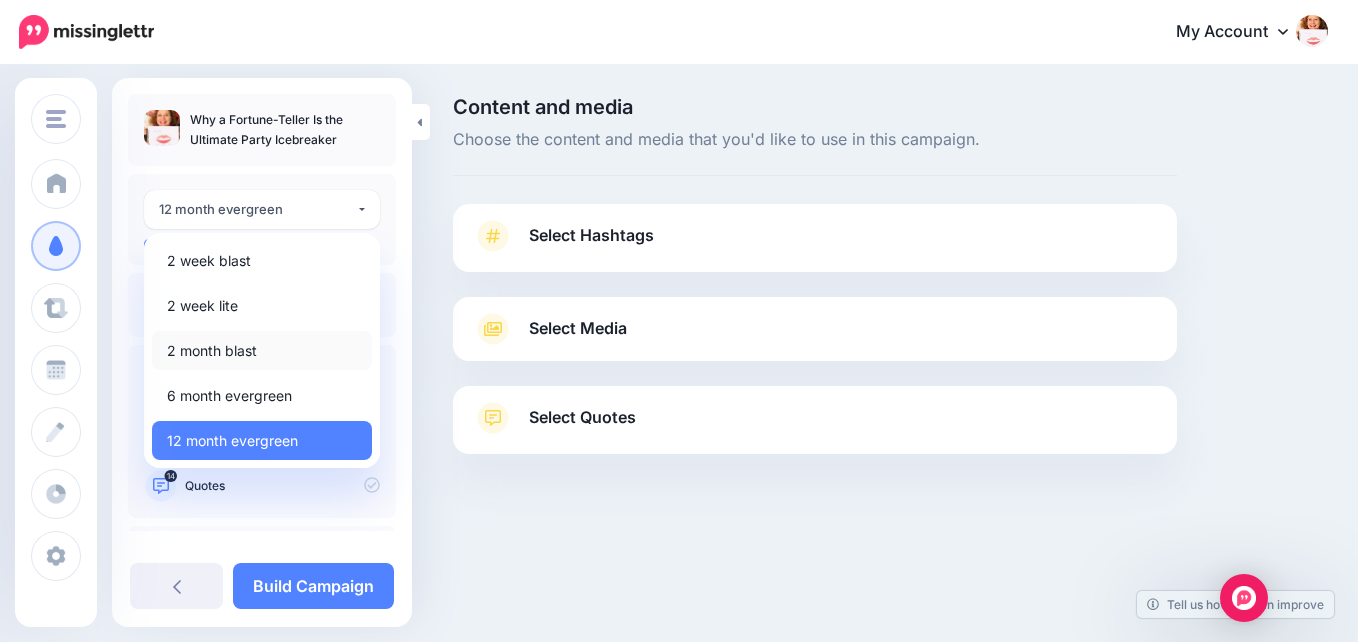 click on "2 month blast" at bounding box center (212, 351) 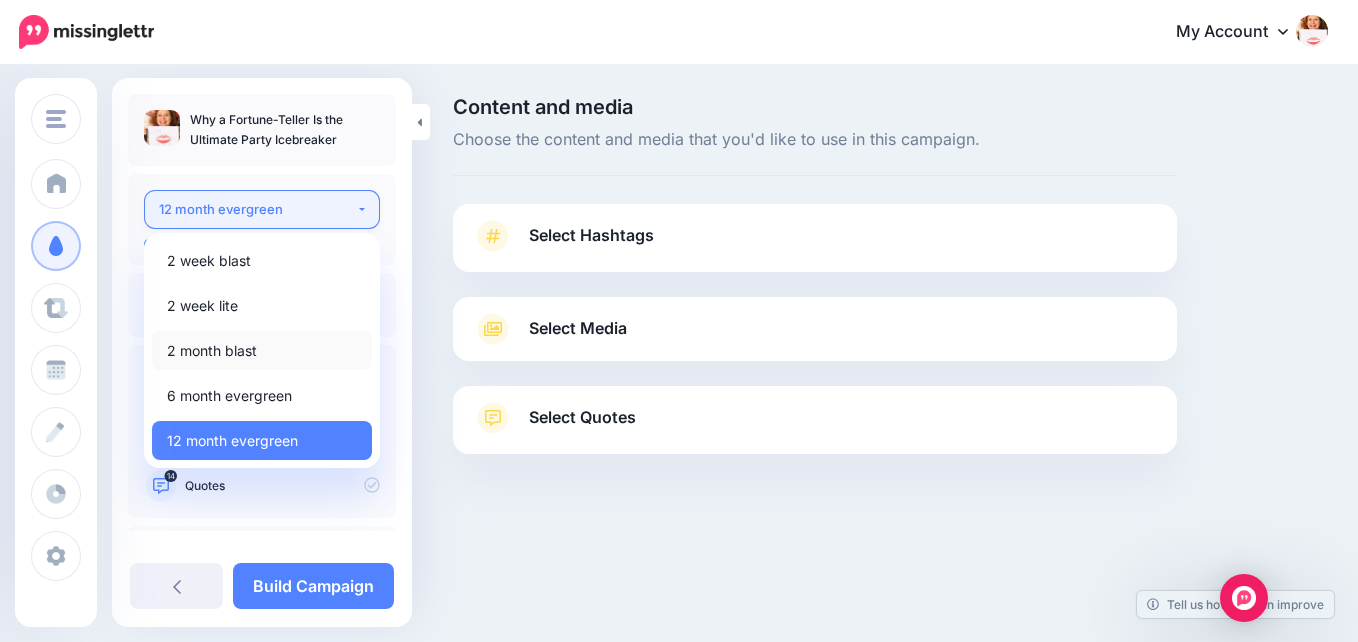 select on "*****" 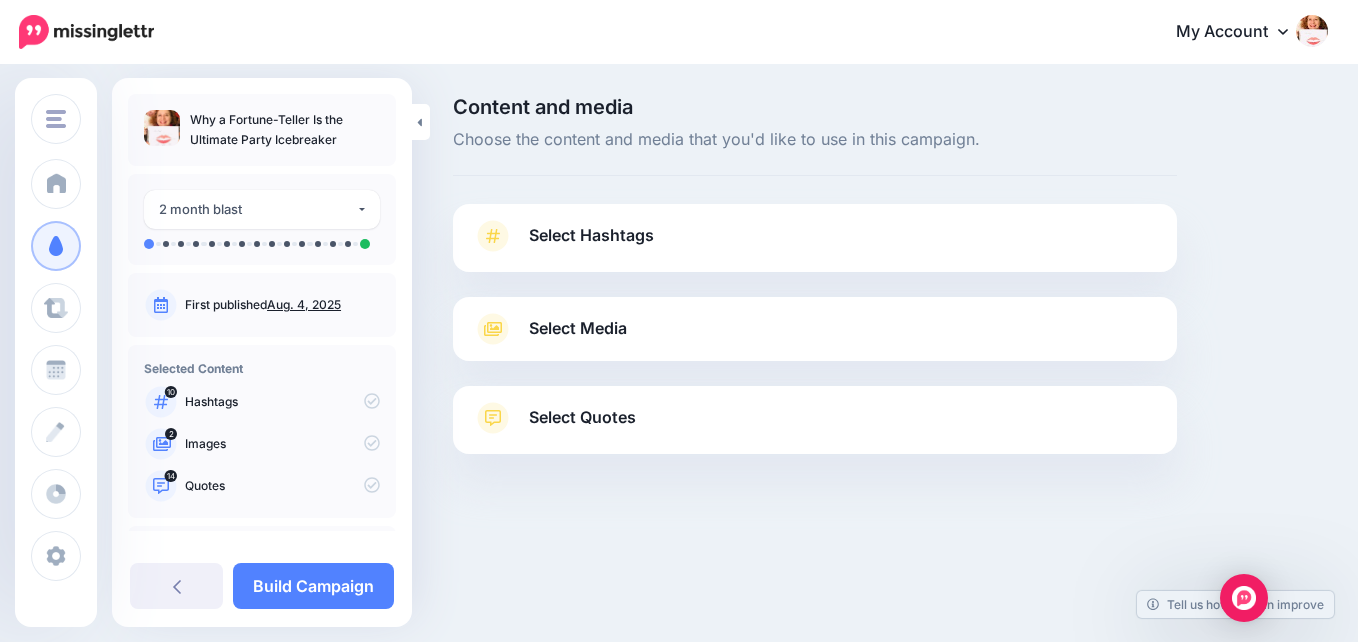 click on "Images" at bounding box center (282, 444) 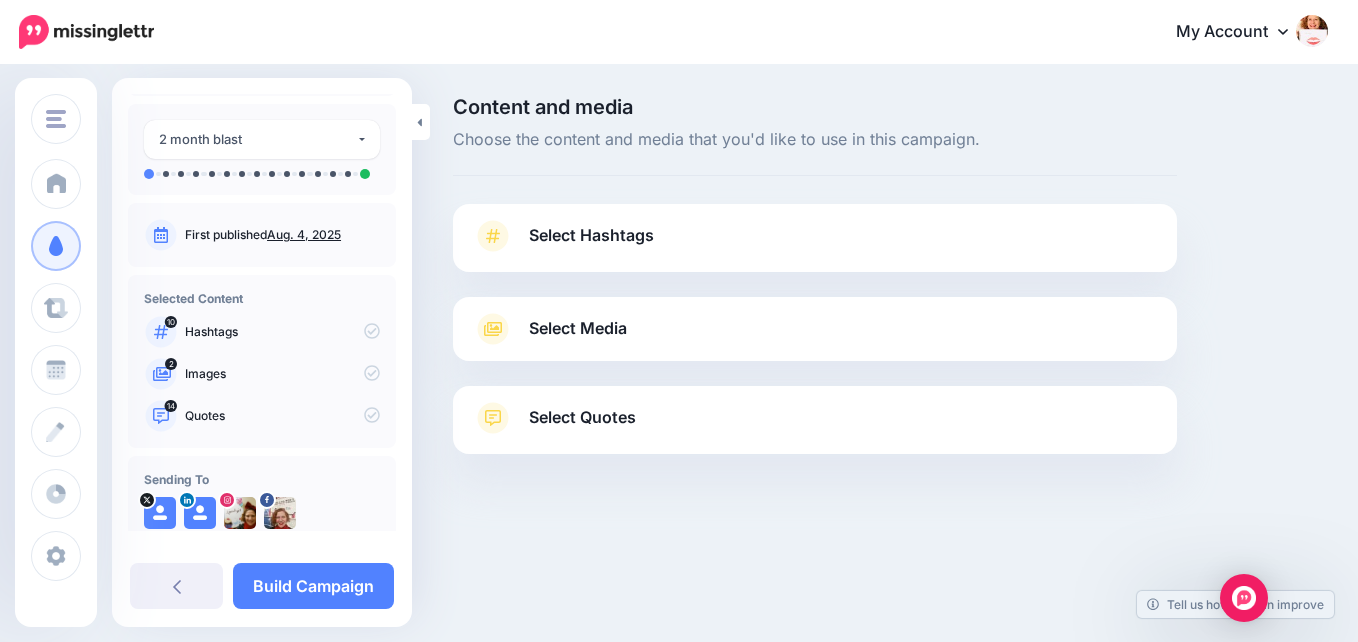 scroll, scrollTop: 102, scrollLeft: 0, axis: vertical 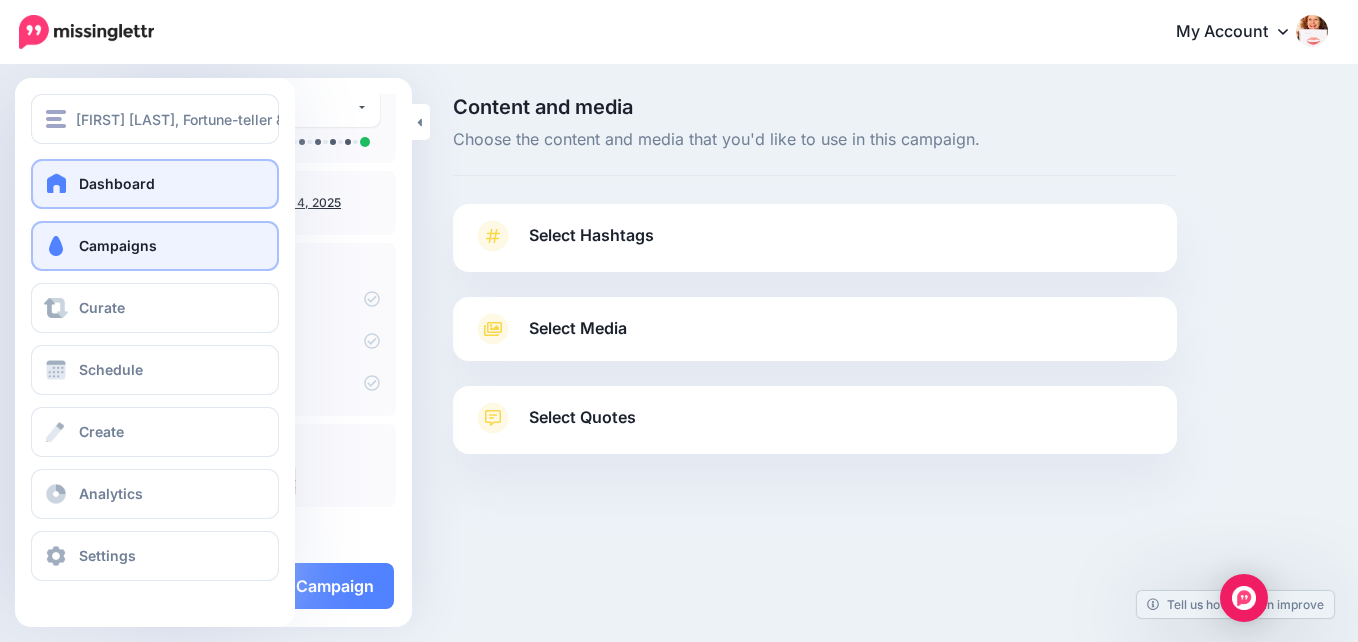 click on "Dashboard" at bounding box center [117, 183] 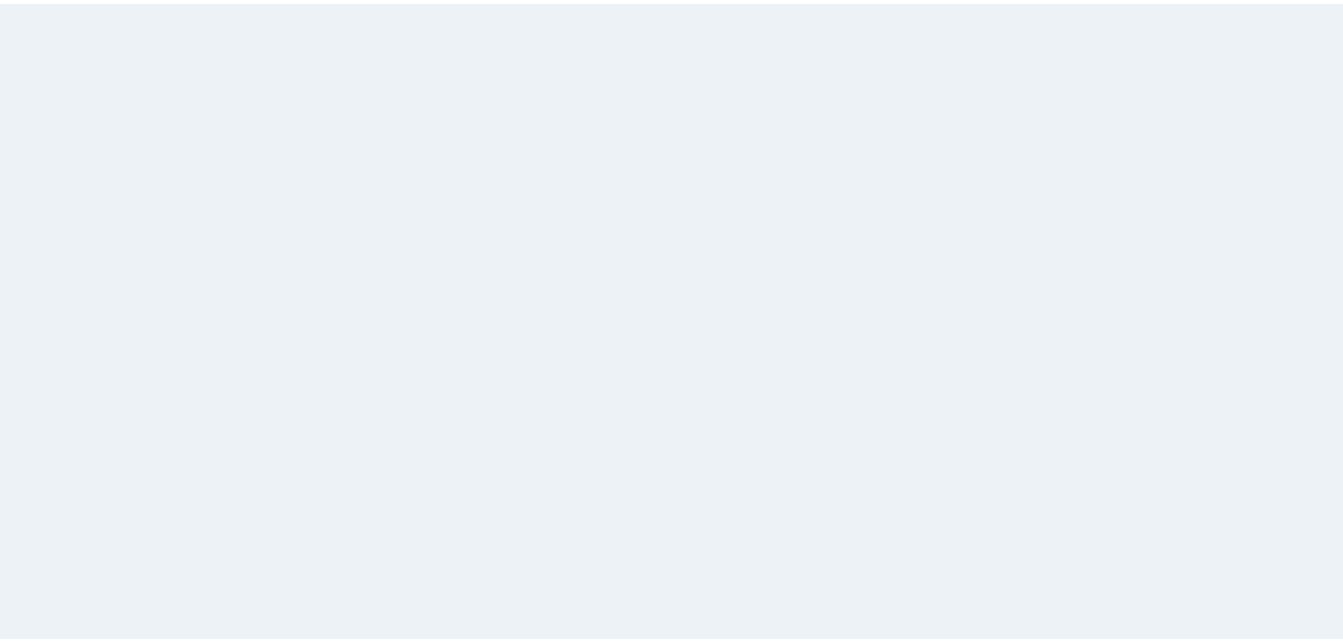 scroll, scrollTop: 0, scrollLeft: 0, axis: both 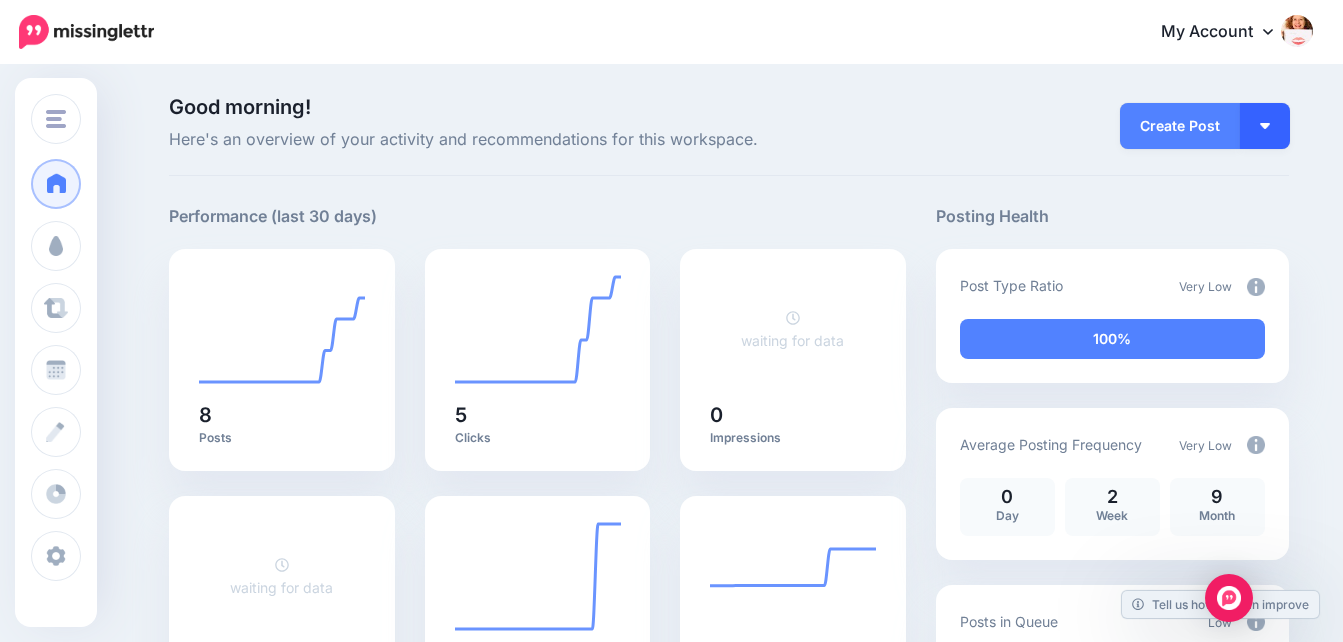 click at bounding box center (1265, 126) 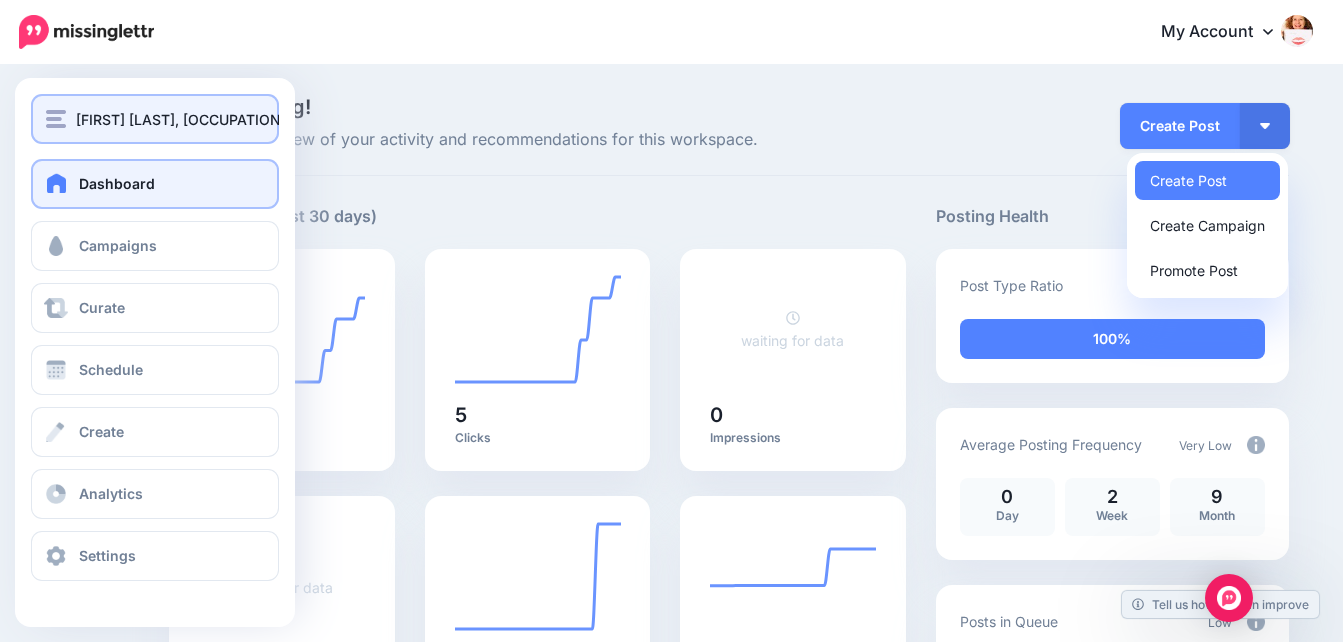 click at bounding box center (56, 119) 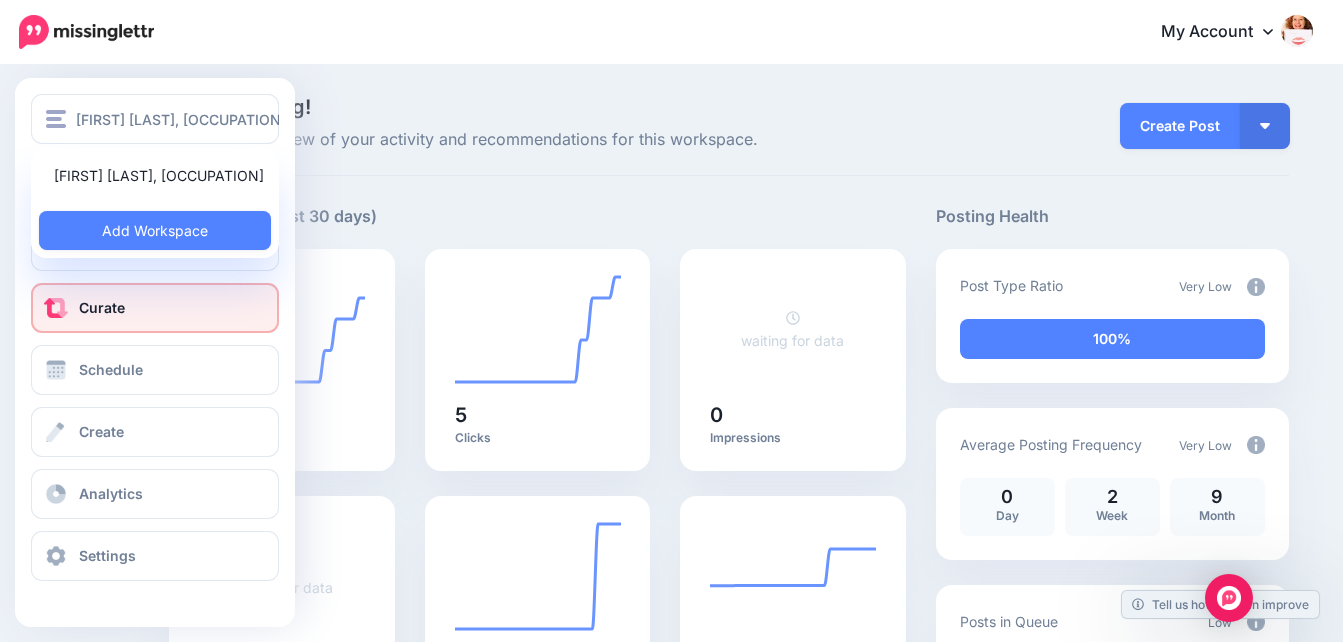 click on "Curate" at bounding box center [102, 307] 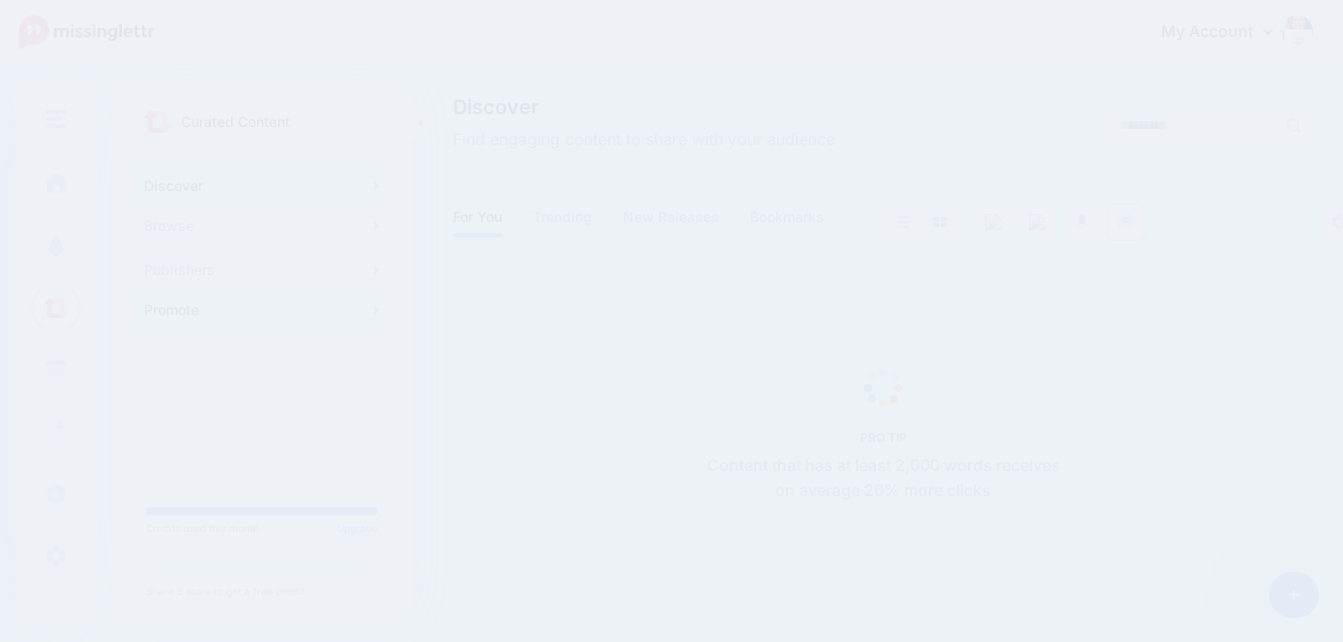 scroll, scrollTop: 0, scrollLeft: 0, axis: both 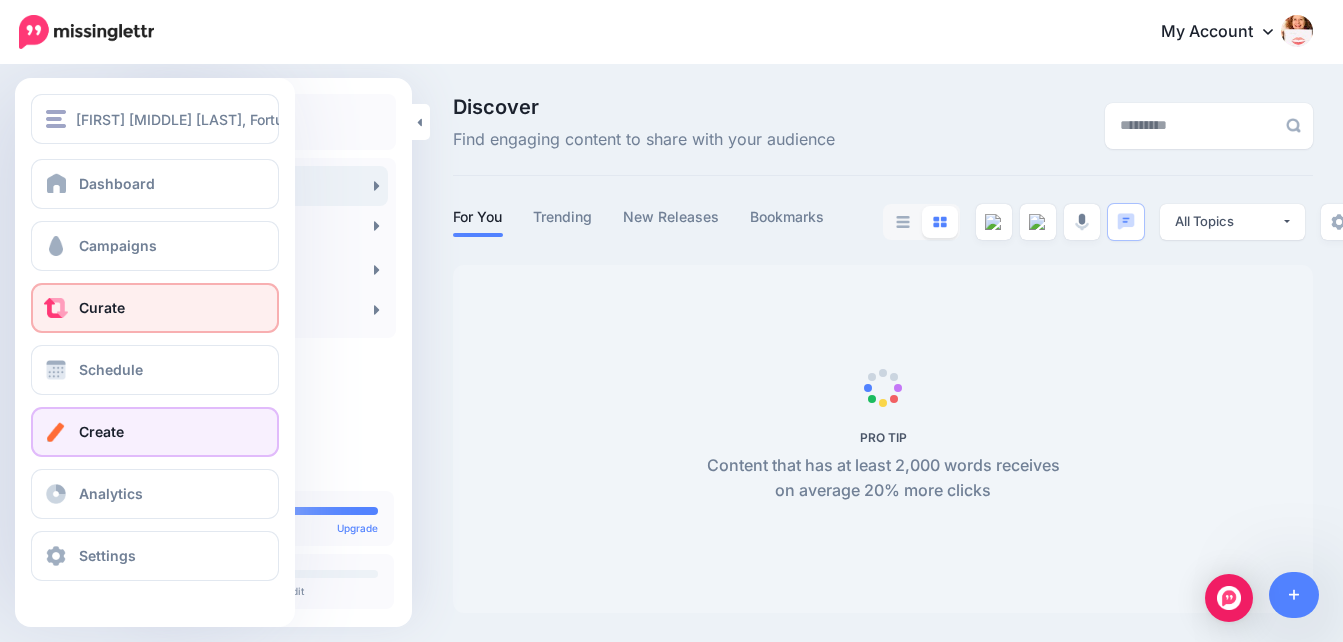 click on "Create" at bounding box center (101, 431) 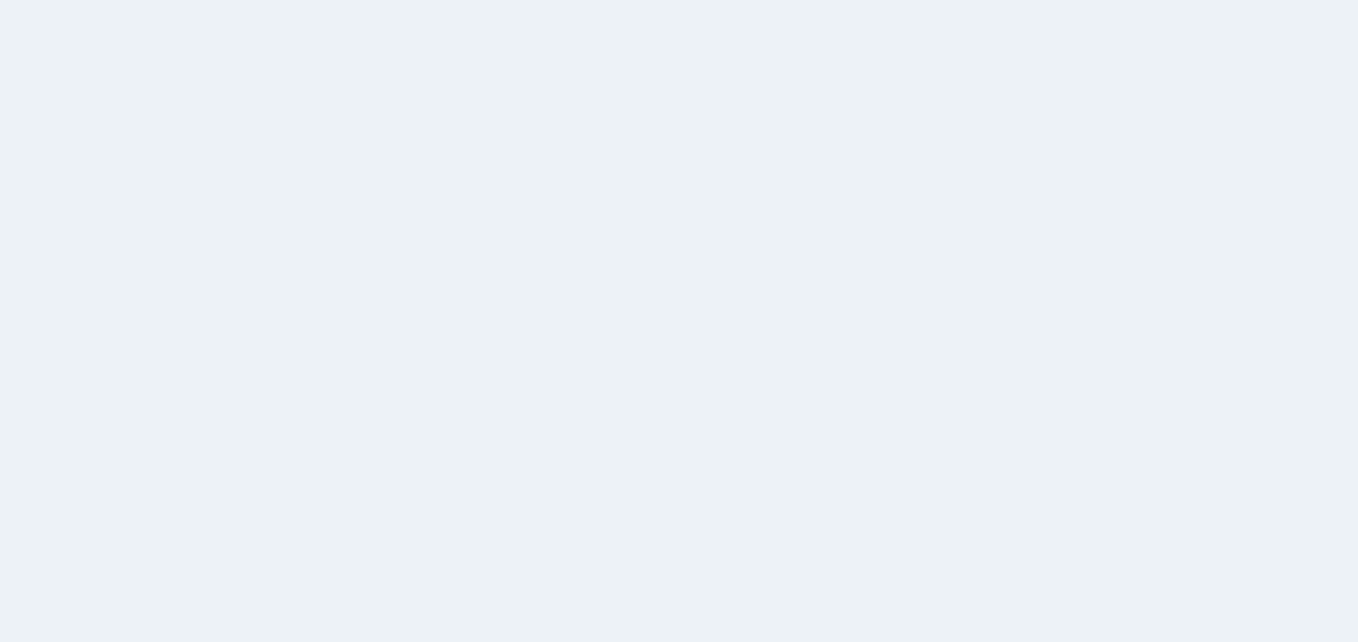 scroll, scrollTop: 0, scrollLeft: 0, axis: both 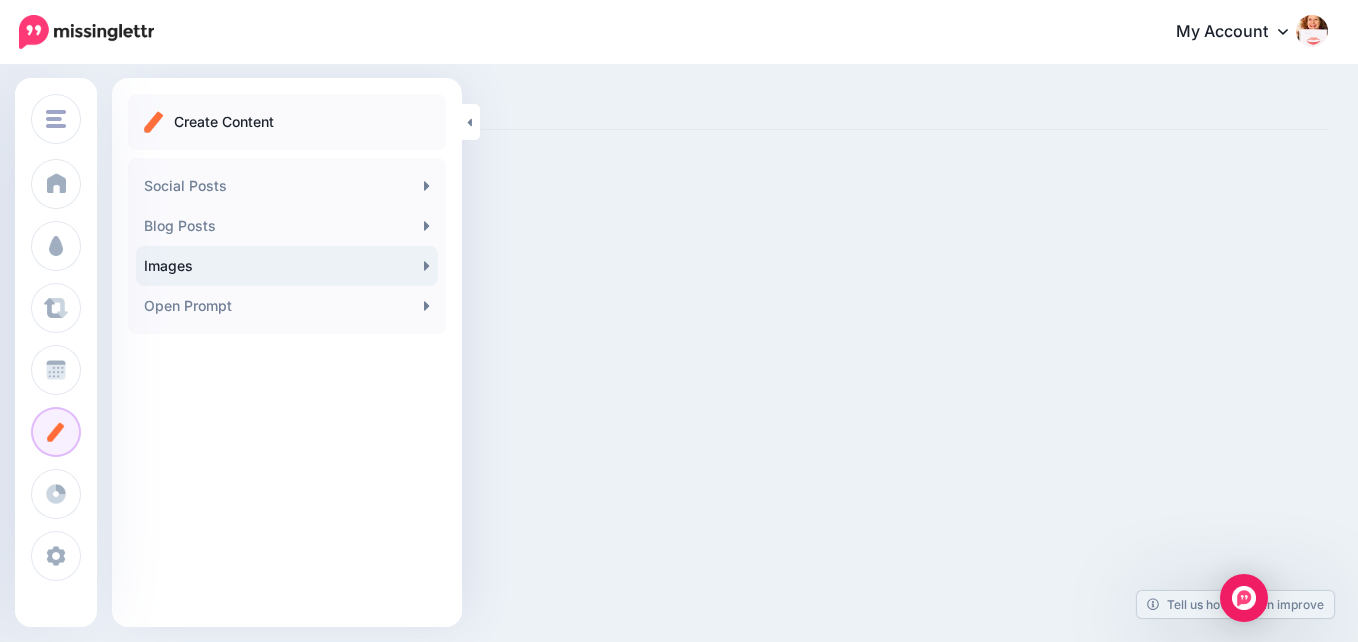 click 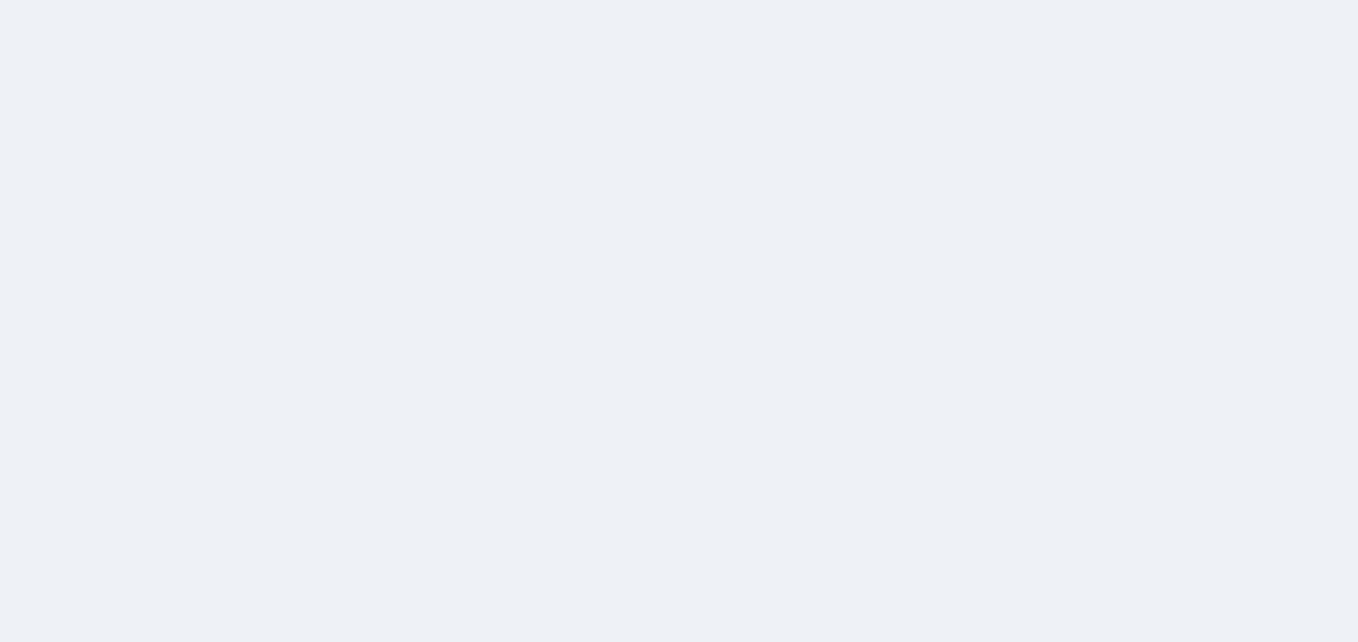scroll, scrollTop: 0, scrollLeft: 0, axis: both 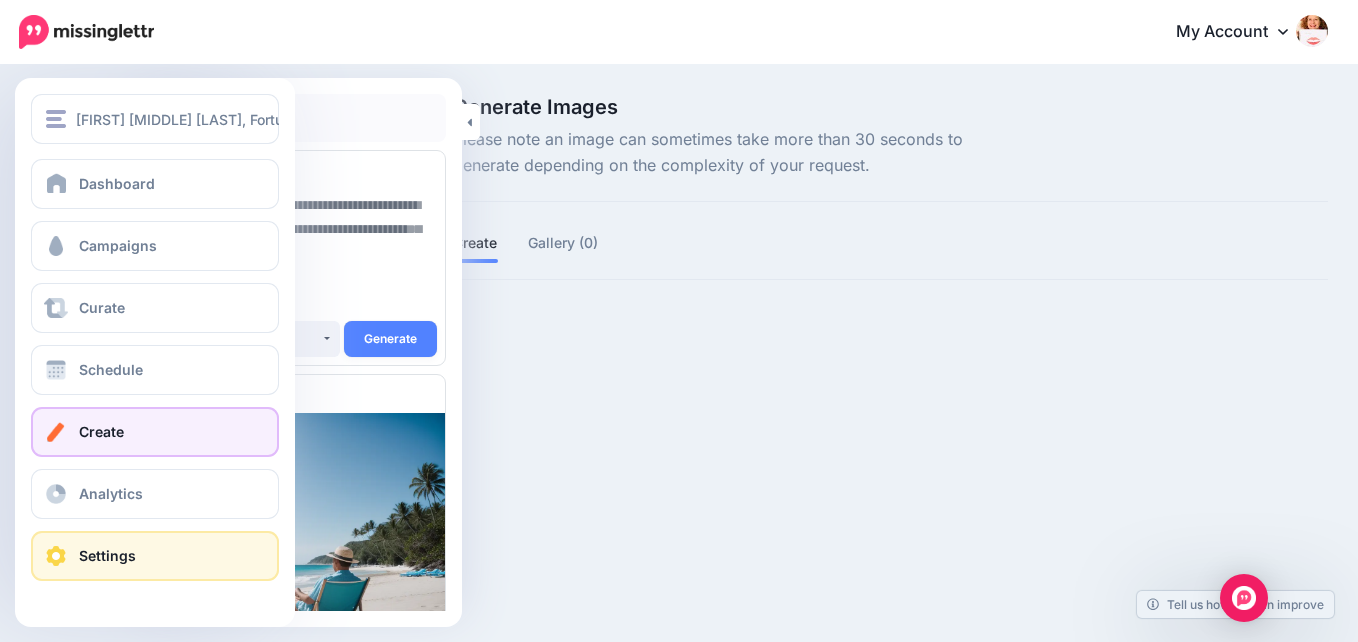 click on "Settings" at bounding box center (107, 555) 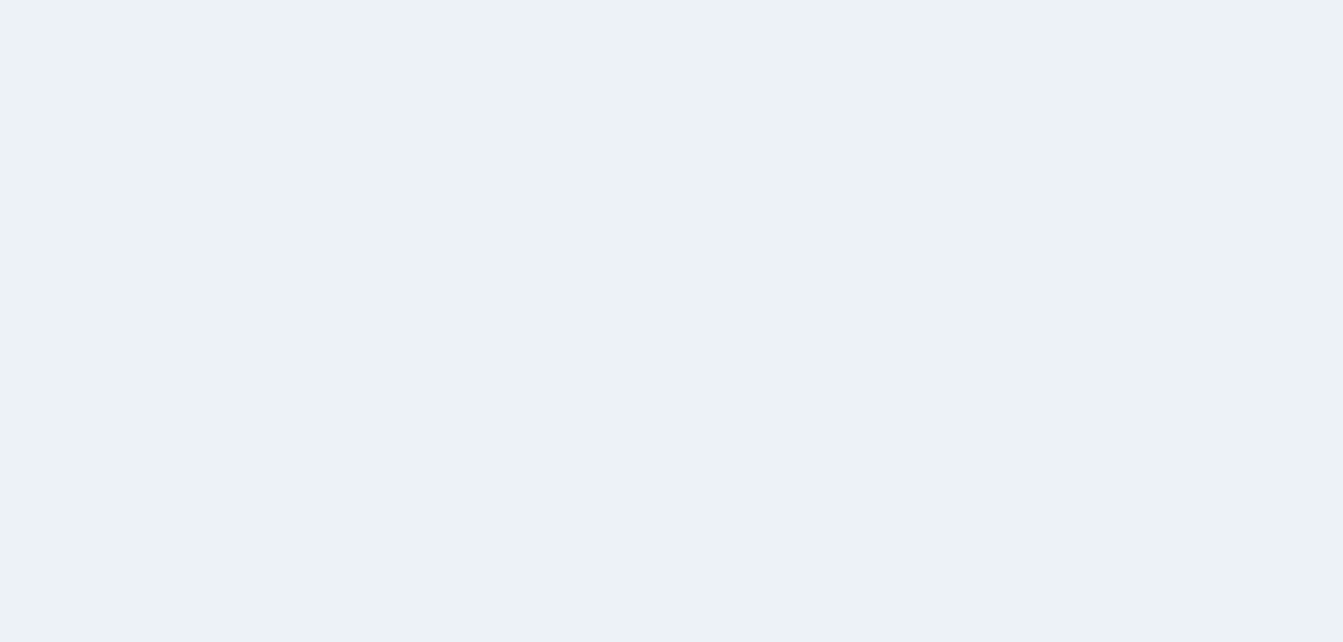 scroll, scrollTop: 0, scrollLeft: 0, axis: both 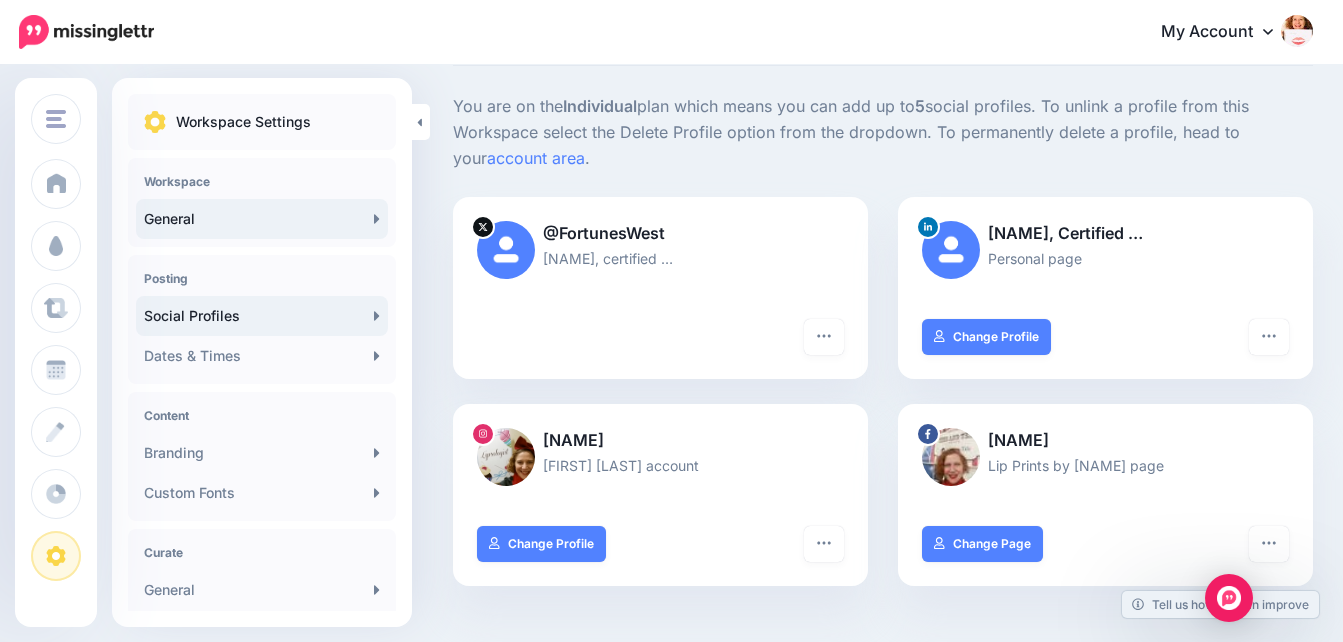 click on "General" at bounding box center [262, 219] 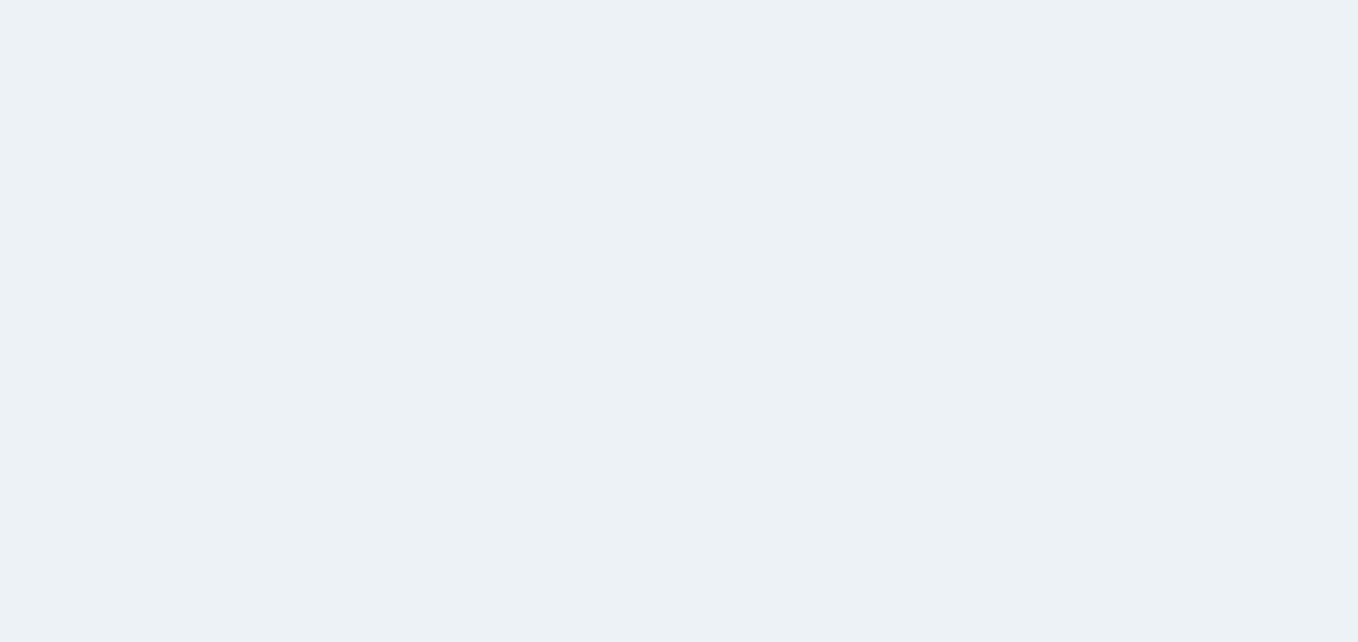 scroll, scrollTop: 0, scrollLeft: 0, axis: both 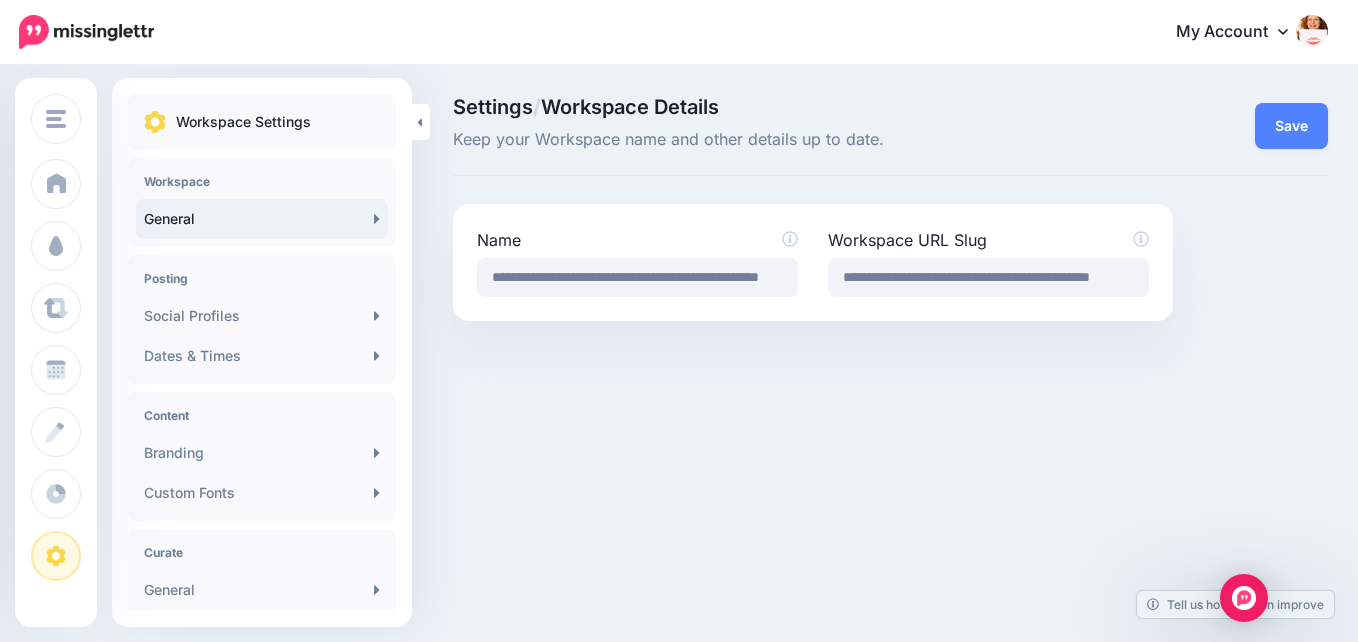 click on "My Account" at bounding box center [1242, 32] 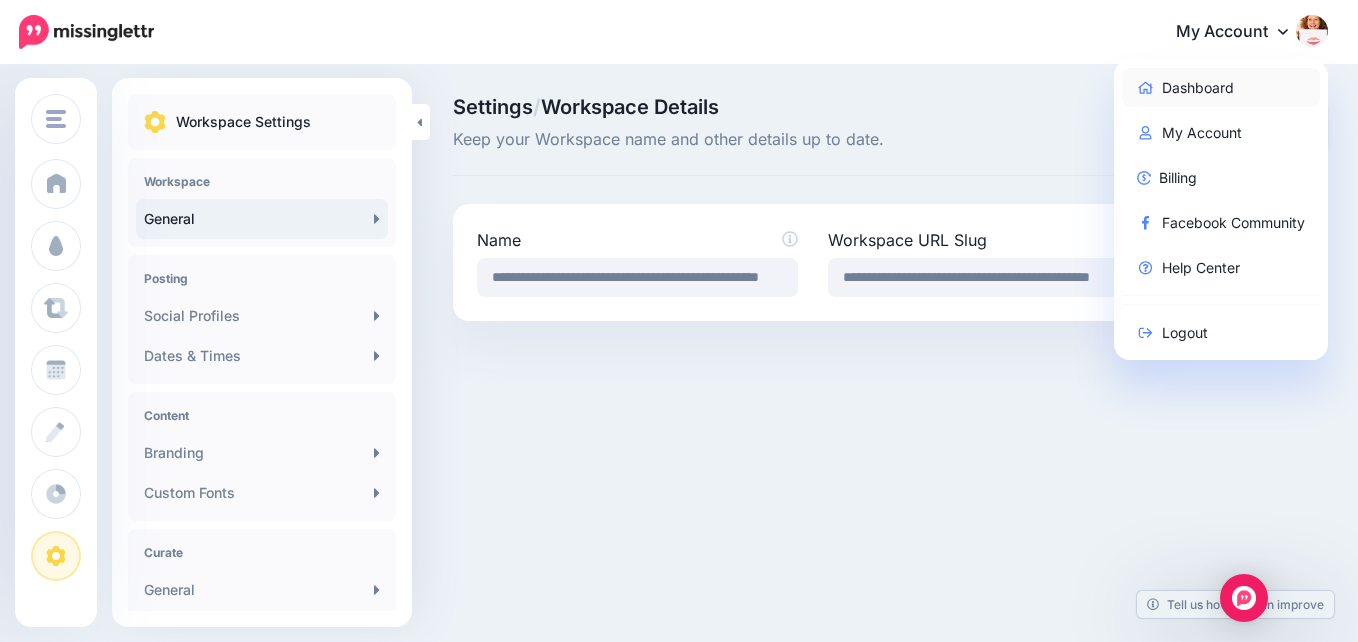 click on "Dashboard" at bounding box center [1221, 87] 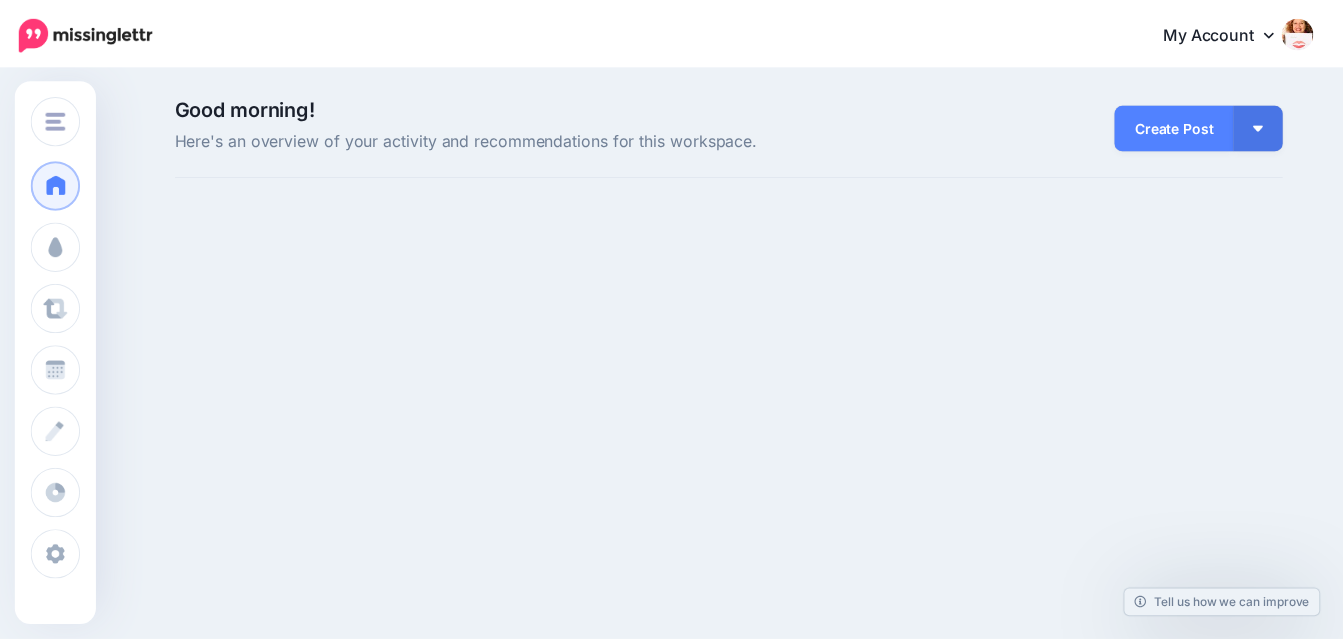 scroll, scrollTop: 0, scrollLeft: 0, axis: both 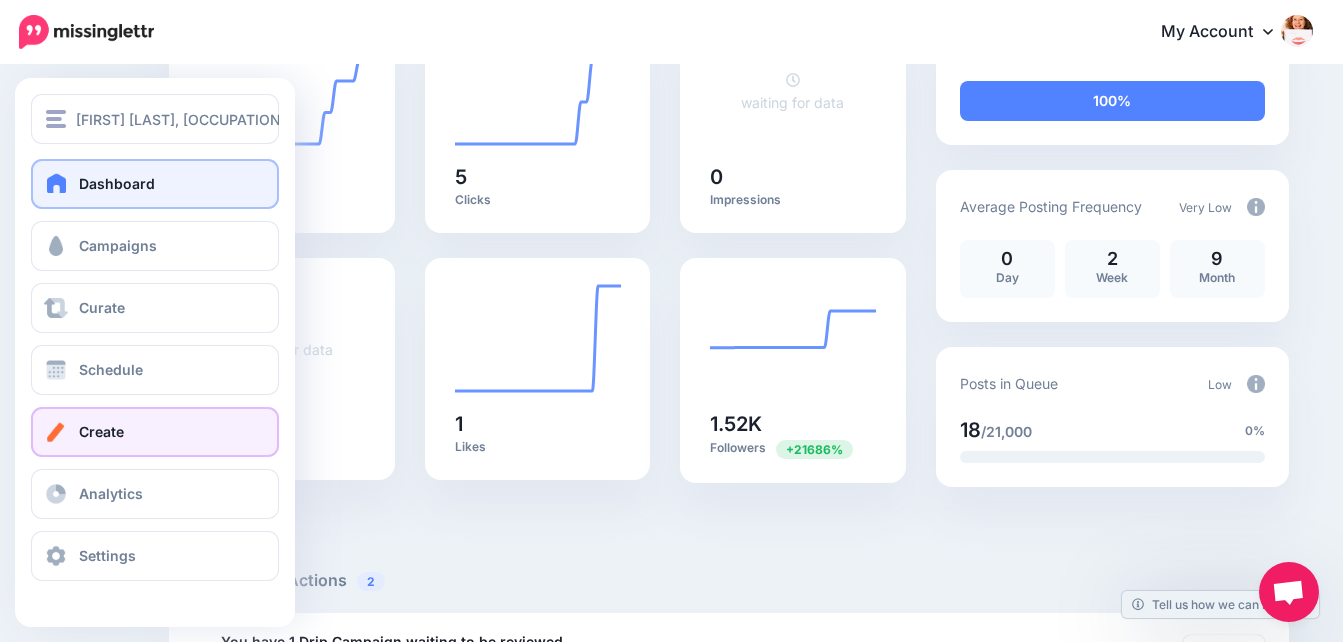 click on "Create" at bounding box center (101, 431) 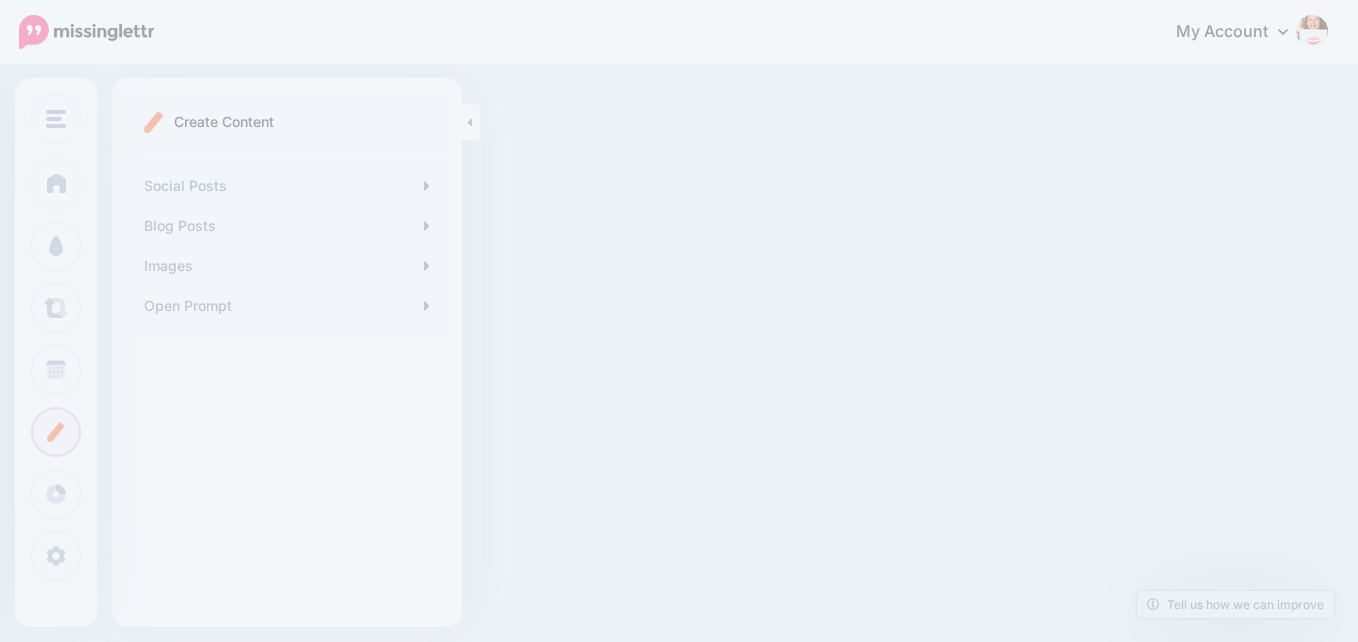 scroll, scrollTop: 0, scrollLeft: 0, axis: both 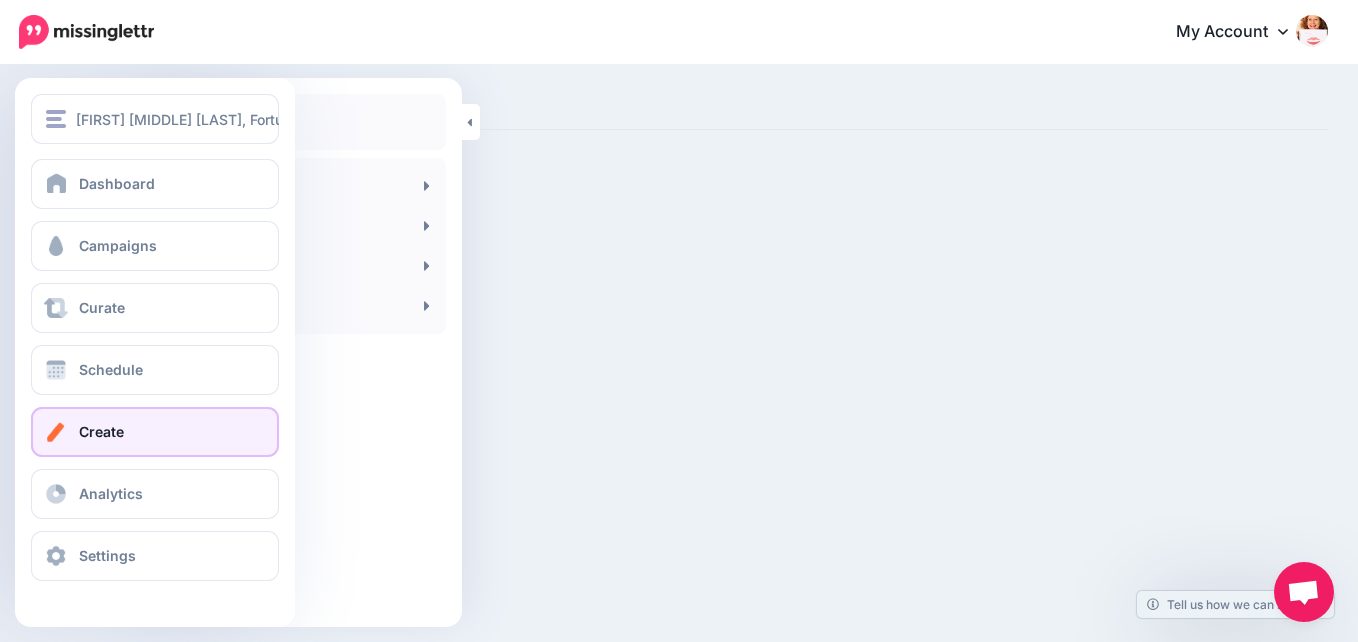 click on "Create" at bounding box center [155, 432] 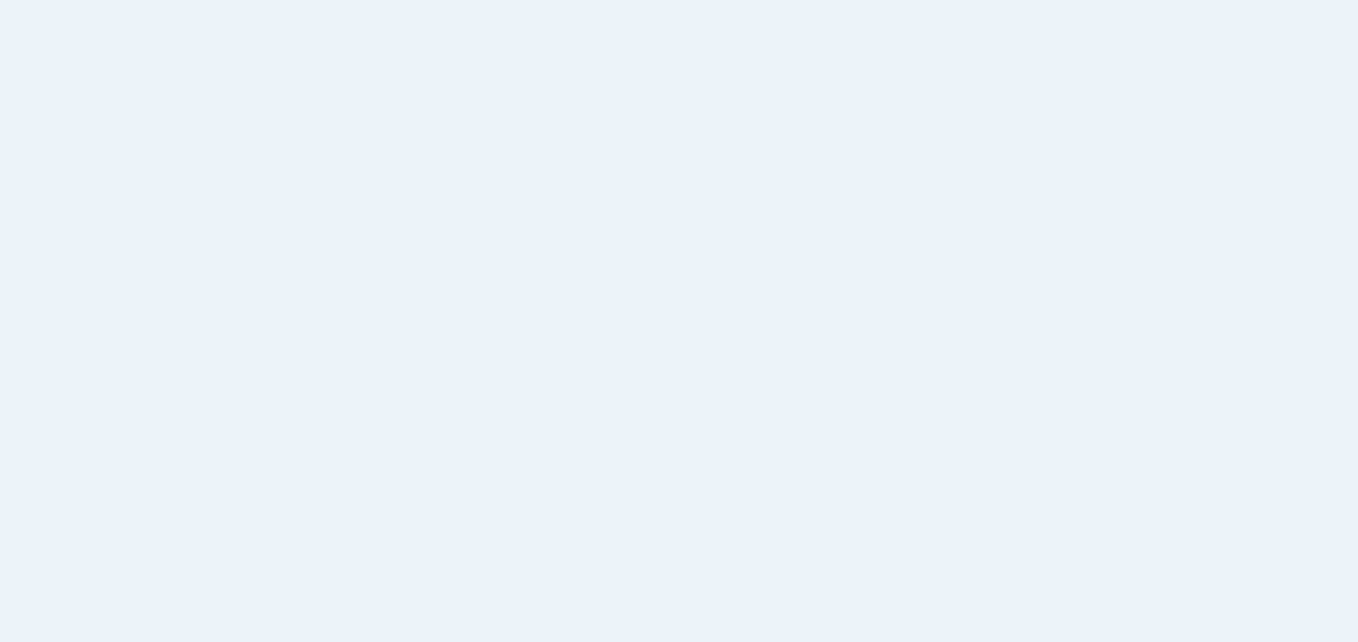 scroll, scrollTop: 0, scrollLeft: 0, axis: both 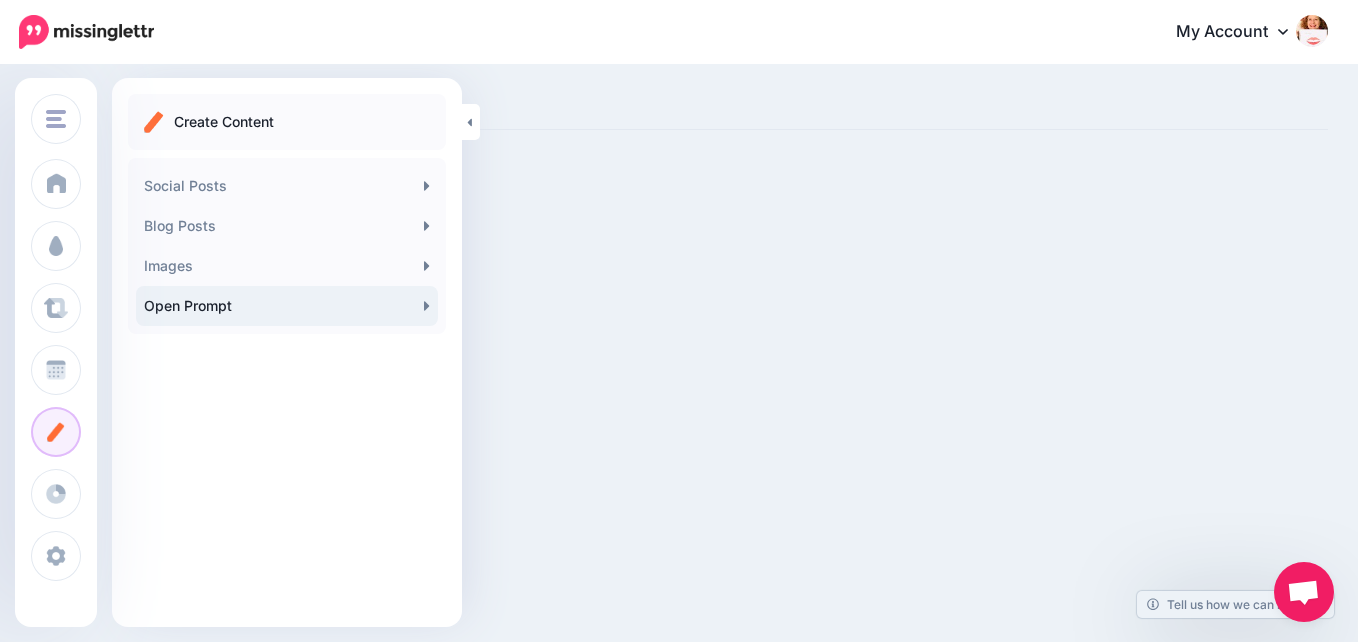 click on "Open Prompt" at bounding box center [287, 306] 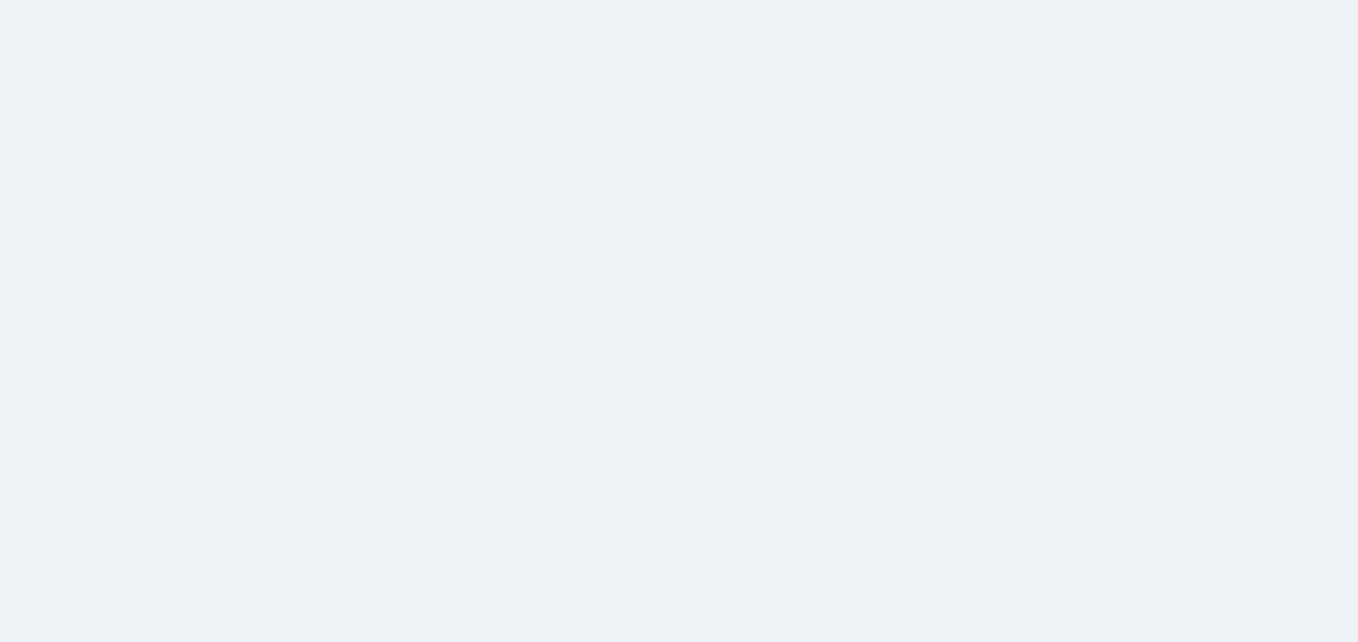 scroll, scrollTop: 0, scrollLeft: 0, axis: both 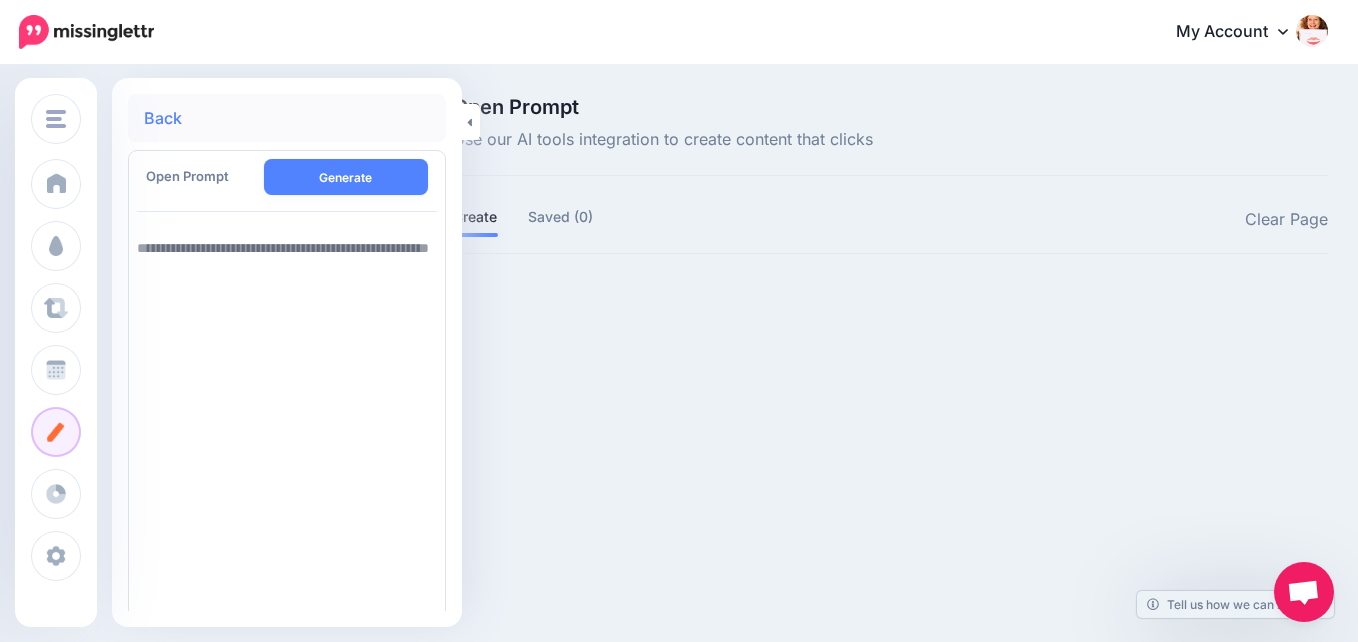 click on "Open Prompt
Use our AI tools integration to create content that clicks
Create
Saved (0)
Clear Page
PRO TIP" at bounding box center (679, 208) 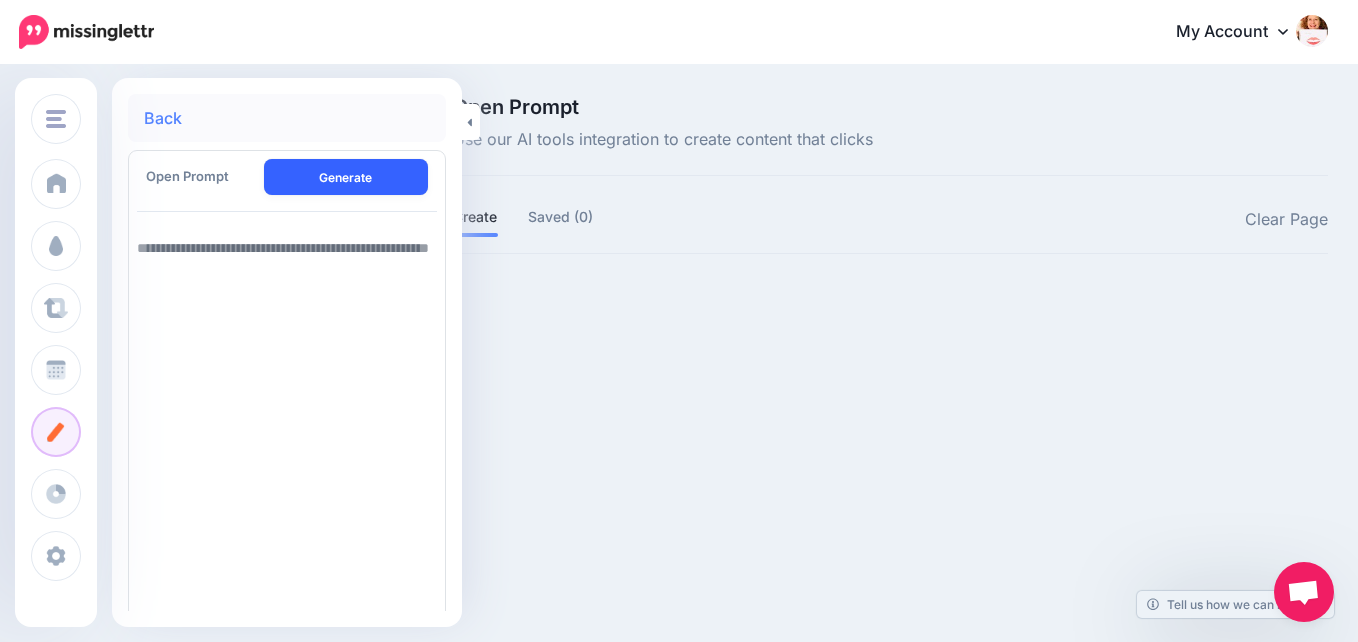 click on "Generate" at bounding box center (346, 177) 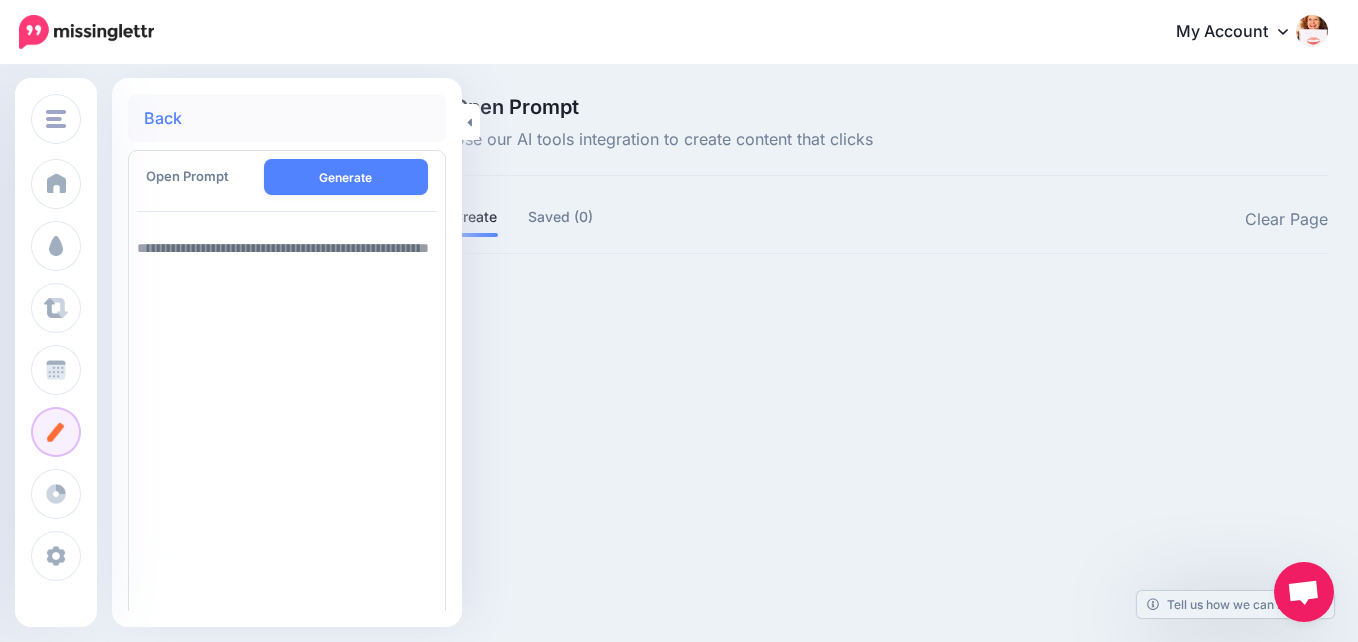 drag, startPoint x: 138, startPoint y: 245, endPoint x: 279, endPoint y: 271, distance: 143.37712 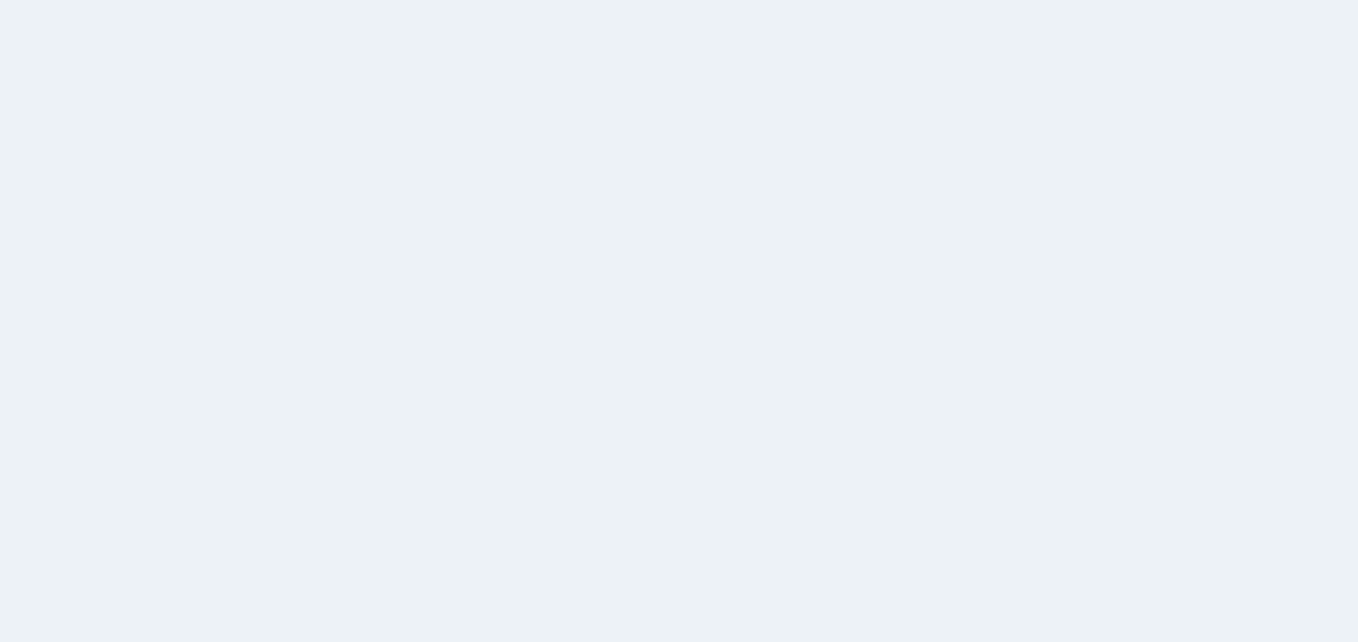 scroll, scrollTop: 0, scrollLeft: 0, axis: both 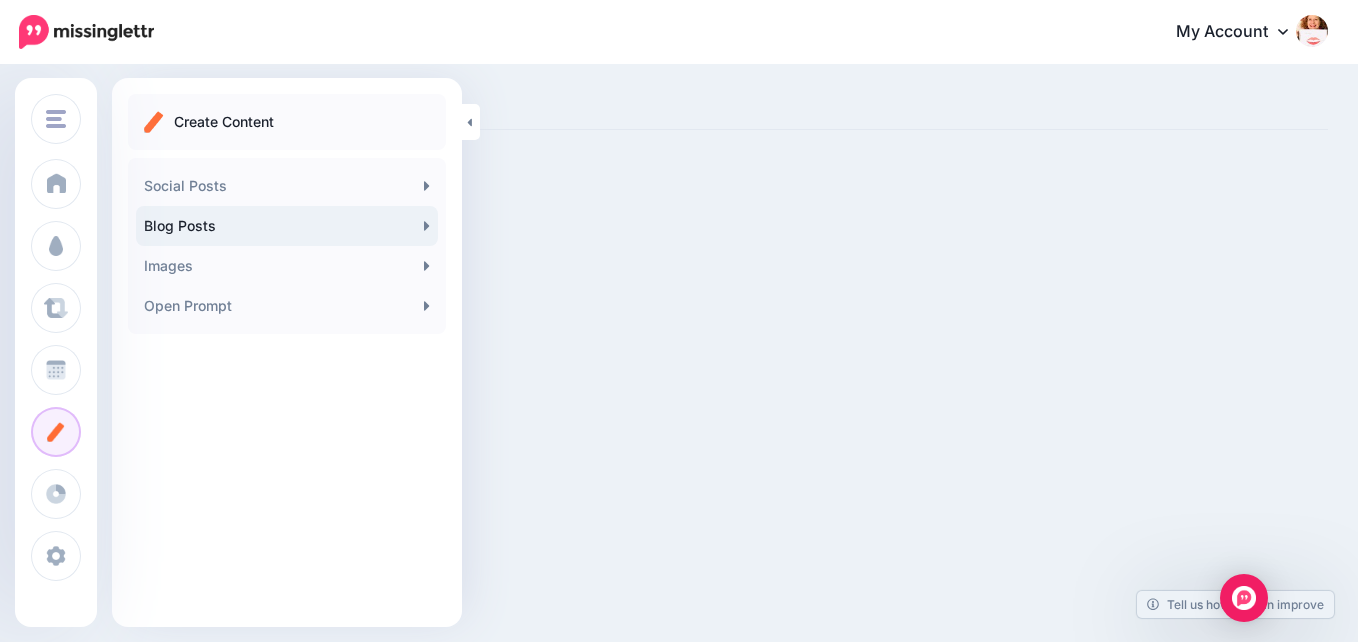 click on "Blog Posts" at bounding box center (287, 226) 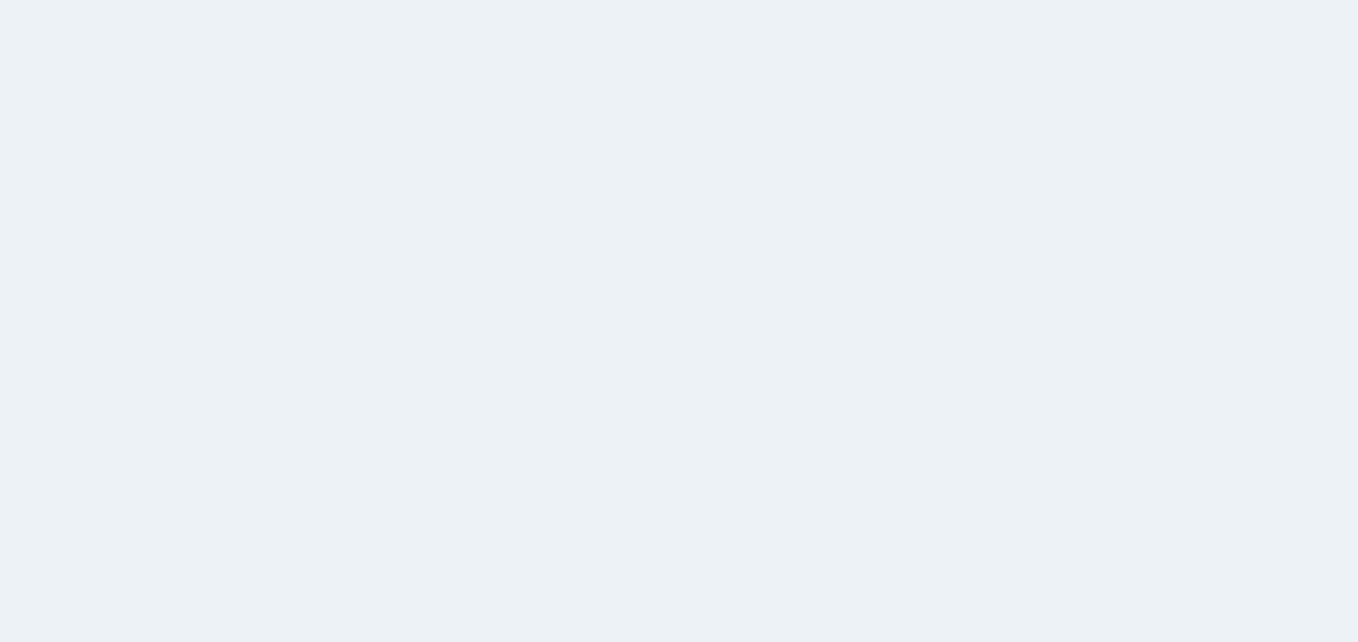scroll, scrollTop: 0, scrollLeft: 0, axis: both 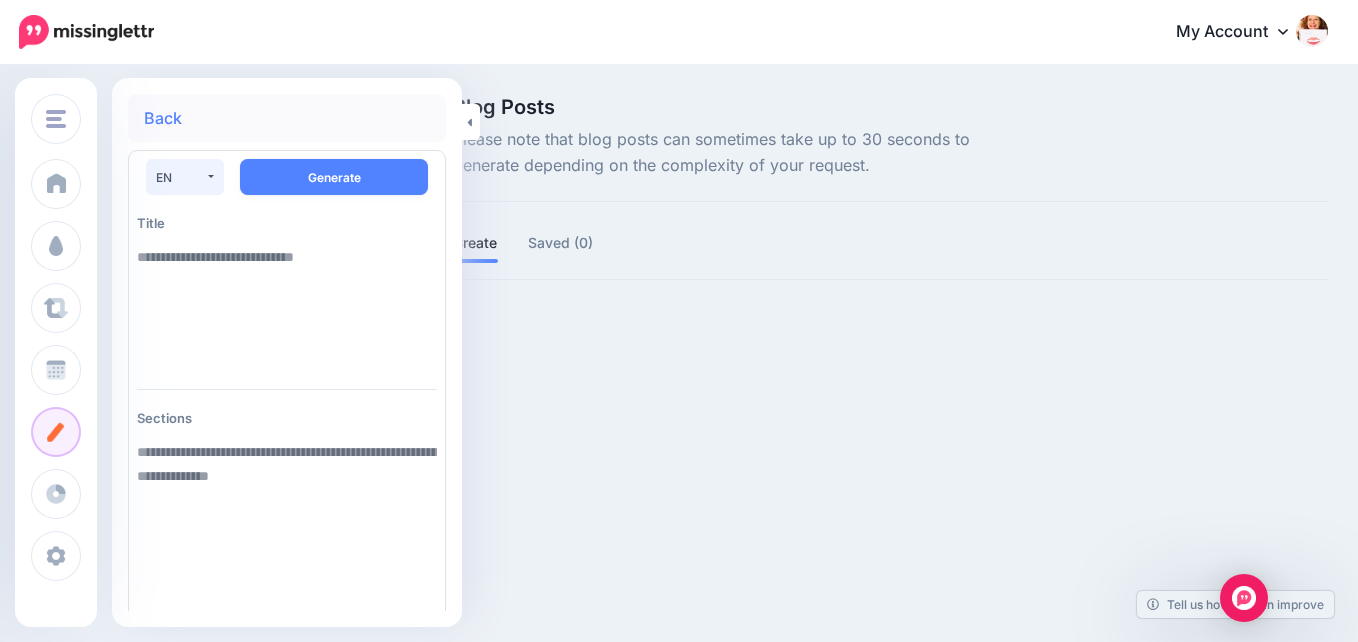click on "EN" at bounding box center (180, 177) 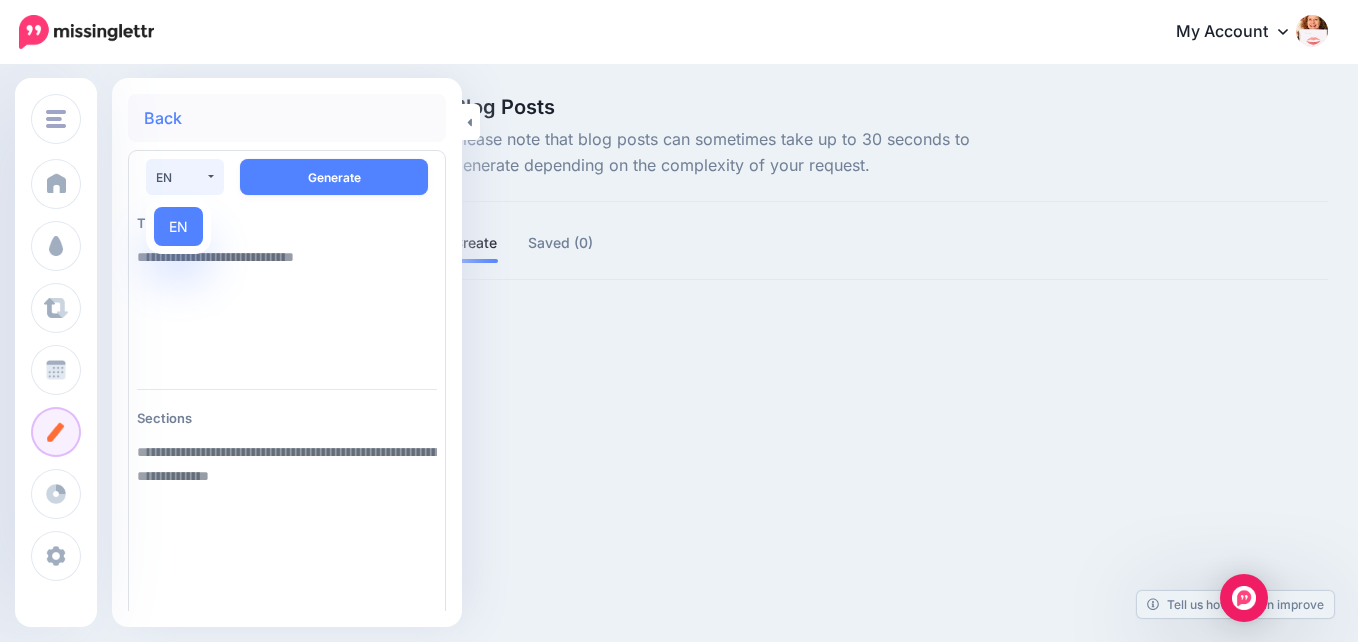 click at bounding box center (287, 305) 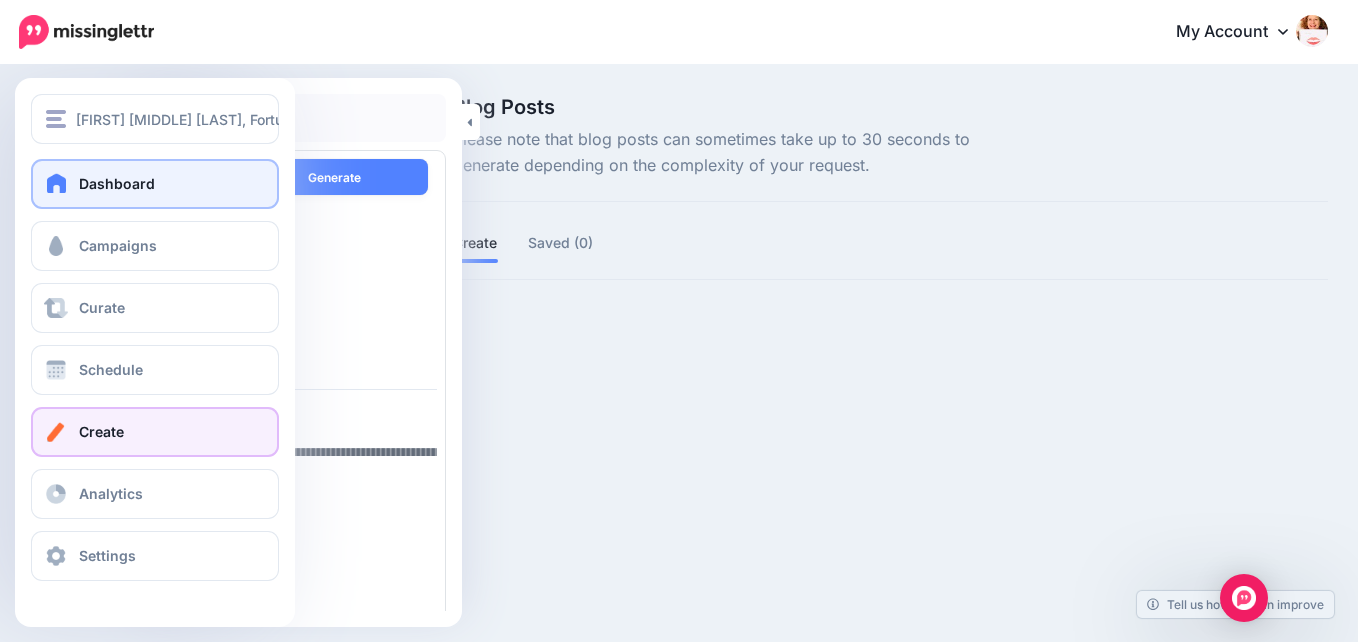 click on "Dashboard" at bounding box center [117, 183] 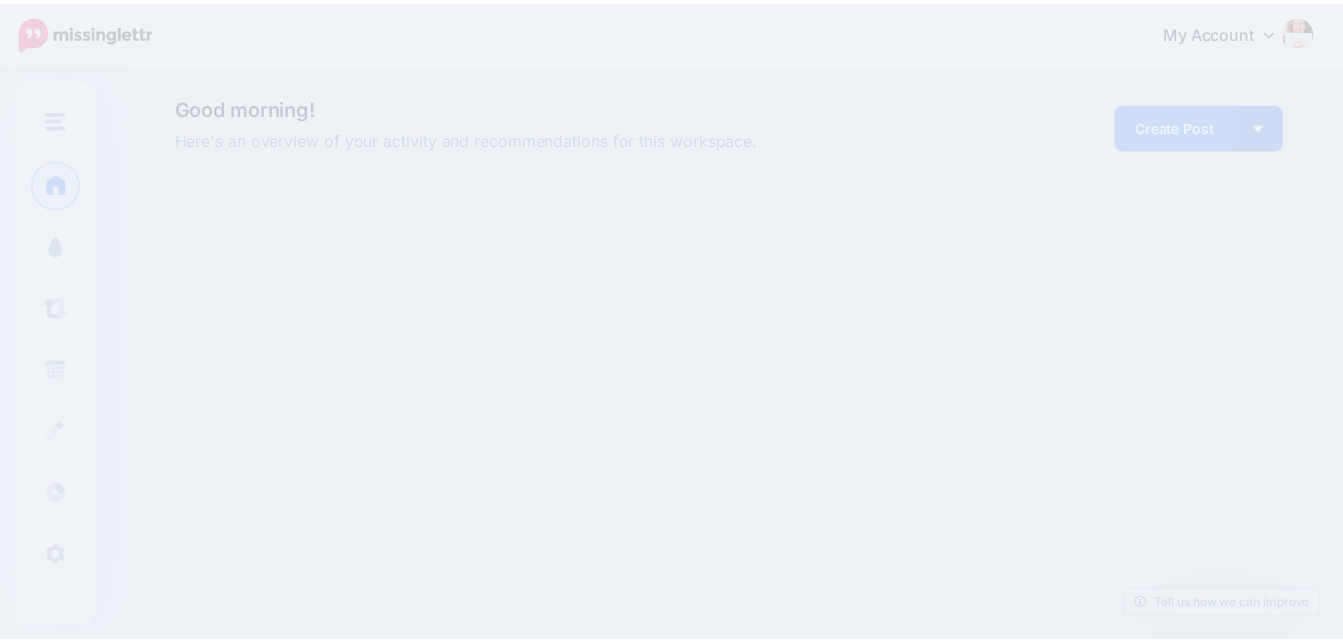 scroll, scrollTop: 0, scrollLeft: 0, axis: both 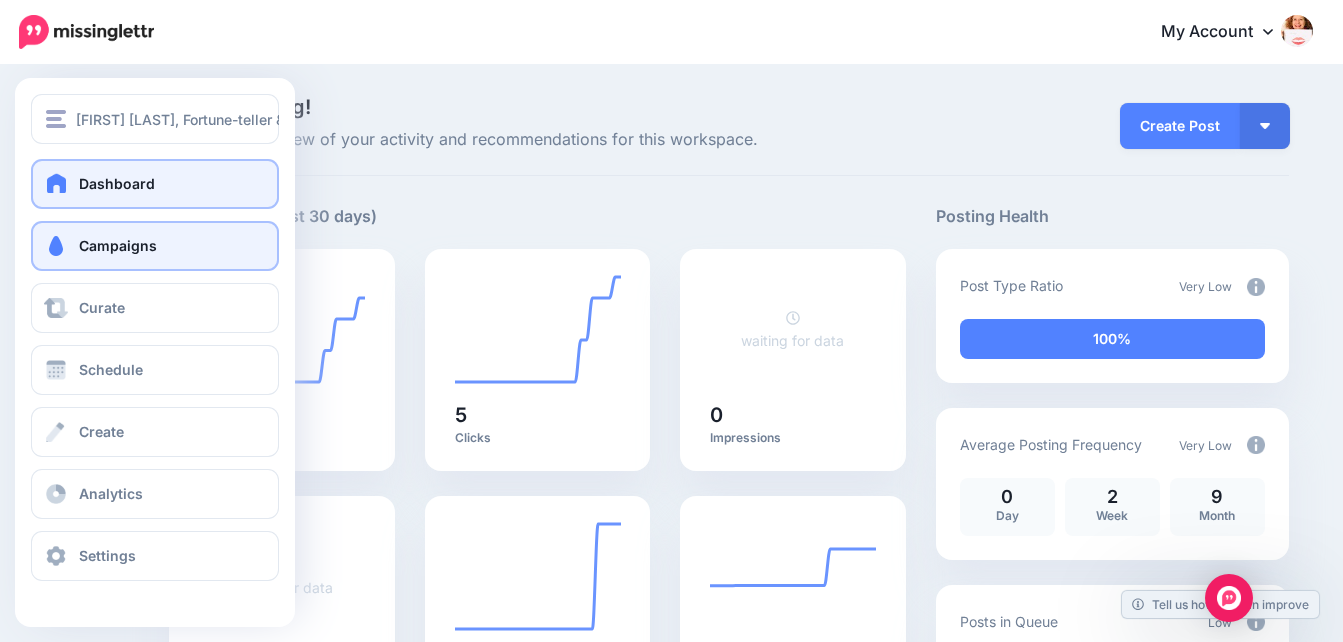 click on "Campaigns" at bounding box center (118, 245) 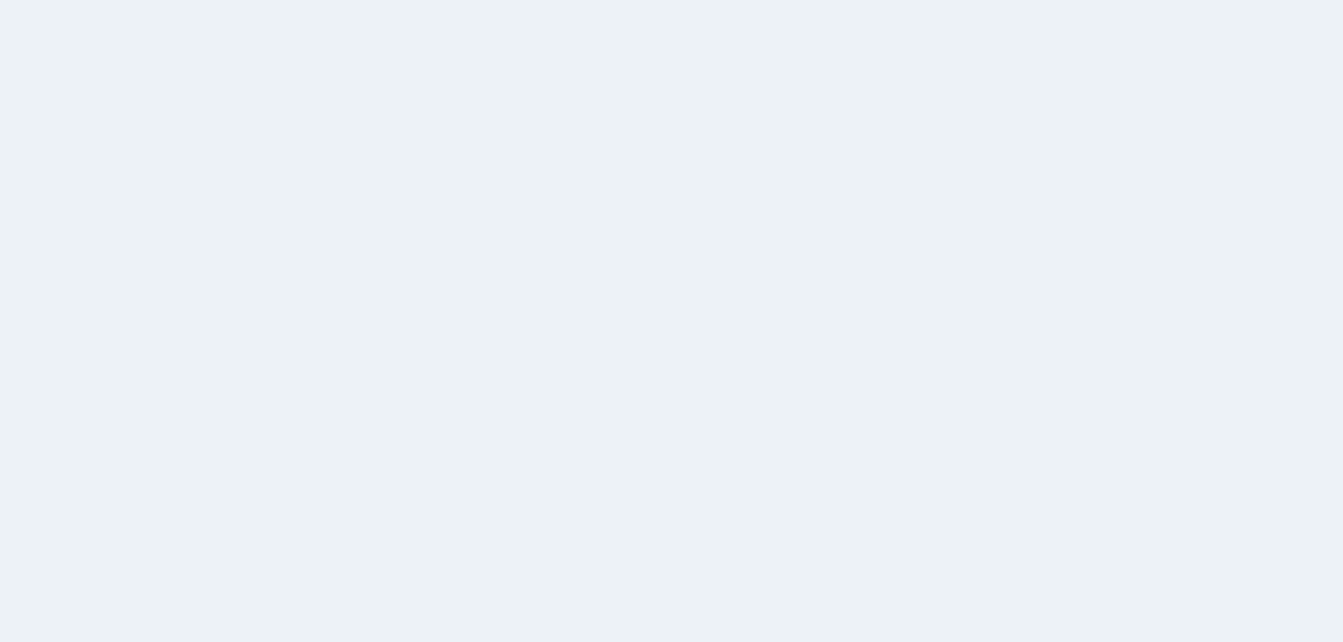 scroll, scrollTop: 0, scrollLeft: 0, axis: both 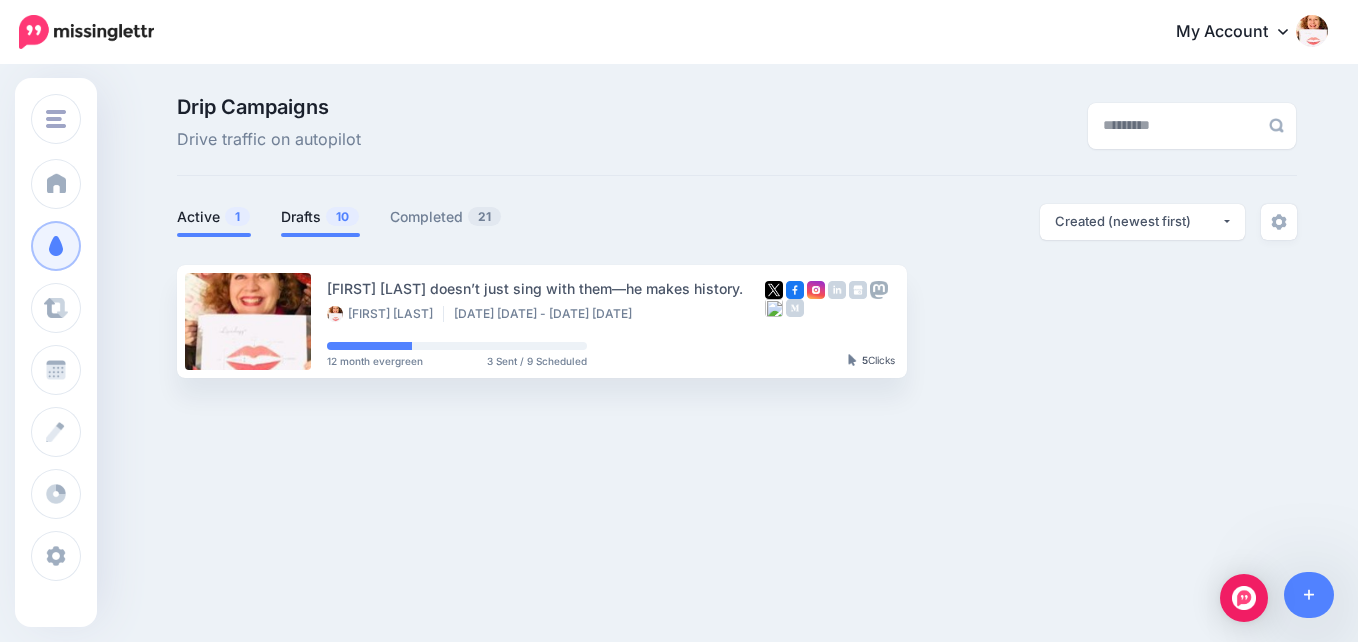 click on "Drafts  10" at bounding box center [320, 217] 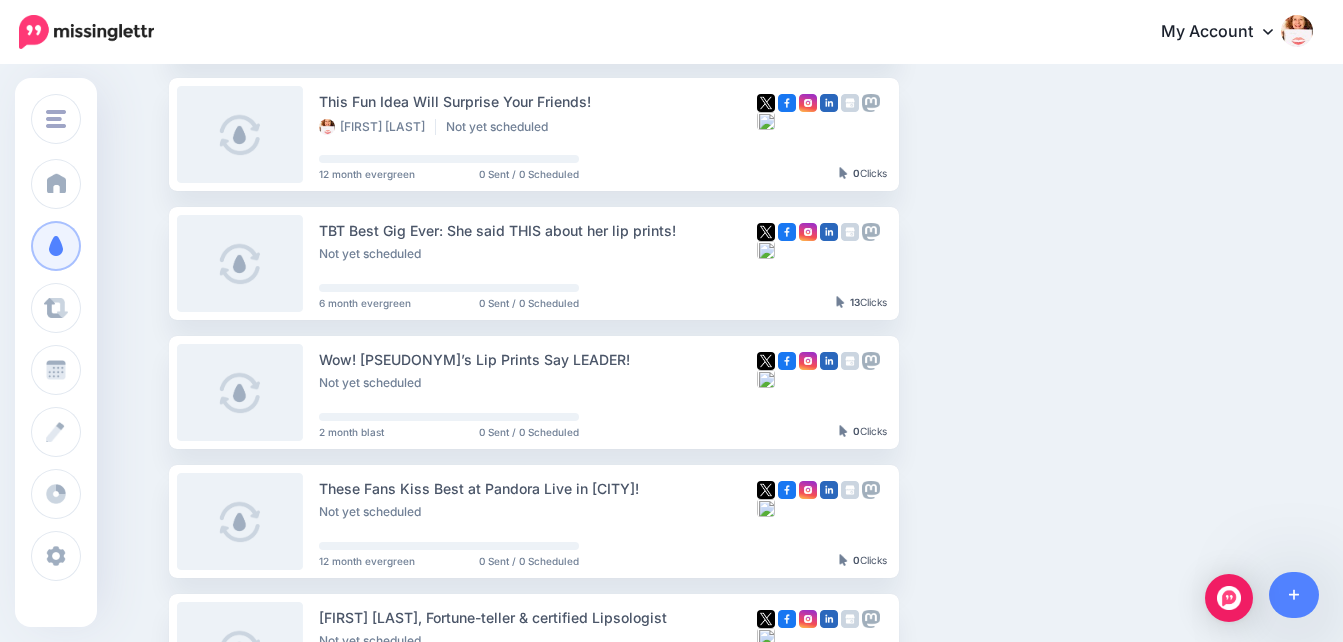 scroll, scrollTop: 807, scrollLeft: 0, axis: vertical 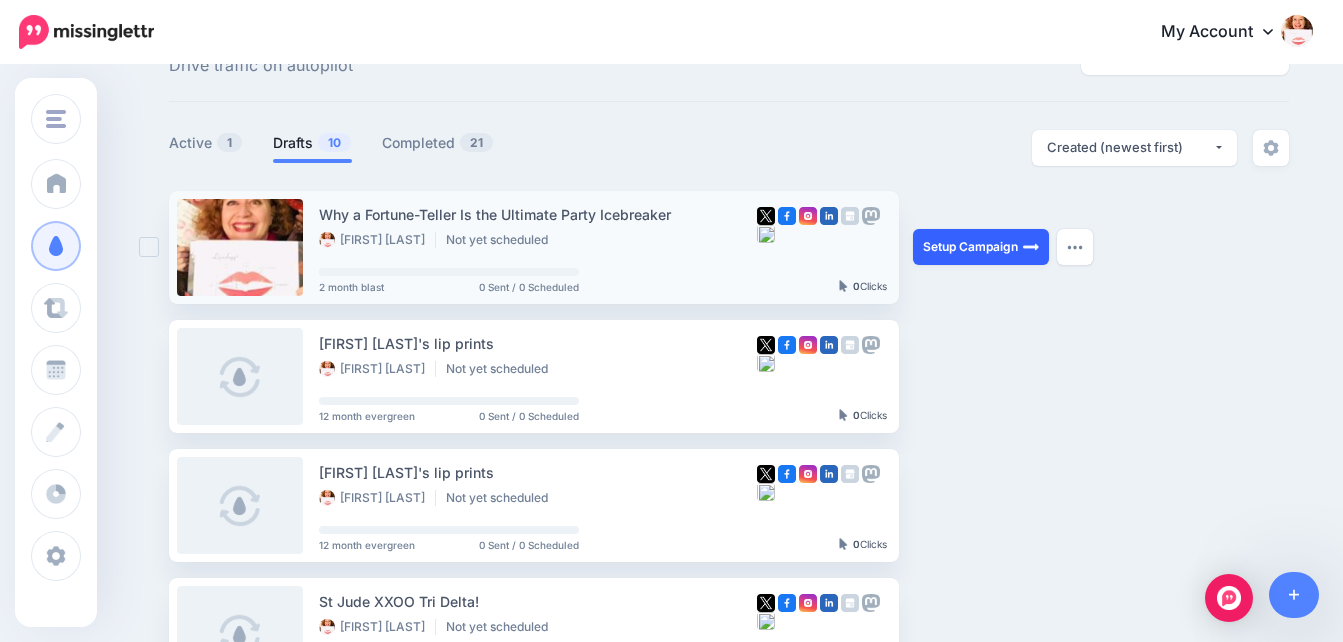 click on "Setup Campaign" at bounding box center [981, 247] 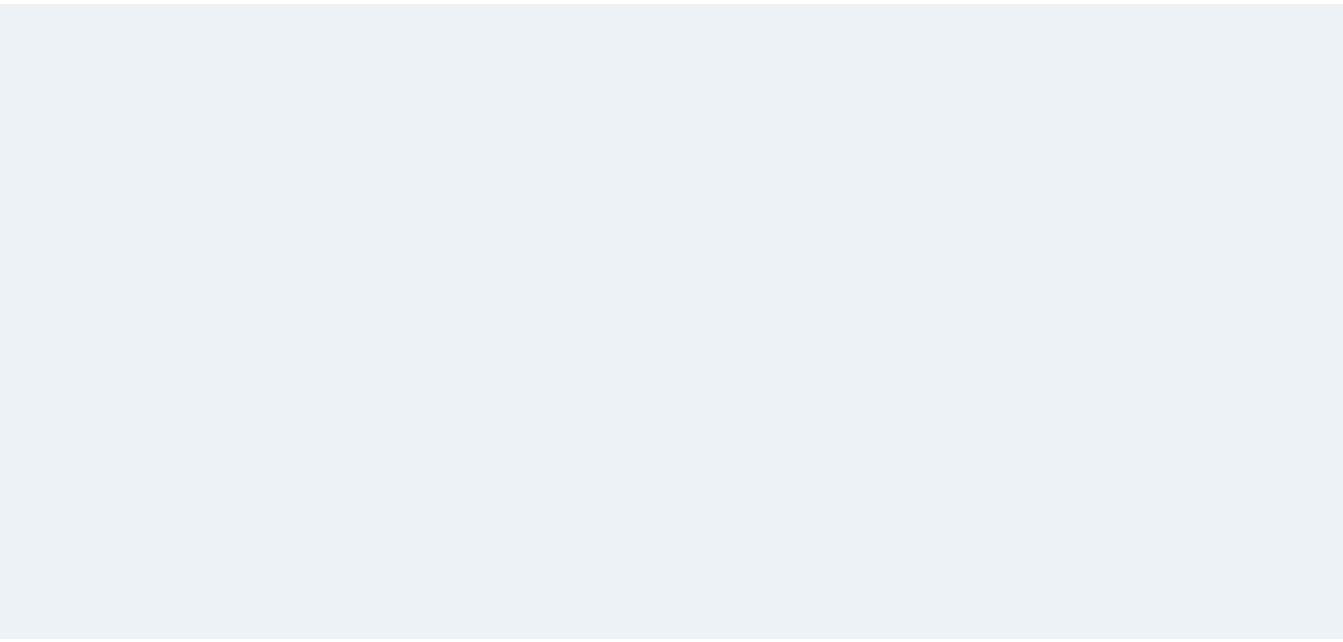 scroll, scrollTop: 0, scrollLeft: 0, axis: both 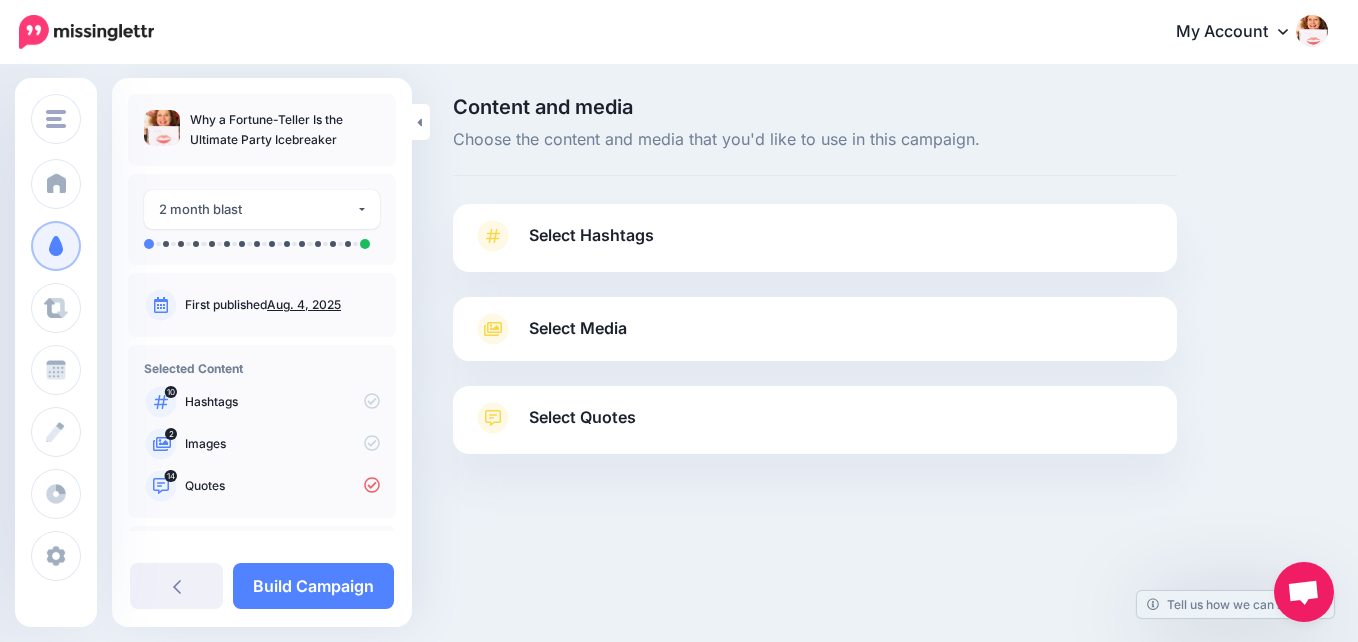 click on "Select Hashtags" at bounding box center (591, 235) 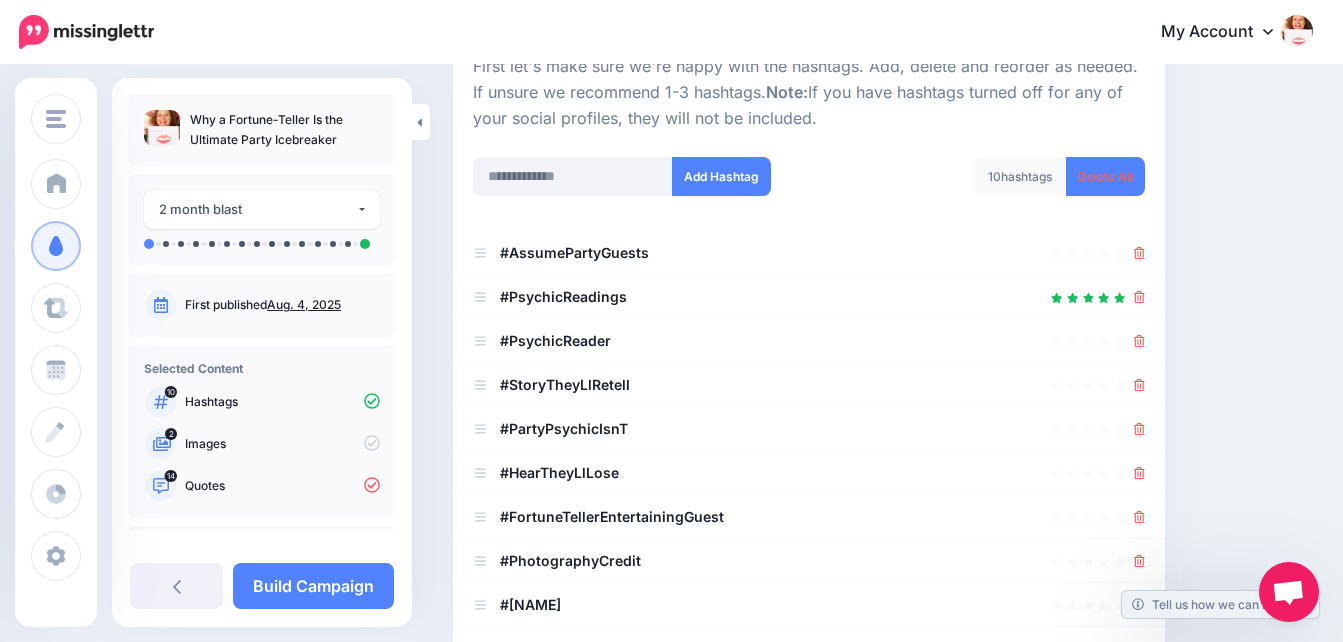 scroll, scrollTop: 214, scrollLeft: 0, axis: vertical 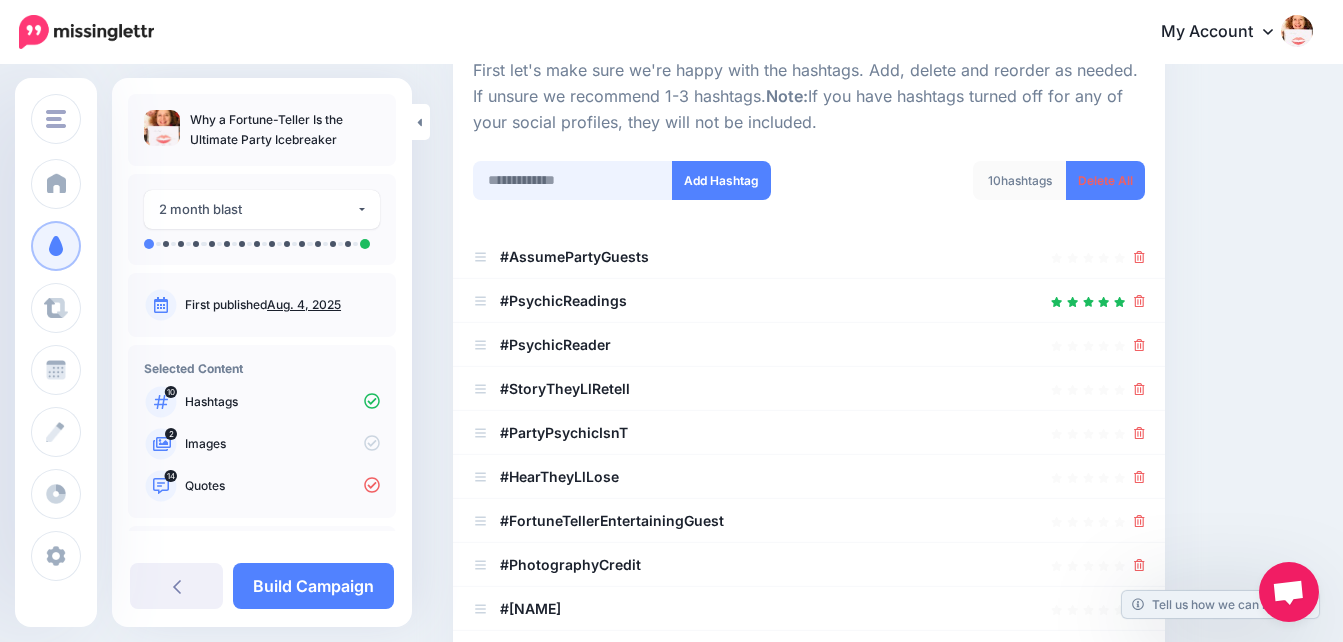 click at bounding box center [573, 180] 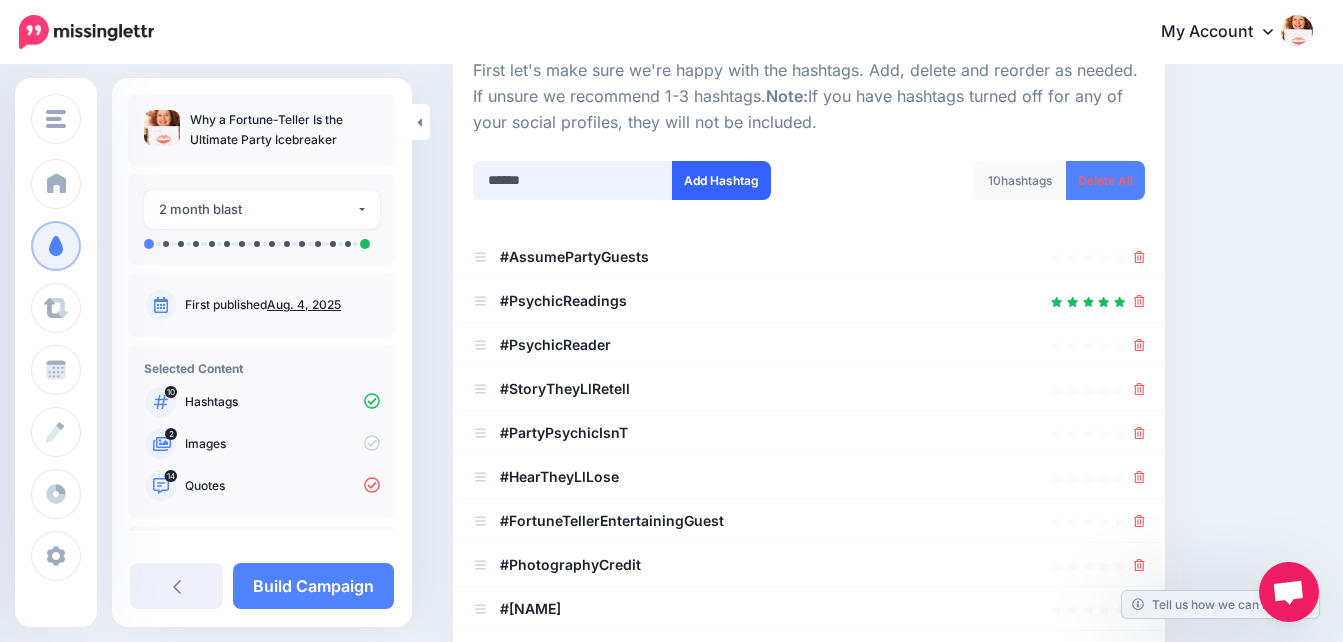 type on "******" 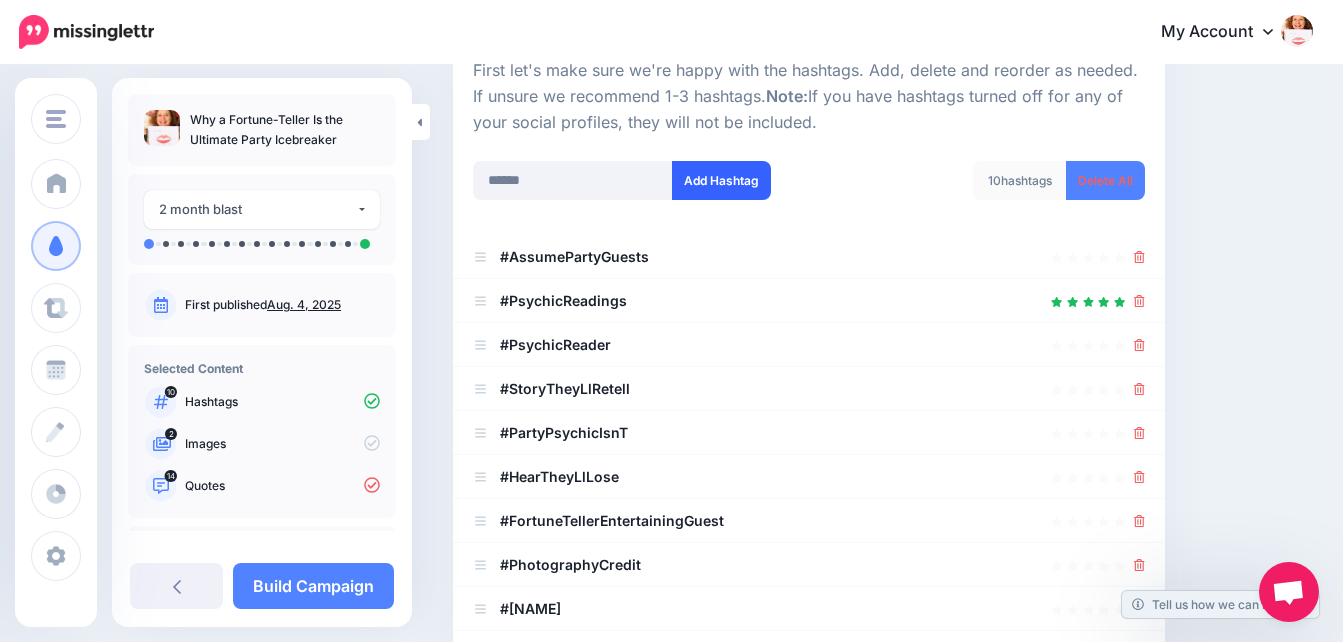 click on "Add Hashtag" at bounding box center [721, 180] 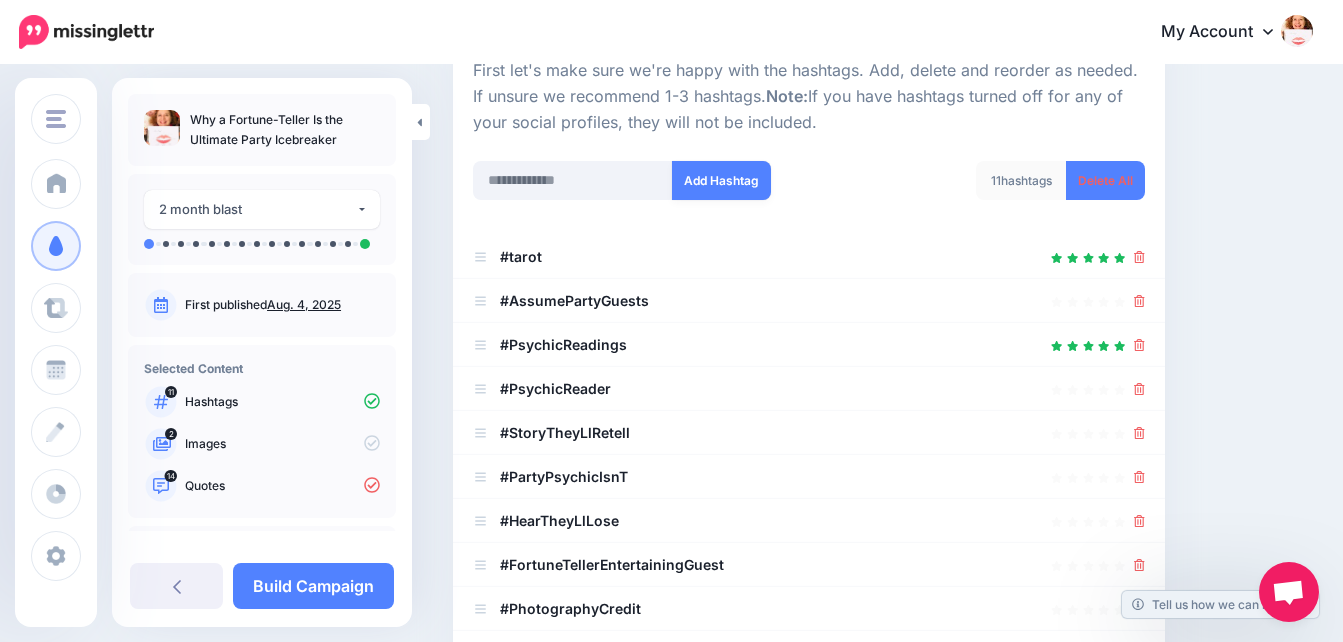 scroll, scrollTop: 449, scrollLeft: 0, axis: vertical 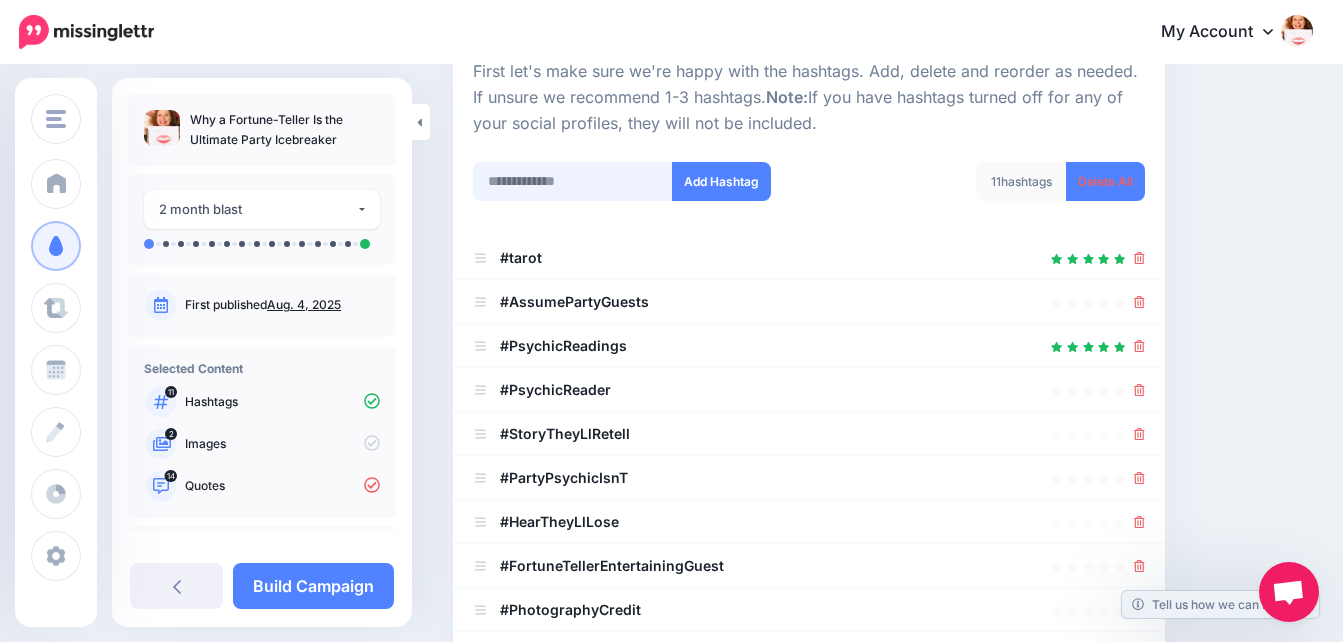 click at bounding box center (573, 181) 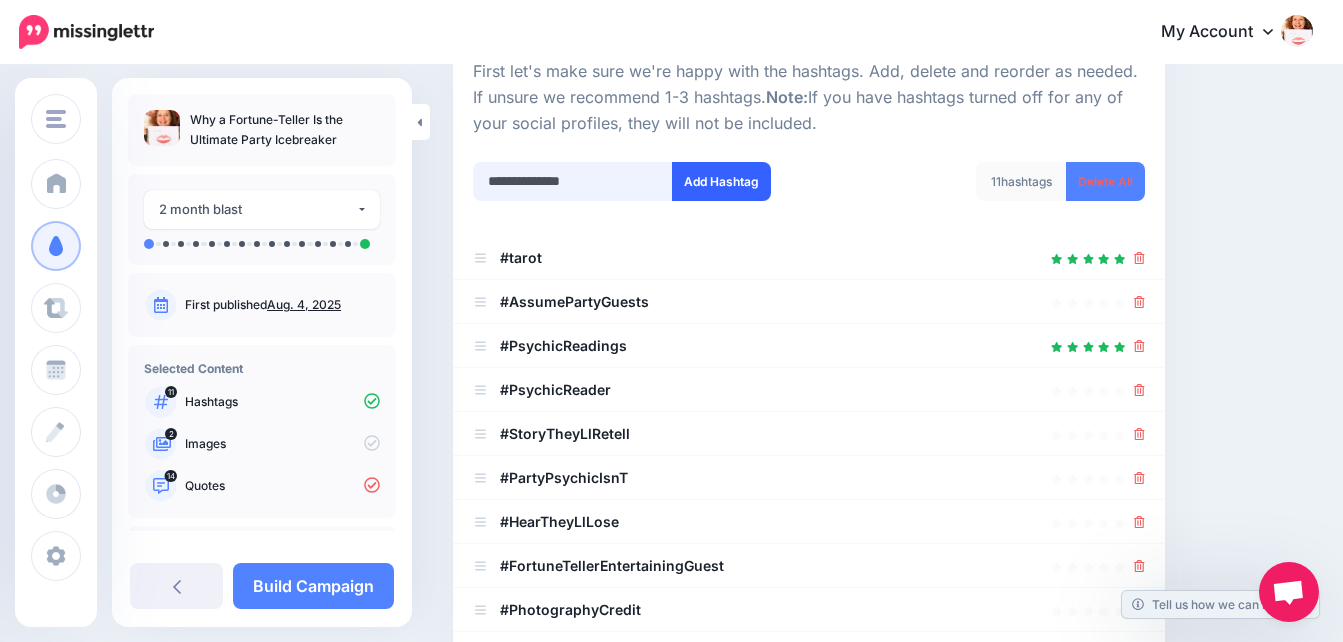 type on "**********" 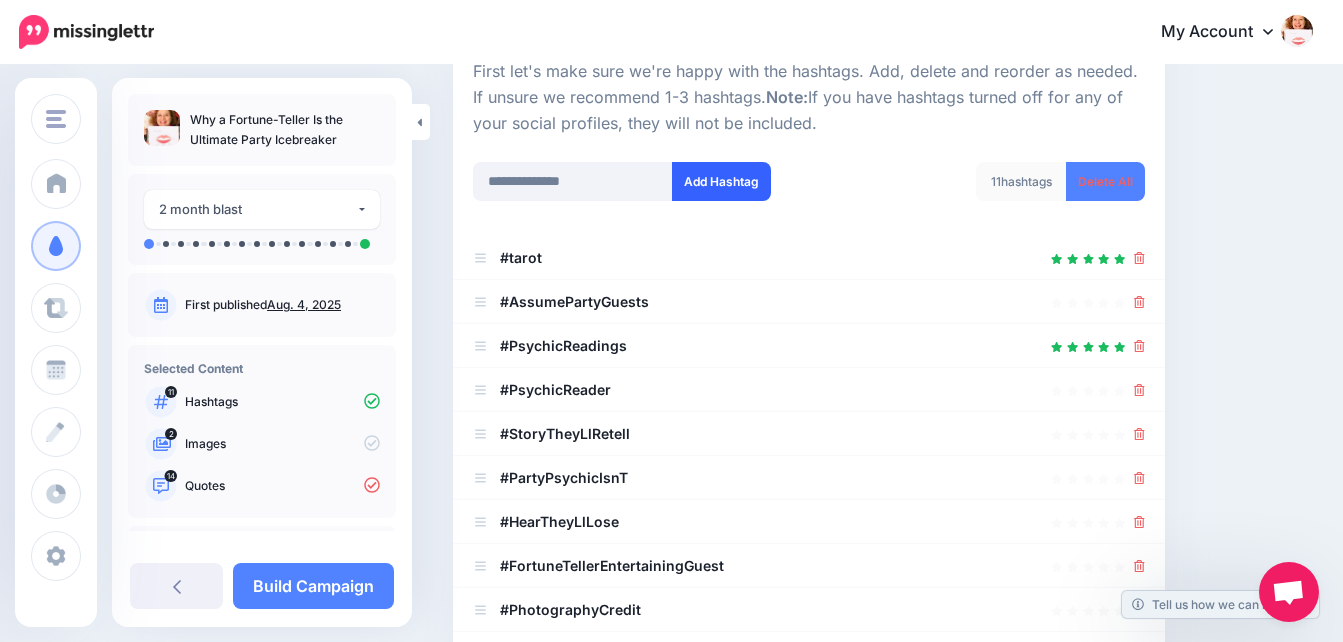 click on "Add Hashtag" at bounding box center [721, 181] 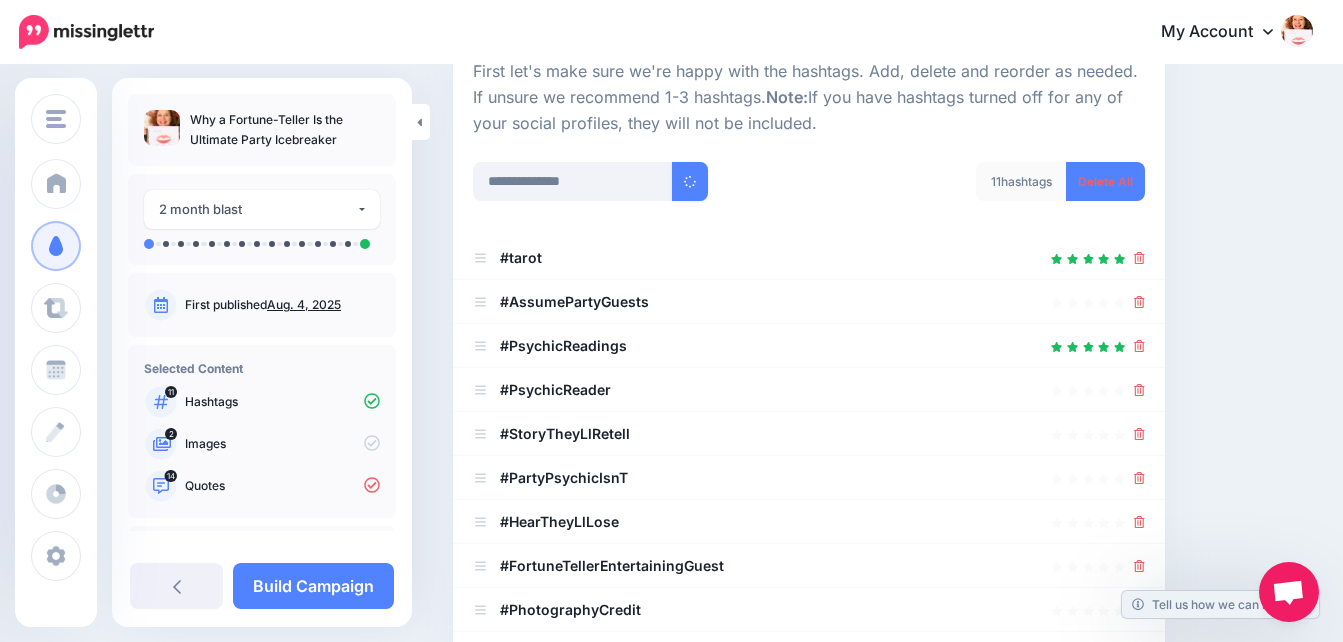 type 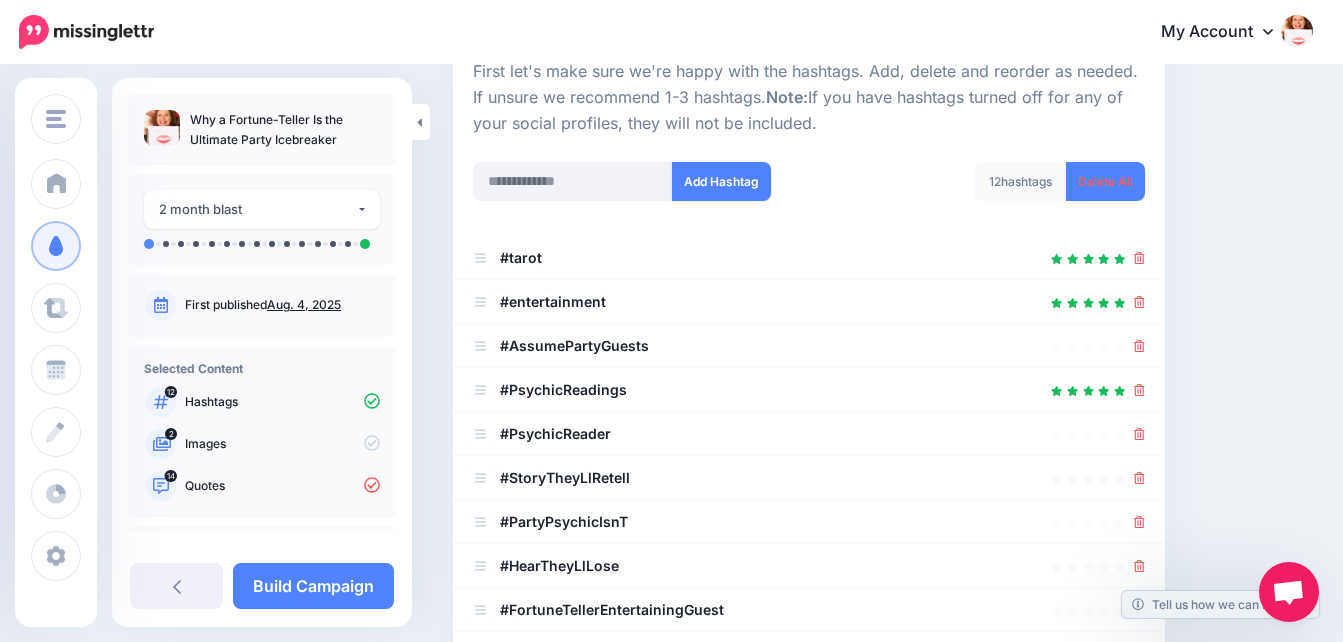 scroll, scrollTop: 449, scrollLeft: 0, axis: vertical 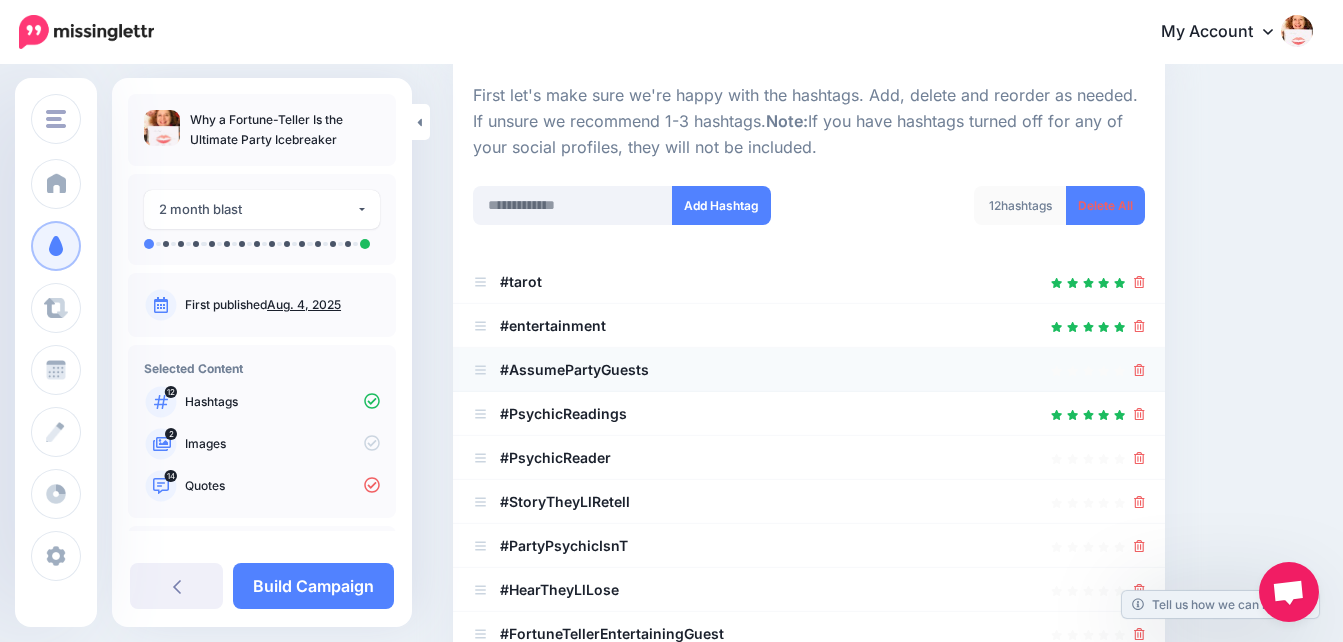 click 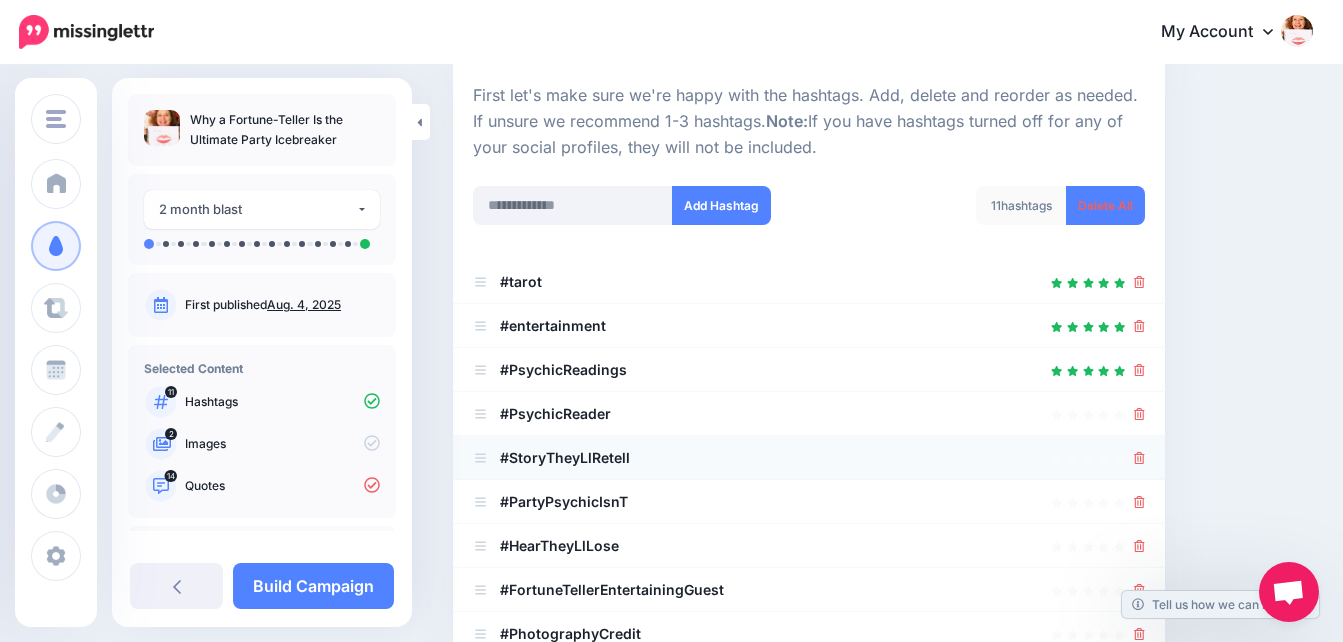 click on "#StoryTheyLlRetell" at bounding box center [809, 458] 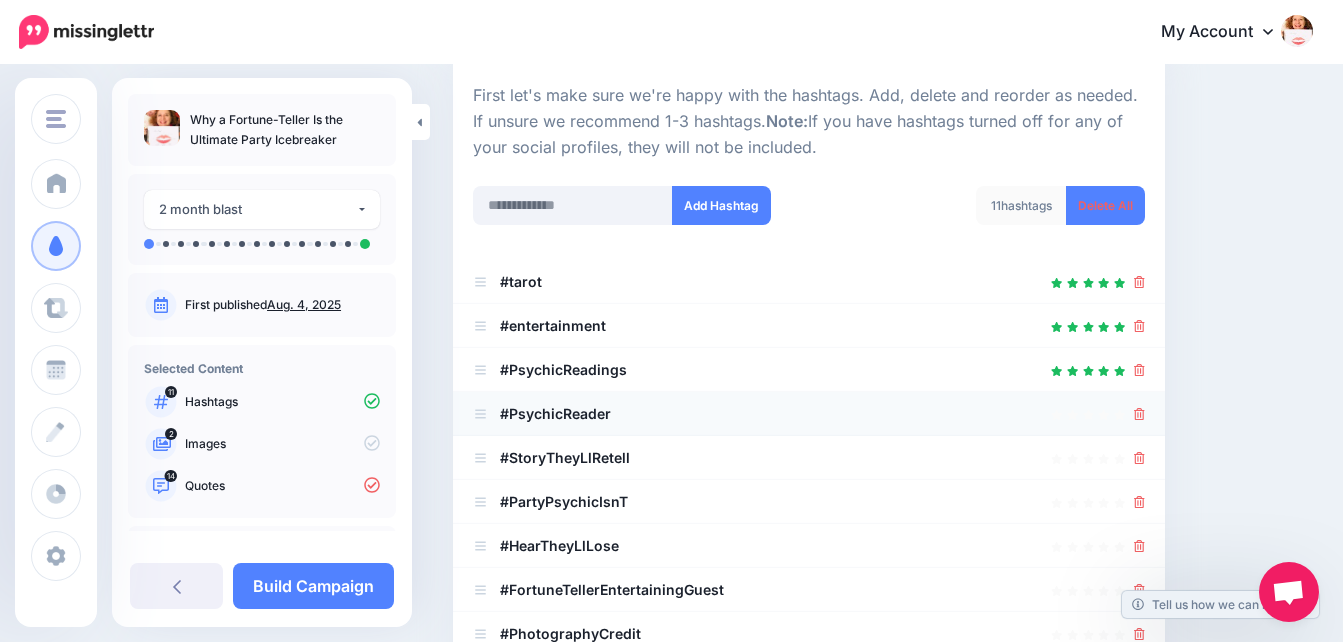 click 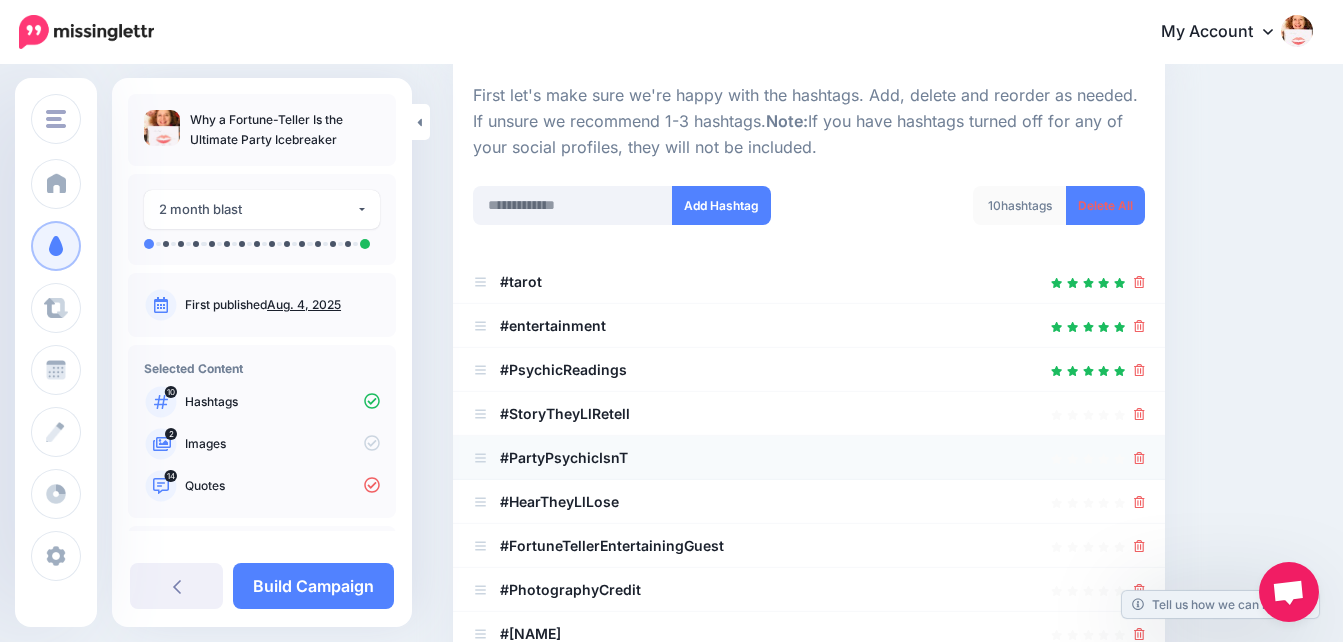 click 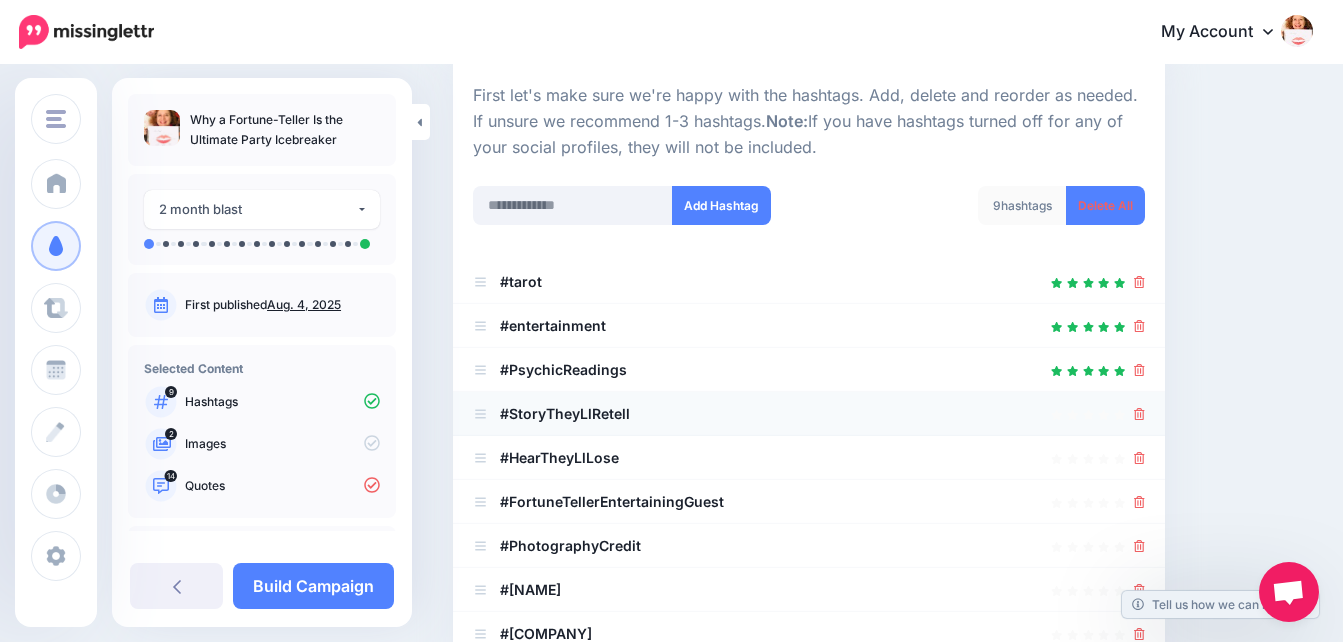 click 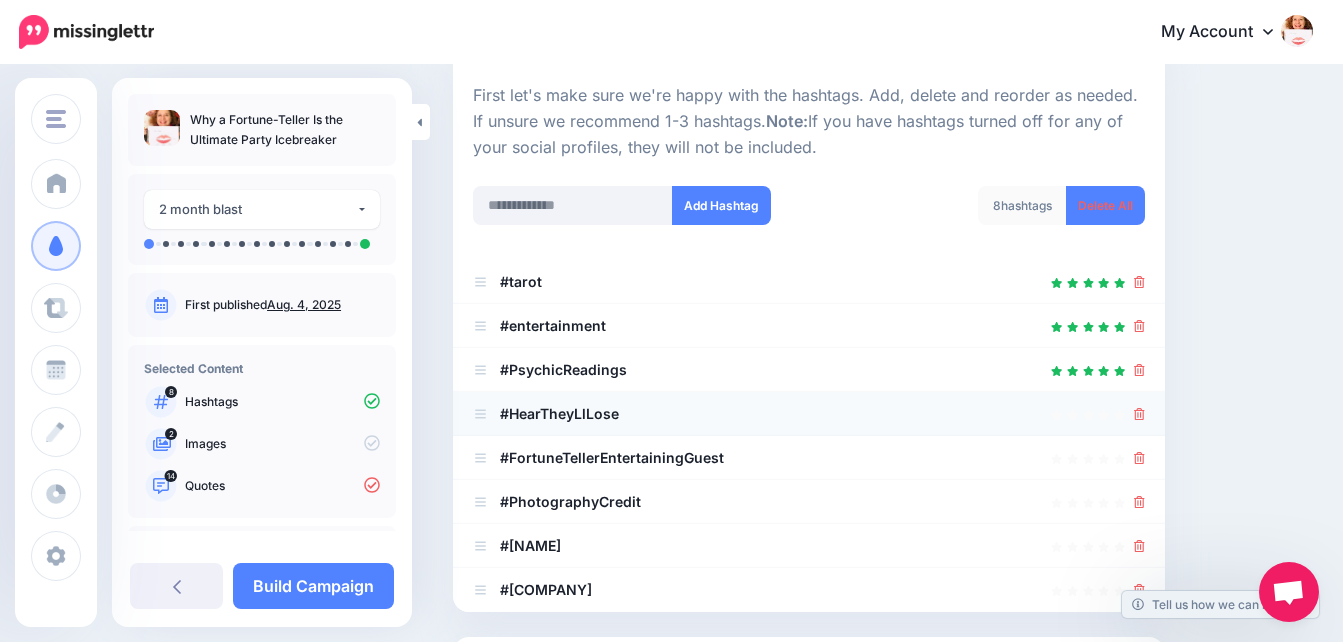 click 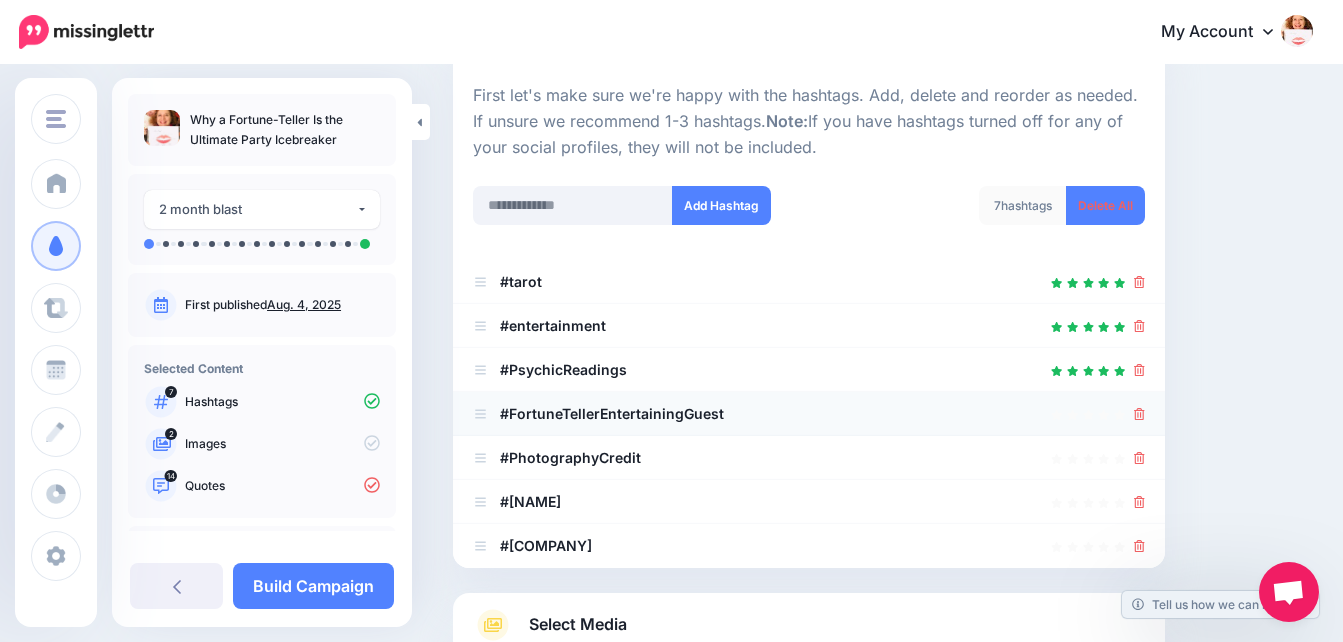 click 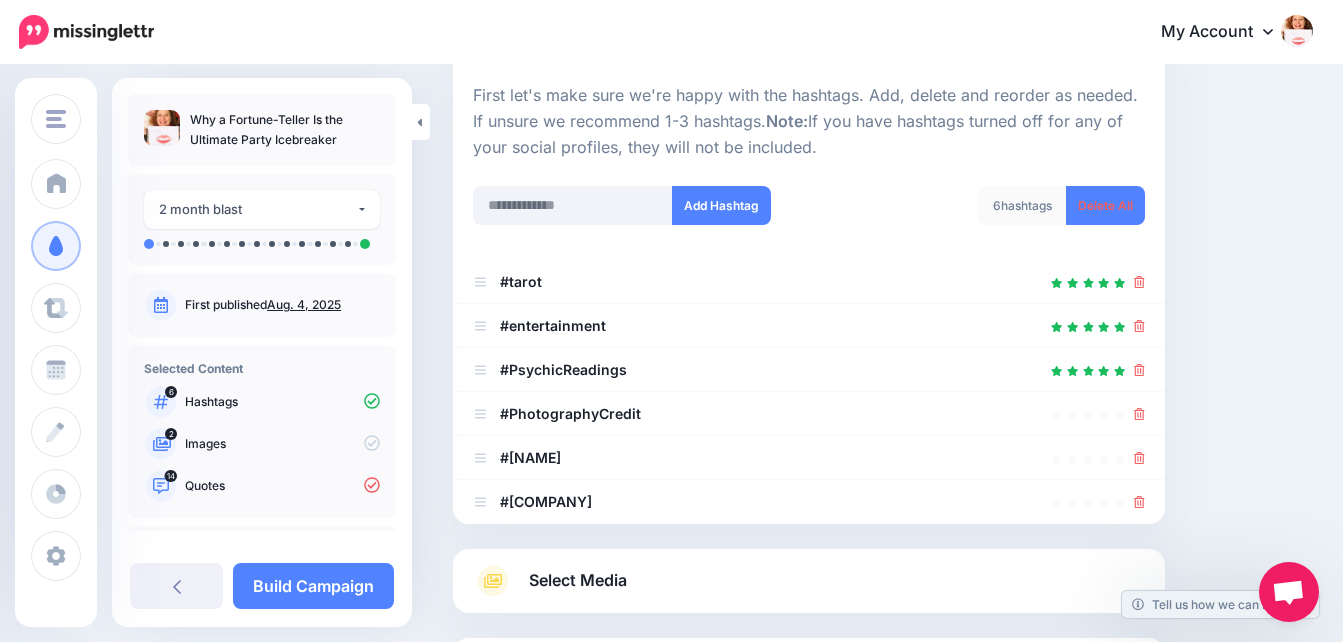 click 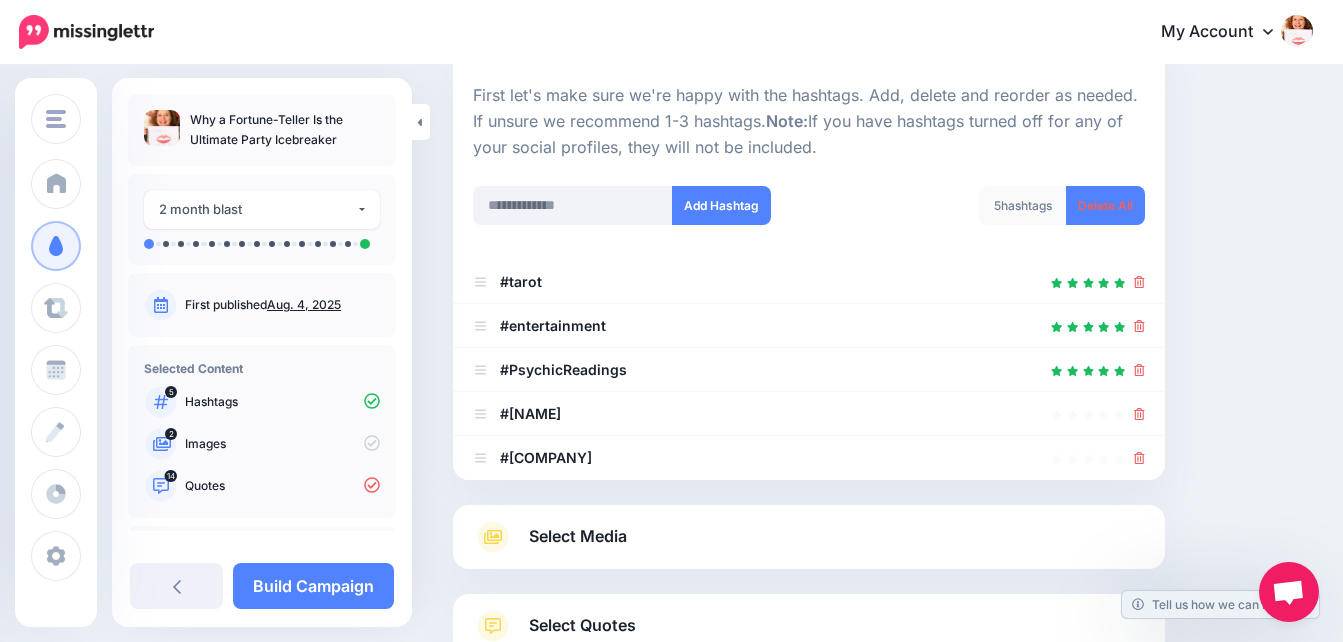 click 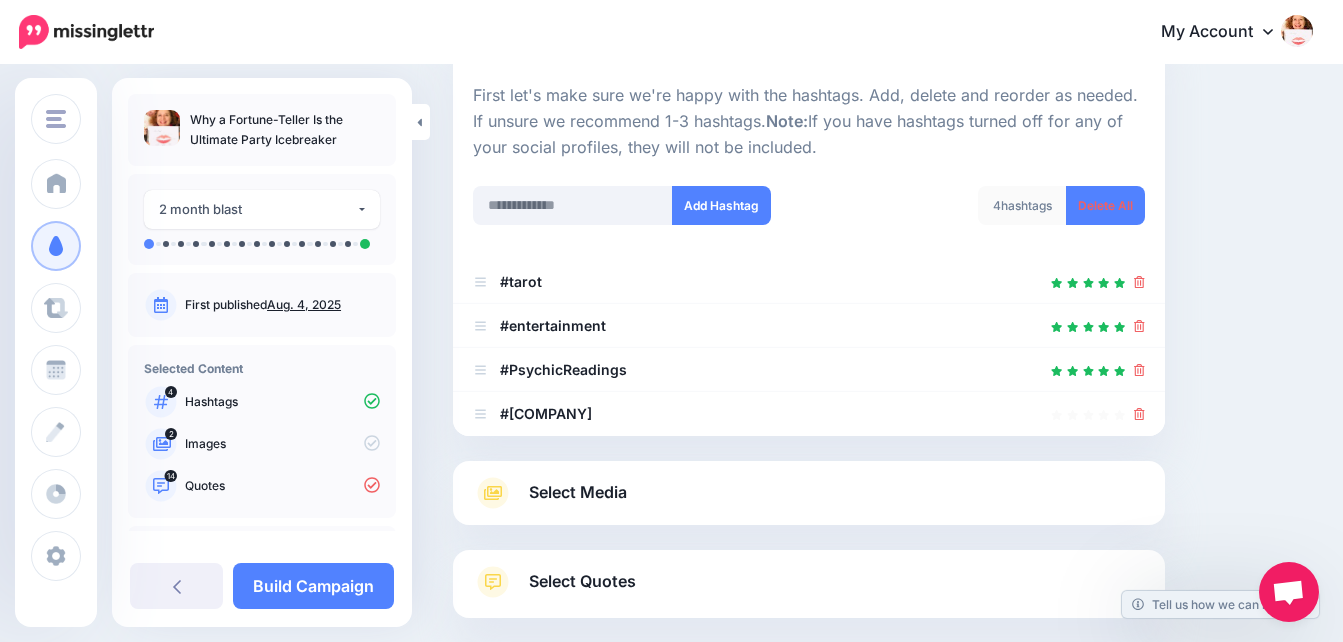 click 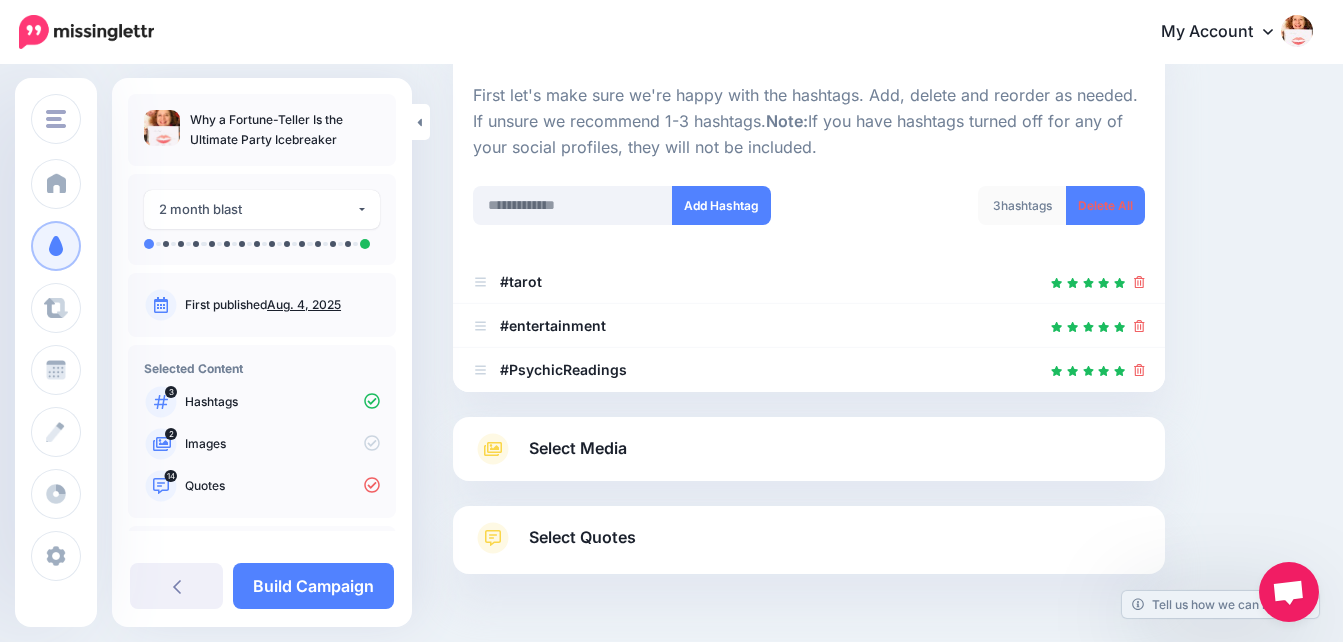 click on "Select Media" at bounding box center [578, 448] 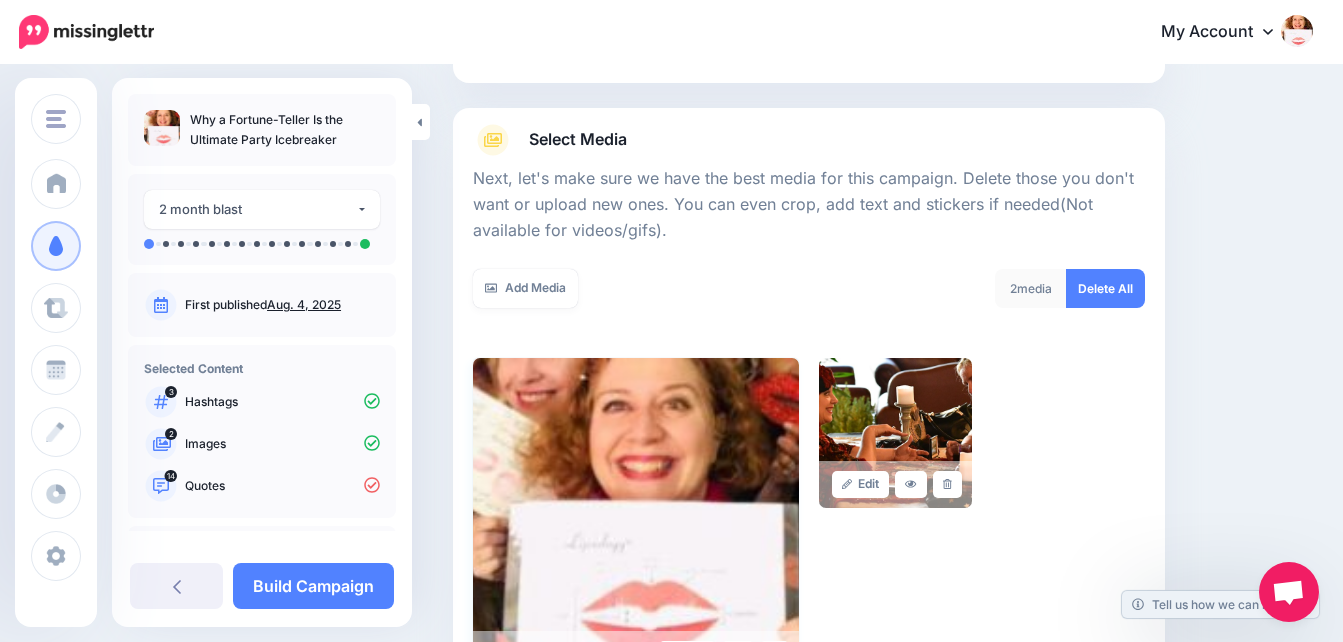 click at bounding box center (636, 518) 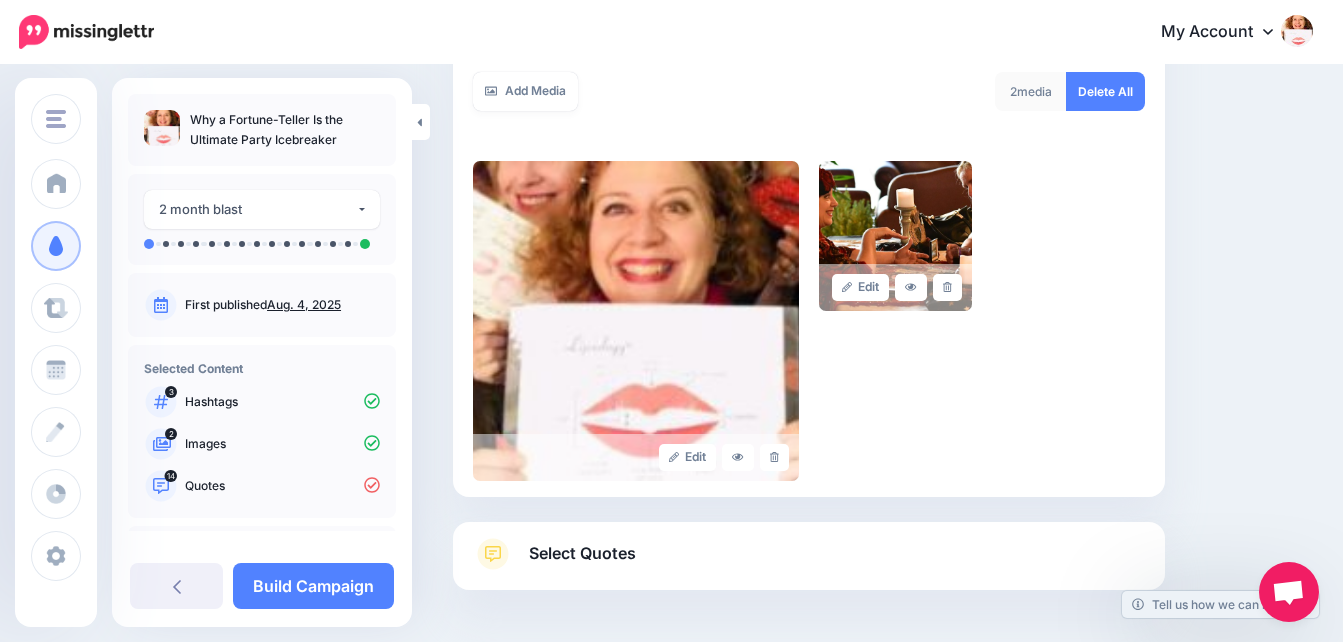 scroll, scrollTop: 381, scrollLeft: 0, axis: vertical 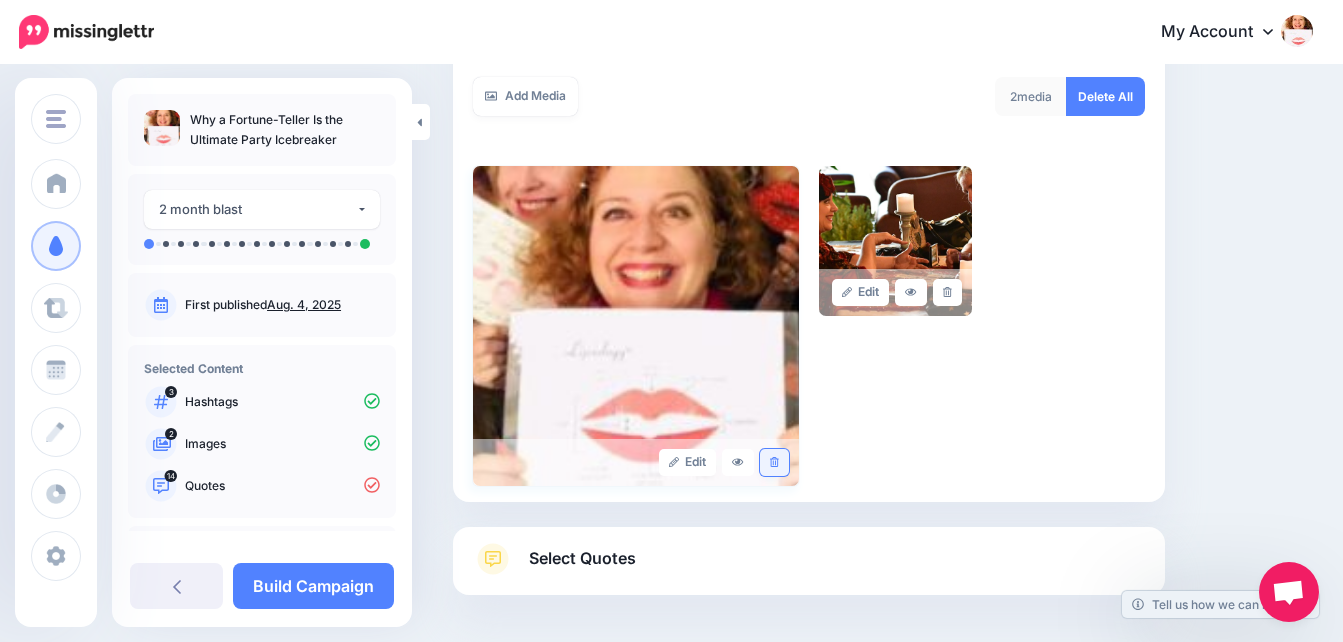 click 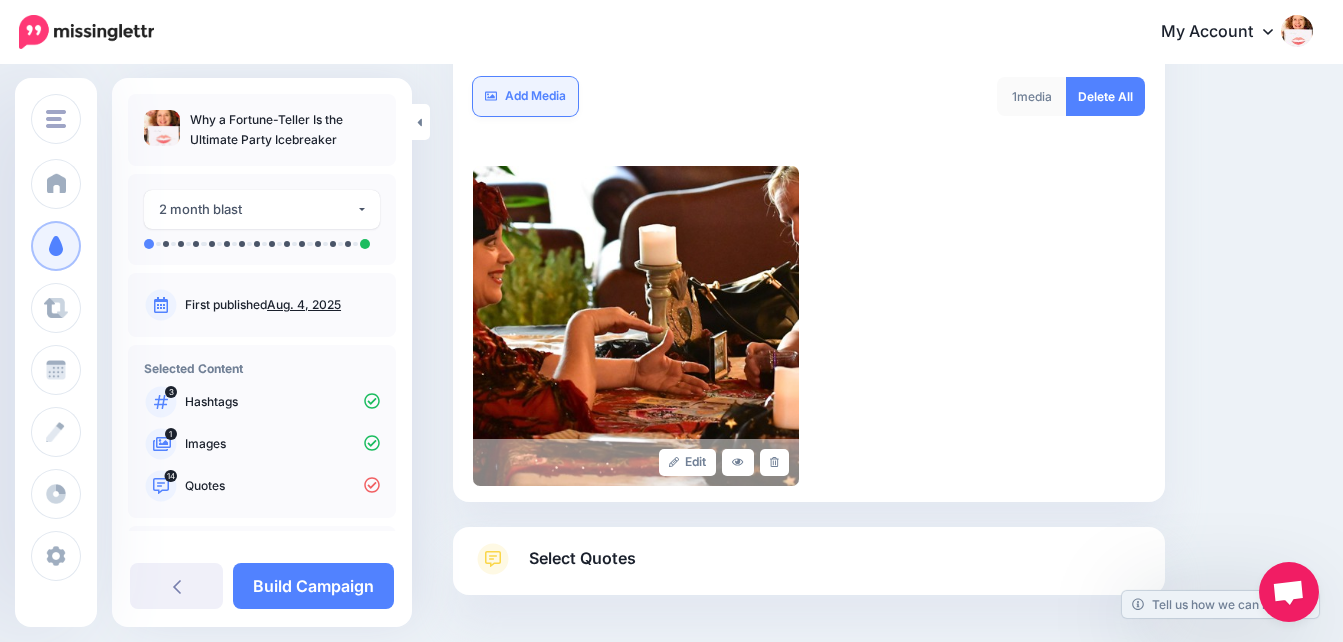 click on "Add Media" at bounding box center (525, 96) 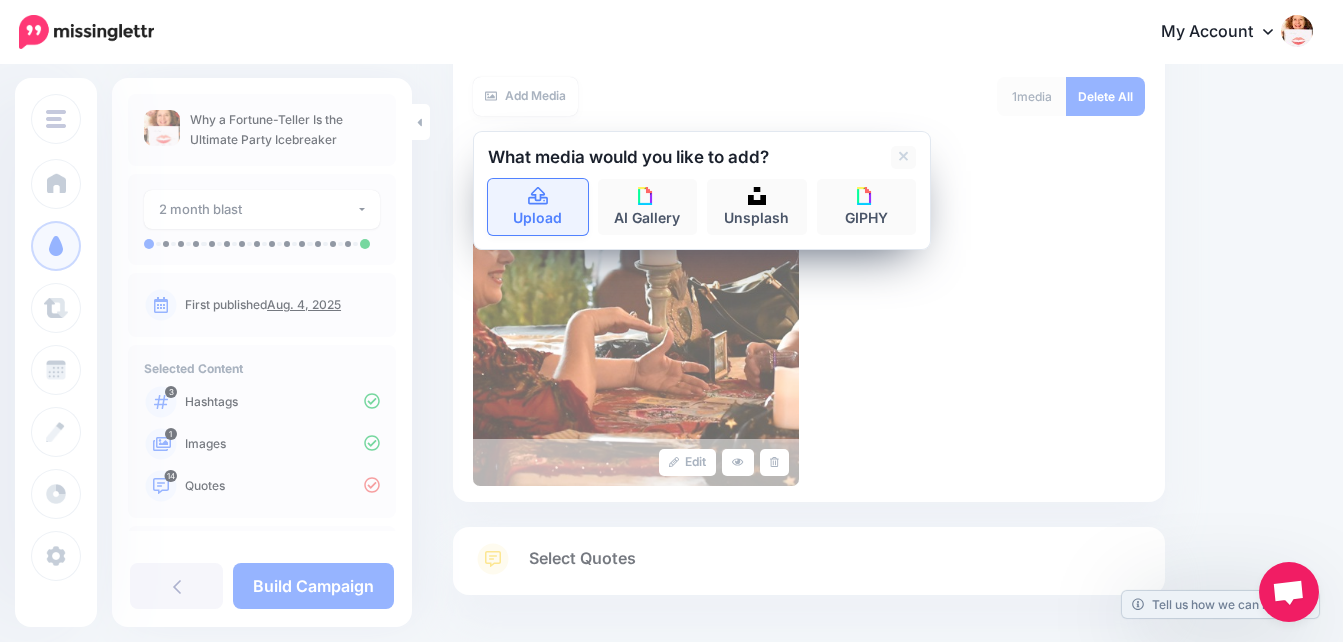 click on "Upload" at bounding box center (538, 207) 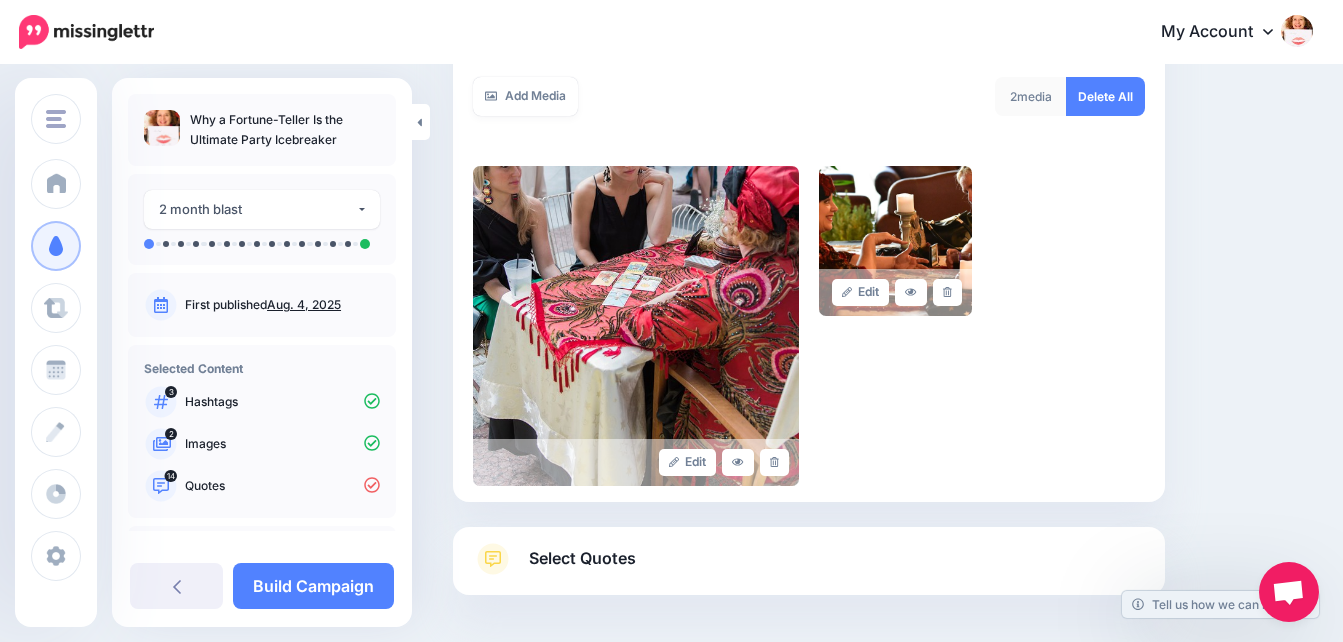 scroll, scrollTop: 464, scrollLeft: 0, axis: vertical 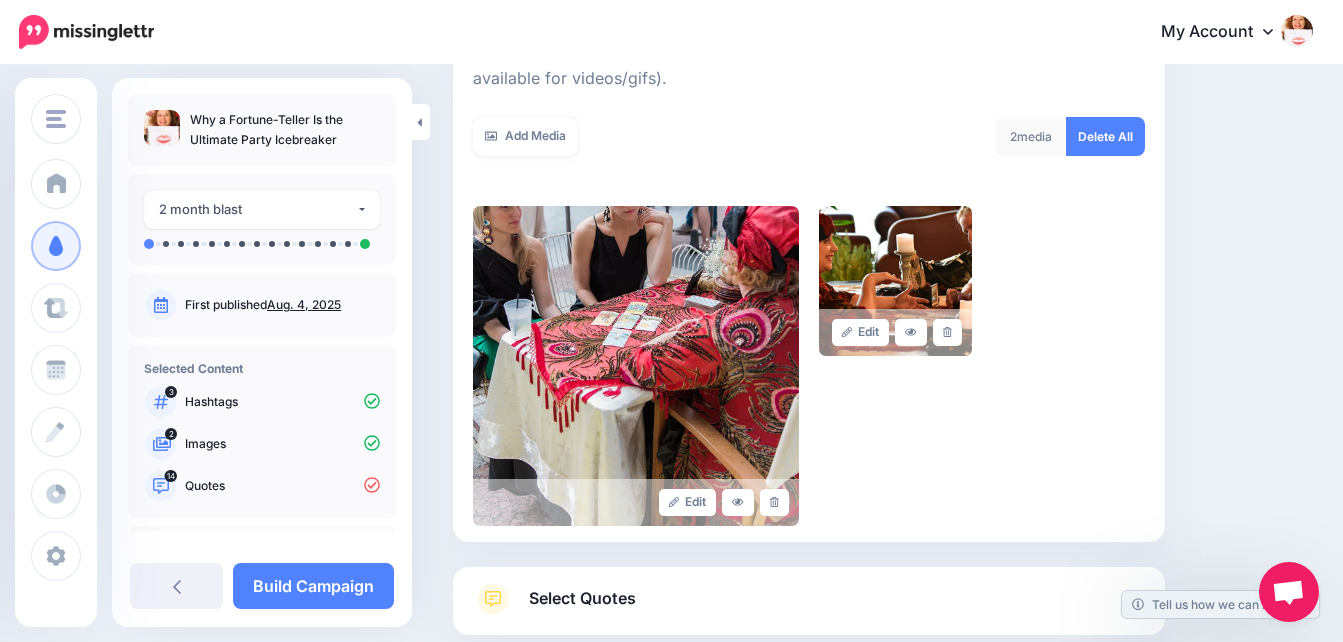 click on "Content and media
Choose the content and media that you'd like to use in this campaign.
Select Hashtags
First let's make sure we're happy with the hashtags. Add, delete and reorder as needed. If unsure we recommend 1-3 hashtags.  Note:  If you have hashtags turned off for any of your social profiles, they will not be included.
Add Hashtag" at bounding box center (883, 245) 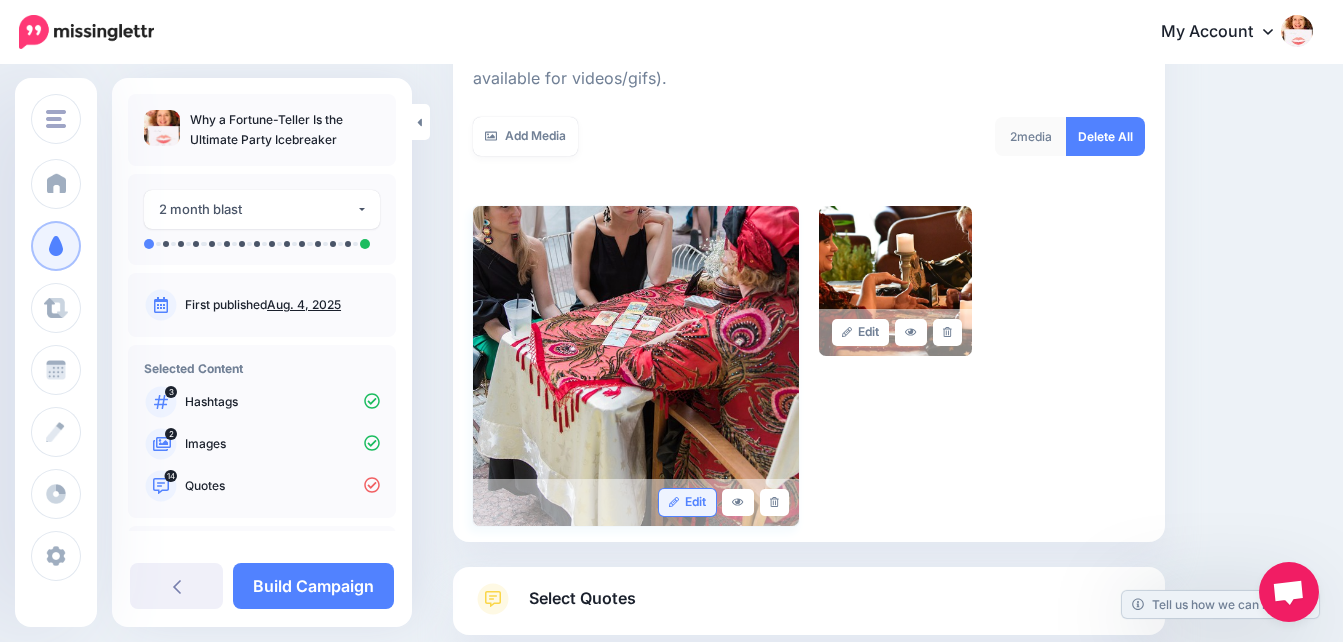 click on "Edit" at bounding box center [687, 502] 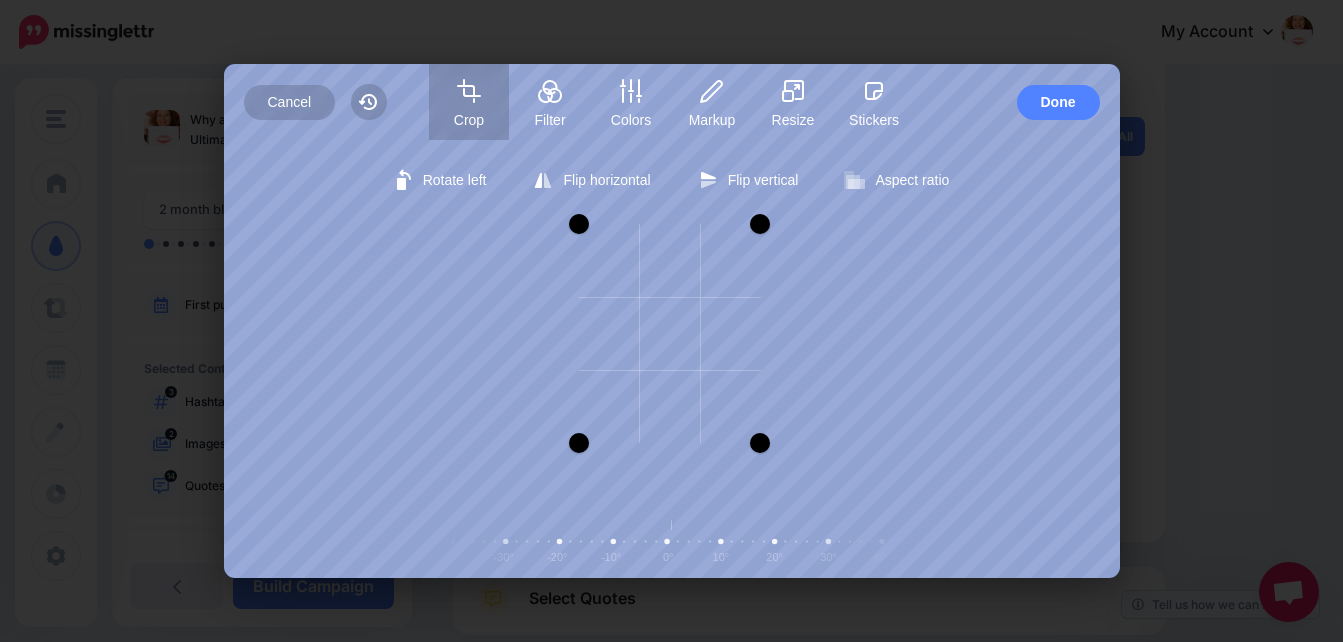 click at bounding box center (760, 443) 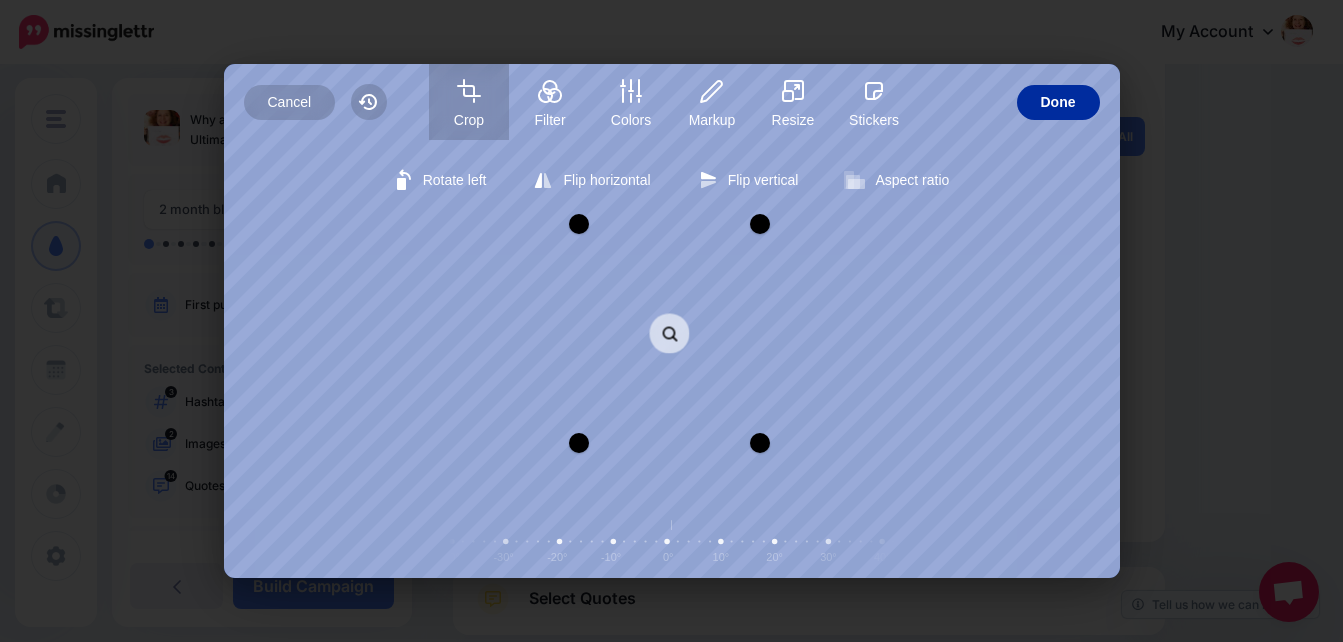 click on "Done" at bounding box center (1058, 102) 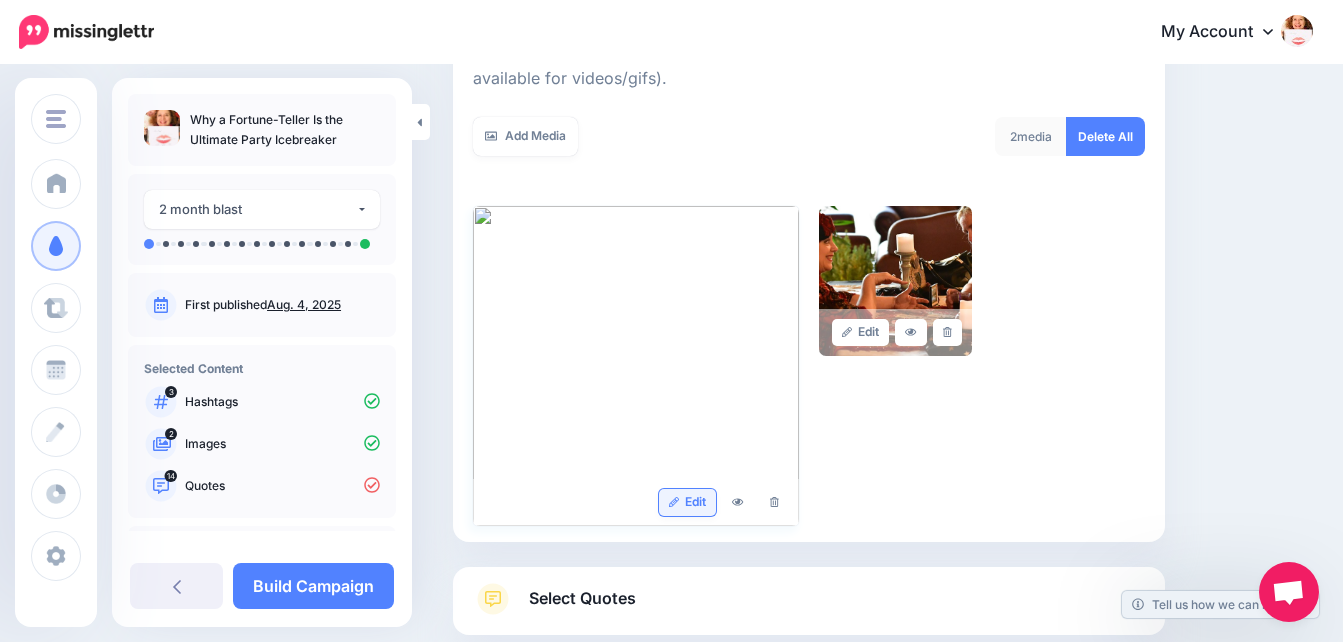 click on "Edit" at bounding box center [687, 502] 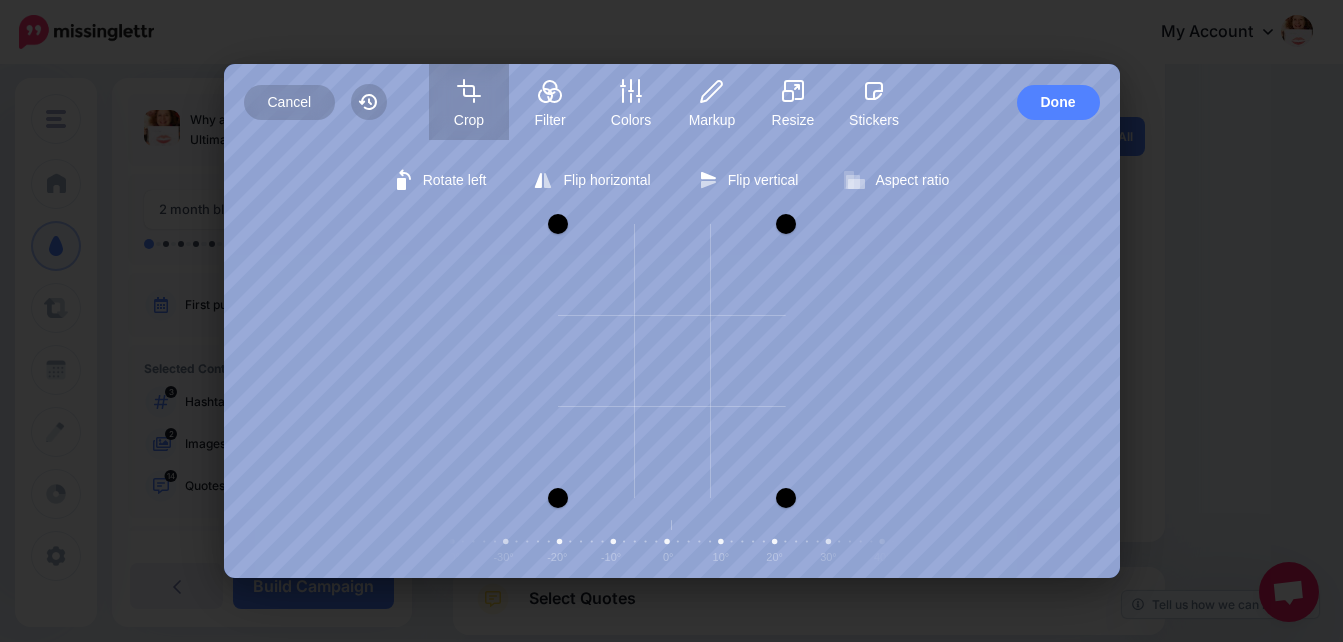 click on "Rotate left Flip horizontal Flip vertical Aspect ratio Free Portrait Square Landscape Zoom Center rotation -90° -80° -70° -60° -50° -40° -30° -20° -10° 0° 10° 20° 30° 40° 50° 60° 70° 80° 90° Remove" at bounding box center [672, 359] 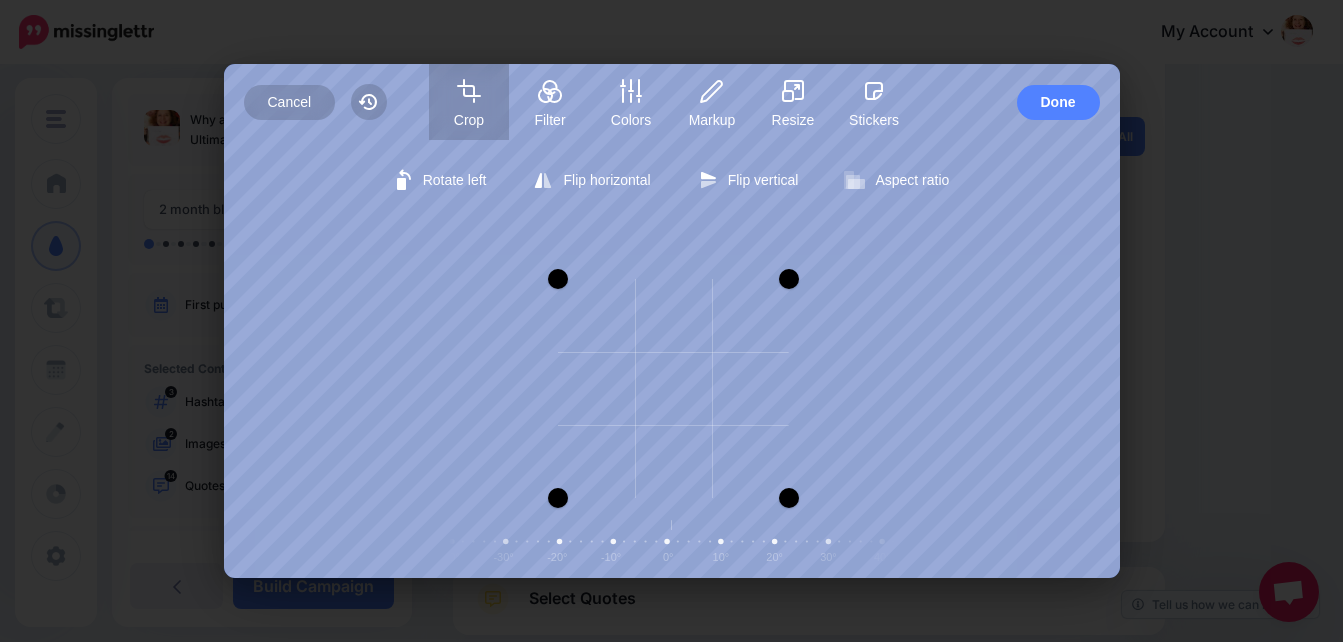 click at bounding box center (789, 279) 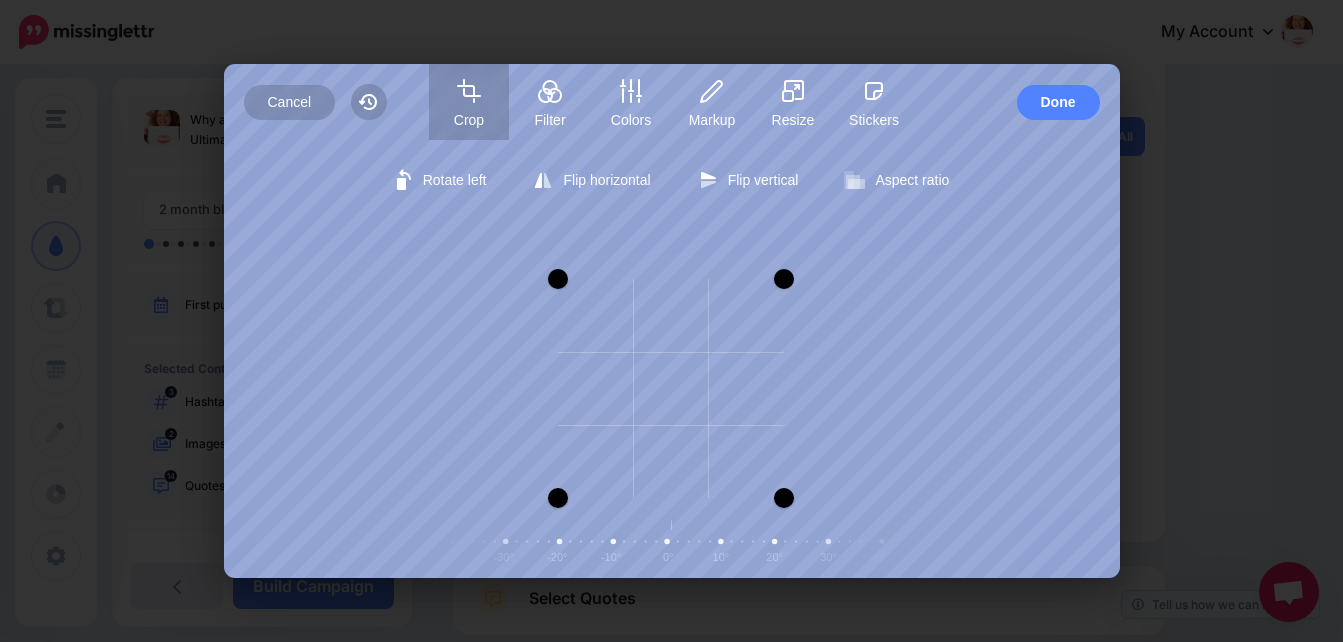 click on "Rotate left Flip horizontal Flip vertical Aspect ratio Free Portrait Square Landscape Zoom Center rotation -90° -80° -70° -60° -50° -40° -30° -20° -10° 0° 10° 20° 30° 40° 50° 60° 70° 80° 90°" at bounding box center [672, 359] 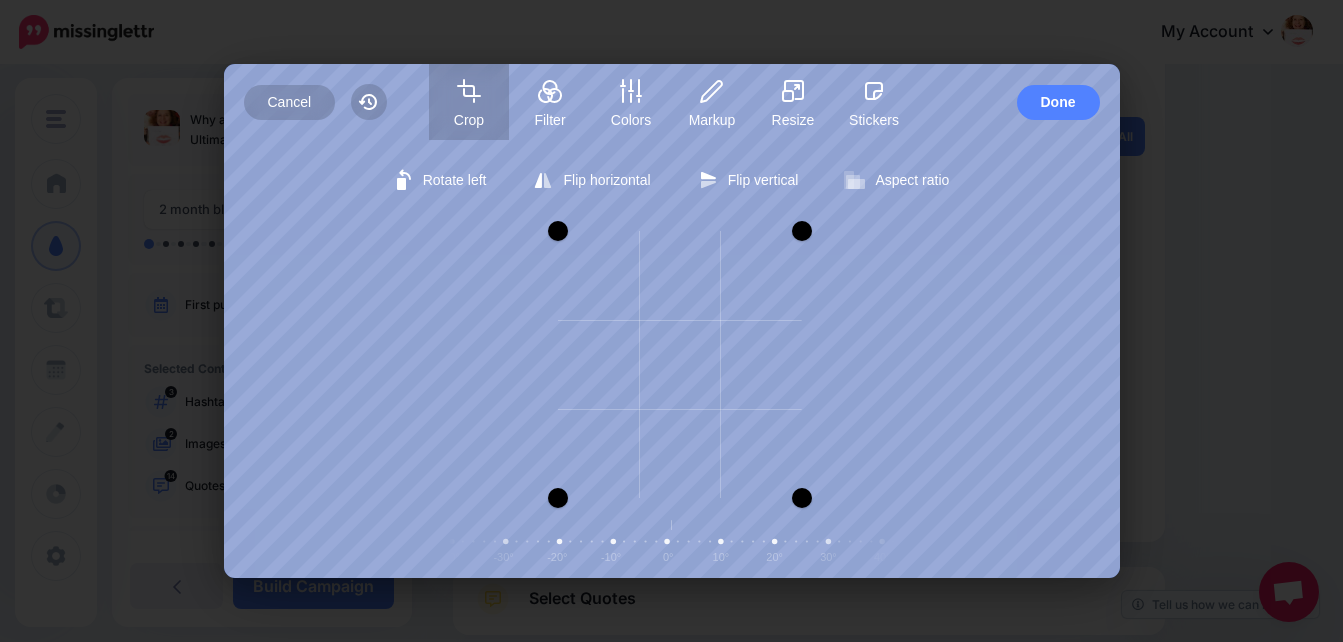 click at bounding box center (802, 231) 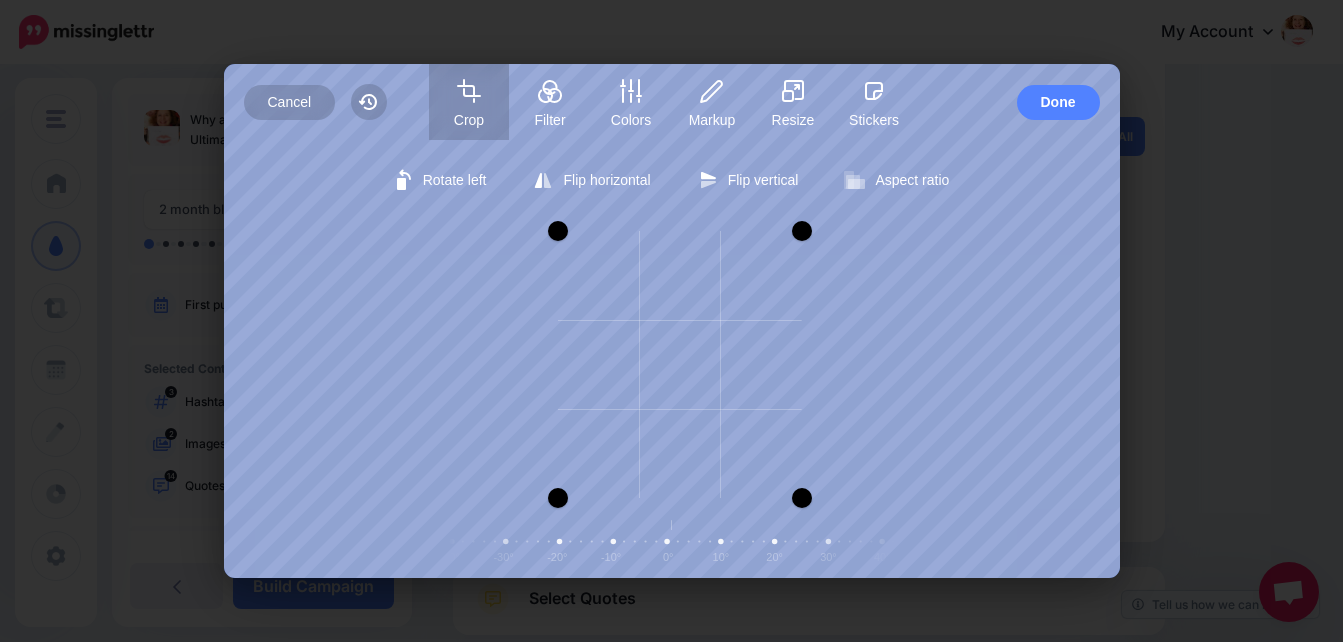 click on "Rotate left Flip horizontal Flip vertical Aspect ratio Free Portrait Square Landscape Zoom Center rotation -90° -80° -70° -60° -50° -40° -30° -20° -10° 0° 10° 20° 30° 40° 50° 60° 70° 80° 90°" at bounding box center (672, 359) 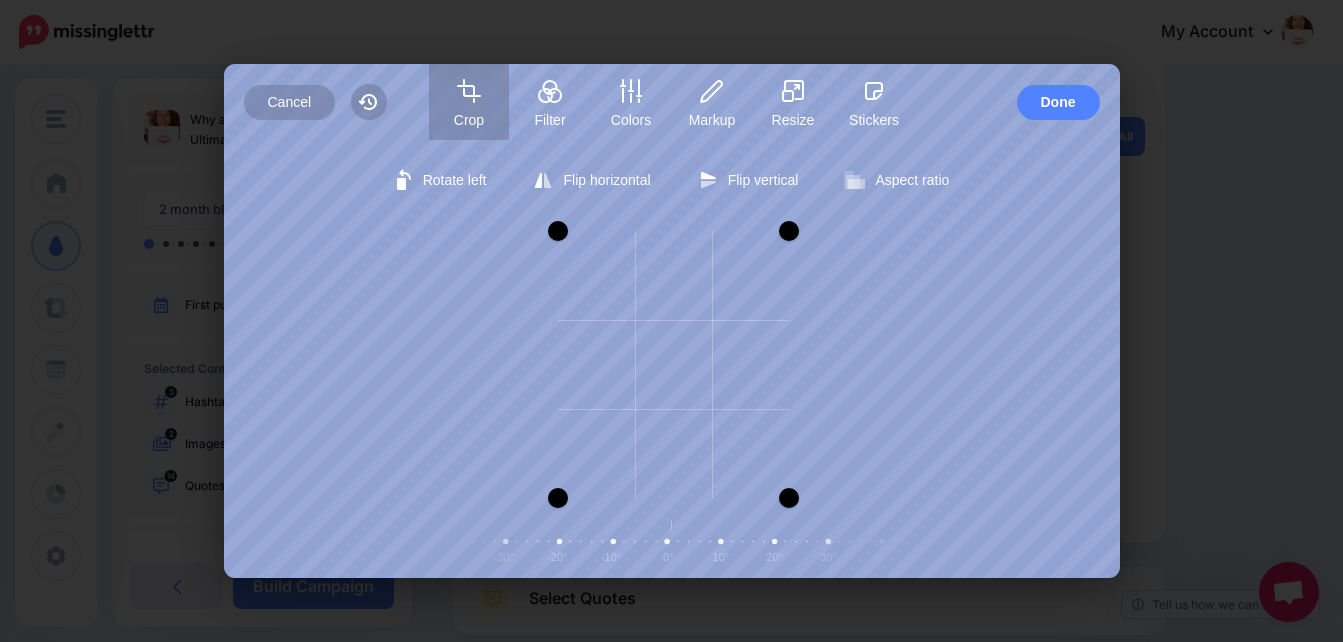 click on "Rotate left Flip horizontal Flip vertical Aspect ratio Free Portrait Square Landscape Zoom Center rotation -90° -80° -70° -60° -50° -40° -30° -20° -10° 0° 10° 20° 30° 40° 50° 60° 70° 80° 90°" at bounding box center (672, 359) 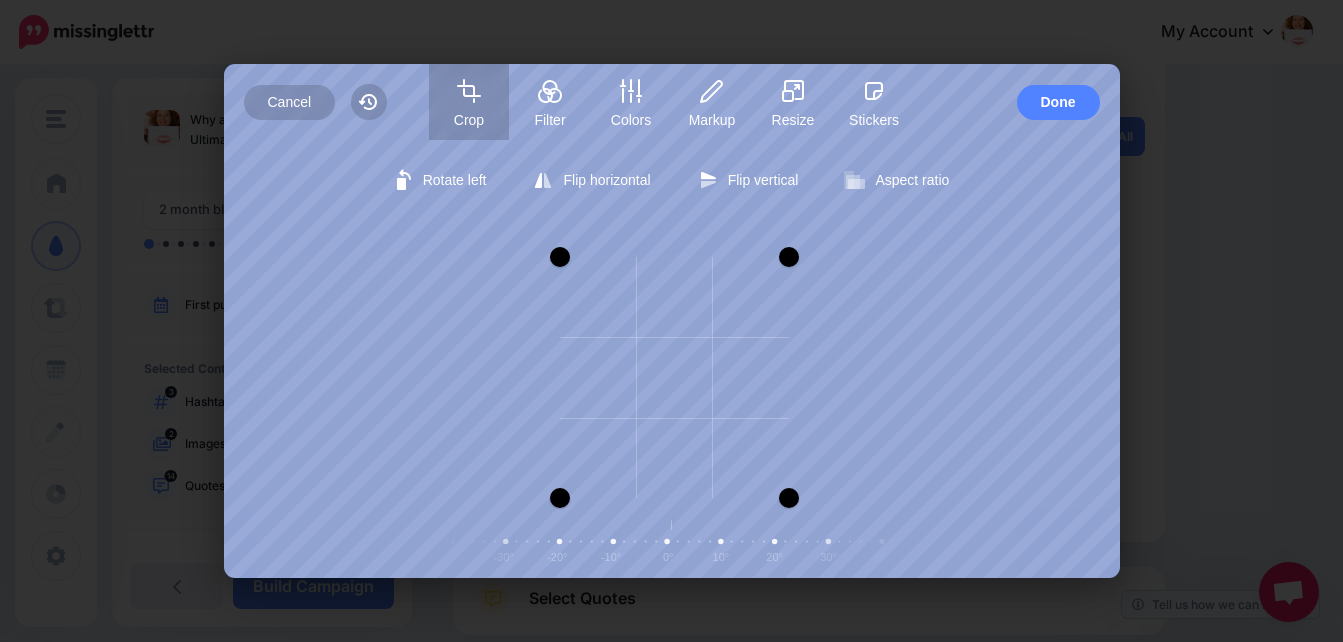 click at bounding box center [560, 257] 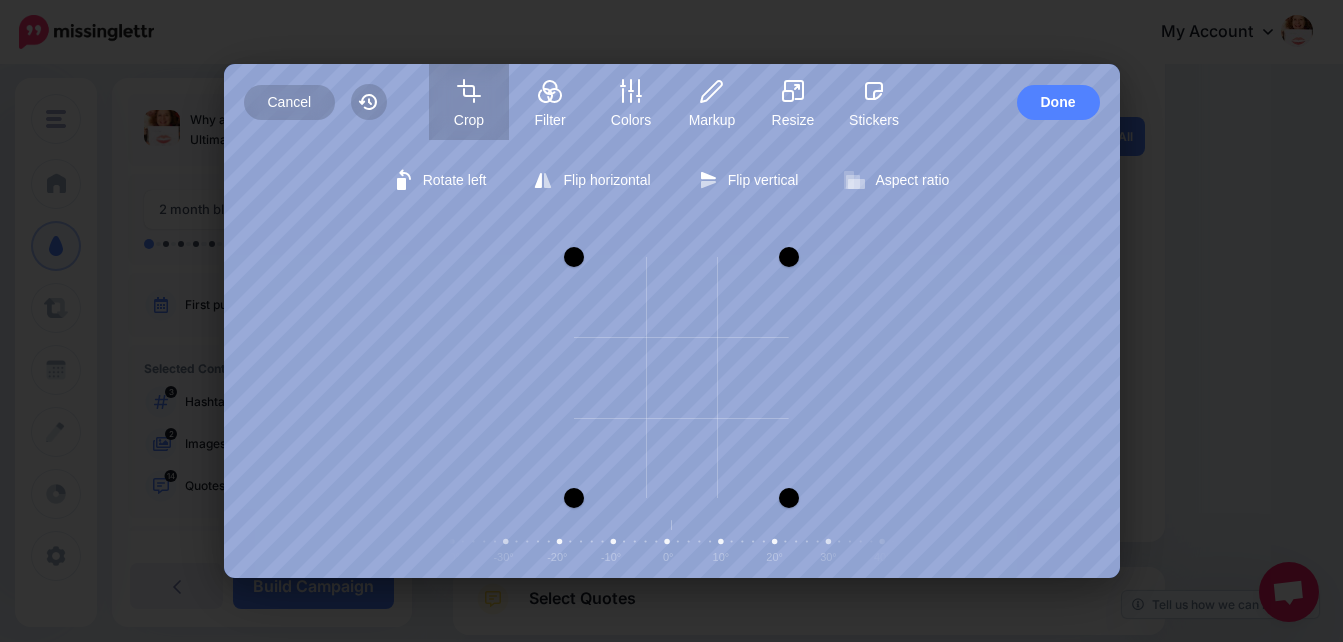 click at bounding box center (574, 377) 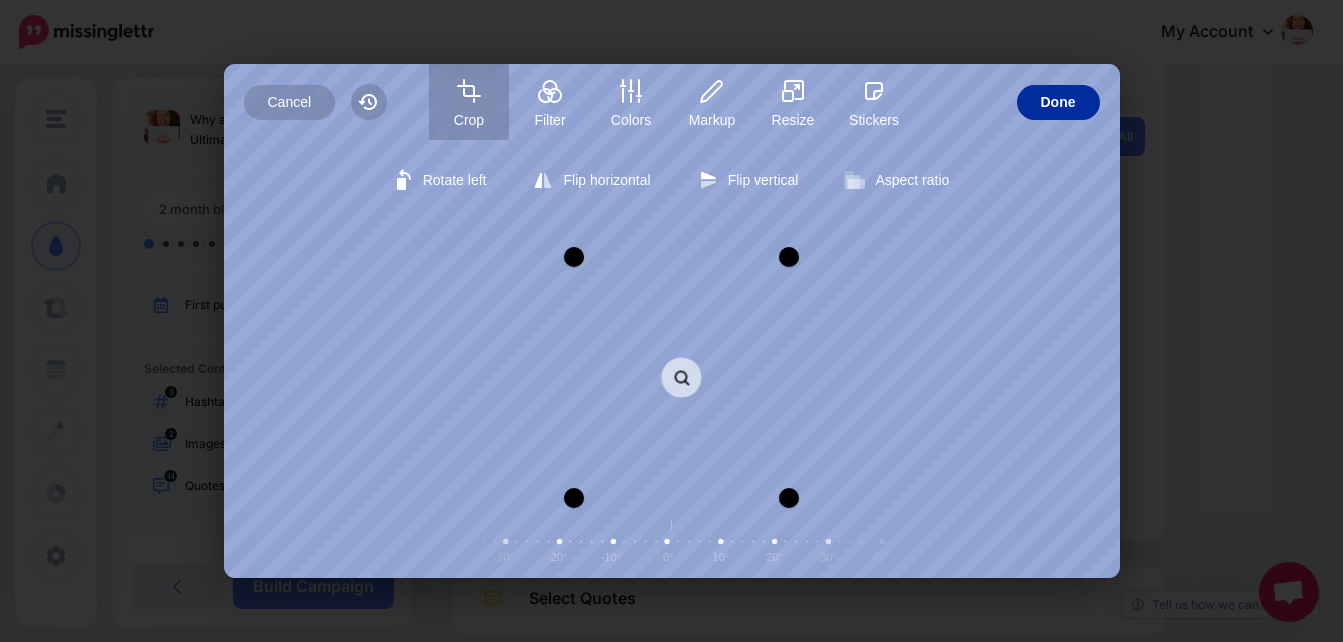 click on "Done" at bounding box center [1058, 102] 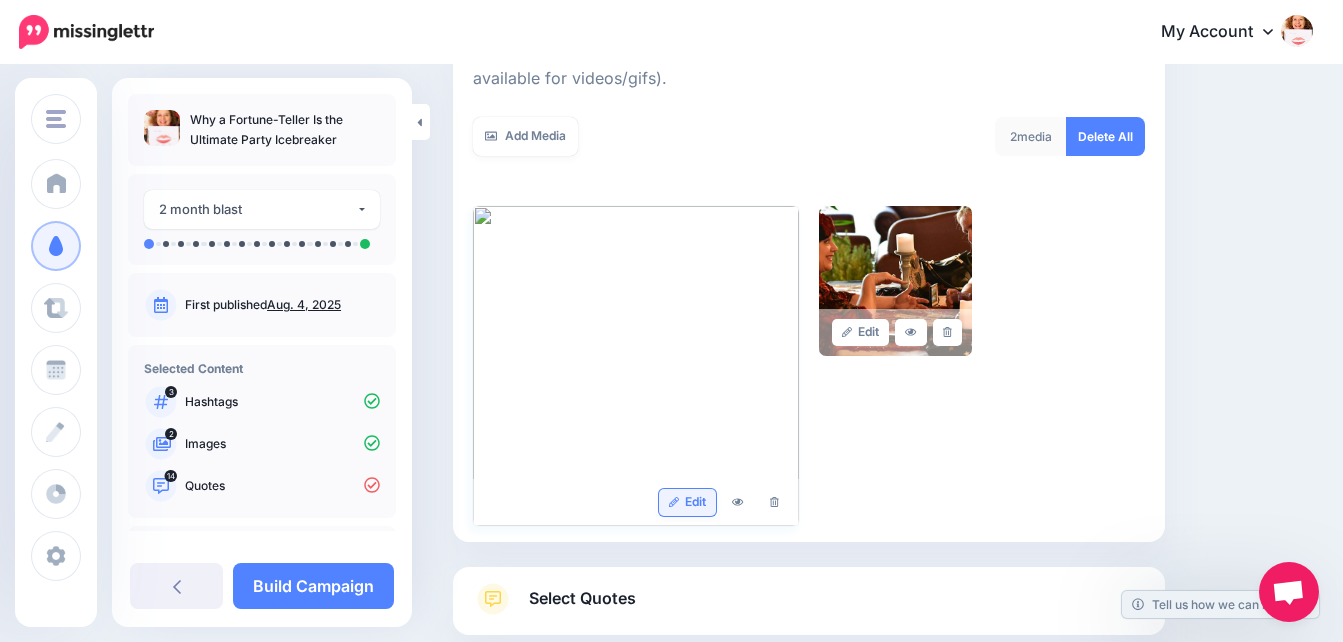 click on "Edit" at bounding box center [687, 502] 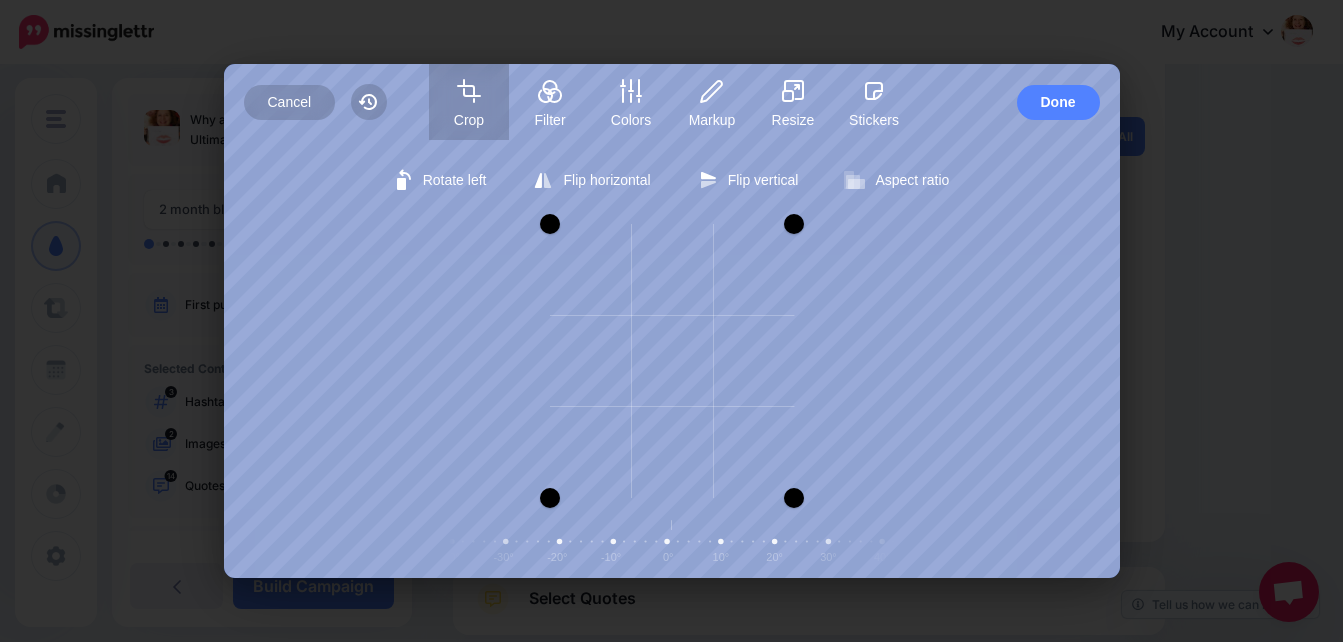 click at bounding box center [794, 224] 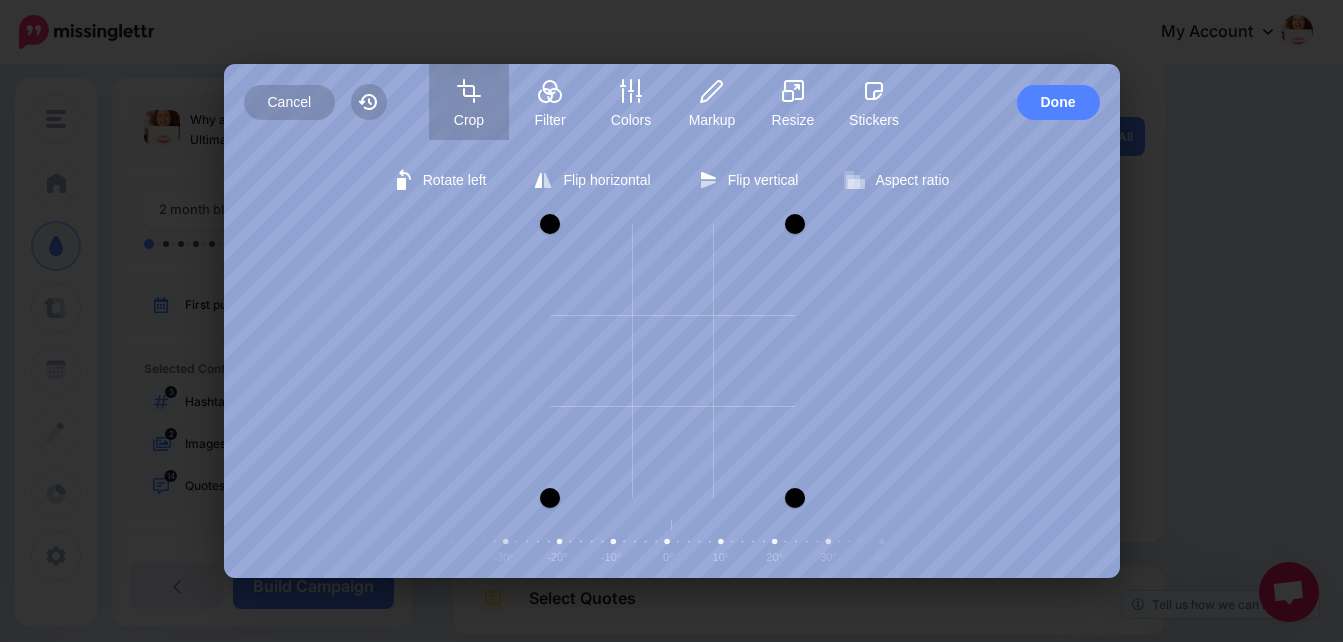 click at bounding box center [795, 224] 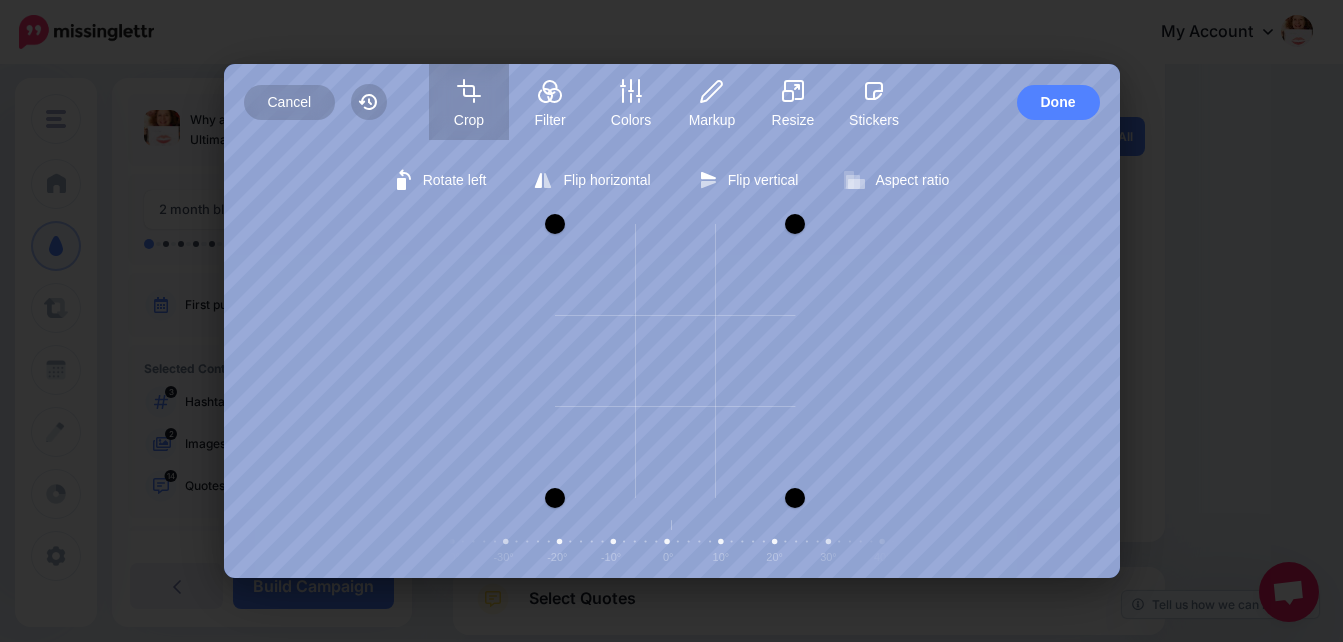 click at bounding box center (555, 498) 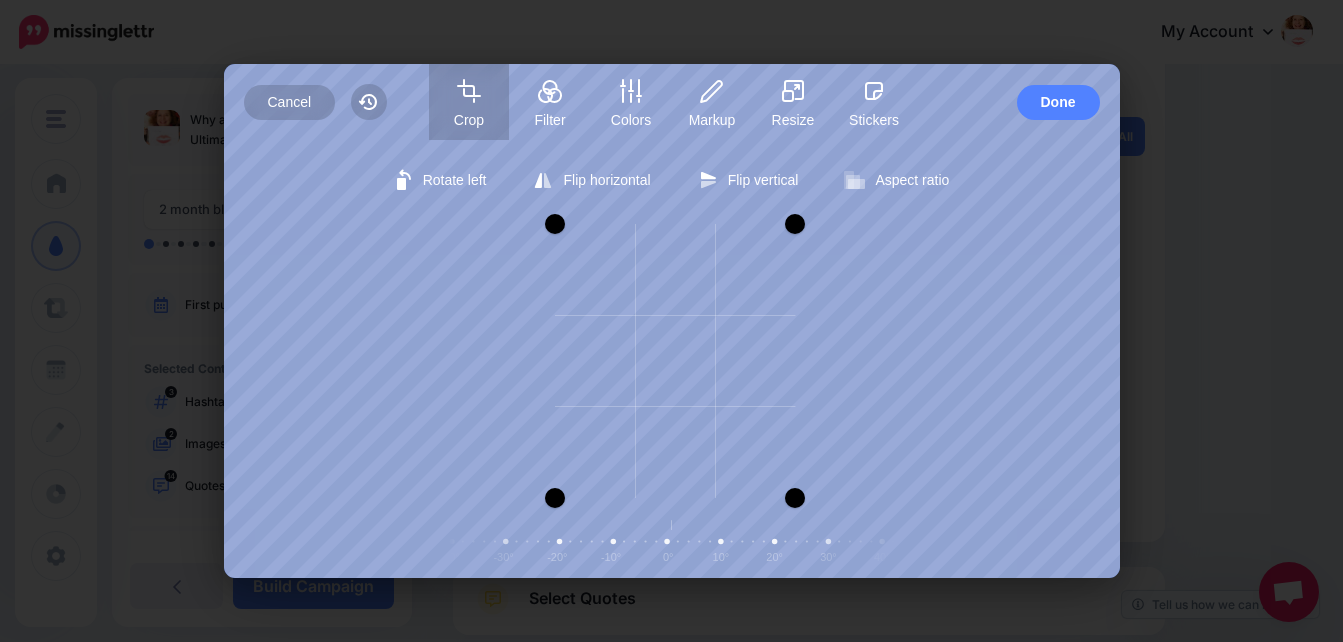 click at bounding box center [675, 498] 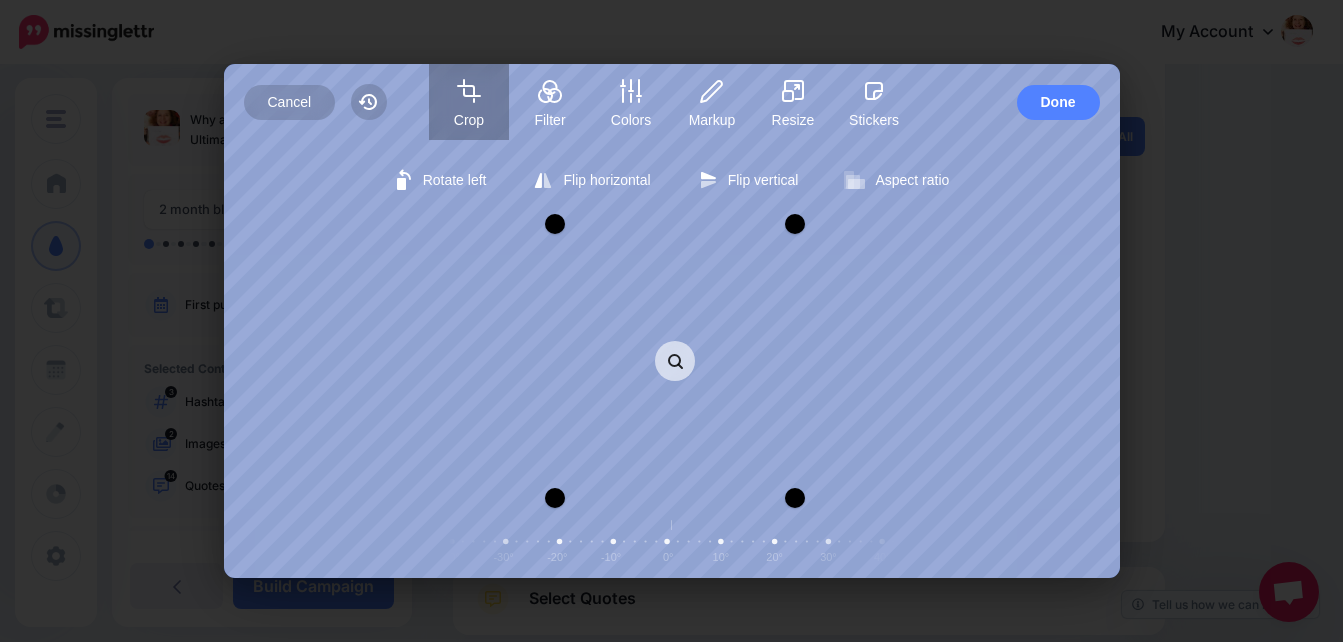 click on "Crop" at bounding box center [469, 120] 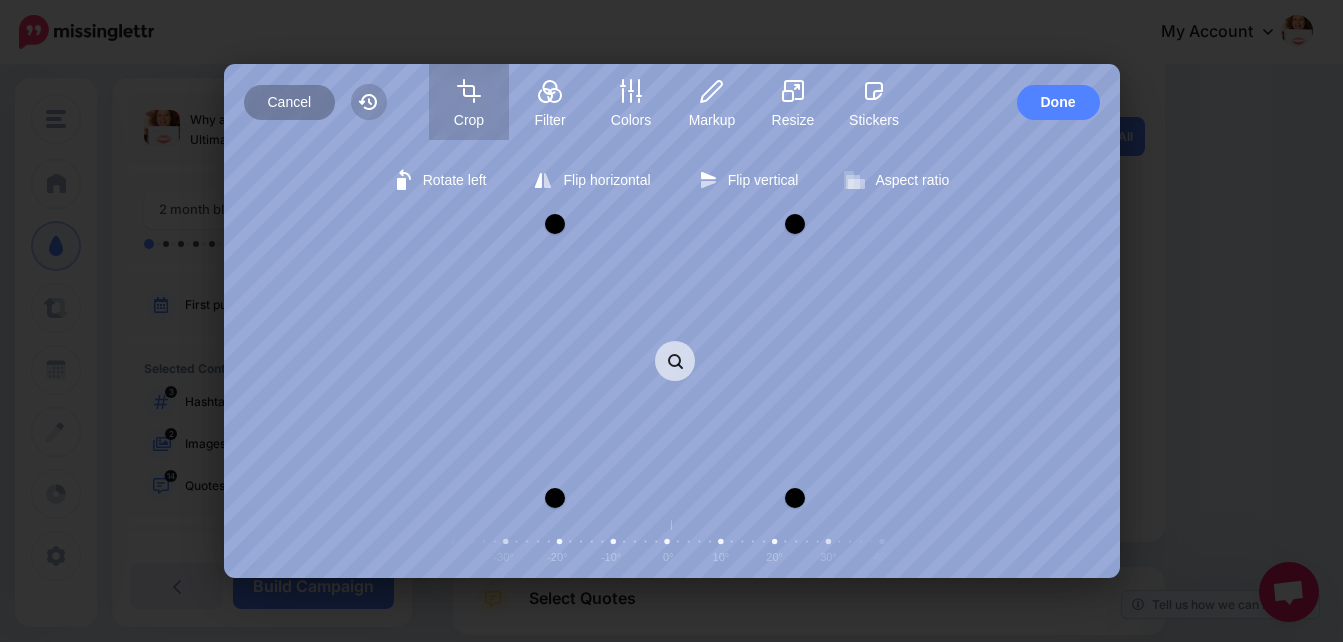 click on "Cancel" at bounding box center (290, 102) 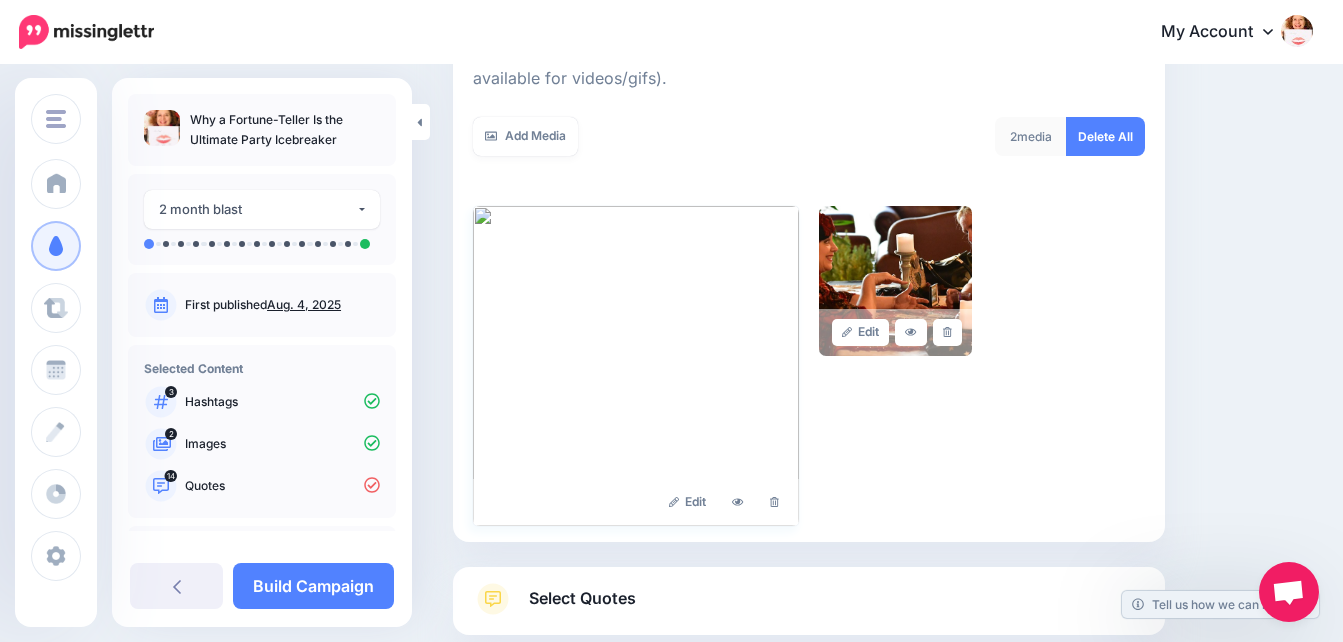 click at bounding box center [636, 366] 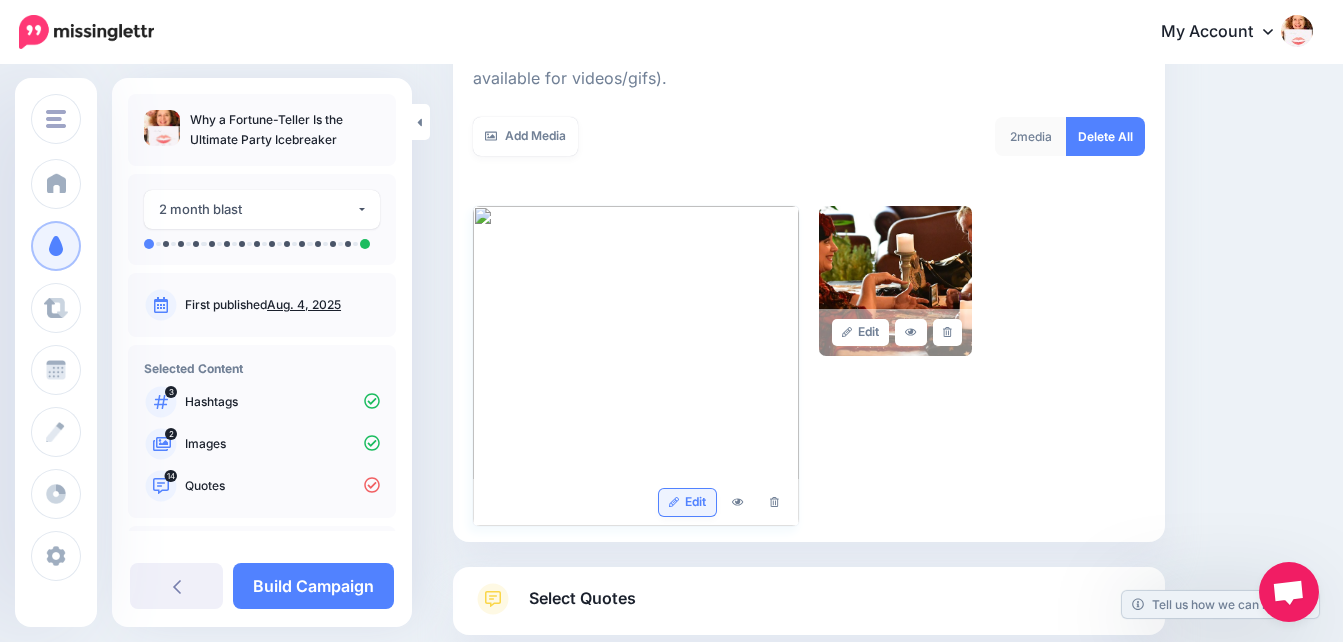 click on "Edit" at bounding box center (687, 502) 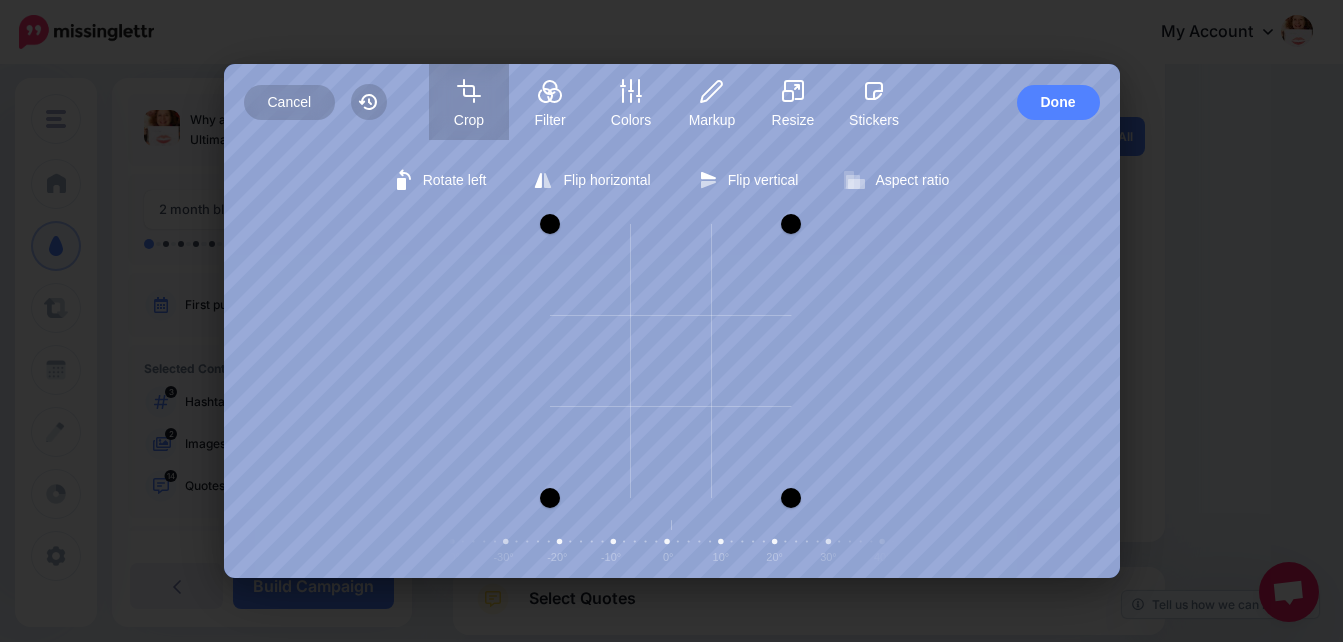 click on "Rotate left Flip horizontal Flip vertical Aspect ratio Free Portrait Square Landscape Zoom Center rotation -90° -80° -70° -60° -50° -40° -30° -20° -10° 0° 10° 20° 30° 40° 50° 60° 70° 80° 90°" at bounding box center (672, 359) 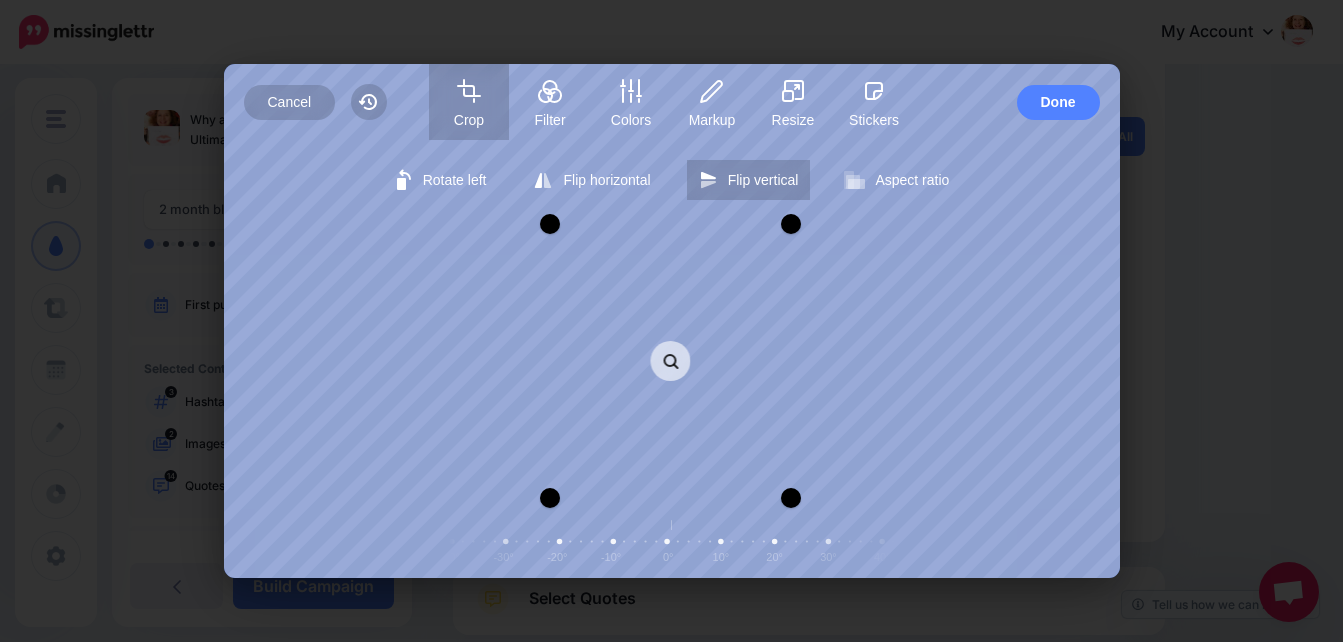 click on "Flip vertical" at bounding box center (763, 180) 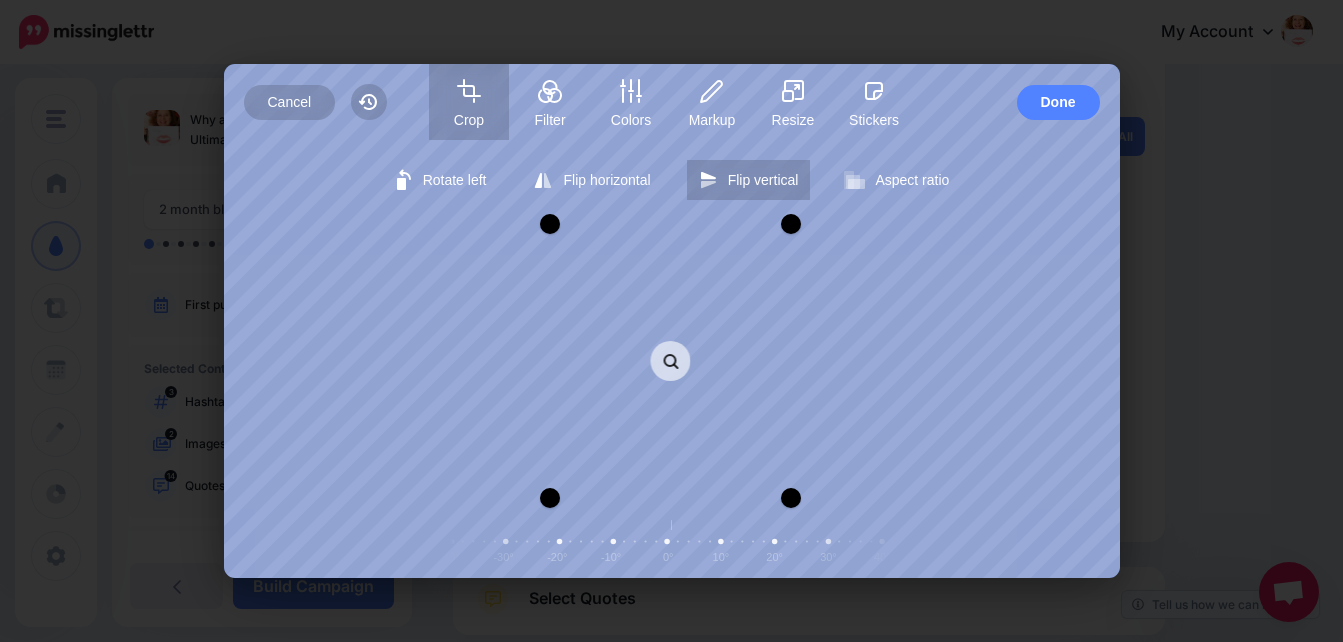 click on "Flip vertical" at bounding box center [763, 180] 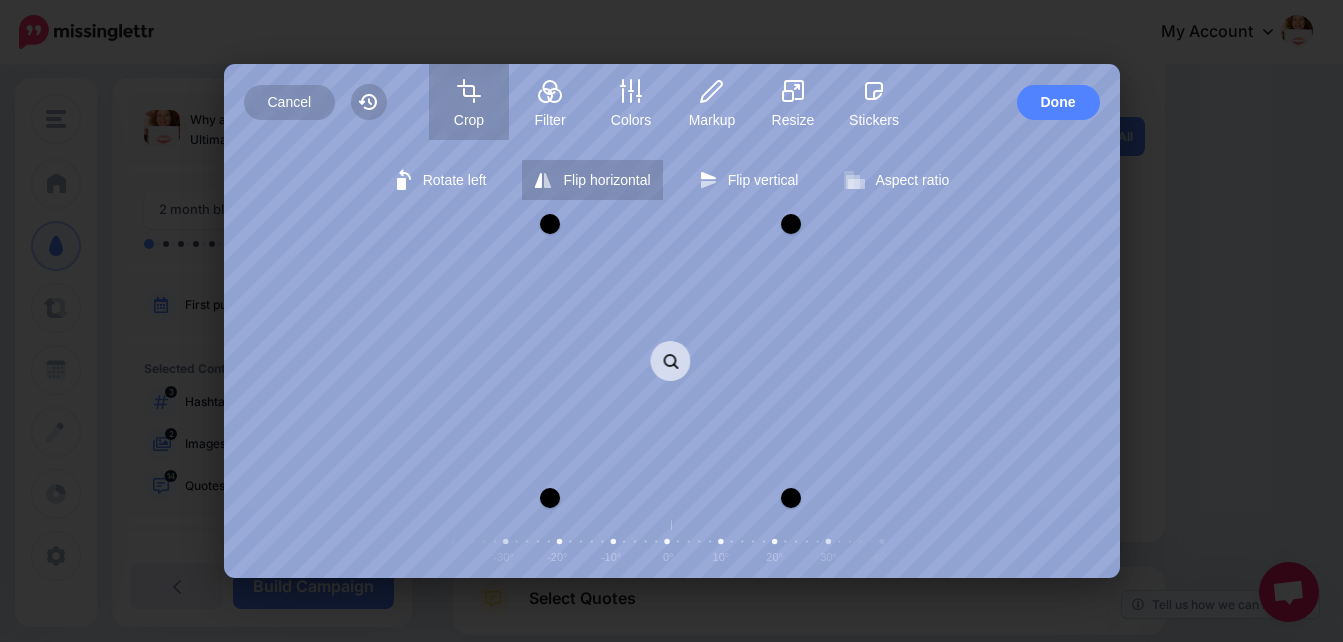 click on "Flip horizontal" at bounding box center [606, 180] 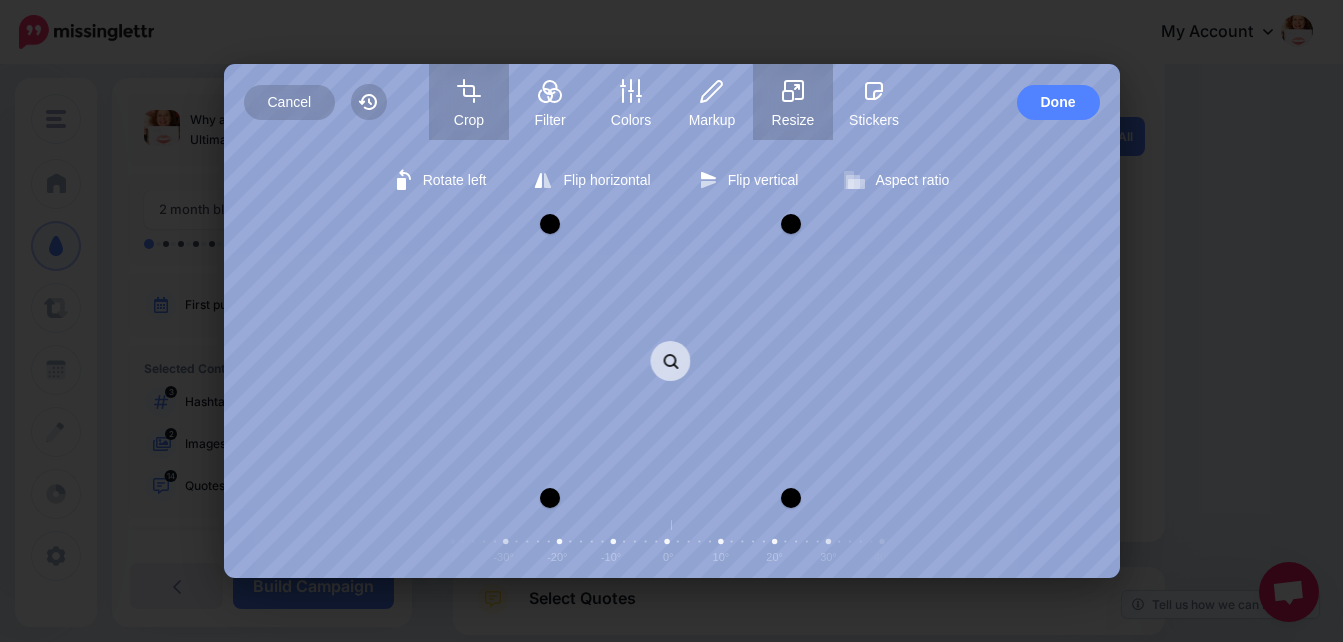 click 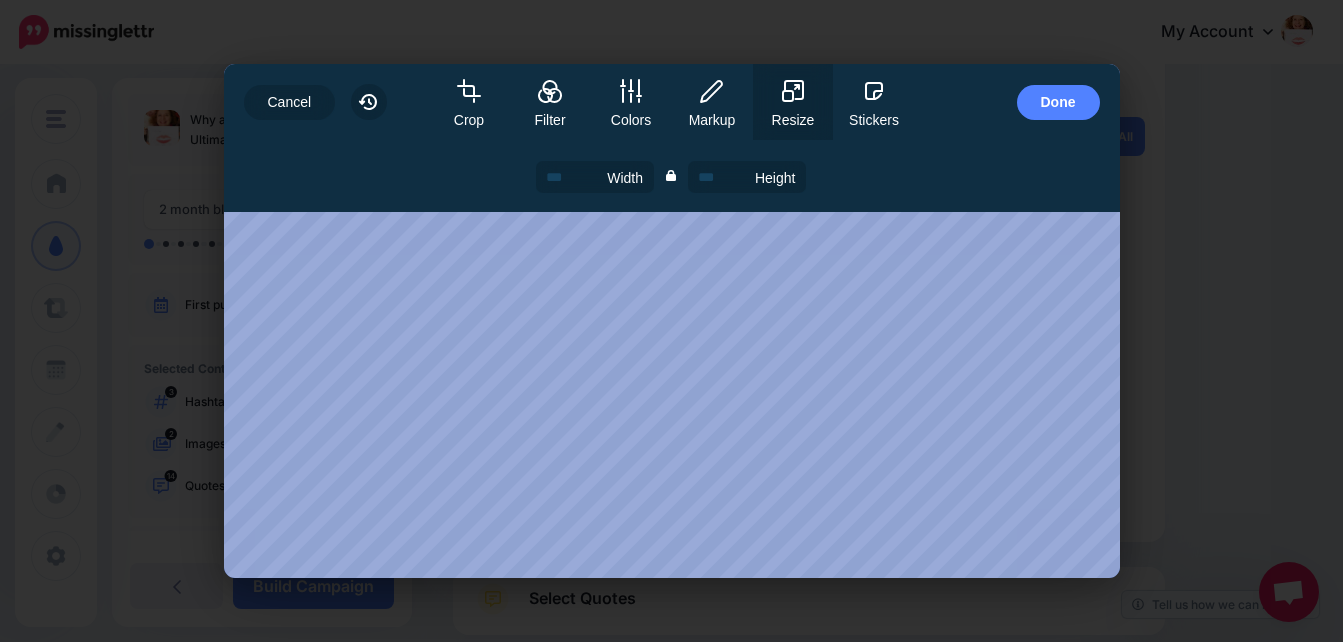 click on "Rotate left Flip horizontal Flip vertical Aspect ratio Free Portrait Square Landscape Zoom Center rotation -90° -80° -70° -60° -50° -40° -30° -20° -10° 0° 10° 20° 30° 40° 50° 60° 70° 80° 90° Image size Width Height Apply Remove" at bounding box center [672, 359] 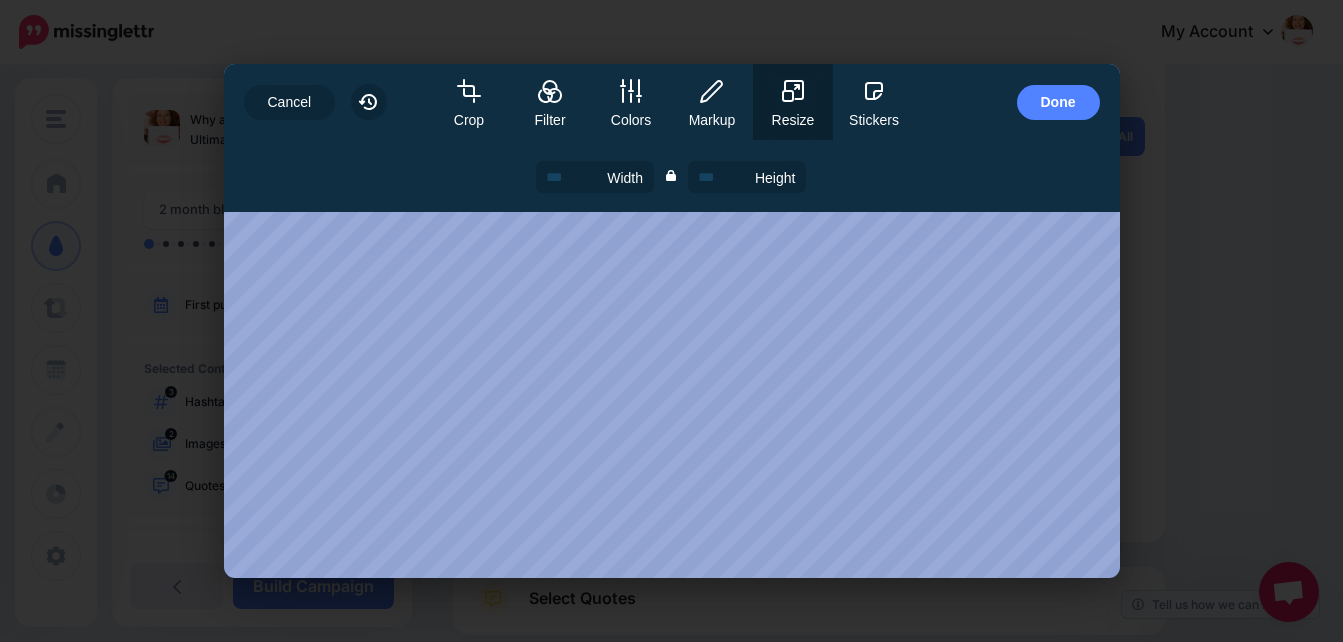 click on "Resize" at bounding box center (793, 102) 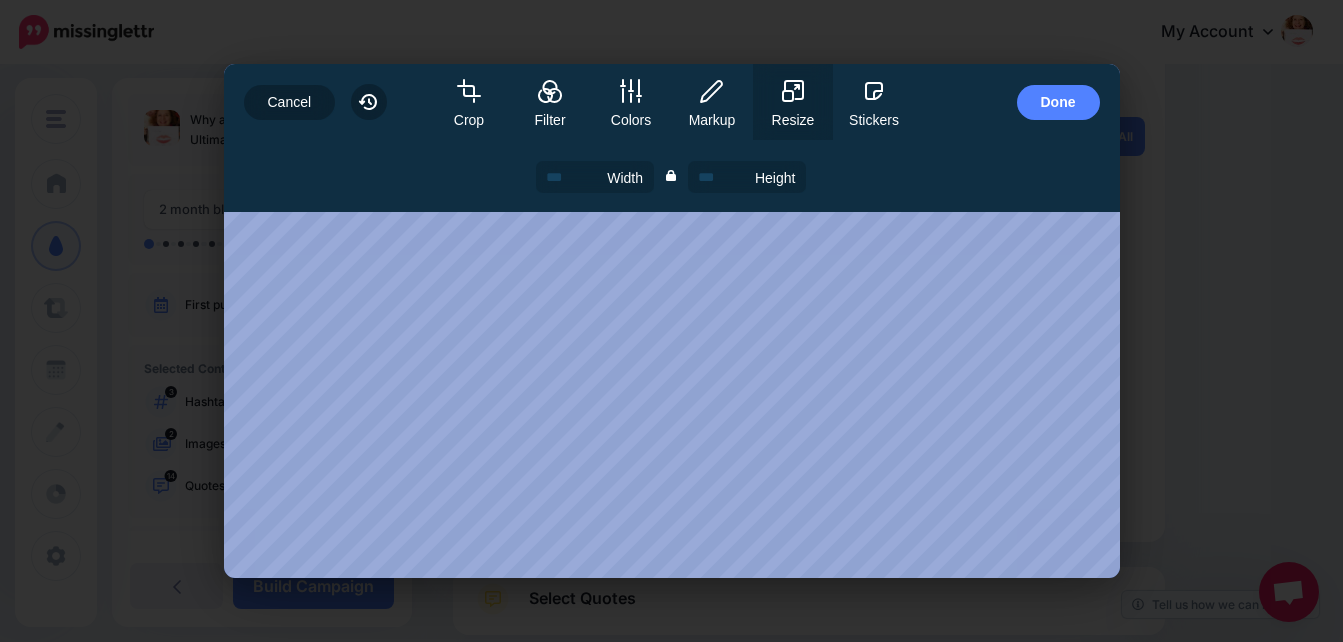 drag, startPoint x: 284, startPoint y: 99, endPoint x: 380, endPoint y: 110, distance: 96.62815 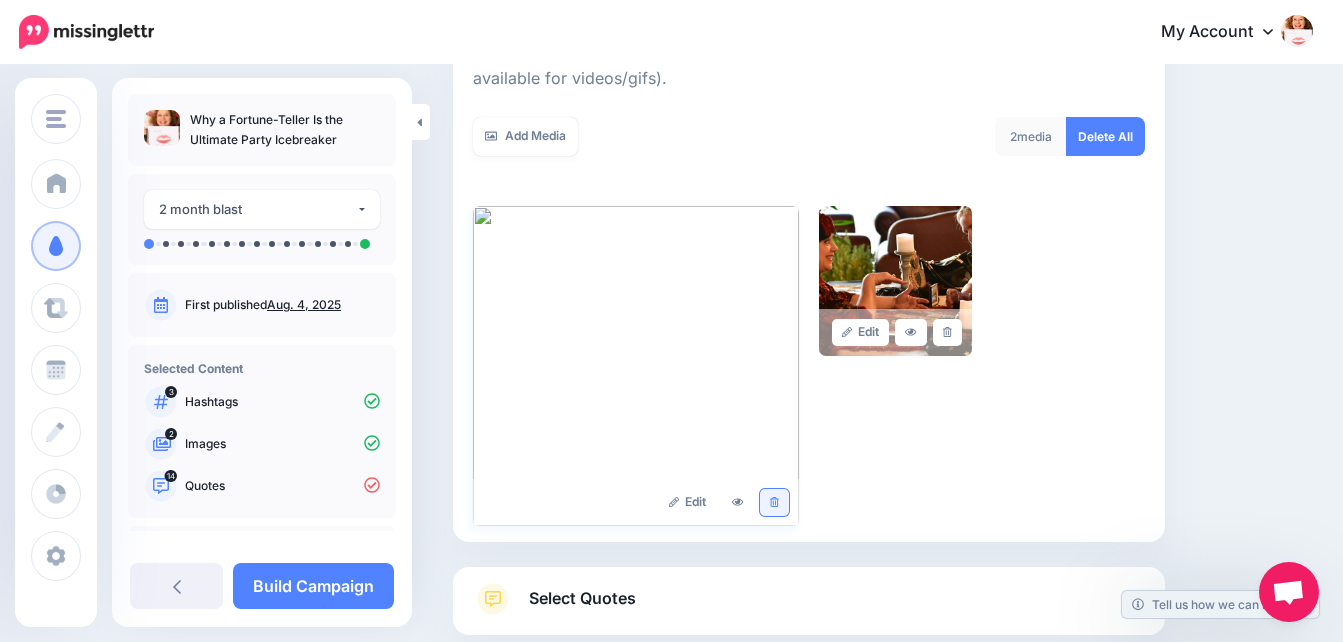 click 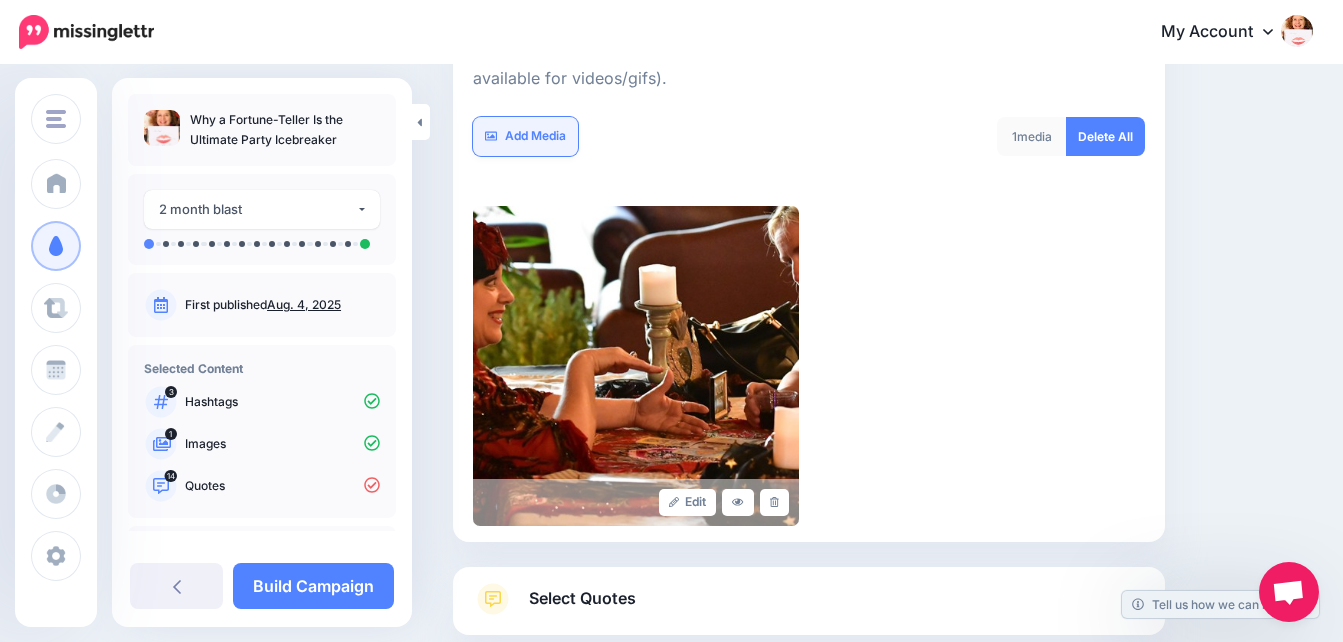 click on "Add Media" at bounding box center (525, 136) 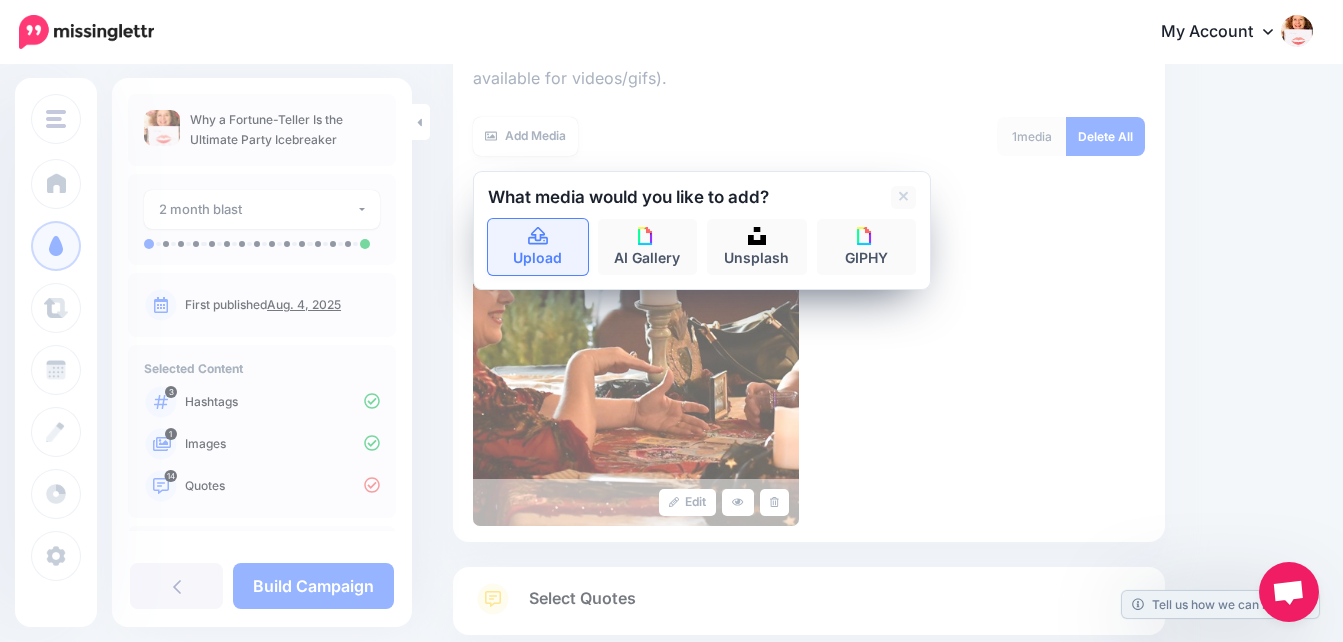 click 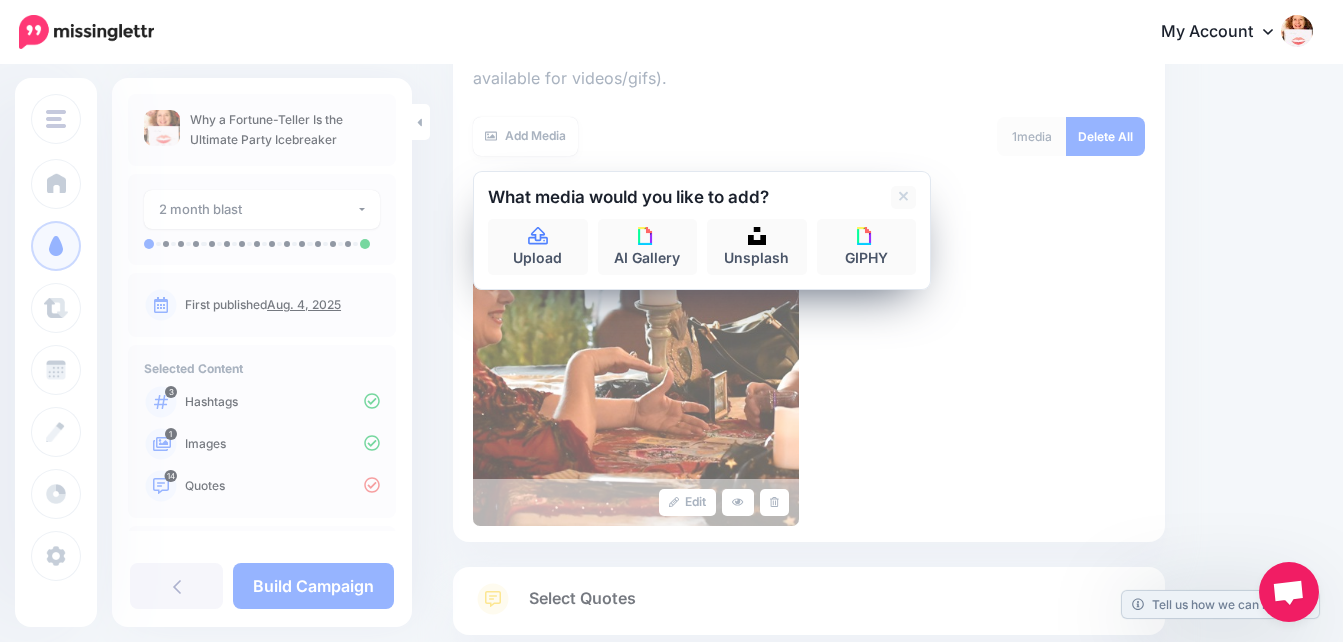 click on "Select Media
Next, let's make sure we have the best media for this campaign. Delete those you don't want or upload new ones. You can even crop, add text and stickers if needed(Not available for videos/gifs).
Add Media
What media would you like to add?
Upload" at bounding box center (809, 249) 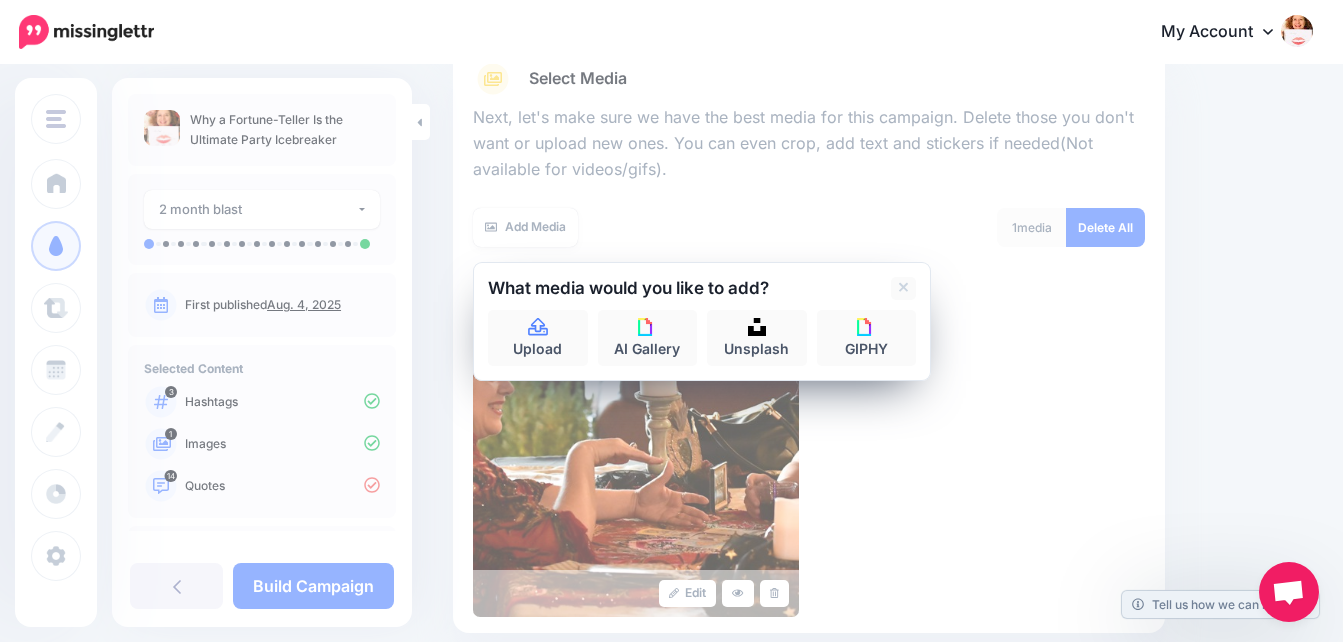 scroll, scrollTop: 287, scrollLeft: 0, axis: vertical 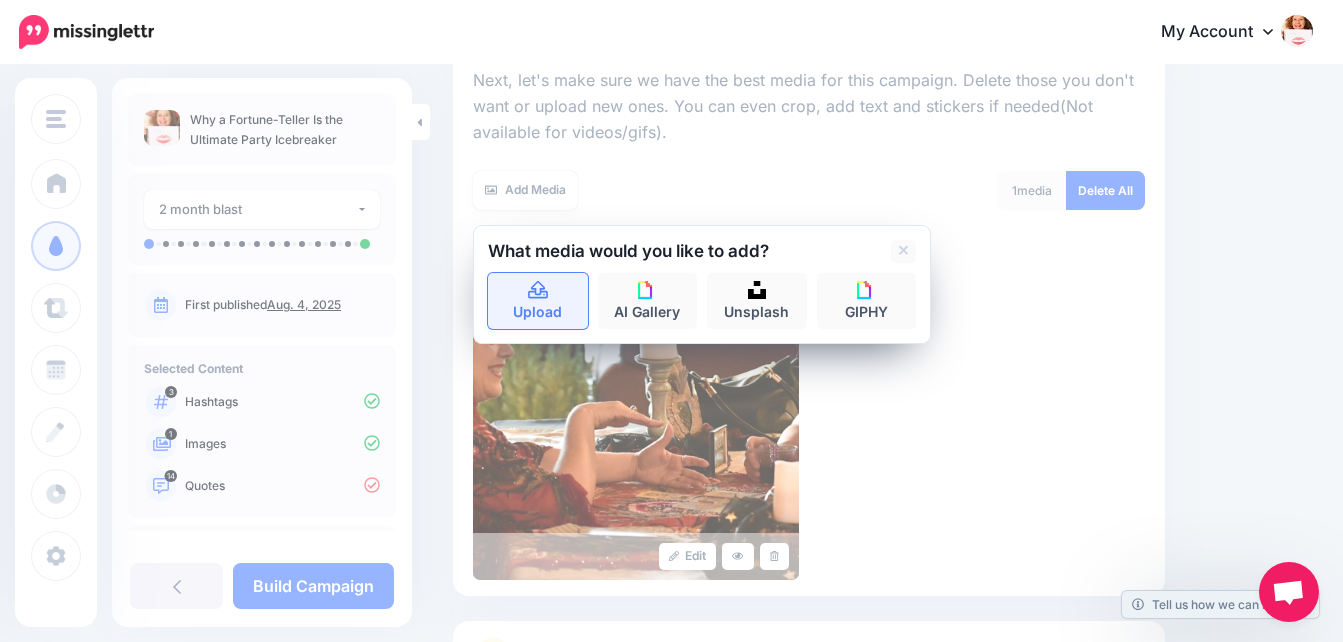 click 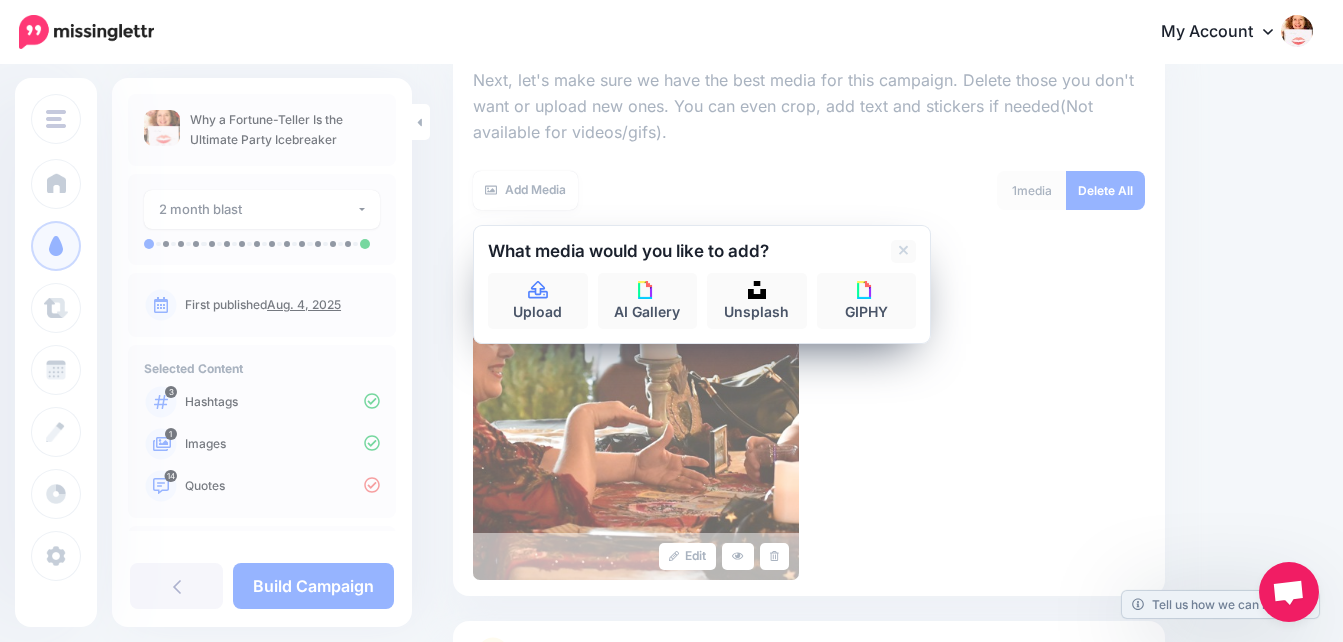 click on "Edit" at bounding box center [809, 420] 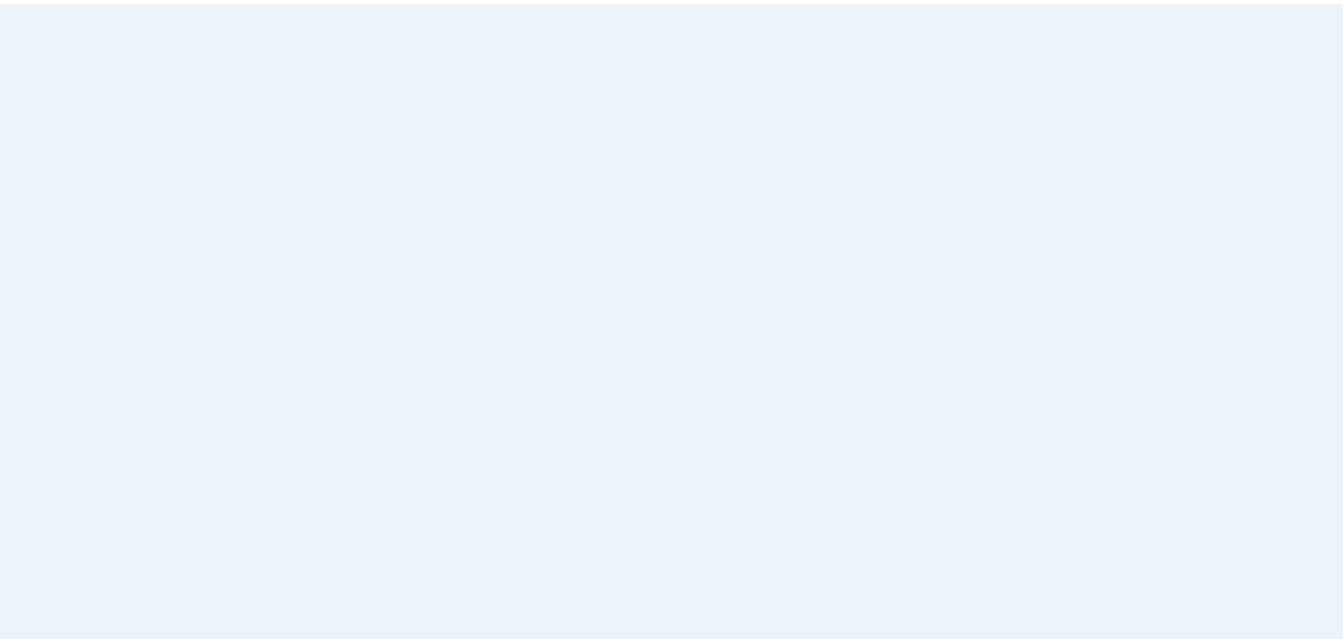 scroll, scrollTop: 0, scrollLeft: 0, axis: both 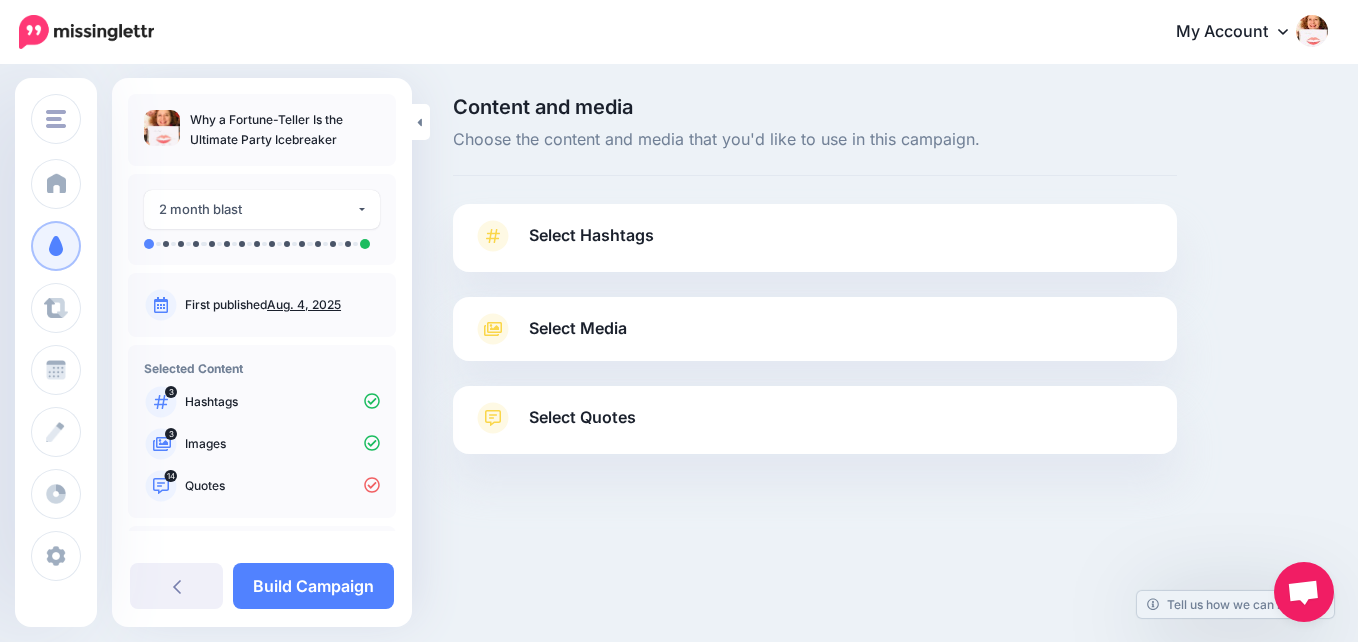click on "Select Media" at bounding box center (578, 328) 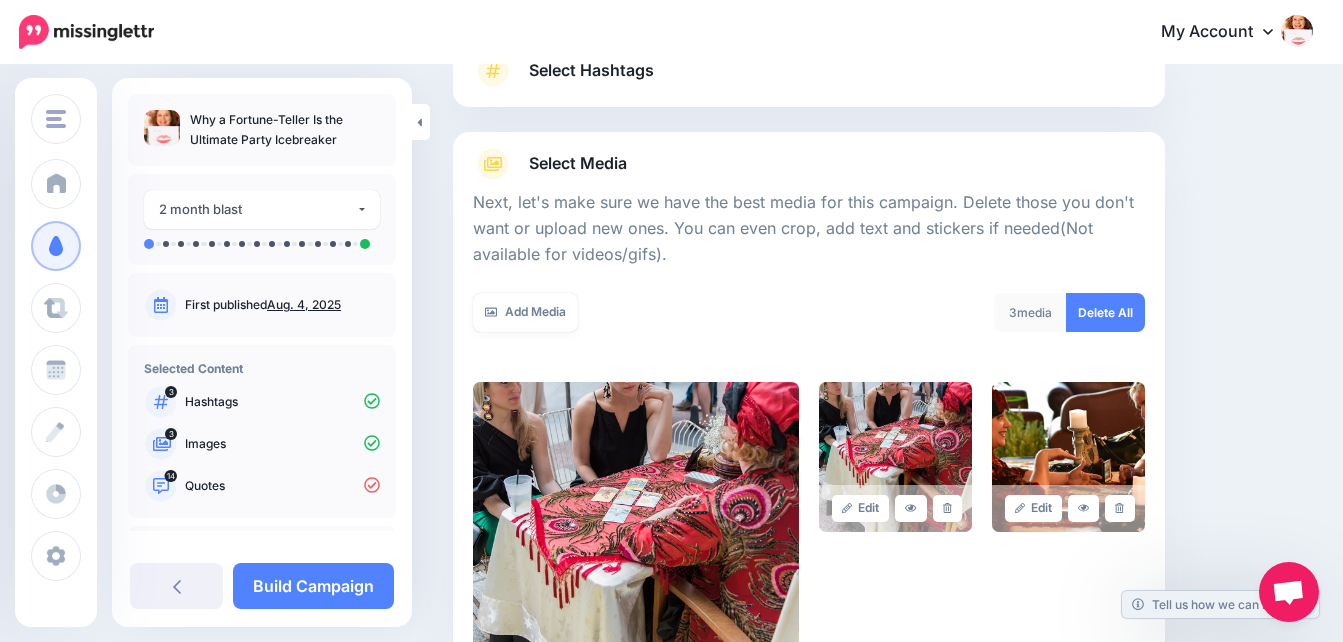 scroll, scrollTop: 345, scrollLeft: 0, axis: vertical 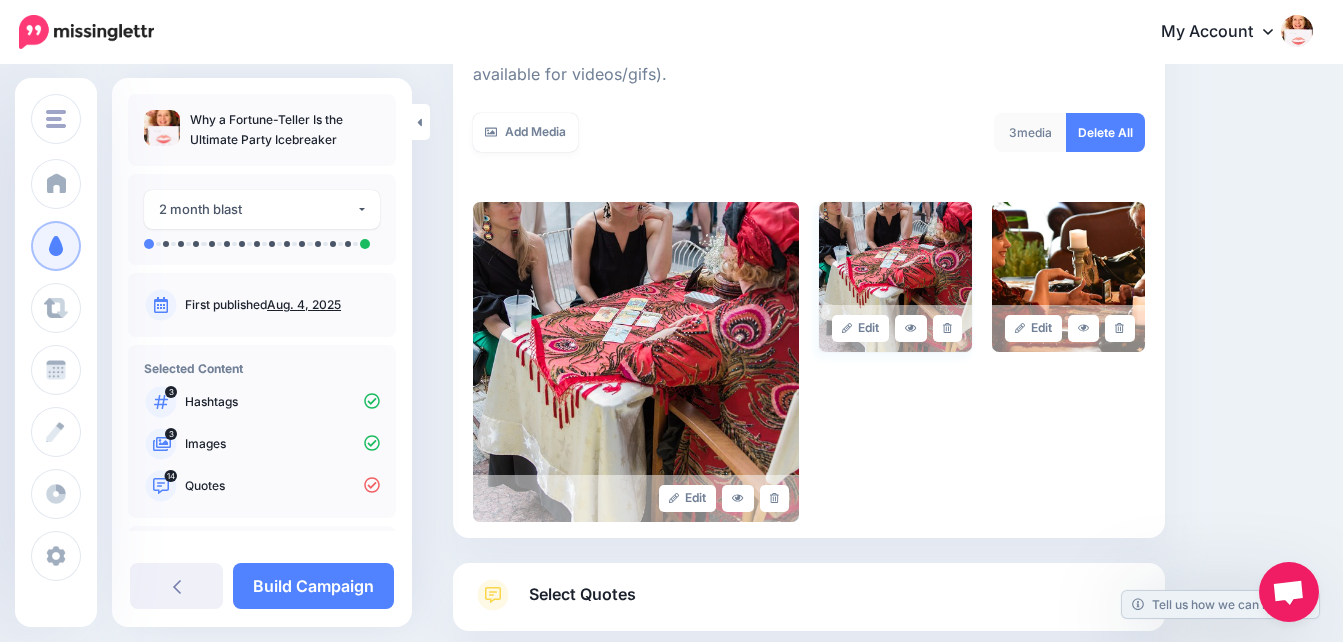 click at bounding box center [895, 277] 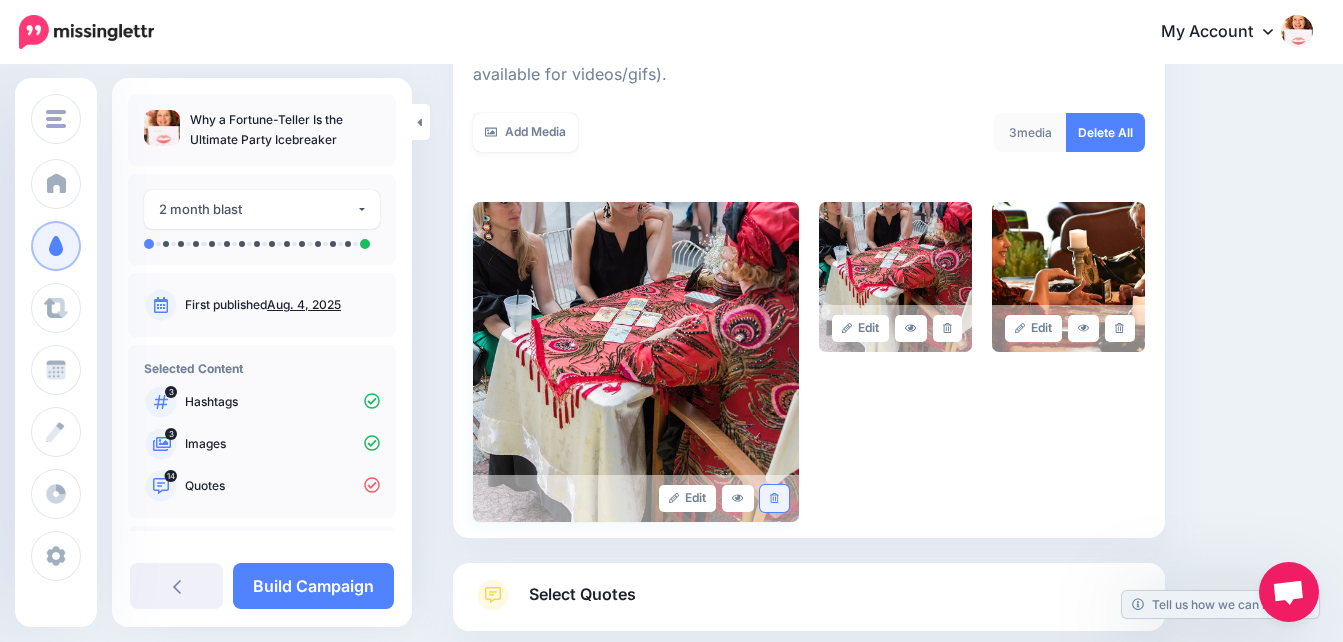 click 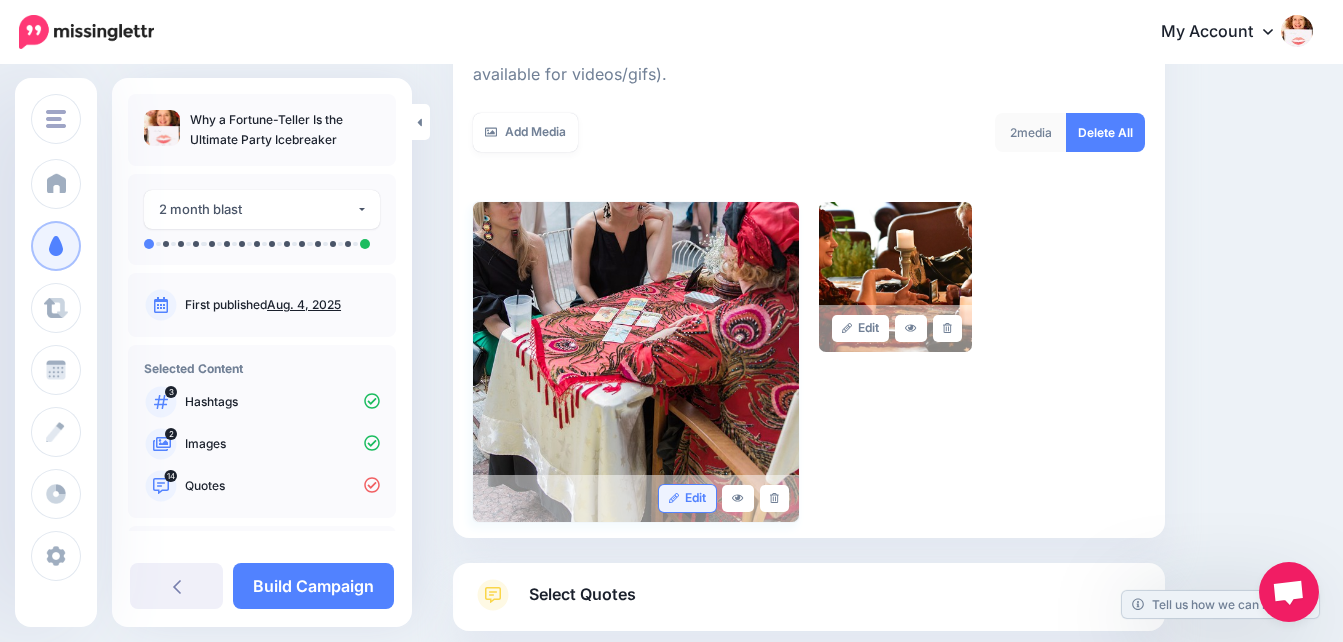 click on "Edit" at bounding box center [687, 498] 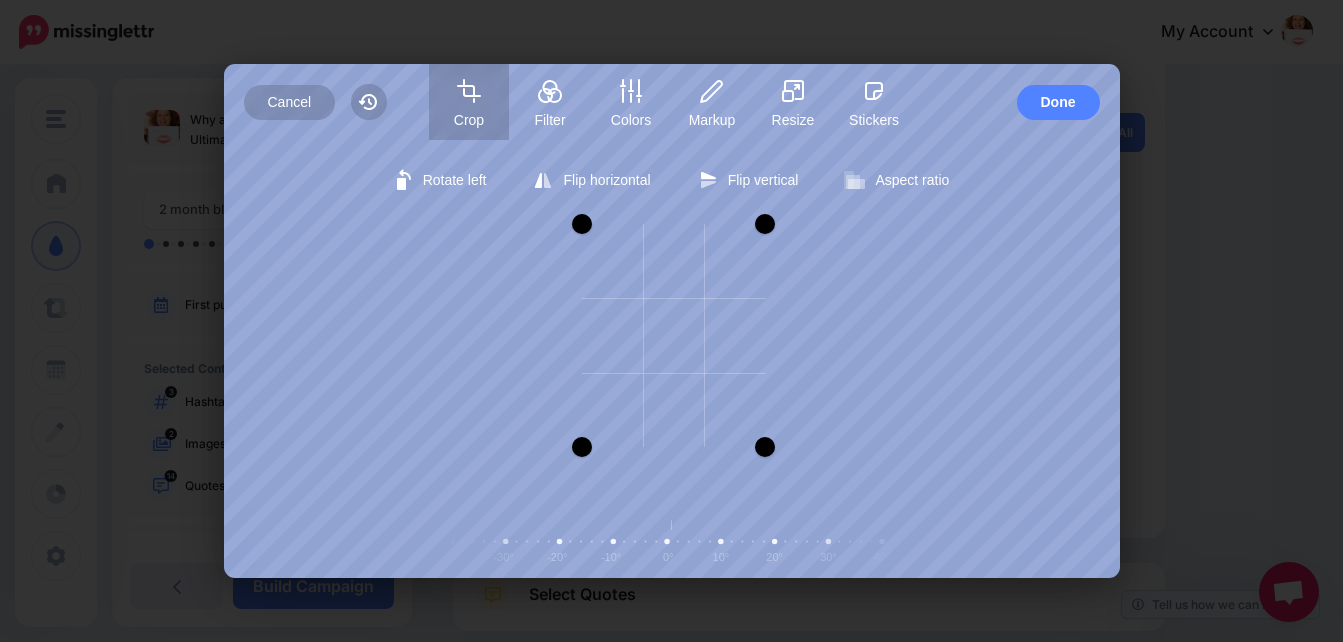 click at bounding box center [582, 447] 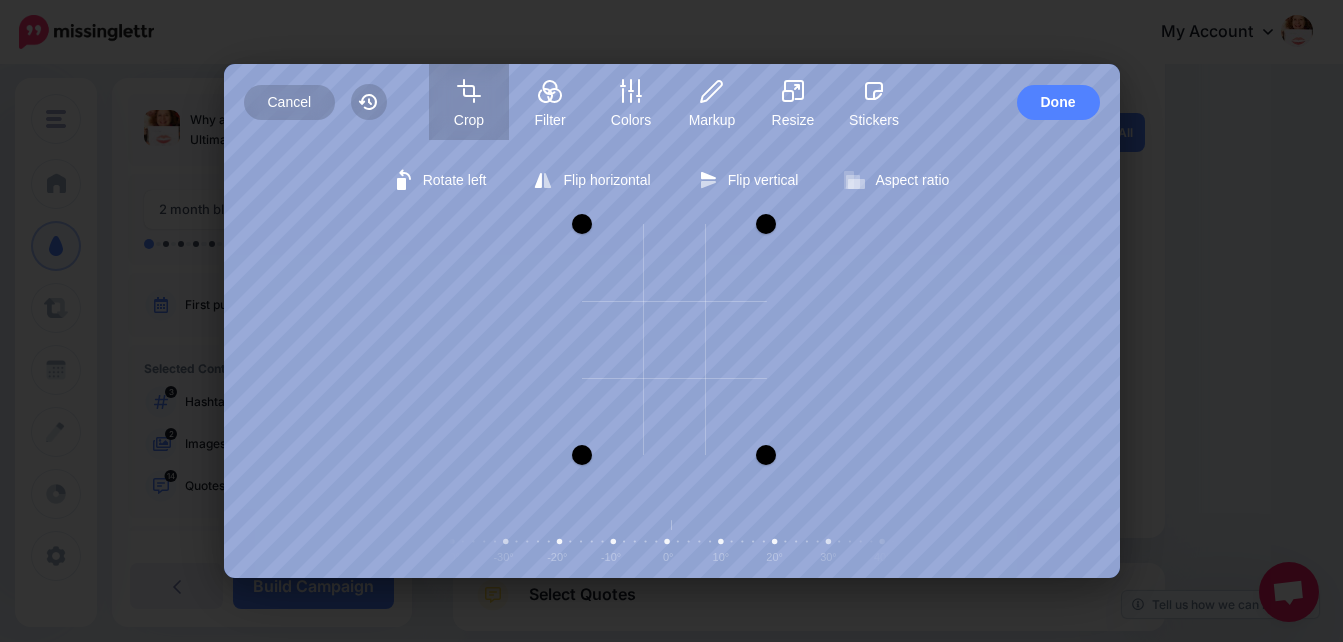 click at bounding box center (766, 455) 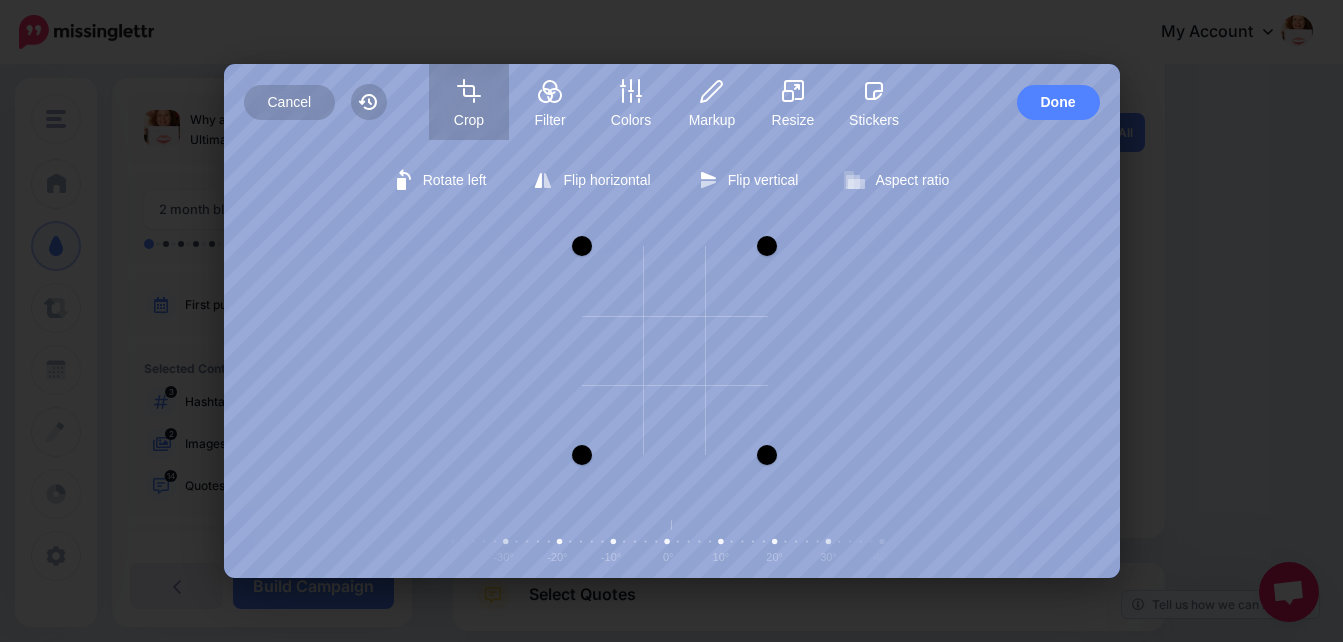click at bounding box center (767, 246) 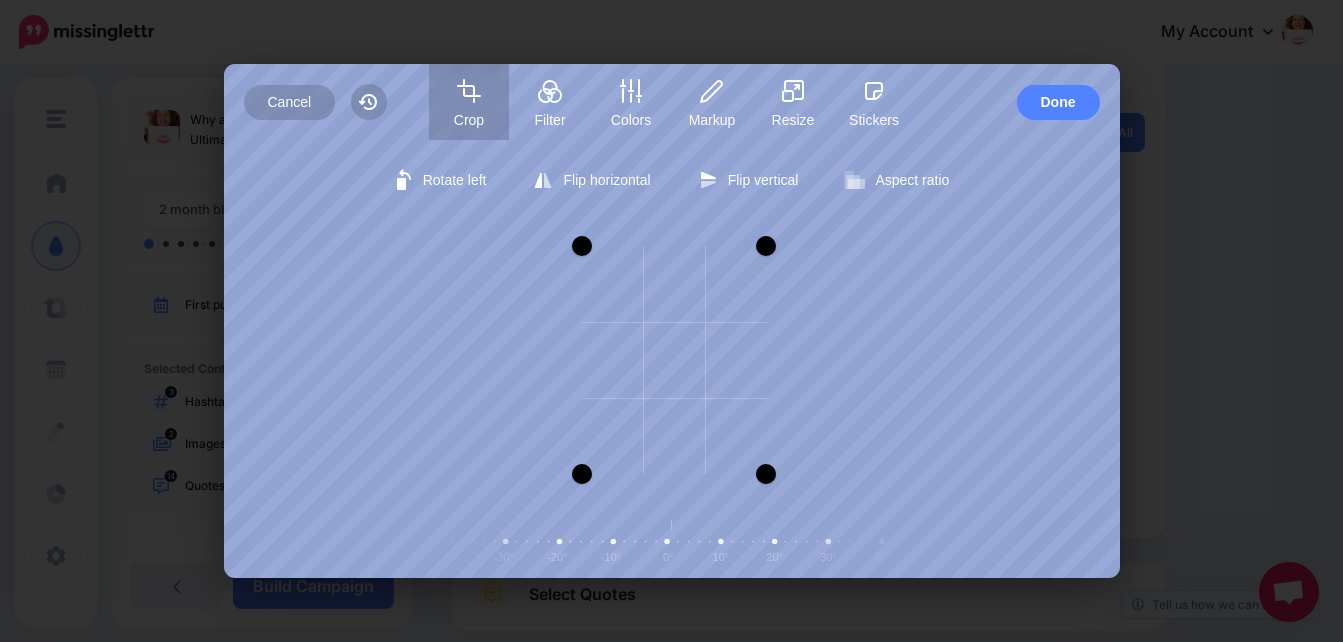 click at bounding box center [766, 474] 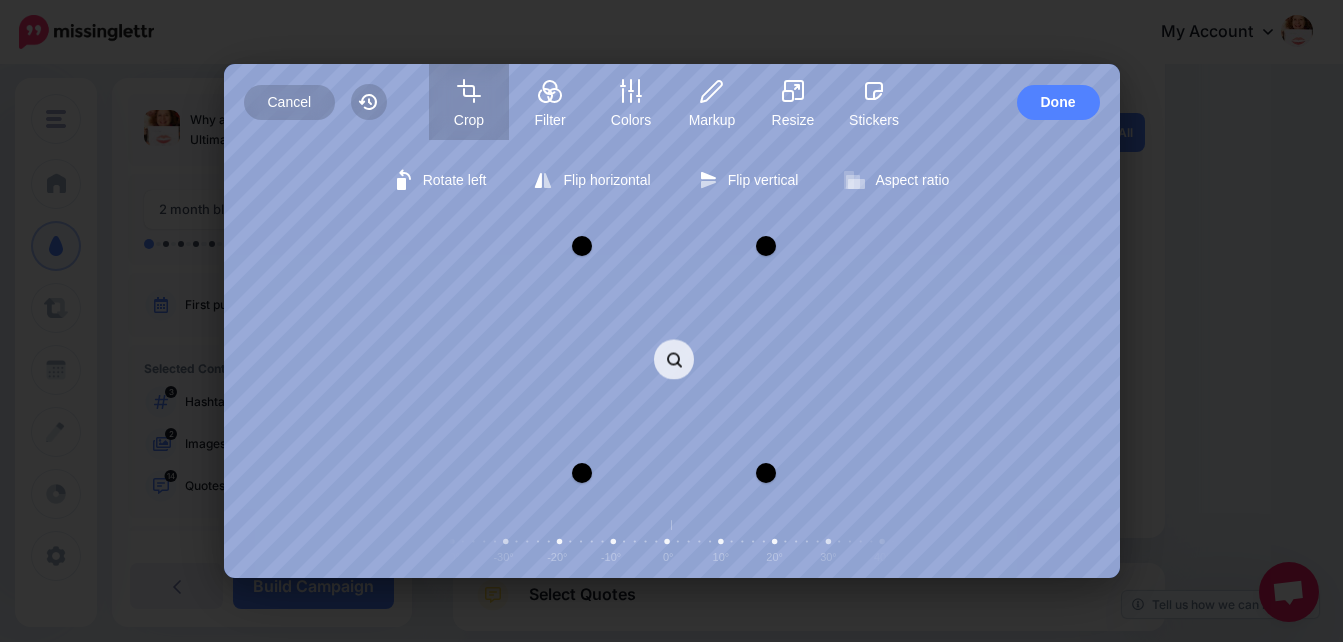 click 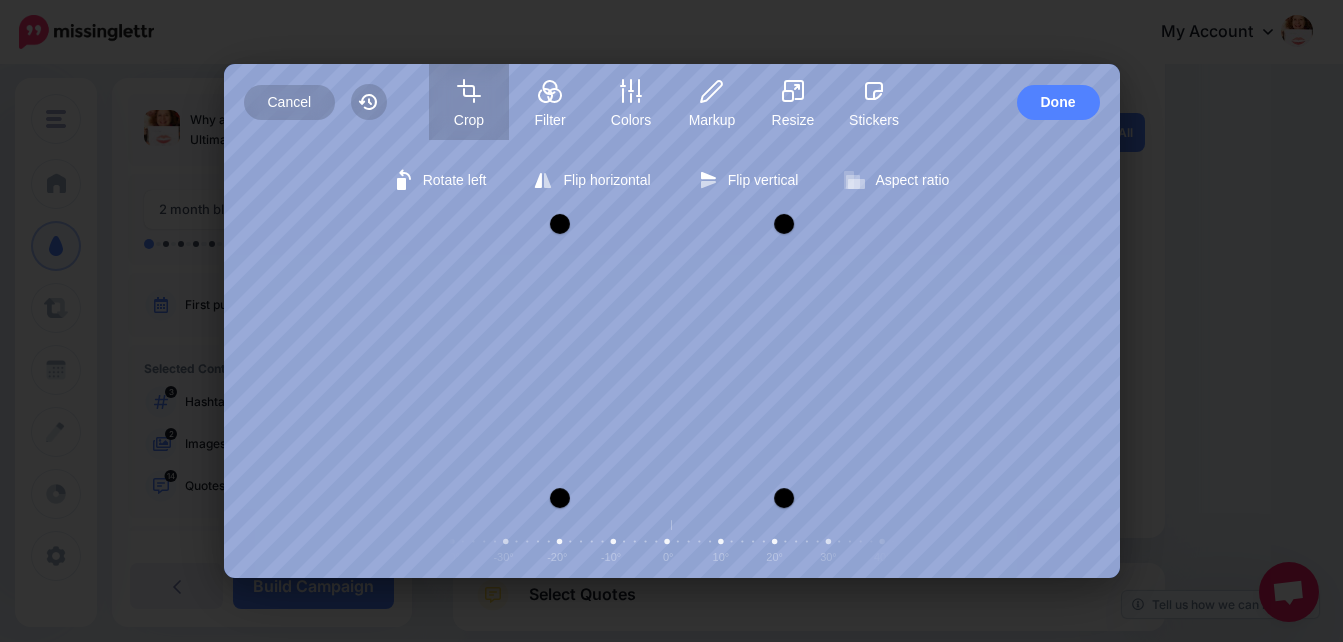 click 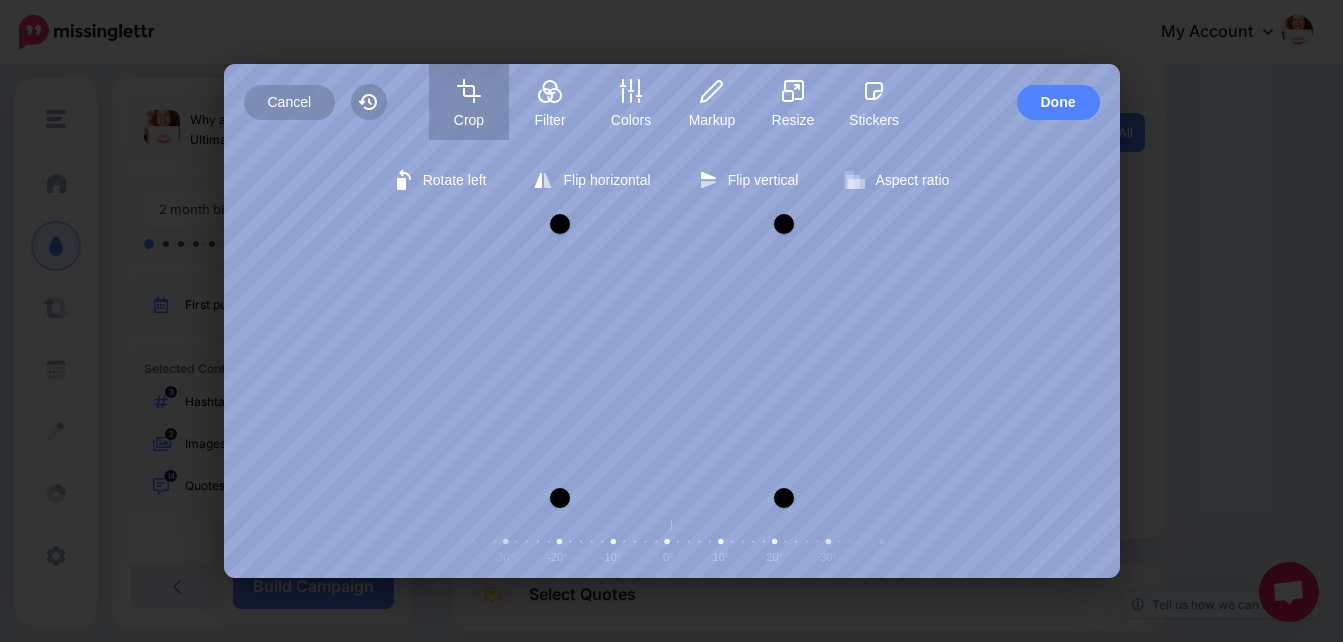 click 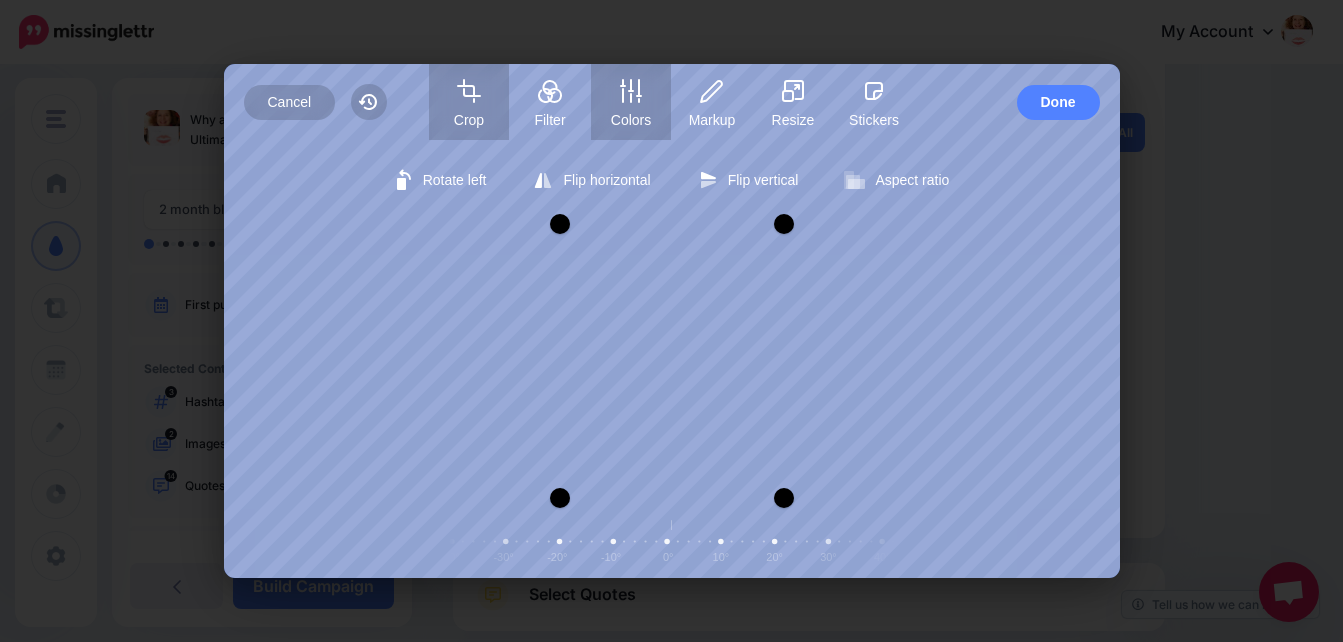 click 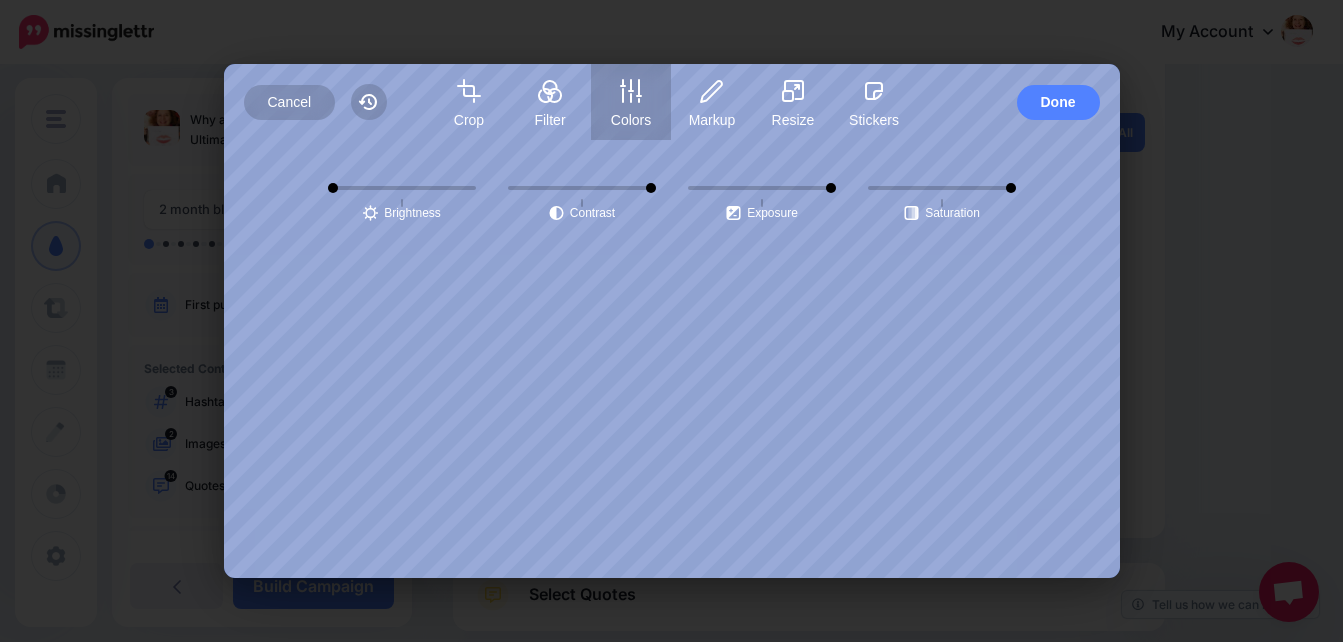 click on "Brightness center" at bounding box center (402, 197) 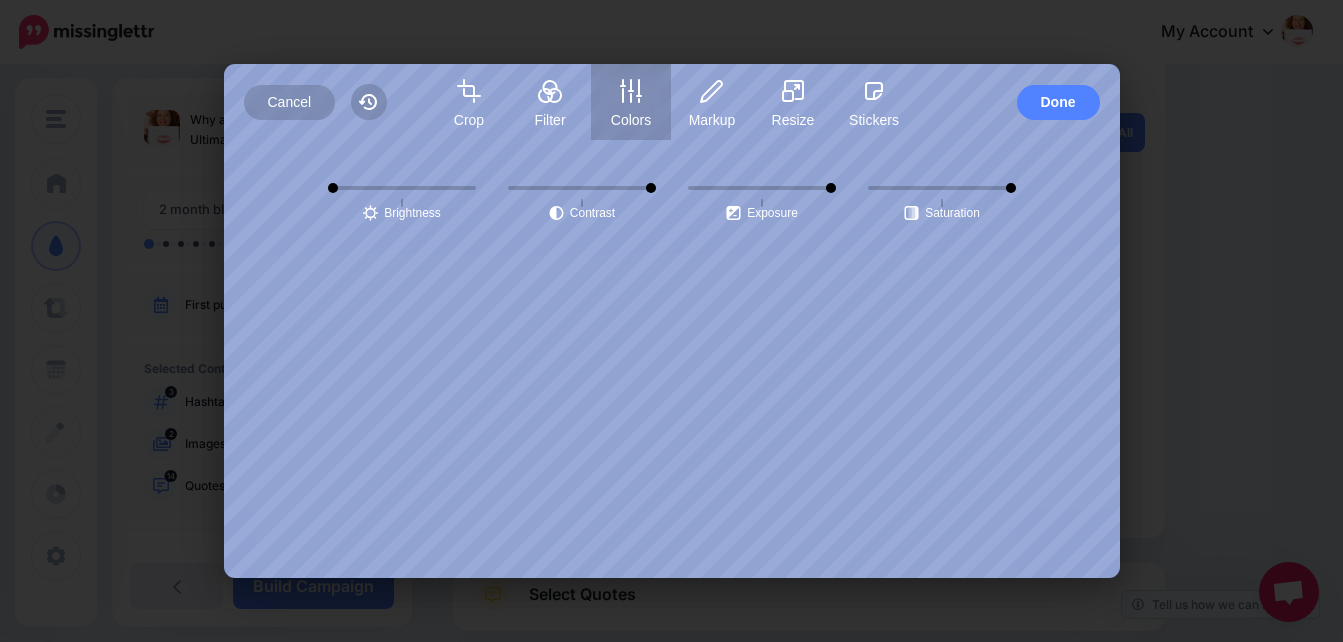 click on "Brightness center" at bounding box center [402, 197] 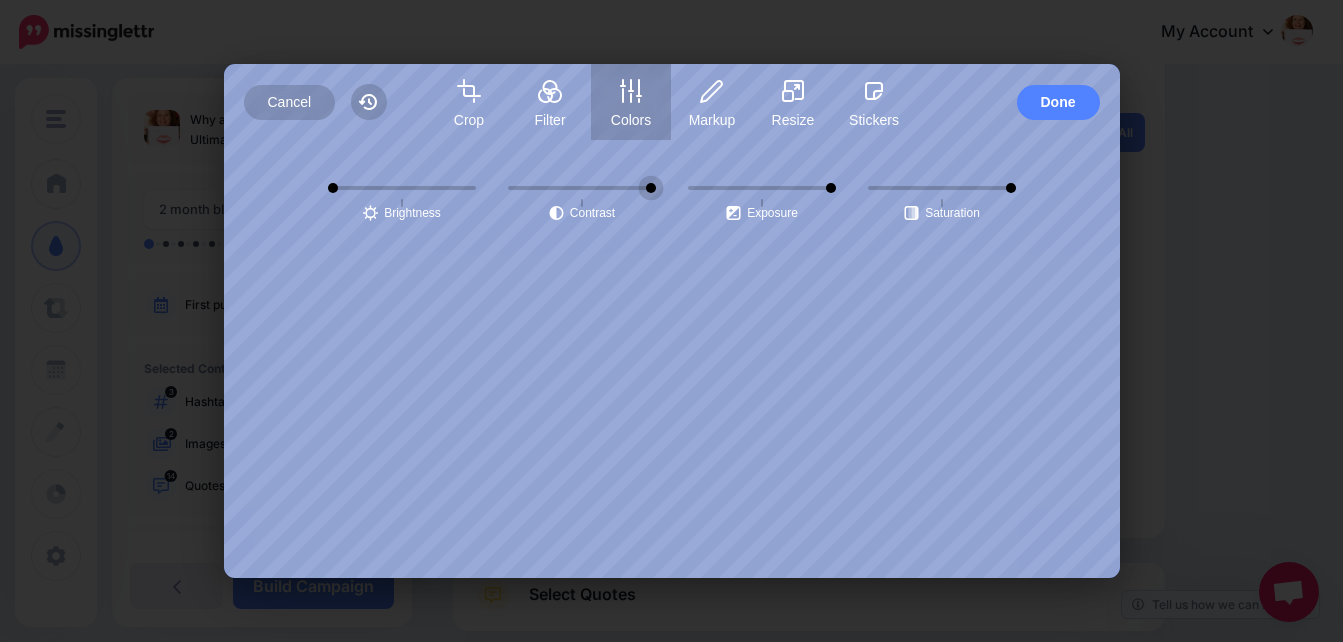click on "center" at bounding box center [582, 206] 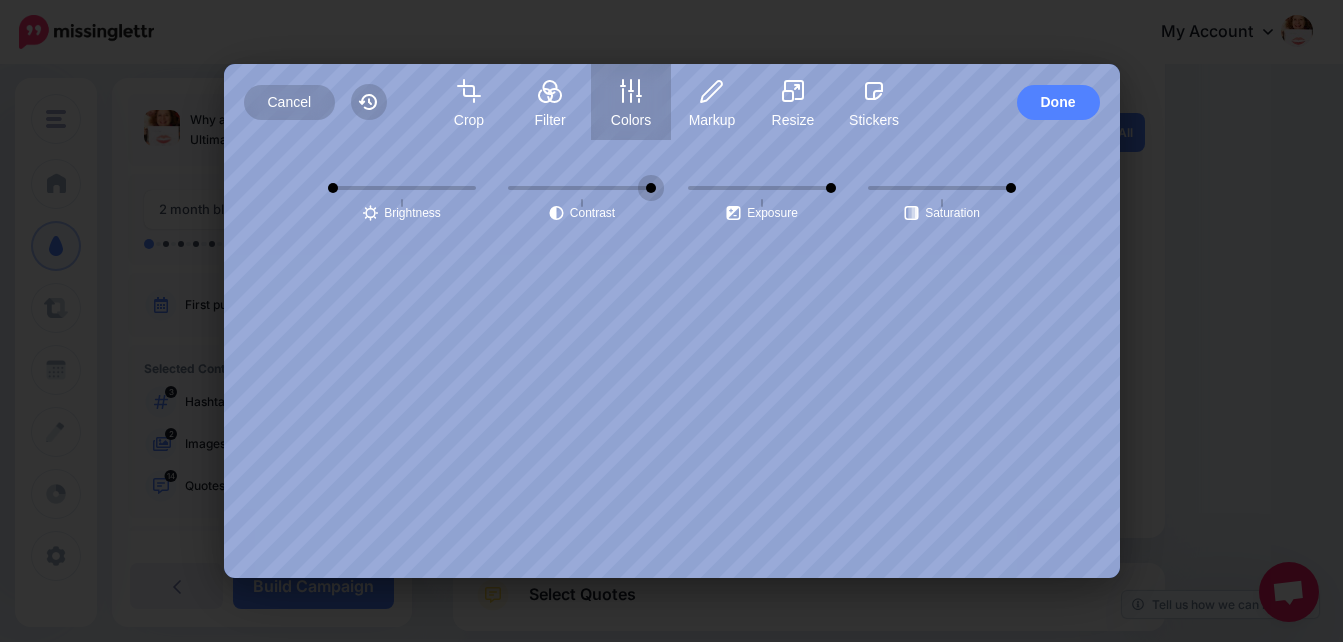 click on "center" at bounding box center (582, 188) 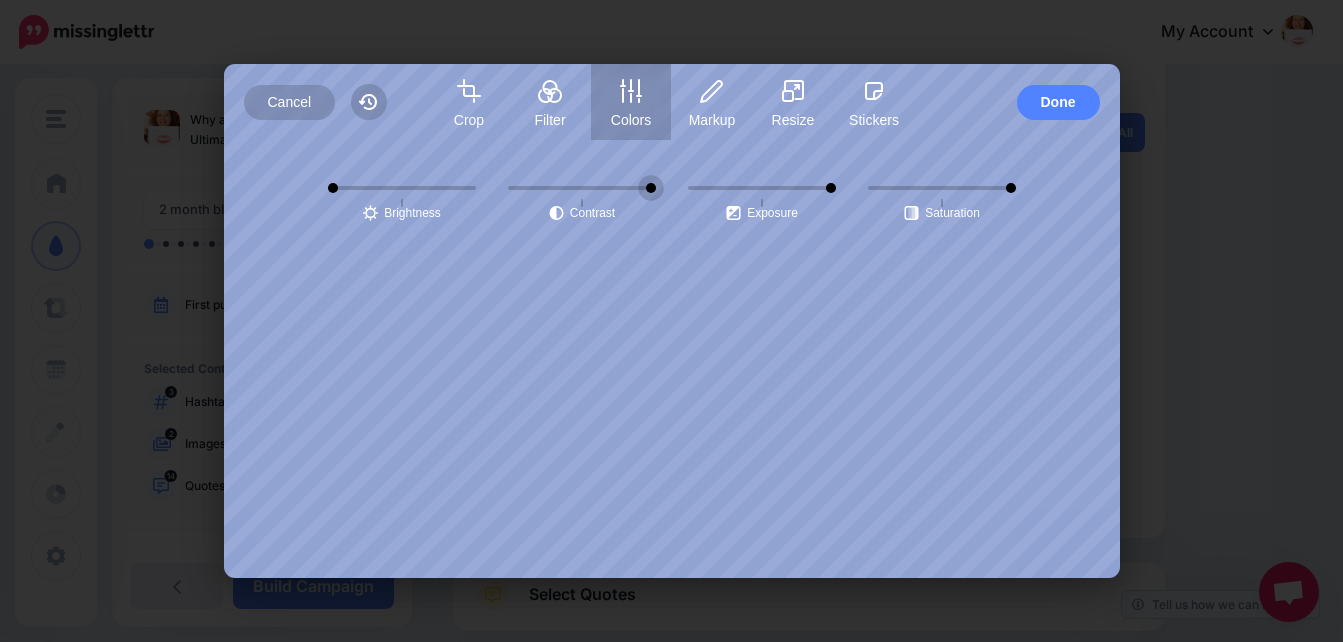 click on "center" at bounding box center (942, 188) 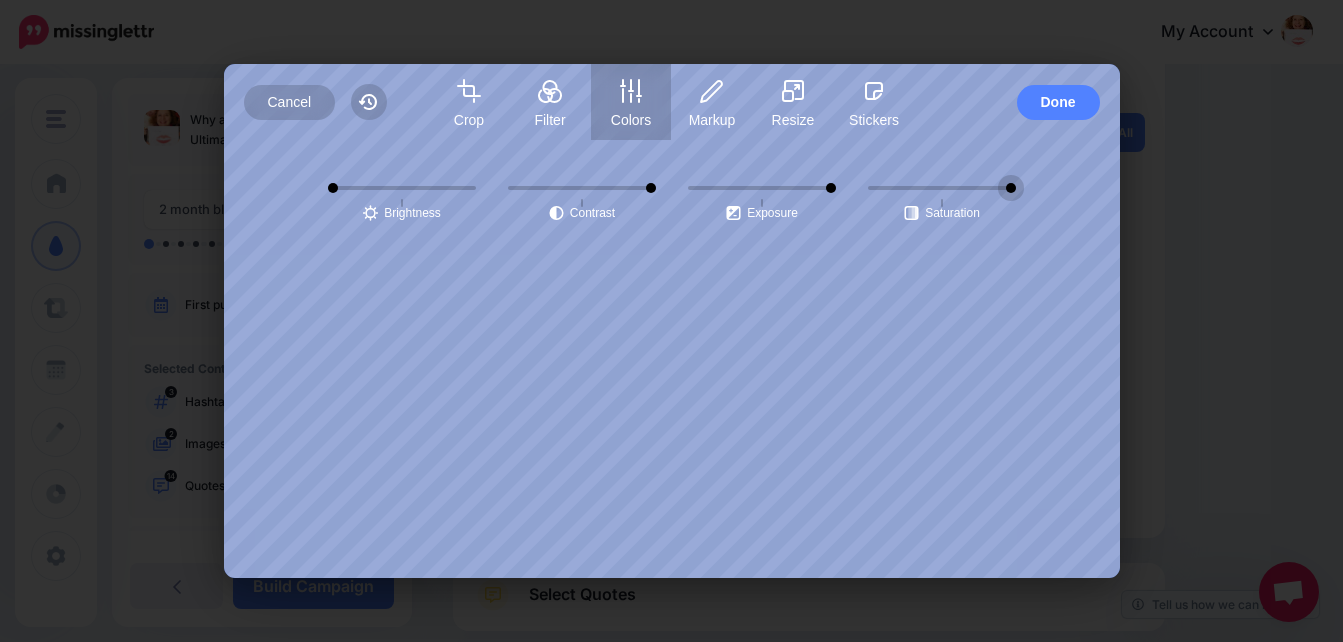 type on "****" 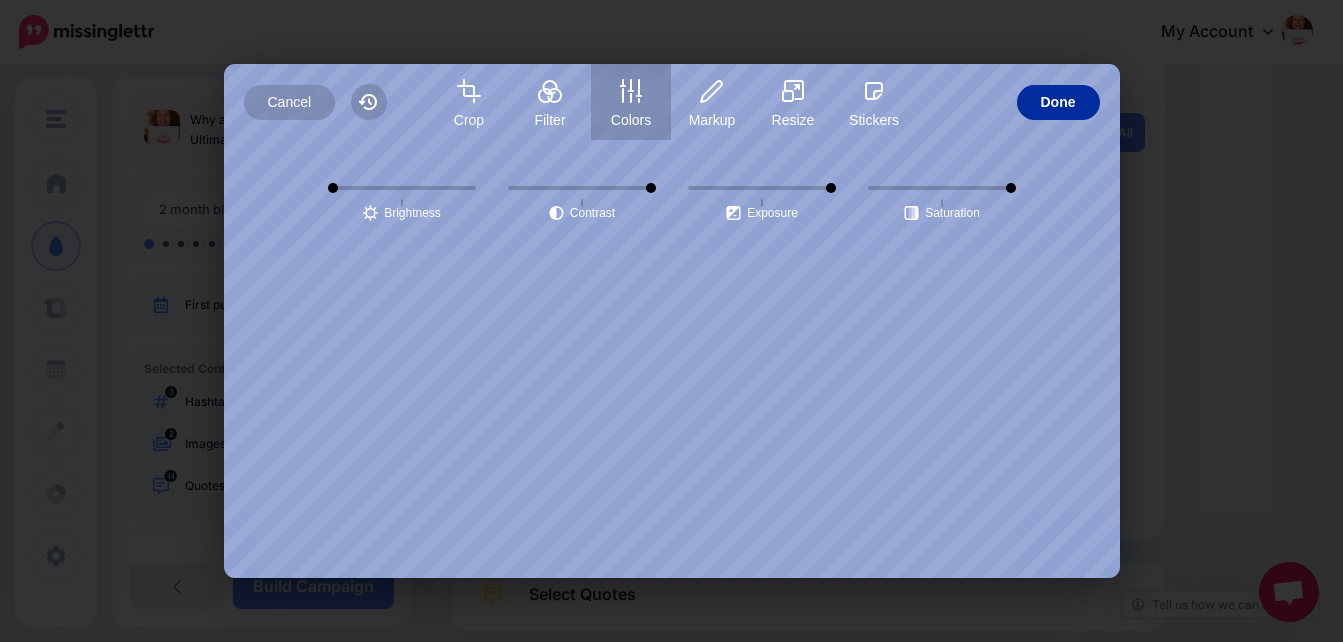 click on "Done" at bounding box center [1058, 102] 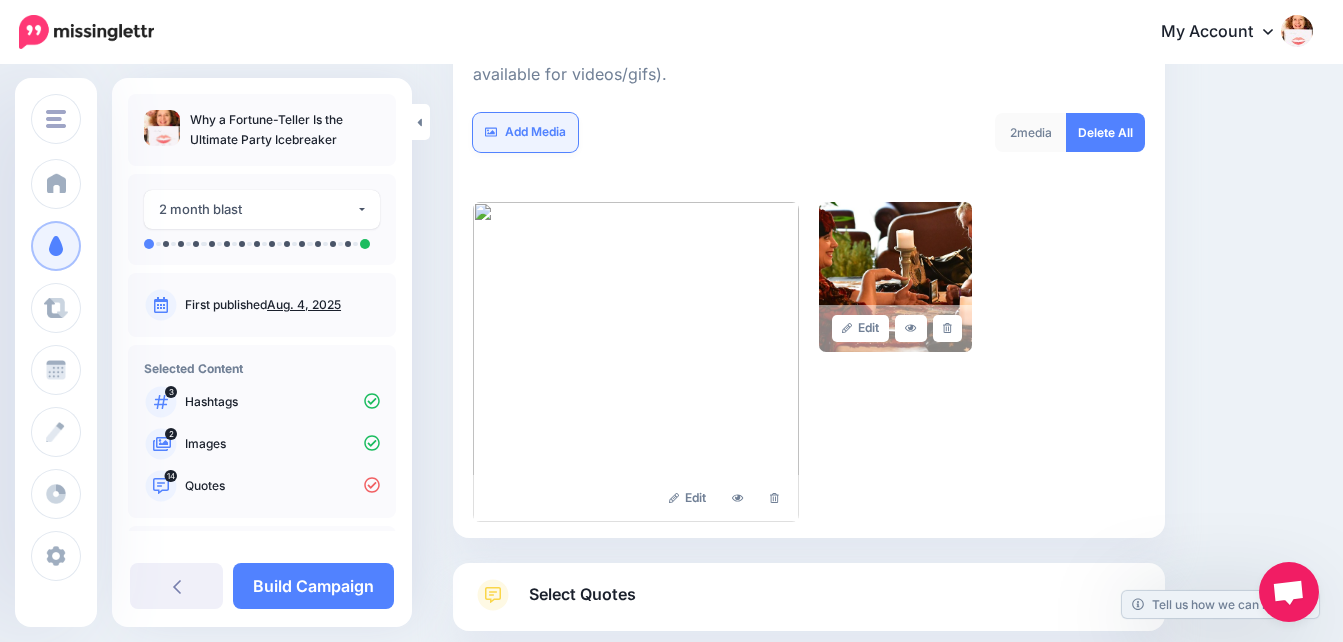 click on "Add Media" at bounding box center [525, 132] 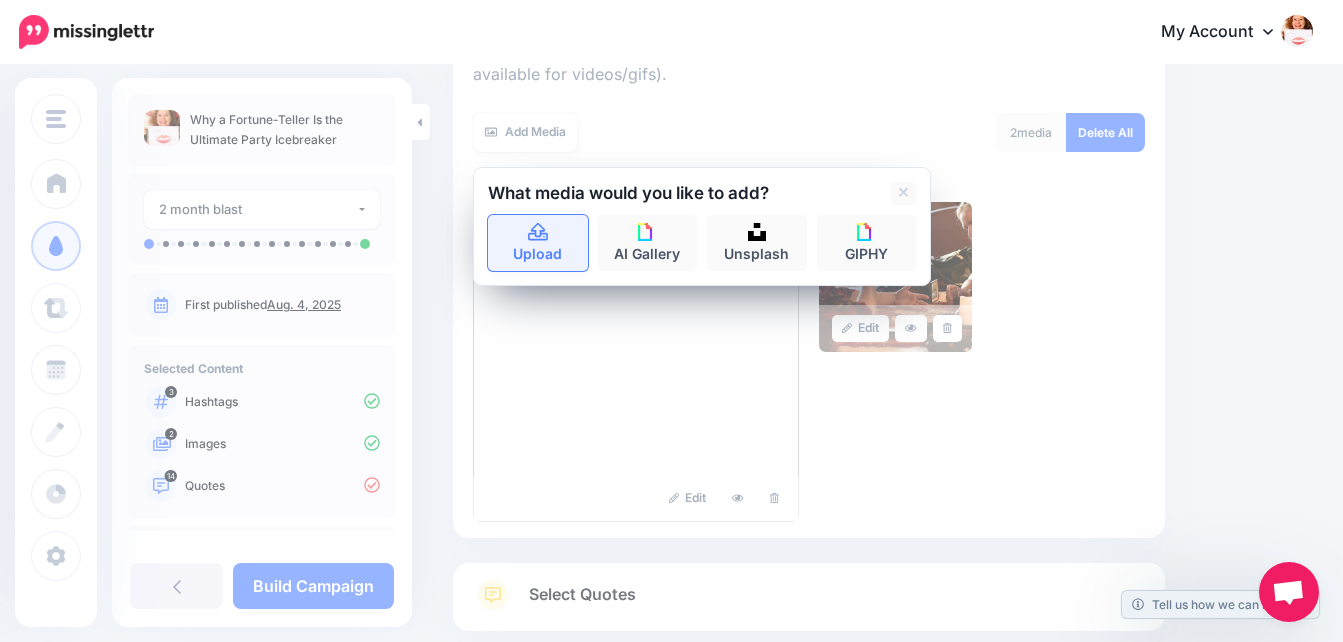 click 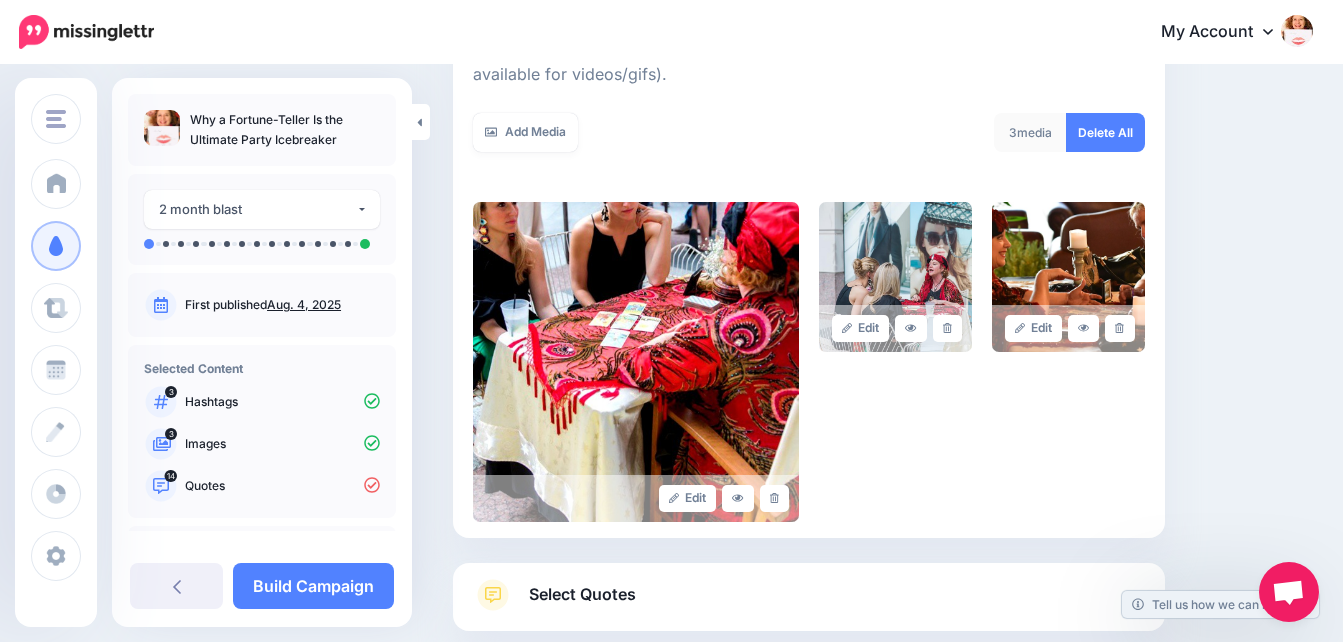 scroll, scrollTop: 464, scrollLeft: 0, axis: vertical 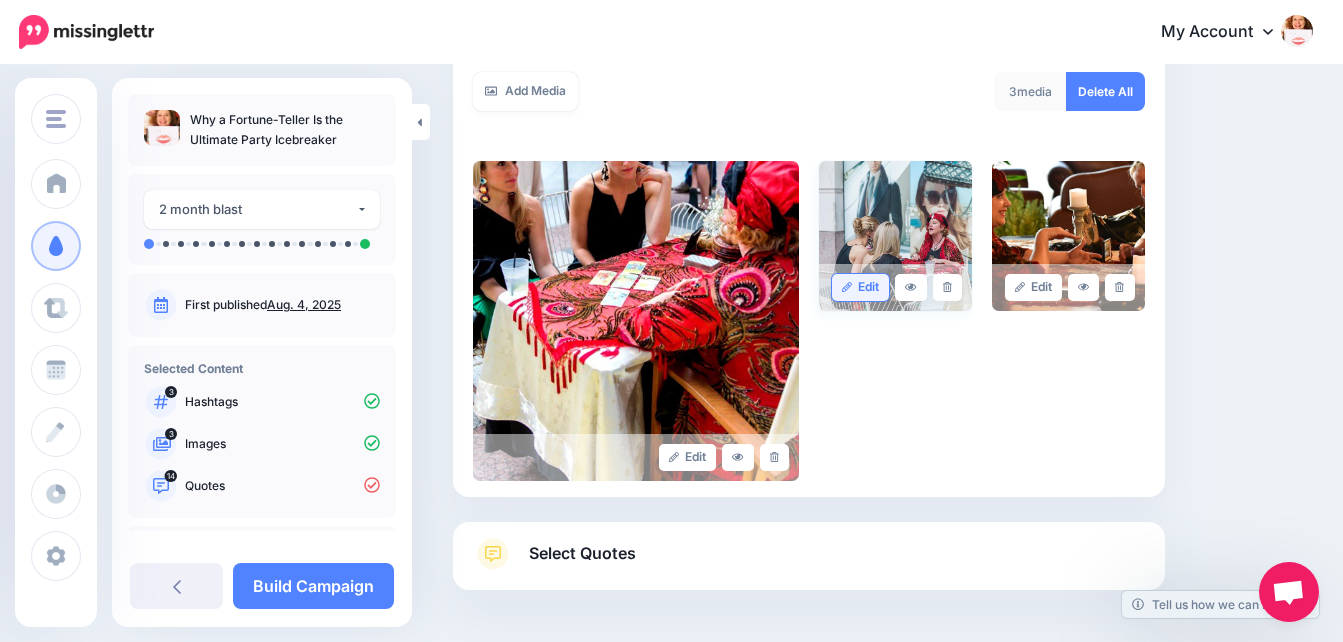 click on "Edit" at bounding box center [860, 287] 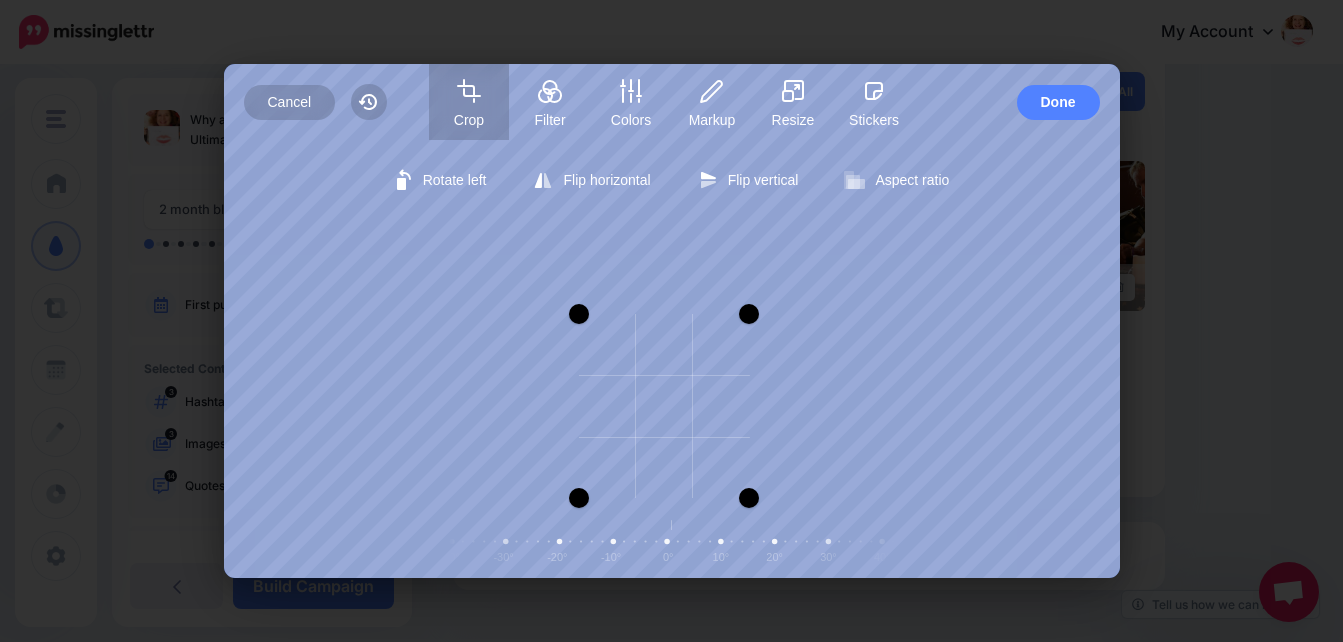 click at bounding box center [749, 314] 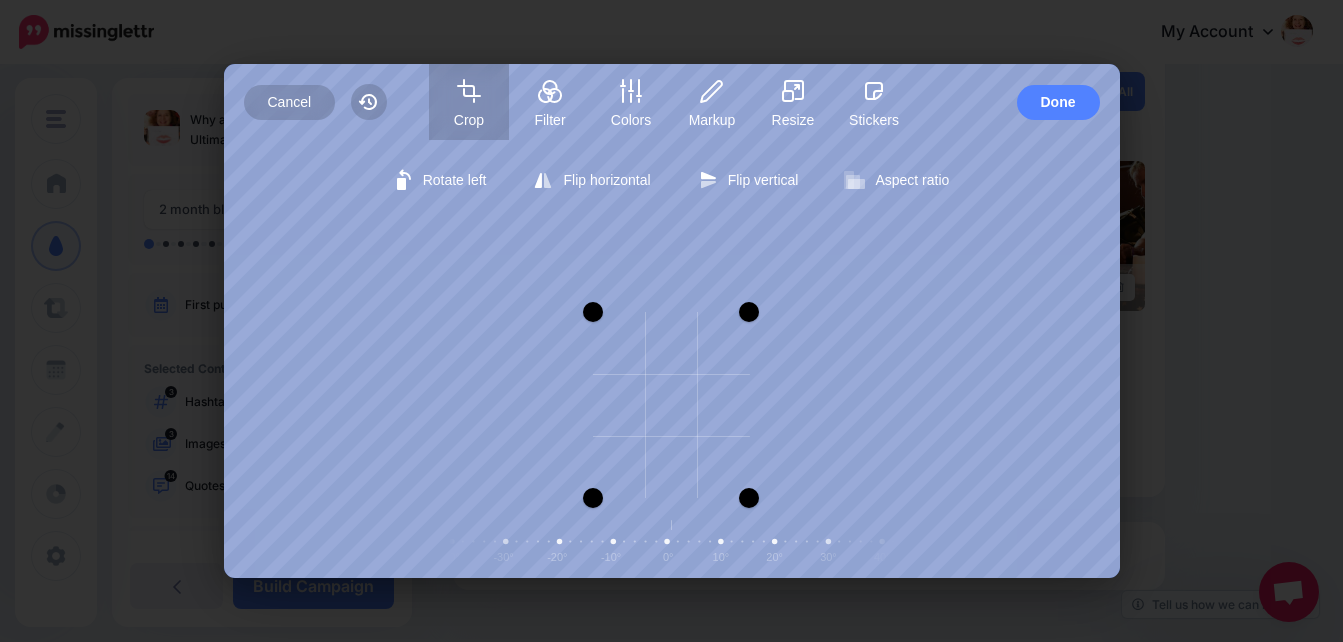 click at bounding box center [593, 312] 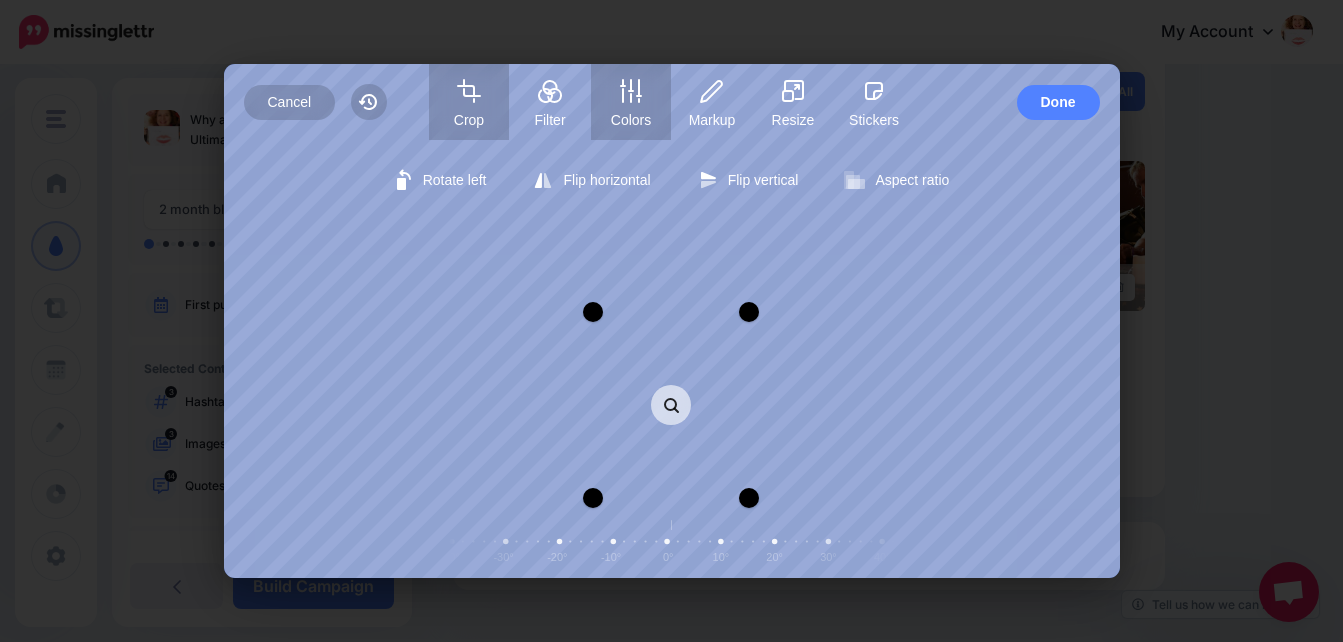 click 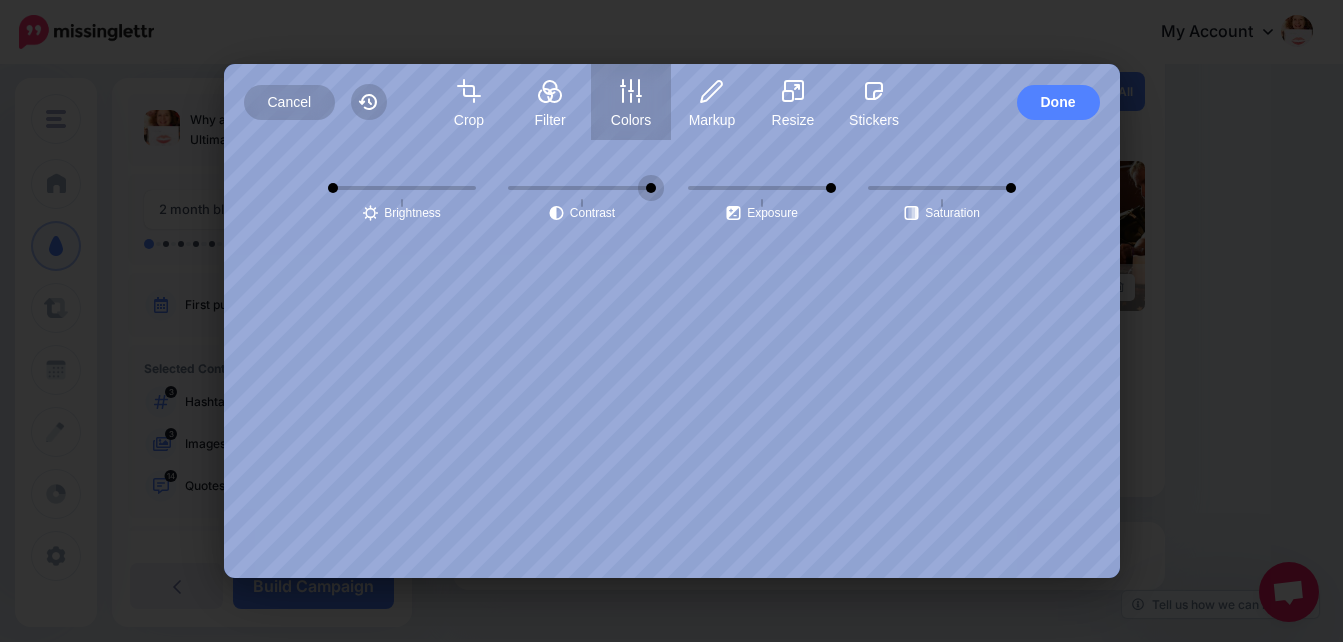 click on "center" at bounding box center [582, 188] 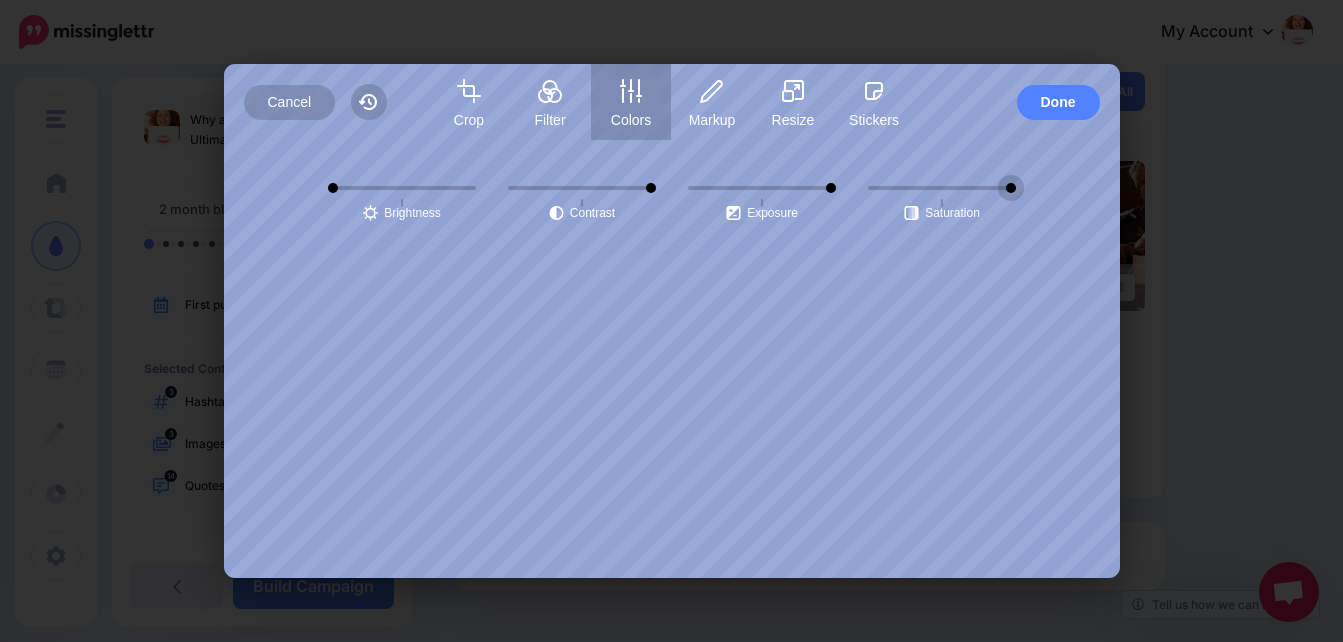 type on "****" 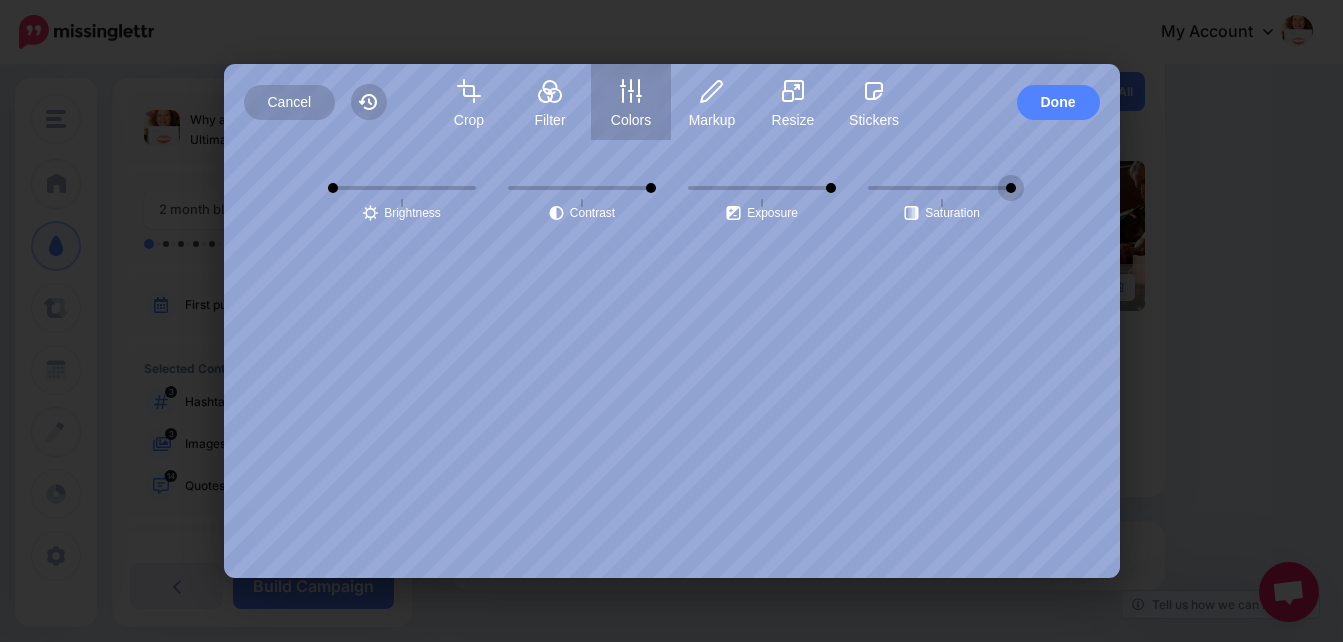 click on "center" at bounding box center [942, 188] 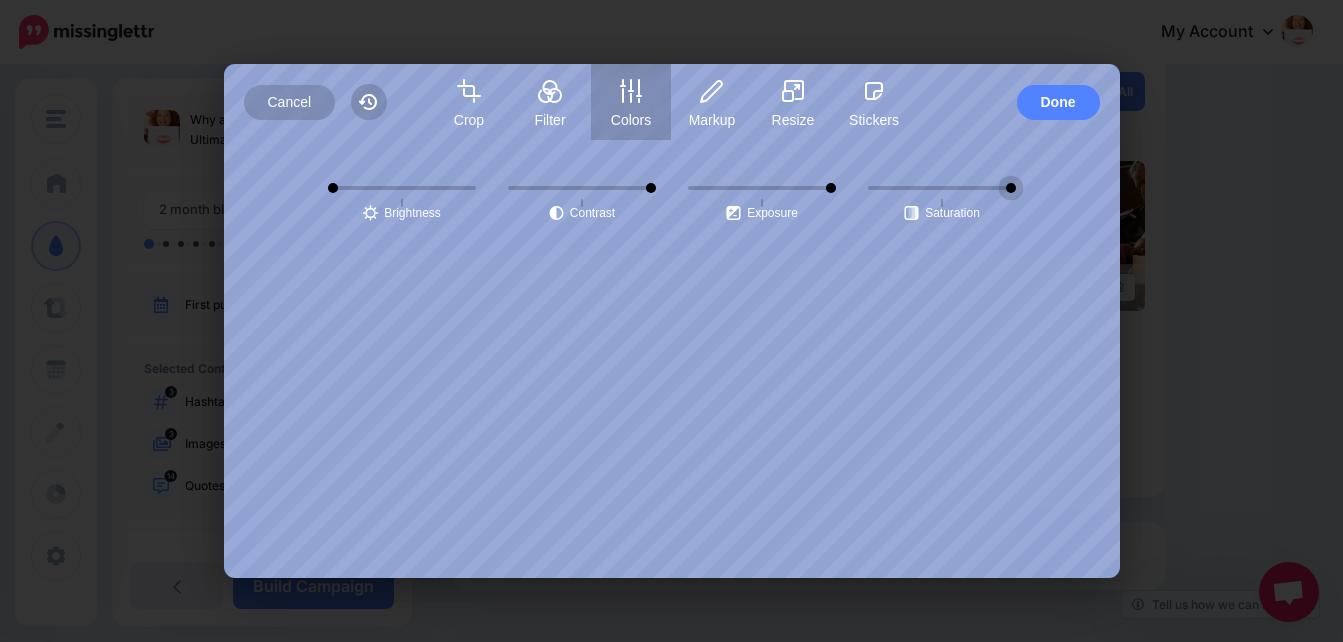 click on "center" at bounding box center (762, 188) 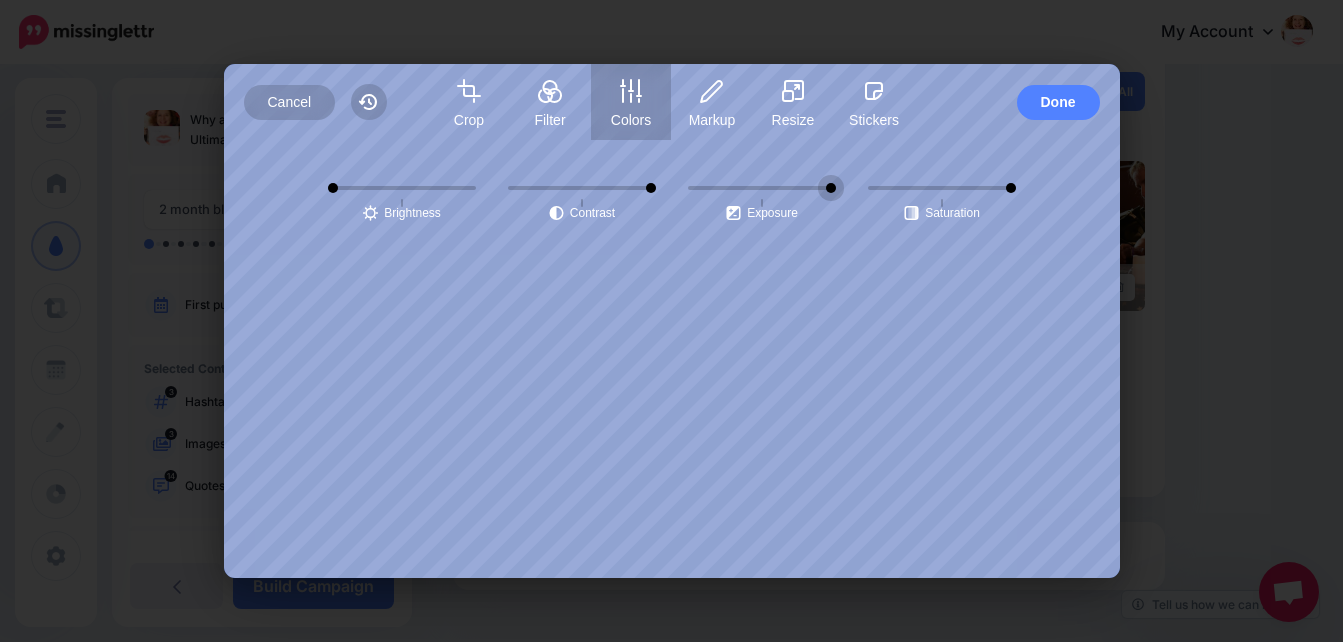 type on "****" 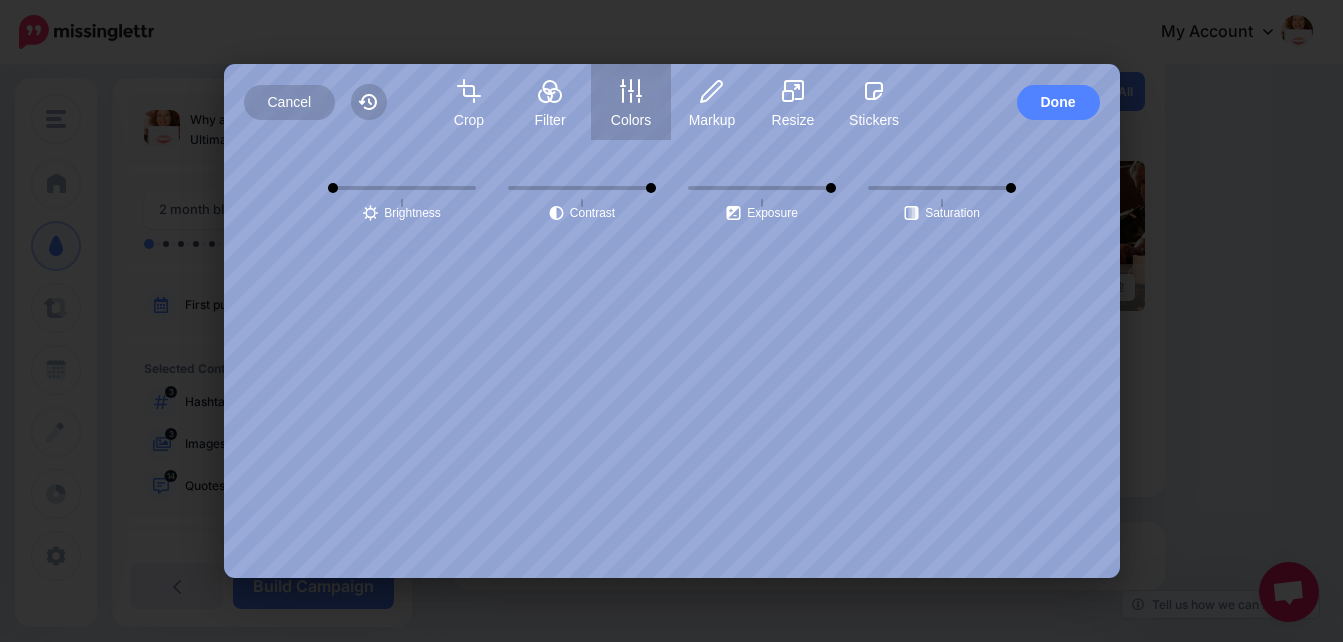click on "Rotate left Flip horizontal Flip vertical Aspect ratio Free Portrait Square Landscape Zoom Center rotation -90° -80° -70° -60° -50° -40° -30° -20° -10° 0° 10° 20° 30° 40° 50° 60° 70° 80° 90° Brightness center Contrast center Exposure center Saturation center Remove" at bounding box center (672, 359) 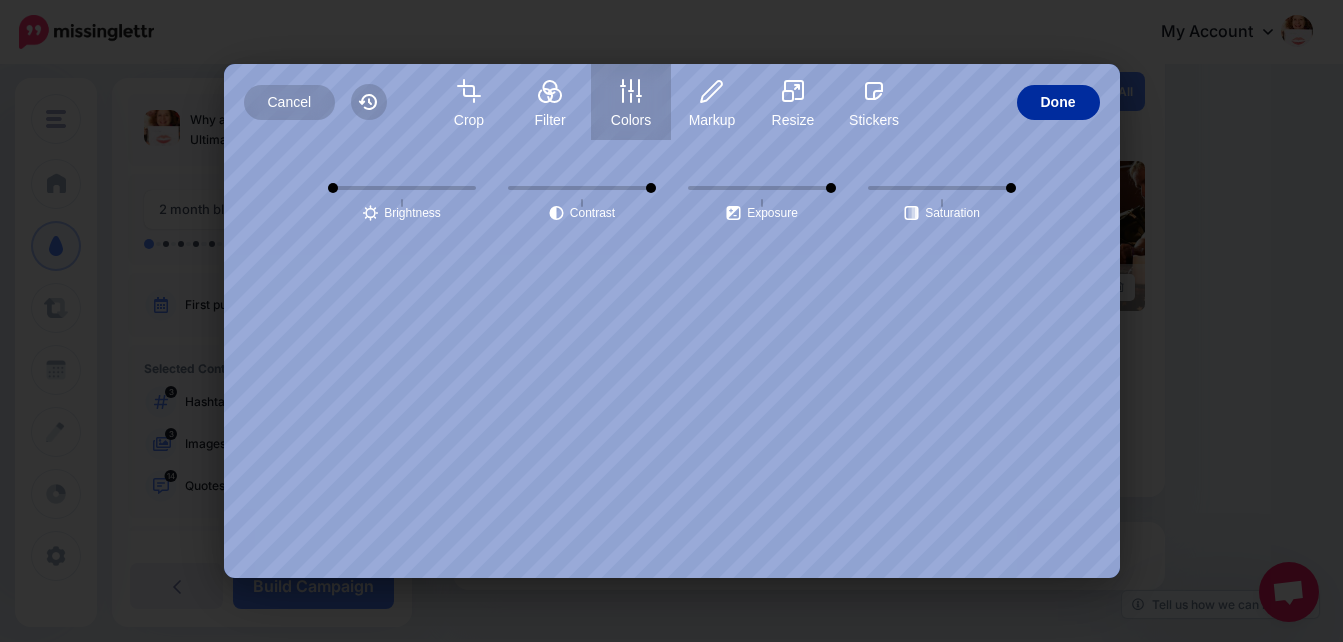click on "Done" at bounding box center (1058, 102) 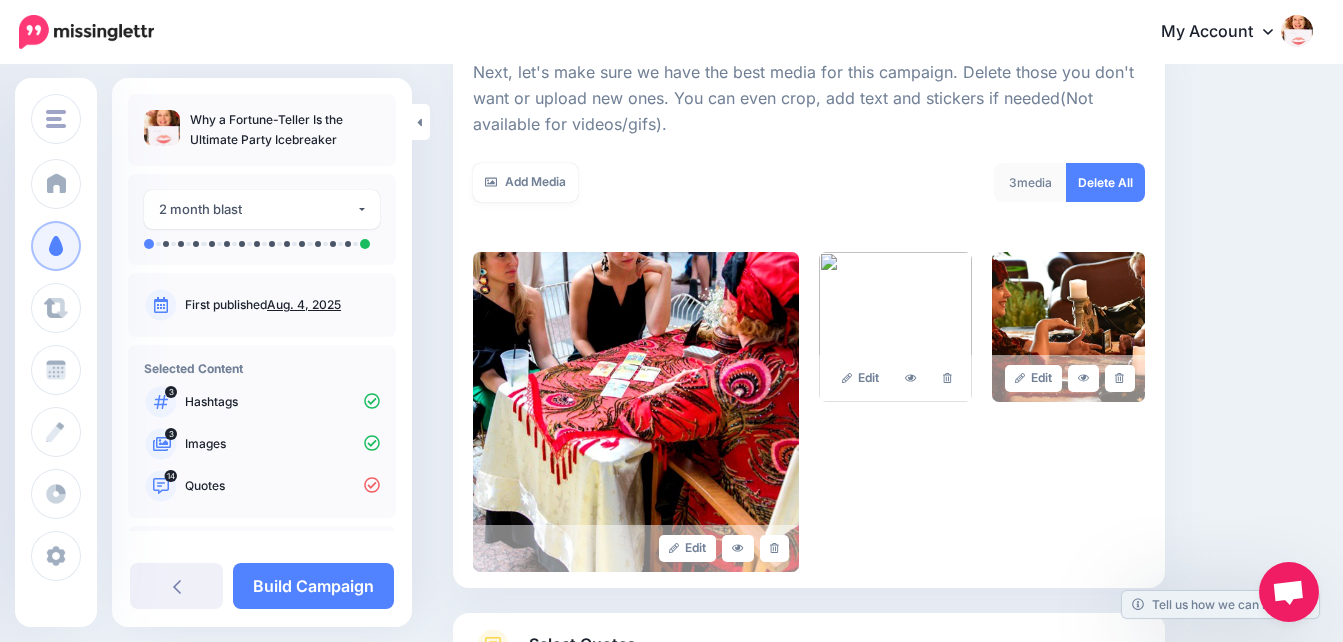 scroll, scrollTop: 288, scrollLeft: 0, axis: vertical 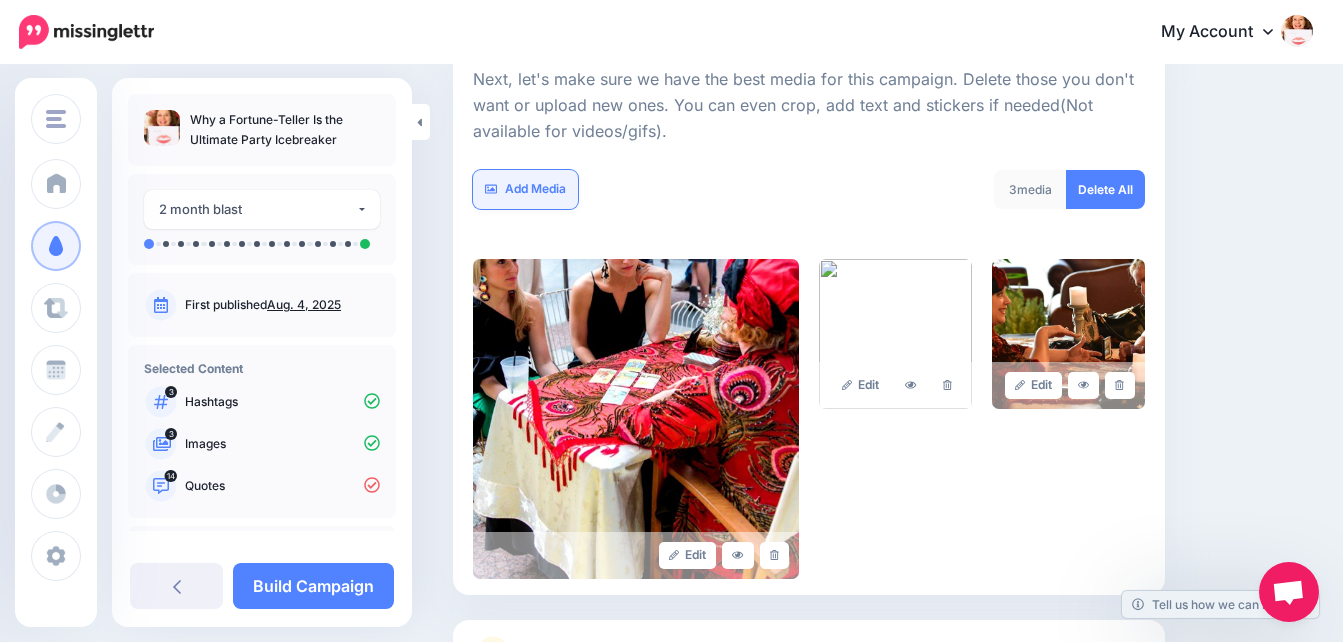 click on "Add Media" at bounding box center [525, 189] 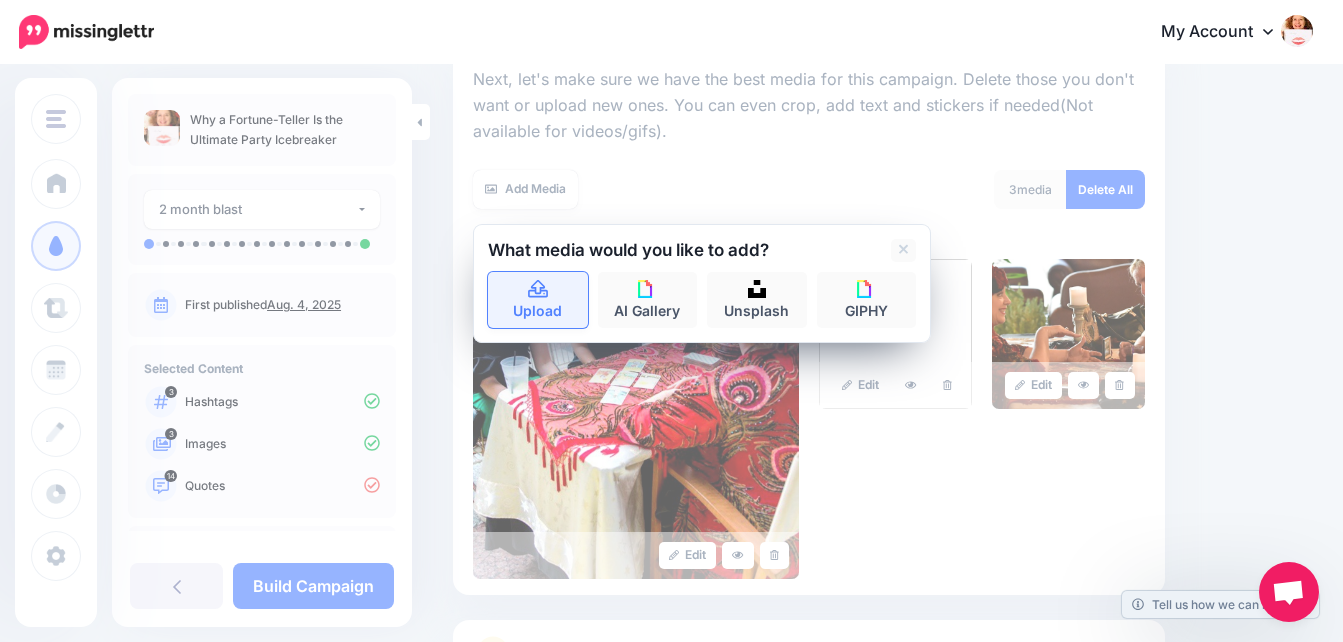 click on "Upload" at bounding box center (538, 300) 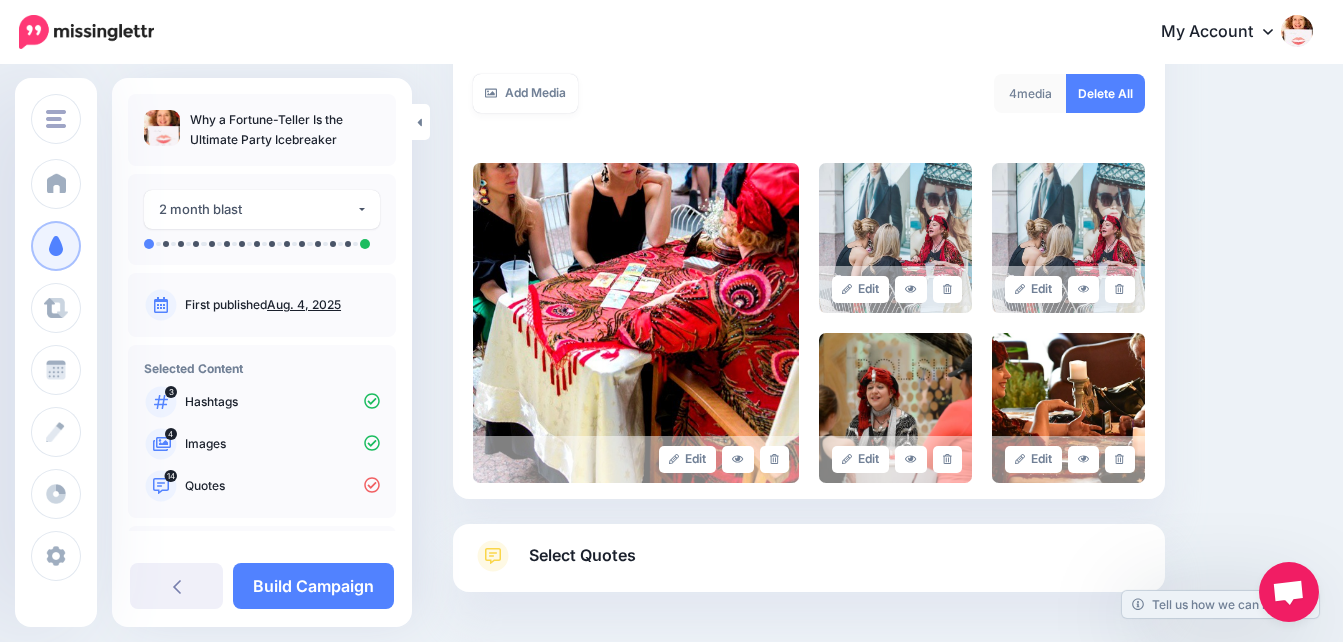 scroll, scrollTop: 375, scrollLeft: 0, axis: vertical 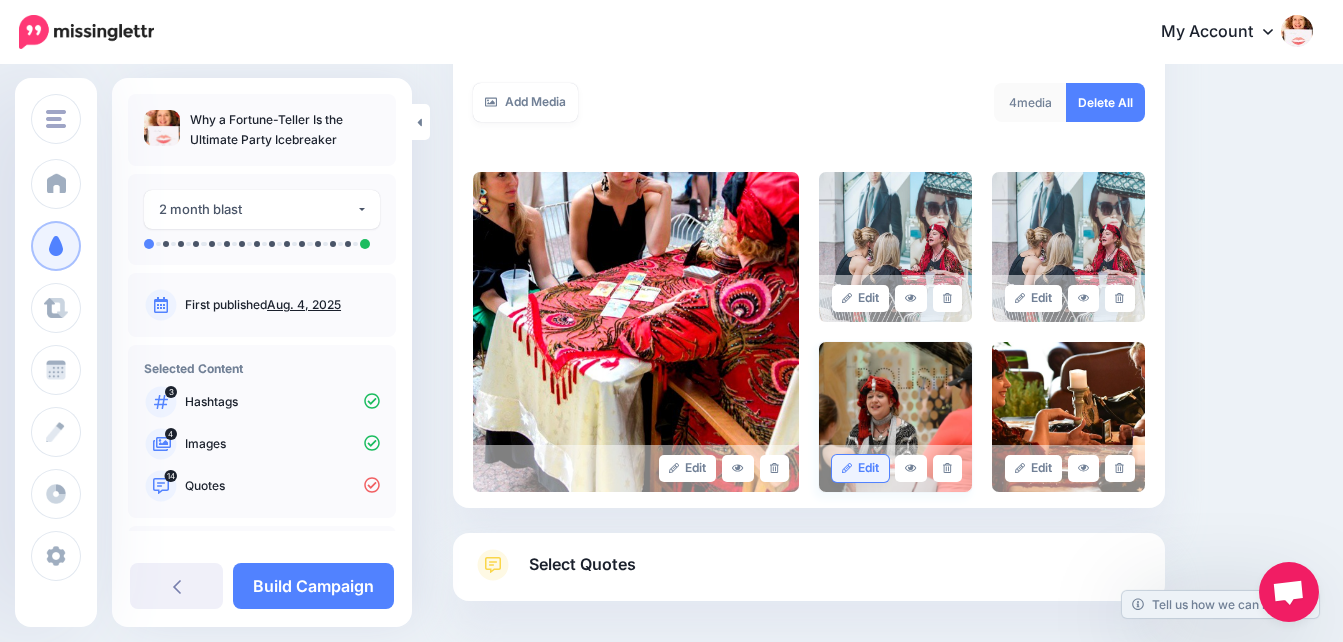 click on "Edit" at bounding box center (860, 468) 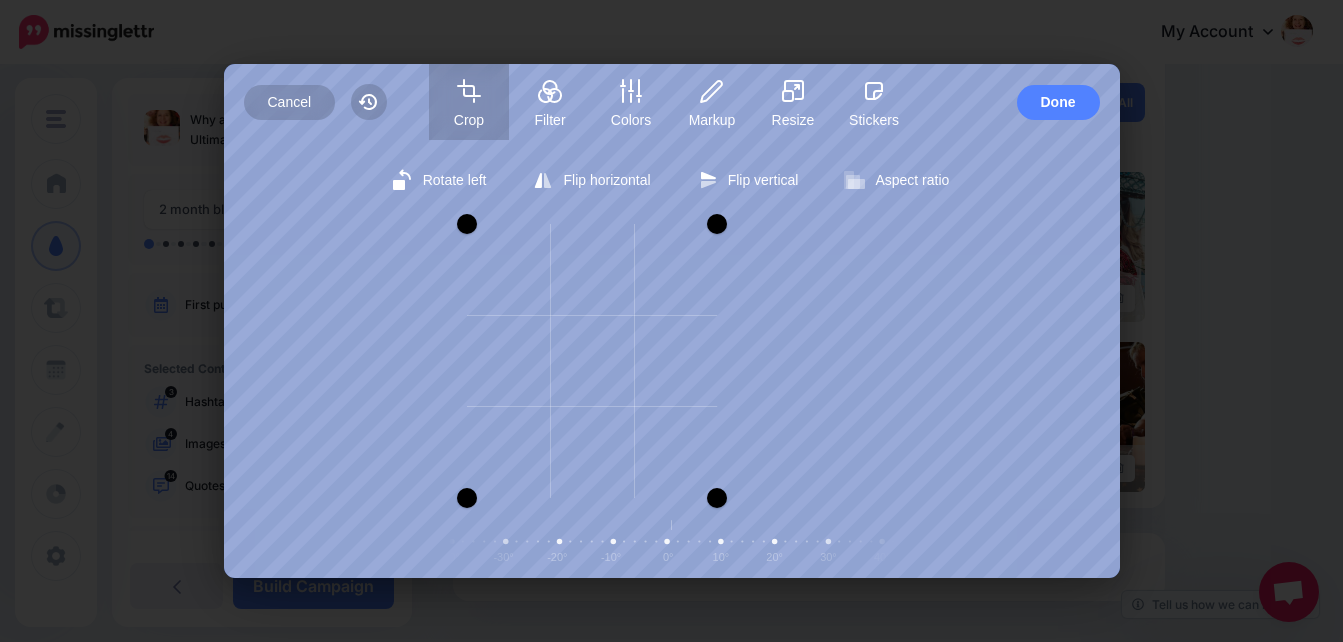 click at bounding box center (717, 224) 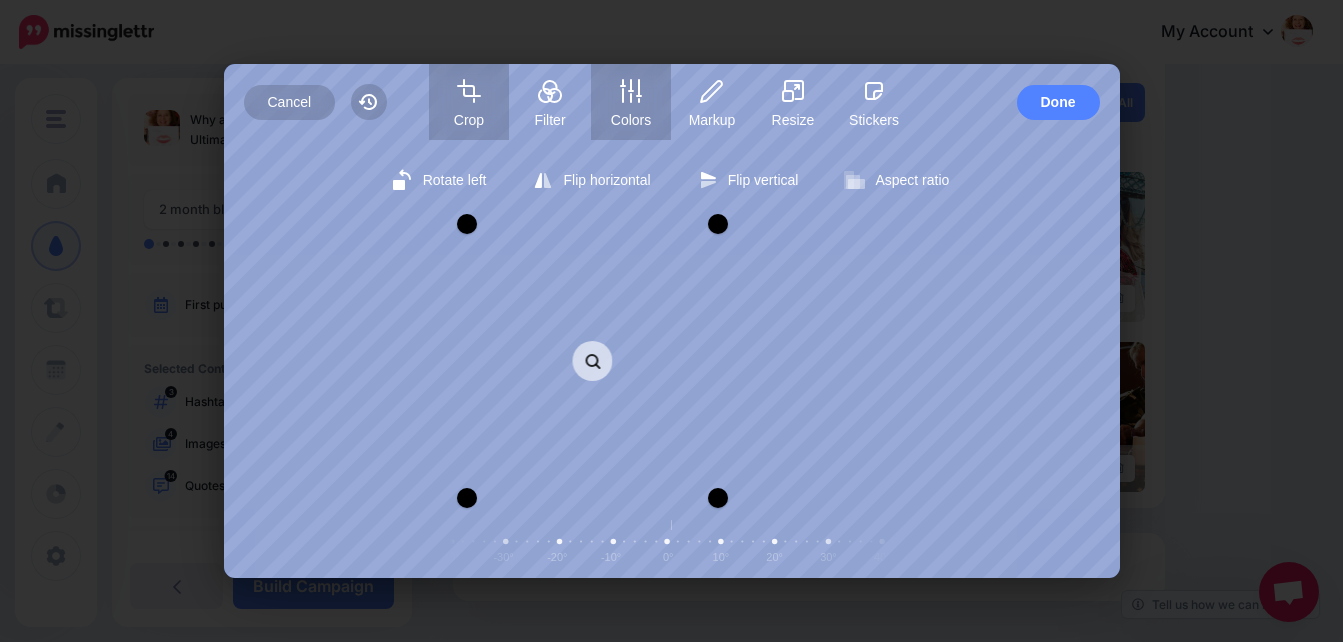 click 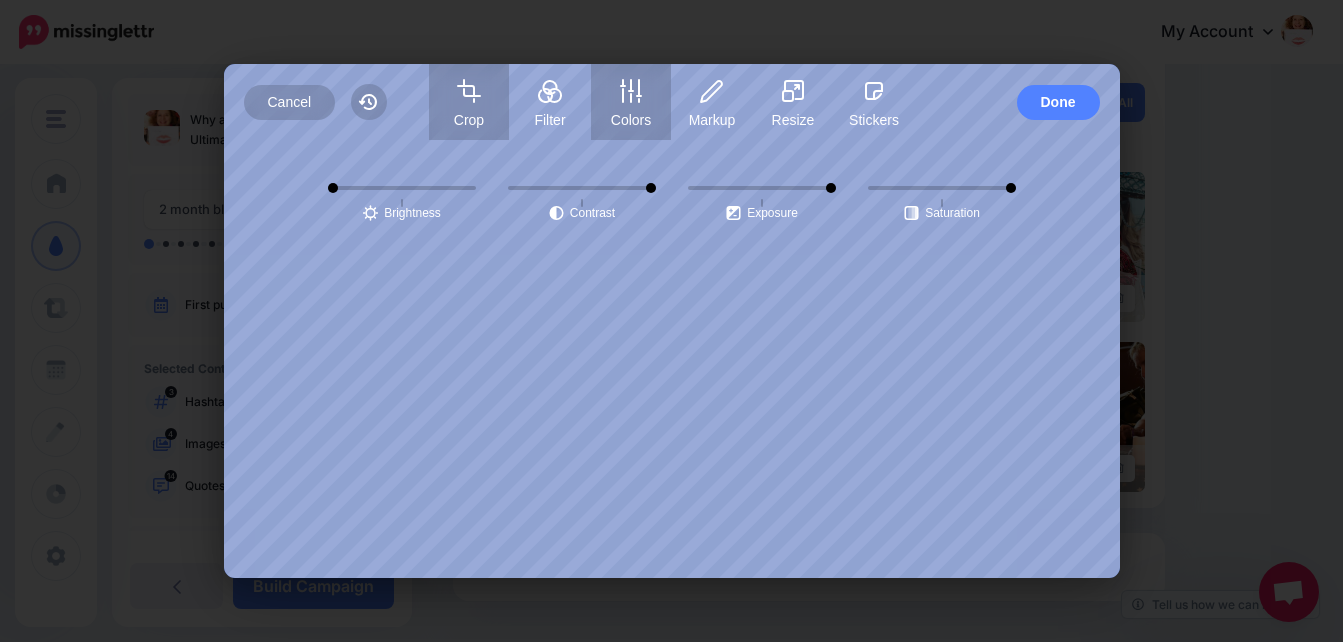 click 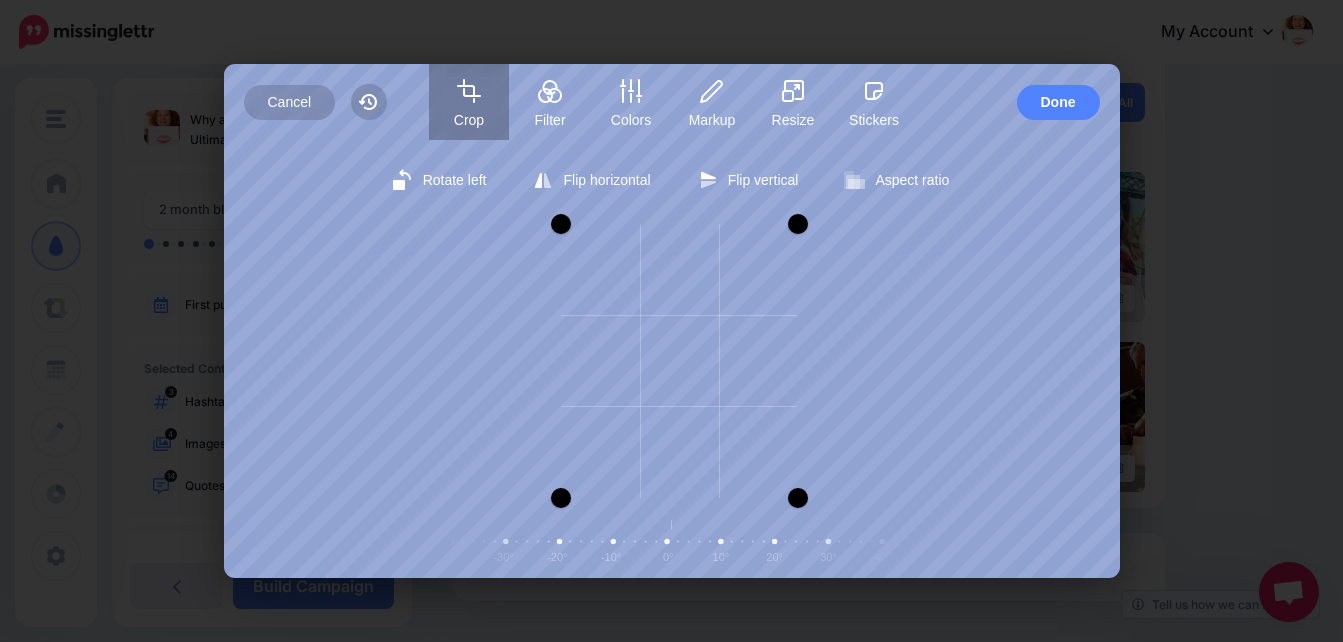 click at bounding box center (561, 224) 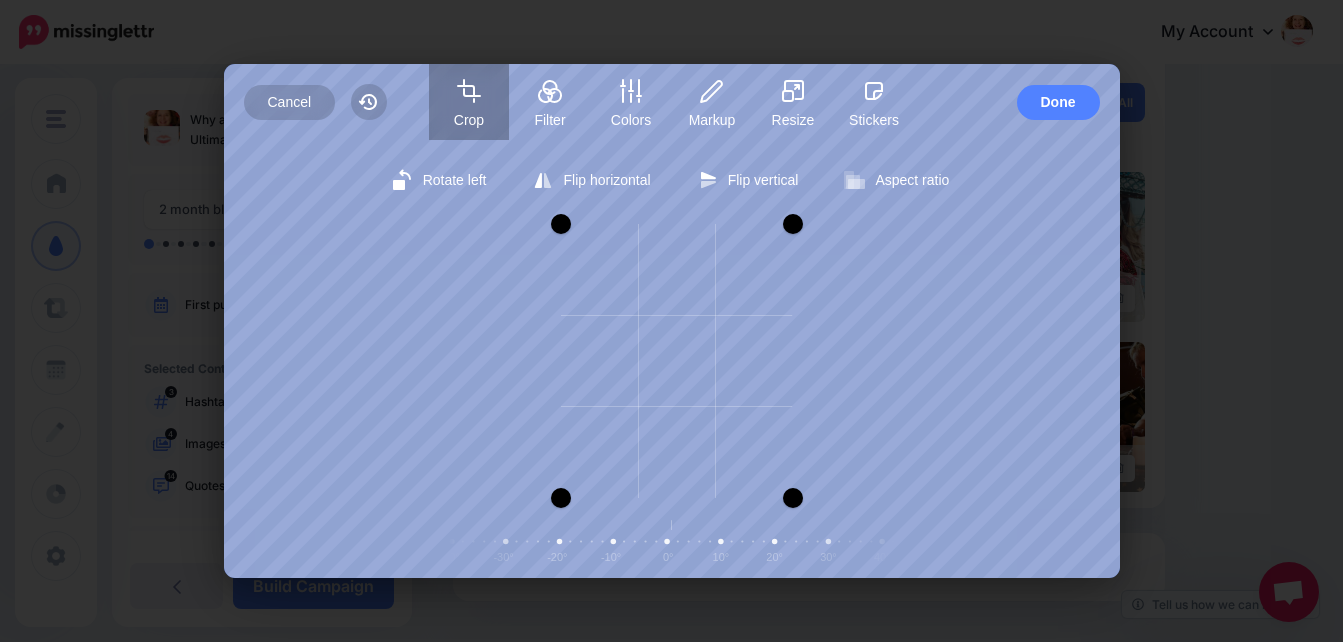 click at bounding box center [793, 224] 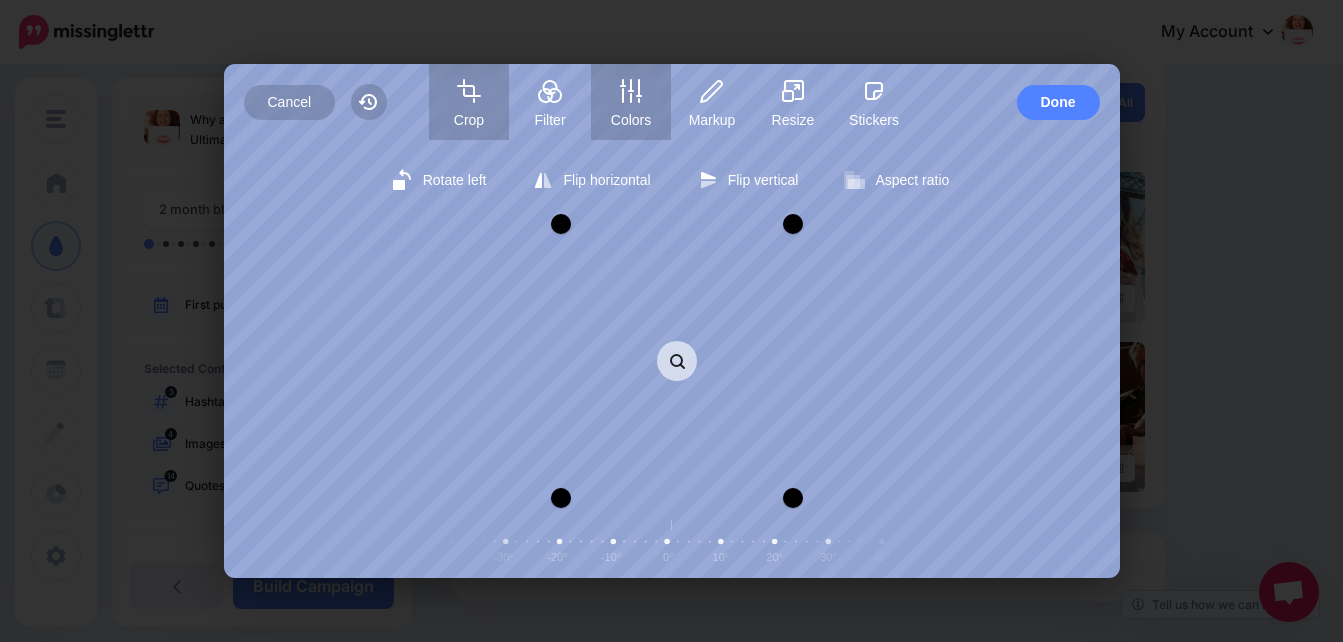 click 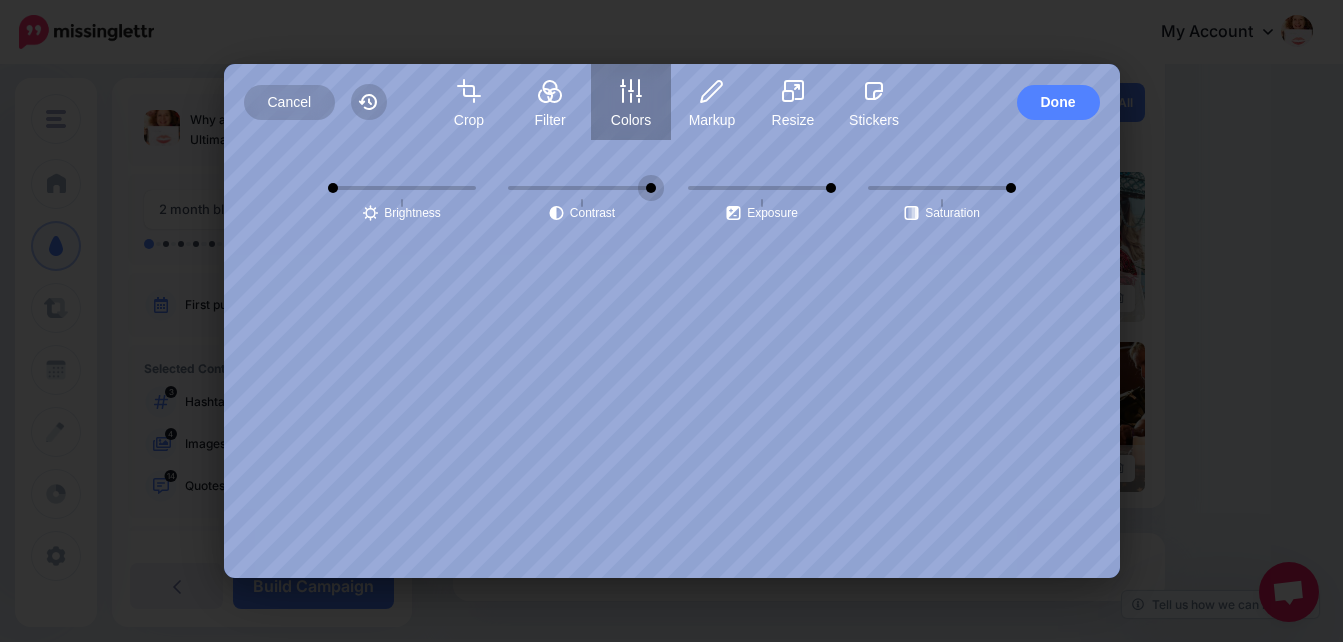 click on "center" at bounding box center [582, 188] 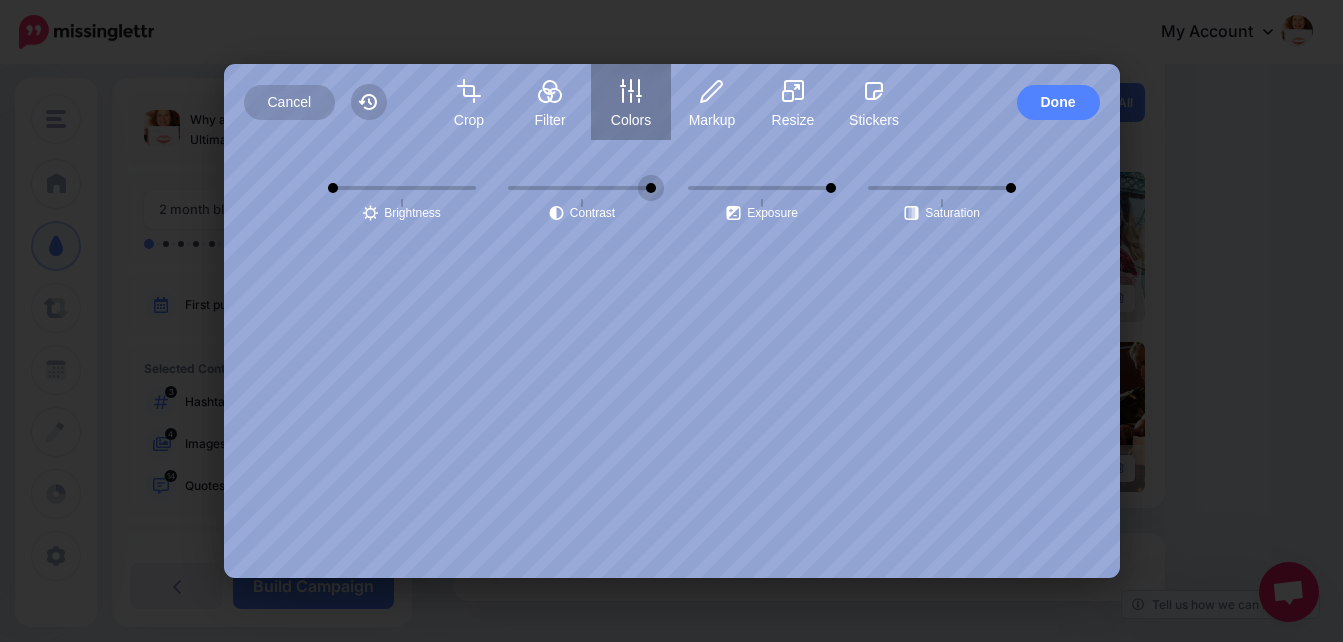 click on "center" at bounding box center (582, 188) 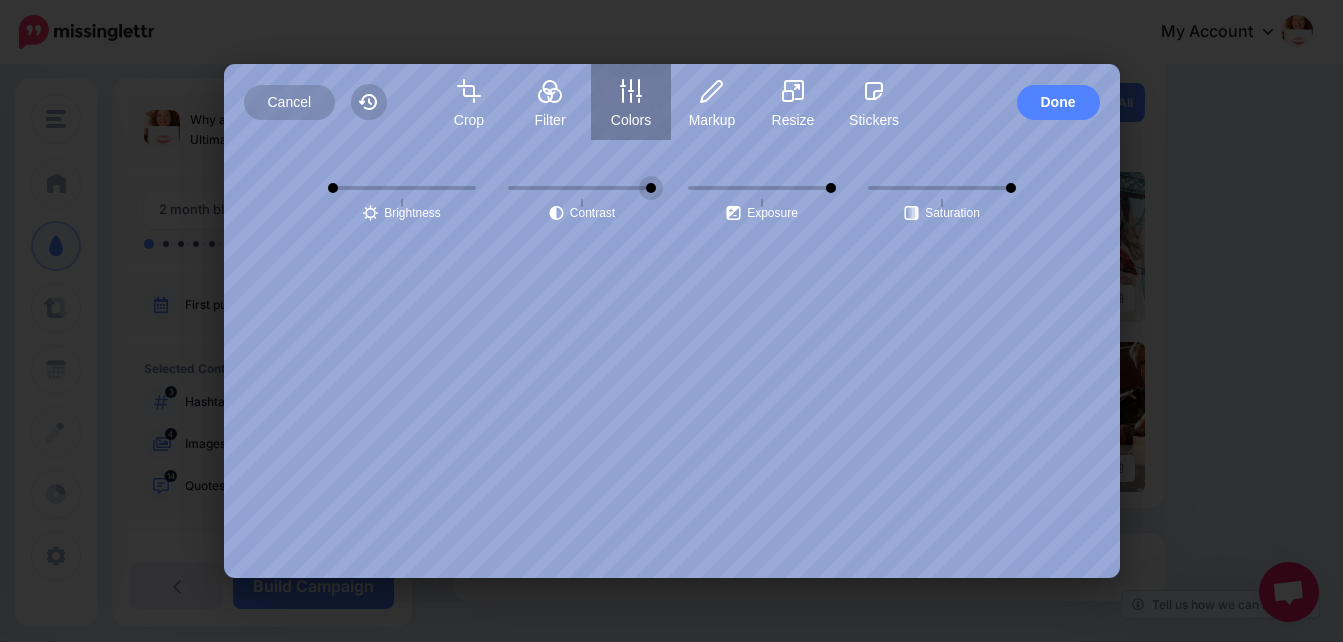 click on "center" at bounding box center [762, 188] 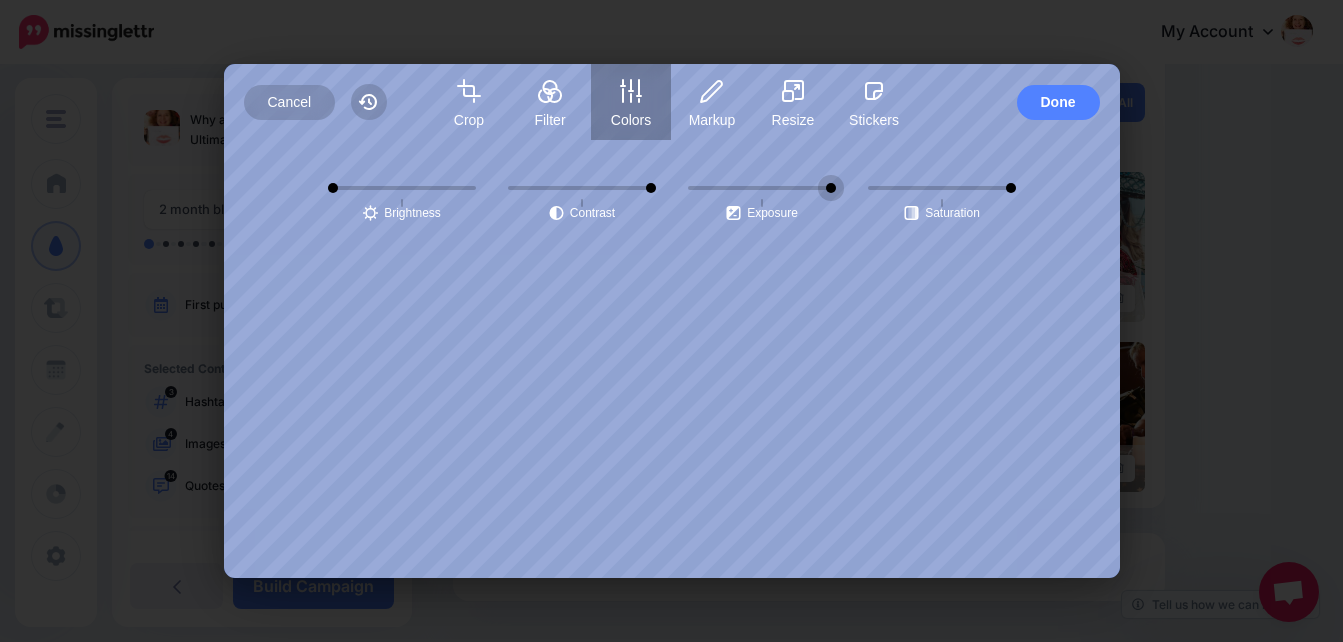 click on "center" at bounding box center (762, 188) 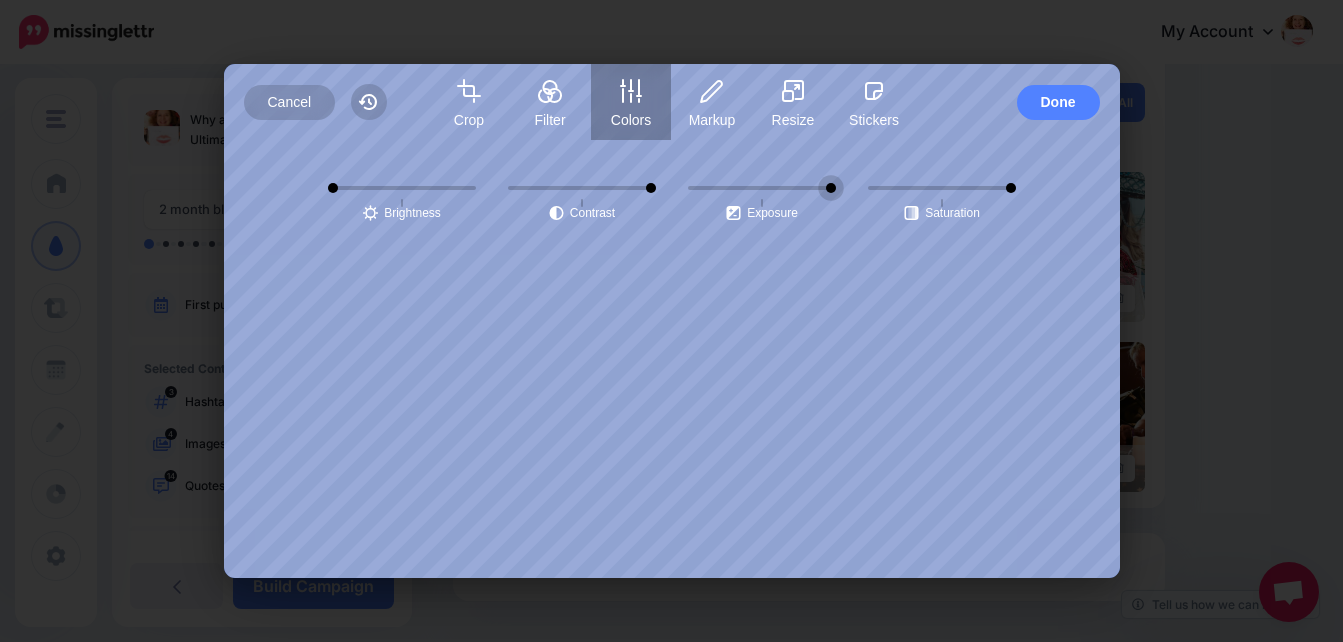 click on "center" at bounding box center (942, 188) 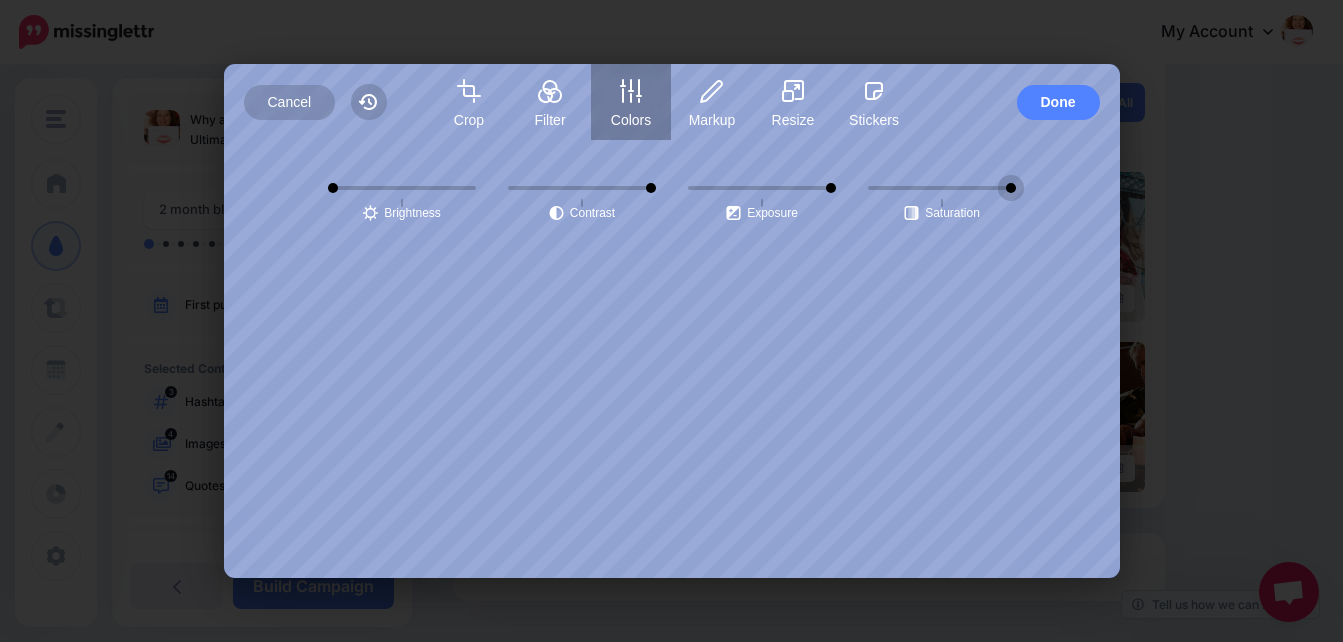 click on "center" at bounding box center (942, 188) 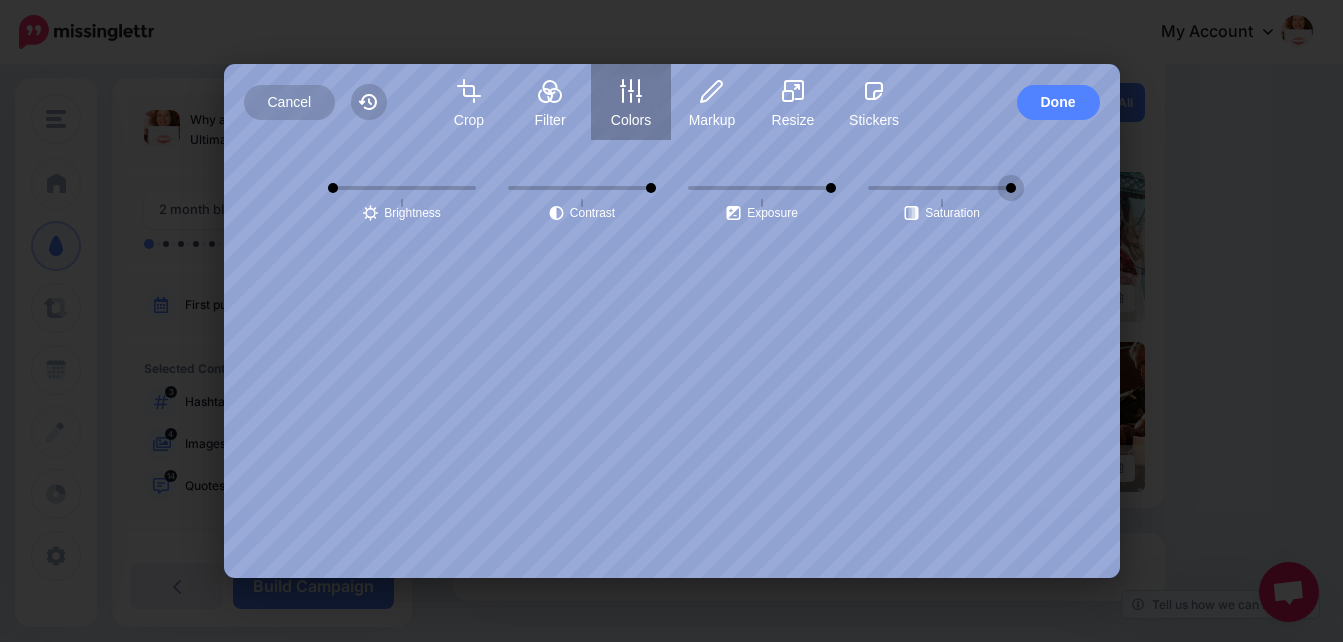 click on "center" at bounding box center (942, 188) 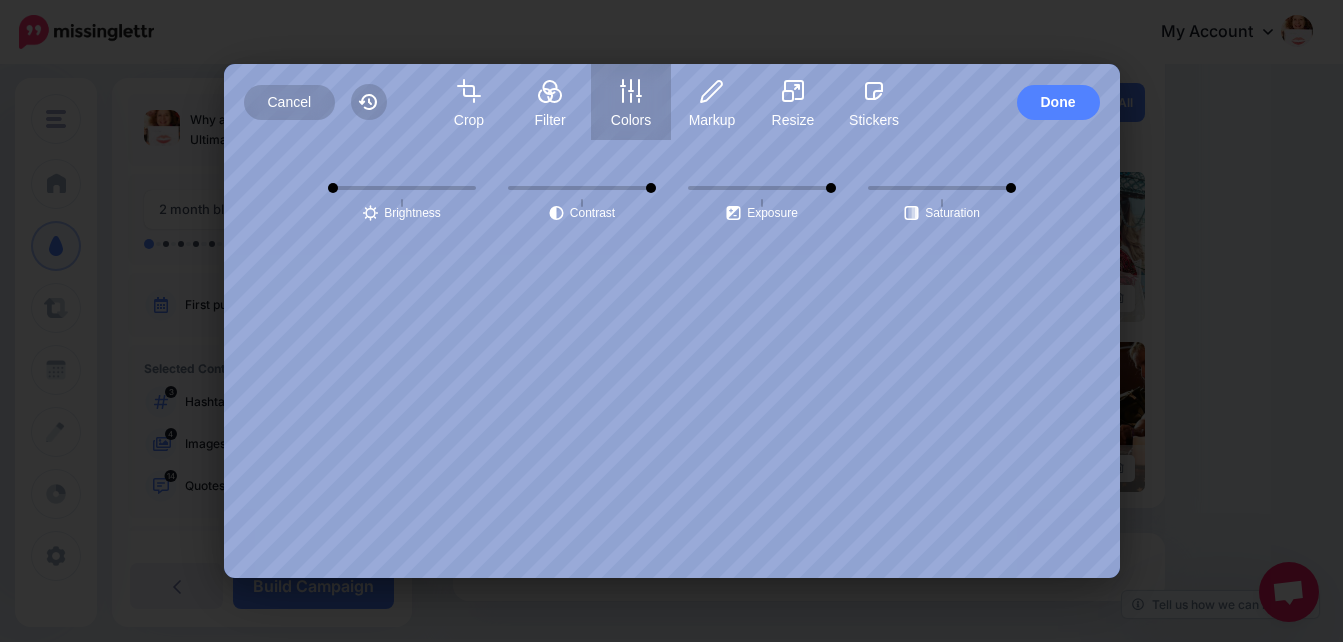 click on "Rotate left Flip horizontal Flip vertical Aspect ratio Free Portrait Square Landscape Zoom Center rotation -90° -80° -70° -60° -50° -40° -30° -20° -10° 0° 10° 20° 30° 40° 50° 60° 70° 80° 90° Brightness center Contrast center Exposure center Saturation center Remove" at bounding box center (672, 359) 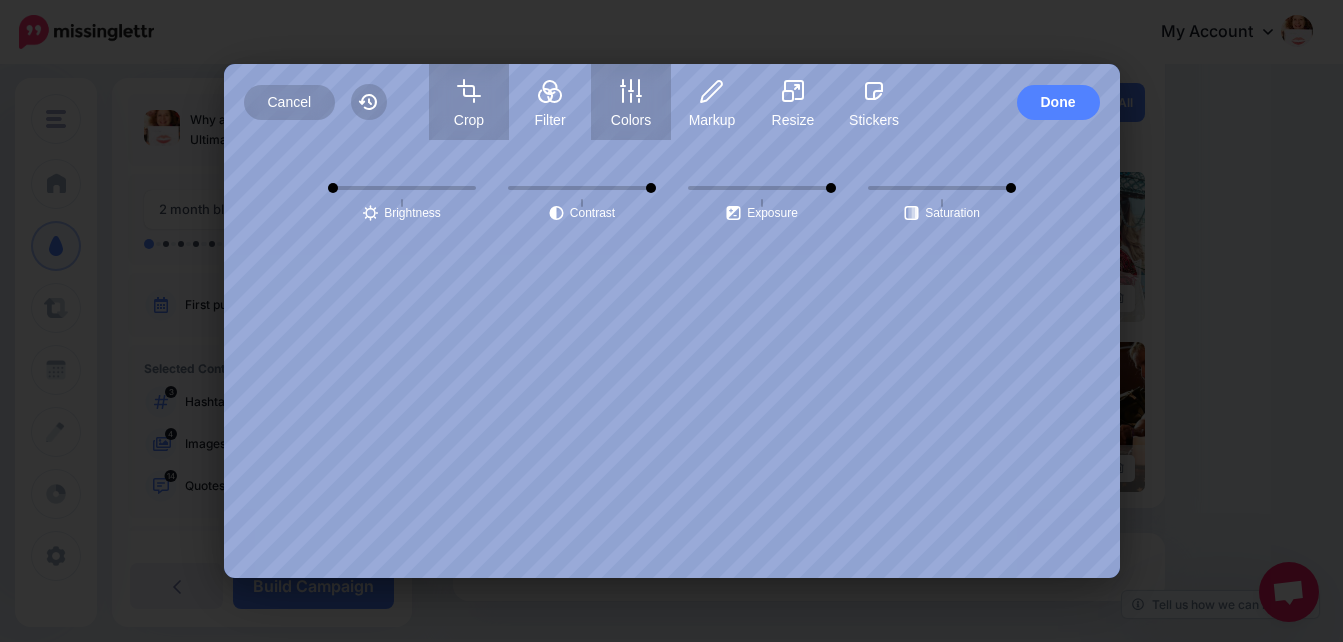 click 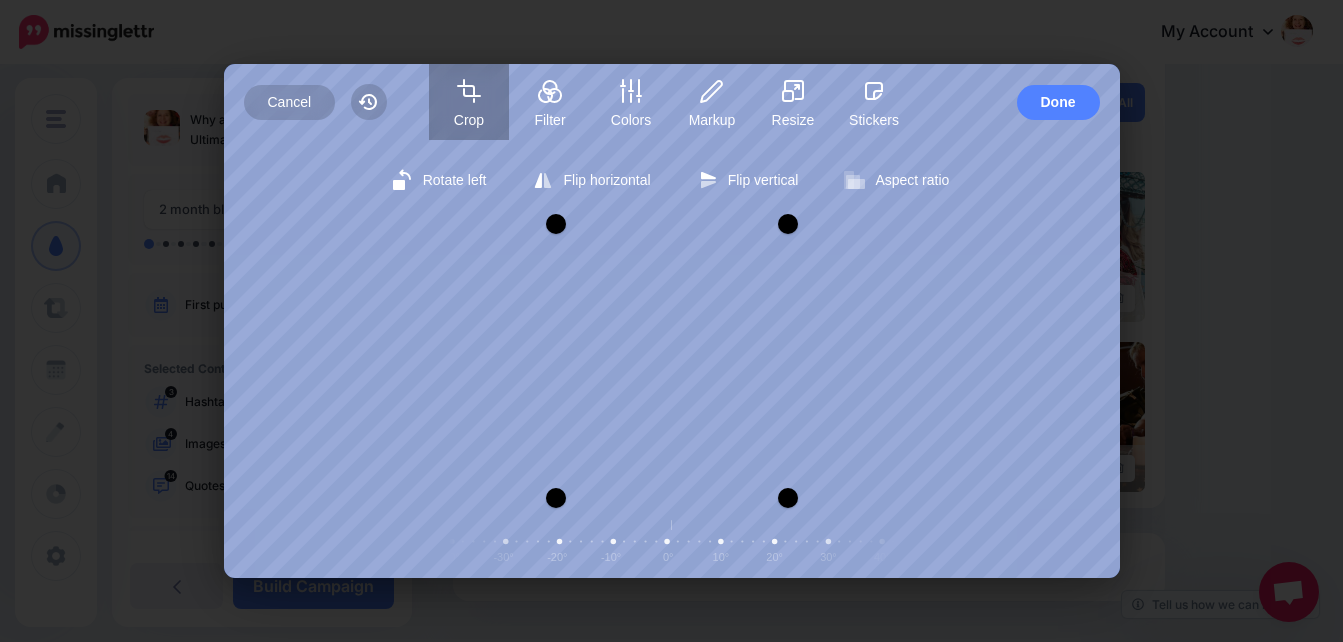 click at bounding box center (672, 542) 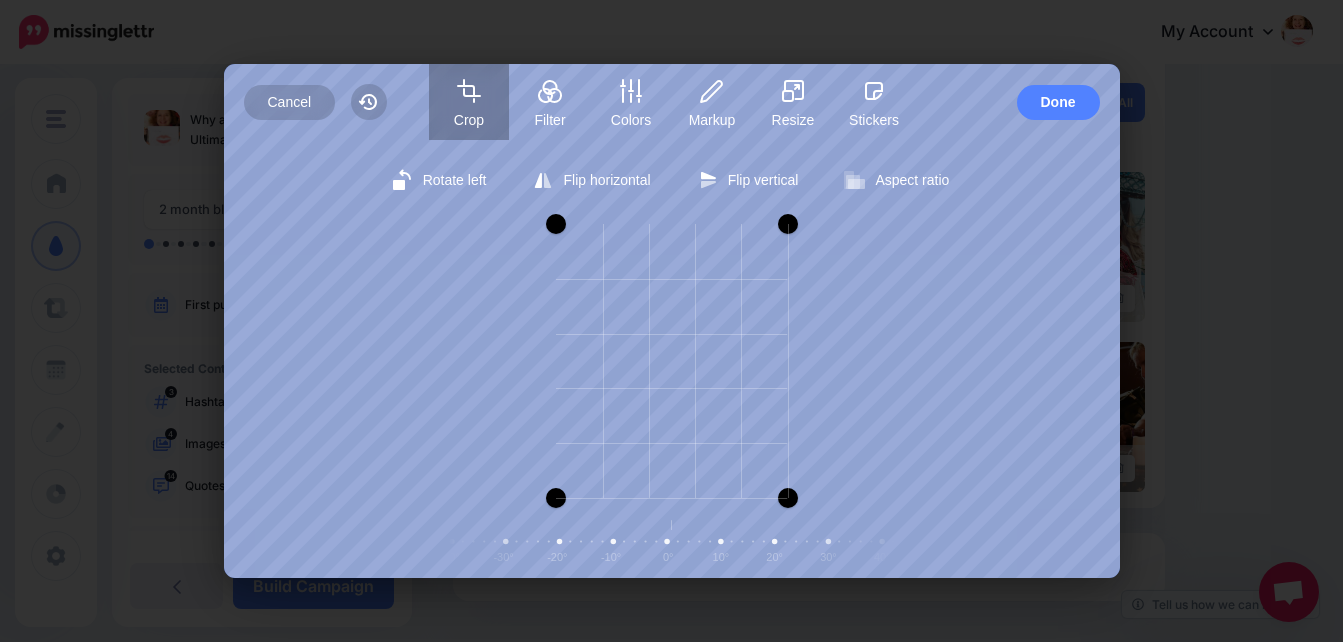 click at bounding box center (672, 542) 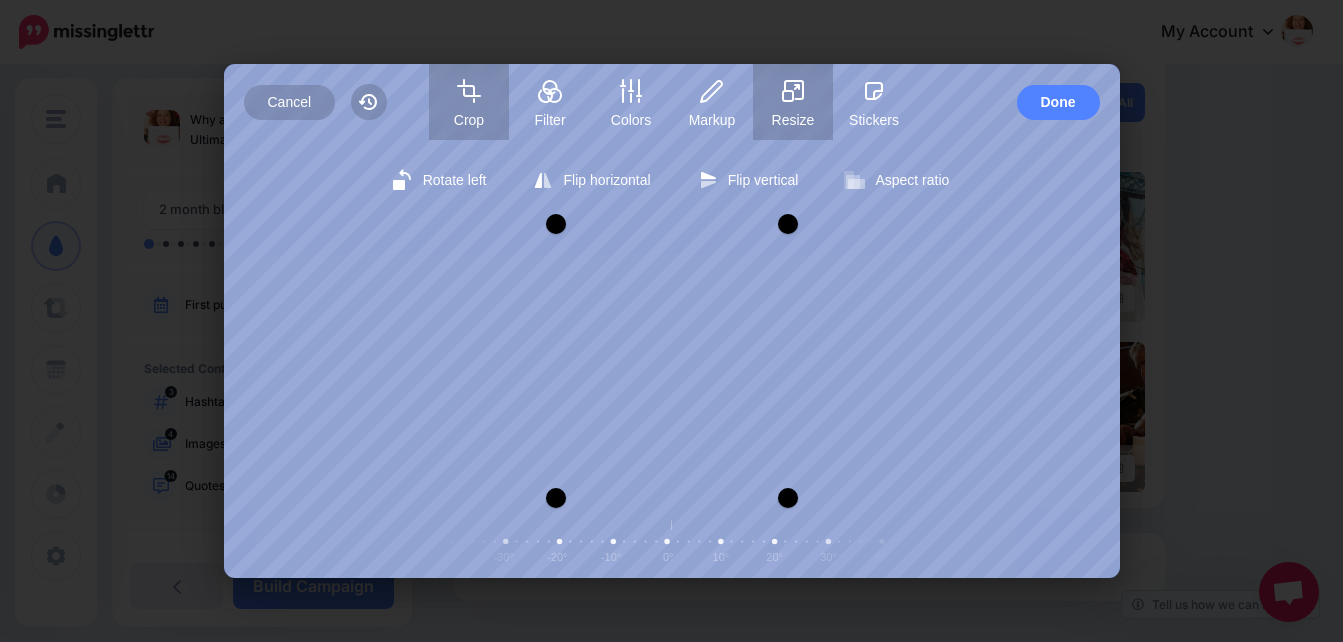 click on "Resize" at bounding box center [793, 120] 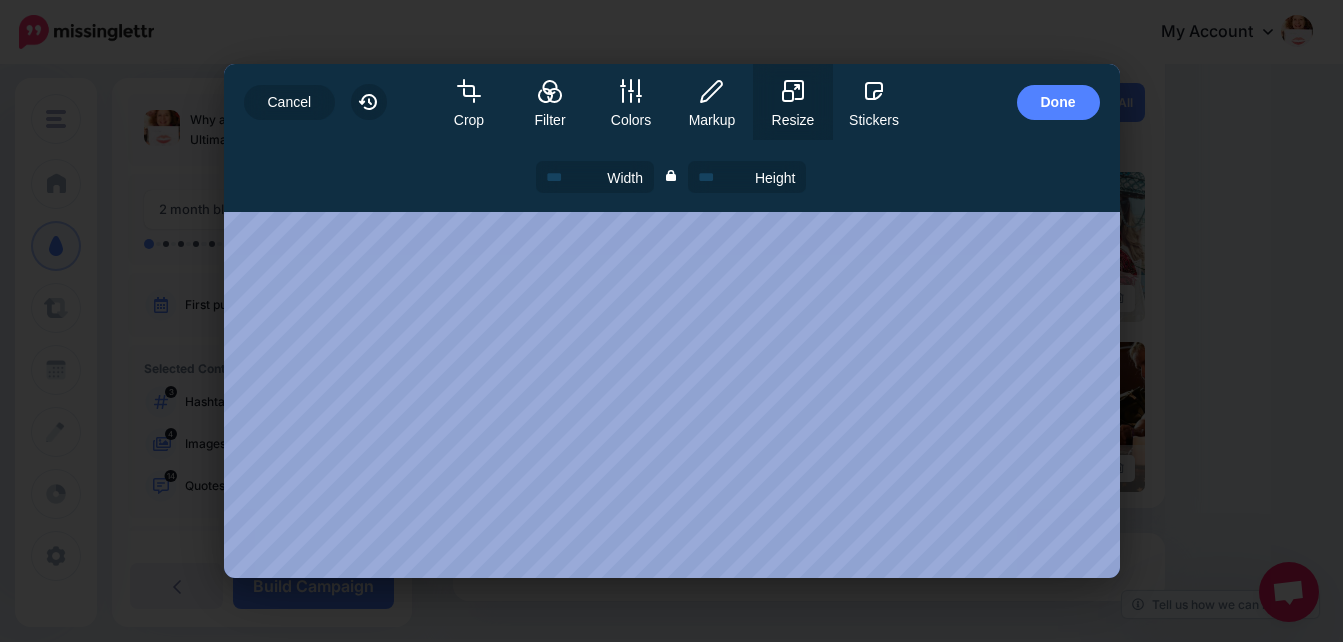 click on "Rotate left Flip horizontal Flip vertical Aspect ratio Free Portrait Square Landscape Zoom Center rotation -90° -80° -70° -60° -50° -40° -30° -20° -10° 0° 10° 20° 30° 40° 50° 60° 70° 80° 90° Brightness center Contrast center Exposure center Saturation center Image size Width Height Apply Remove" at bounding box center [672, 359] 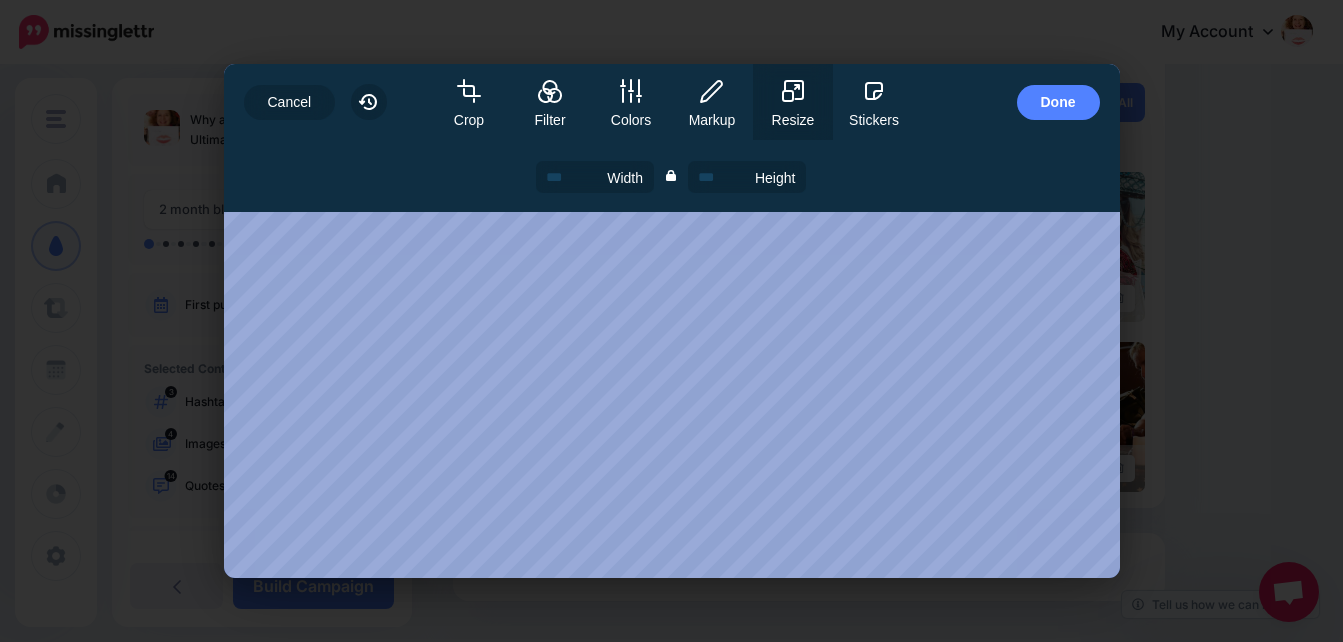 click on "My Account
Dashboard
My Account
Billing
Logout" at bounding box center (671, -54) 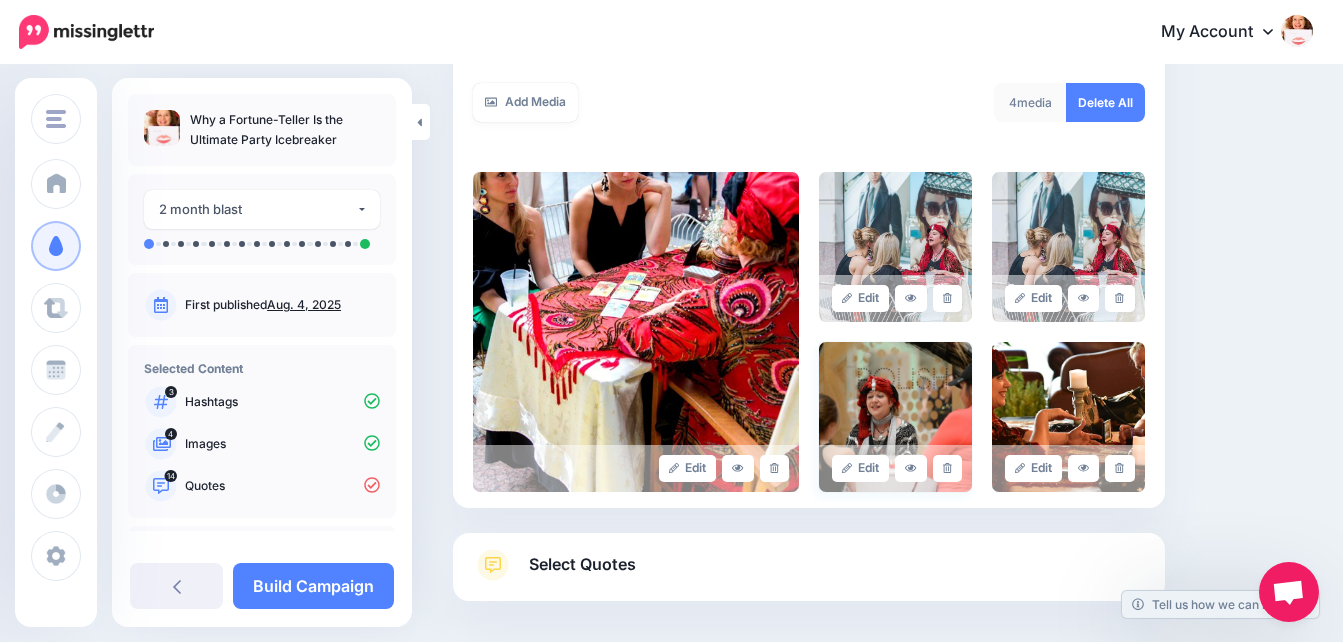 click at bounding box center [895, 417] 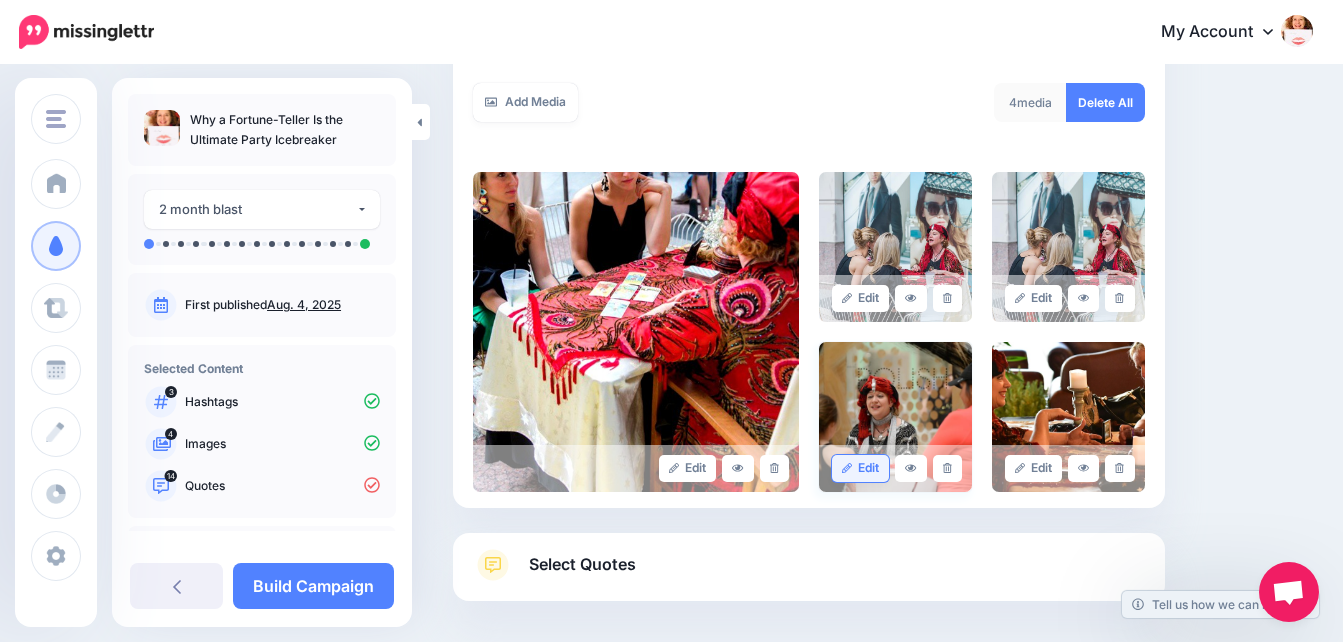 click on "Edit" at bounding box center [860, 468] 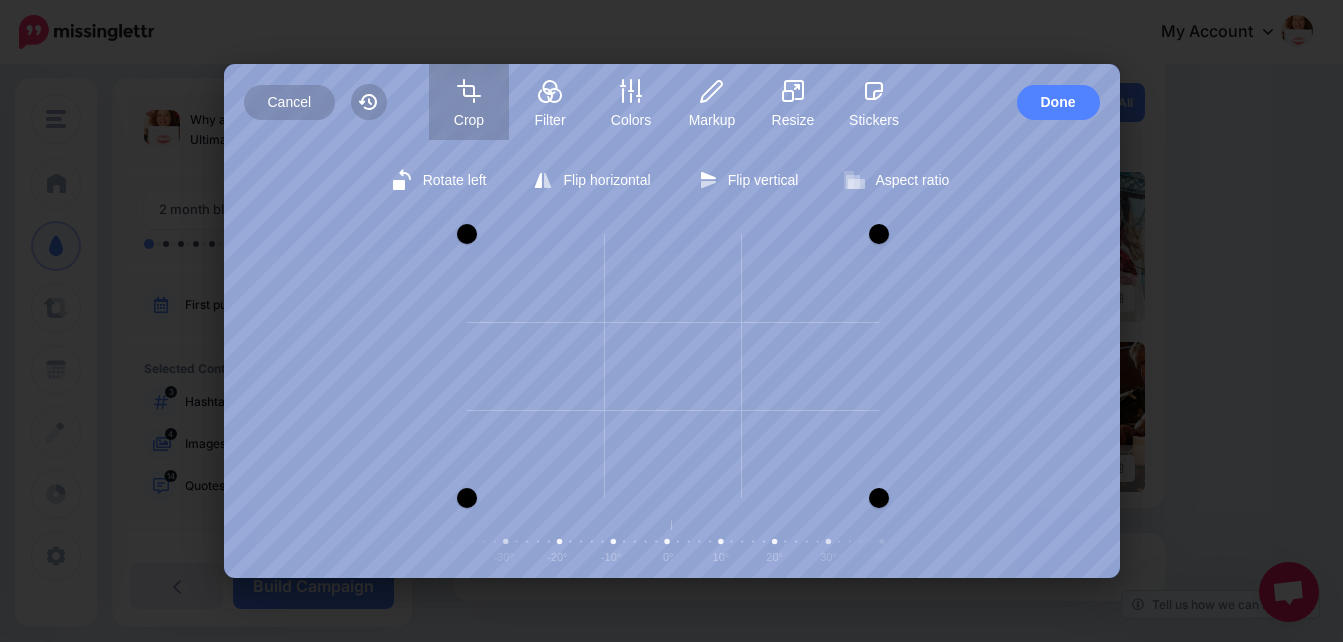 click at bounding box center (879, 234) 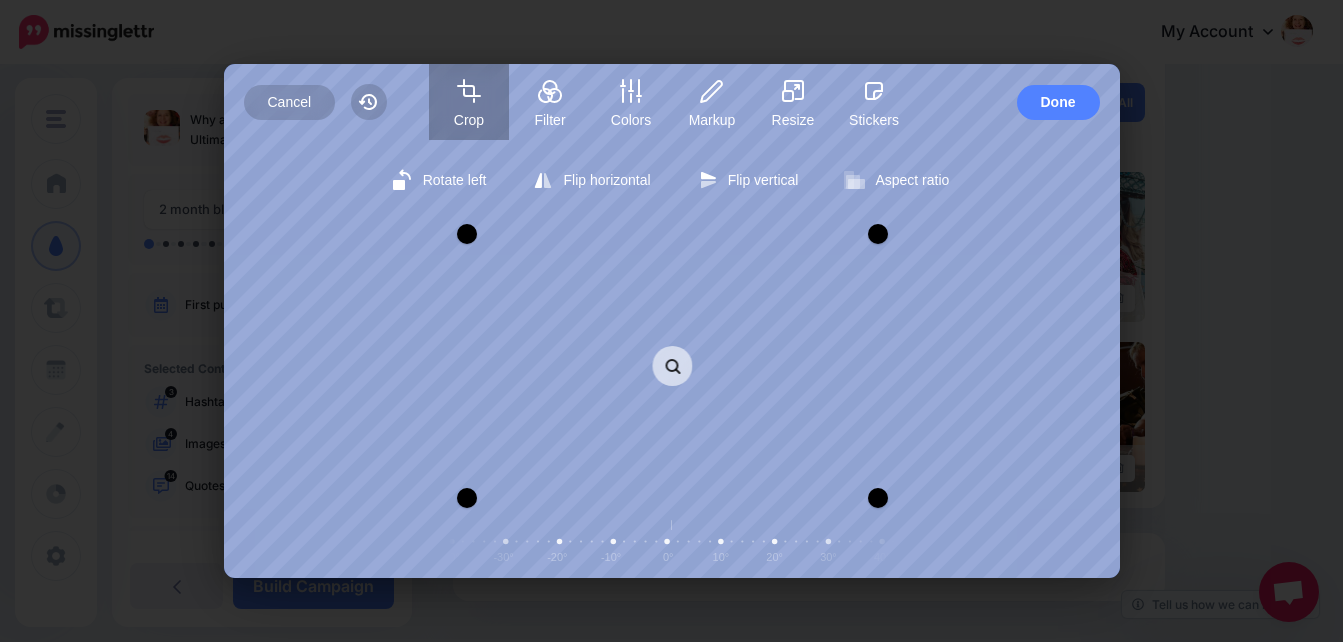 click 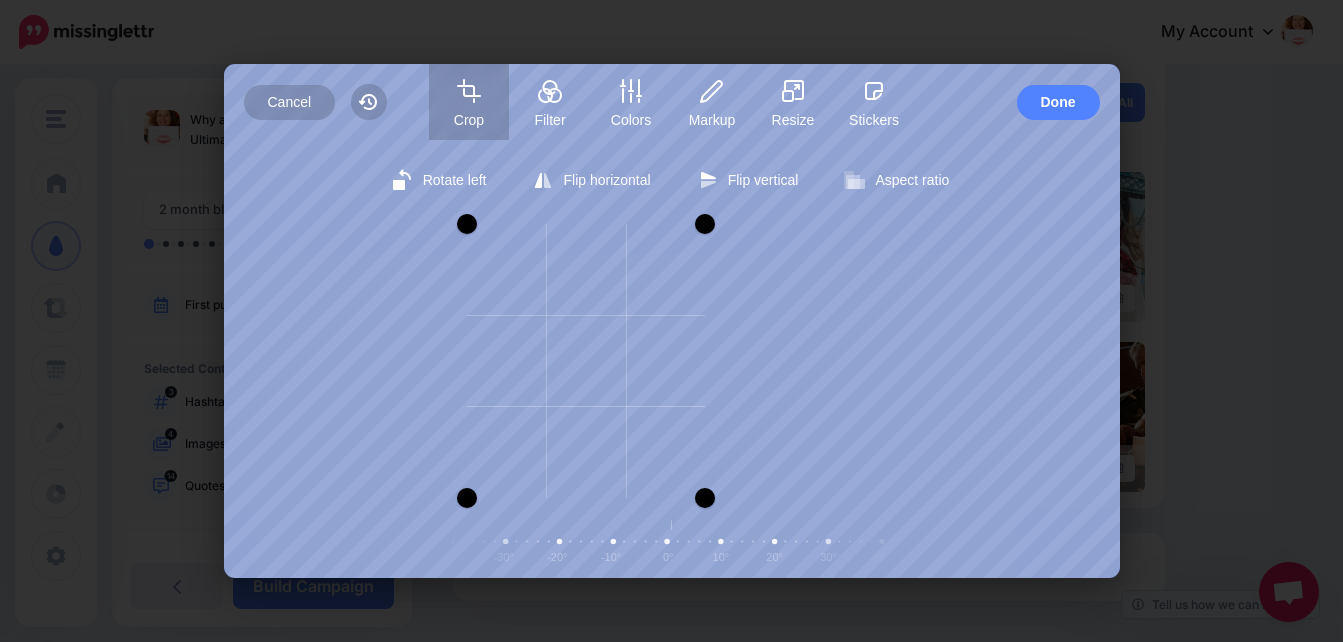 click at bounding box center [705, 224] 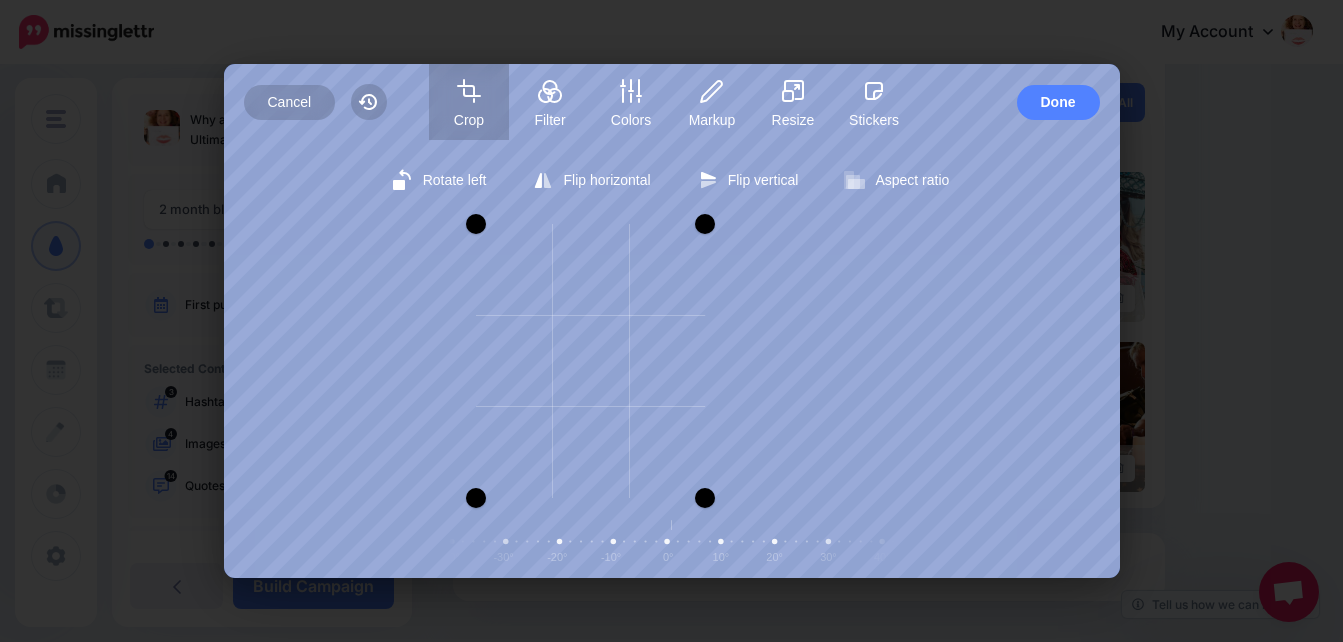 click at bounding box center [476, 224] 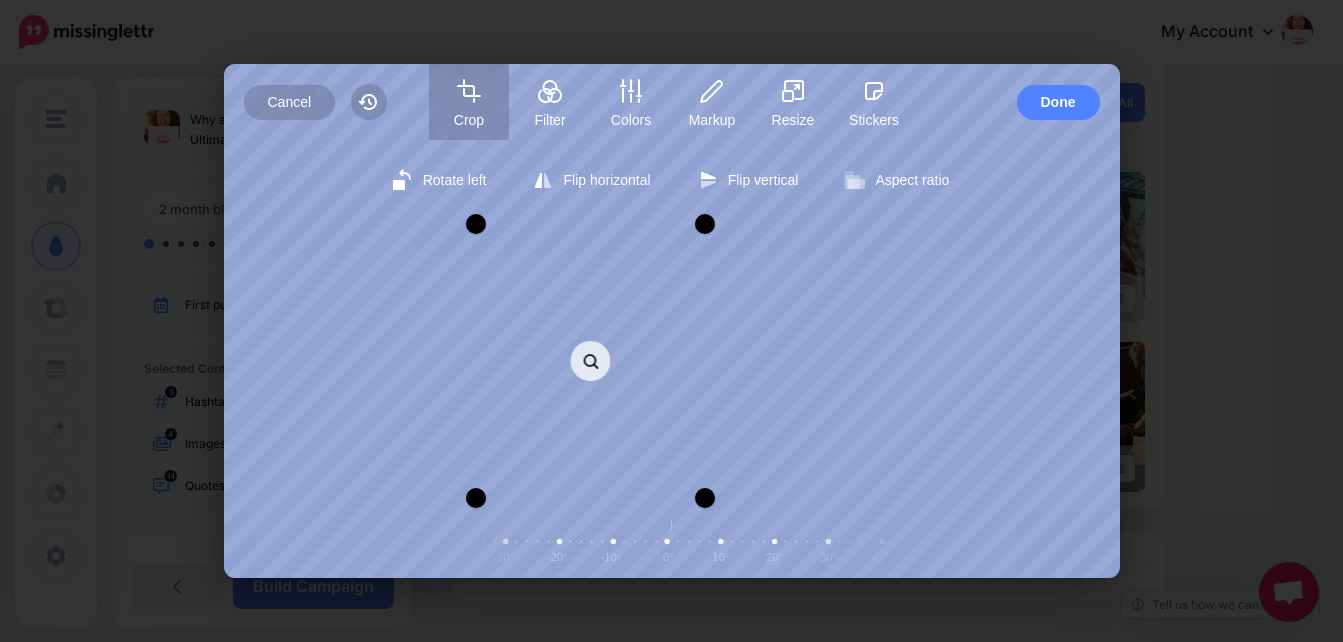 click 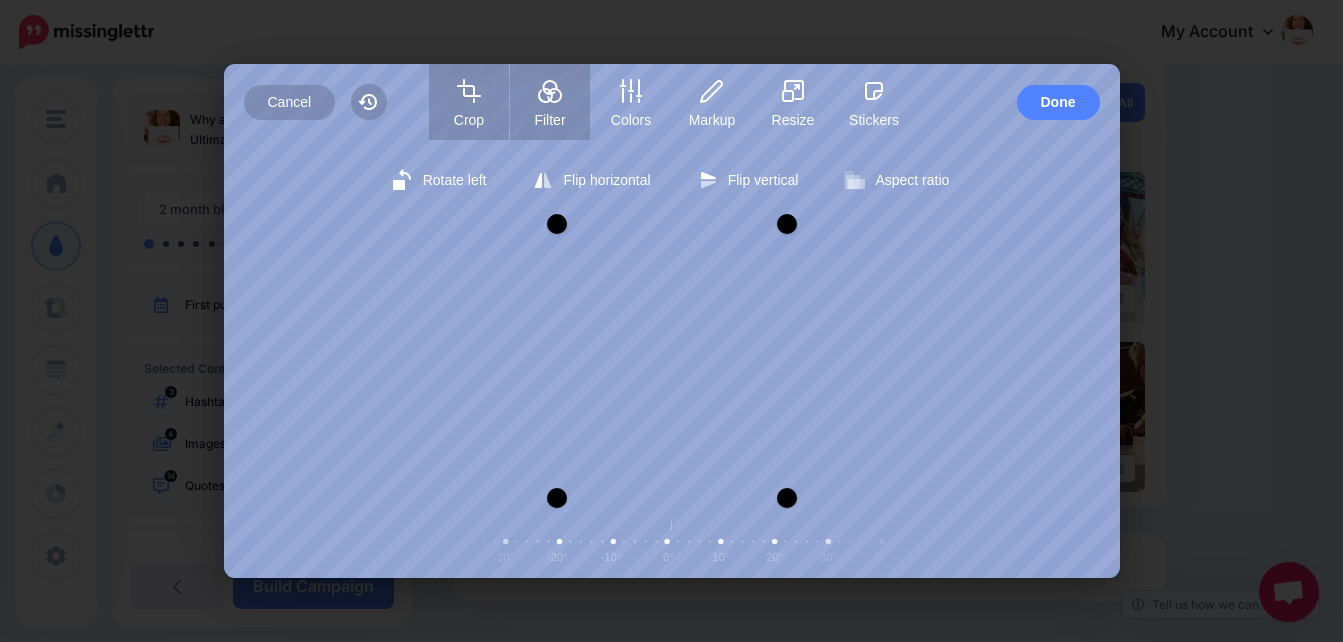 click 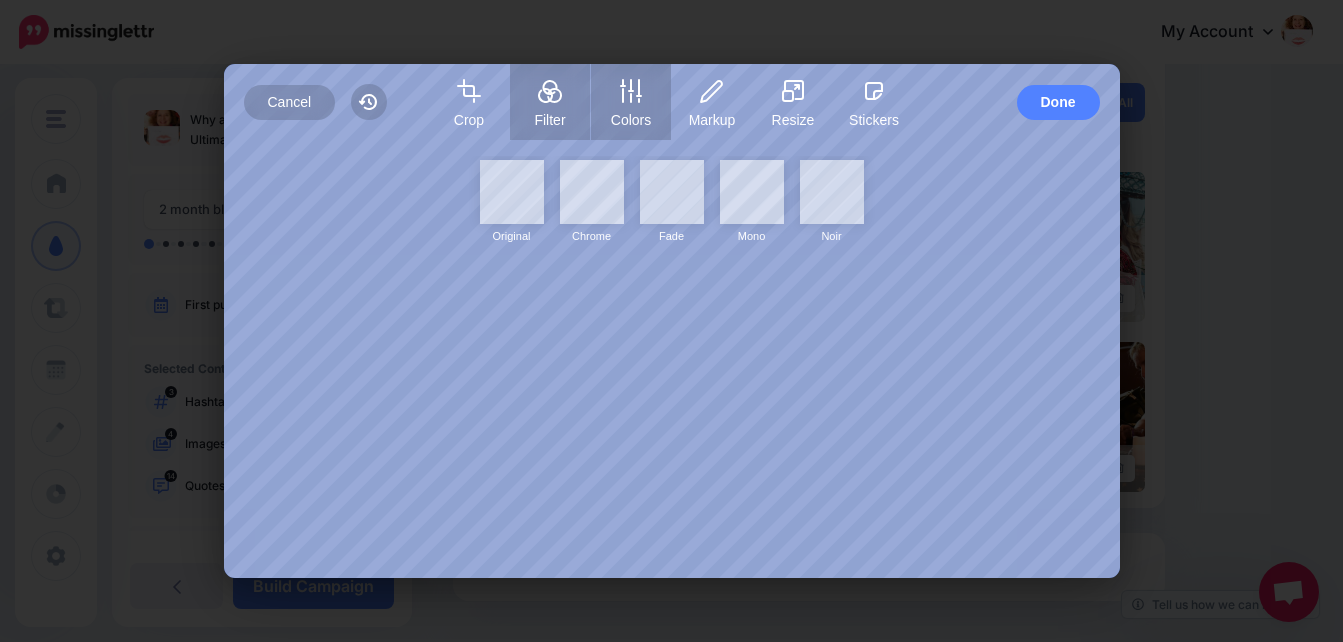 click 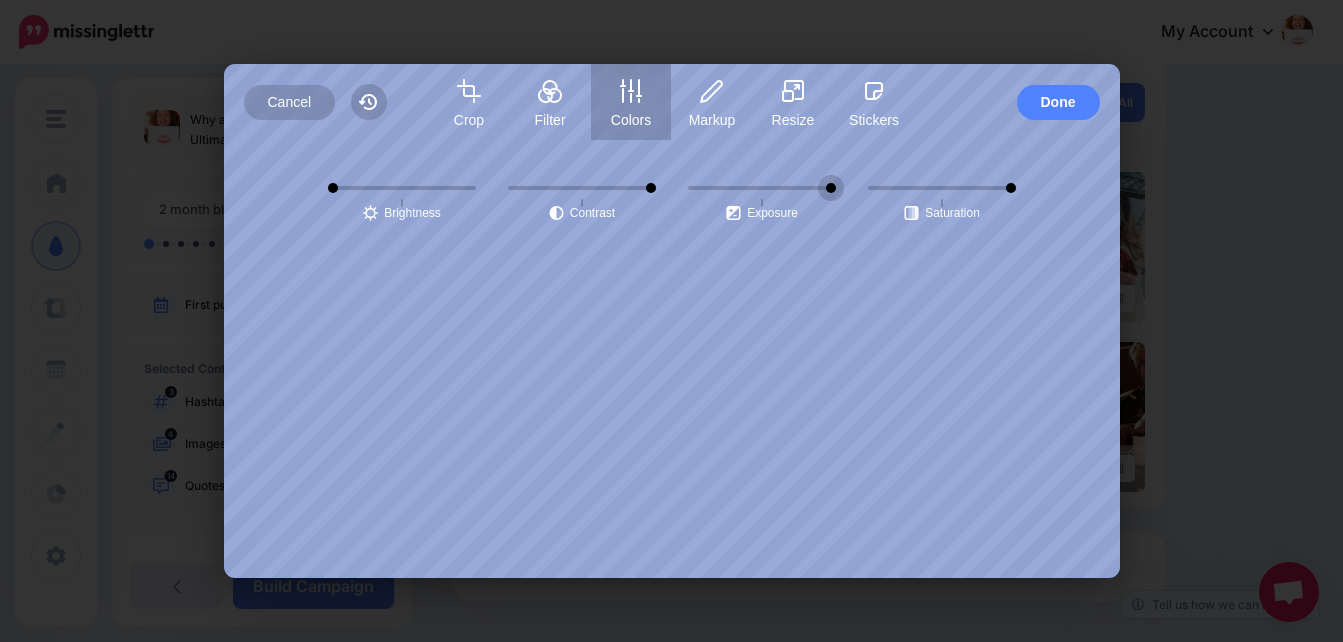 click on "center" at bounding box center (762, 188) 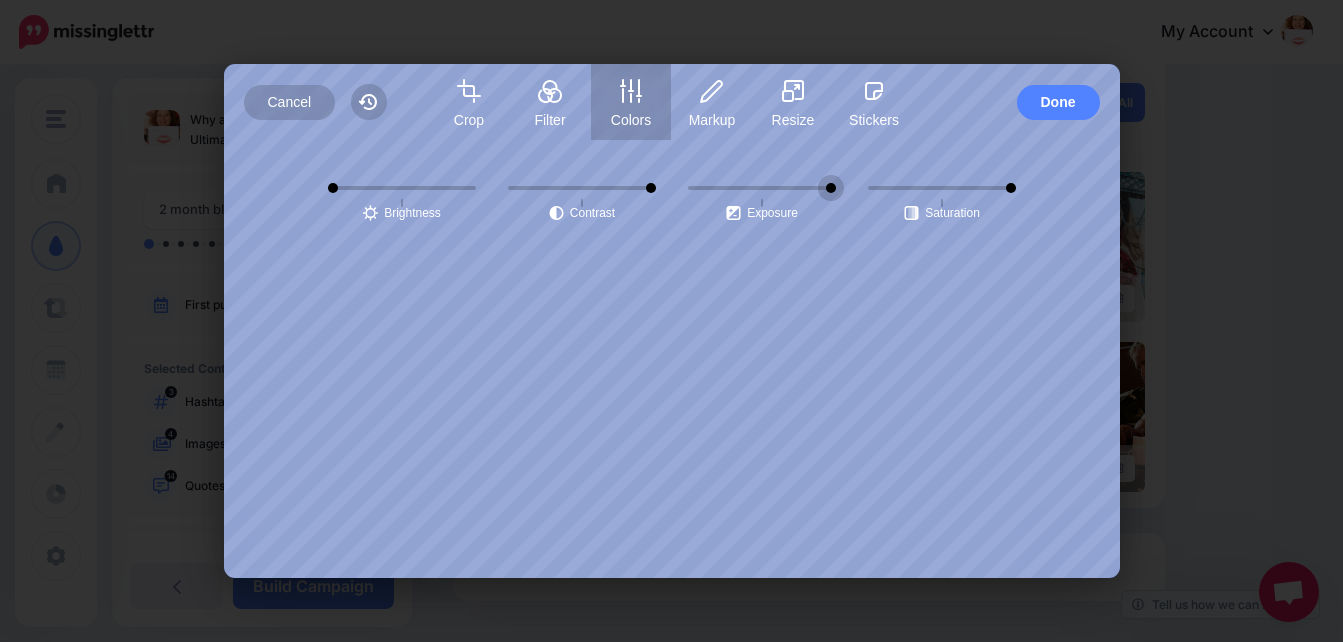 click on "center" at bounding box center [762, 188] 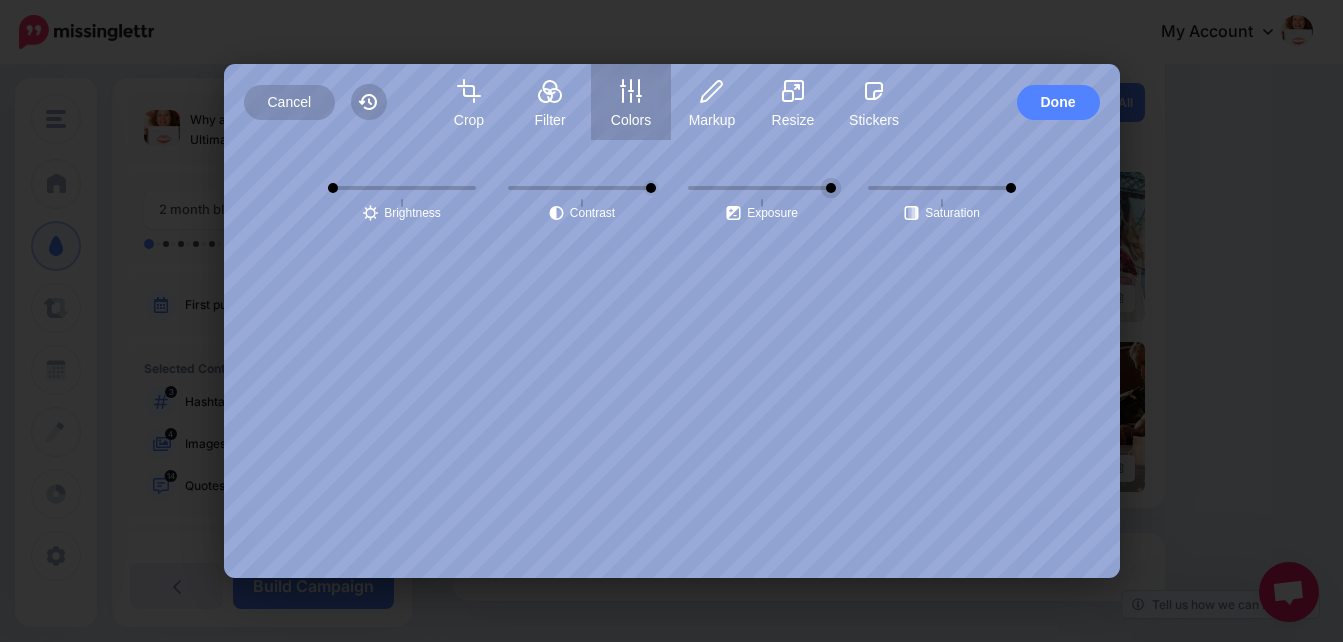 click on "Contrast" at bounding box center [582, 188] 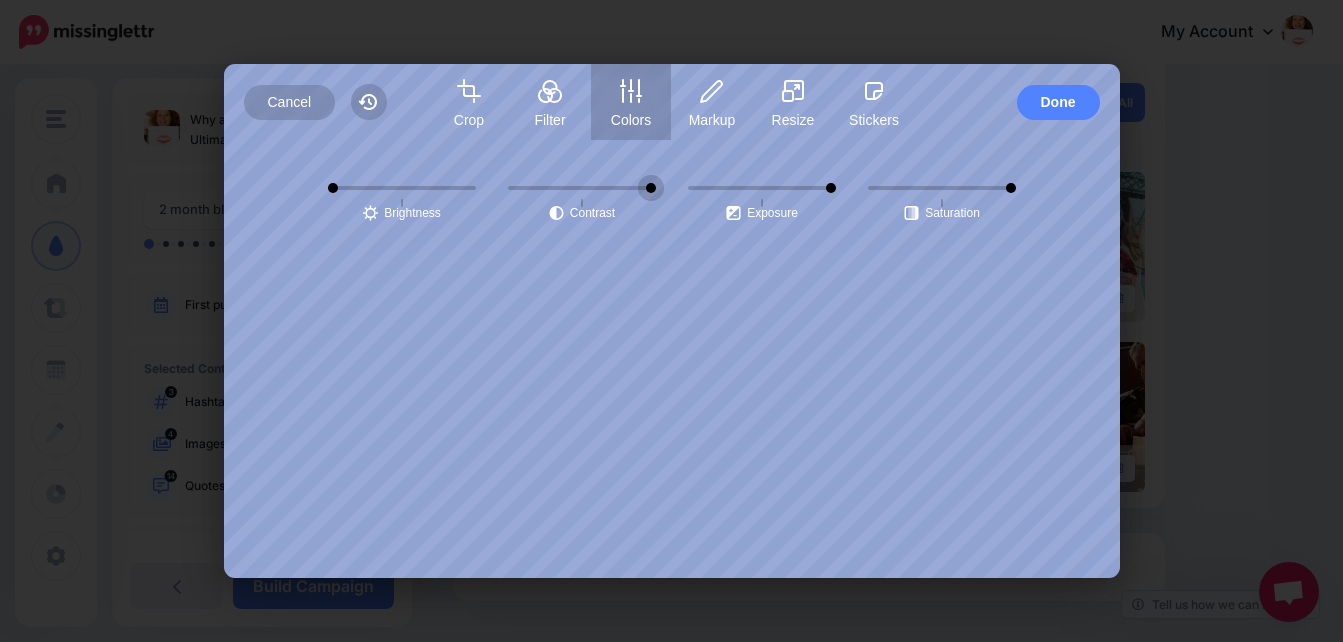 click on "center" at bounding box center [582, 188] 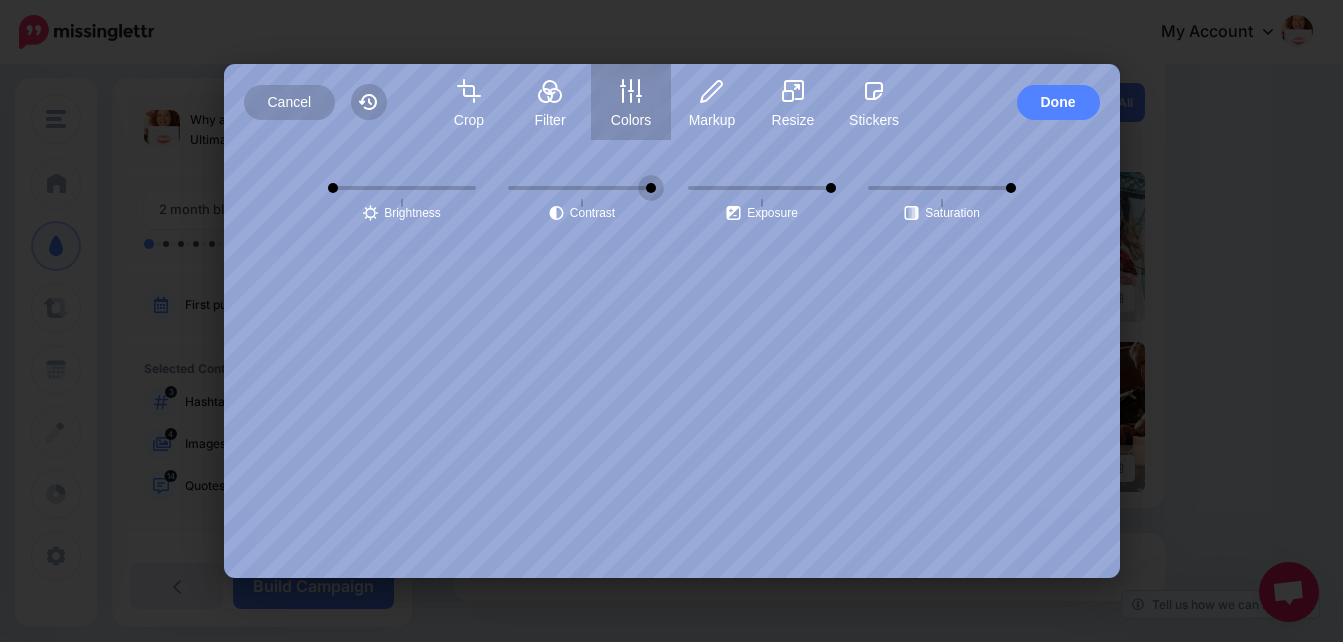 click on "Saturation" at bounding box center (942, 188) 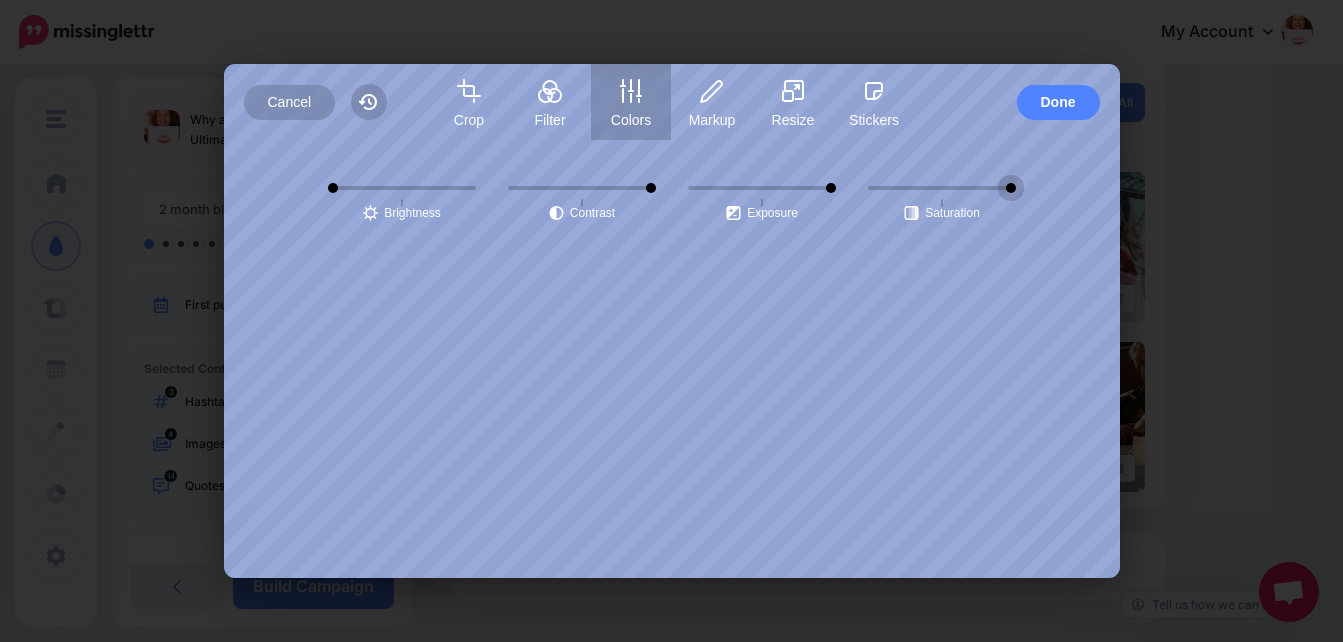 click on "center" at bounding box center [942, 188] 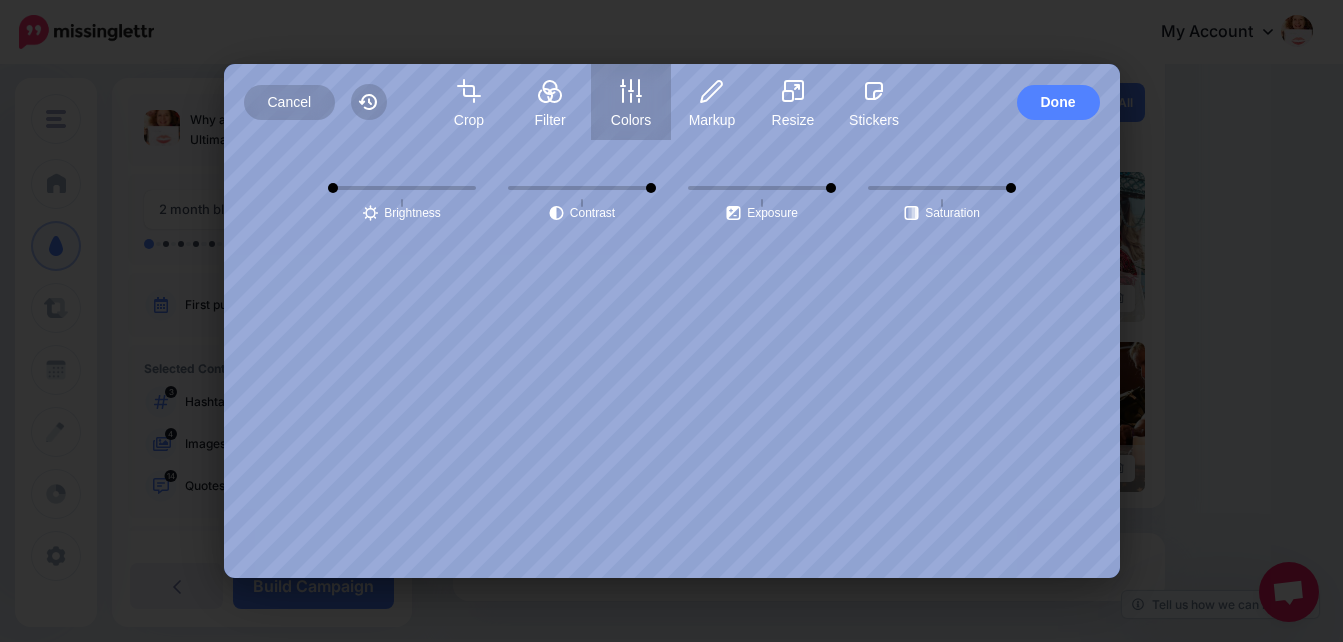 click on "Rotate left Flip horizontal Flip vertical Aspect ratio Free Portrait Square Landscape Zoom Center rotation -90° -80° -70° -60° -50° -40° -30° -20° -10° 0° 10° 20° 30° 40° 50° 60° 70° 80° 90° Original Chrome Fade Mono Noir Brightness center Contrast center Exposure center Saturation center Remove" at bounding box center (672, 359) 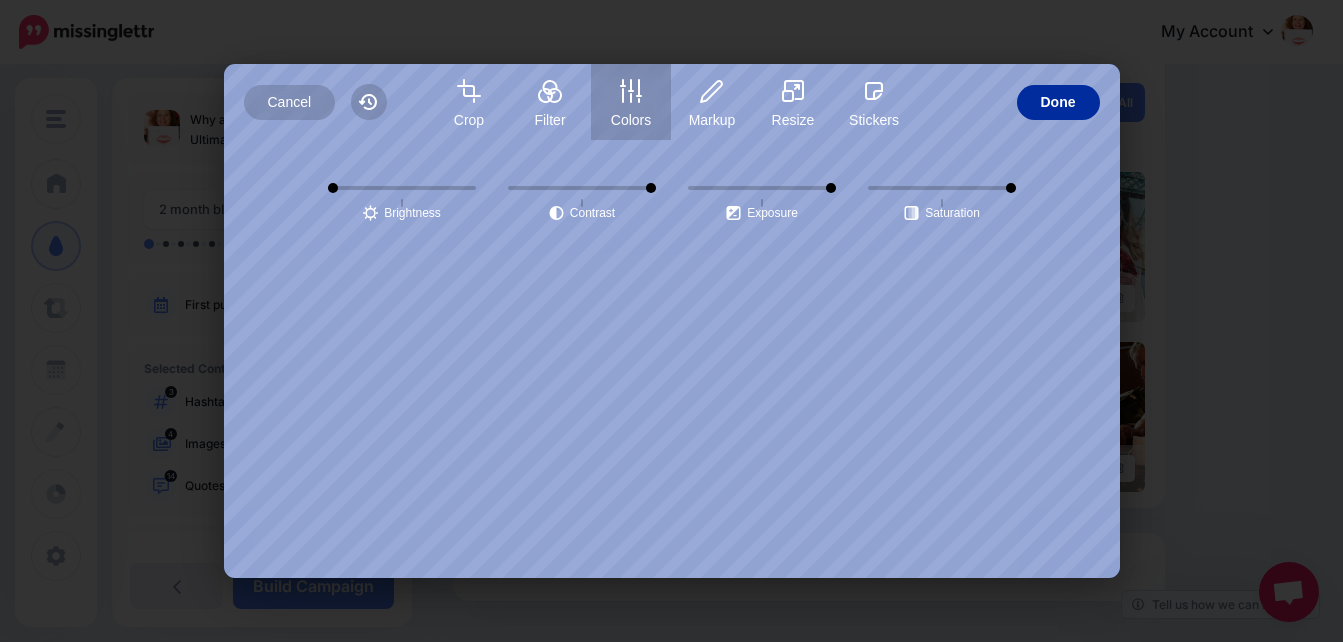 click on "Done" at bounding box center (1058, 102) 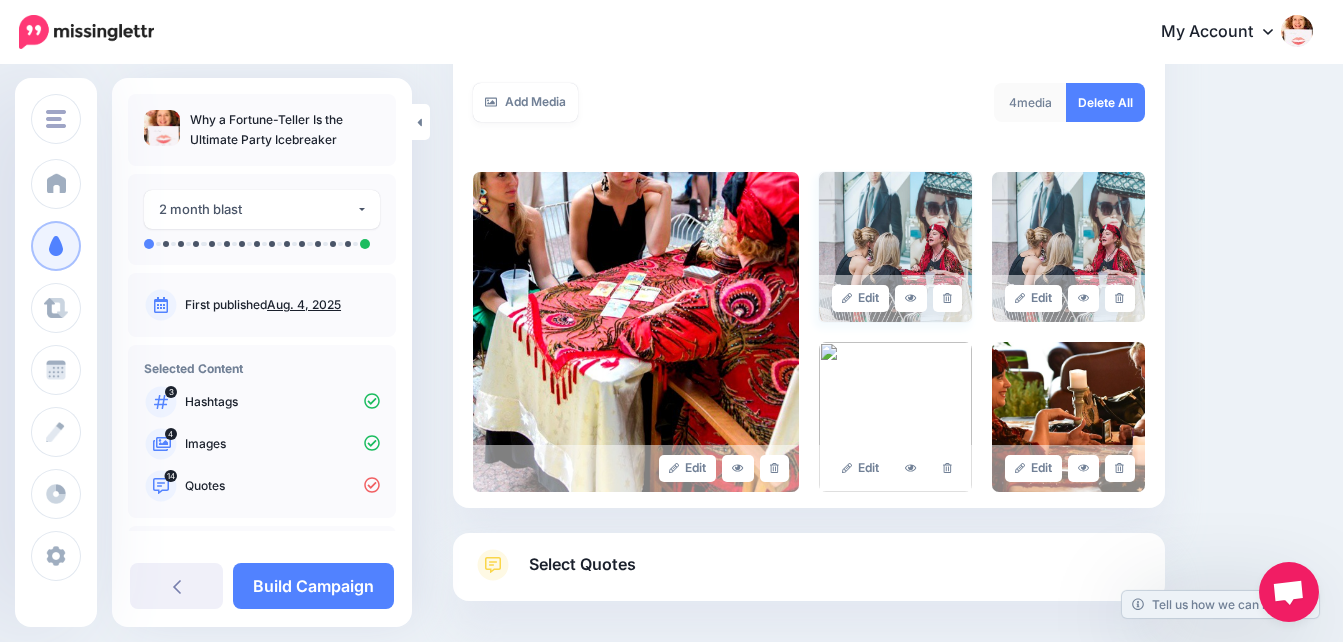 click at bounding box center (895, 247) 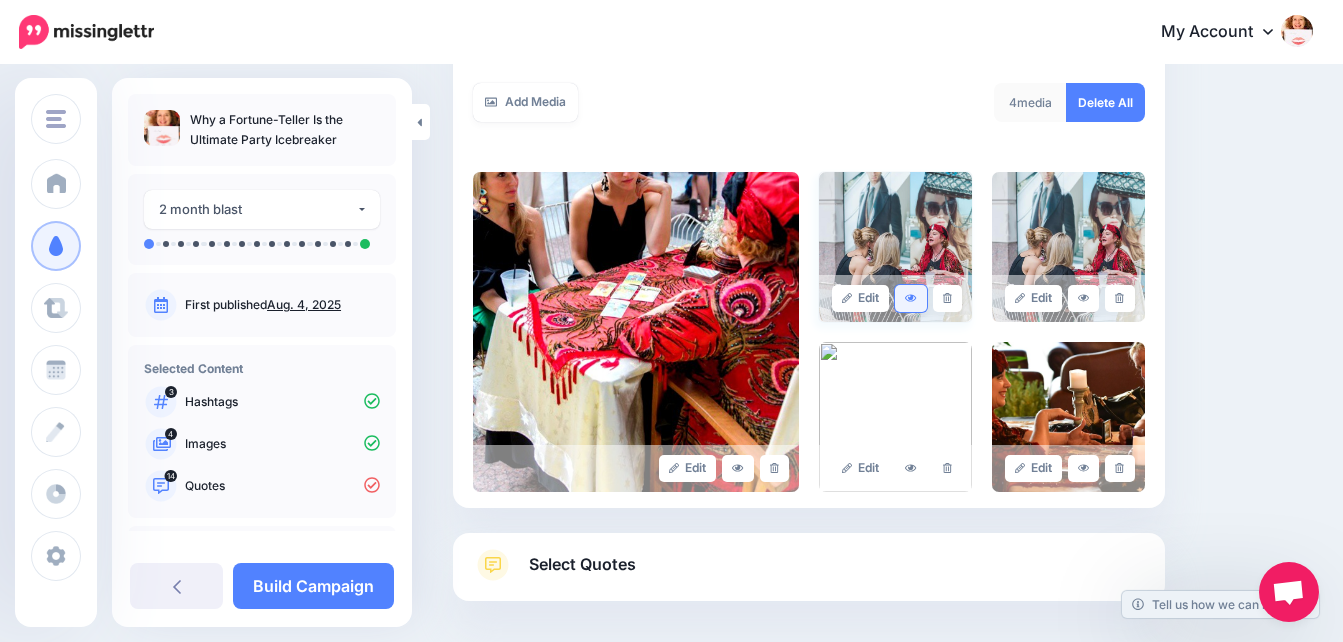 click 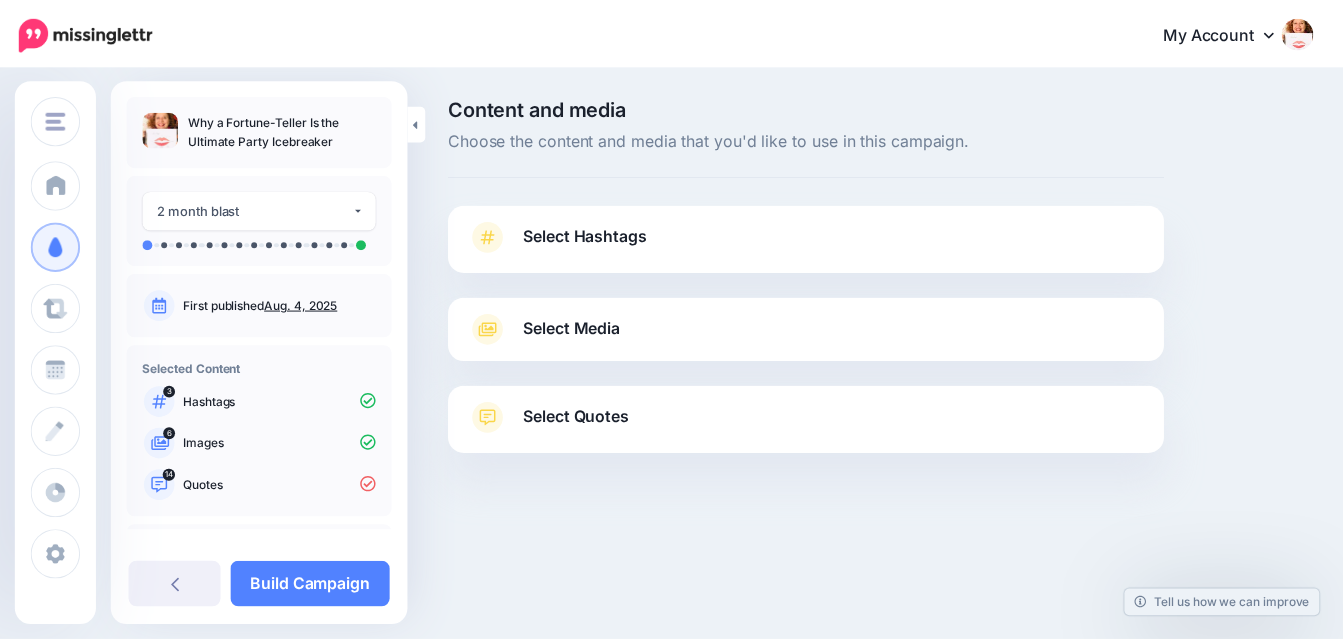 scroll, scrollTop: 0, scrollLeft: 0, axis: both 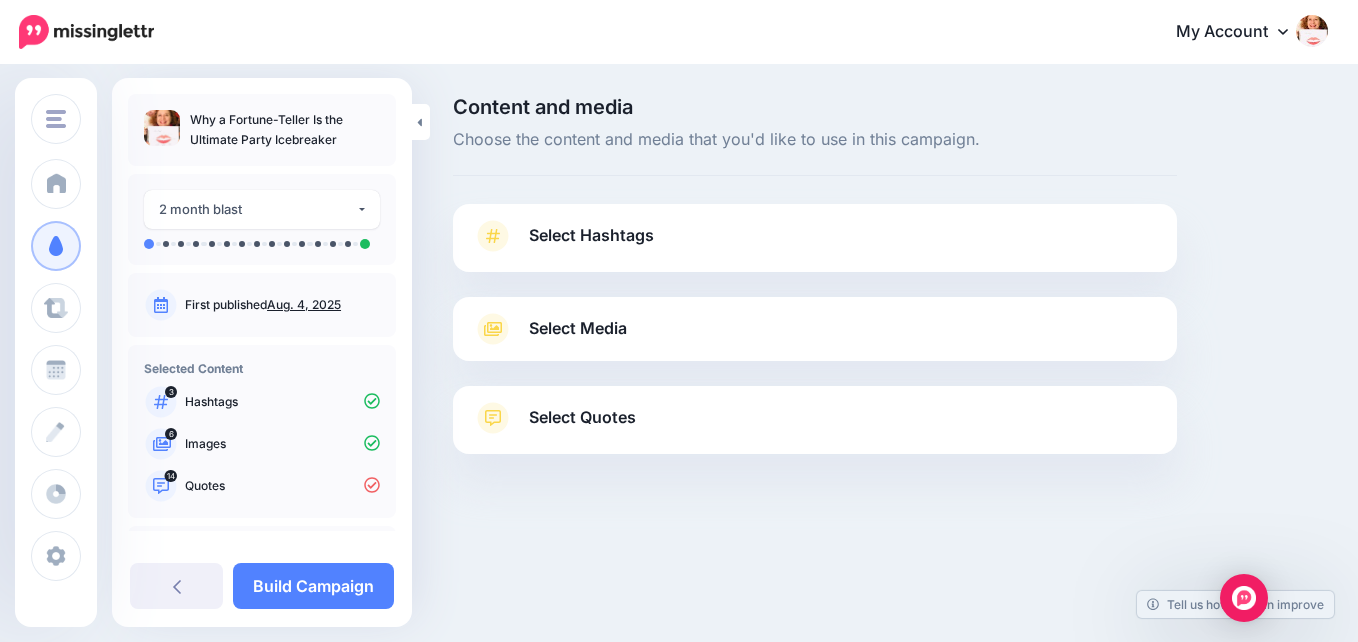 click on "Select Media" at bounding box center [578, 328] 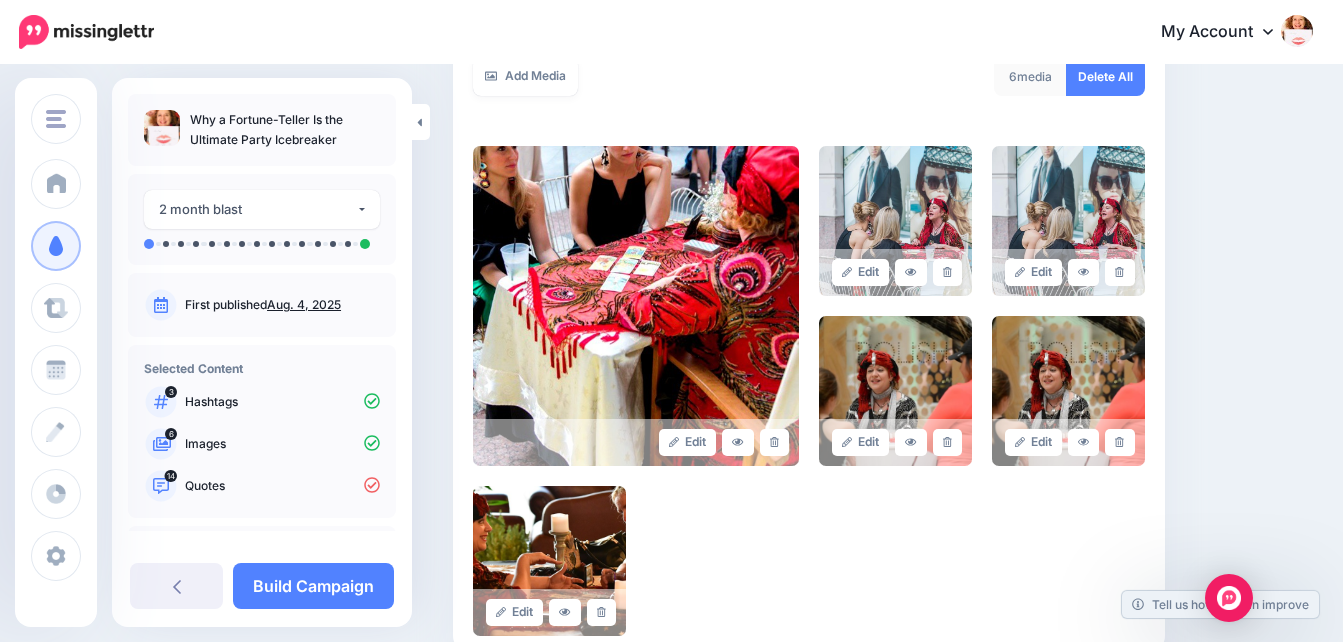 scroll, scrollTop: 398, scrollLeft: 0, axis: vertical 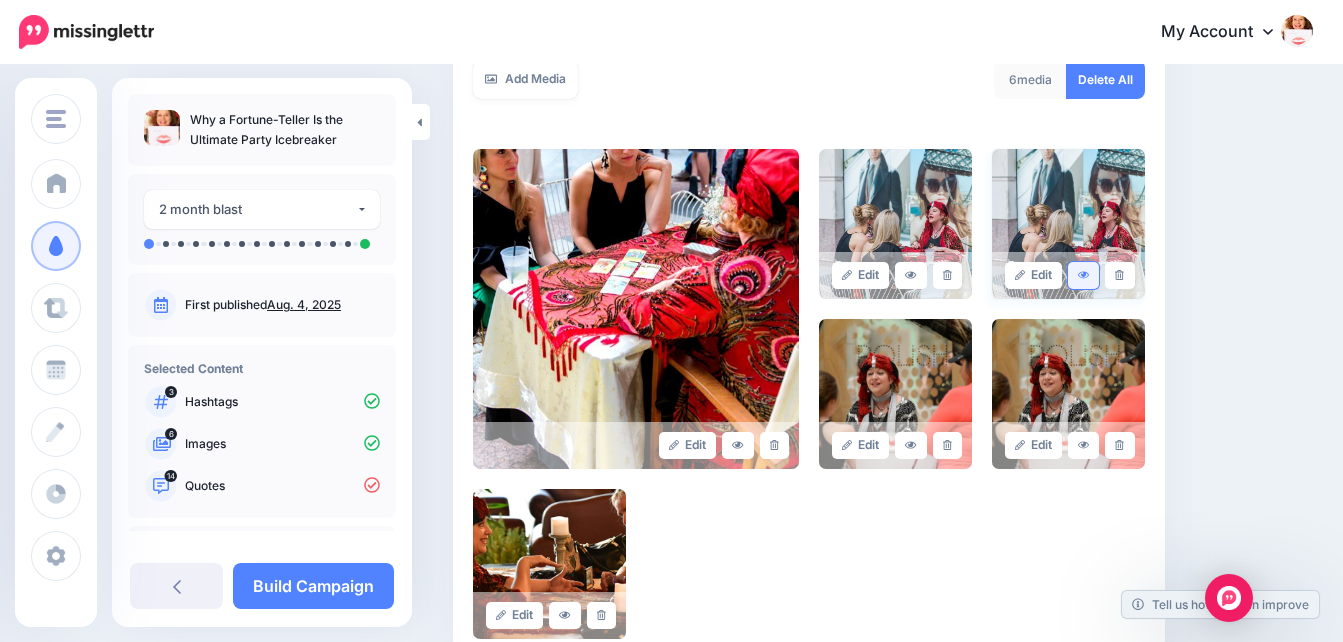 click 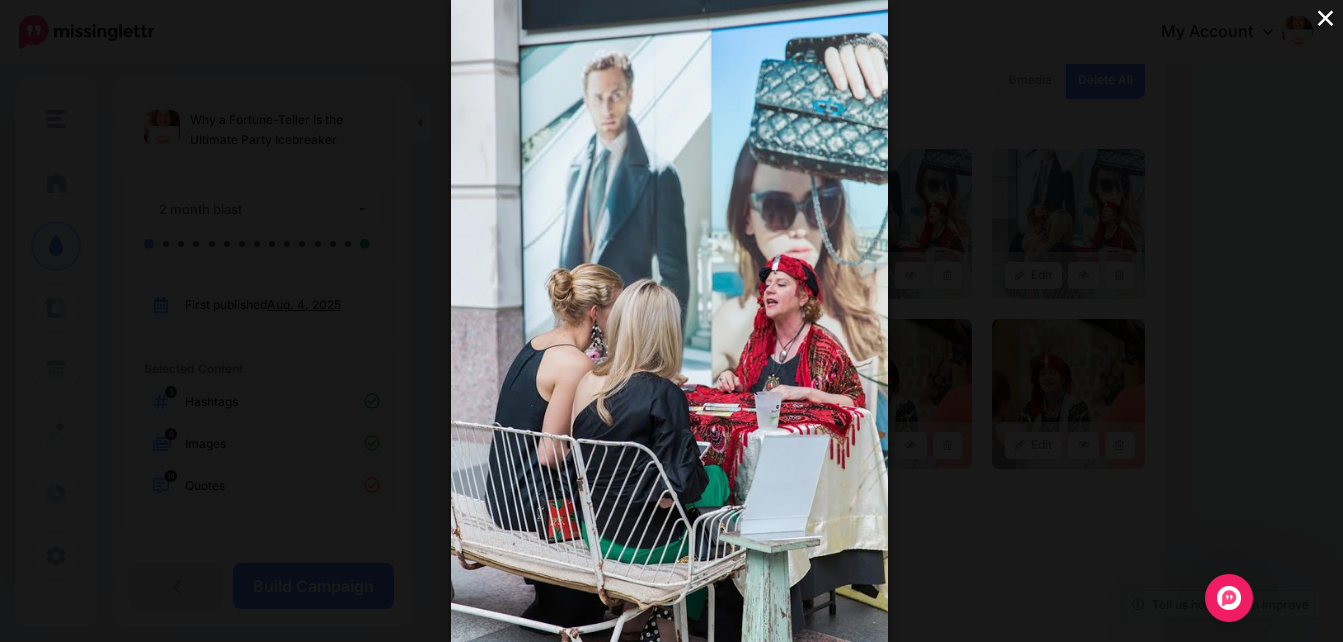 click on "×" at bounding box center (1325, 17) 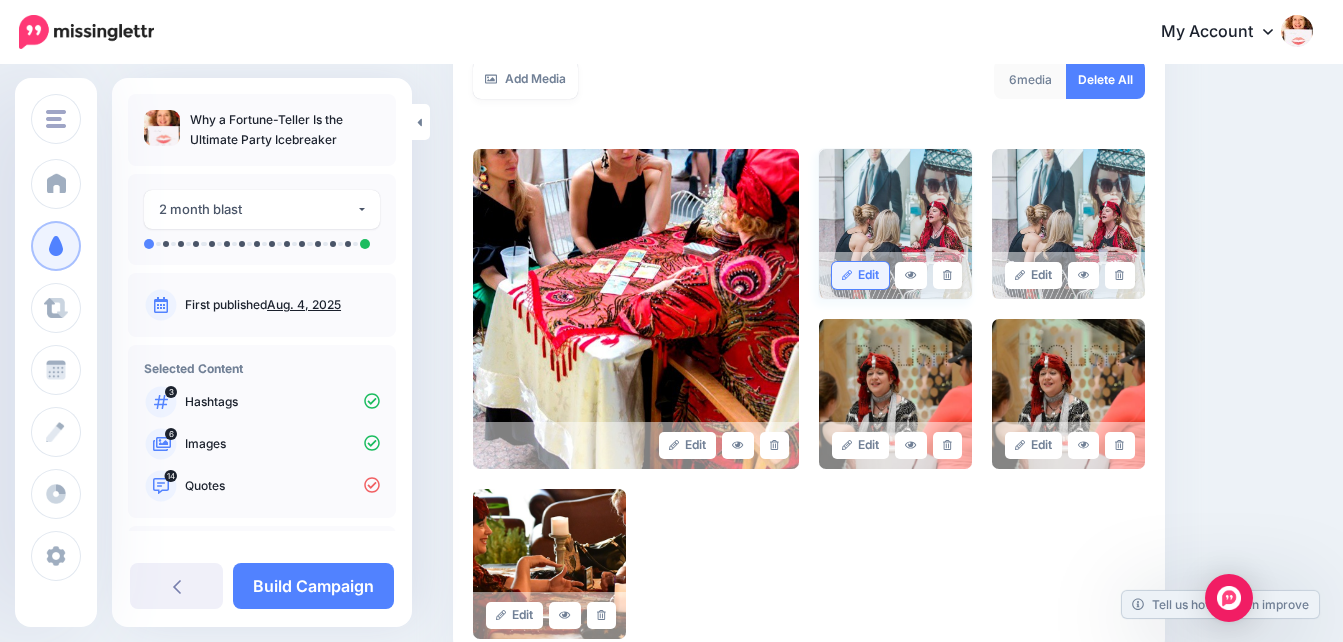 click 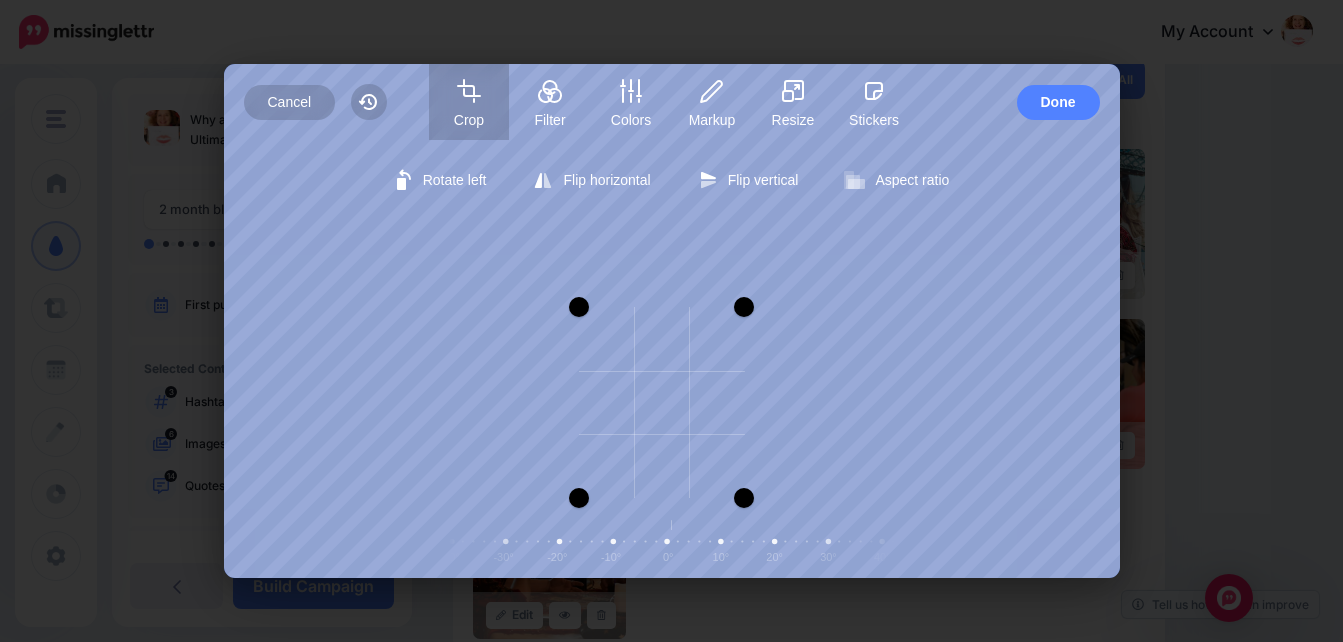 click at bounding box center [744, 307] 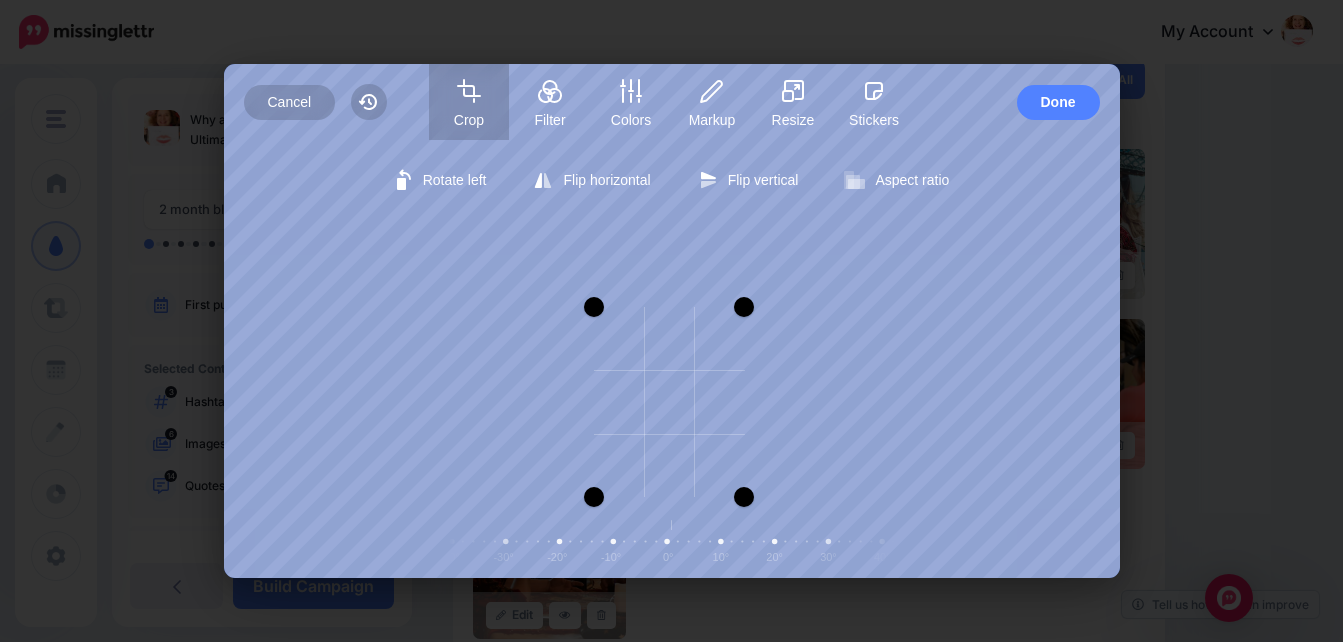 click at bounding box center [594, 497] 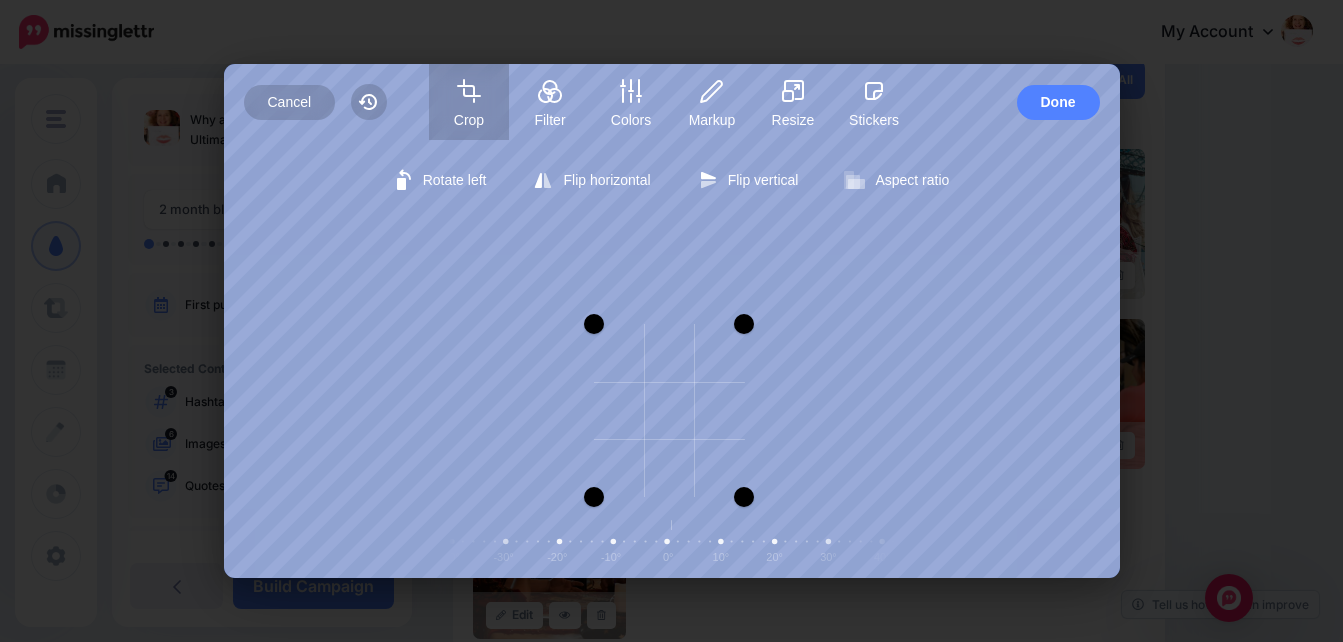 click at bounding box center [744, 324] 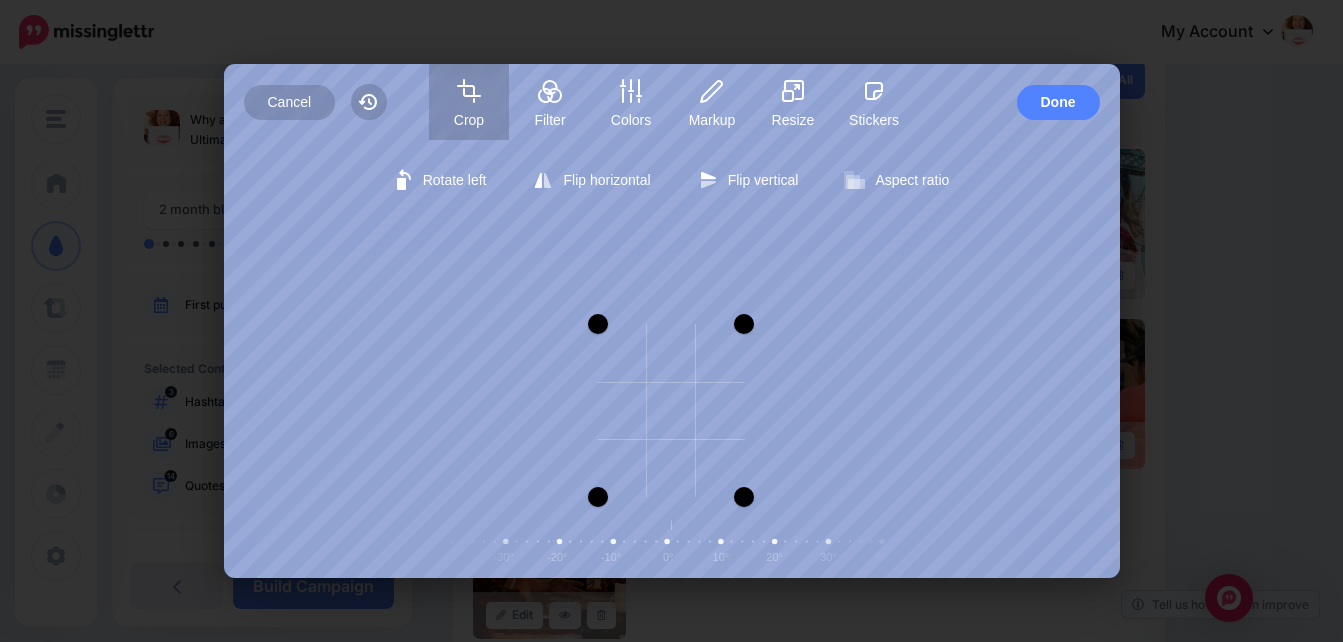 click at bounding box center (598, 410) 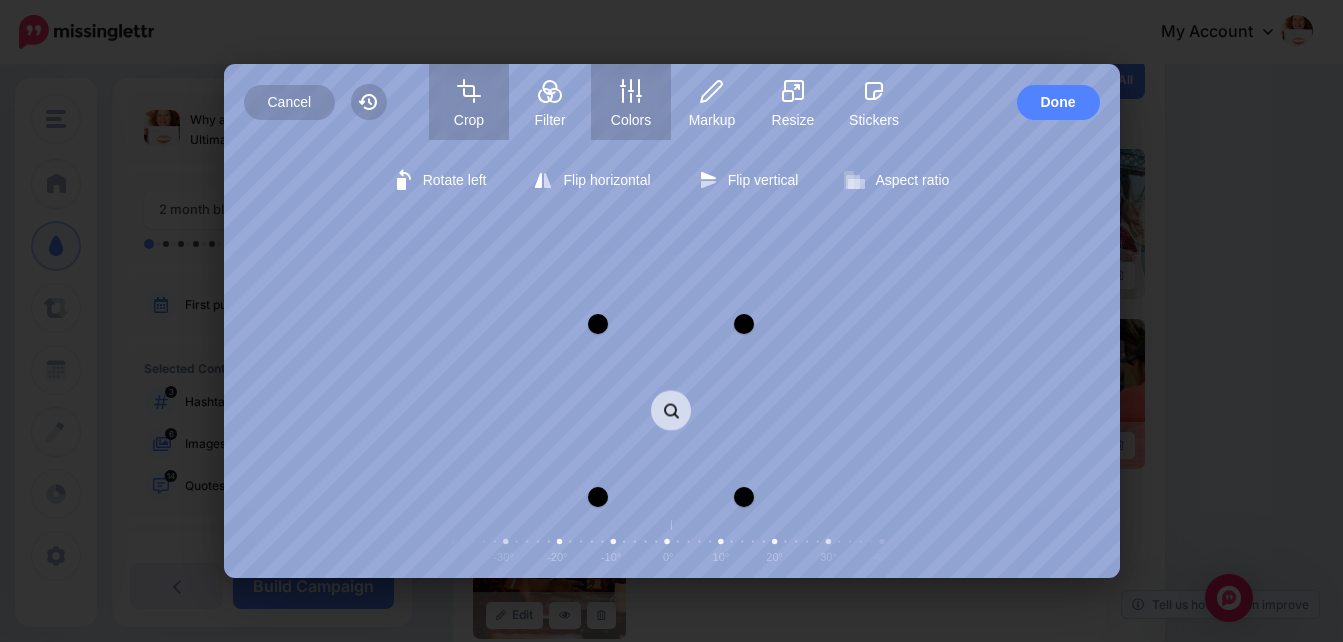 click 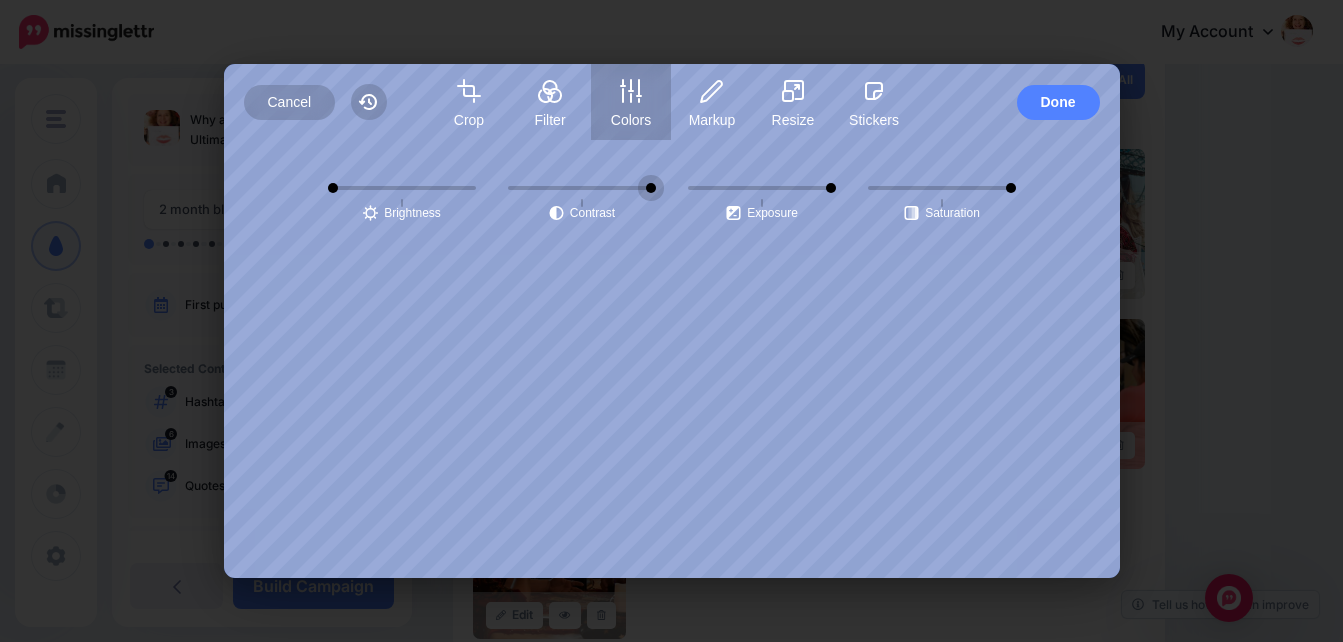 click on "center" at bounding box center (582, 188) 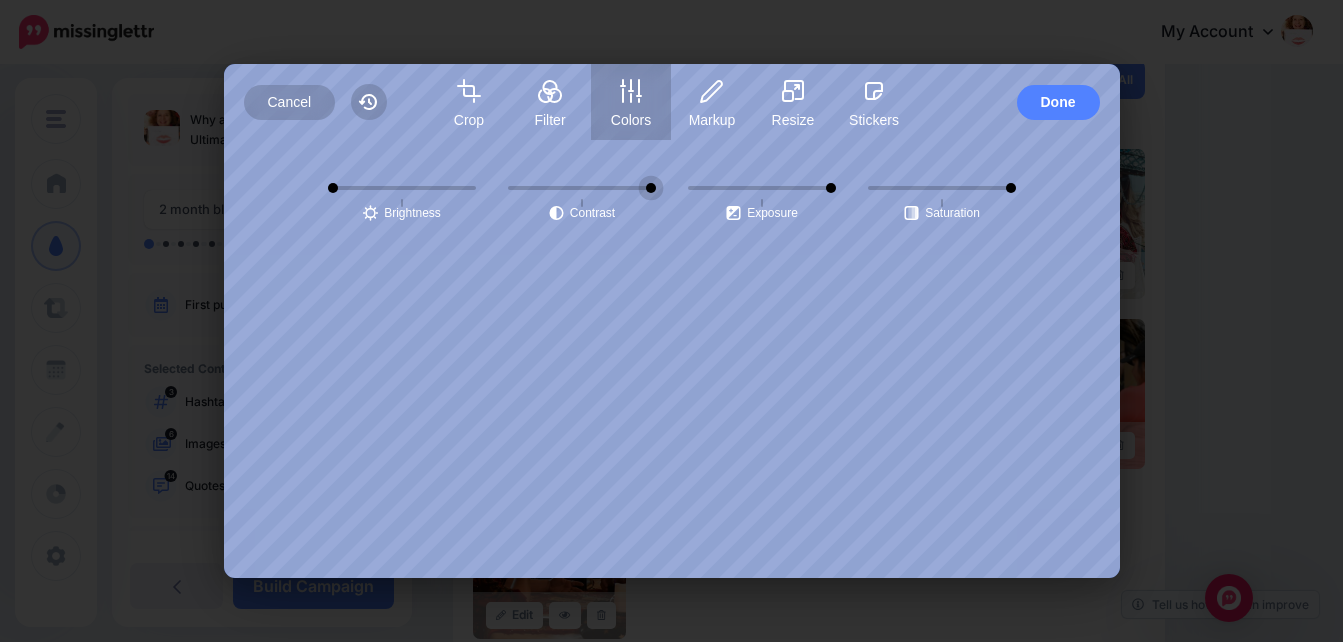 click on "Saturation" at bounding box center [942, 188] 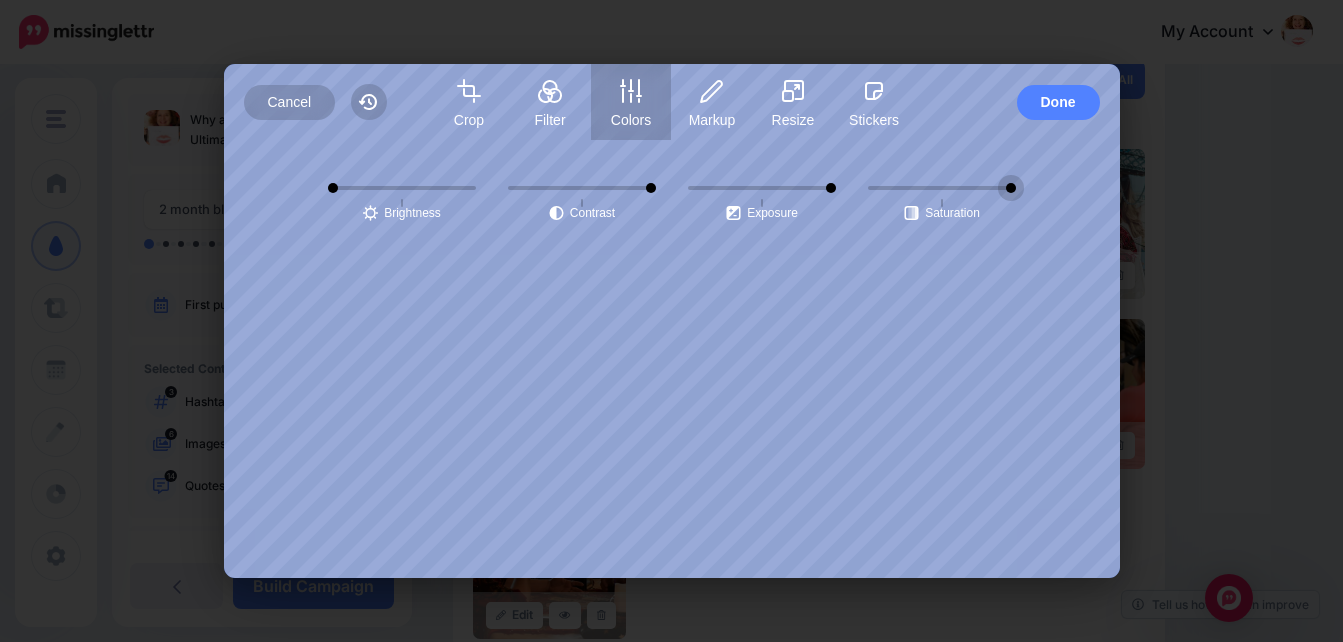 type on "****" 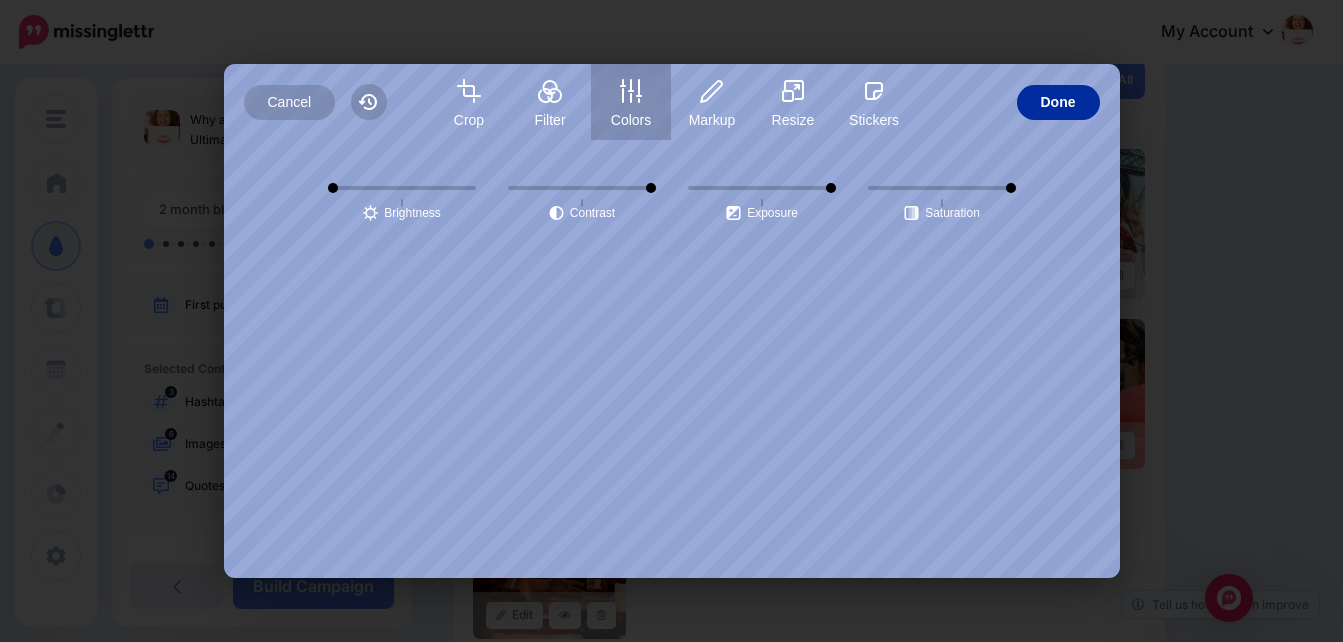 click on "Done" at bounding box center (1058, 102) 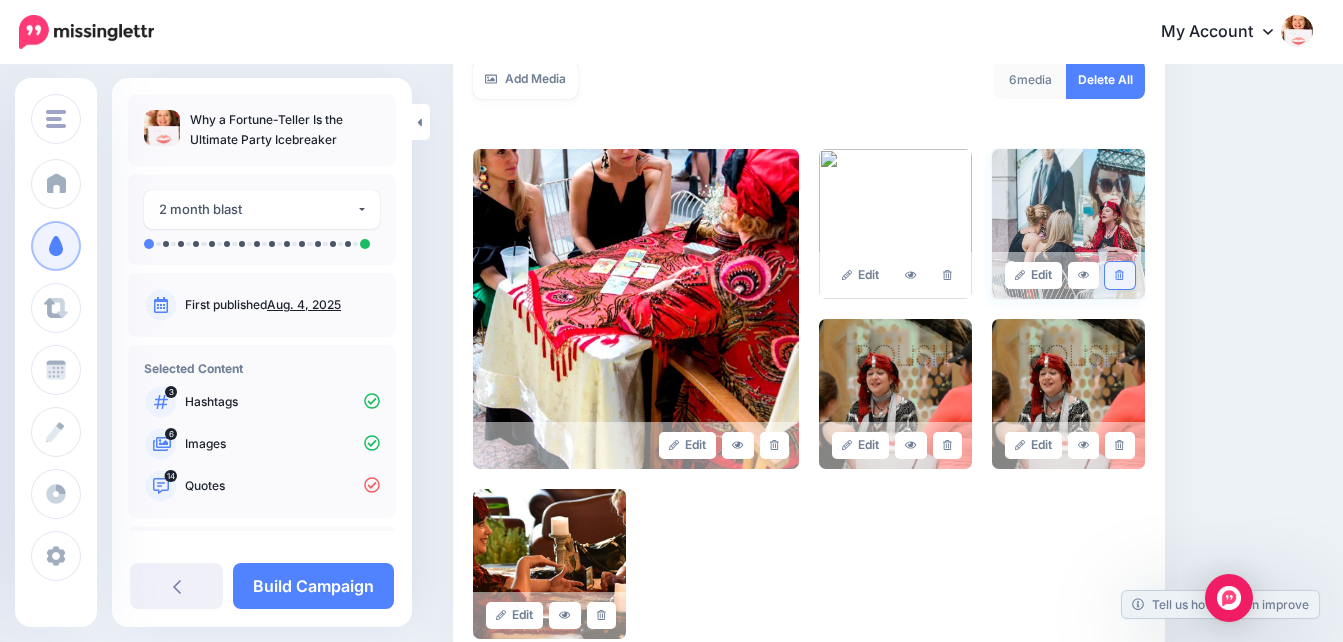 click 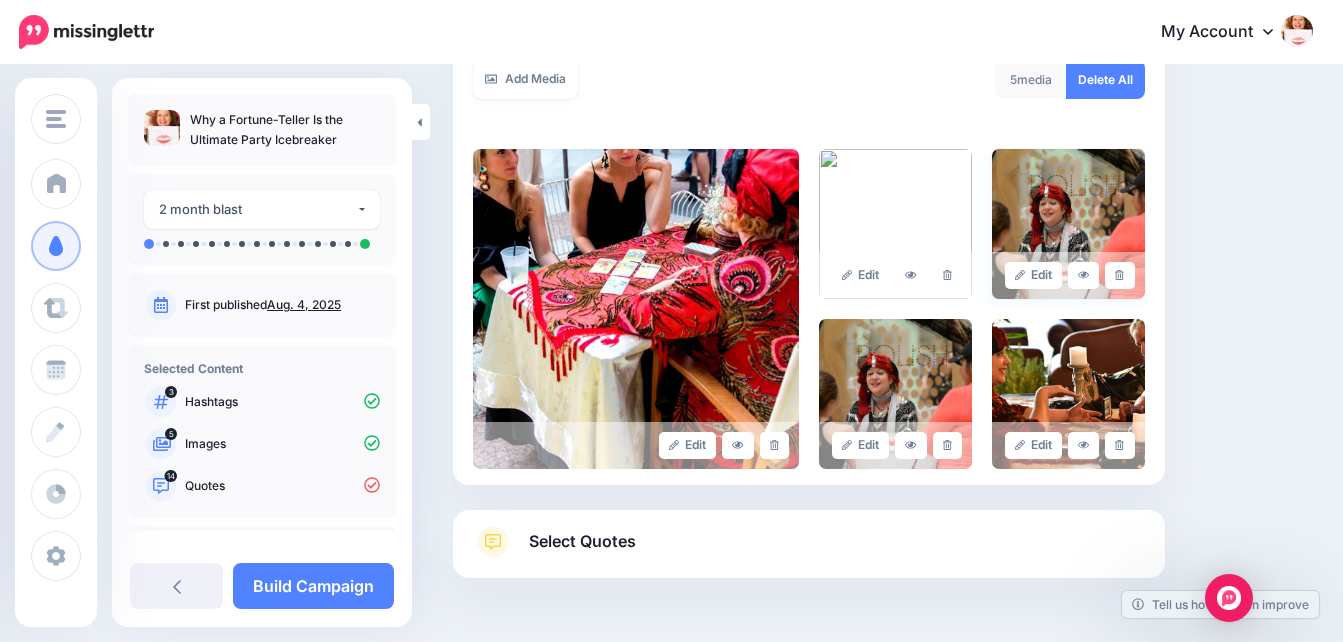 click at bounding box center [1068, 224] 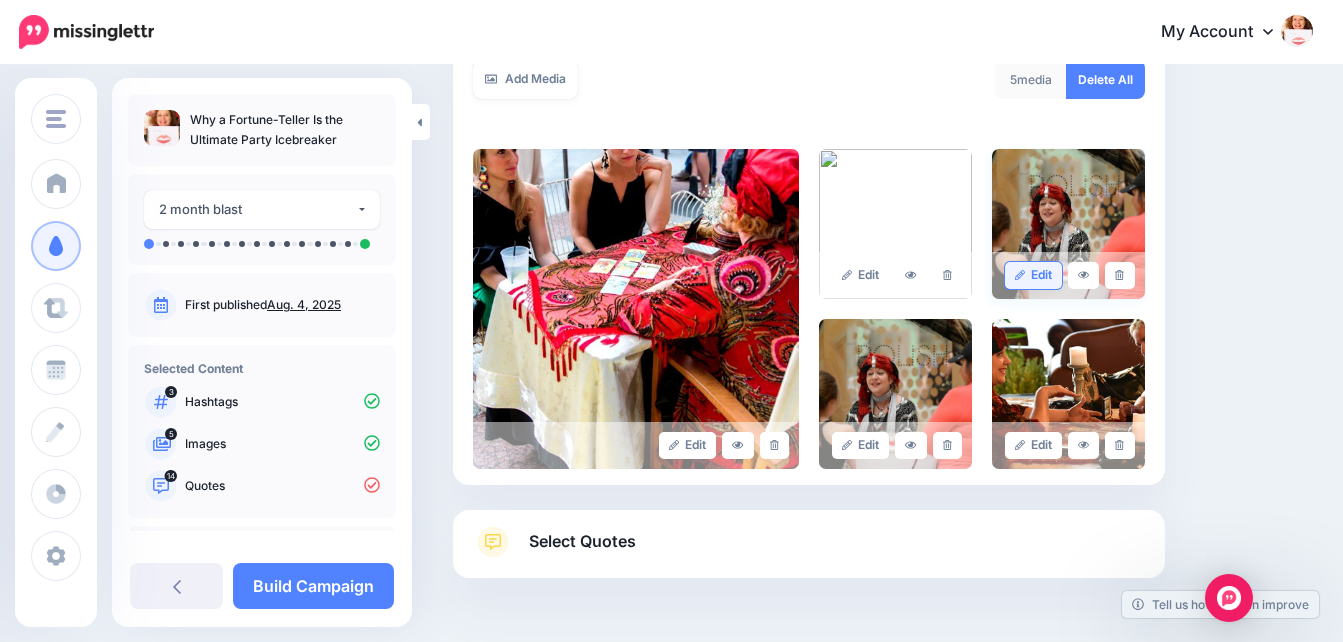 click on "Edit" at bounding box center [1033, 275] 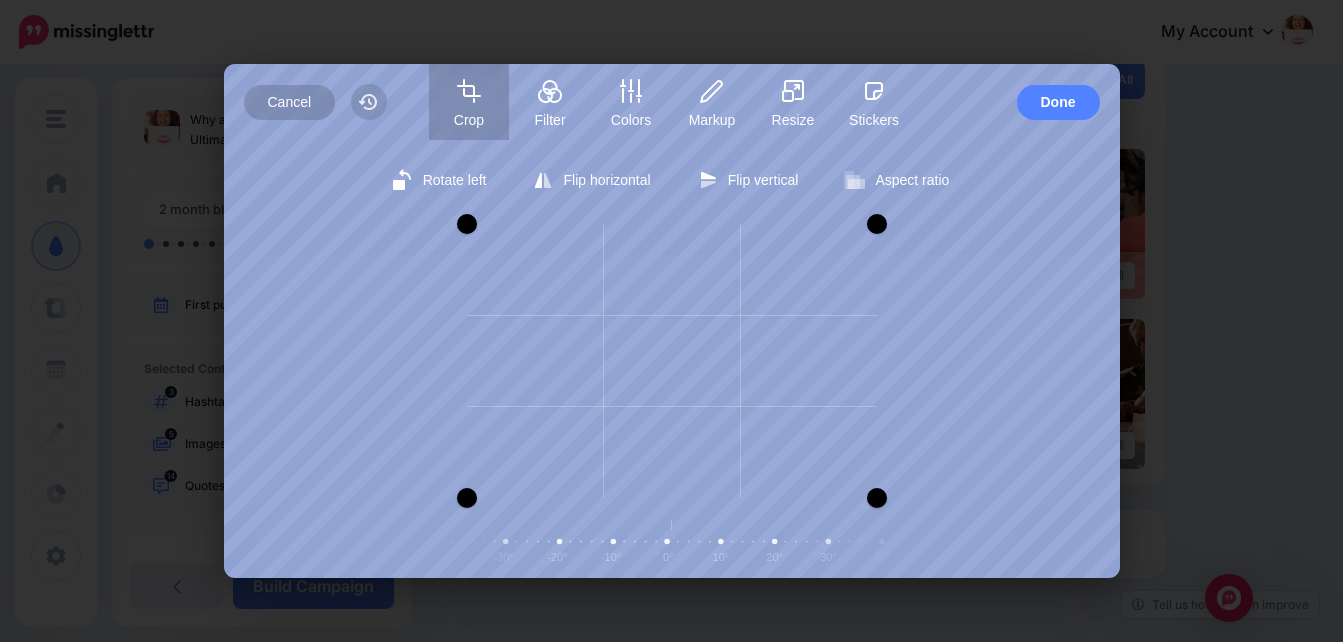 click at bounding box center (877, 224) 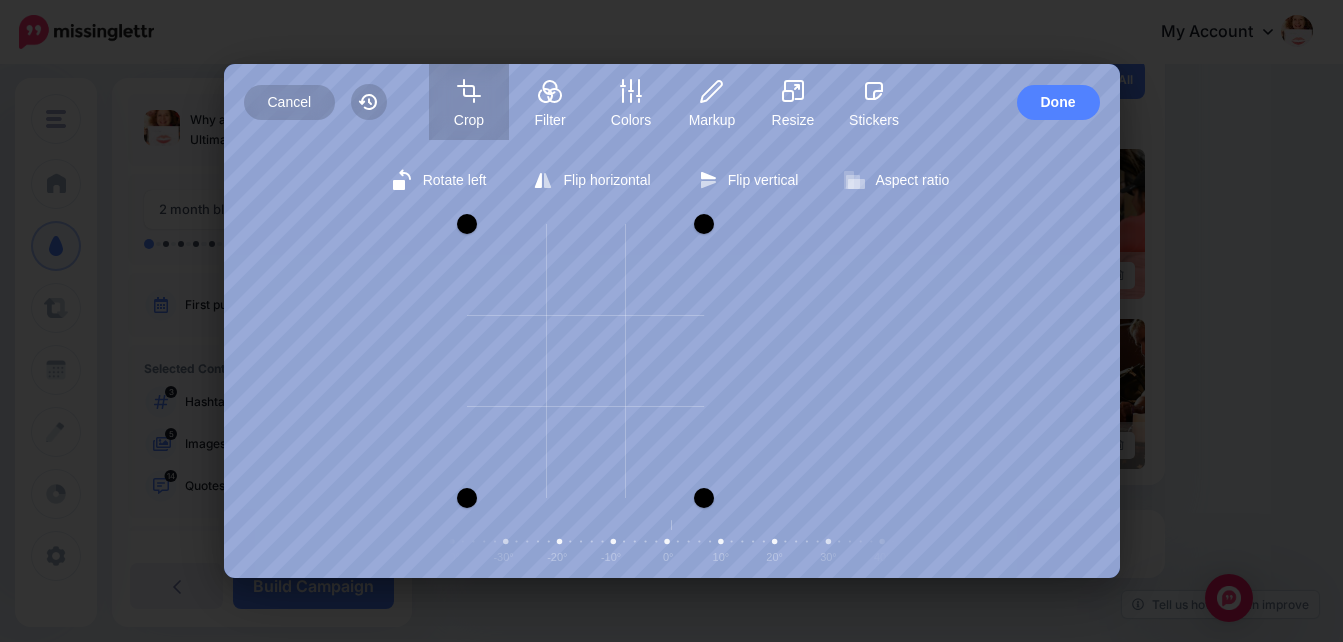 click on "Rotate left Flip horizontal Flip vertical Aspect ratio Free Portrait Square Landscape Zoom Center rotation -90° -80° -70° -60° -50° -40° -30° -20° -10° 0° 10° 20° 30° 40° 50° 60° 70° 80° 90°" at bounding box center (672, 359) 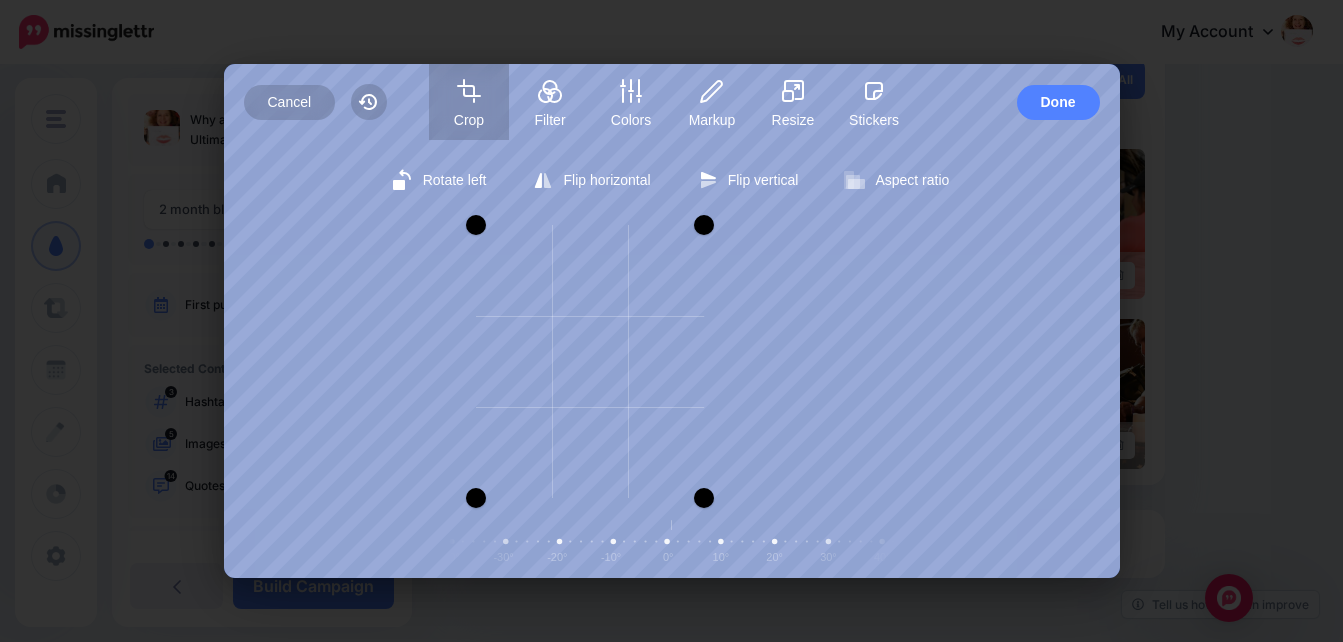 click at bounding box center [476, 225] 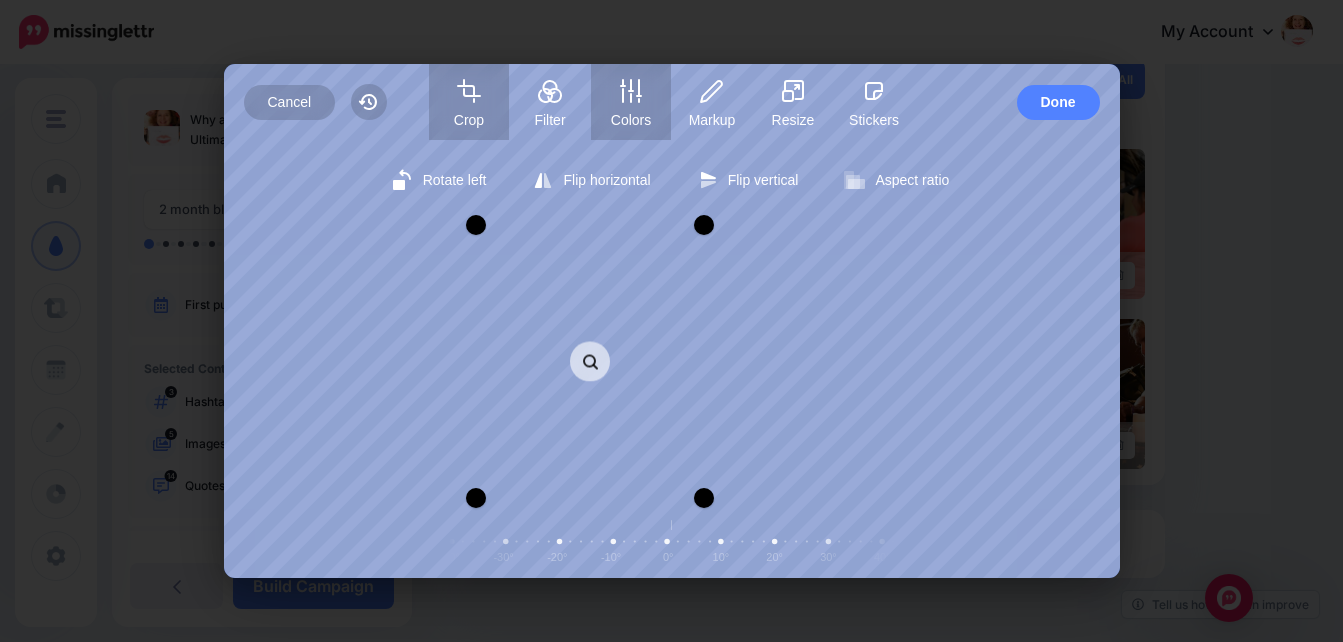 click on "Colors" at bounding box center [631, 102] 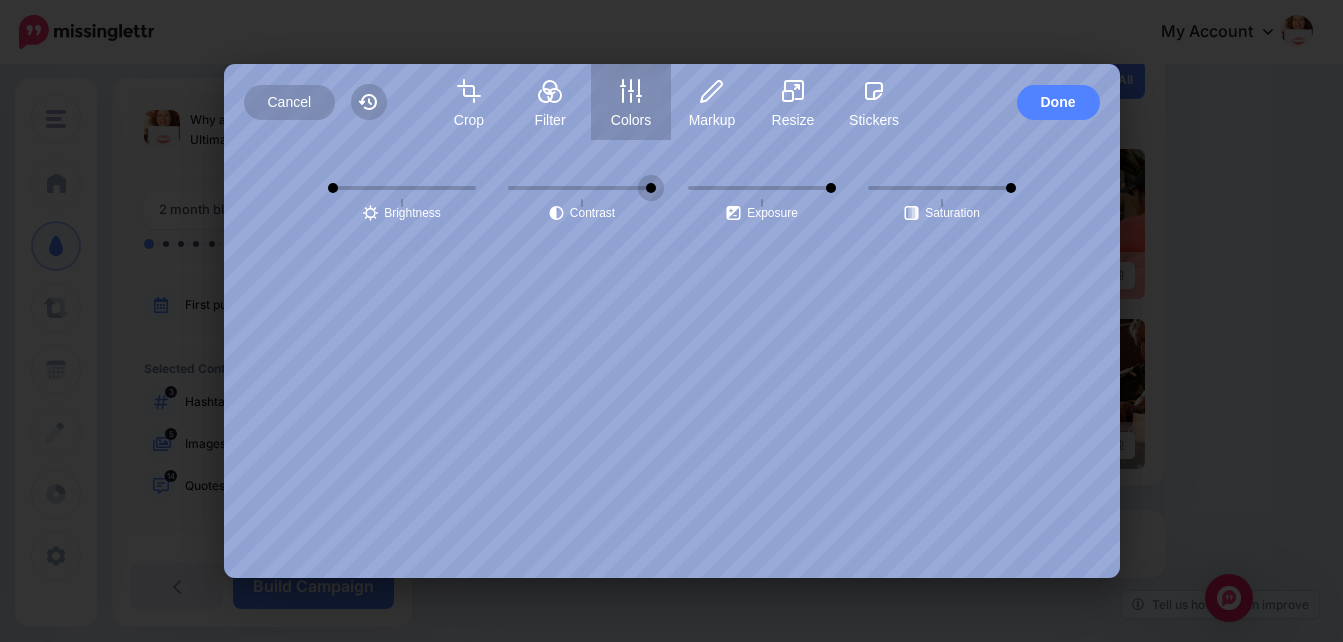 click on "Contrast" at bounding box center (582, 188) 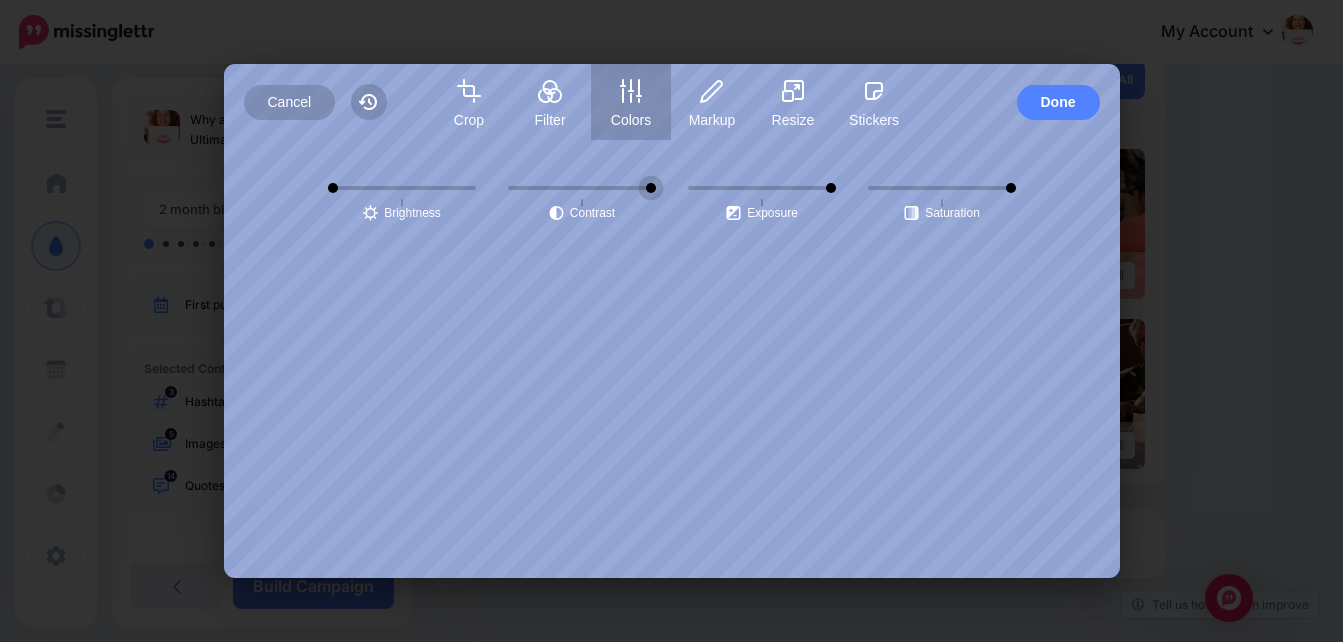 click on "center" at bounding box center [942, 188] 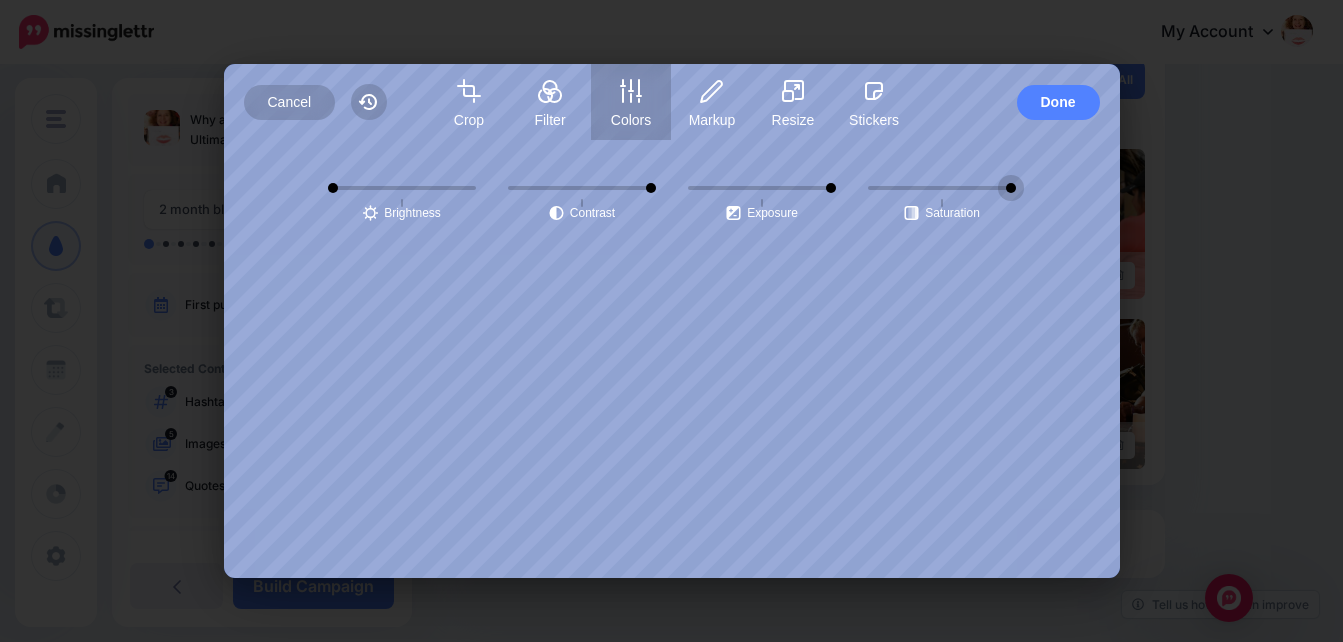 type on "****" 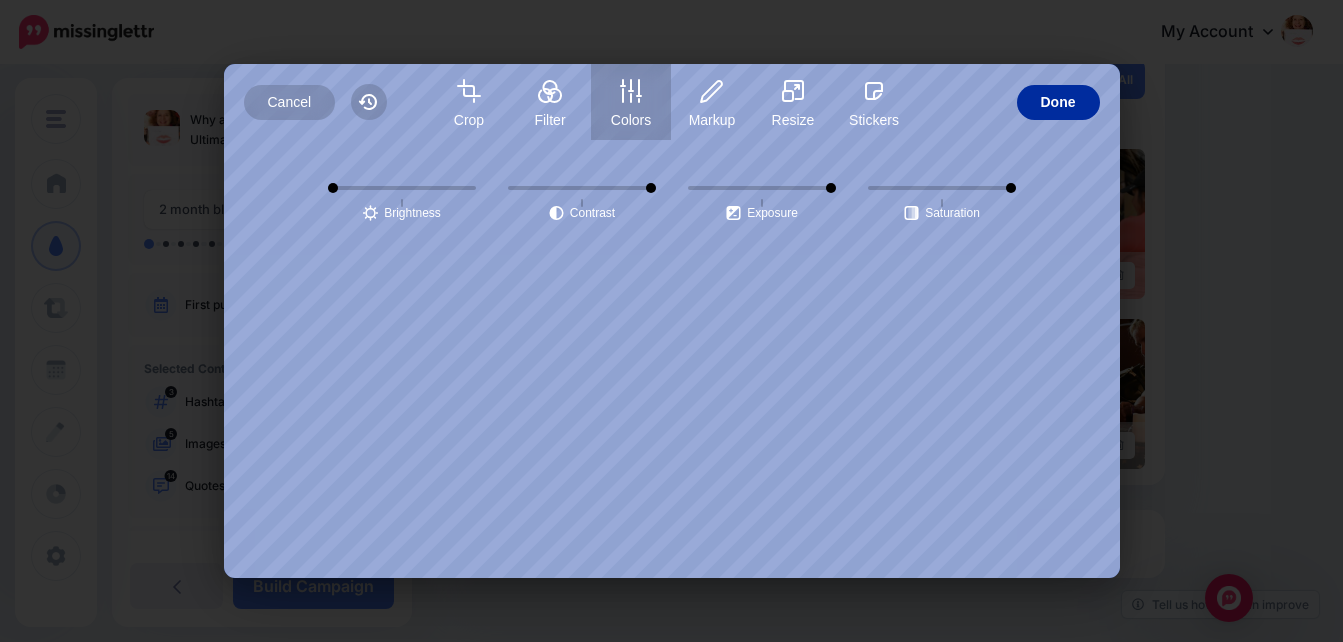 click on "Done" at bounding box center [1058, 102] 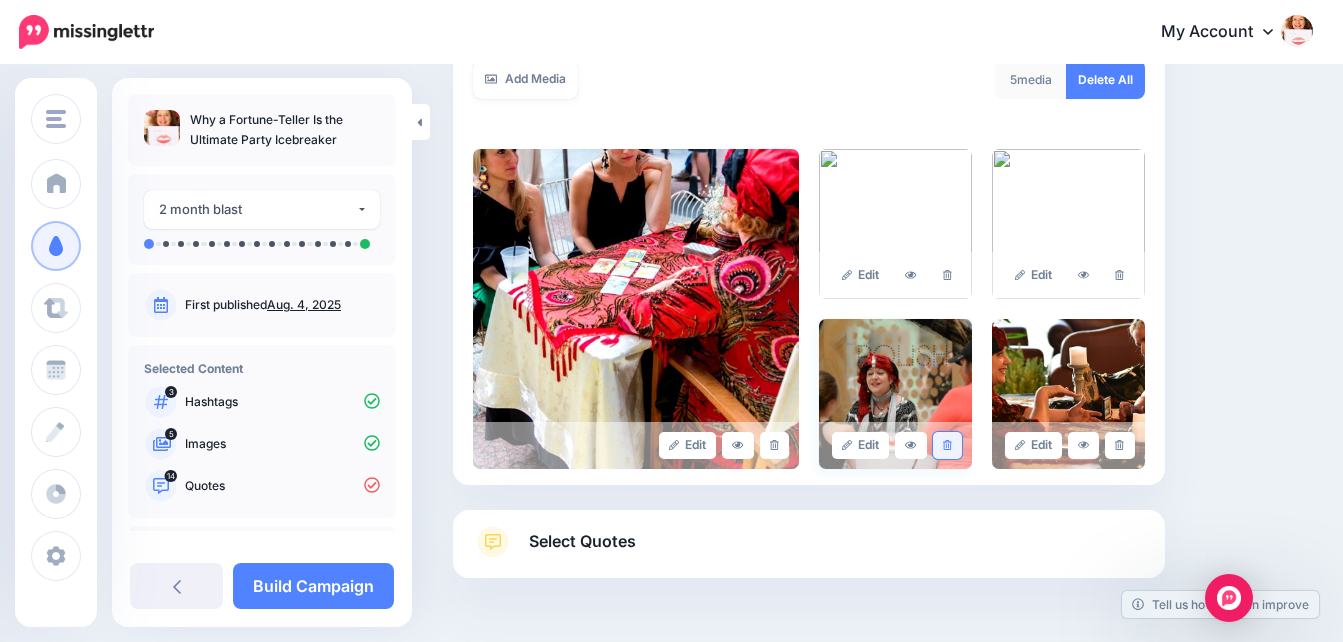 click 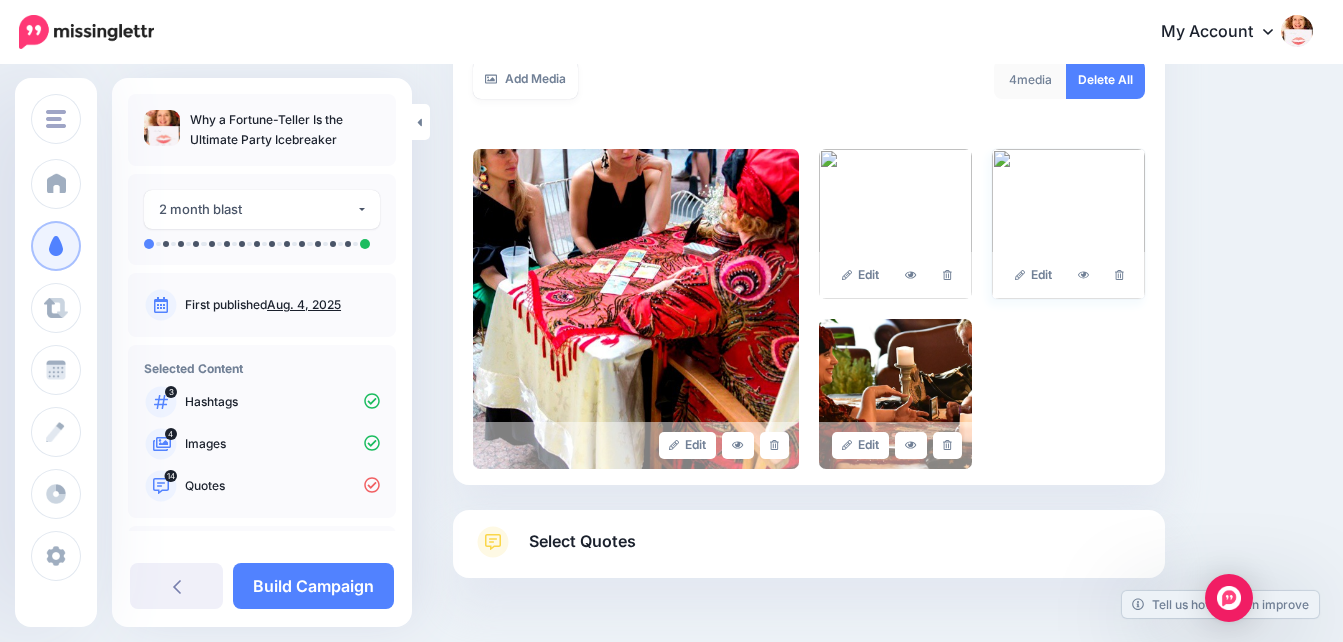 click at bounding box center [1068, 224] 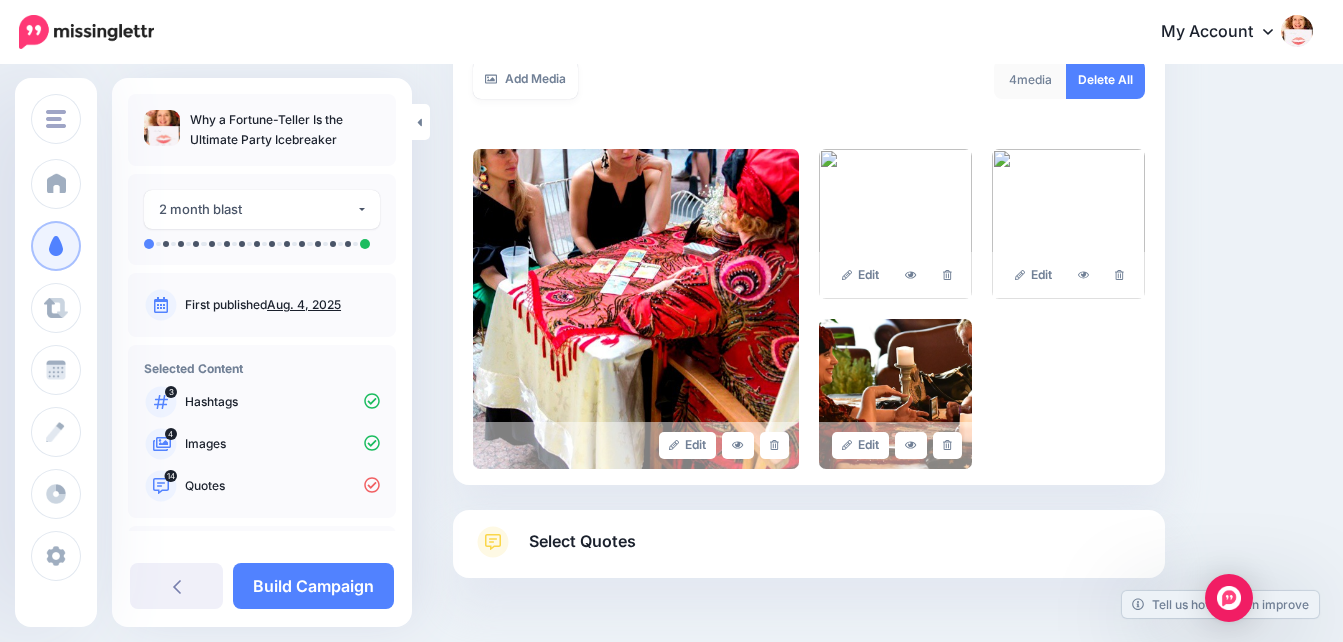 click on "Content and media
Choose the content and media that you'd like to use in this campaign.
Select Hashtags
First let's make sure we're happy with the hashtags. Add, delete and reorder as needed. If unsure we recommend 1-3 hashtags.  Note:  If you have hashtags turned off for any of your social profiles, they will not be included.
Add Hashtag" at bounding box center [883, 188] 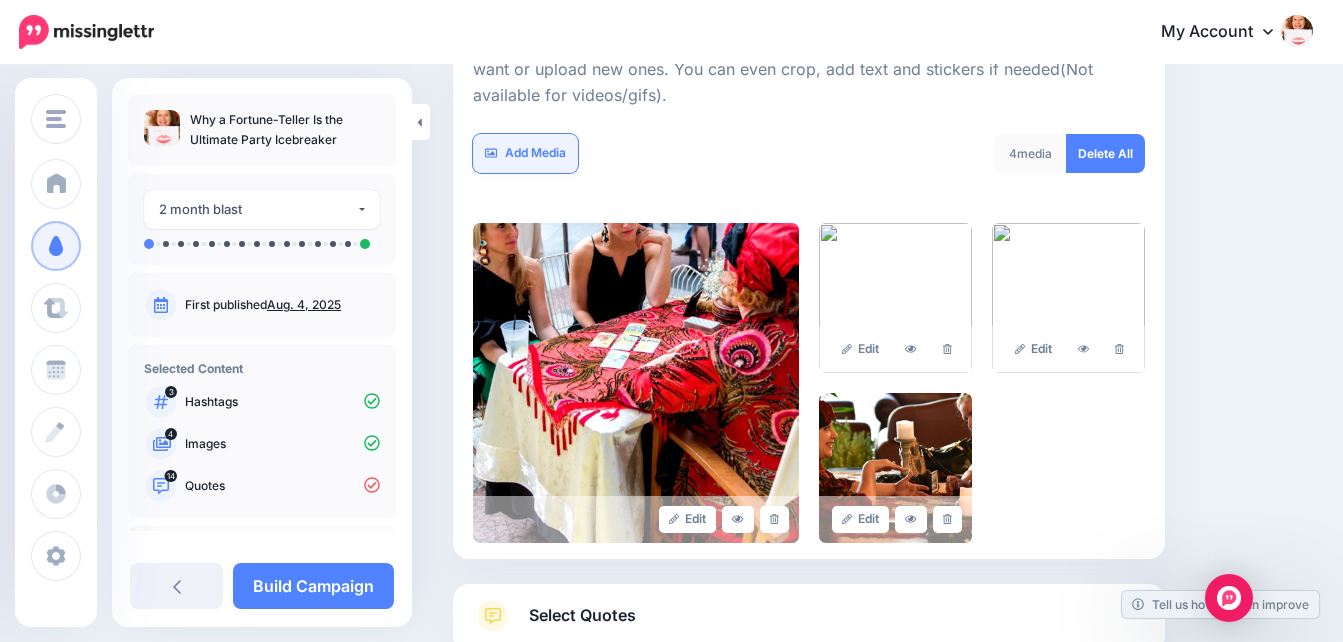 click on "Add Media" at bounding box center [525, 153] 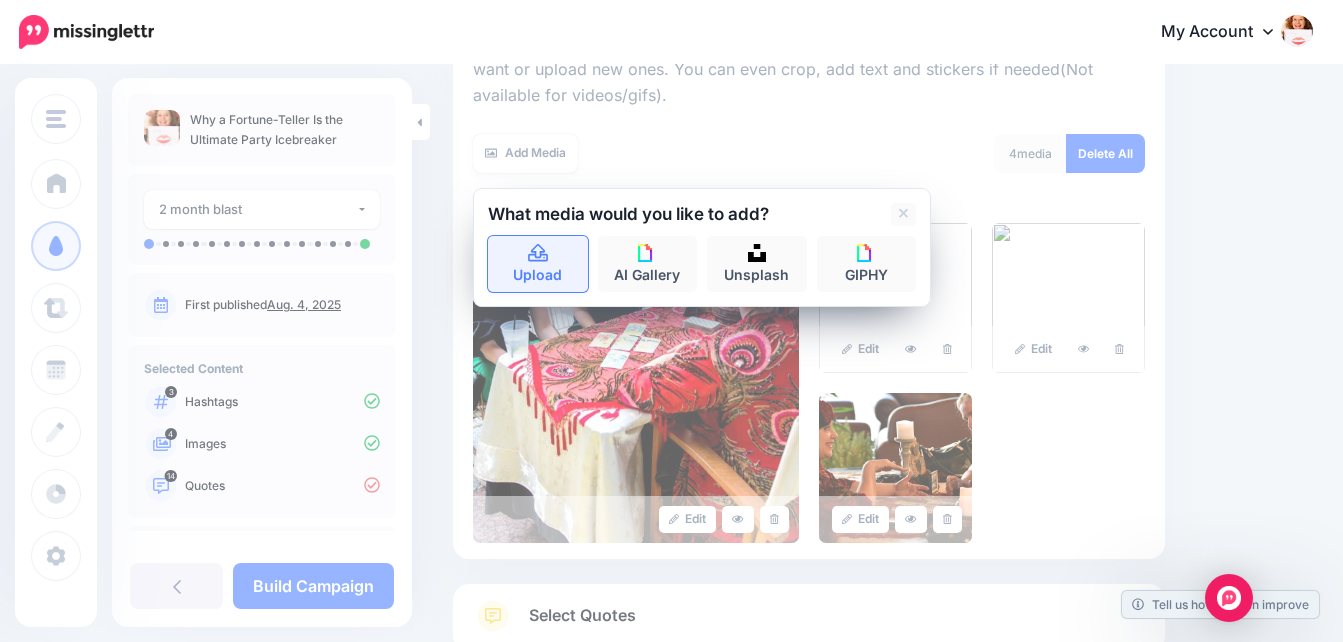 click 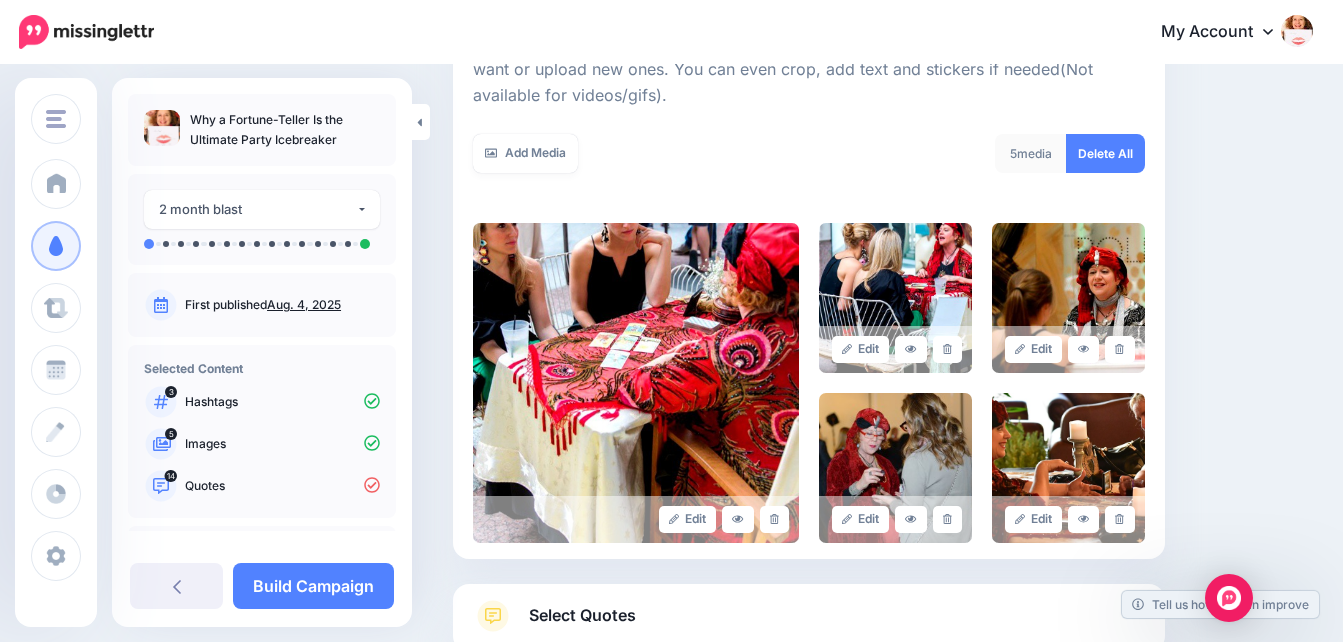 scroll, scrollTop: 464, scrollLeft: 0, axis: vertical 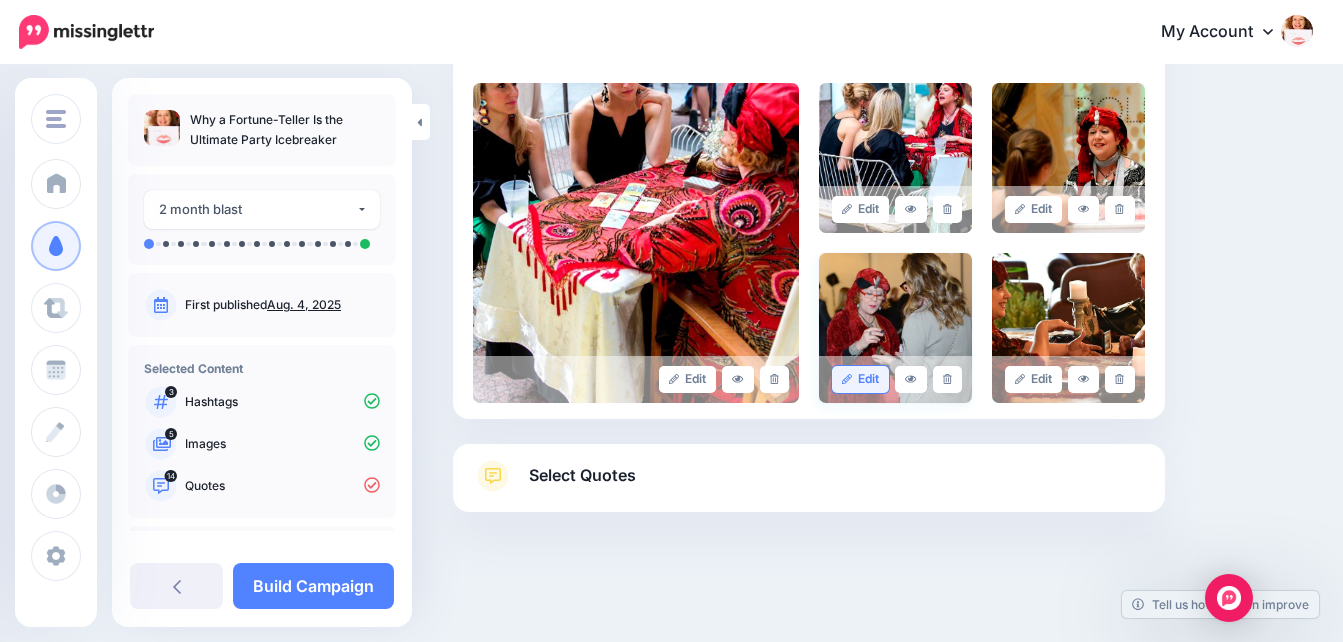 click on "Edit" at bounding box center (860, 379) 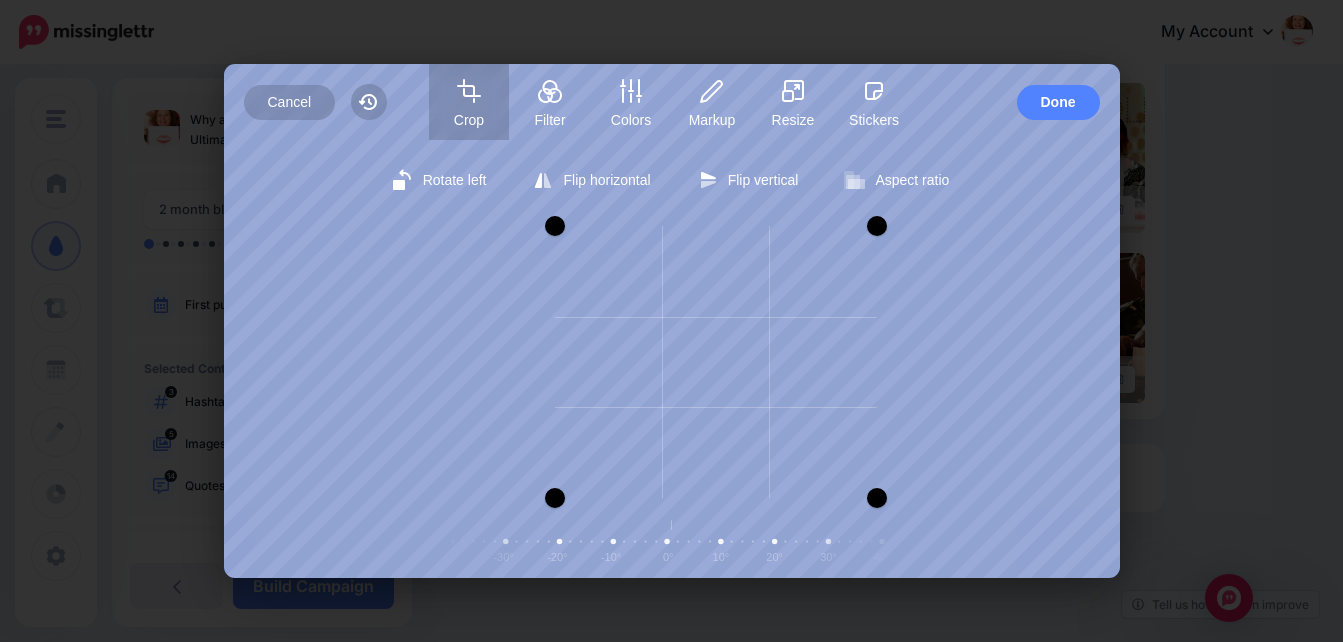 click at bounding box center (555, 226) 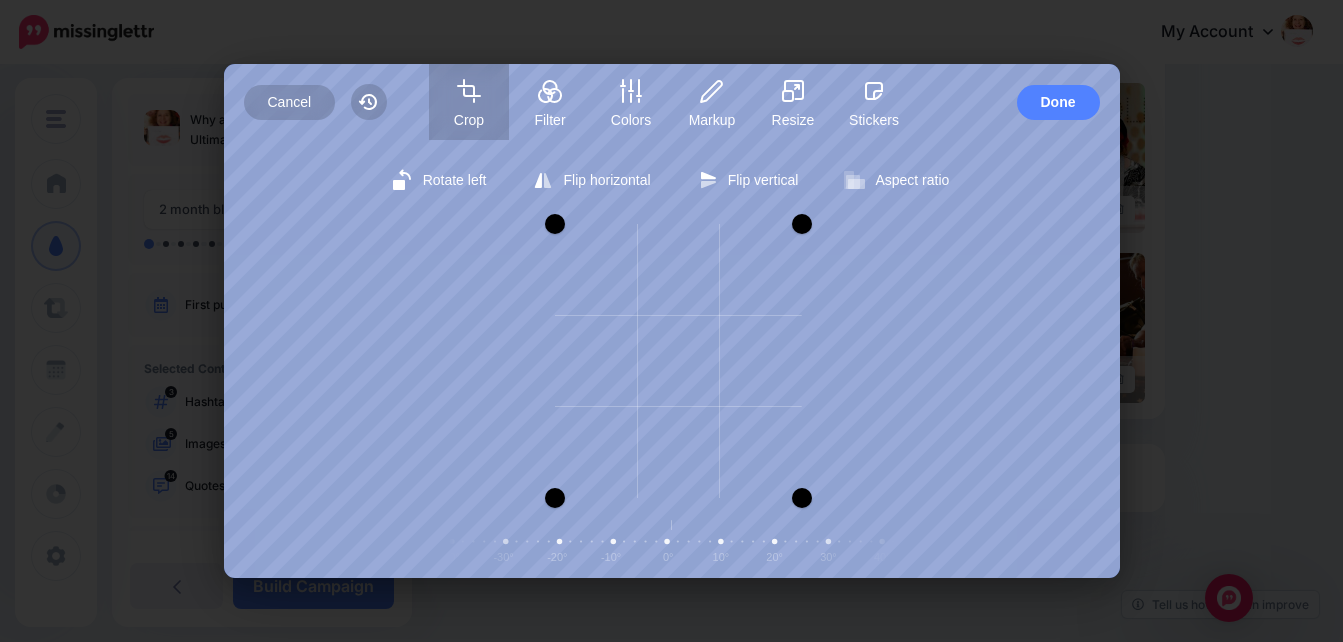 click at bounding box center (802, 224) 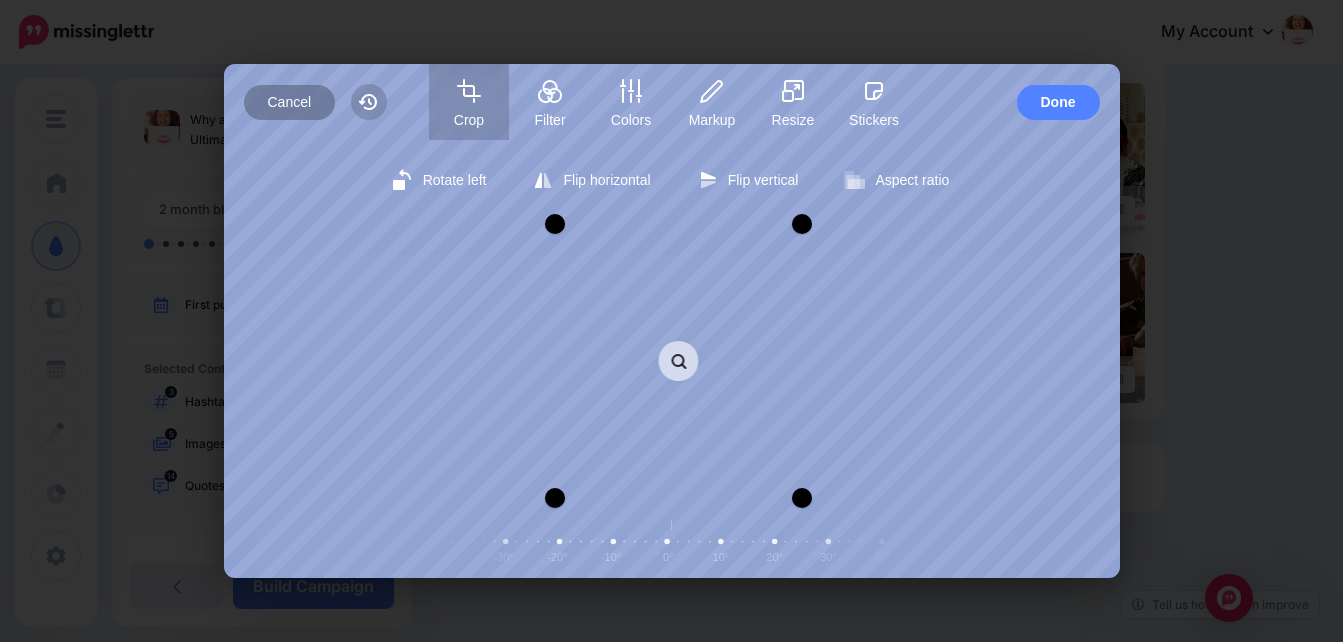 click on "Cancel" at bounding box center [290, 102] 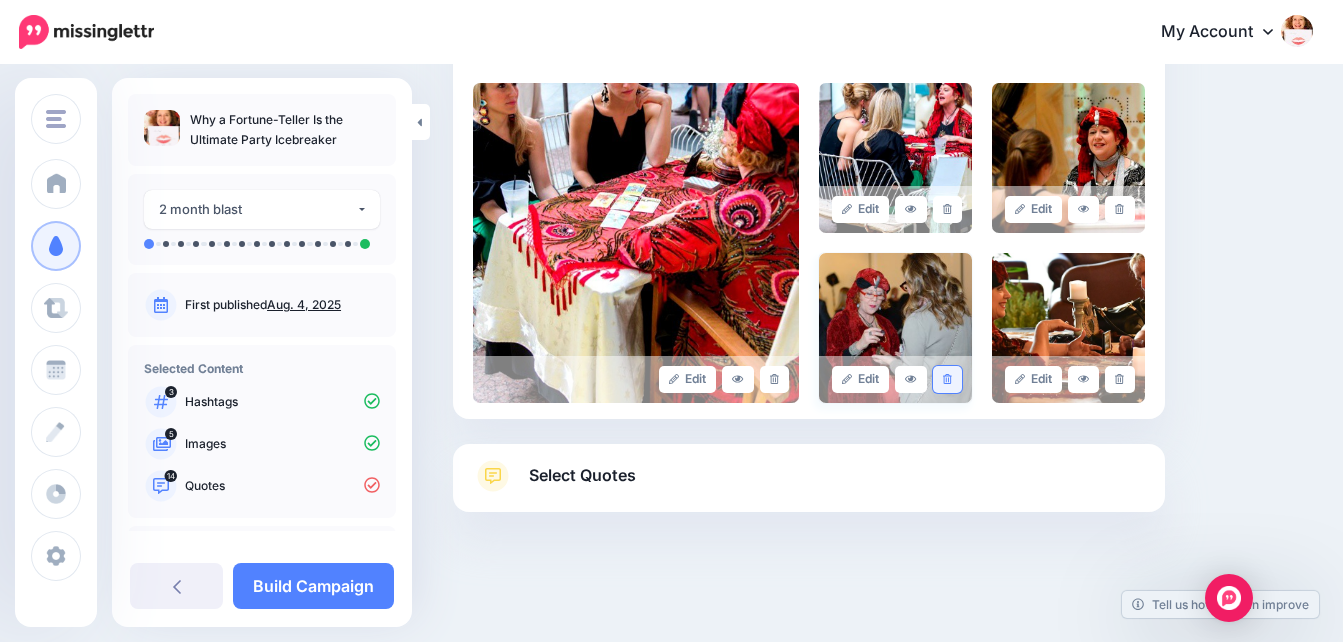 click 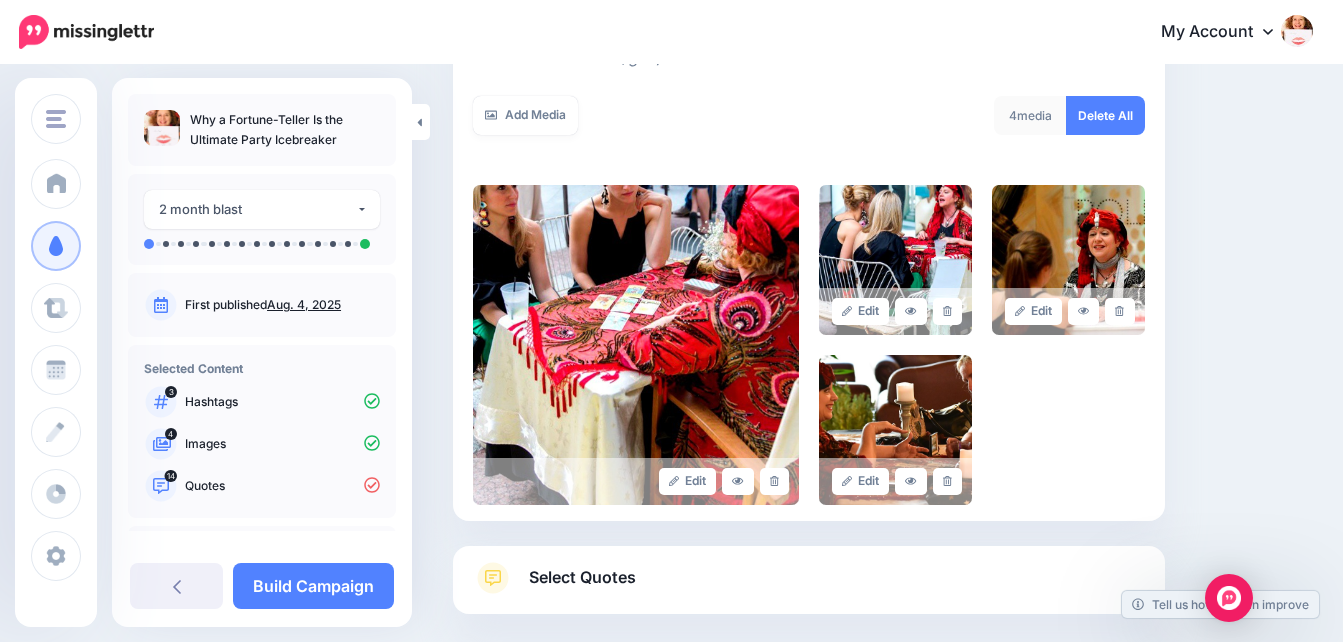 scroll, scrollTop: 364, scrollLeft: 0, axis: vertical 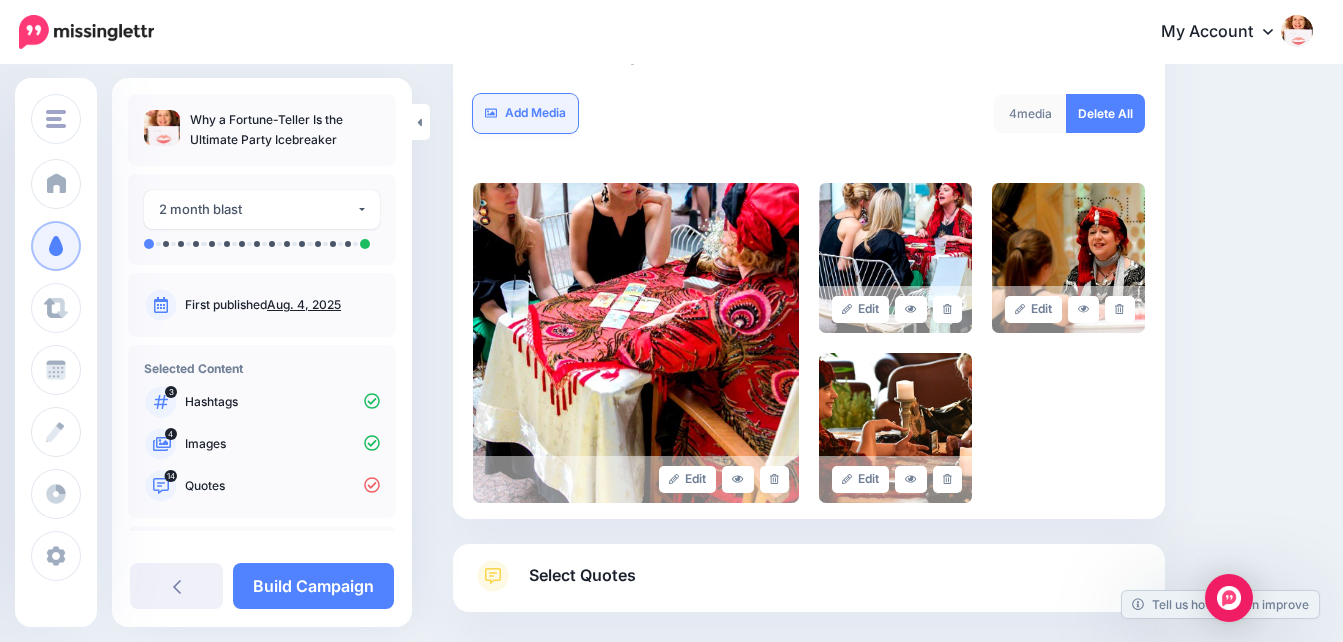 click on "Add Media" at bounding box center [525, 113] 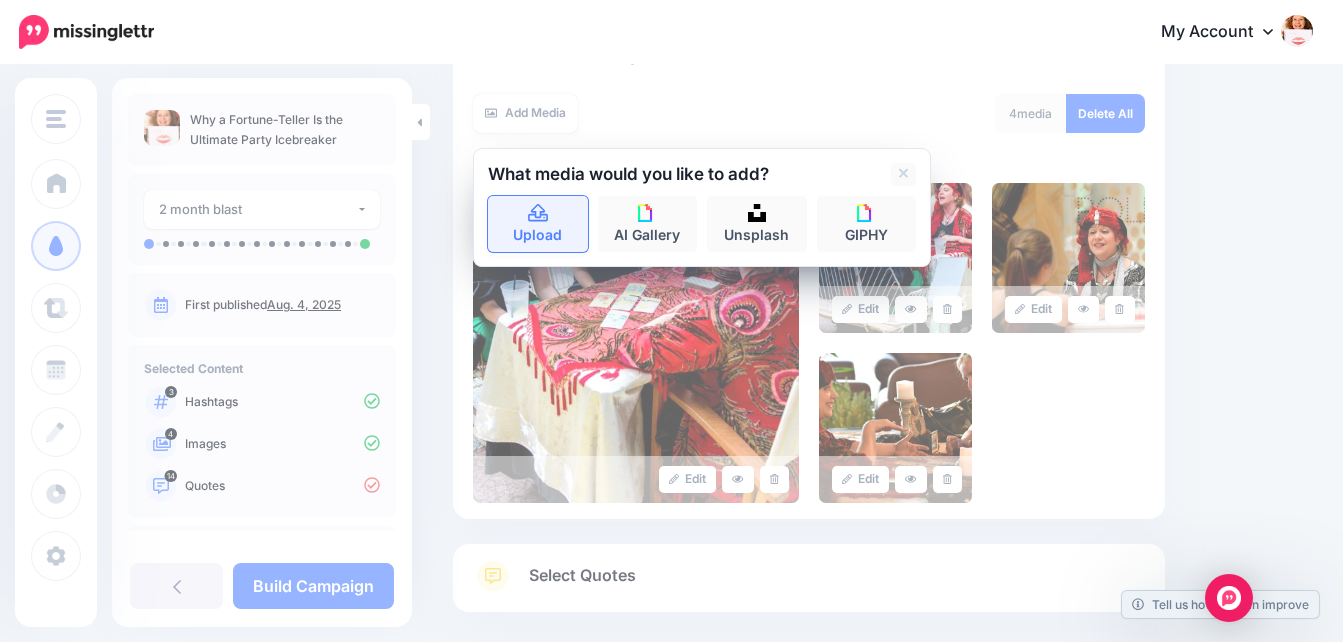 click on "Upload" at bounding box center (538, 224) 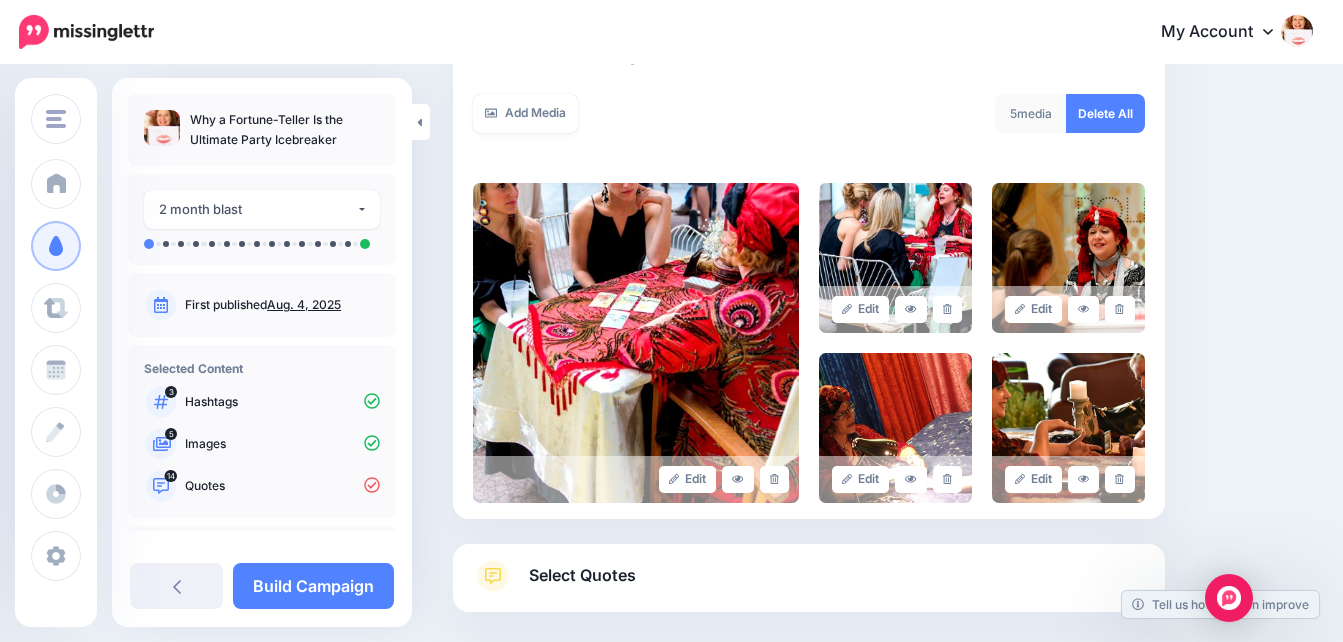 scroll, scrollTop: 464, scrollLeft: 0, axis: vertical 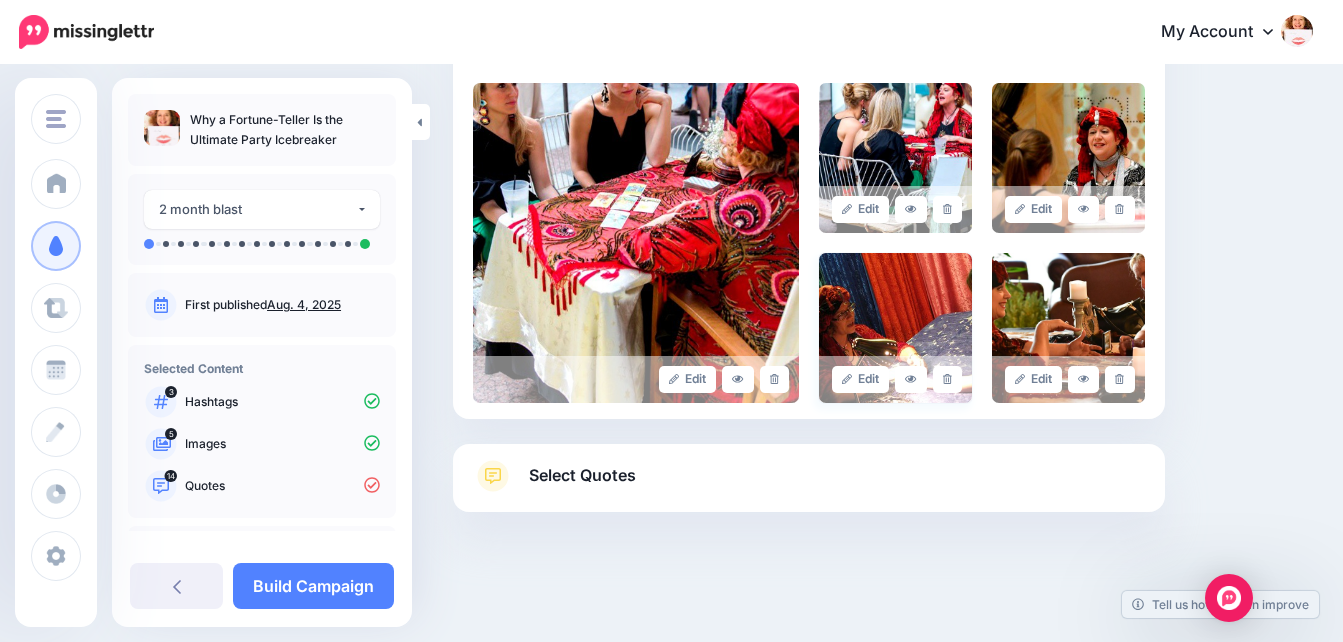 click at bounding box center [895, 328] 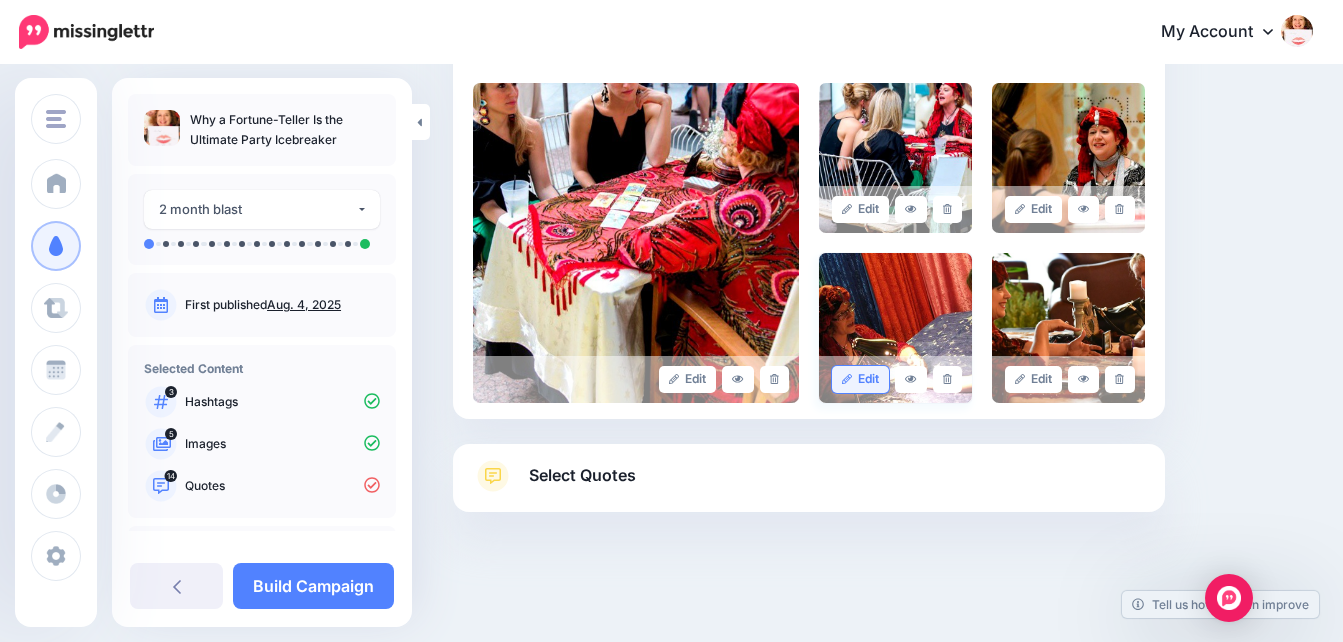 click on "Edit" at bounding box center [860, 379] 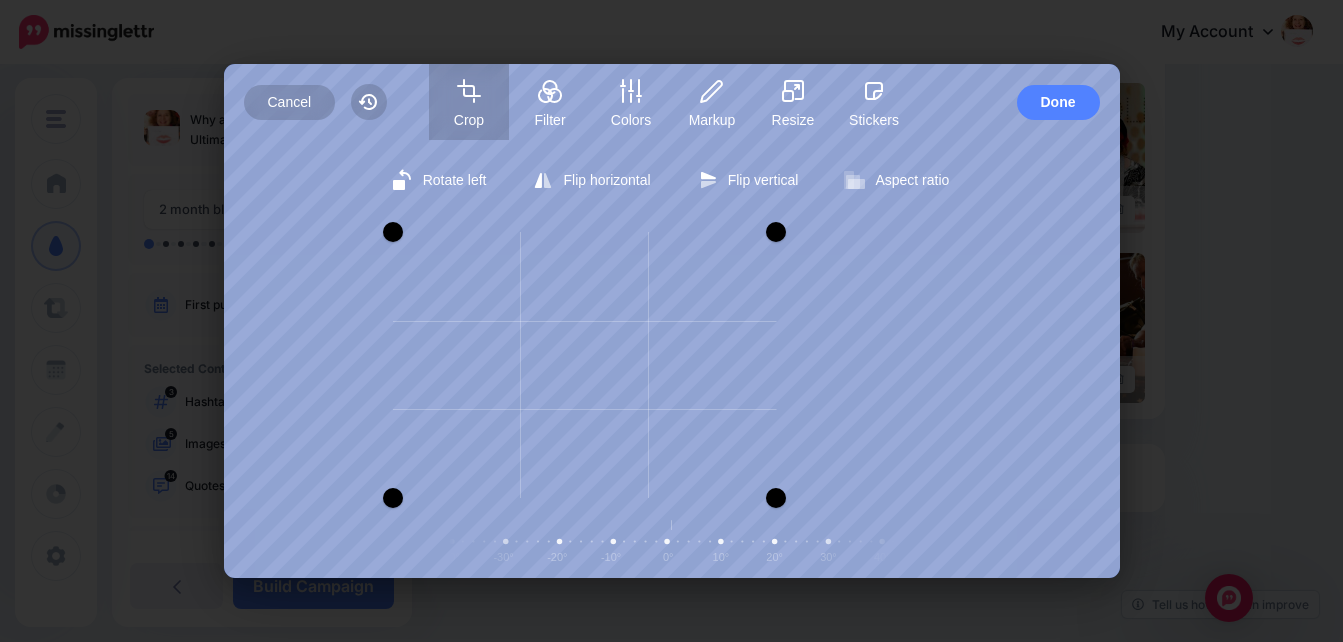 click at bounding box center [776, 232] 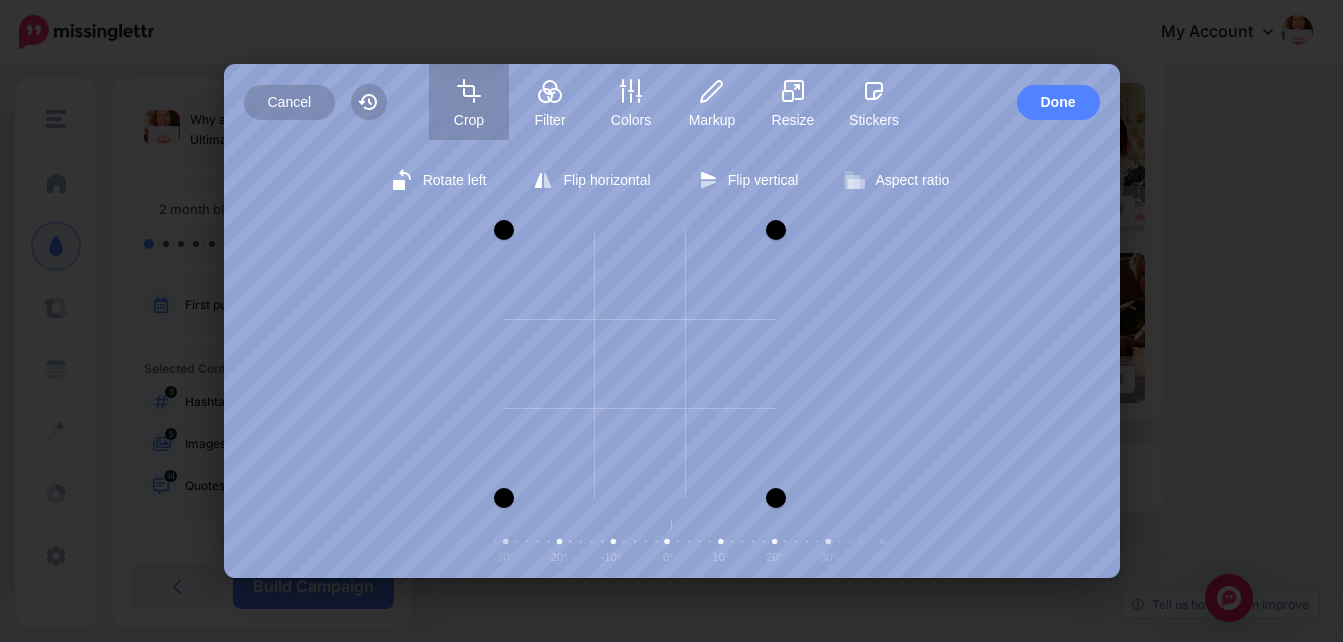 click at bounding box center (504, 230) 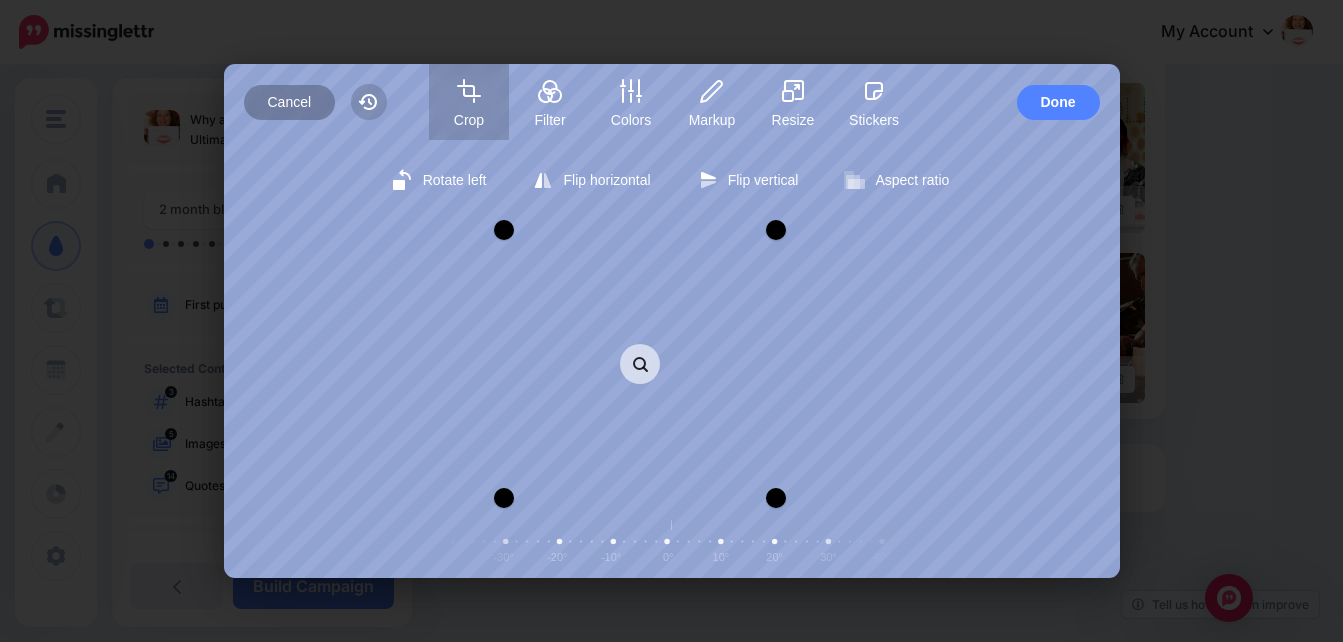 click on "Cancel" at bounding box center [290, 102] 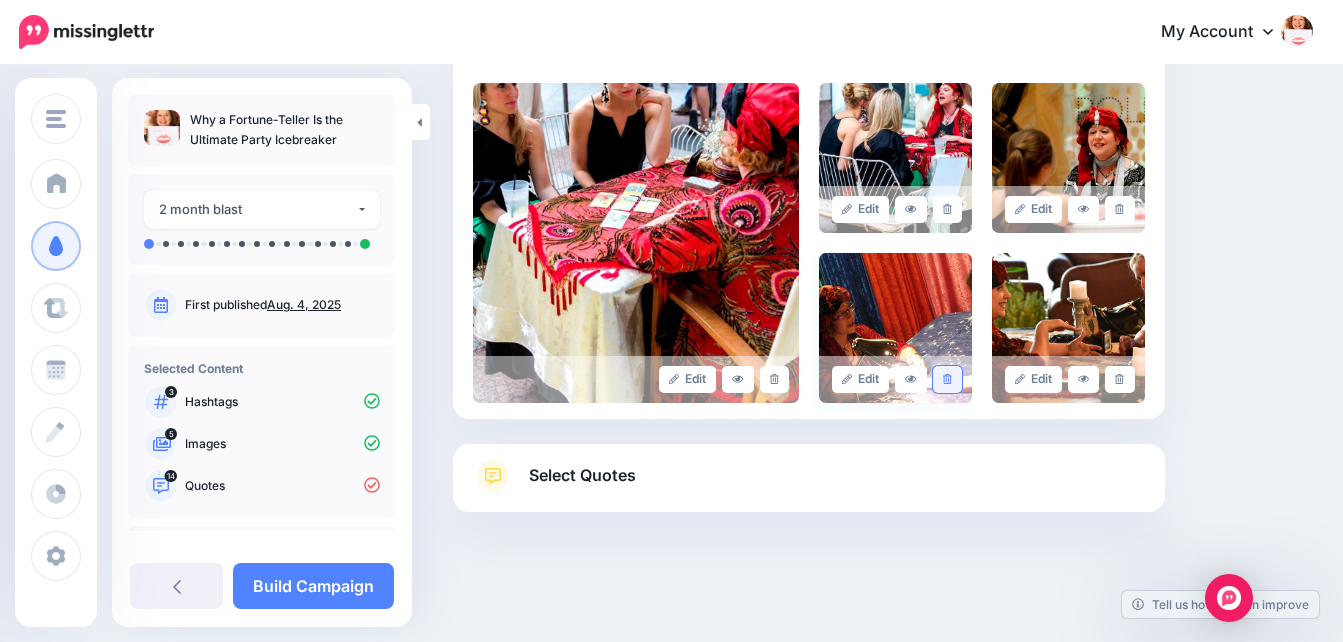 click 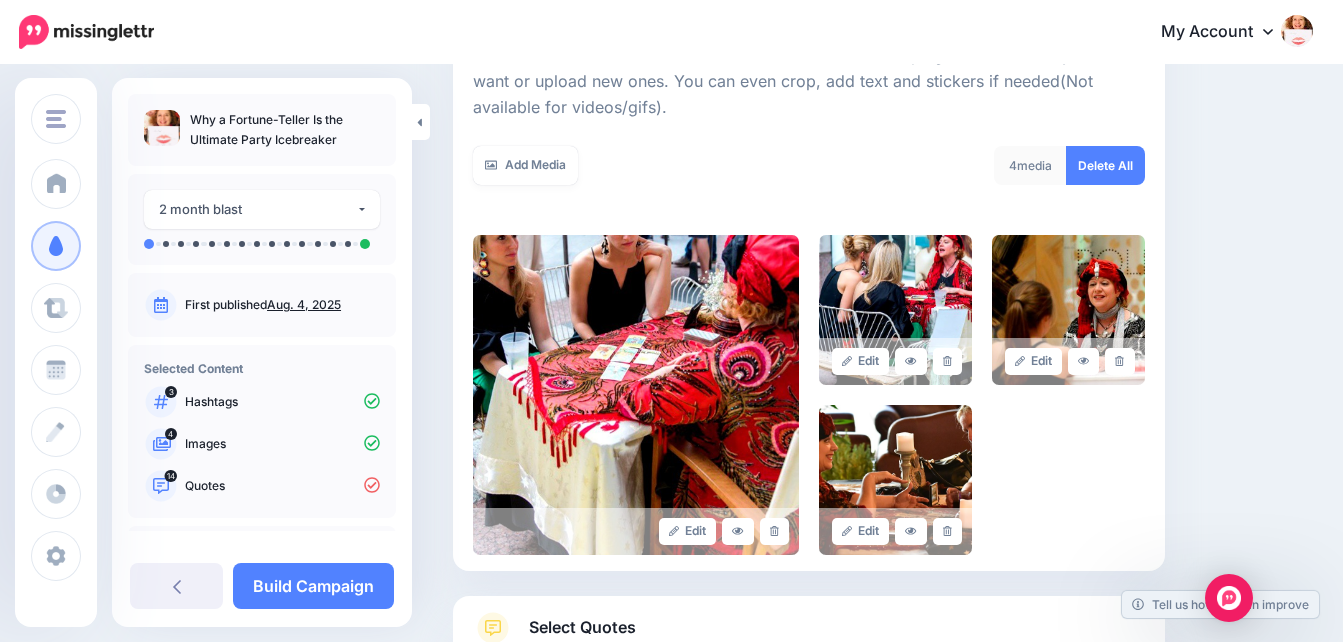 scroll, scrollTop: 308, scrollLeft: 0, axis: vertical 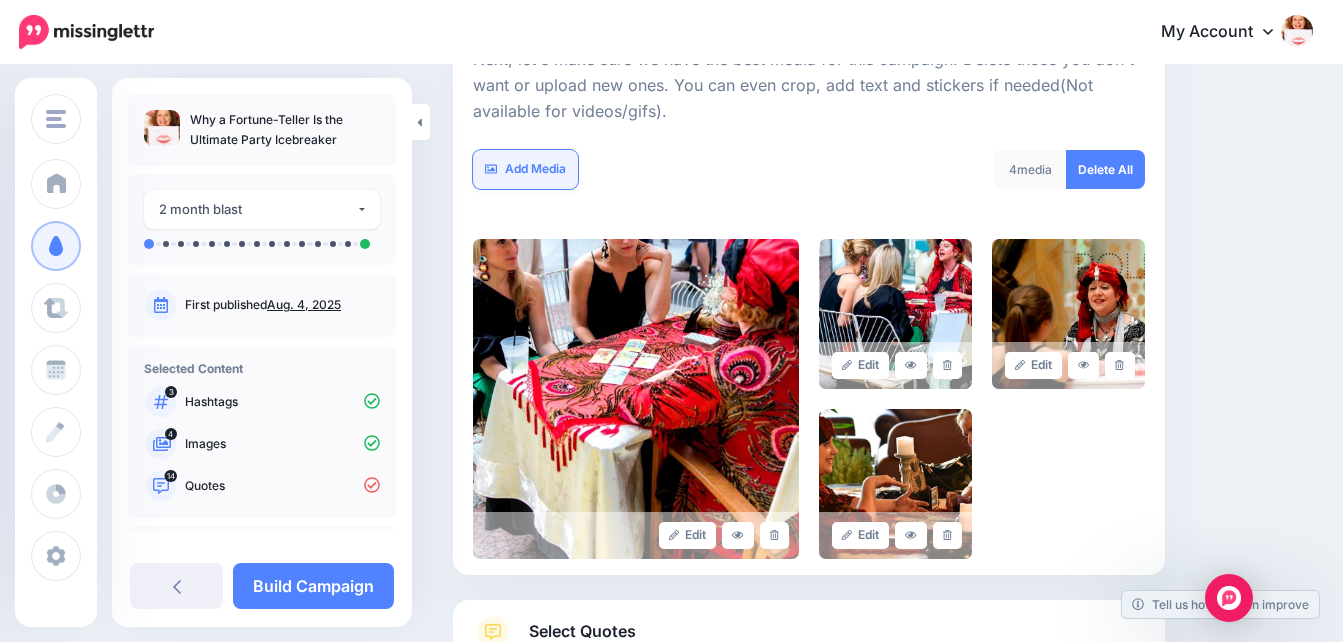 click on "Add Media" at bounding box center [525, 169] 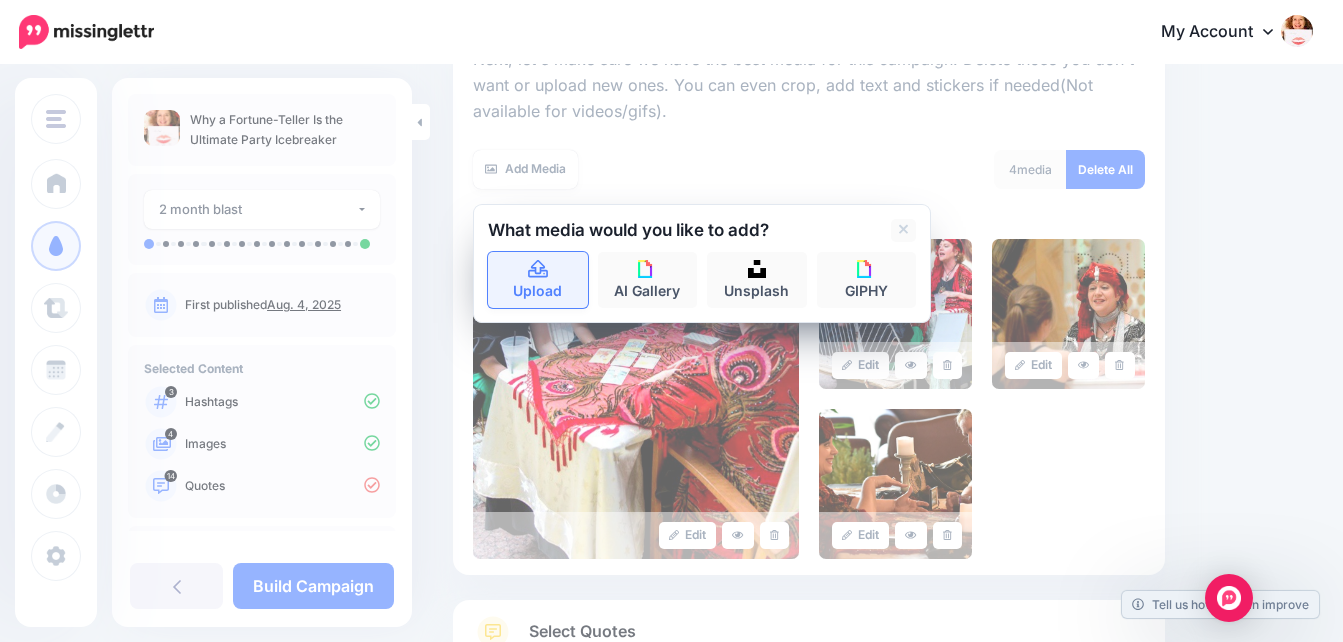 click 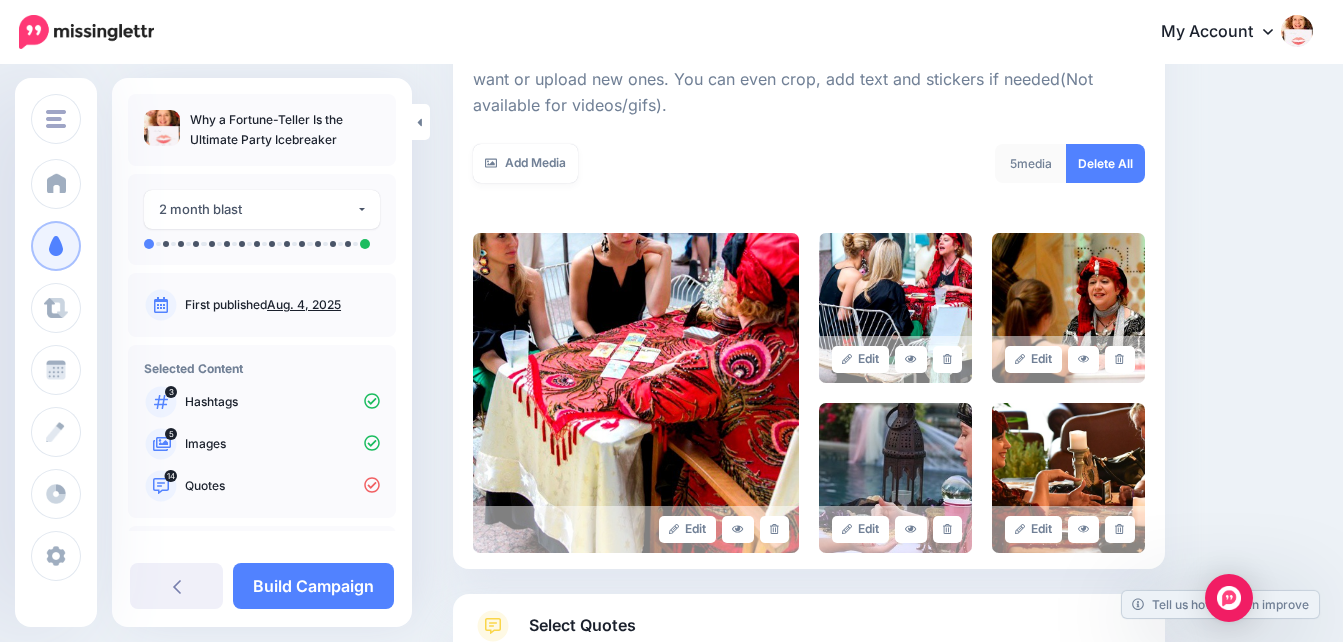 scroll, scrollTop: 310, scrollLeft: 0, axis: vertical 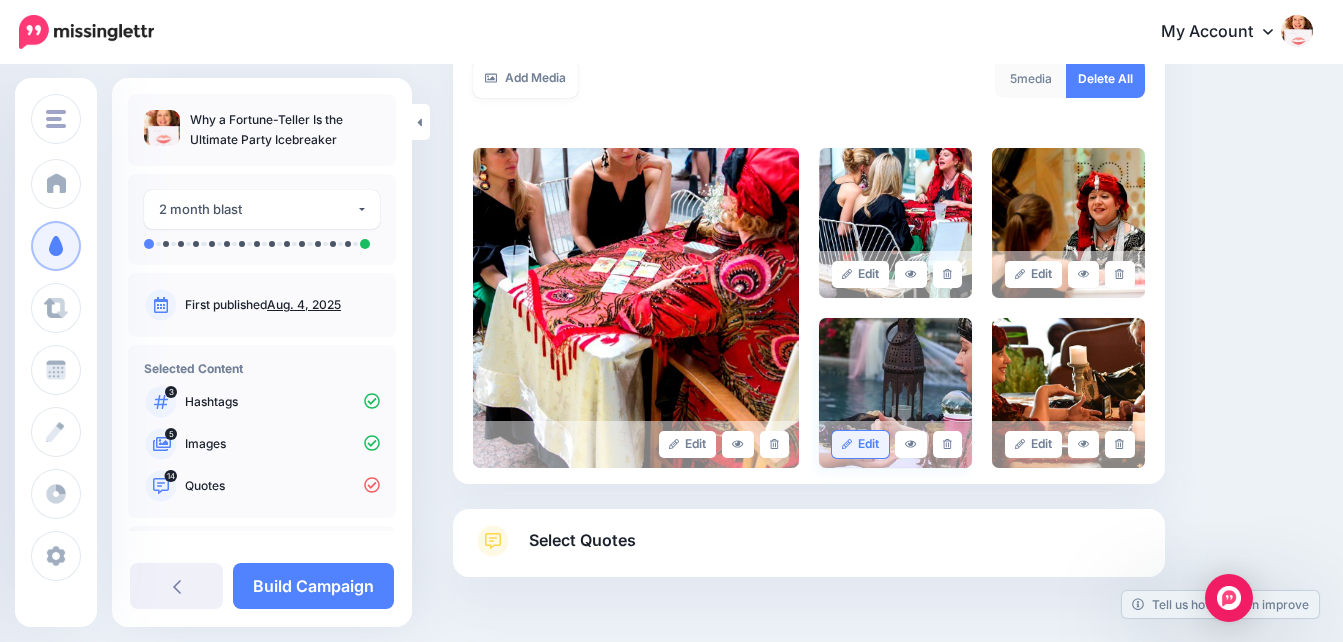 click on "Edit" at bounding box center [860, 444] 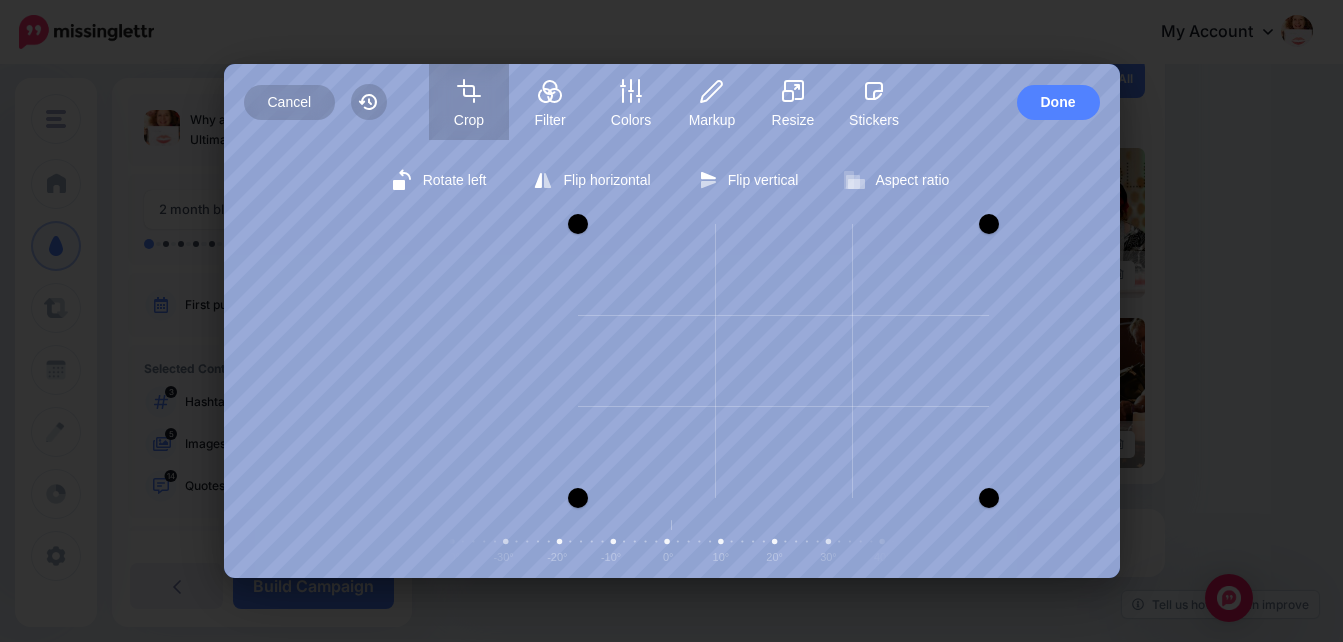 click at bounding box center [578, 224] 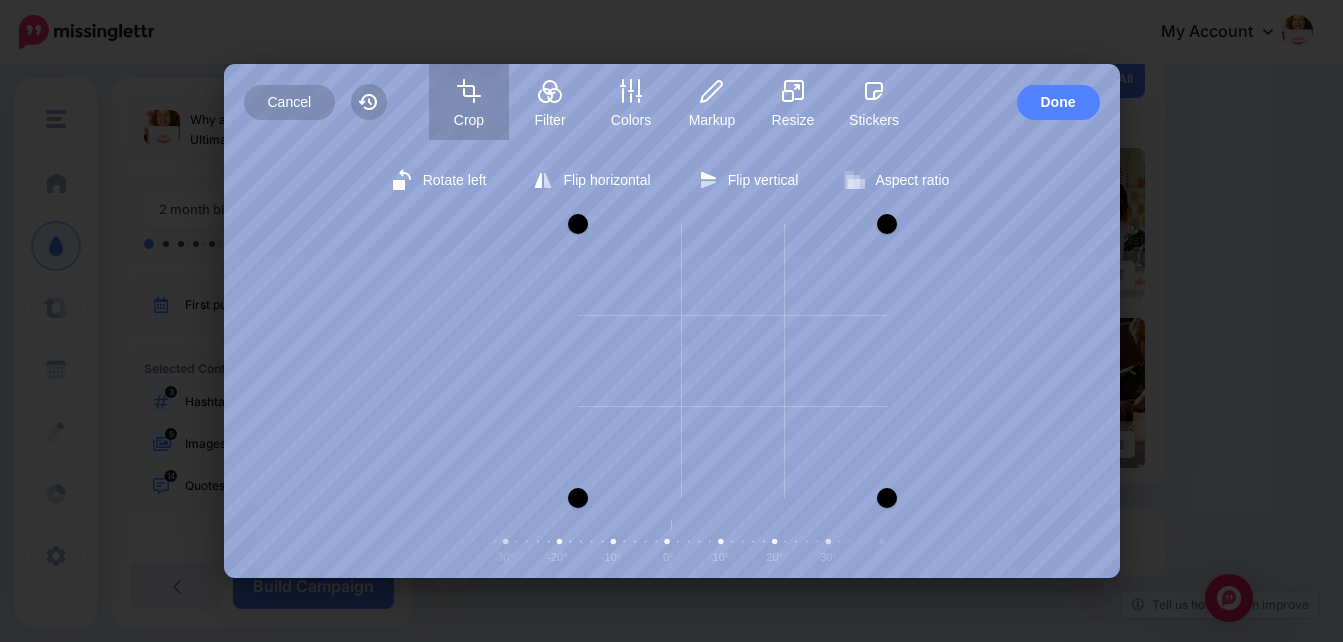 click at bounding box center (887, 224) 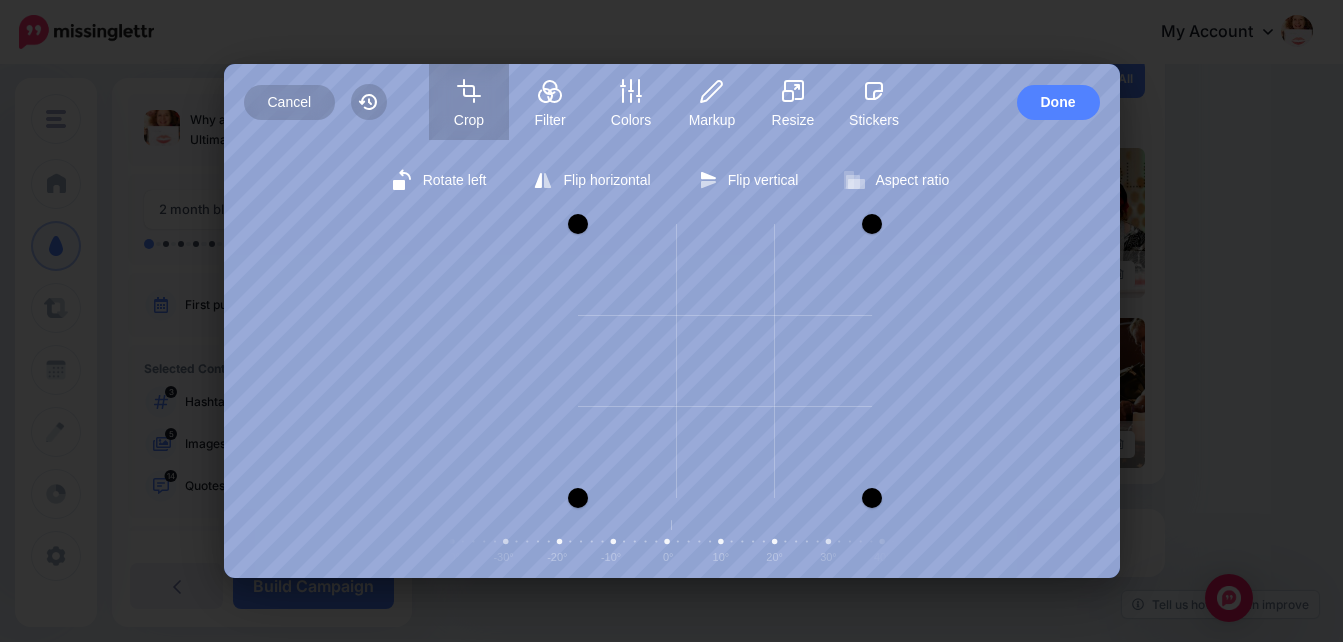 click at bounding box center [872, 224] 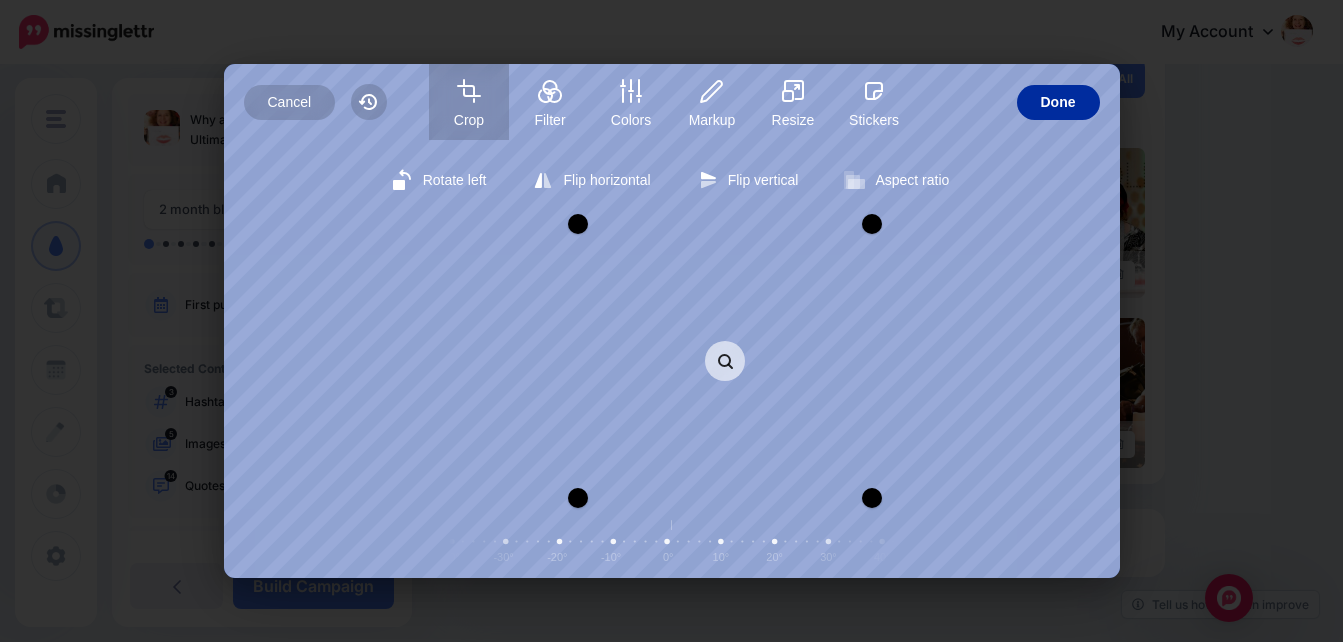 click on "Done" at bounding box center [1058, 102] 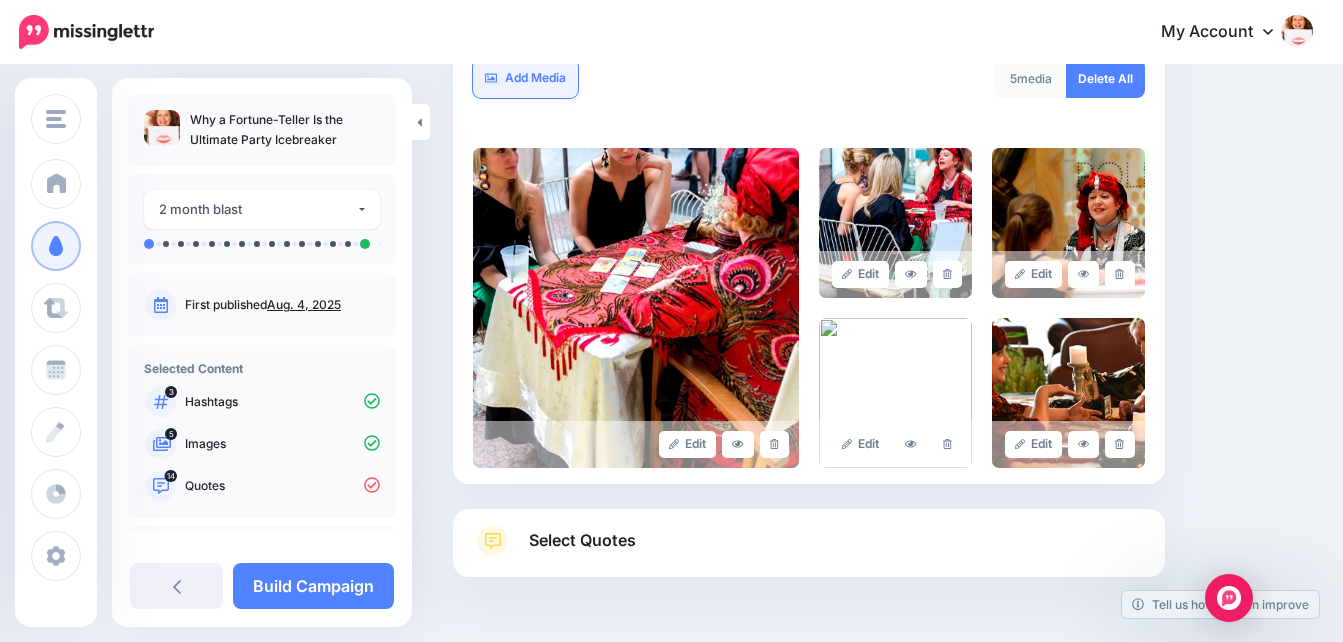 click on "Add Media" at bounding box center [525, 78] 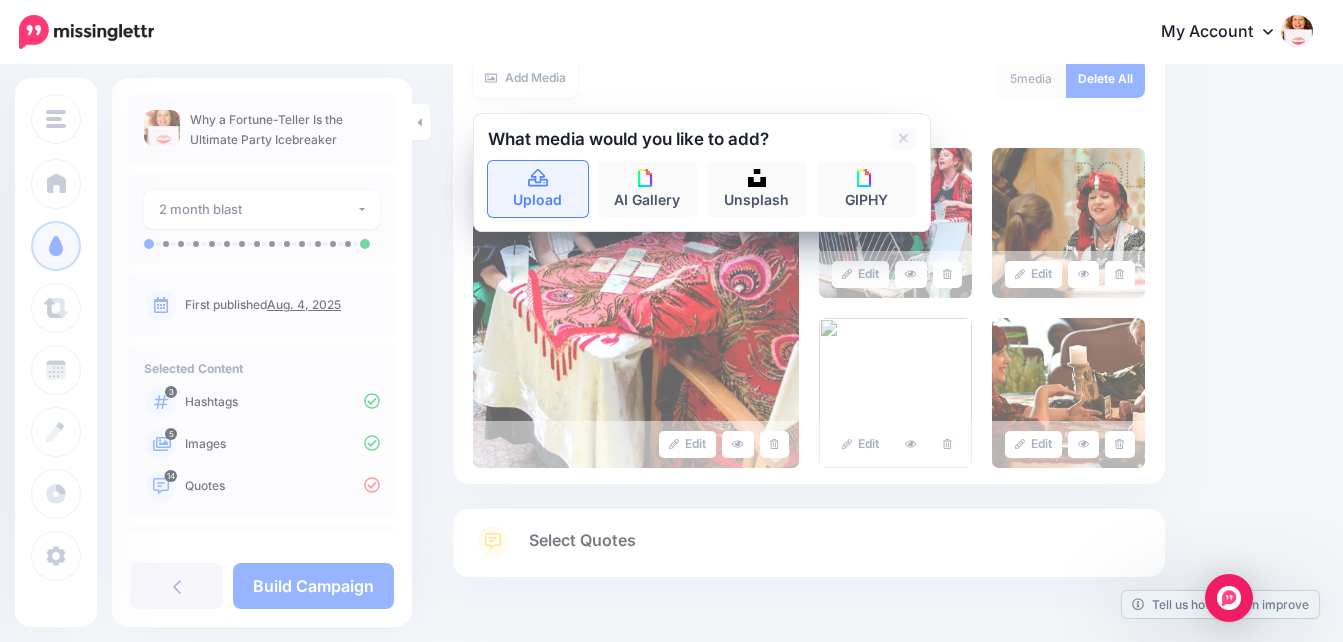click 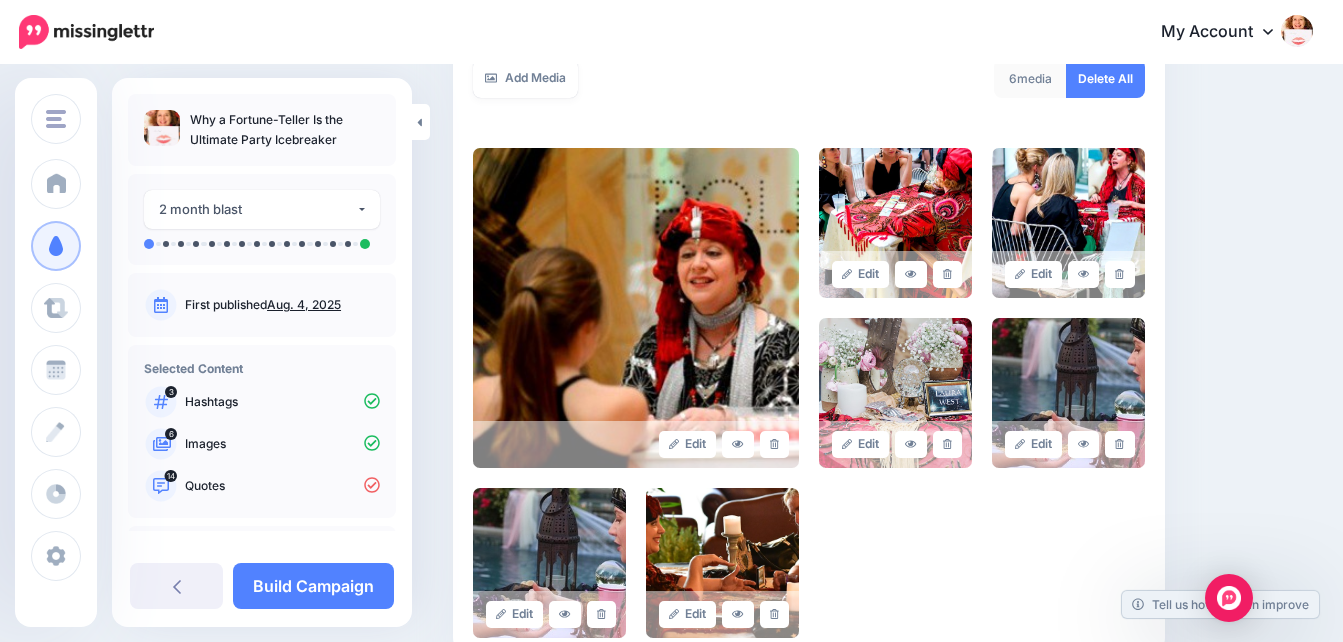 scroll, scrollTop: 547, scrollLeft: 0, axis: vertical 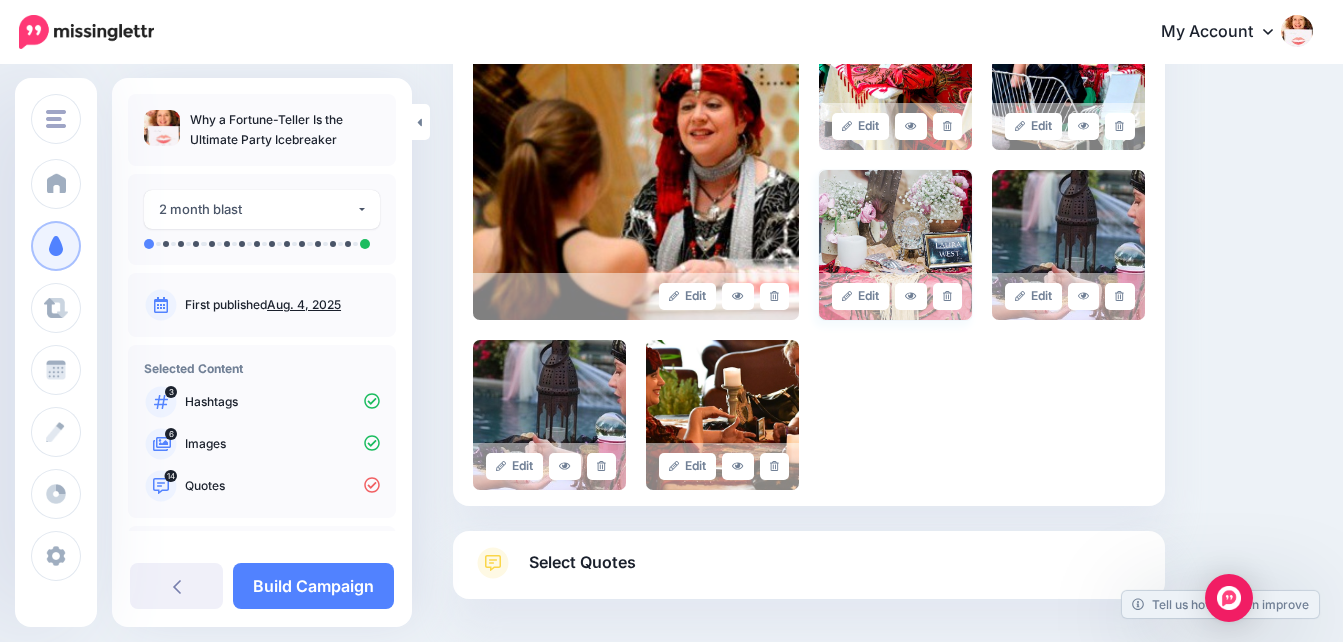 click at bounding box center [895, 245] 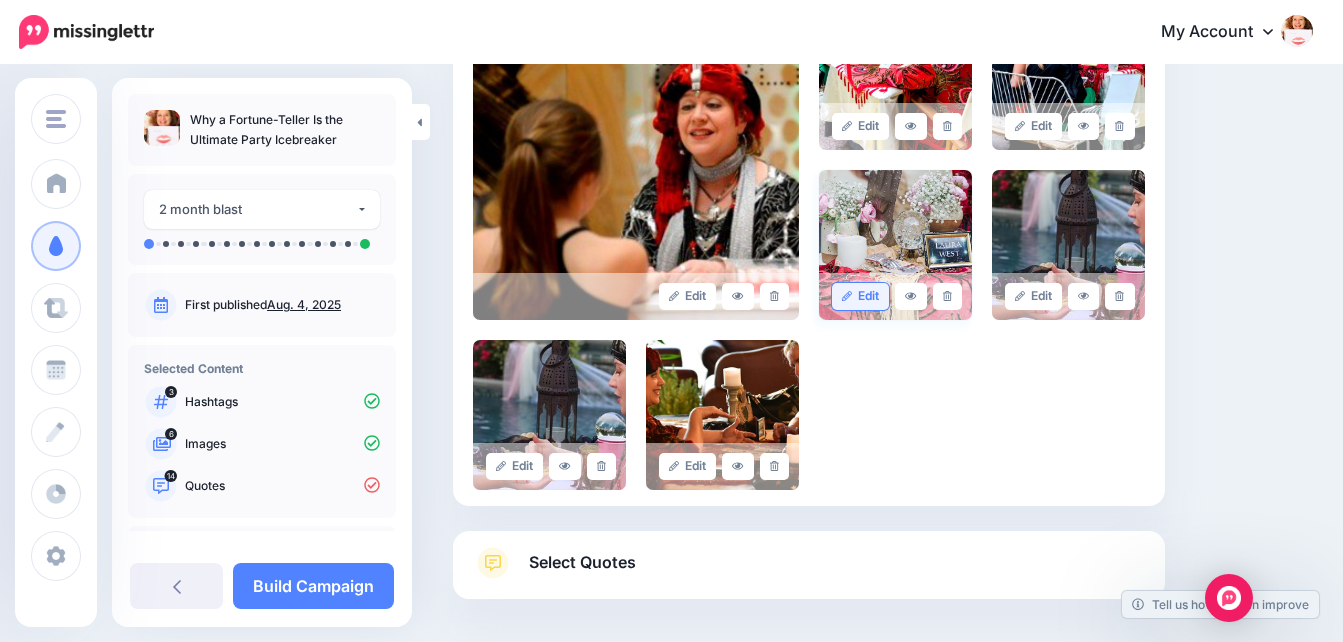 click on "Edit" at bounding box center [860, 296] 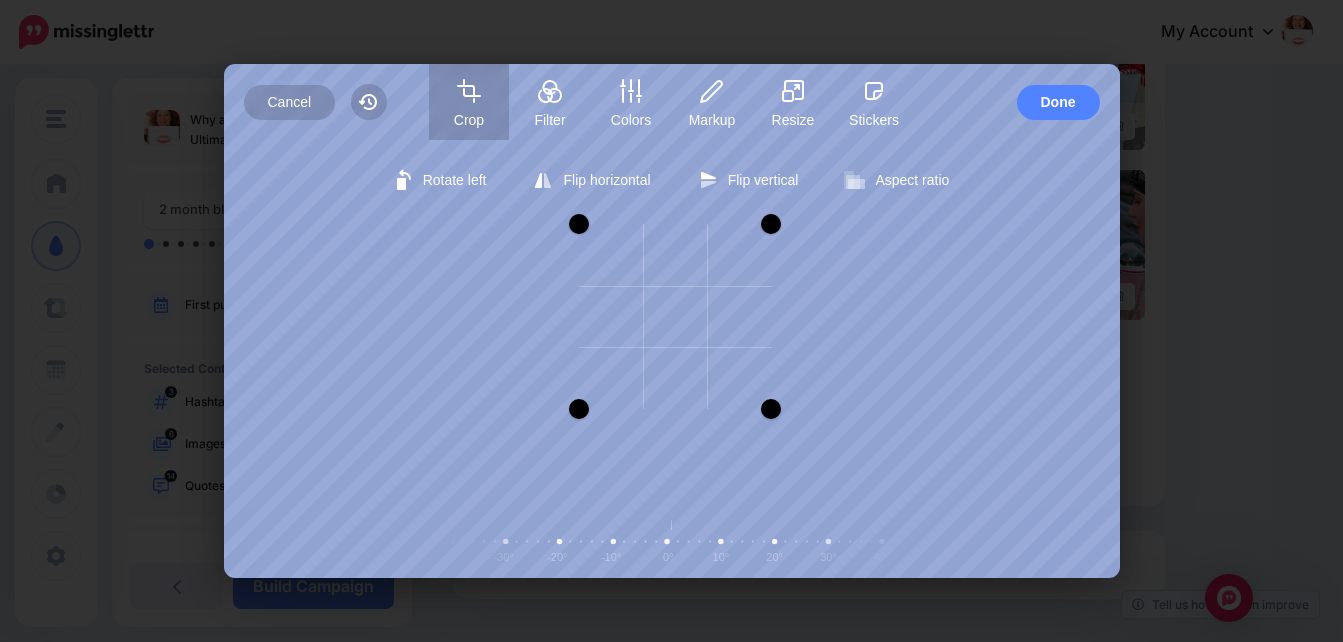 click at bounding box center [771, 409] 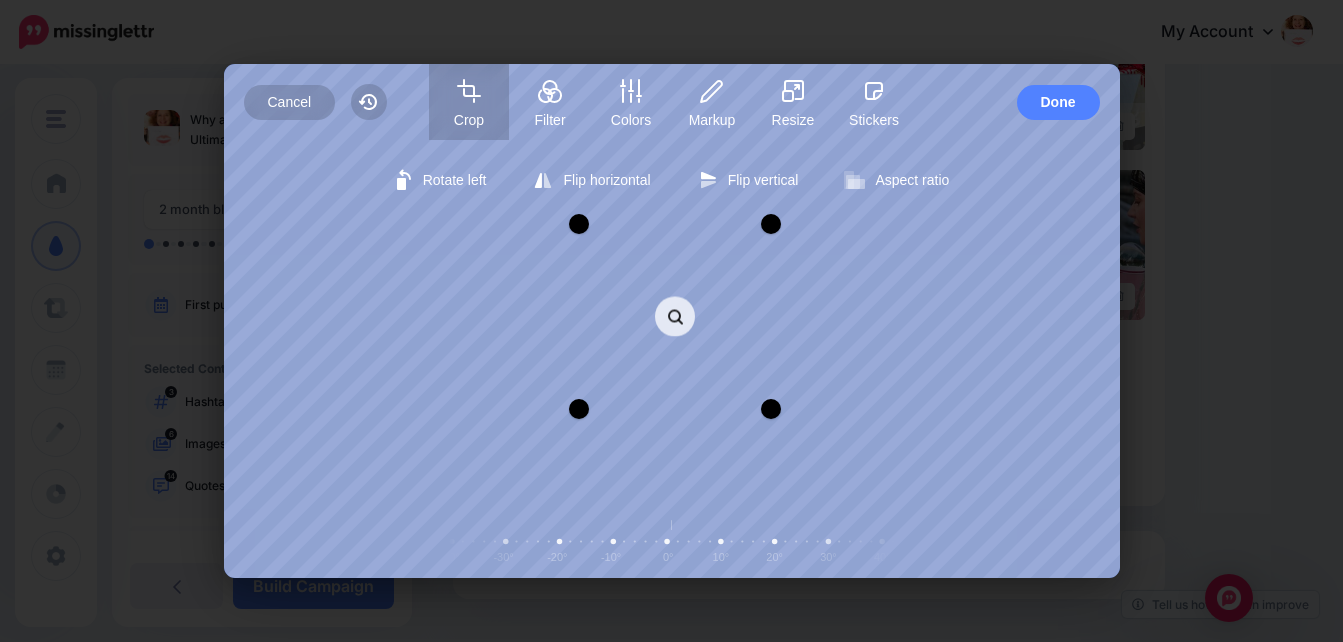 click 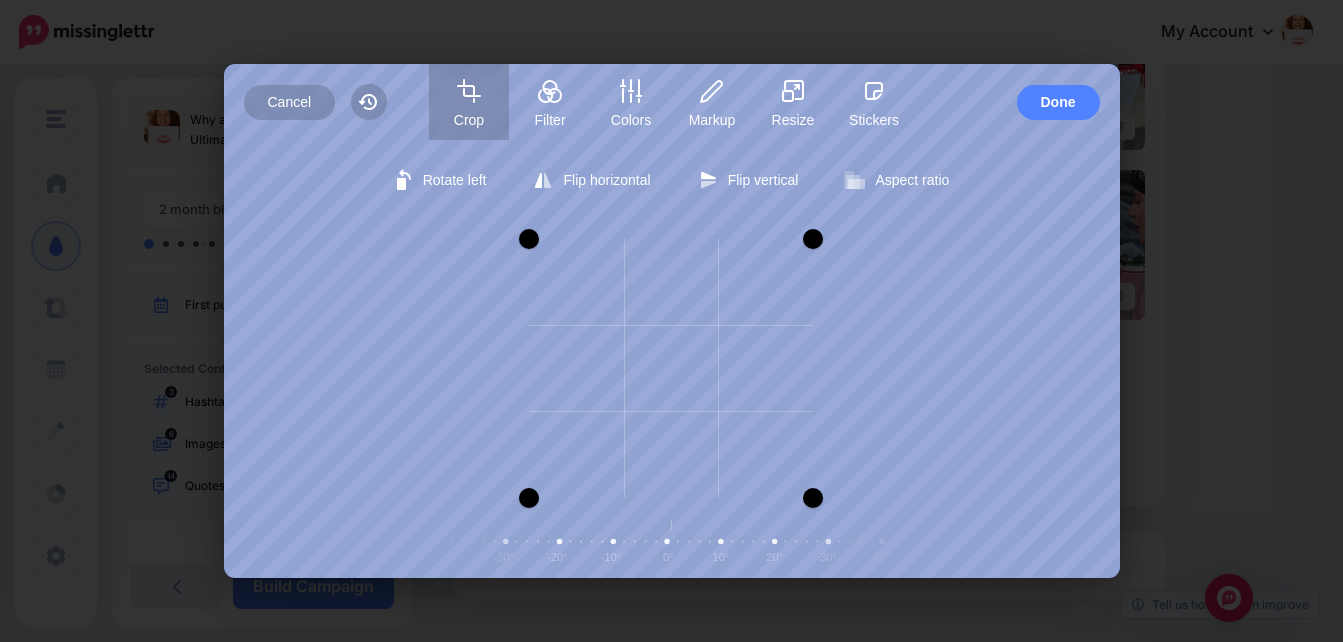 click at bounding box center (813, 239) 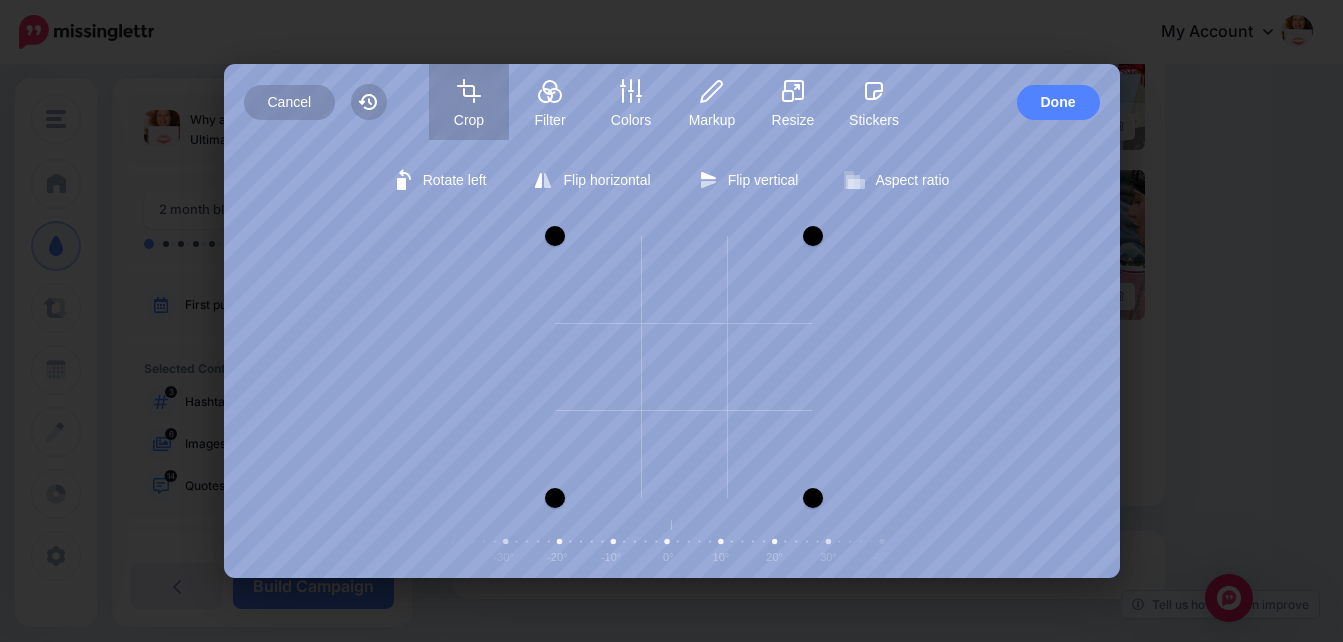 click at bounding box center [555, 236] 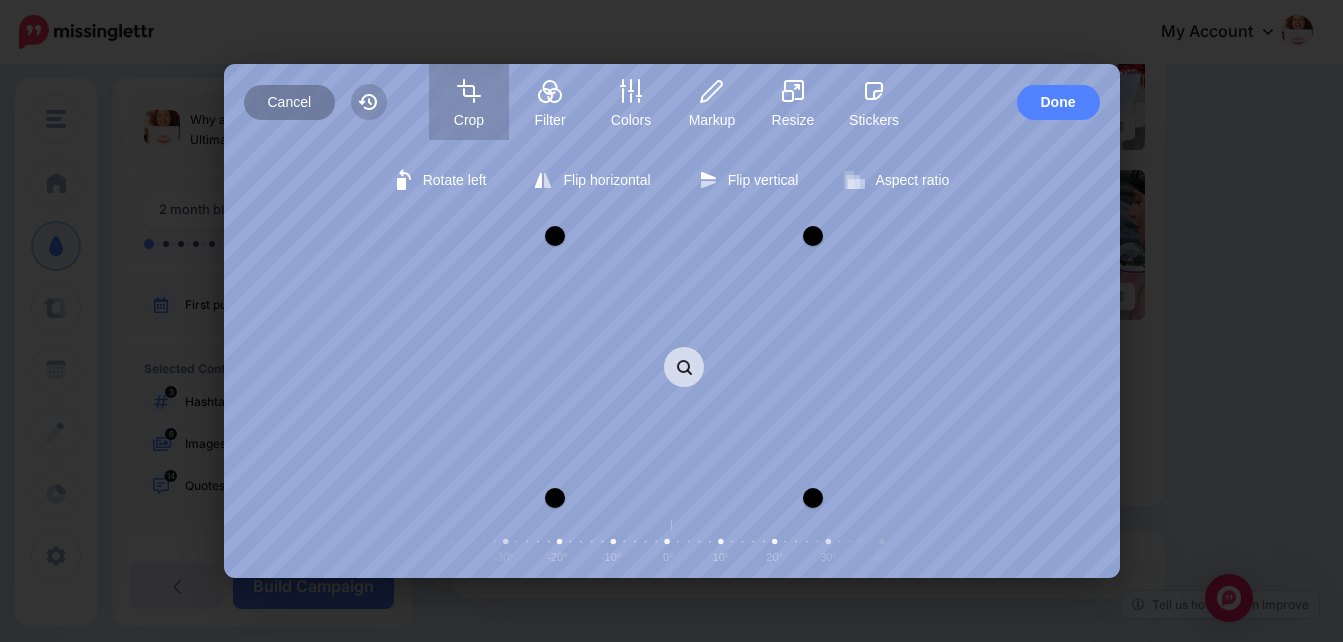 click on "Cancel" at bounding box center (290, 102) 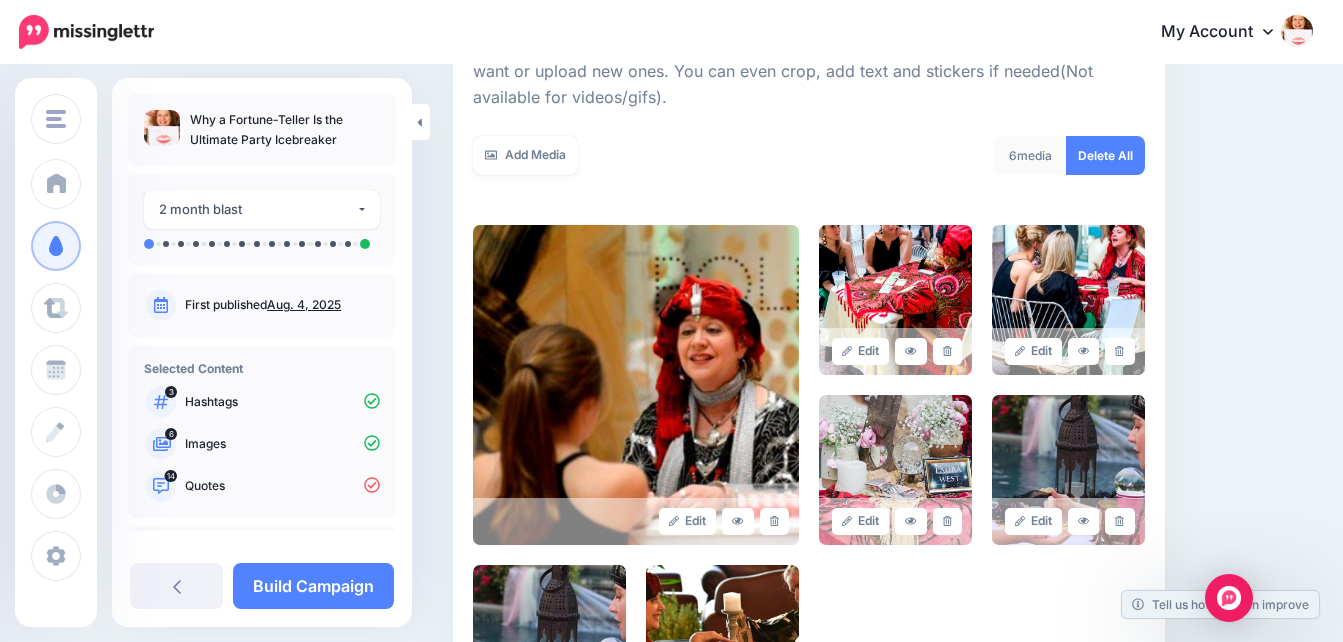 scroll, scrollTop: 311, scrollLeft: 0, axis: vertical 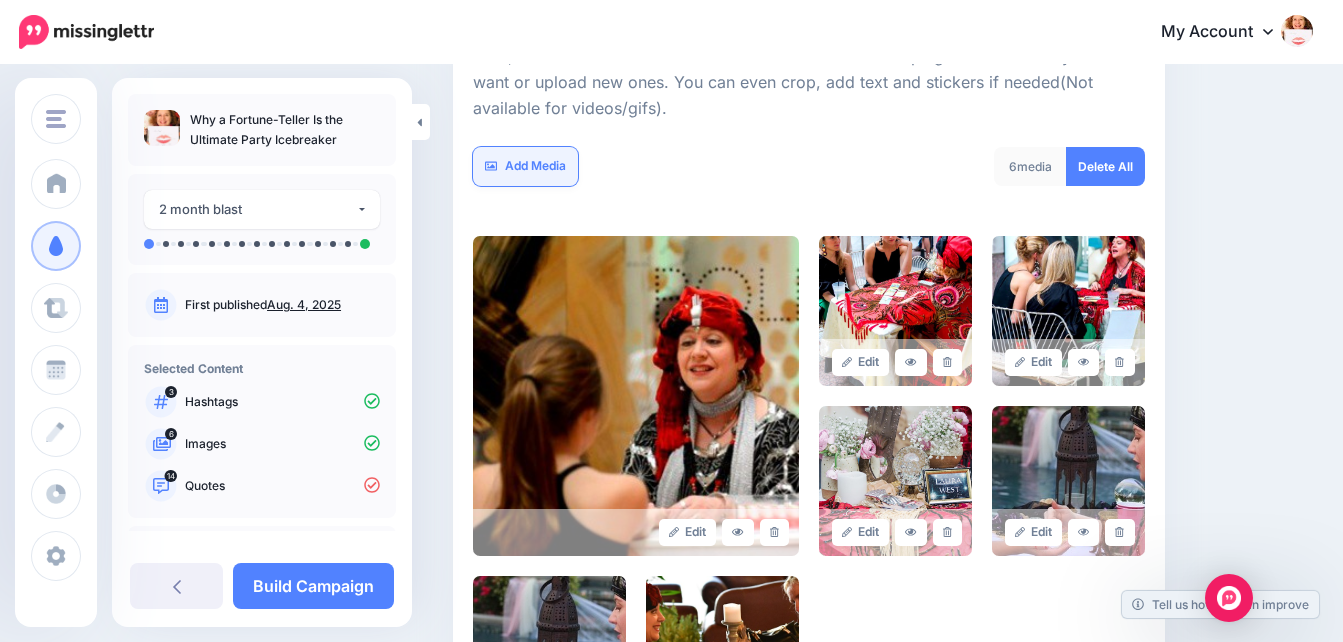 click on "Add Media" at bounding box center [525, 166] 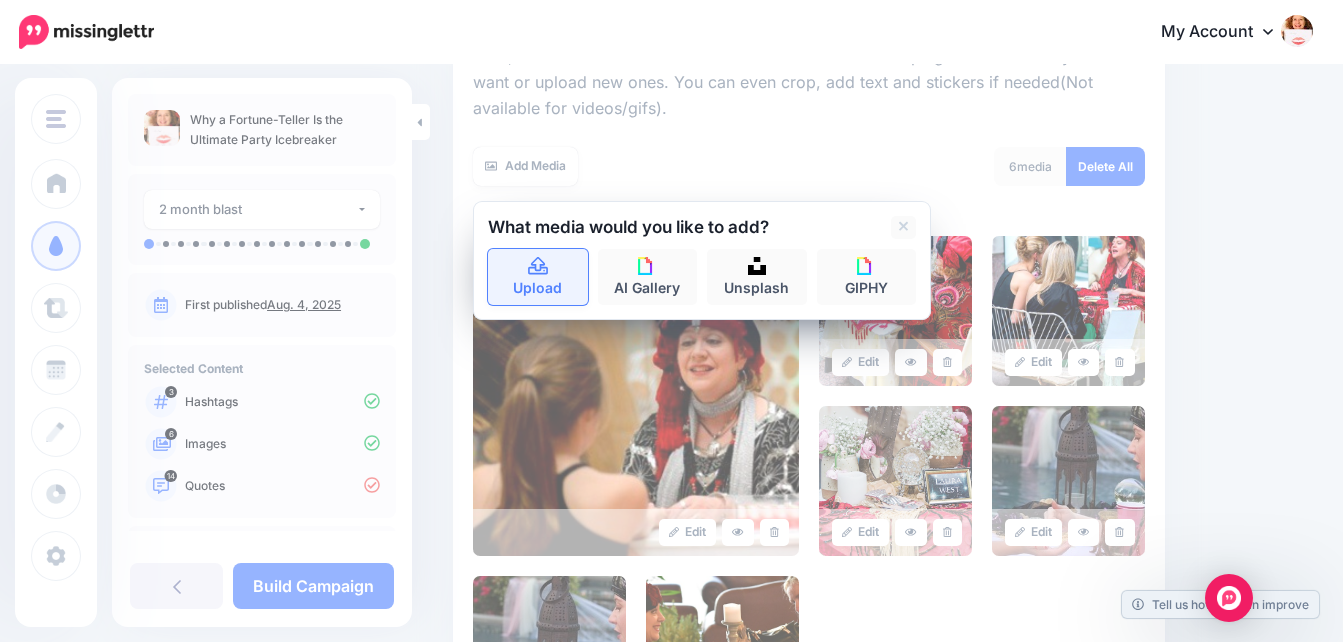 click 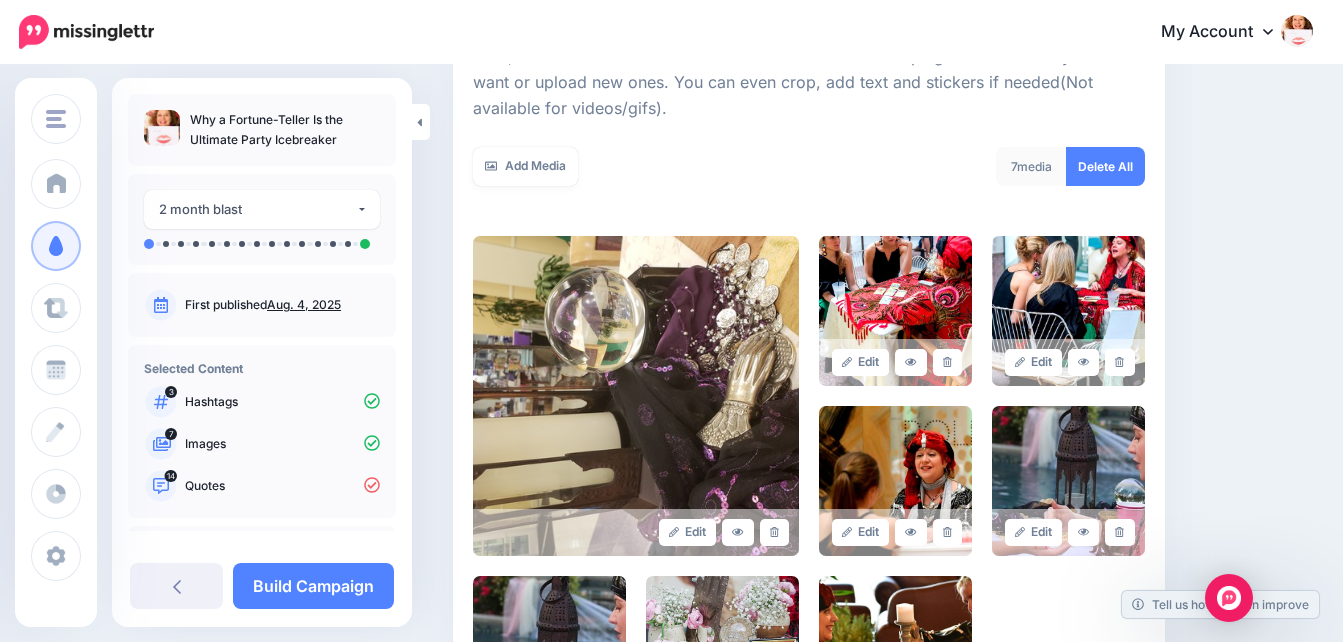 scroll, scrollTop: 547, scrollLeft: 0, axis: vertical 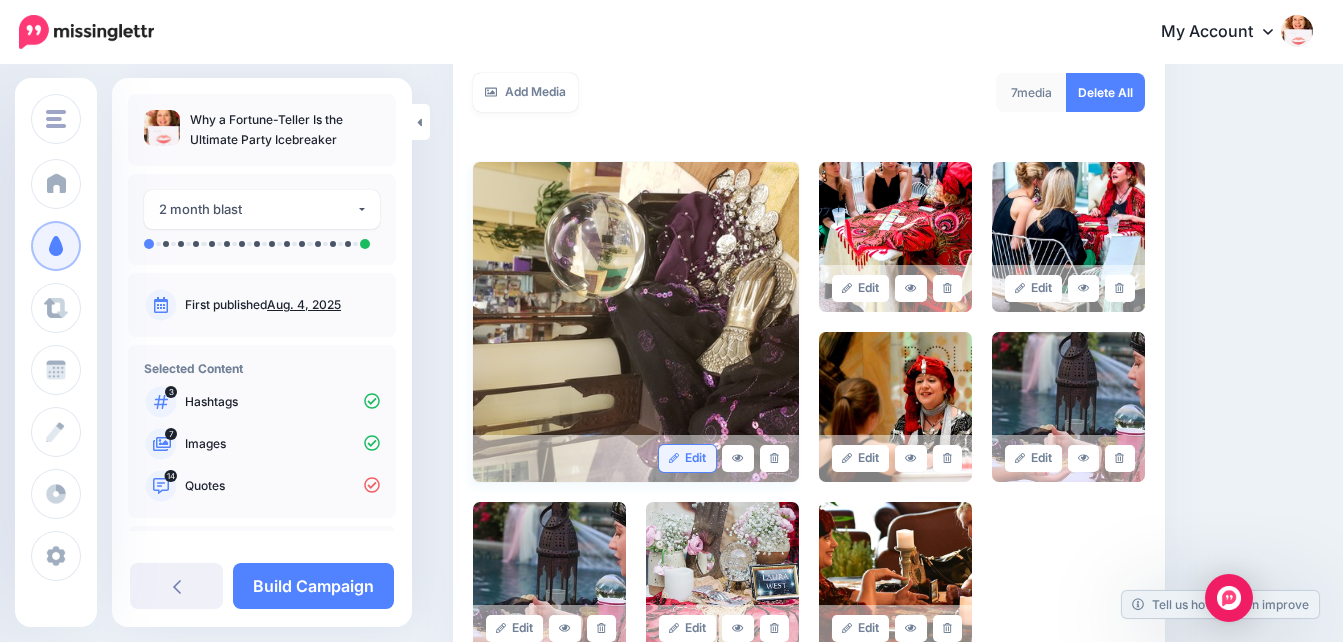 click on "Edit" at bounding box center [687, 458] 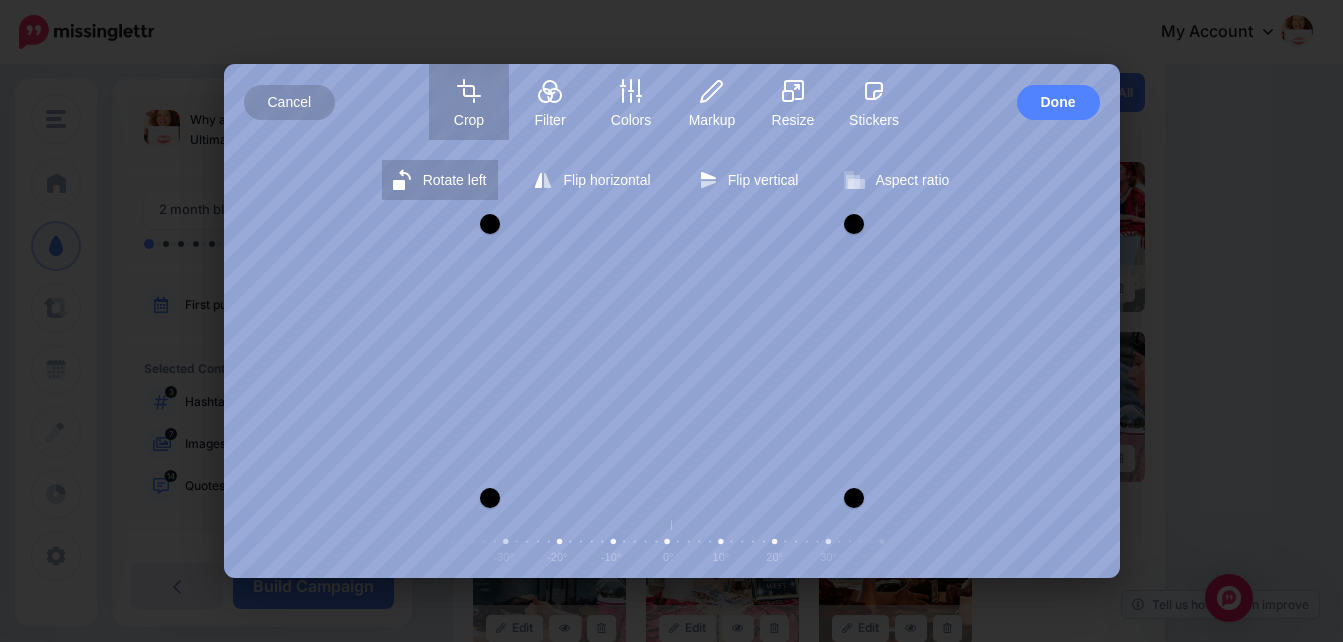 click on "Rotate left" at bounding box center [455, 180] 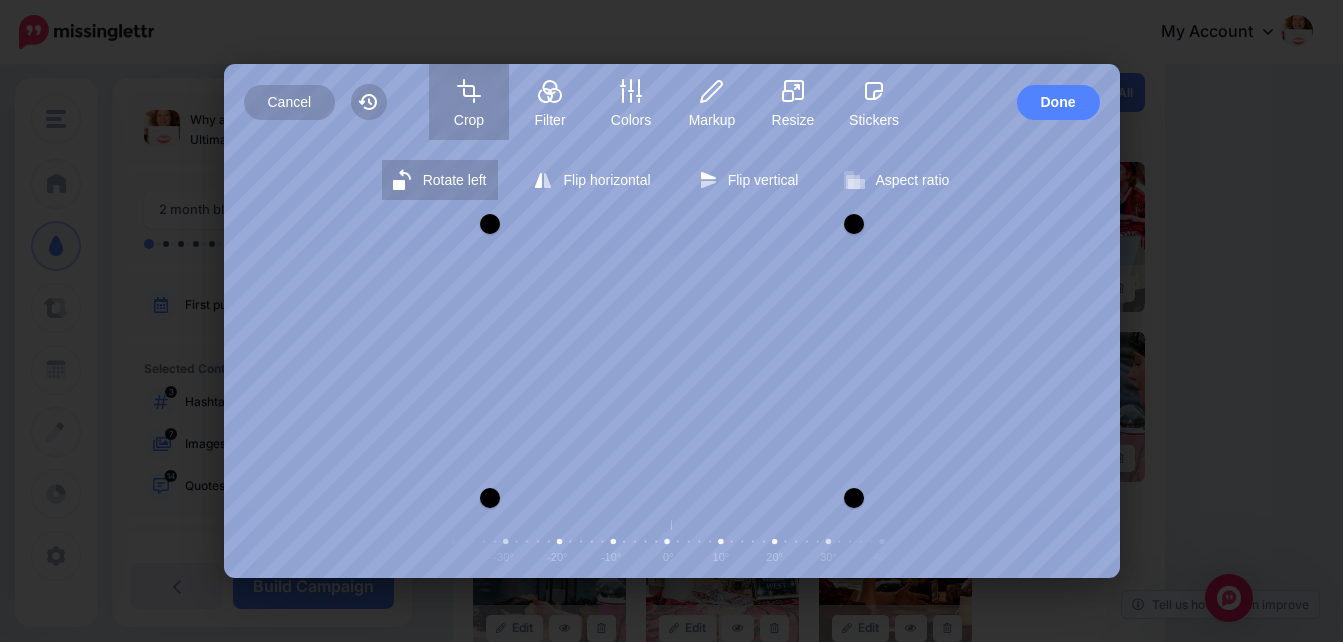 click on "Rotate left" at bounding box center [455, 180] 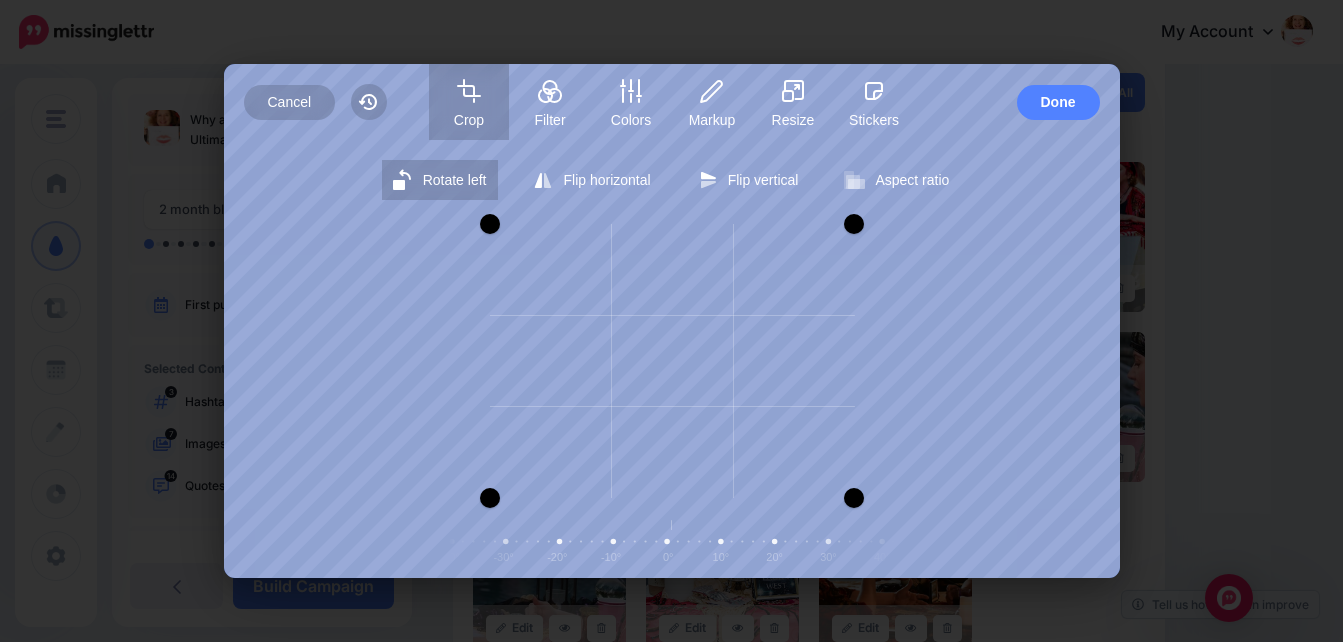 click on "Rotate left Flip horizontal Flip vertical Aspect ratio Free Portrait Square Landscape Zoom Center rotation -90° -80° -70° -60° -50° -40° -30° -20° -10° 0° 10° 20° 30° 40° 50° 60° 70° 80° 90°" at bounding box center (672, 359) 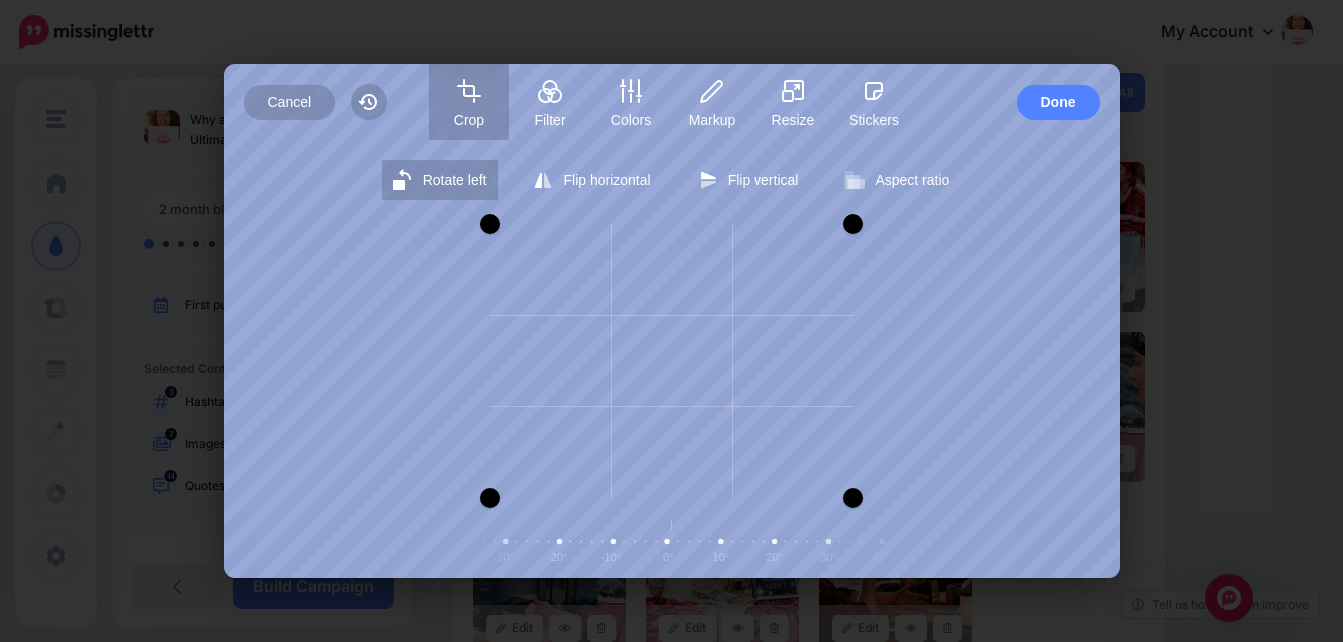 click on "Rotate left Flip horizontal Flip vertical Aspect ratio Free Portrait Square Landscape Zoom Center rotation -90° -80° -70° -60° -50° -40° -30° -20° -10° 0° 10° 20° 30° 40° 50° 60° 70° 80° 90°" at bounding box center [672, 359] 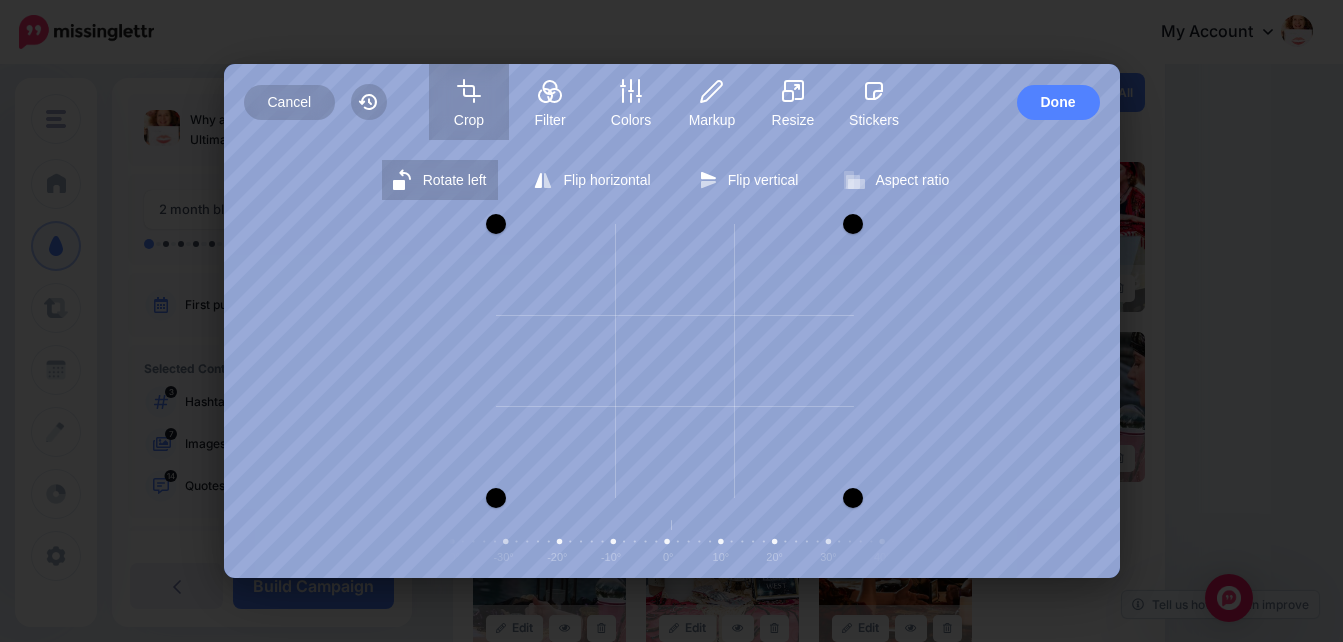 click on "Rotate left Flip horizontal Flip vertical Aspect ratio Free Portrait Square Landscape Zoom Center rotation -90° -80° -70° -60° -50° -40° -30° -20° -10° 0° 10° 20° 30° 40° 50° 60° 70° 80° 90°" at bounding box center (672, 359) 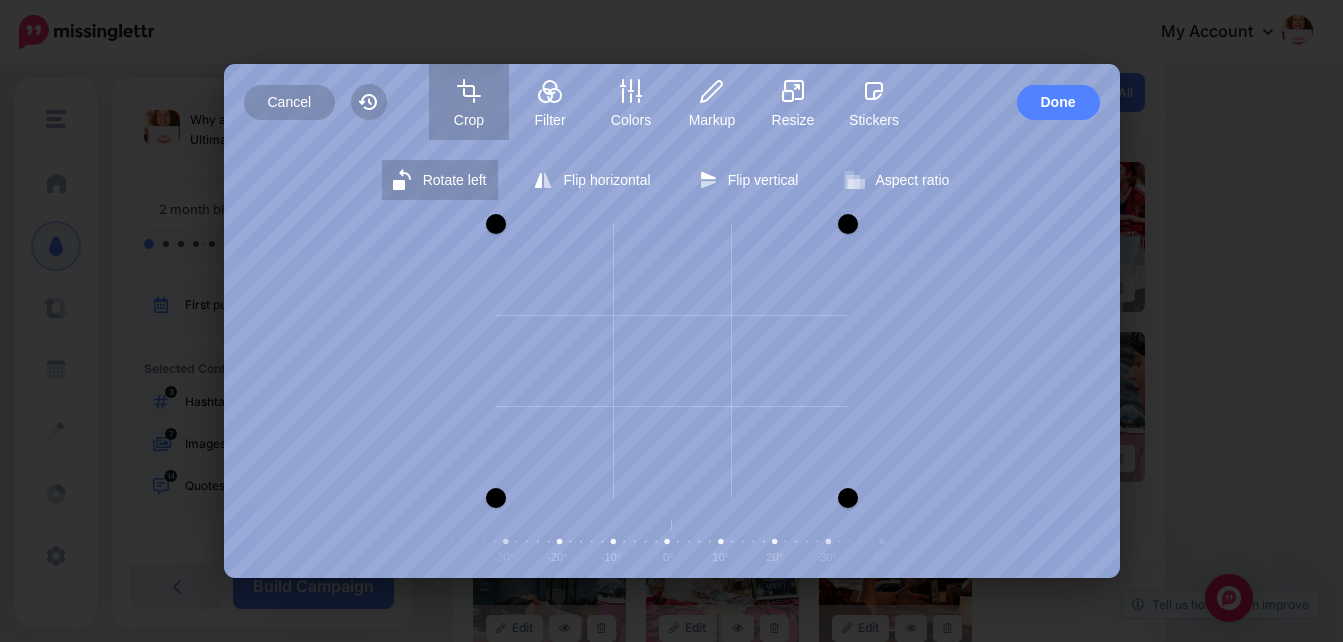 click on "Rotate left Flip horizontal Flip vertical Aspect ratio Free Portrait Square Landscape Zoom Center rotation -90° -80° -70° -60° -50° -40° -30° -20° -10° 0° 10° 20° 30° 40° 50° 60° 70° 80° 90°" at bounding box center [672, 359] 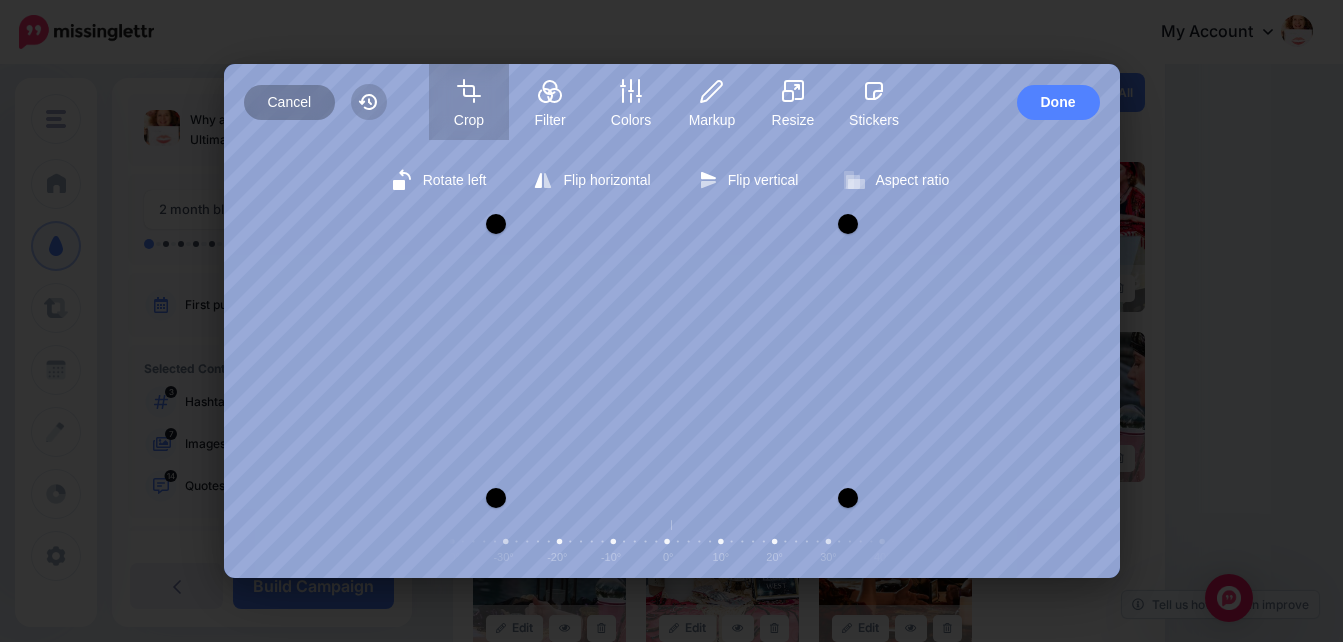 click on "Cancel" at bounding box center (290, 102) 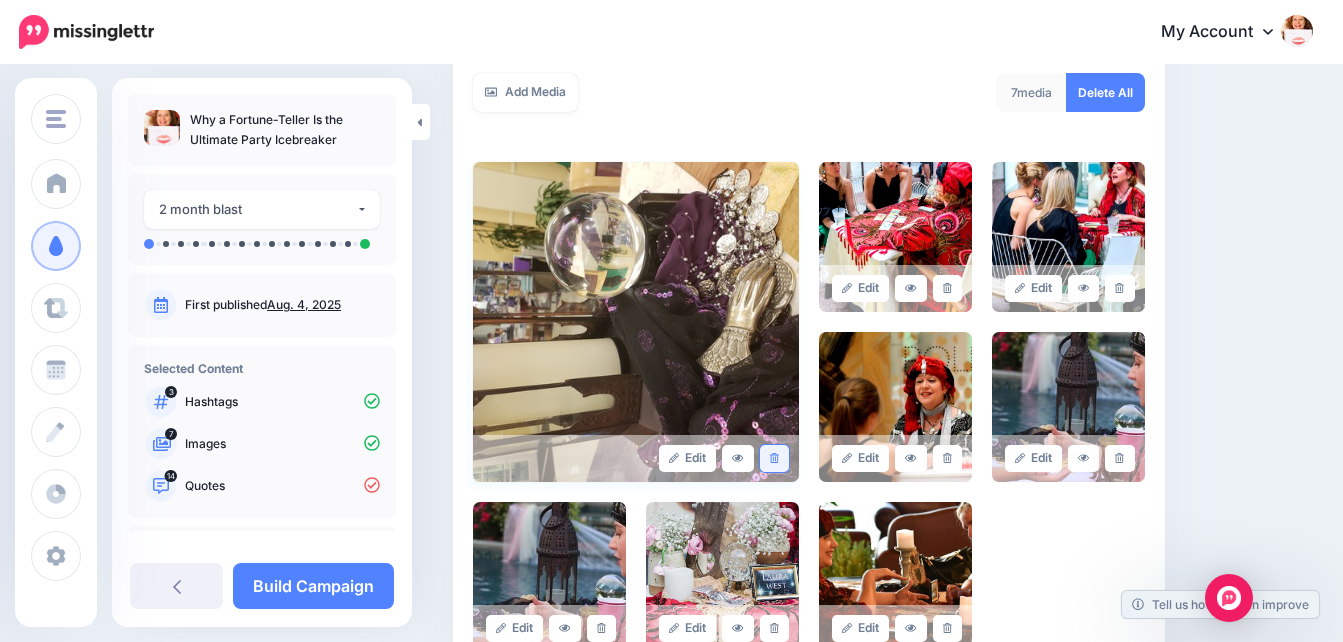 click 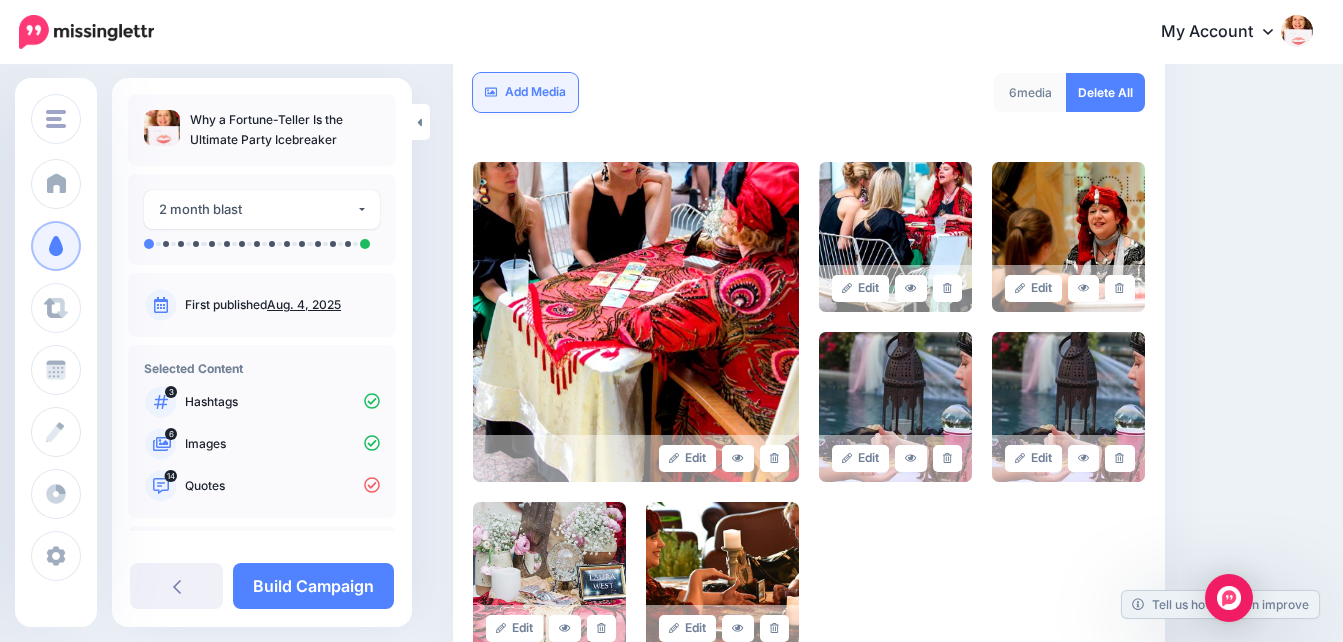 click on "Add Media" at bounding box center (525, 92) 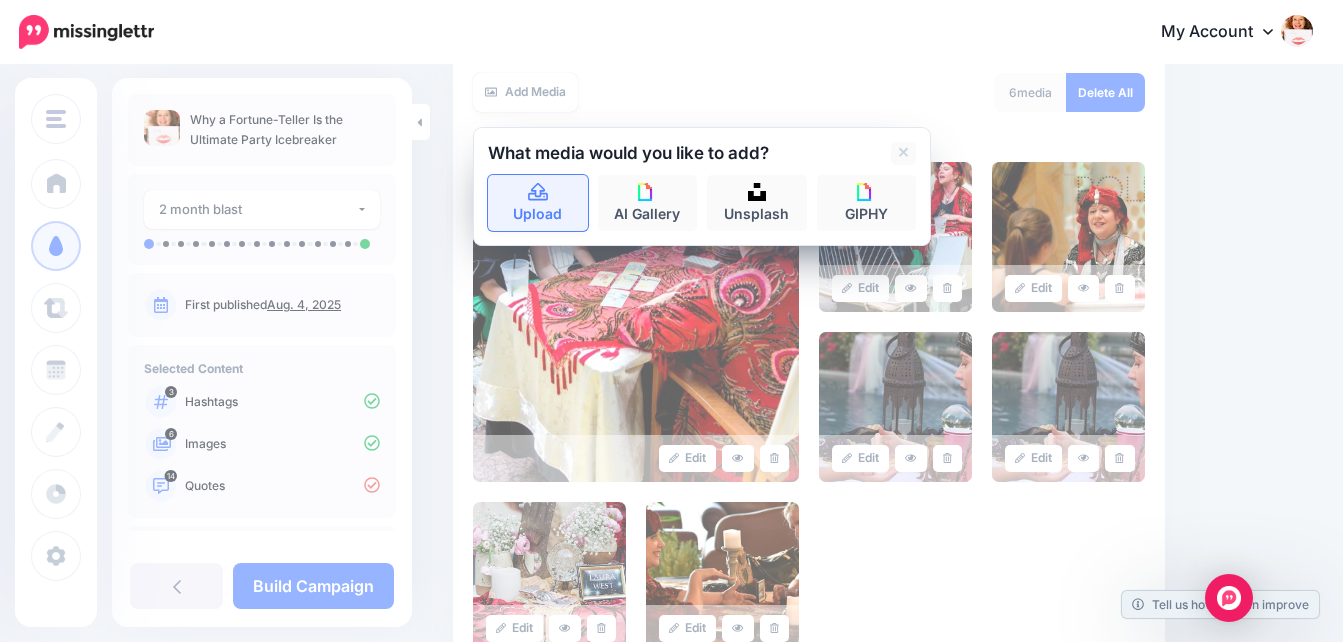click 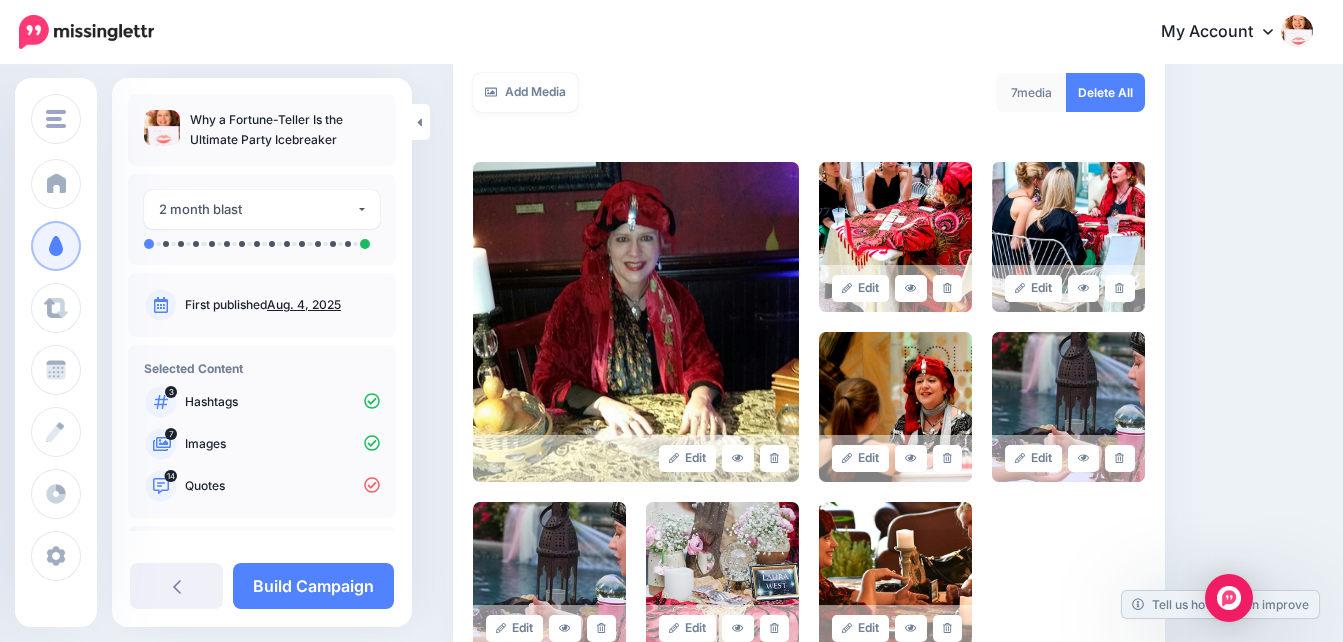 scroll, scrollTop: 547, scrollLeft: 0, axis: vertical 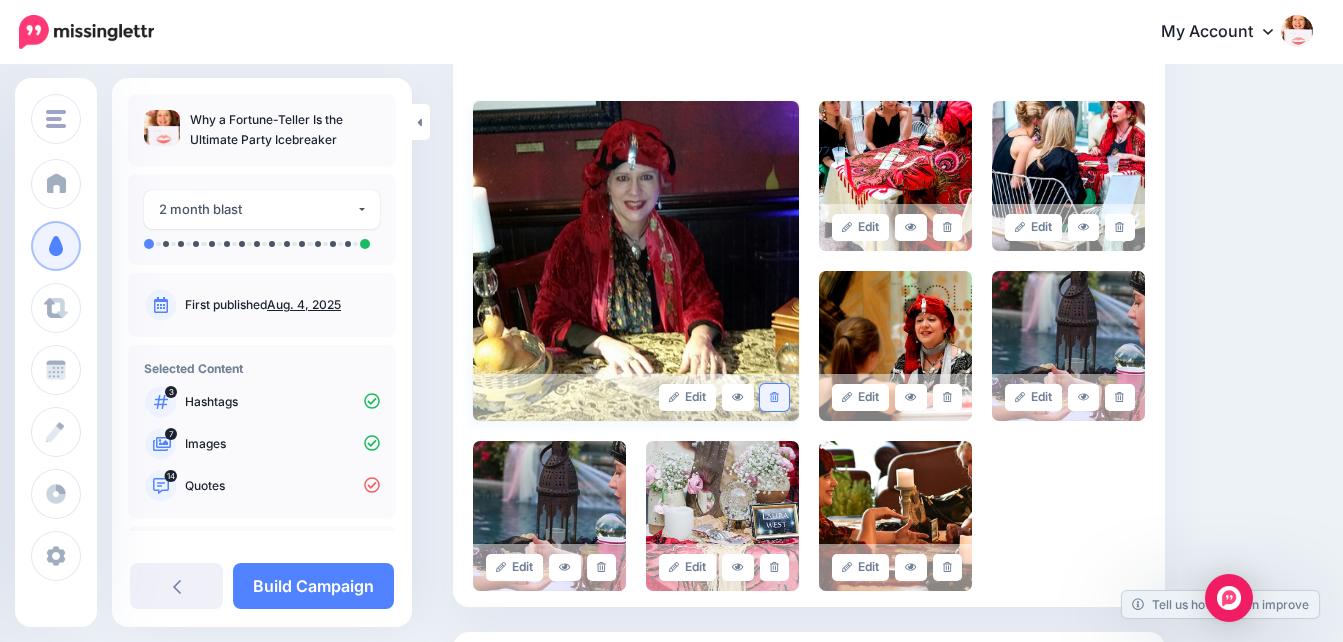 click 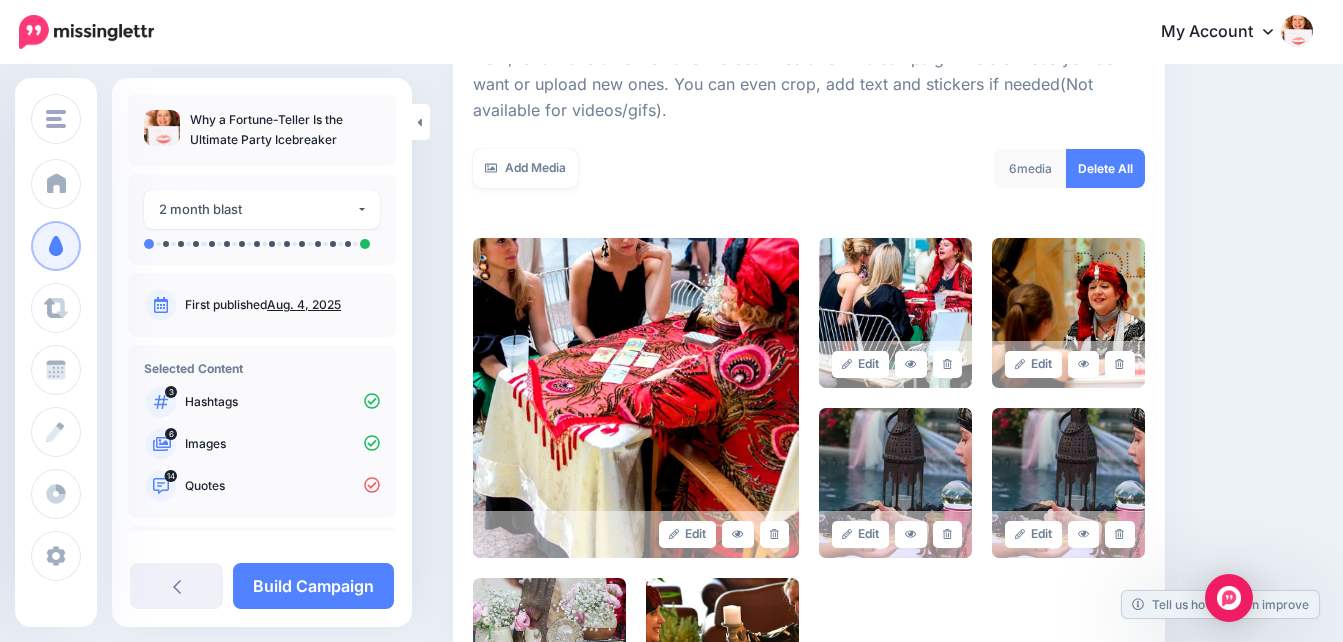 scroll, scrollTop: 272, scrollLeft: 0, axis: vertical 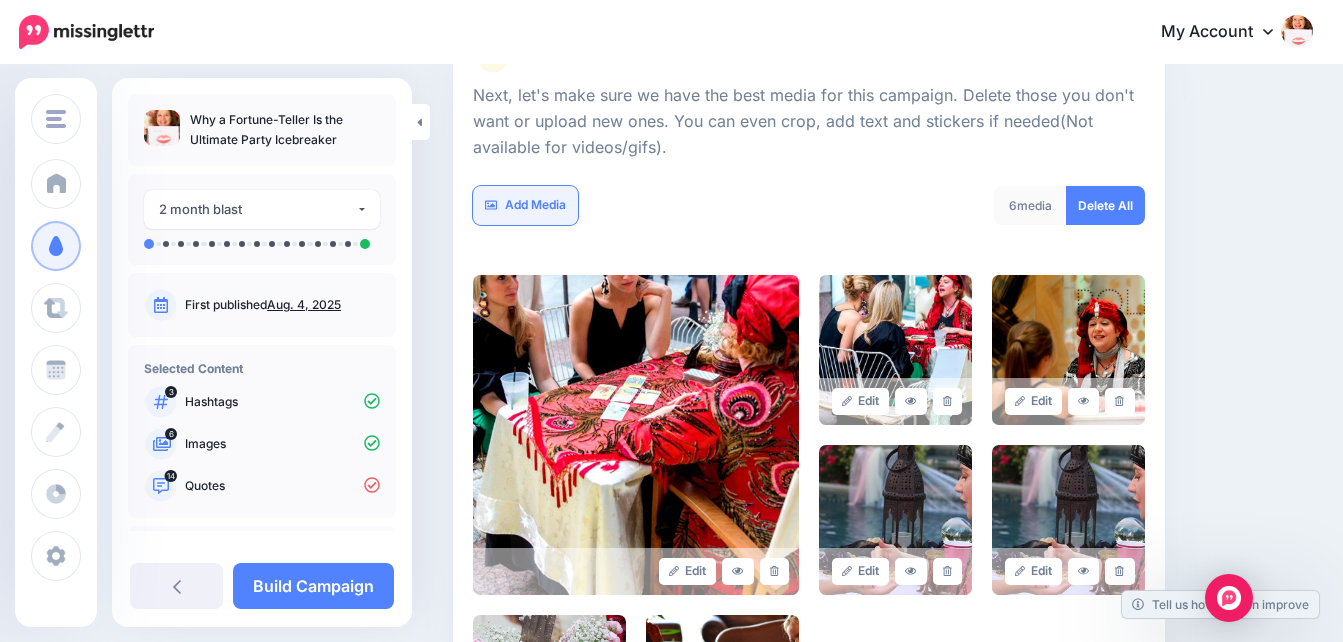 click on "Add Media" at bounding box center [525, 205] 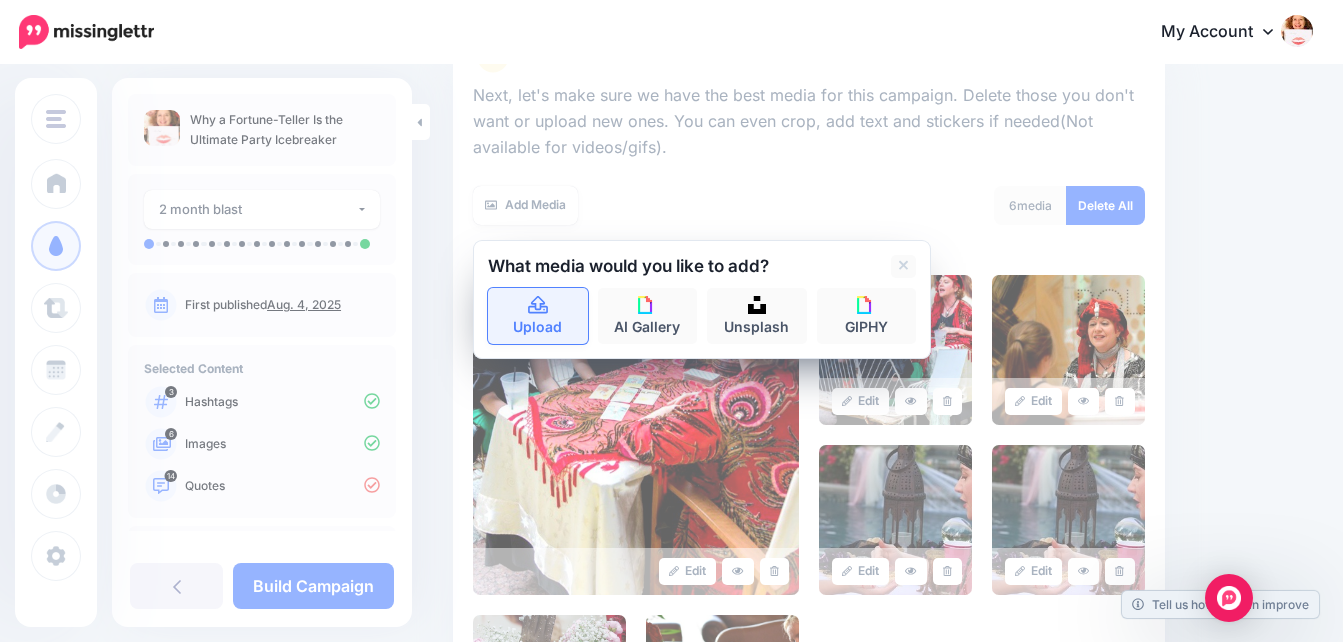 click 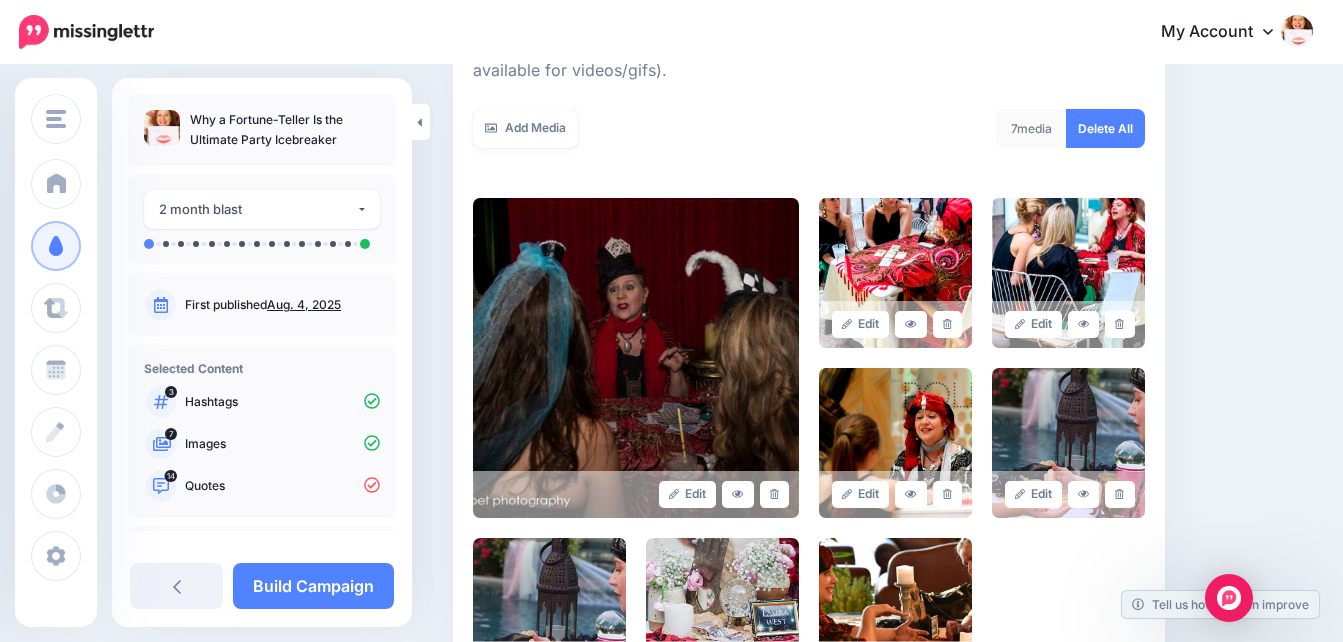 scroll, scrollTop: 356, scrollLeft: 0, axis: vertical 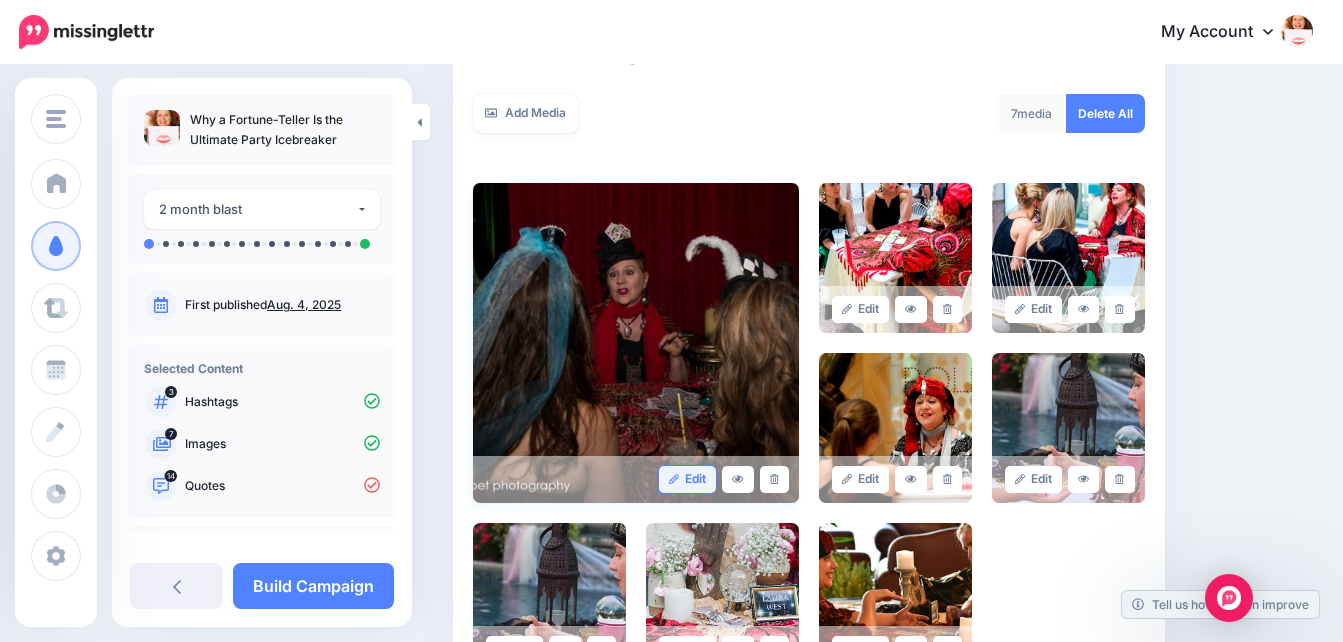 click on "Edit" at bounding box center (687, 479) 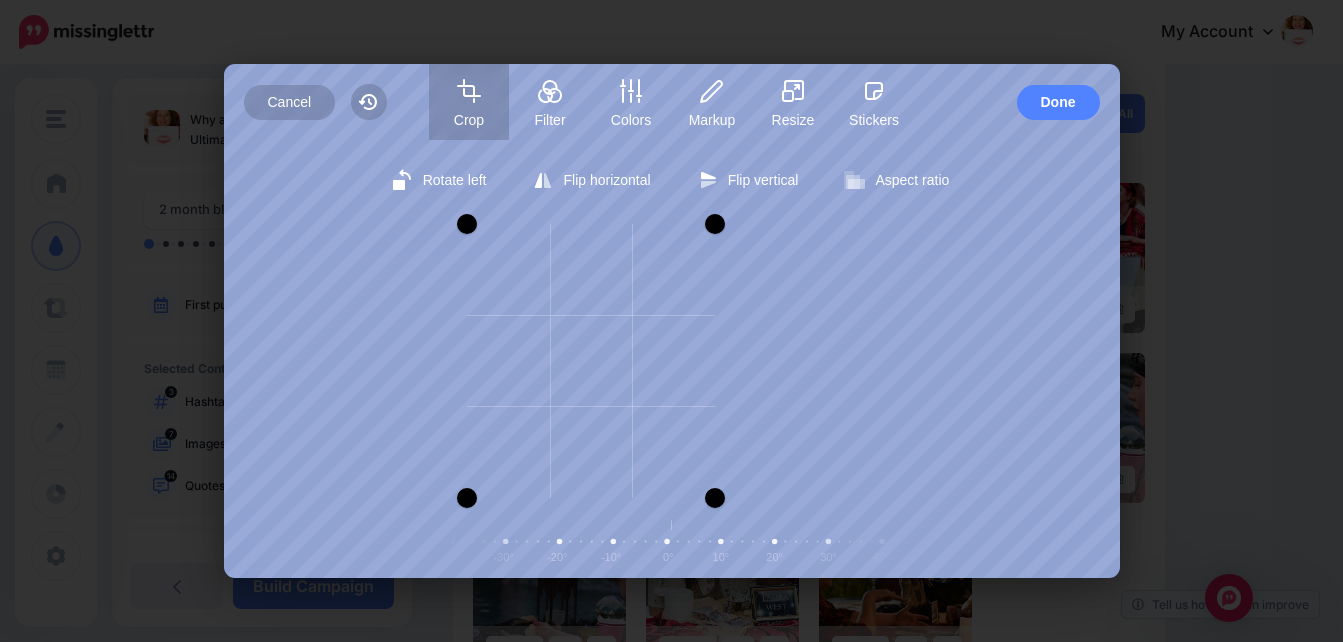 click at bounding box center (715, 224) 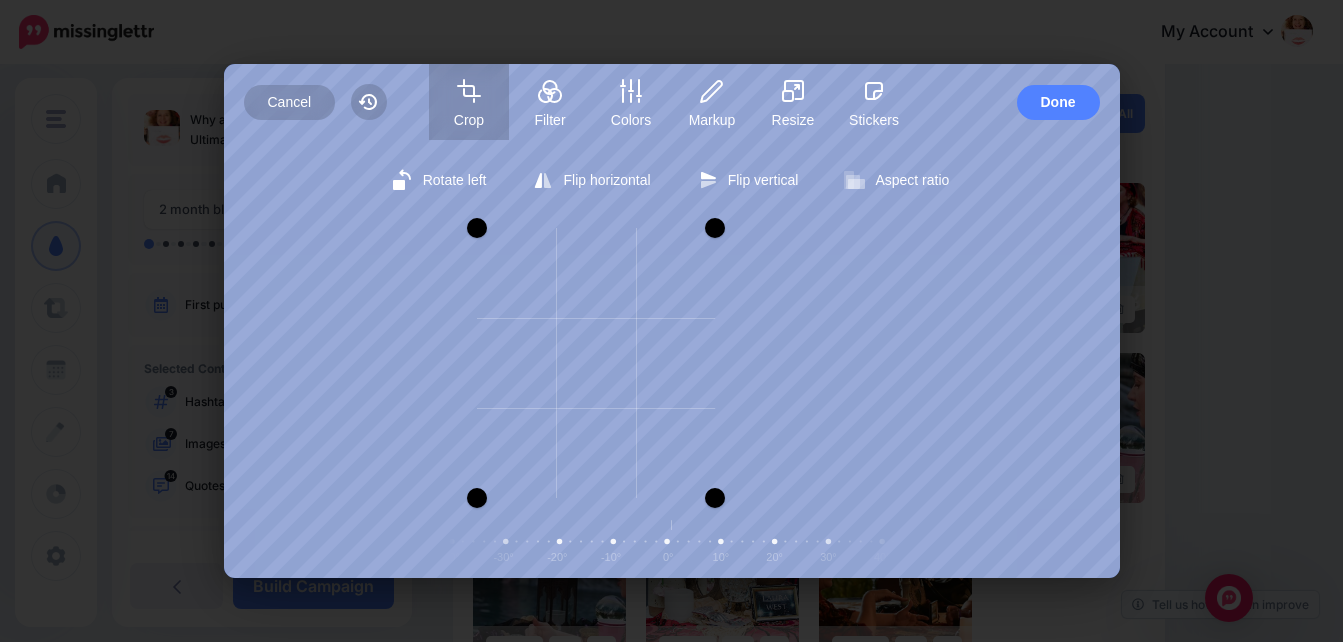 click at bounding box center (477, 228) 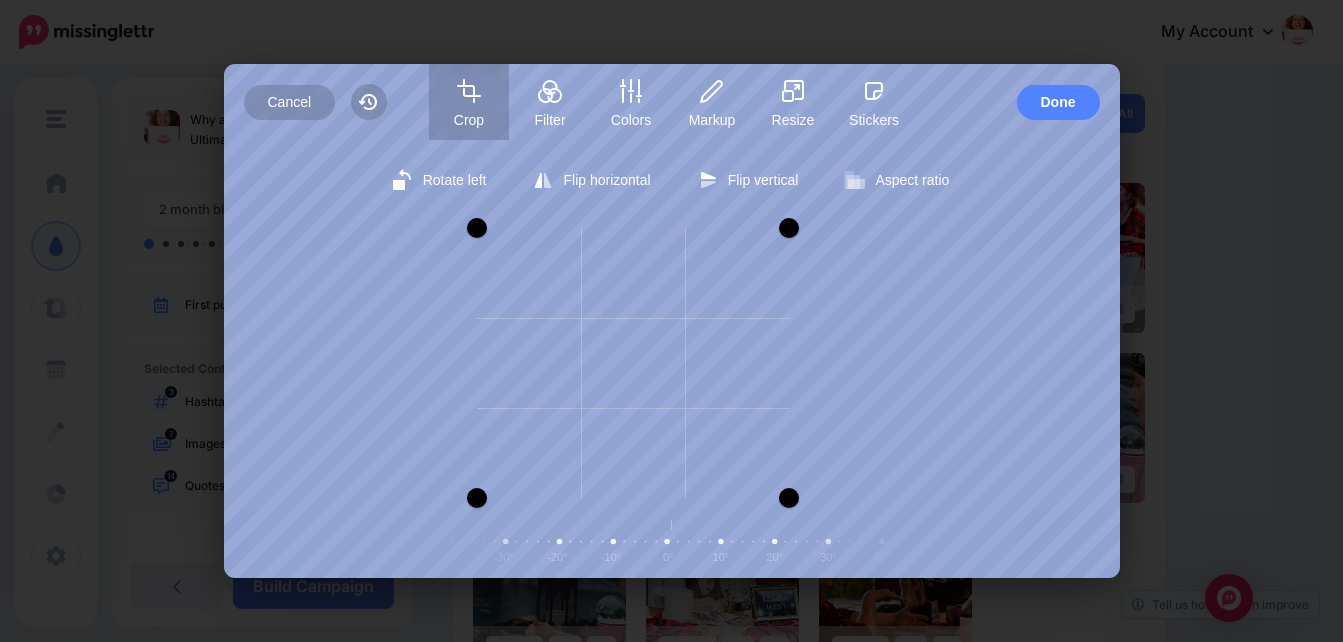click at bounding box center [789, 363] 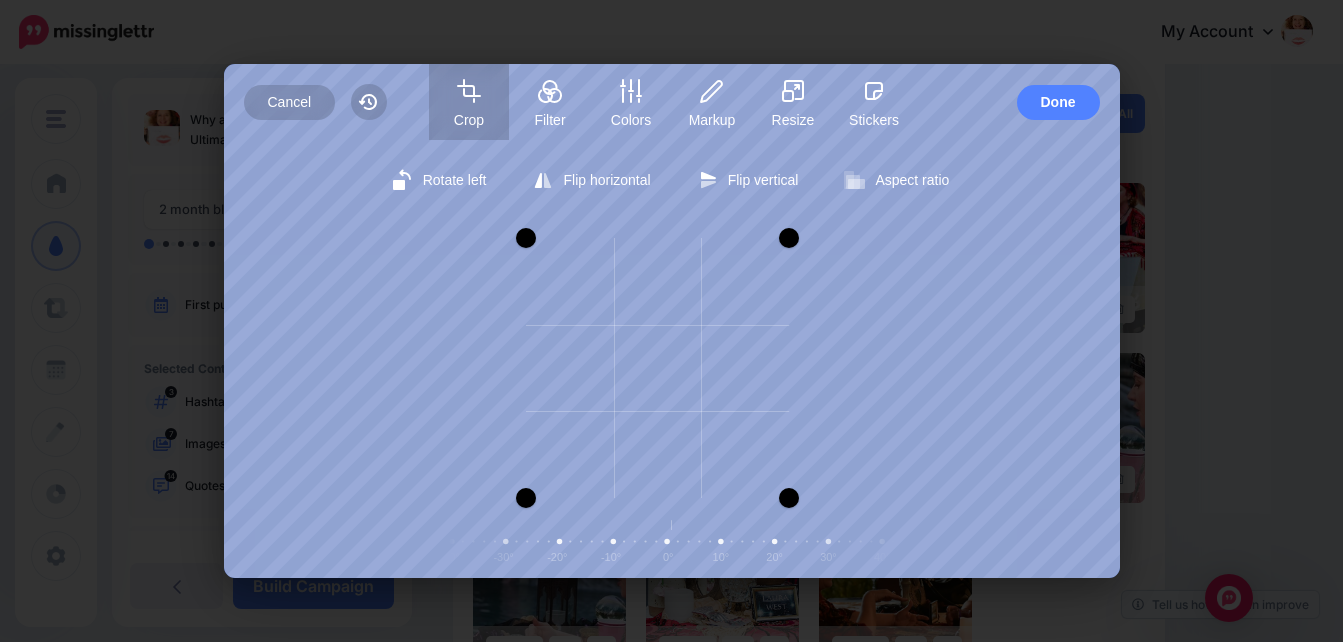 click at bounding box center [526, 238] 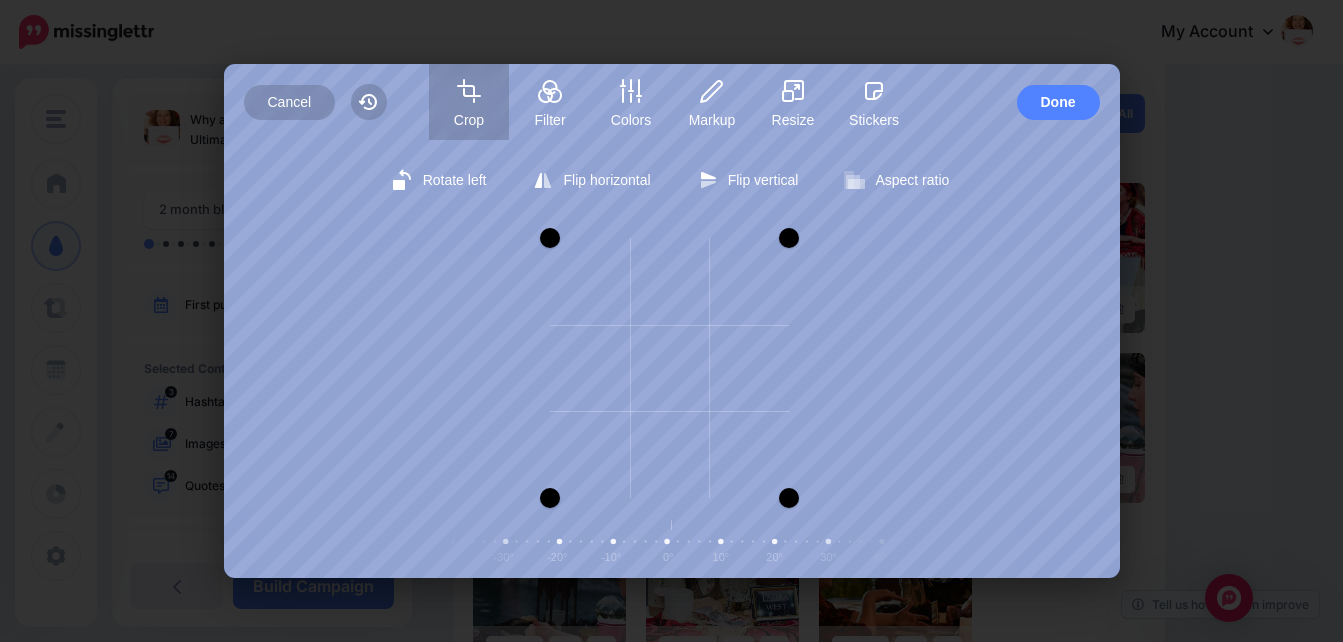 click at bounding box center [550, 238] 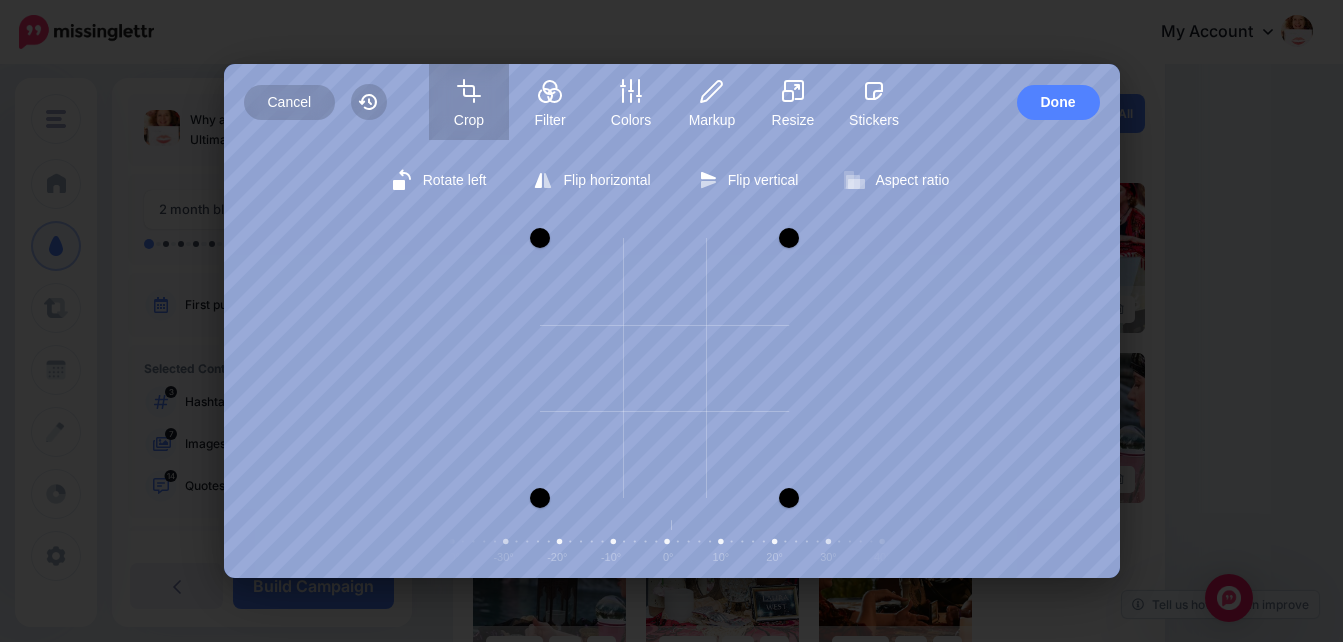 click at bounding box center (540, 368) 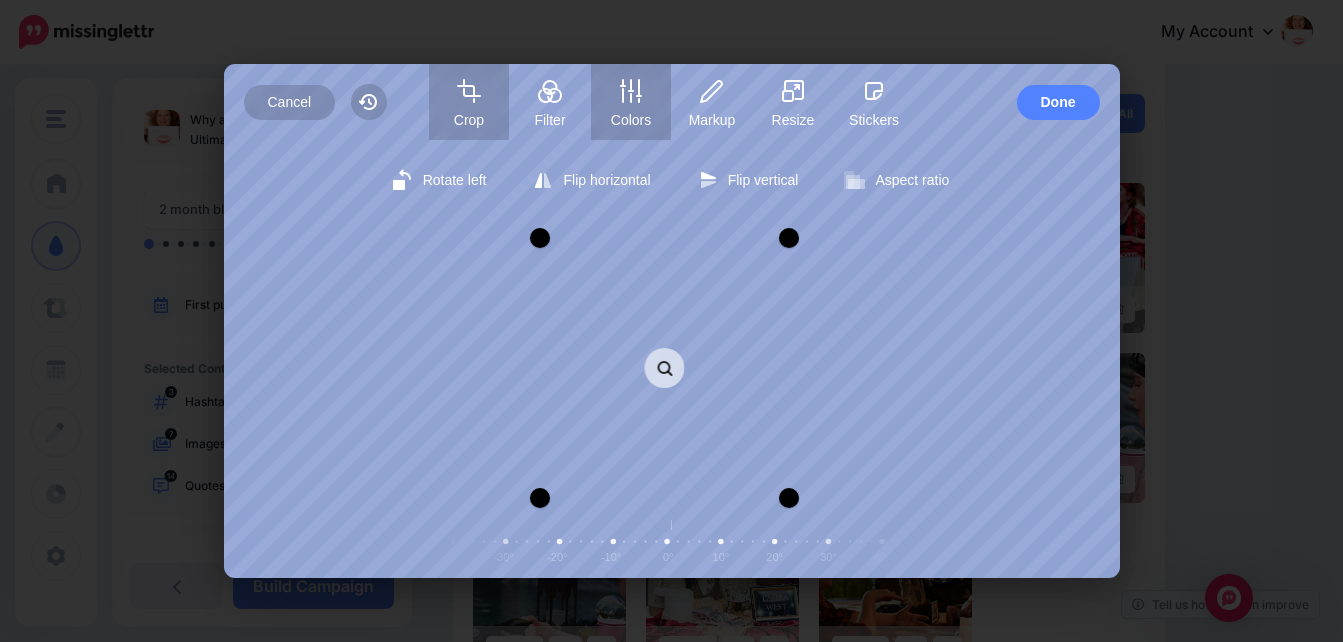 click on "Colors" at bounding box center [631, 102] 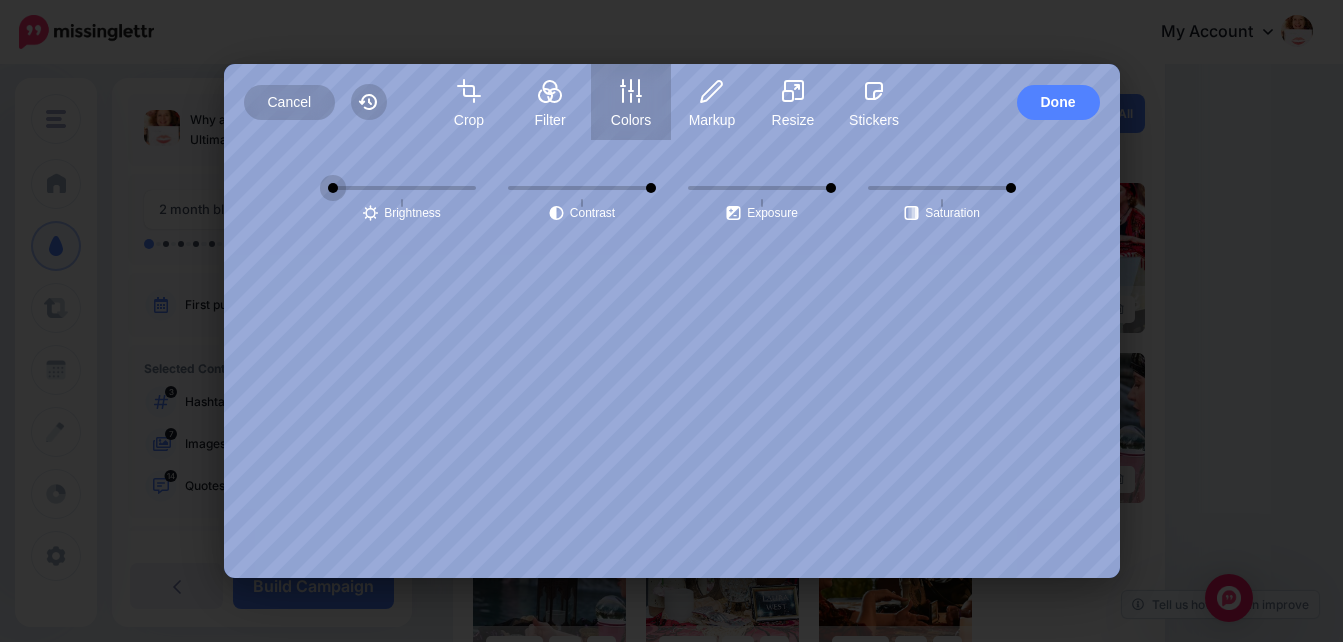 click on "center" at bounding box center (402, 188) 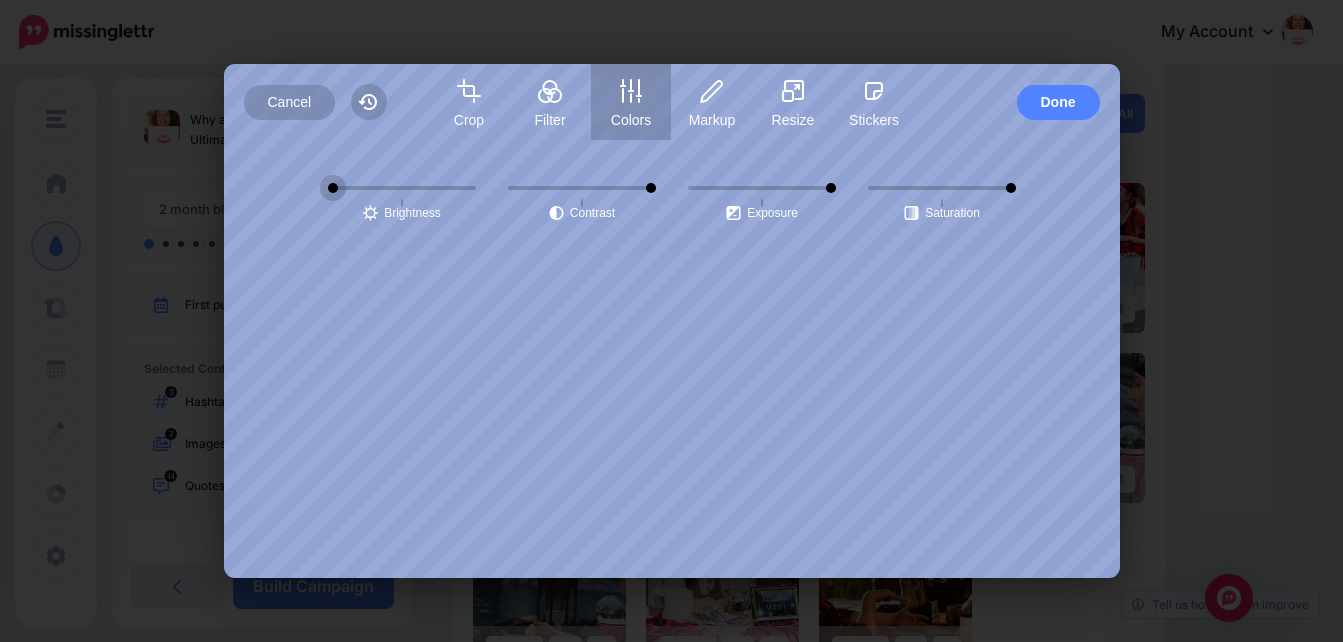 click on "center" at bounding box center (402, 188) 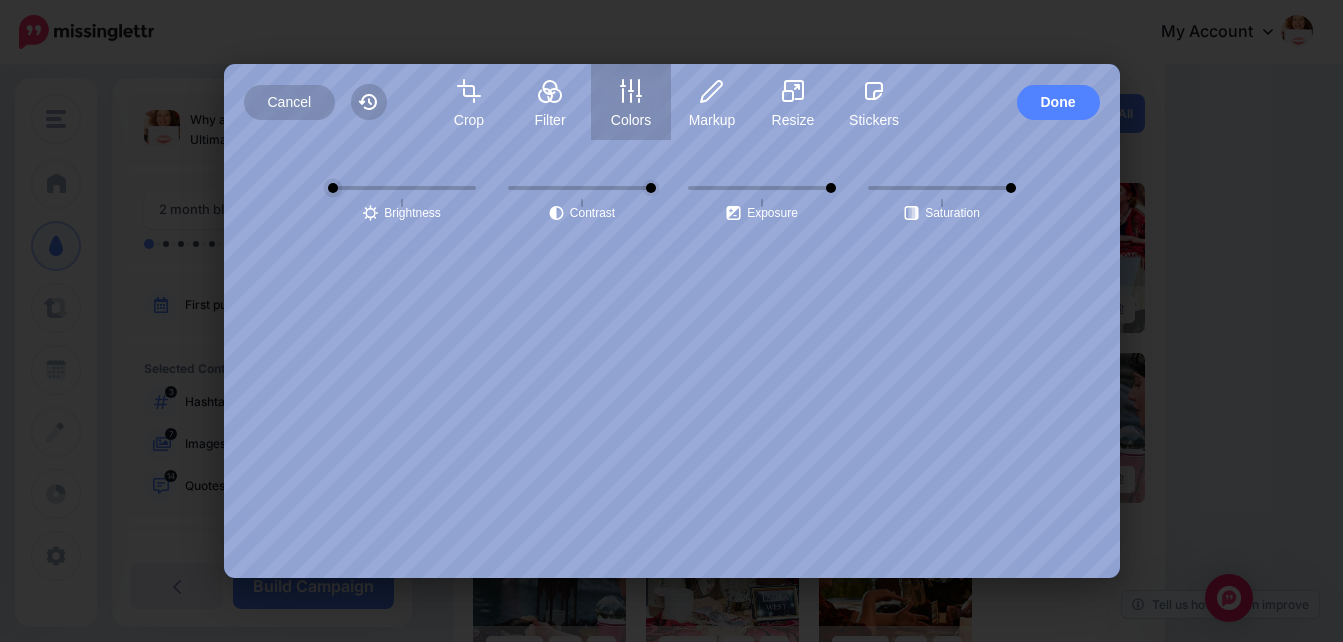 click on "center" at bounding box center [582, 188] 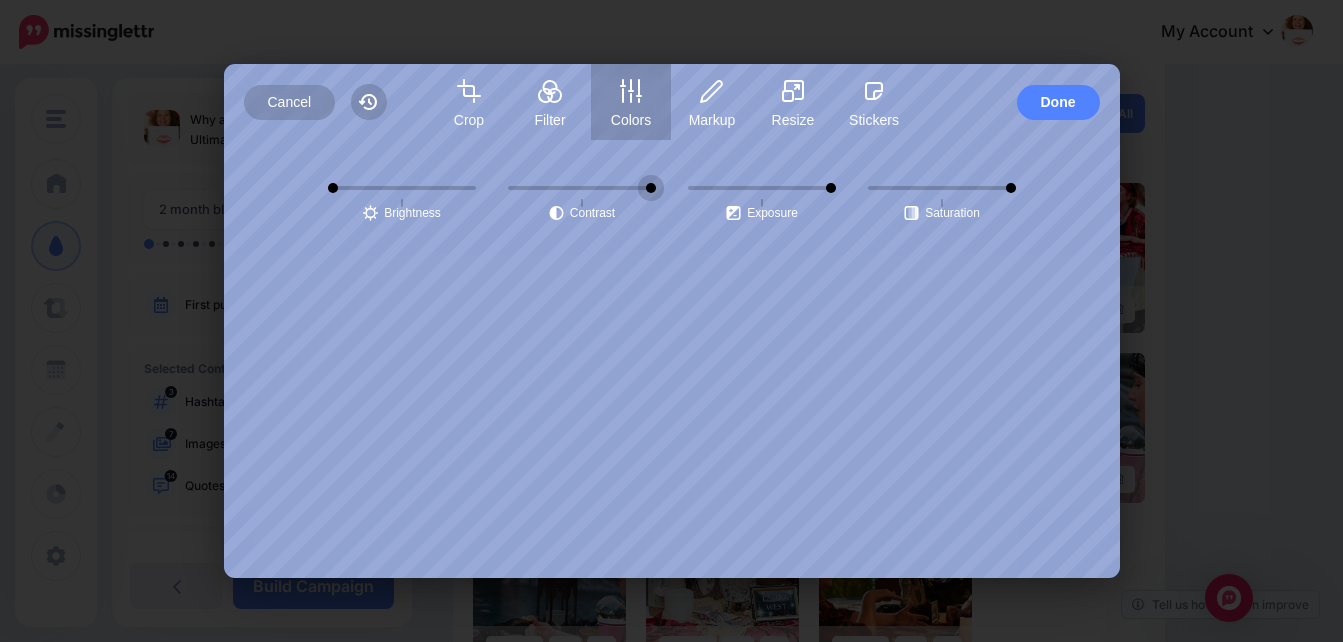 type on "****" 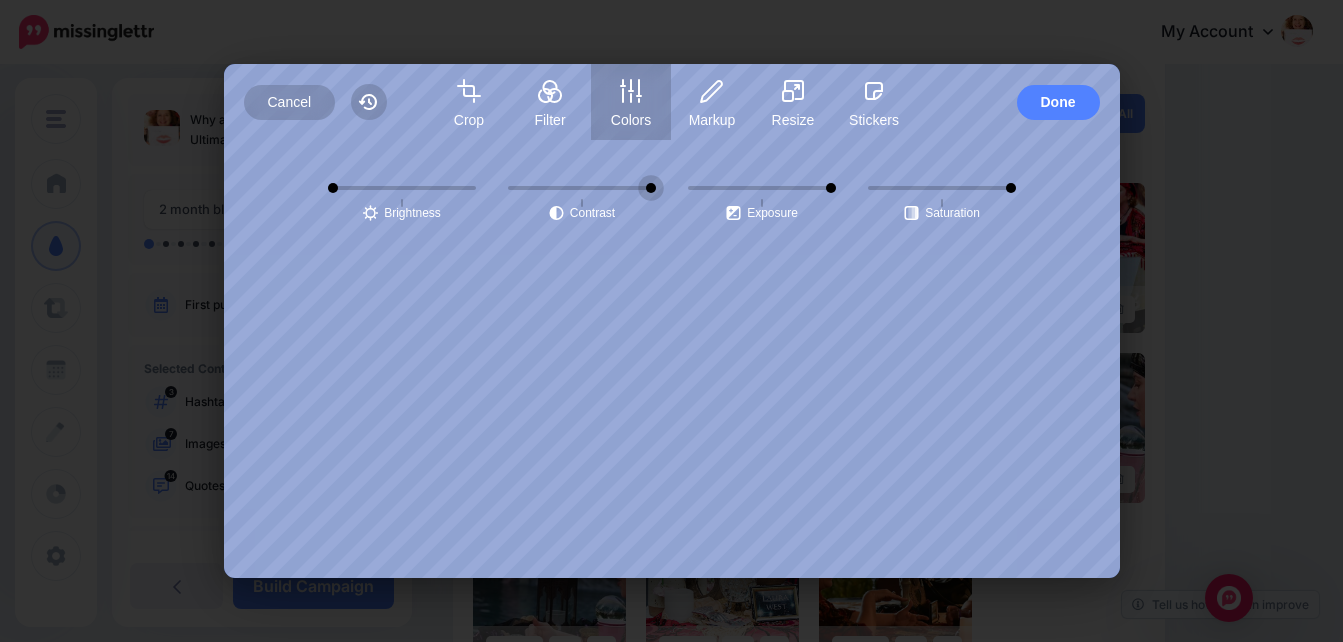 click on "center" at bounding box center (942, 188) 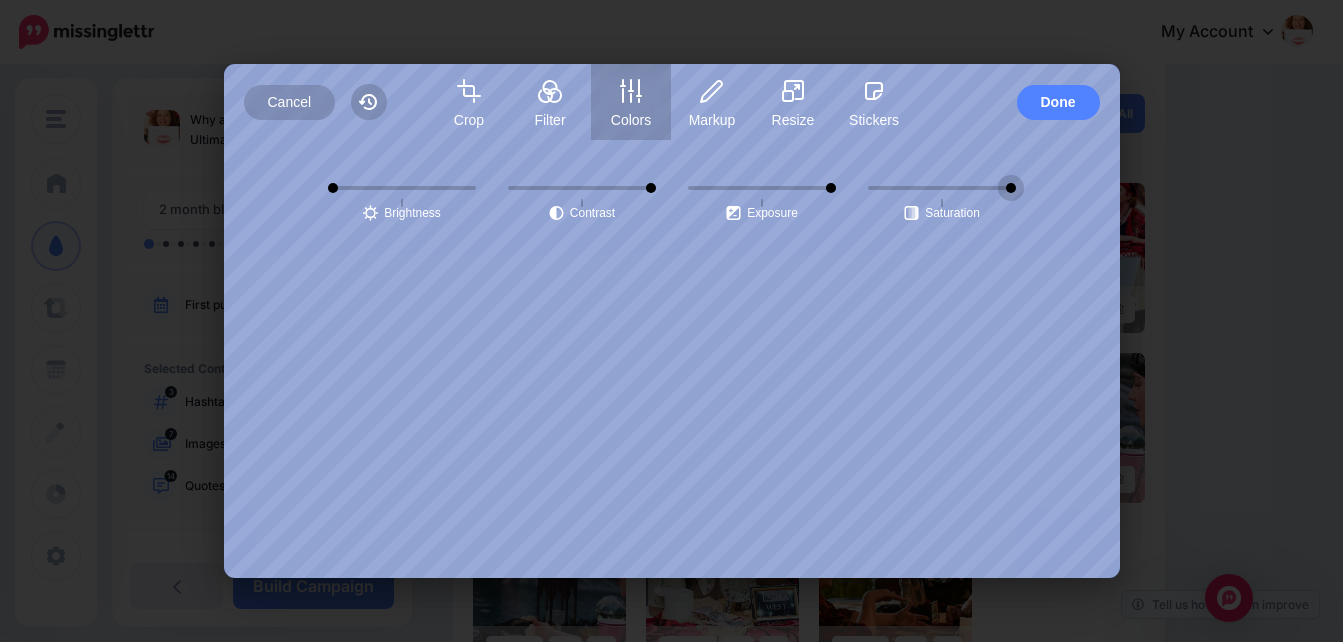 type on "****" 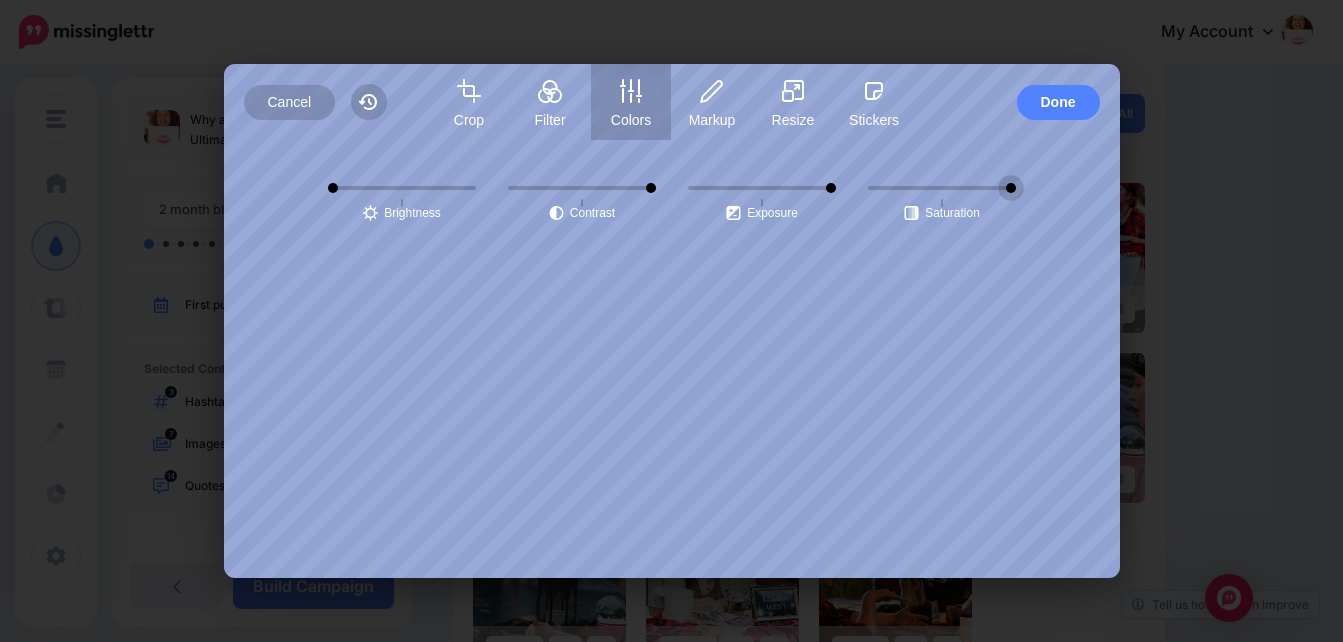 click on "center" at bounding box center [762, 188] 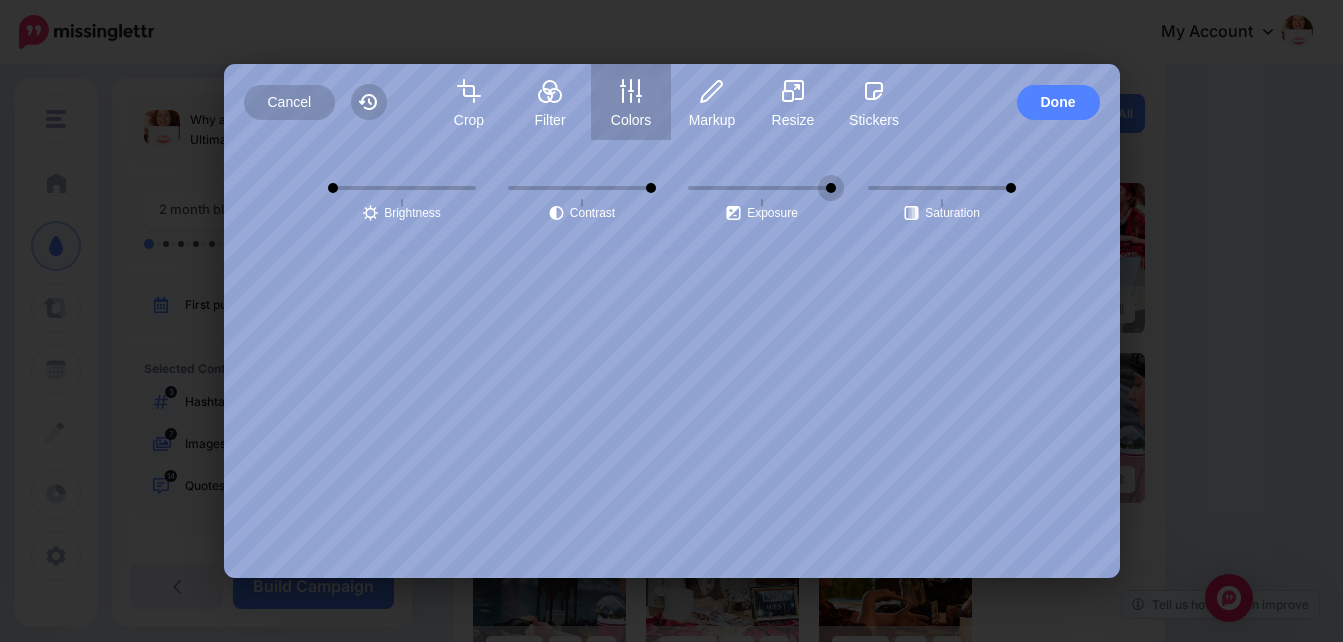 type on "****" 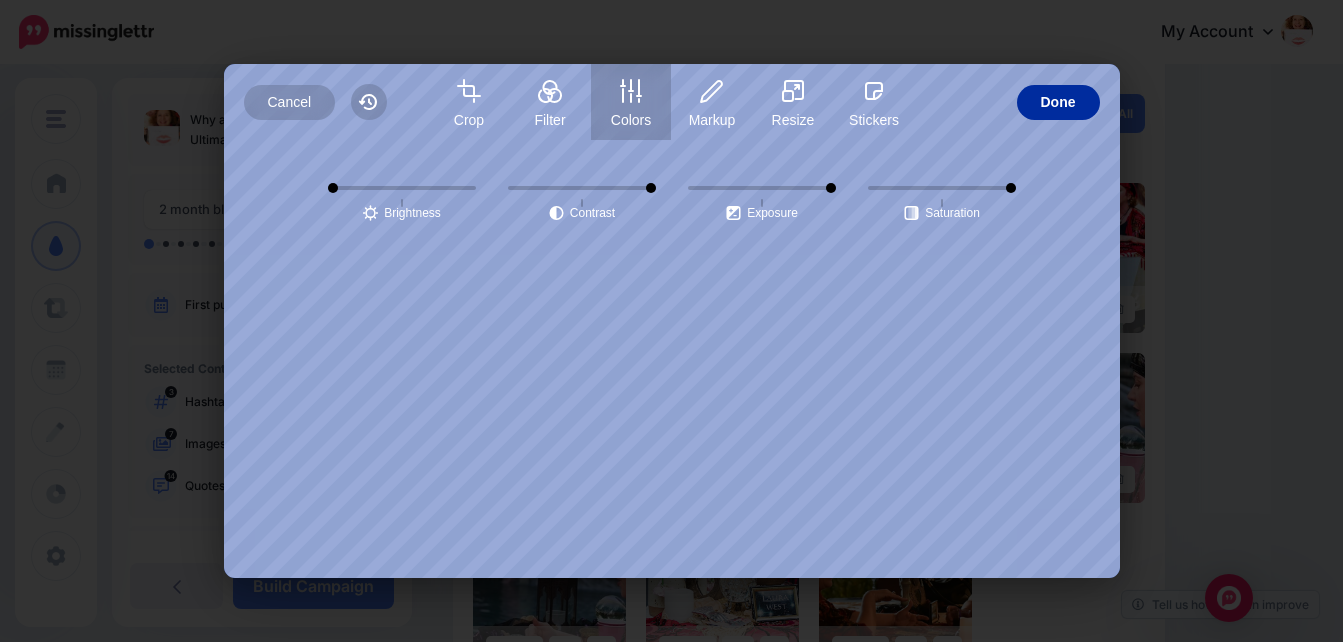 click on "Done" at bounding box center (1058, 102) 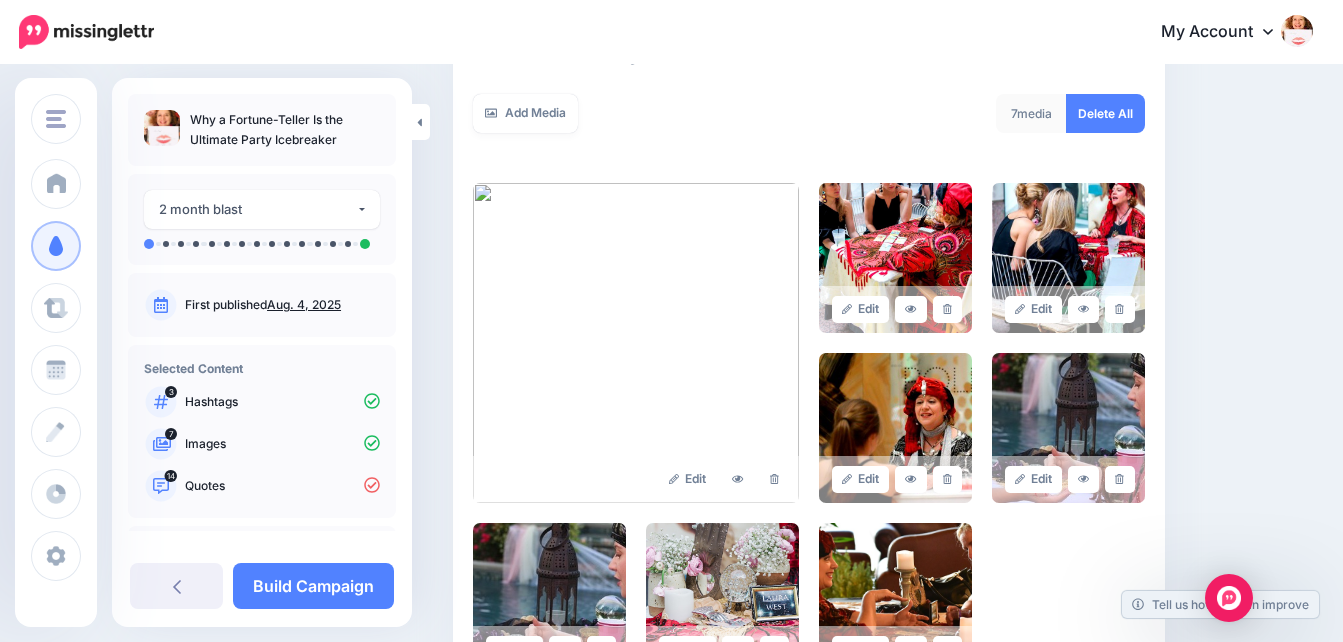 click on "7  media
Delete All" at bounding box center [984, 126] 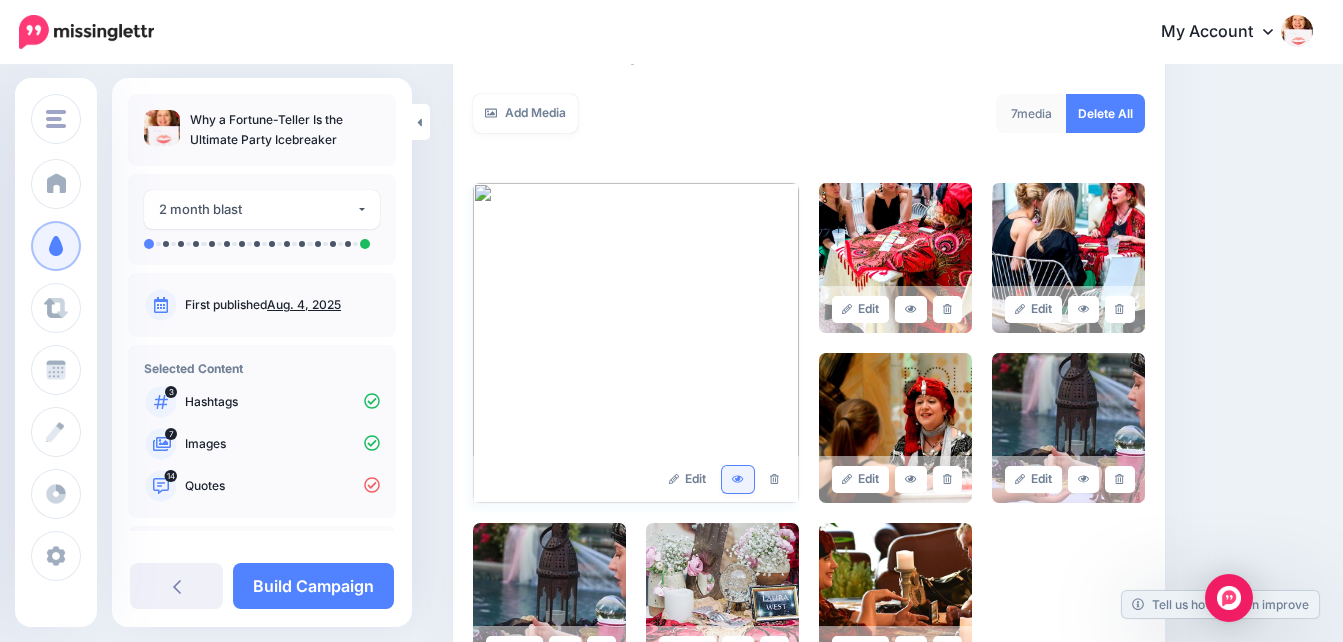 click 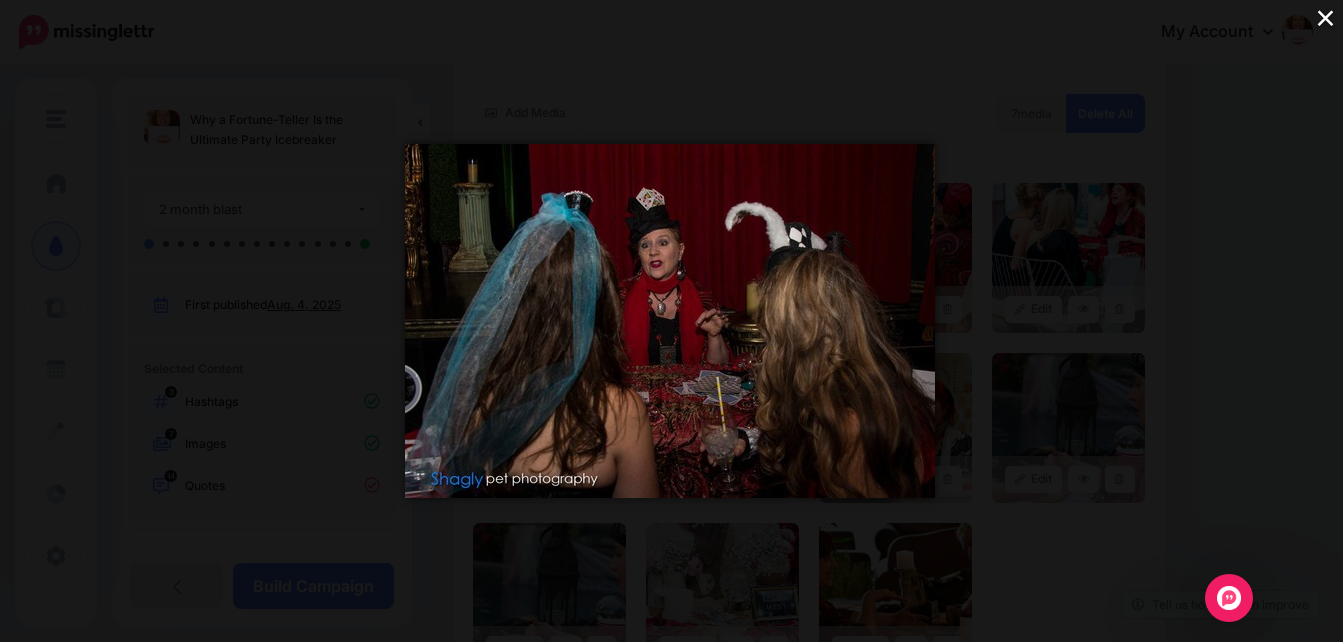 click on "×" at bounding box center (1325, 17) 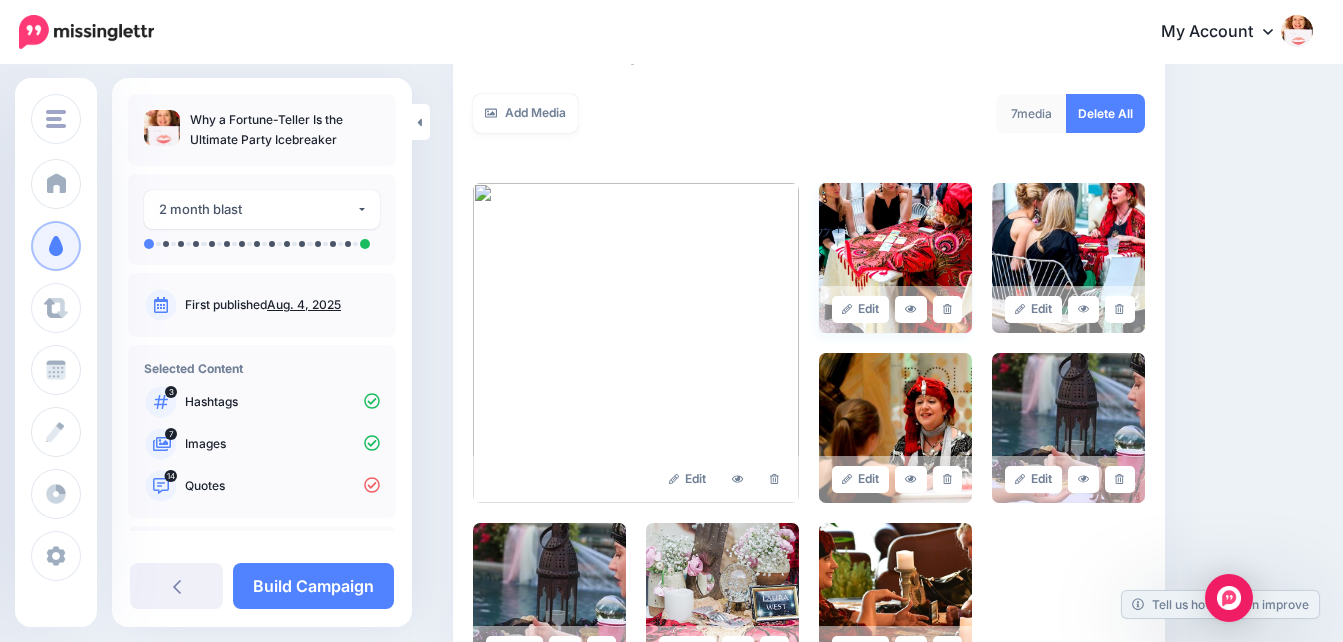 click at bounding box center [895, 258] 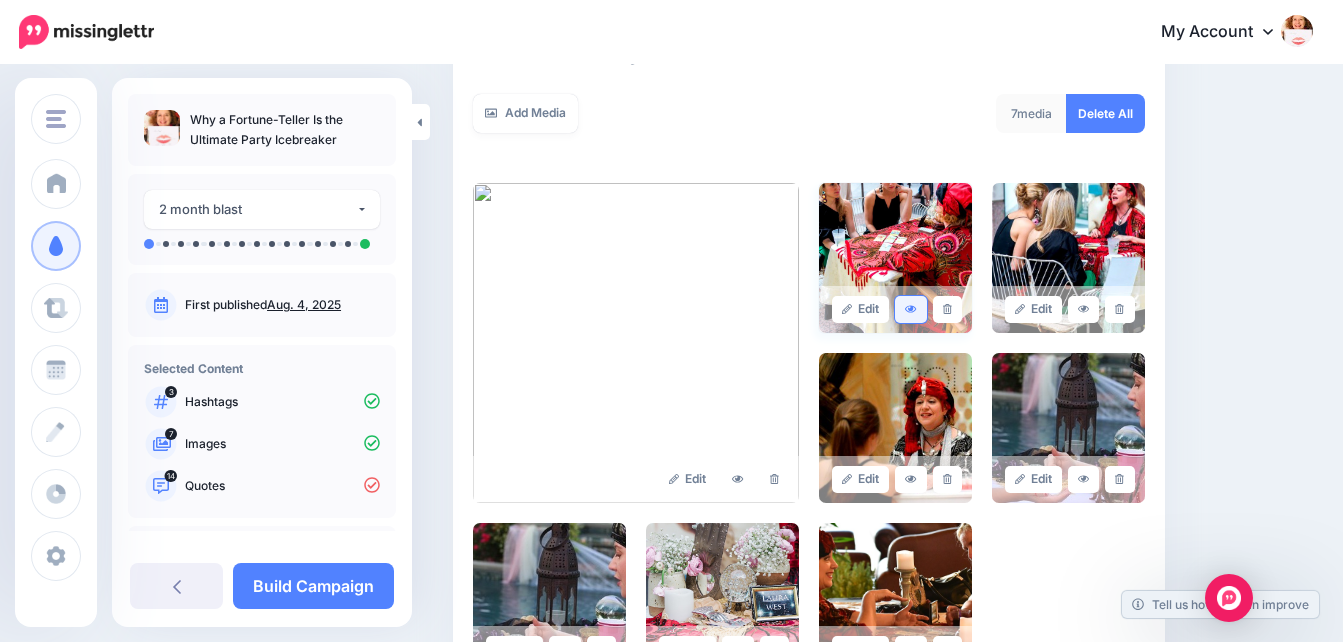 click 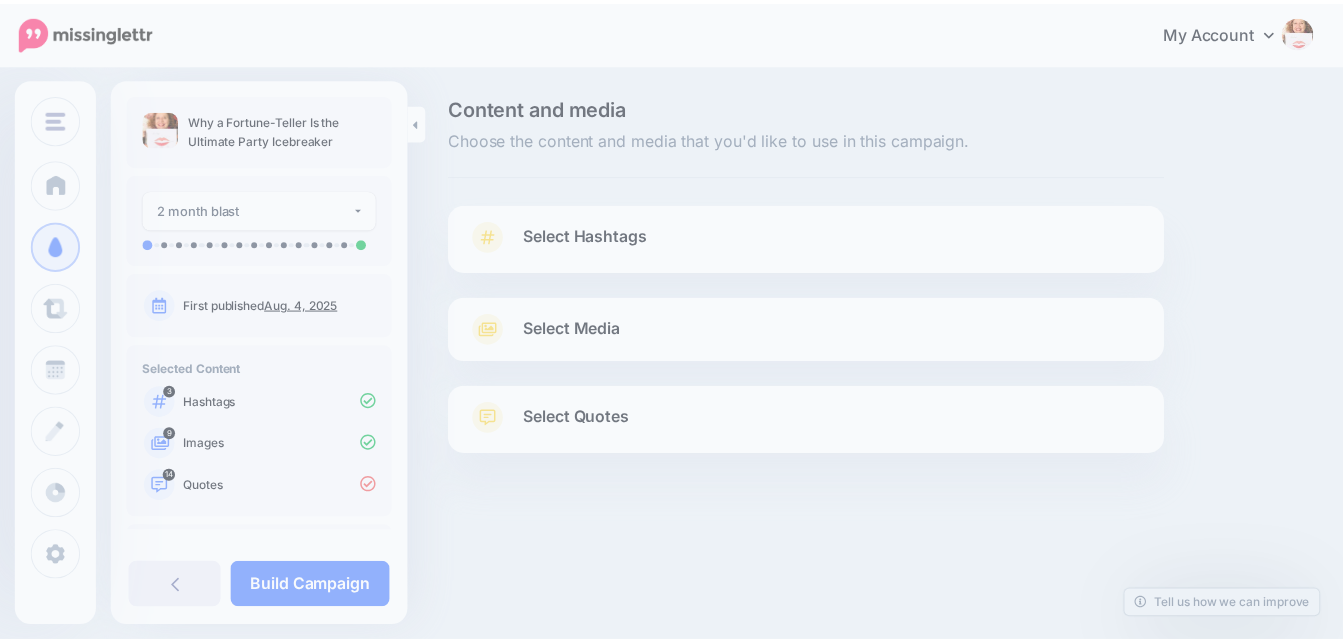 scroll, scrollTop: 0, scrollLeft: 0, axis: both 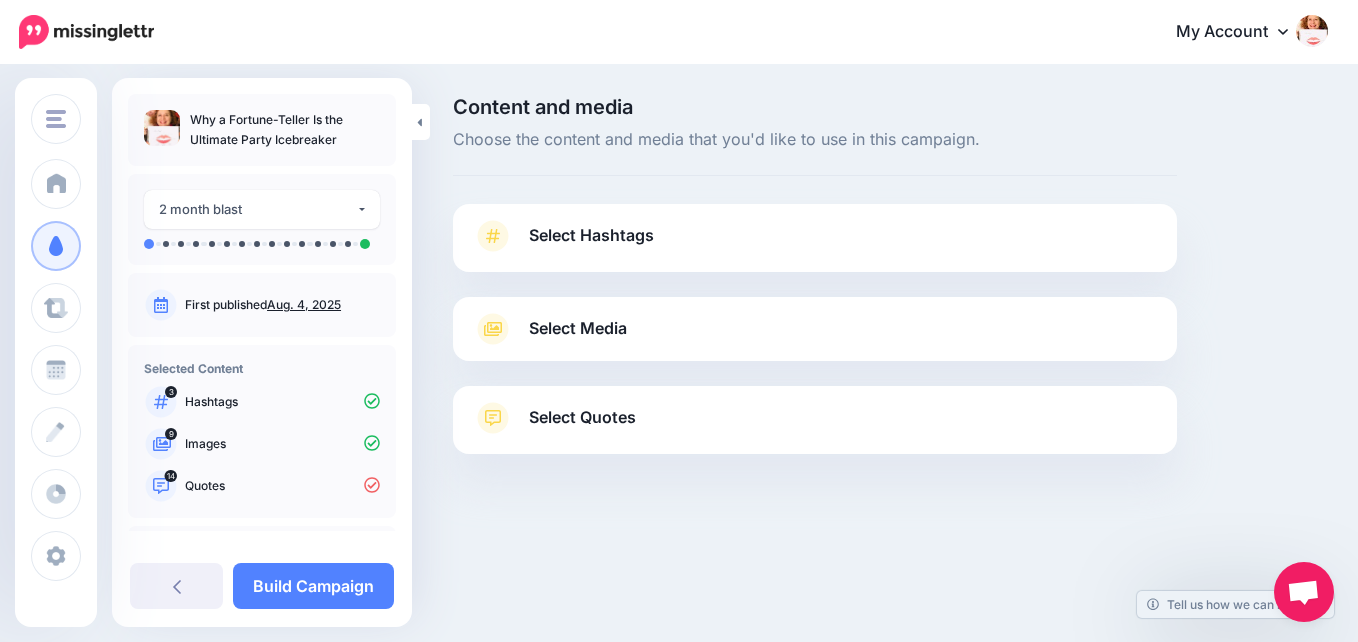 click on "Select Media" at bounding box center [578, 328] 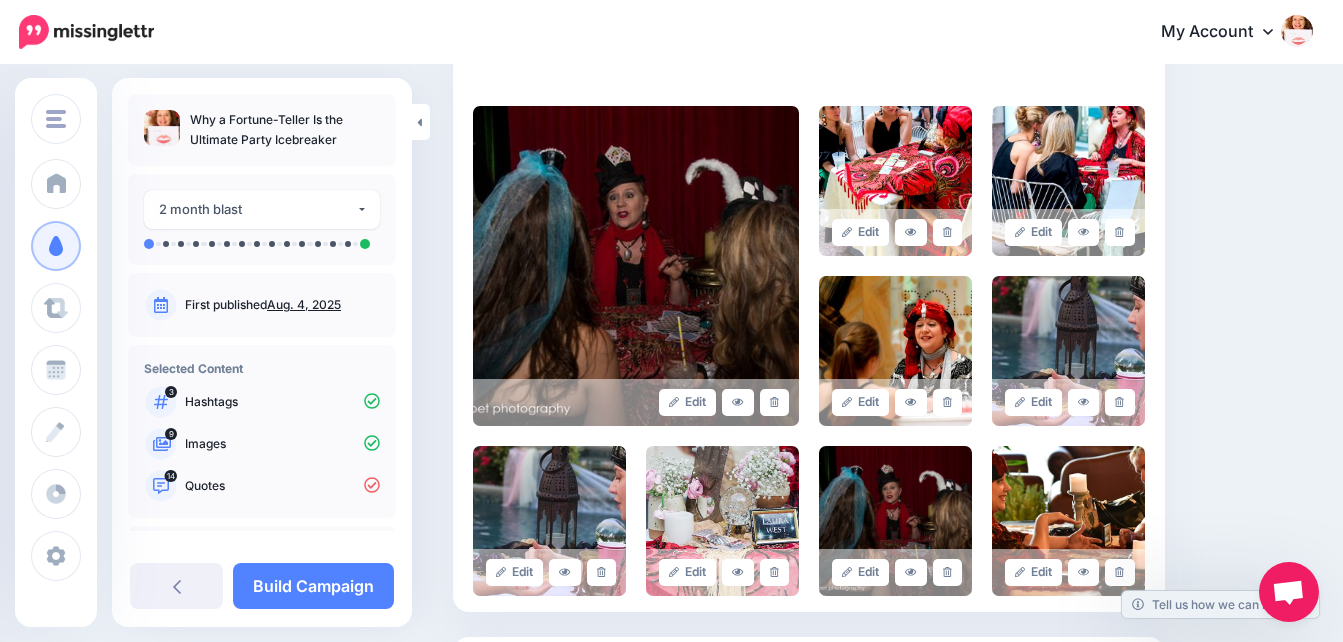 scroll, scrollTop: 448, scrollLeft: 0, axis: vertical 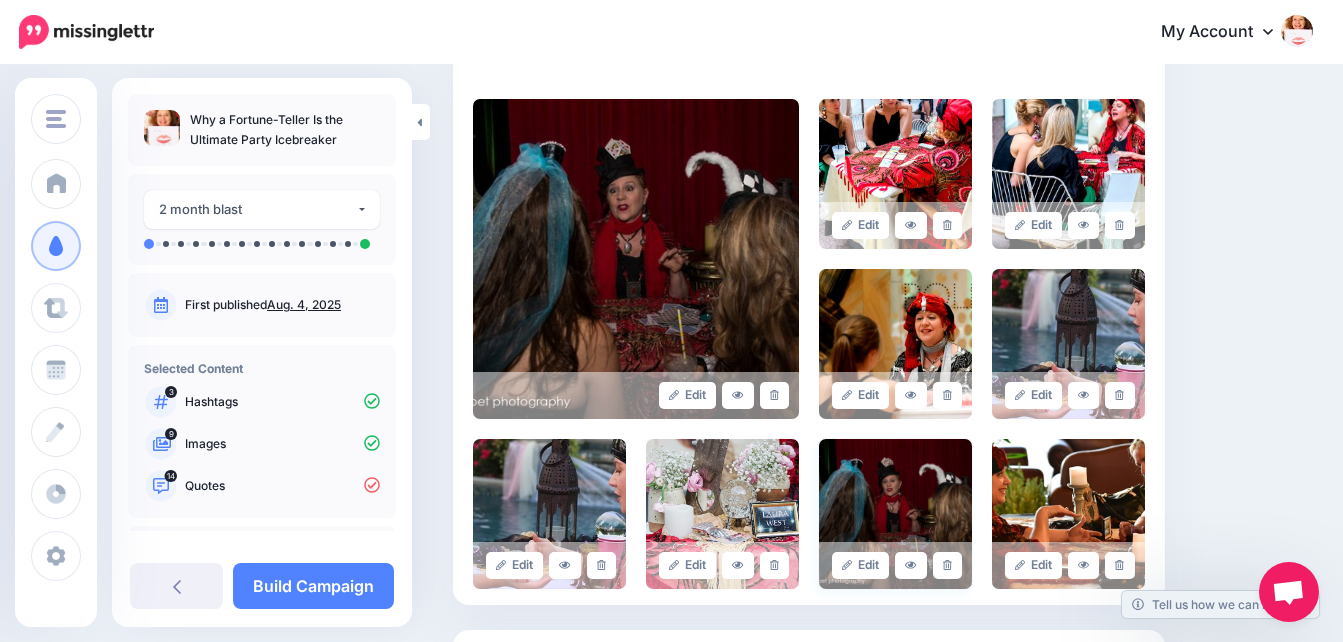 click at bounding box center (895, 514) 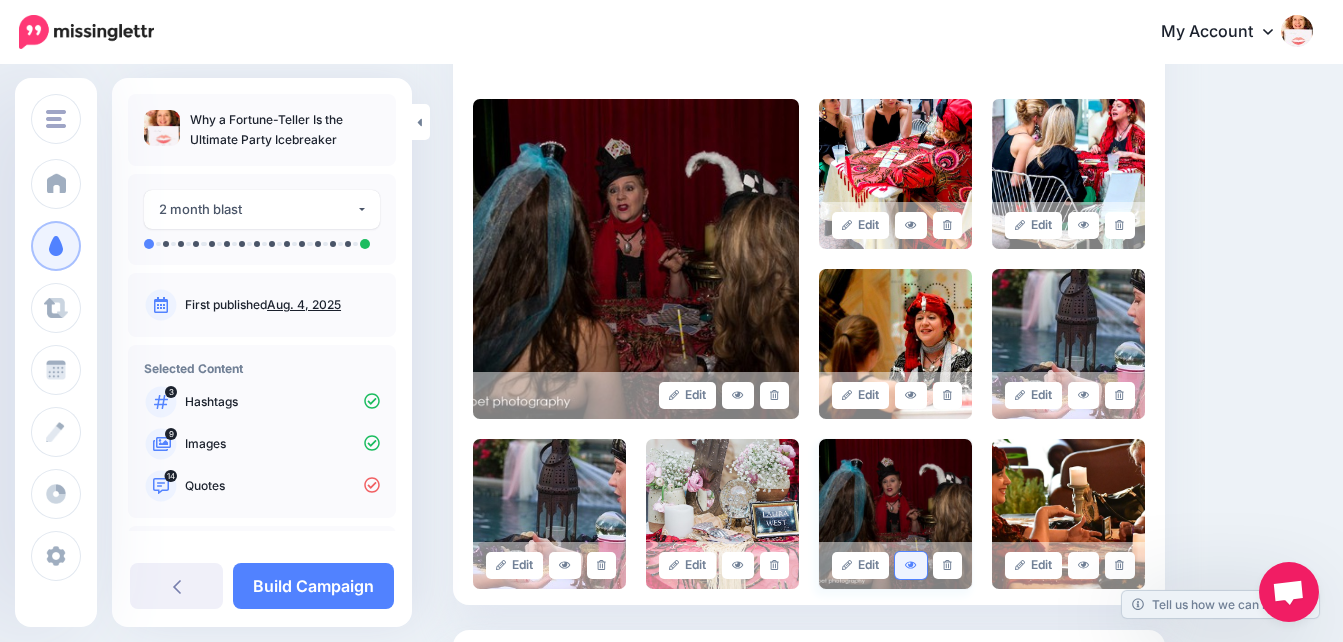 click 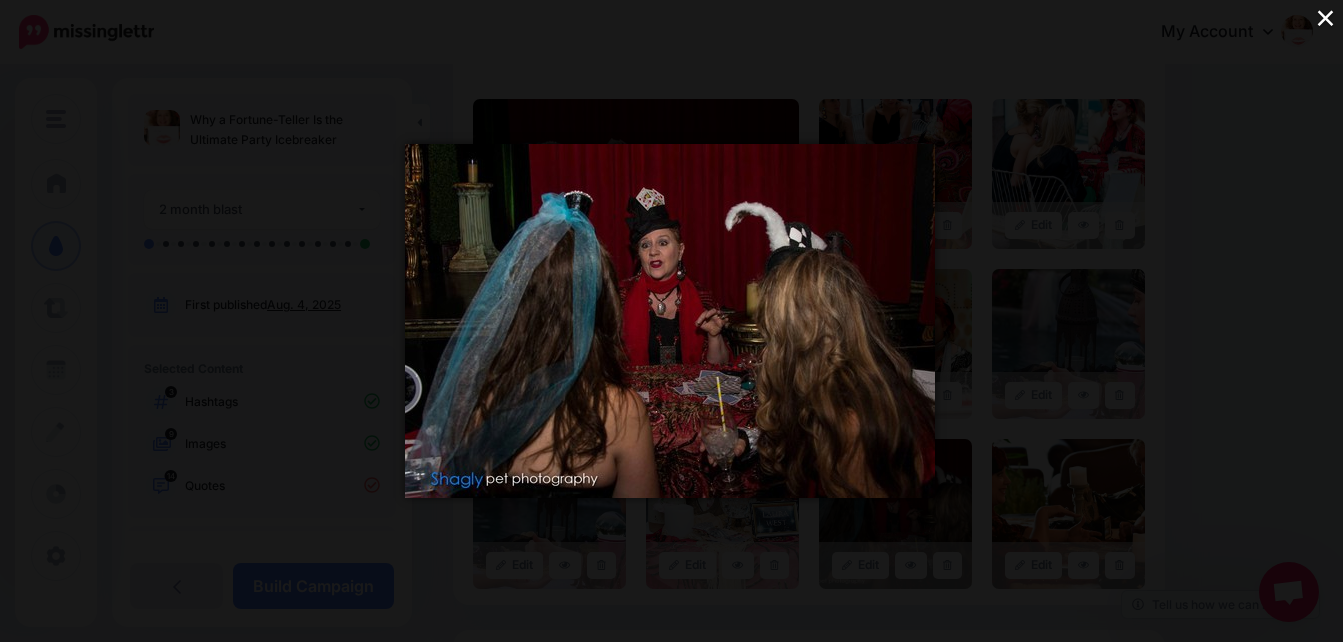 click on "×" at bounding box center [1325, 17] 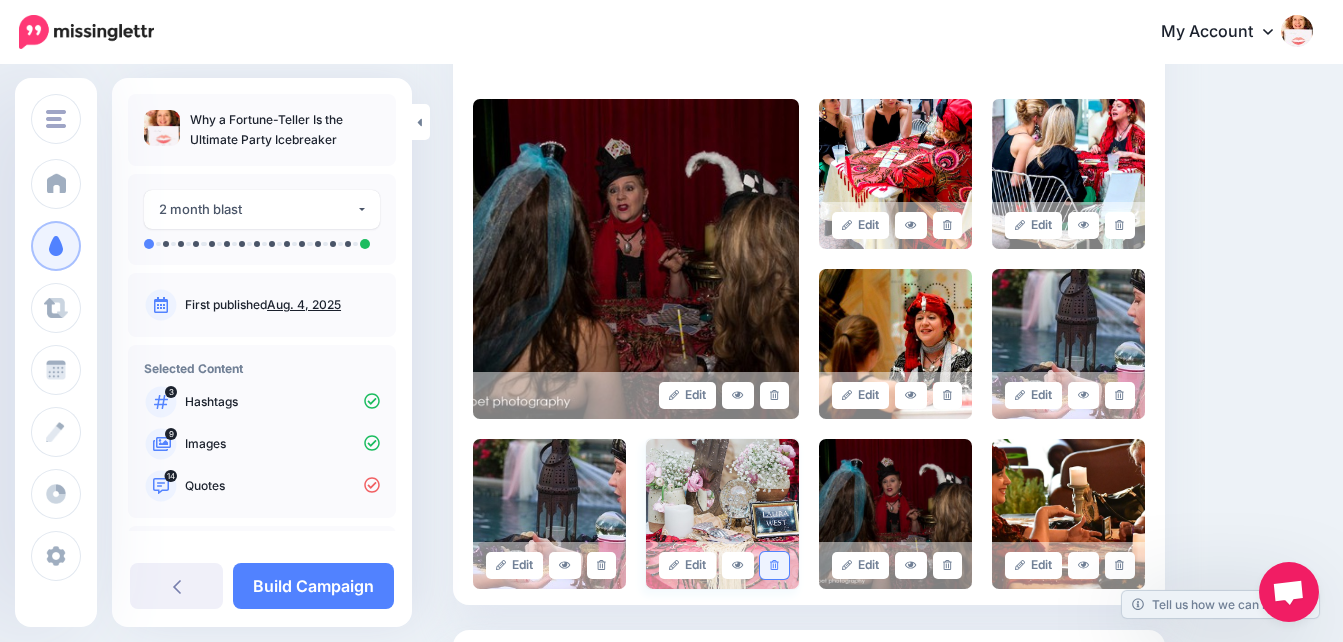click at bounding box center (774, 565) 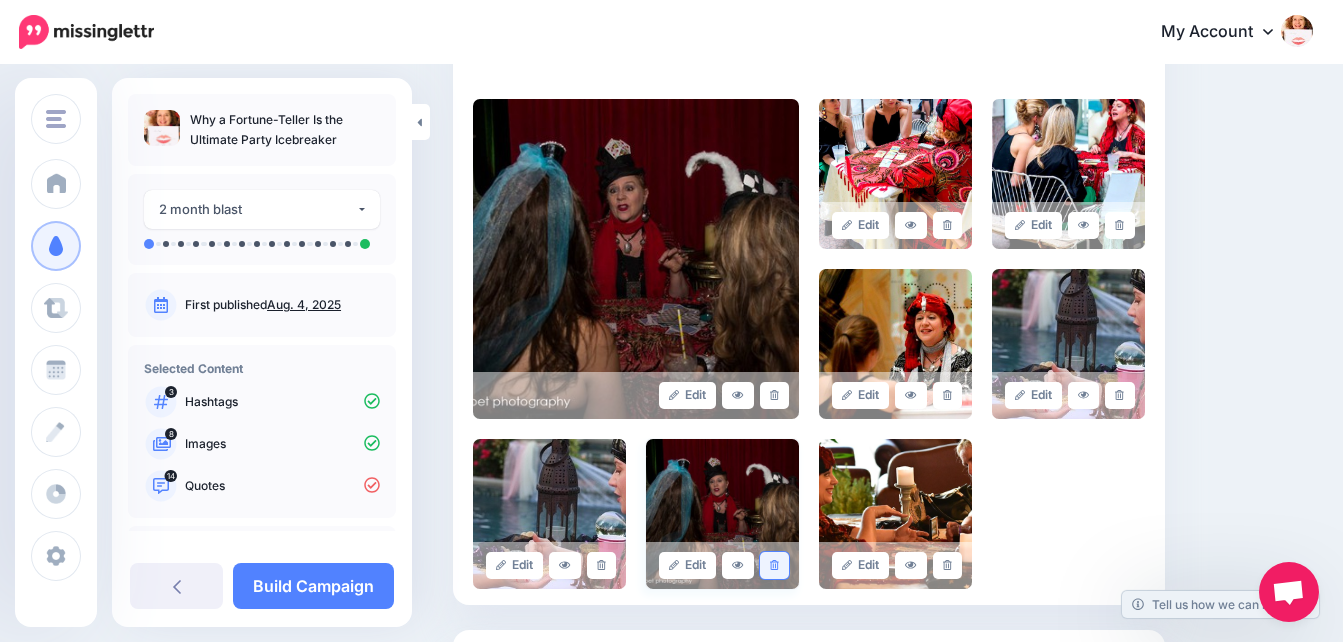 click 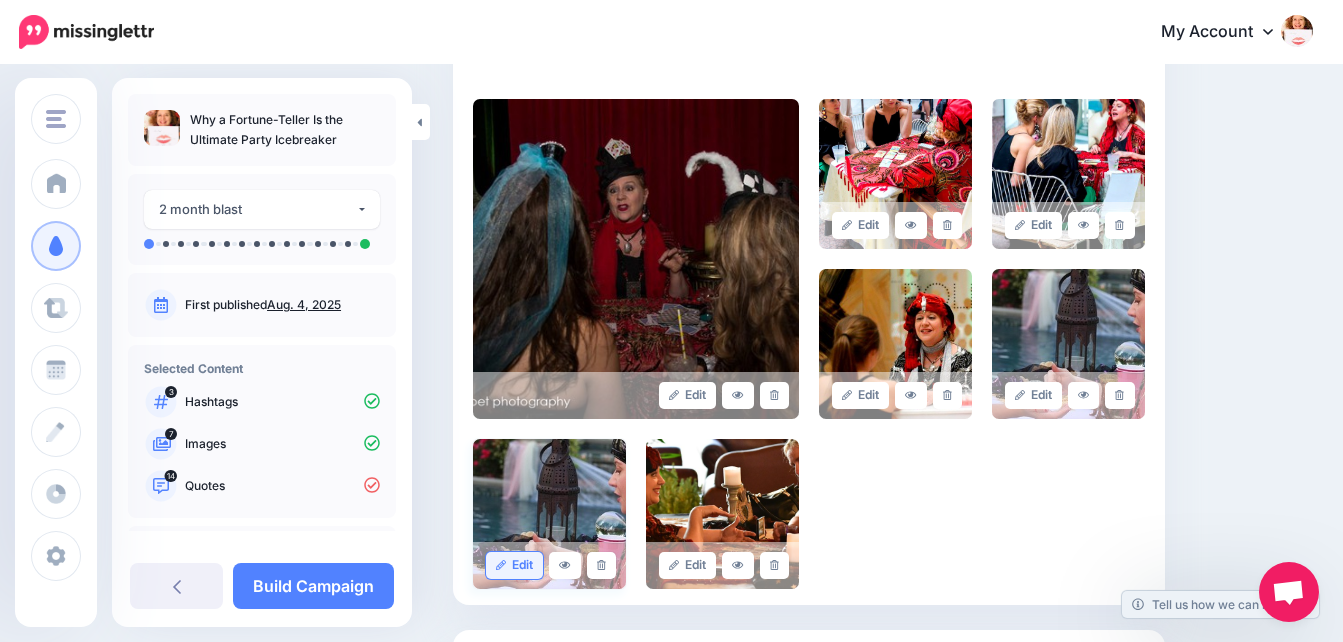click 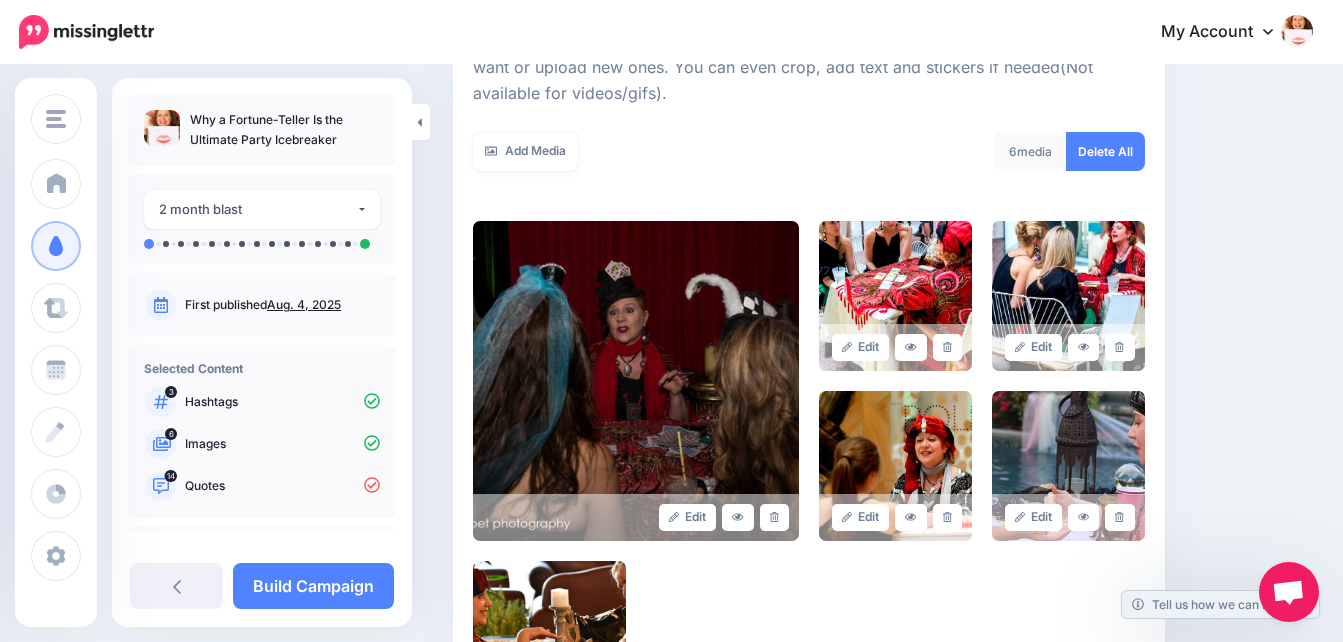 scroll, scrollTop: 341, scrollLeft: 0, axis: vertical 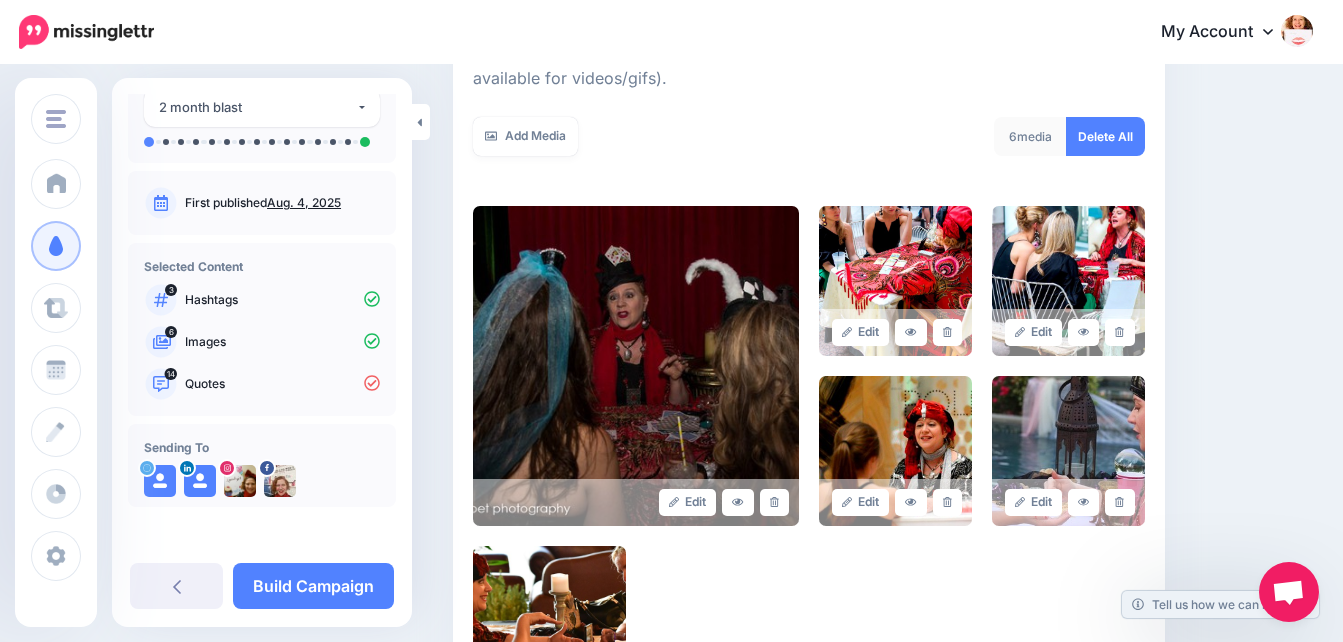 click 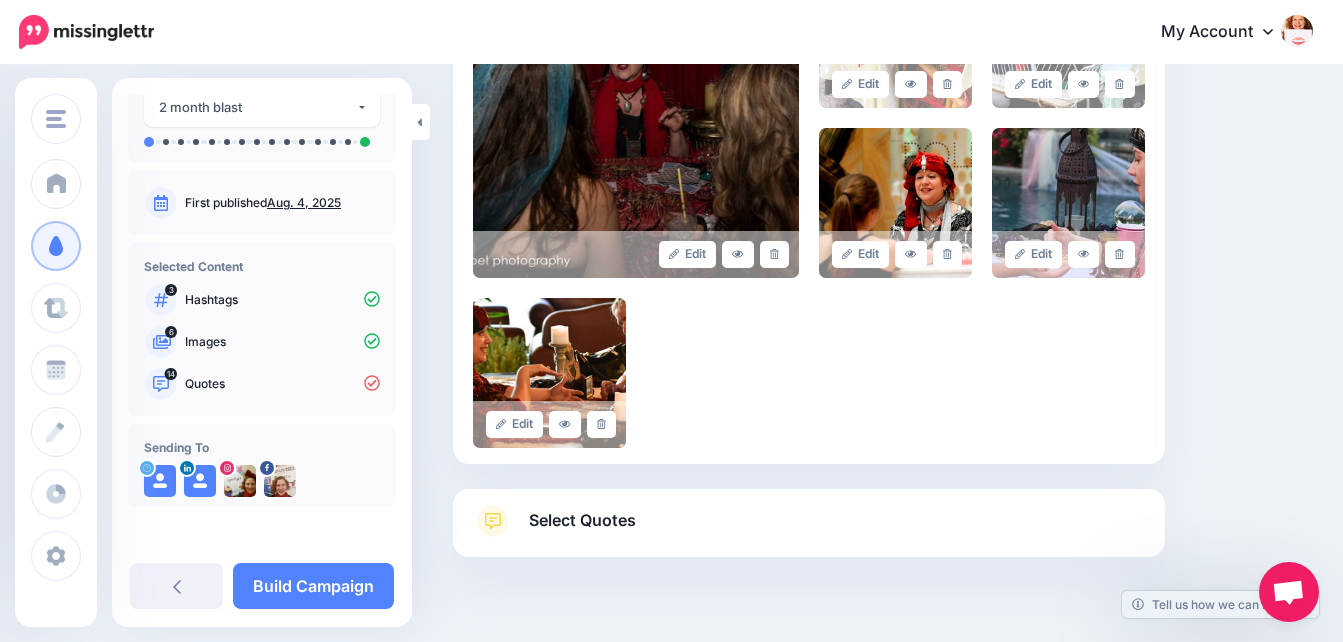 scroll, scrollTop: 634, scrollLeft: 0, axis: vertical 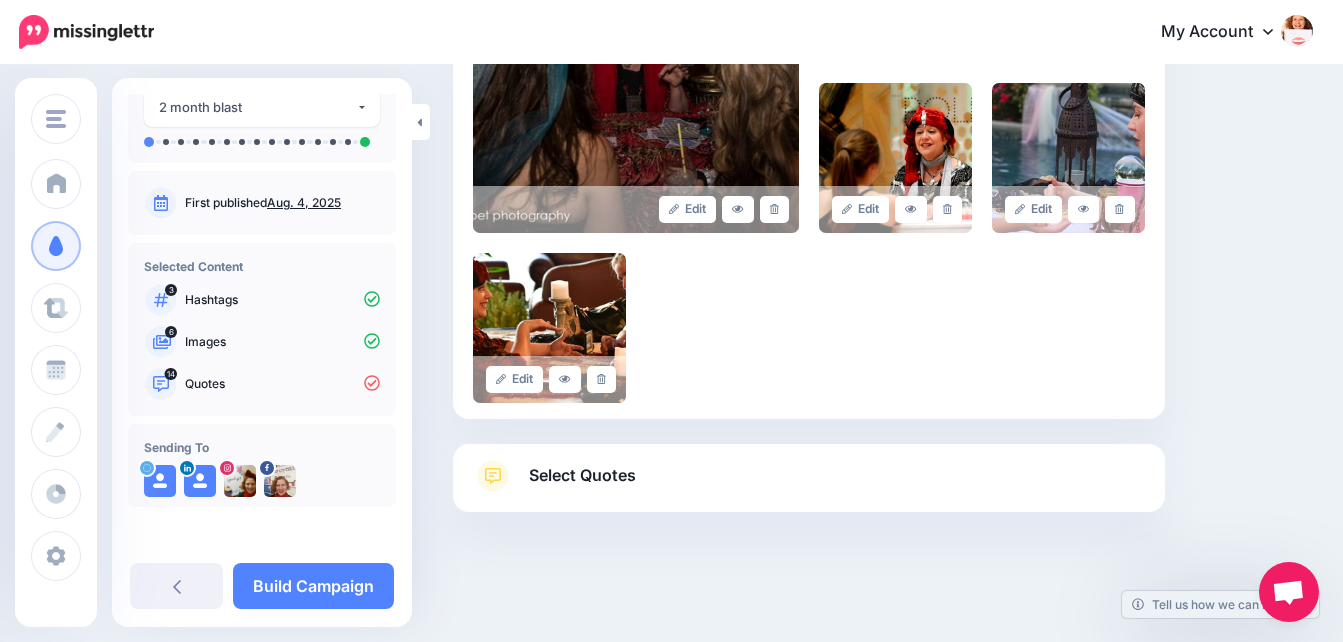 click on "Select Quotes" at bounding box center (582, 475) 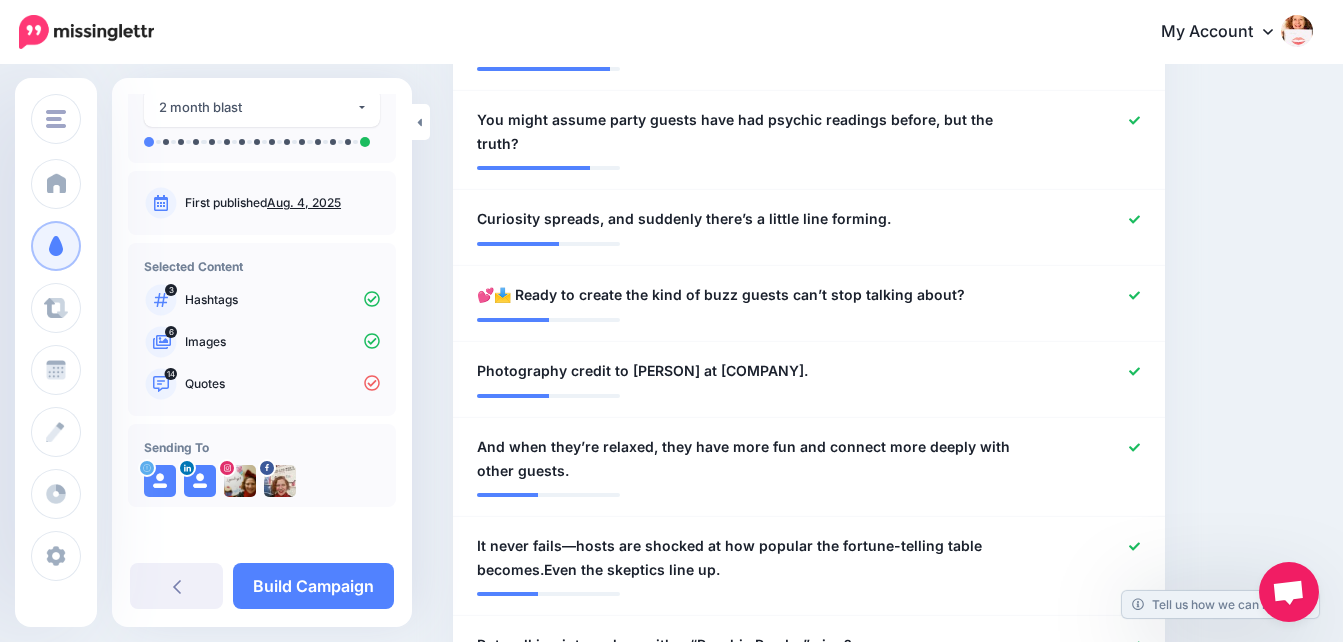 scroll, scrollTop: 907, scrollLeft: 0, axis: vertical 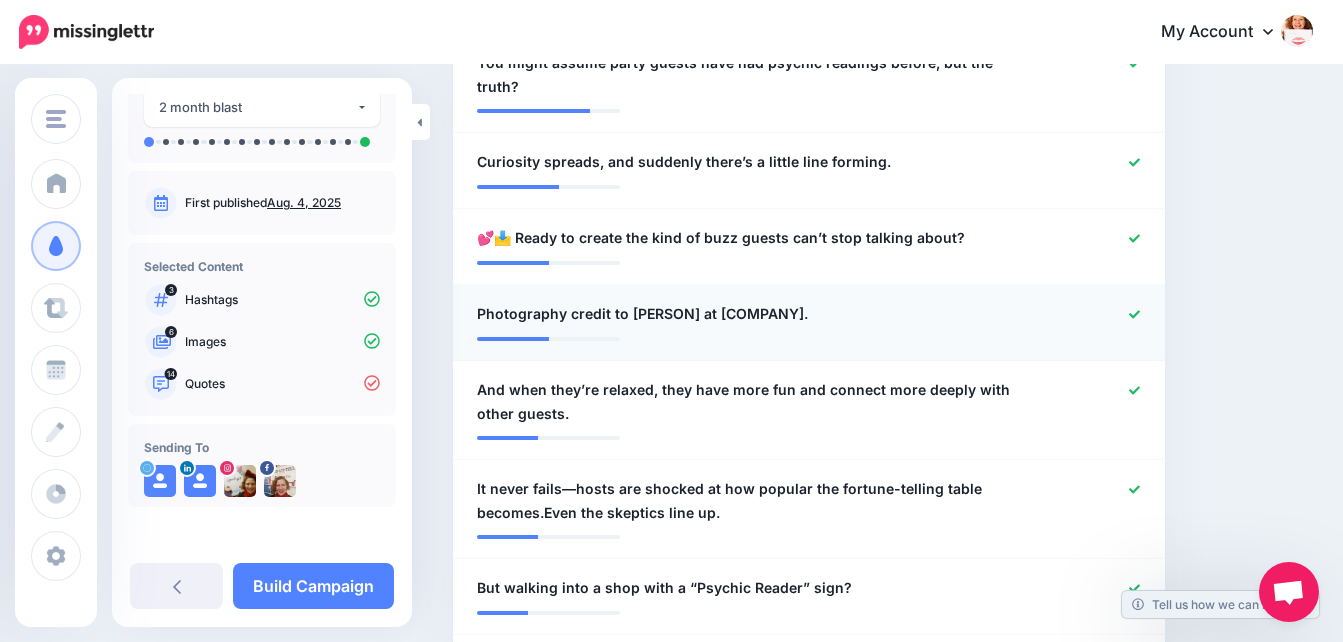click 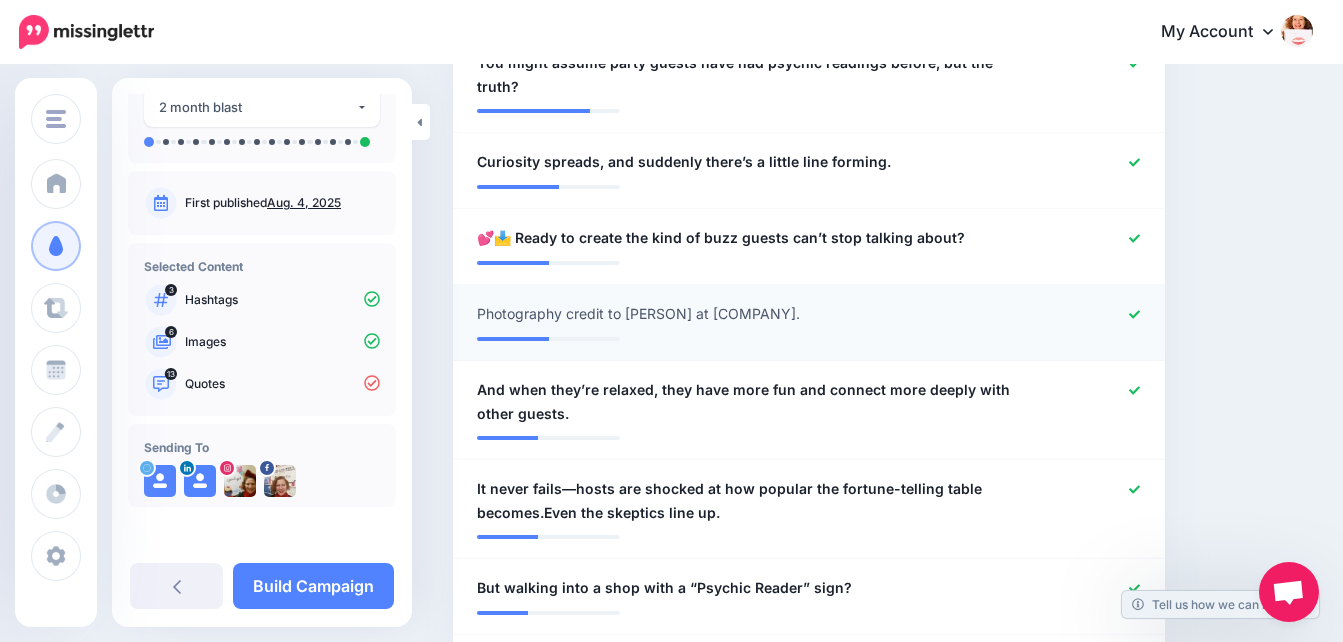 click 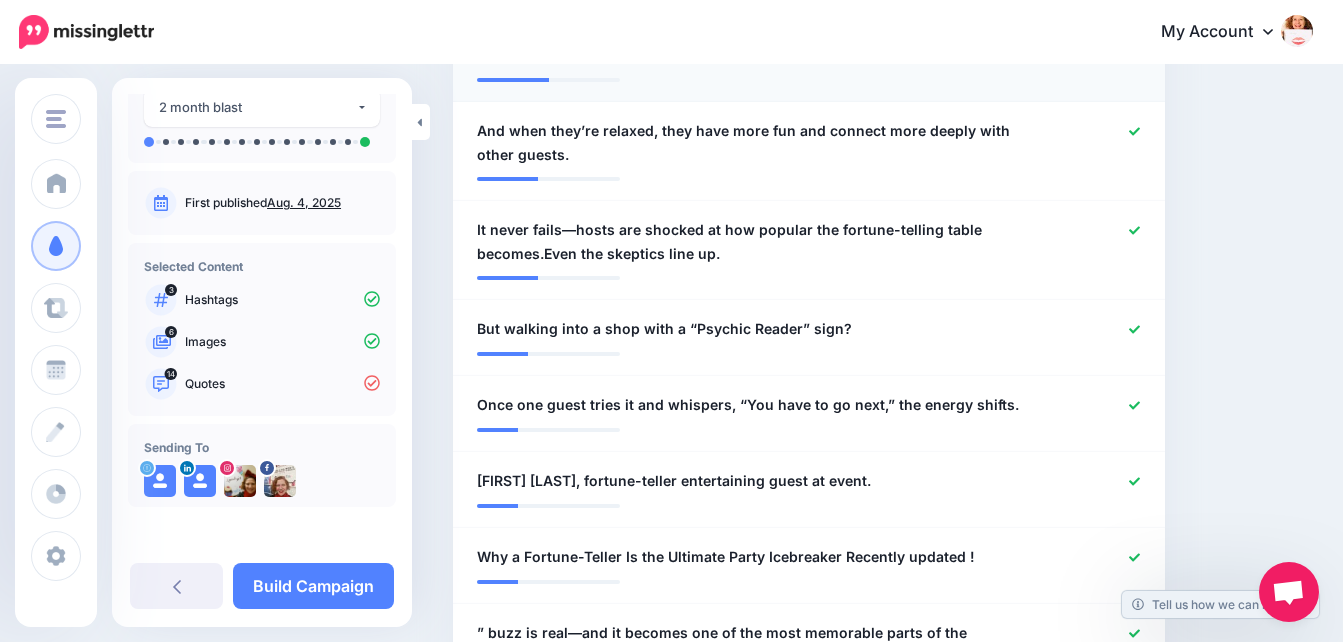 scroll, scrollTop: 1160, scrollLeft: 0, axis: vertical 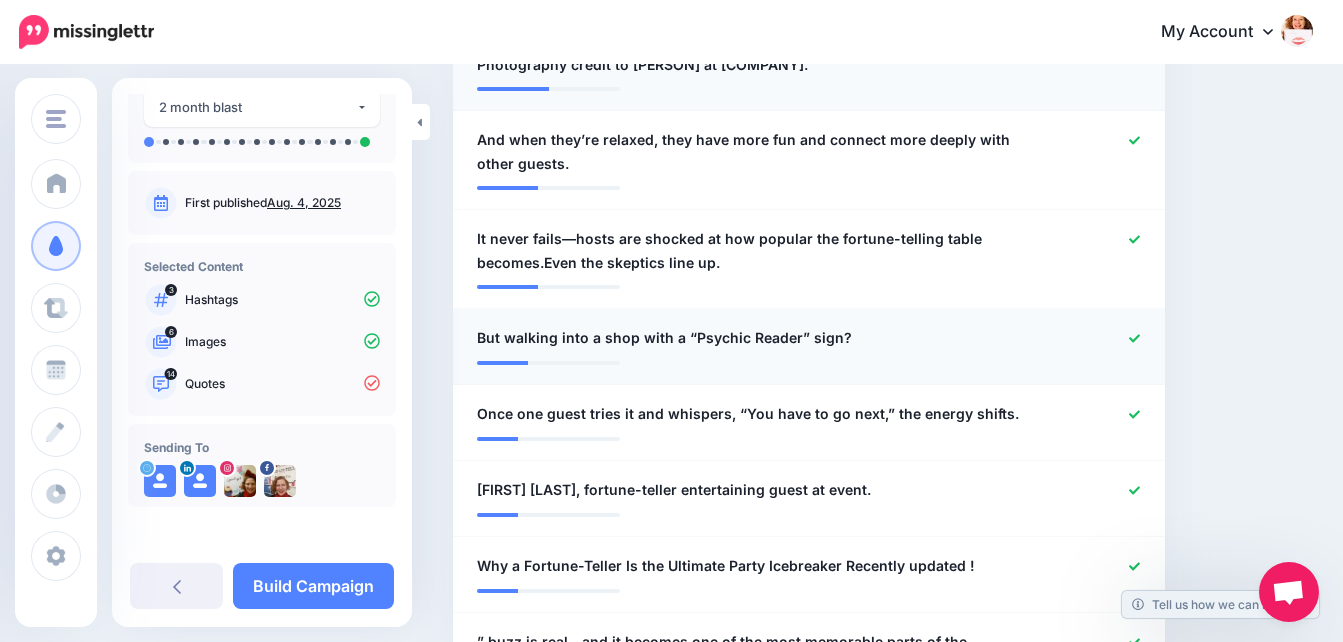 click 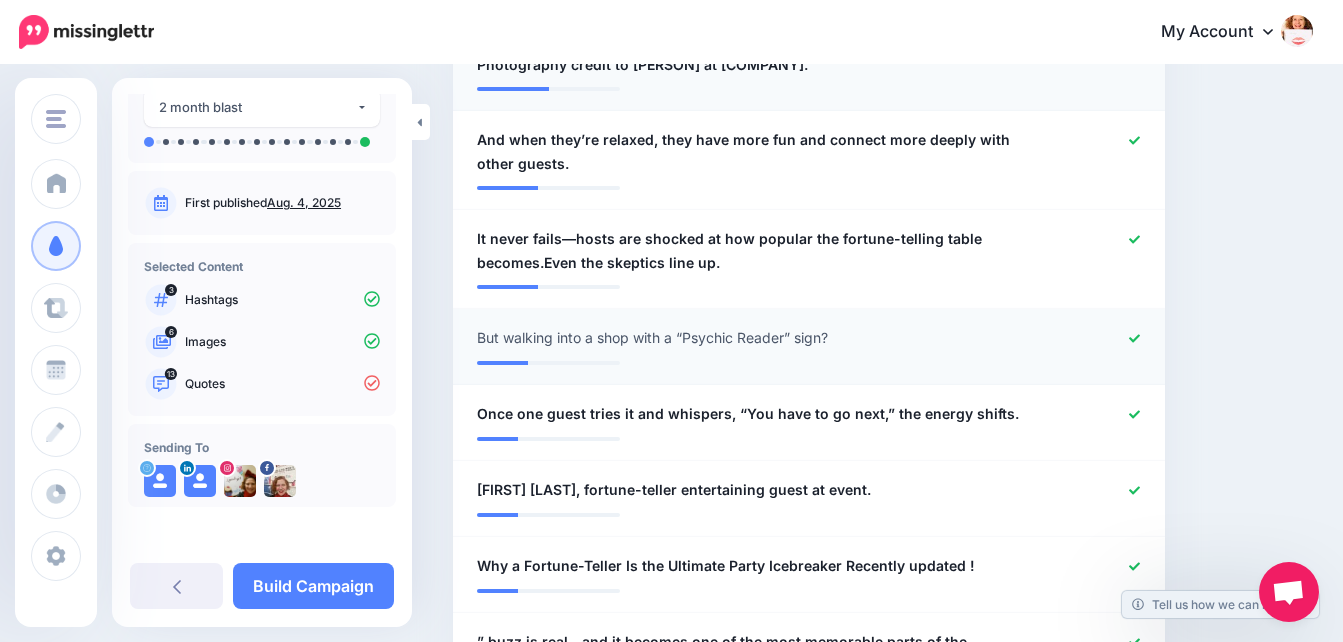 click 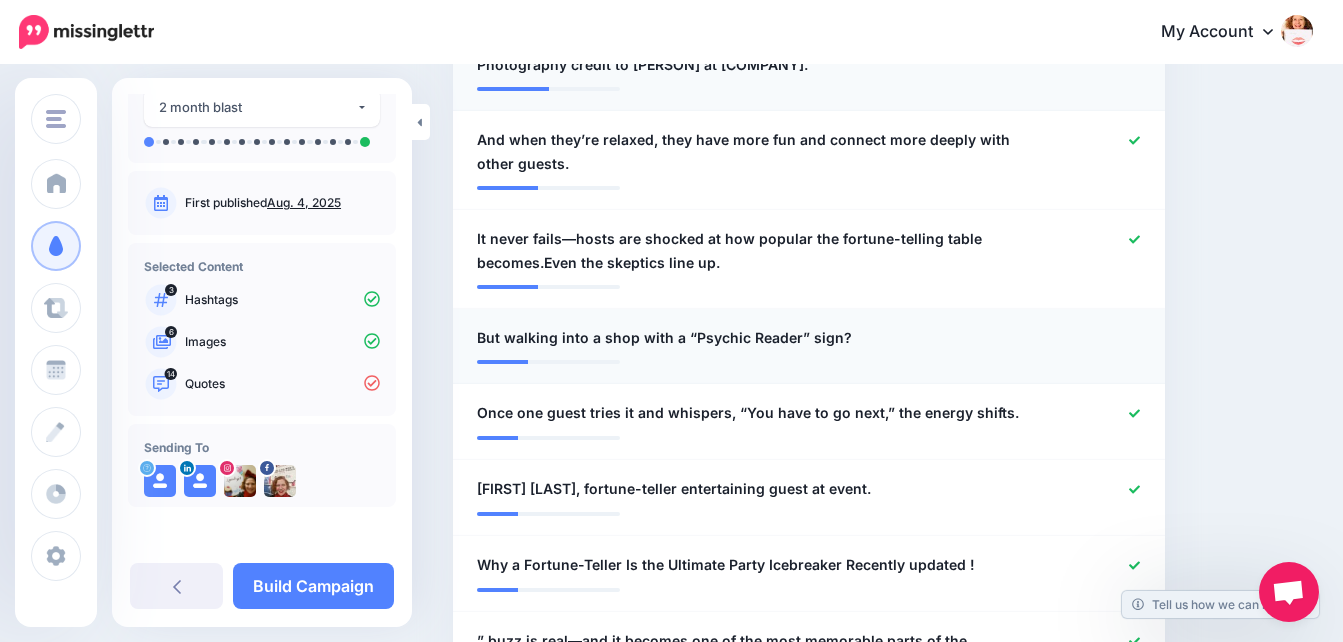 click on "**********" at bounding box center (751, 338) 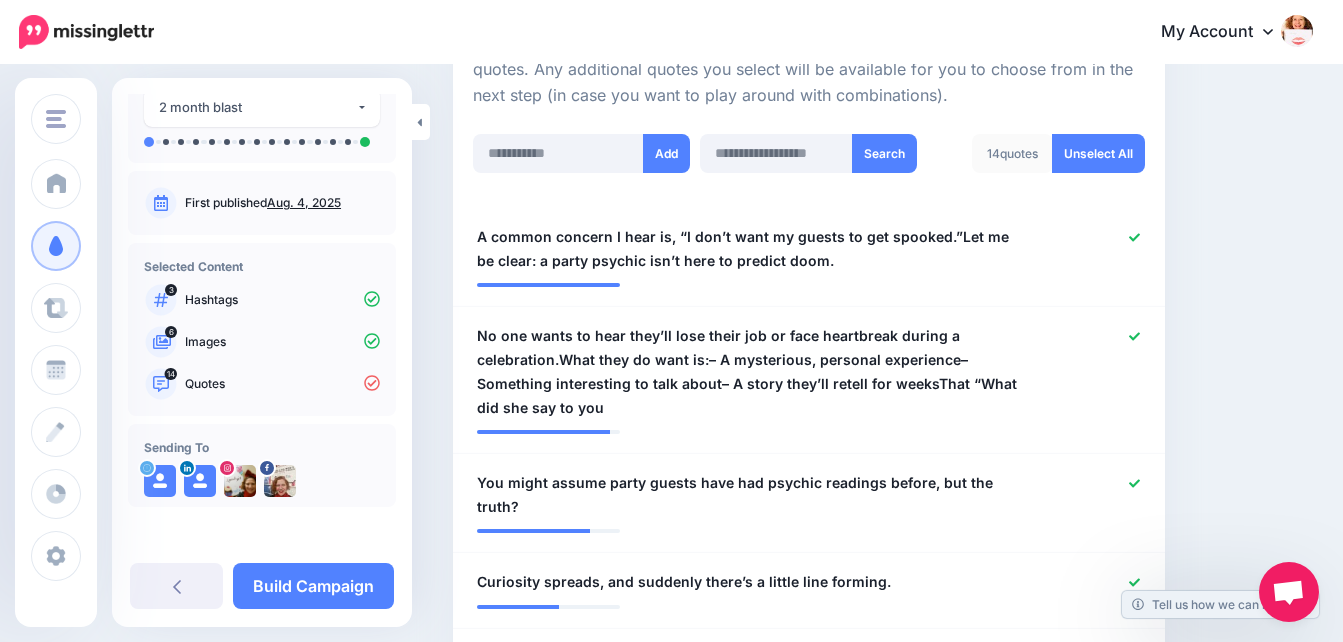 scroll, scrollTop: 486, scrollLeft: 0, axis: vertical 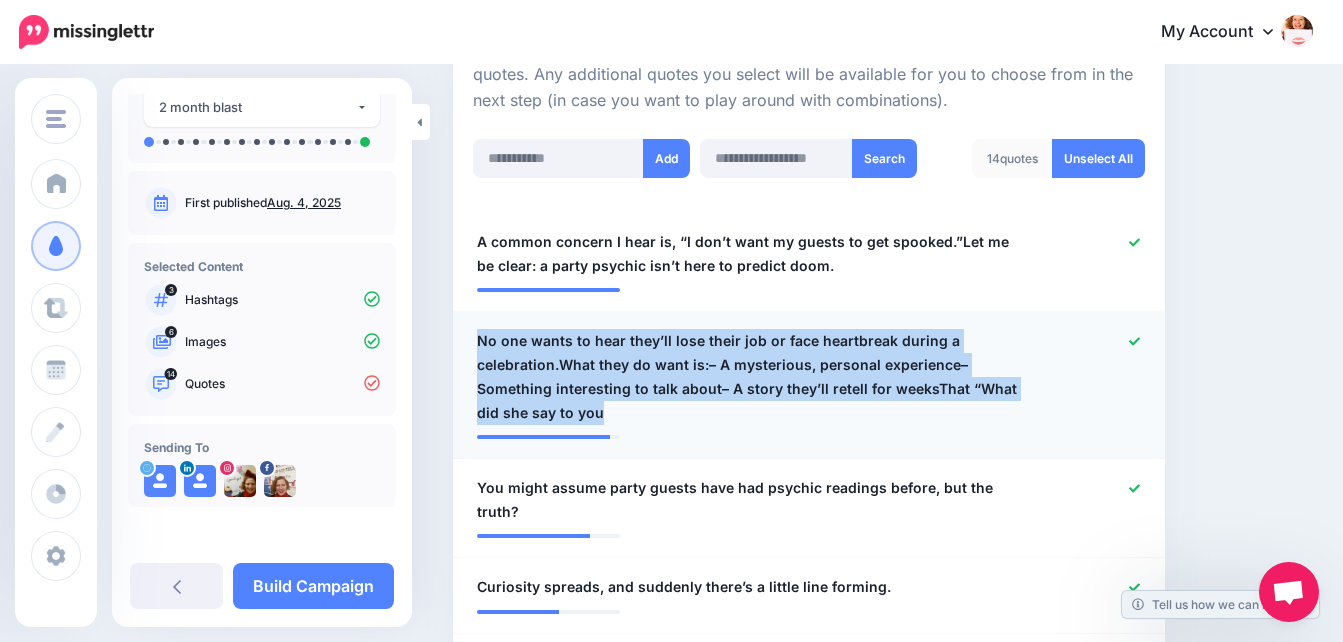 drag, startPoint x: 479, startPoint y: 338, endPoint x: 600, endPoint y: 397, distance: 134.61798 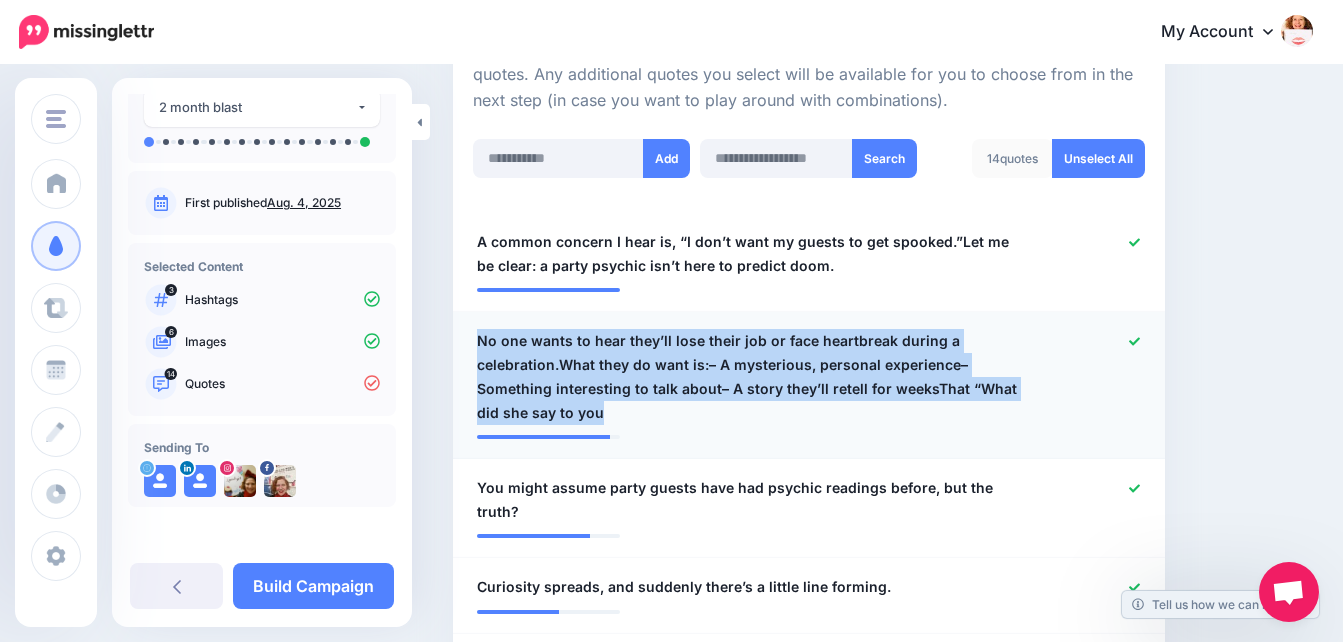 click on "No one wants to hear they’ll lose their job or face heartbreak during a celebration.What they do want is:– A mysterious, personal experience– Something interesting to talk about– A story they’ll retell for weeksThat “What did she say to you" at bounding box center (751, 377) 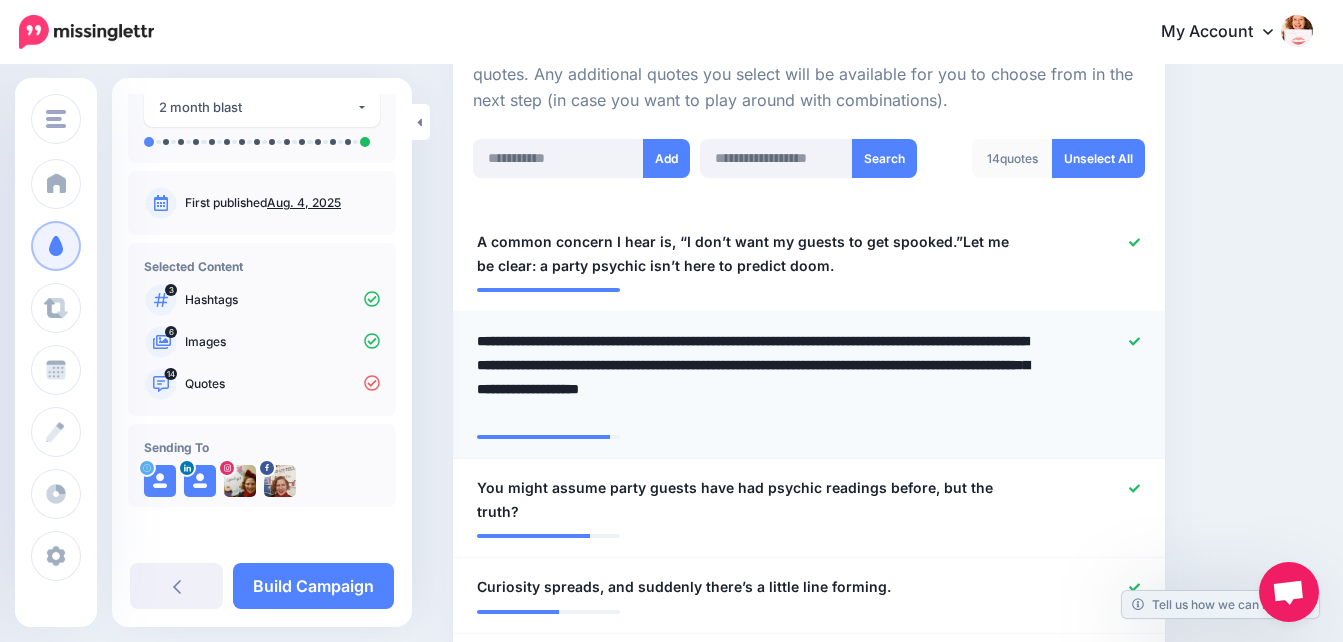 drag, startPoint x: 514, startPoint y: 414, endPoint x: 468, endPoint y: 343, distance: 84.59905 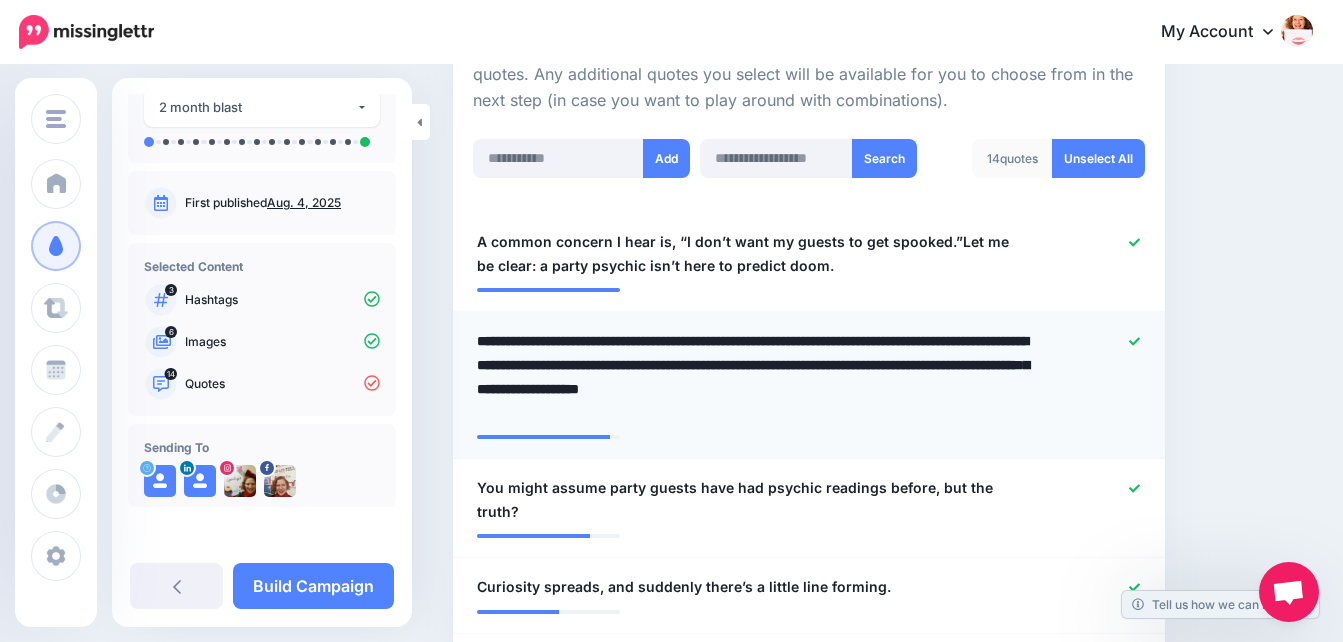 click on "**********" at bounding box center (751, 377) 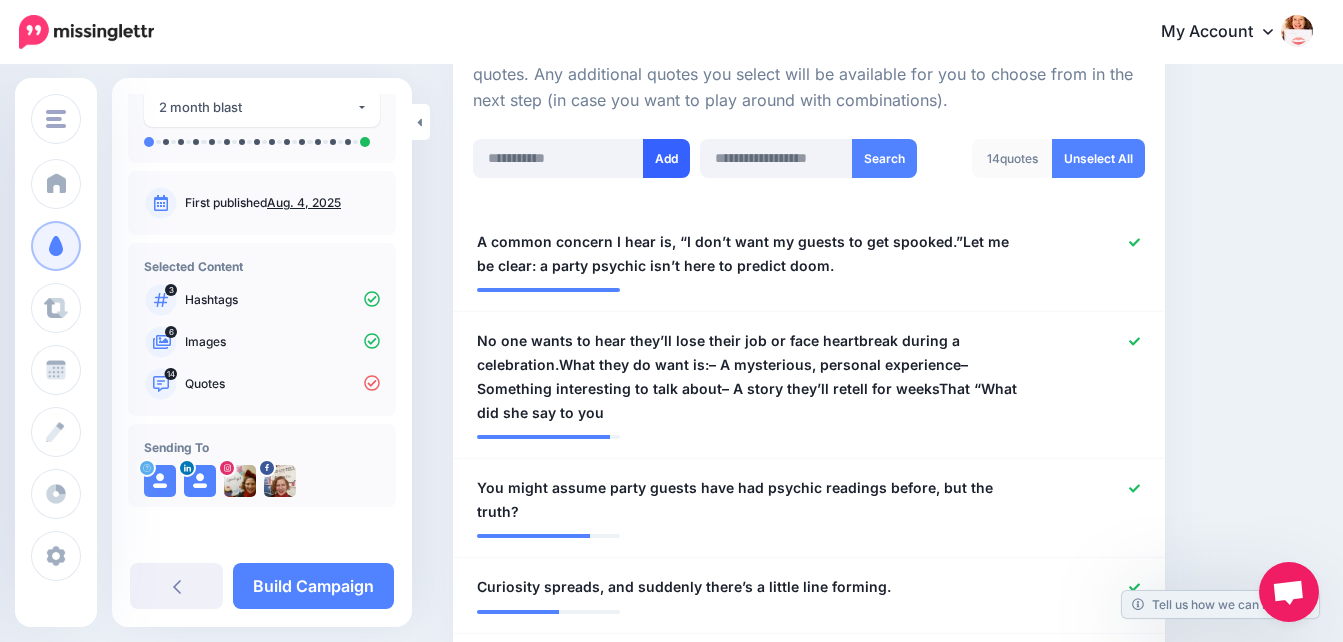 click on "Add" at bounding box center (666, 158) 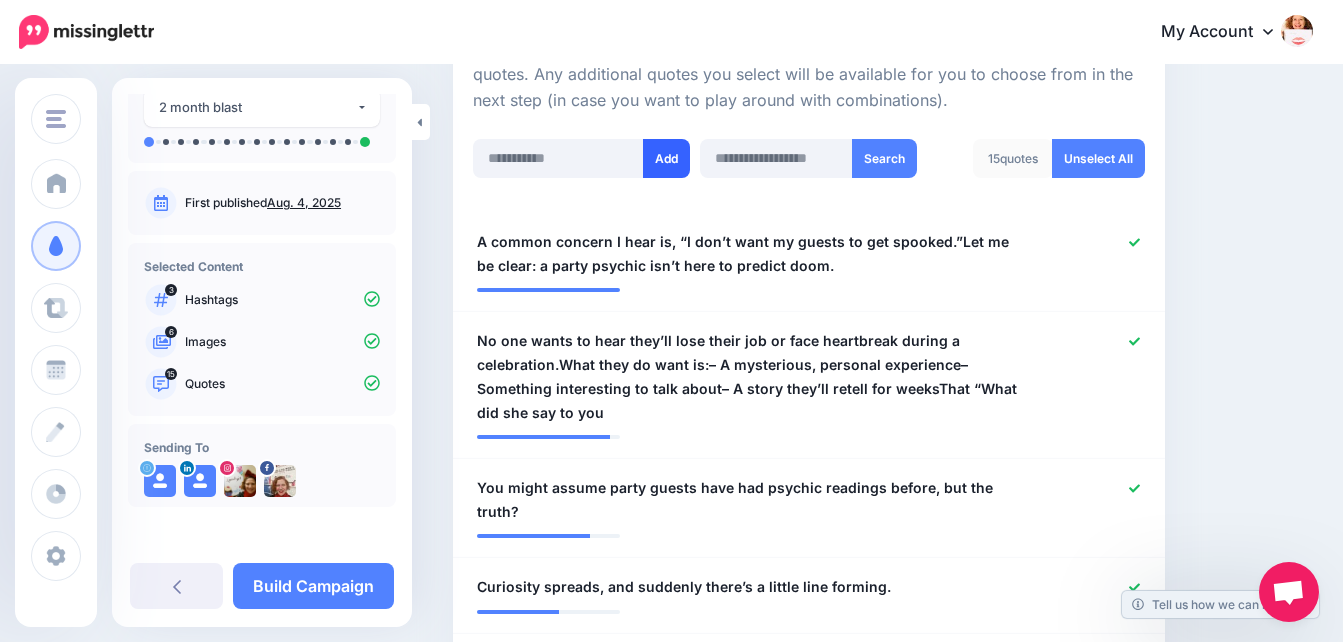 scroll, scrollTop: 699, scrollLeft: 0, axis: vertical 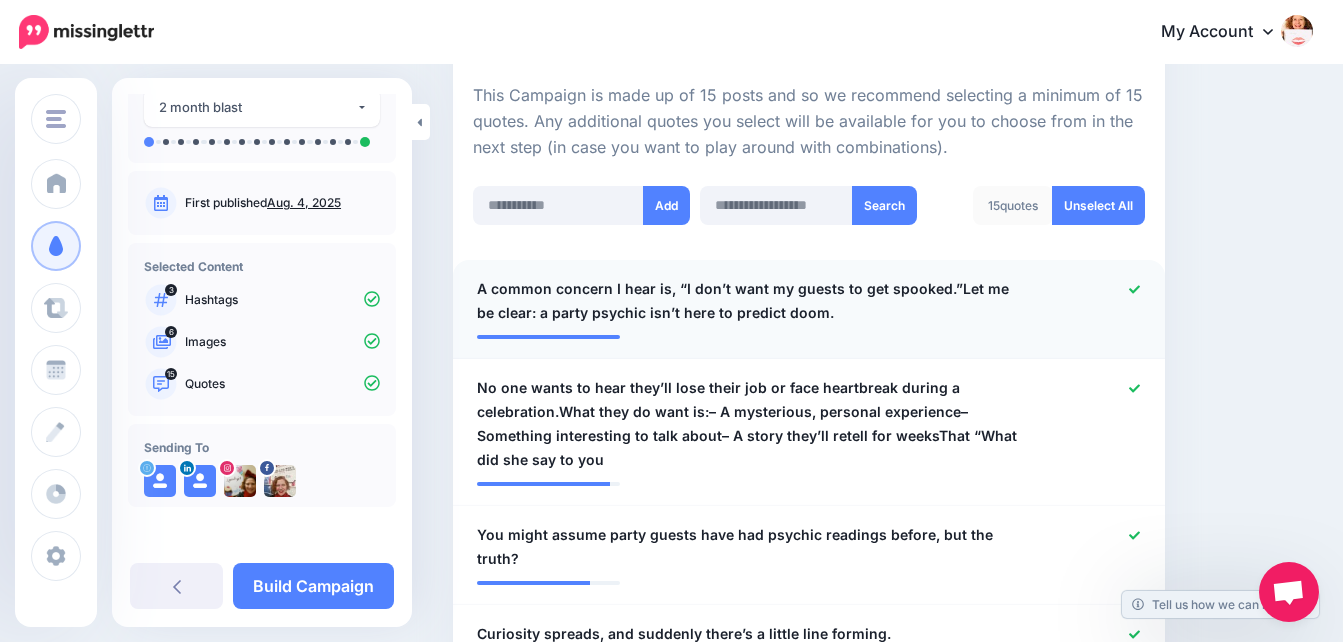 click on "A common concern I hear is, “I don’t want my guests to get spooked.”Let me be clear: a party psychic isn’t here to predict doom." at bounding box center [751, 301] 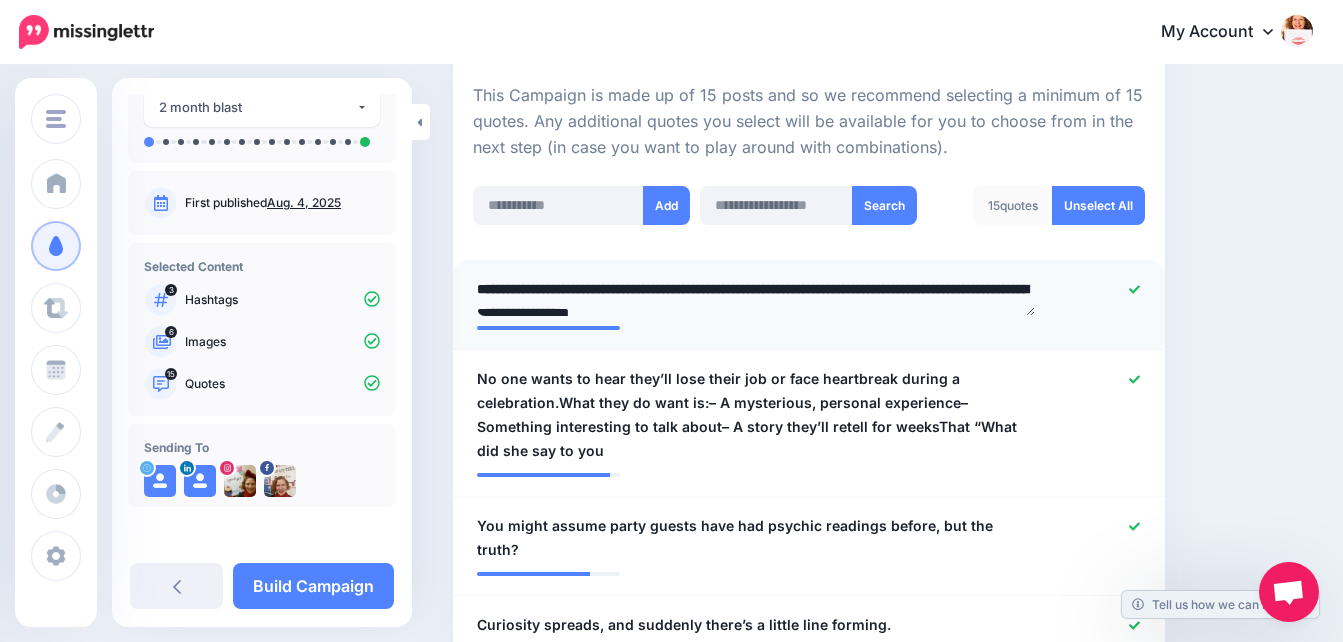 click on "**********" at bounding box center (756, 296) 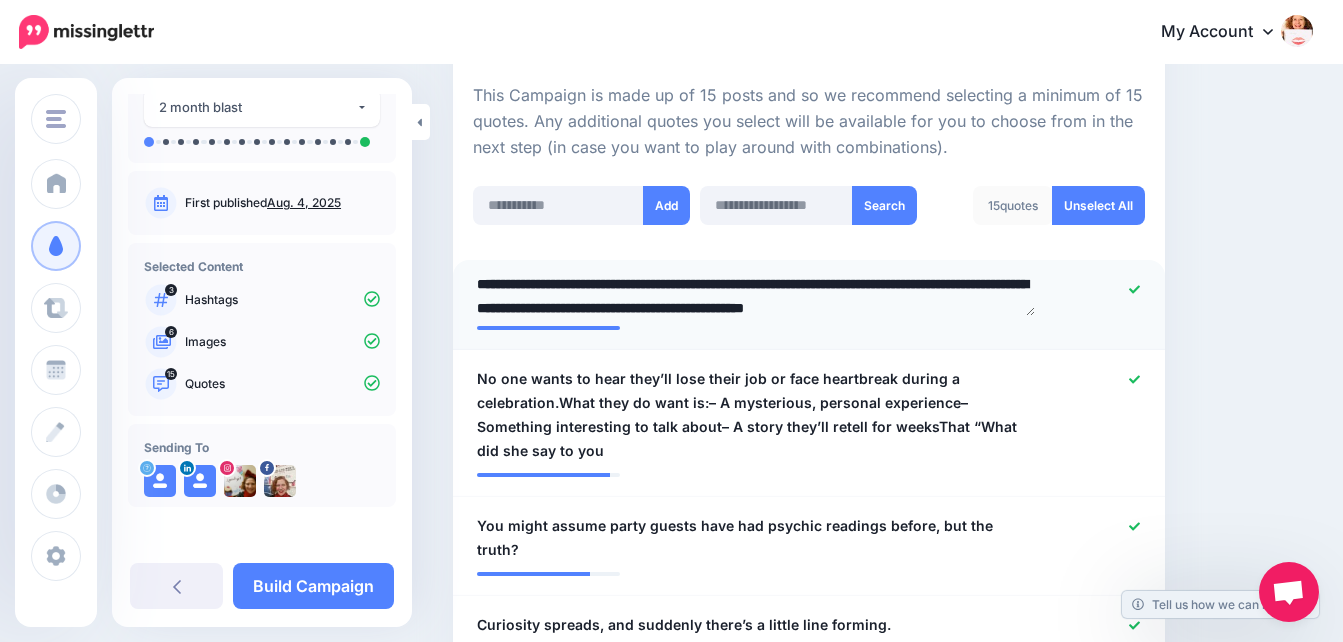 scroll, scrollTop: 29, scrollLeft: 0, axis: vertical 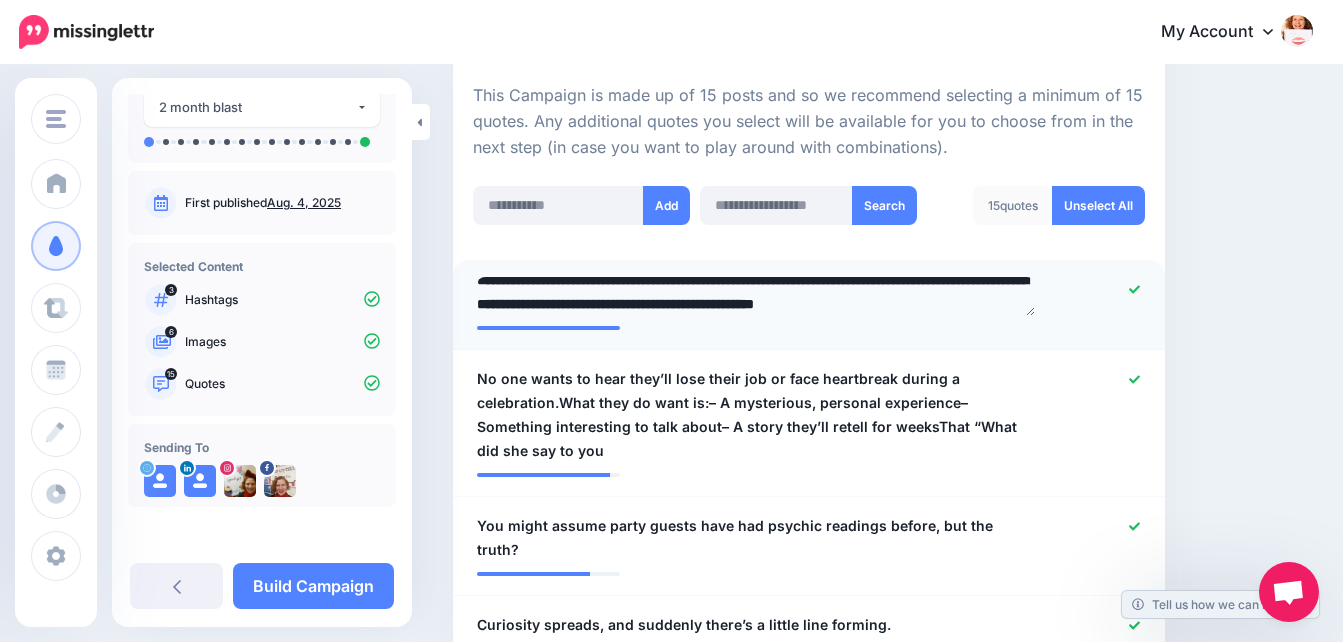 type on "**********" 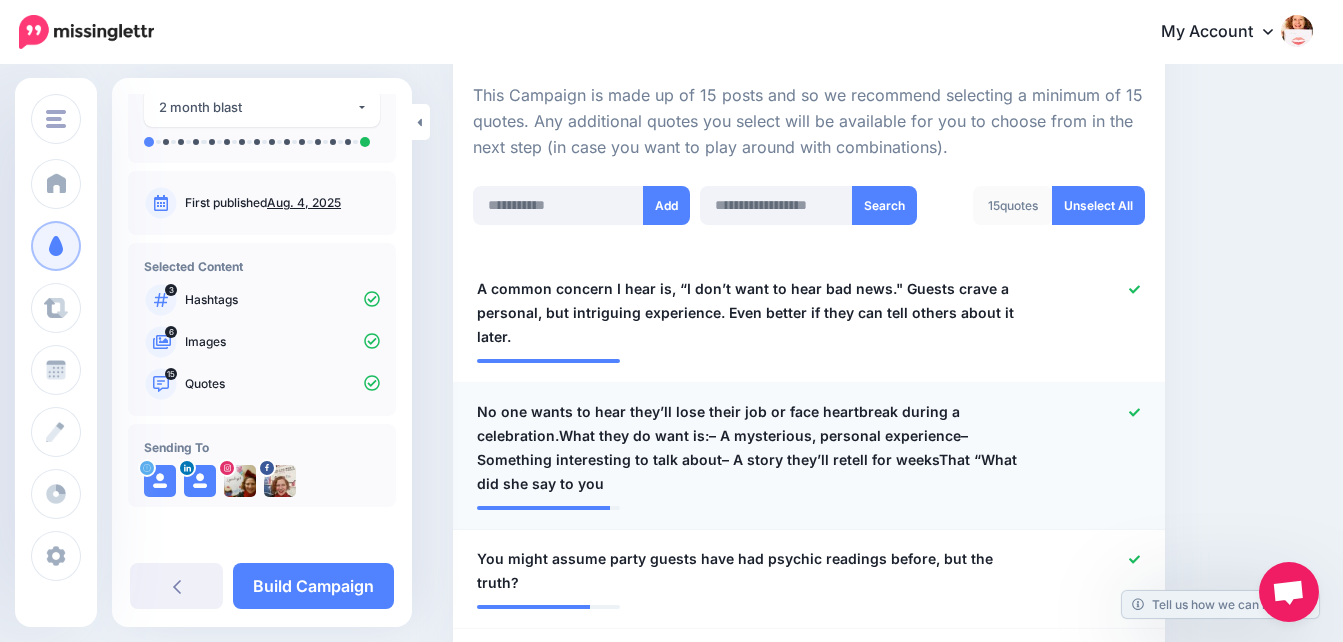 click on "**********" at bounding box center [809, 1344] 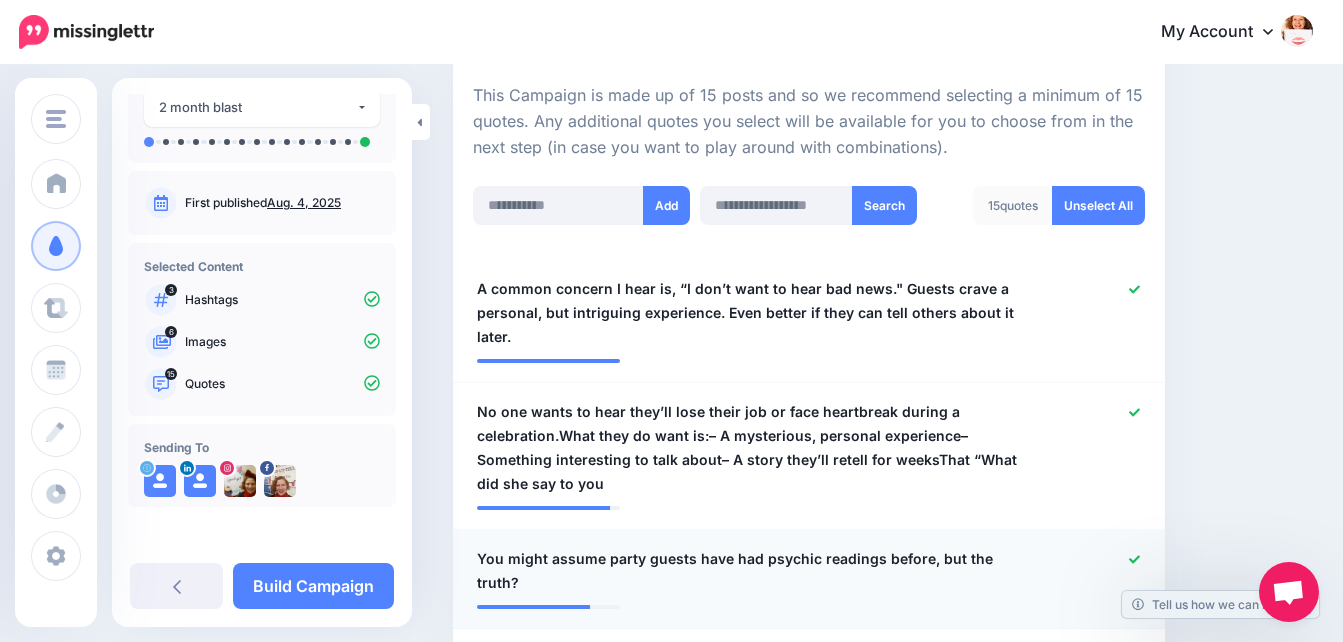 click on "No one wants to hear they’ll lose their job or face heartbreak during a celebration.What they do want is:– A mysterious, personal experience– Something interesting to talk about– A story they’ll retell for weeksThat “What did she say to you" at bounding box center [751, 448] 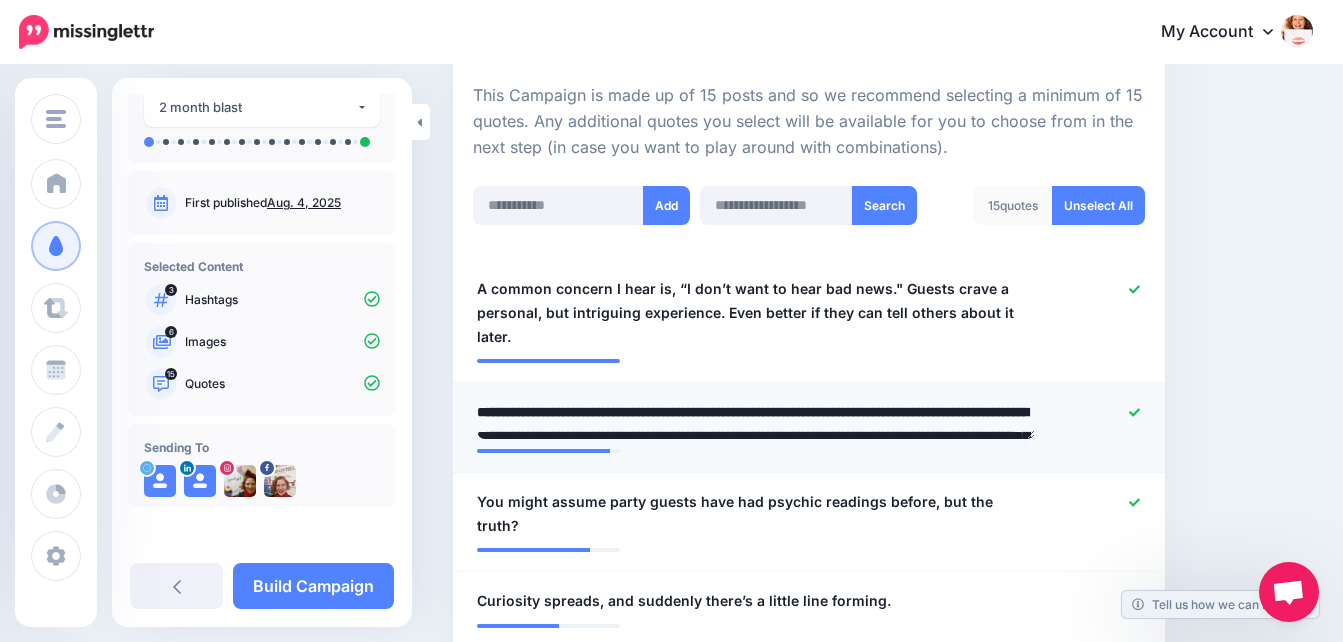 click on "**********" at bounding box center (756, 419) 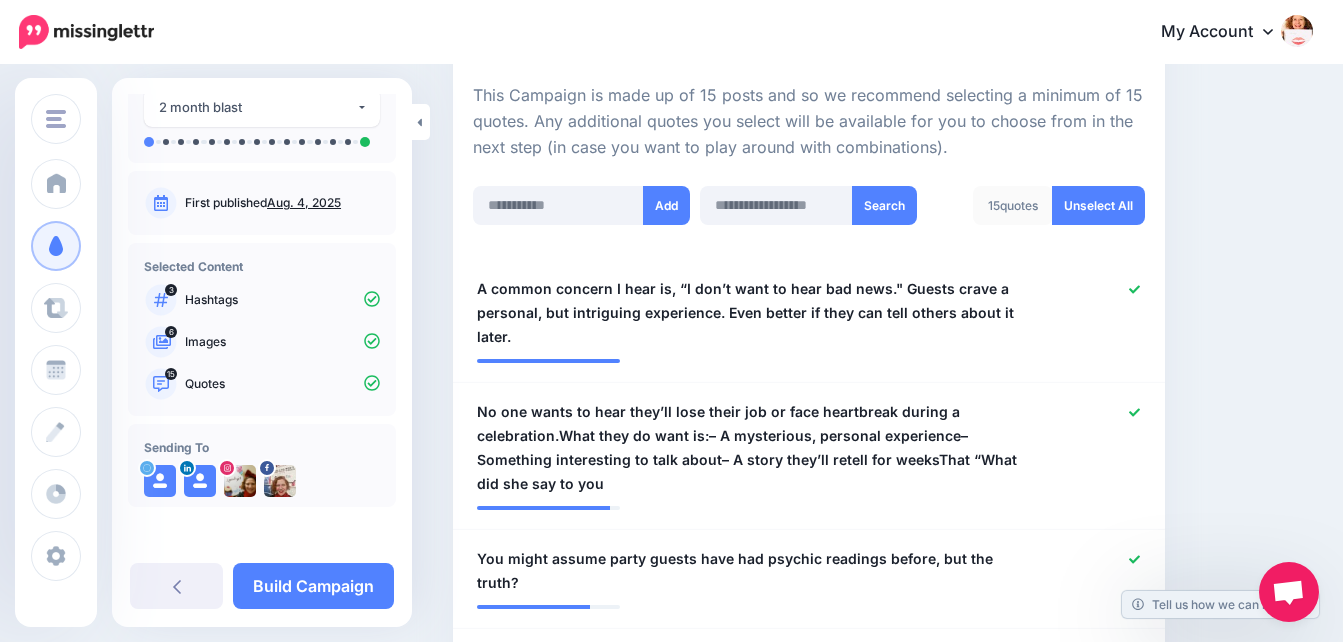 click on "Content and media
Choose the content and media that you'd like to use in this campaign.
Select Hashtags
First let's make sure we're happy with the hashtags. Add, delete and reorder as needed. If unsure we recommend 1-3 hashtags.  Note:  If you have hashtags turned off for any of your social profiles, they will not be included.
Add Hashtag" at bounding box center [883, 1093] 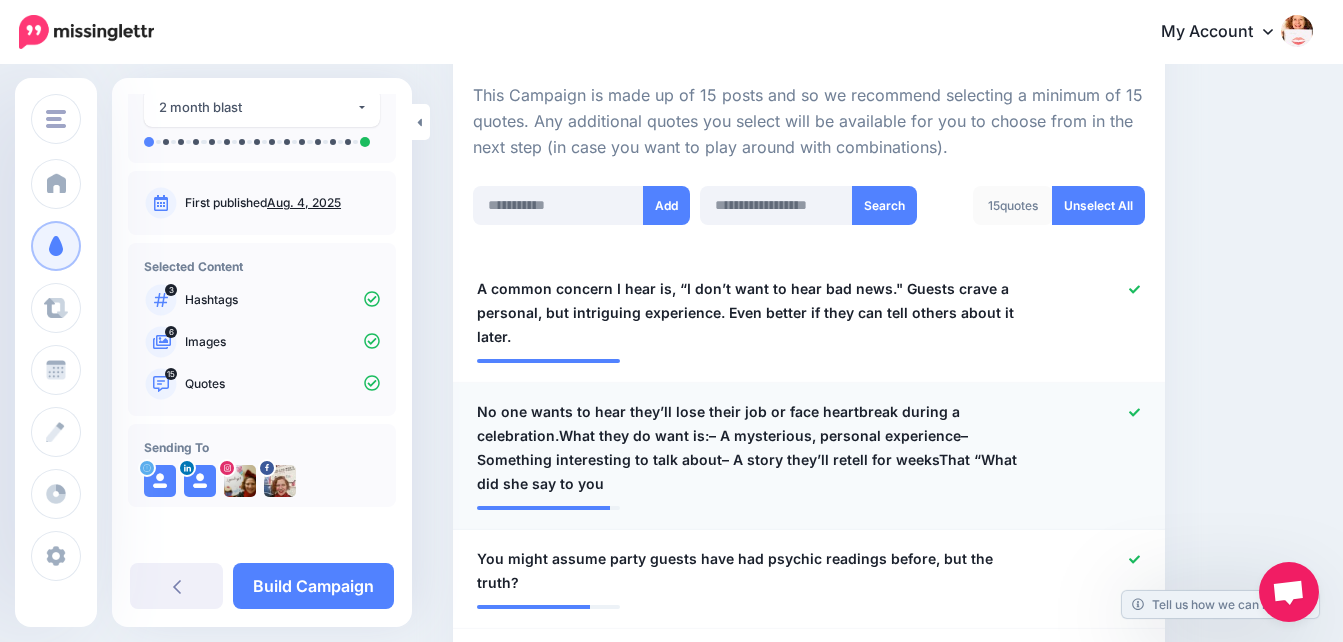 click on "No one wants to hear they’ll lose their job or face heartbreak during a celebration.What they do want is:– A mysterious, personal experience– Something interesting to talk about– A story they’ll retell for weeksThat “What did she say to you" at bounding box center (751, 448) 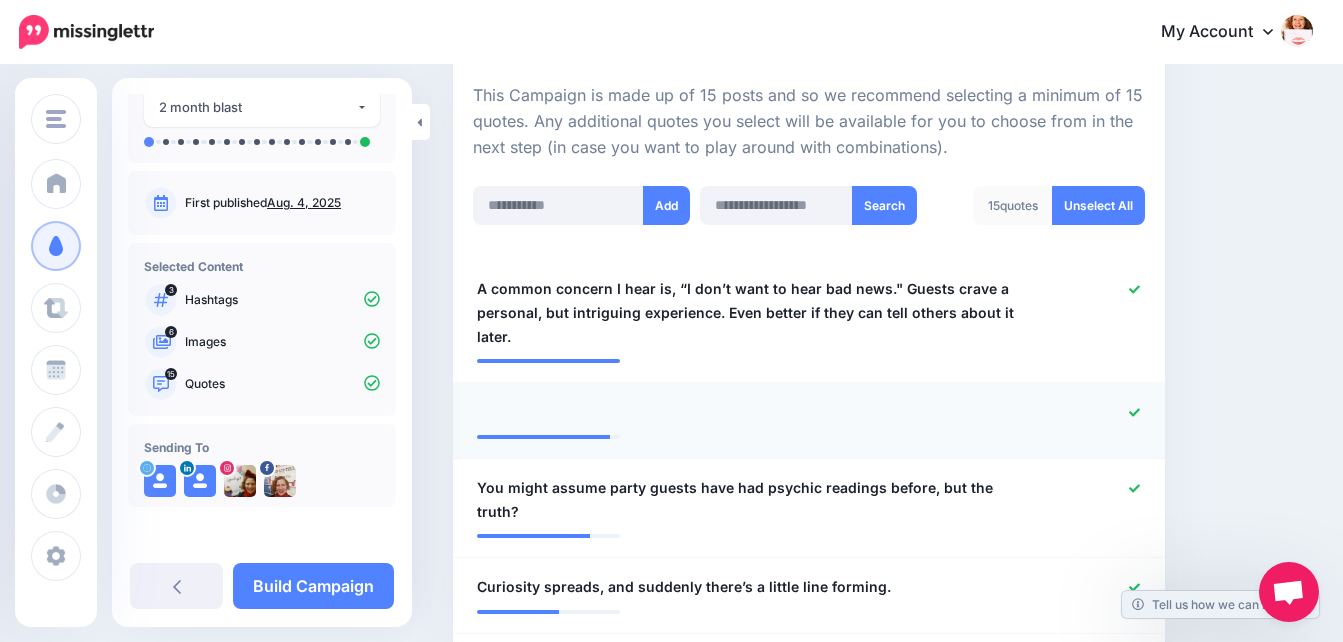 scroll, scrollTop: 5, scrollLeft: 0, axis: vertical 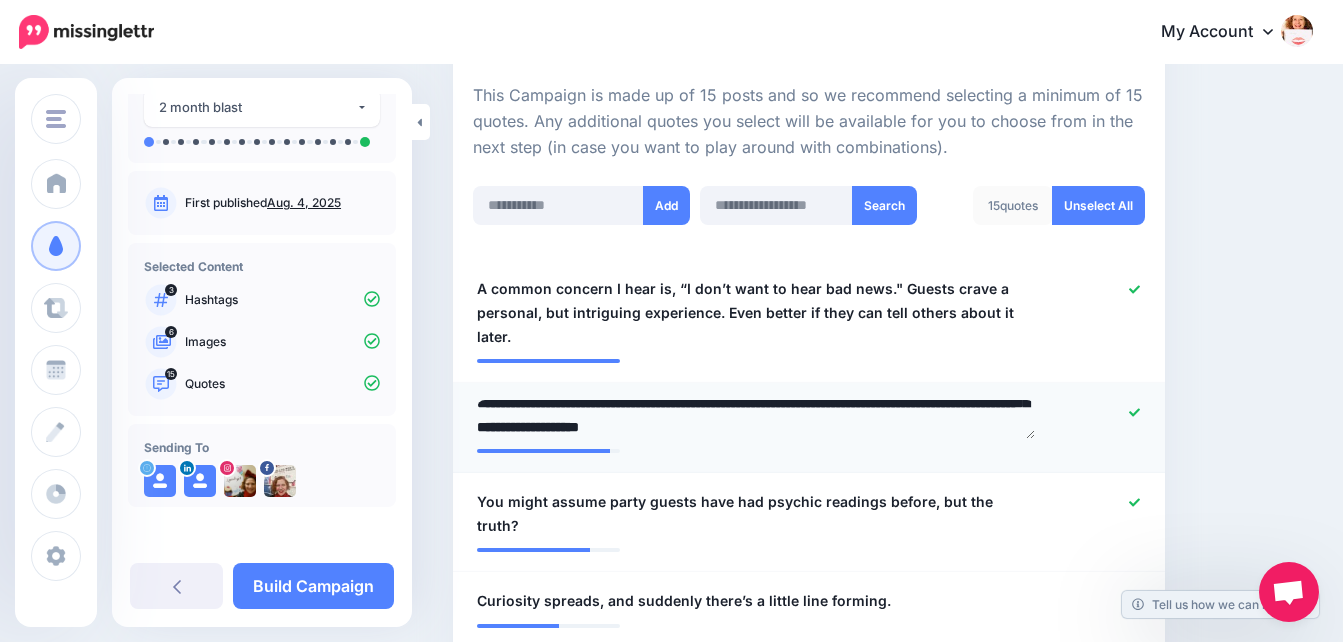 drag, startPoint x: 561, startPoint y: 424, endPoint x: 629, endPoint y: 428, distance: 68.117546 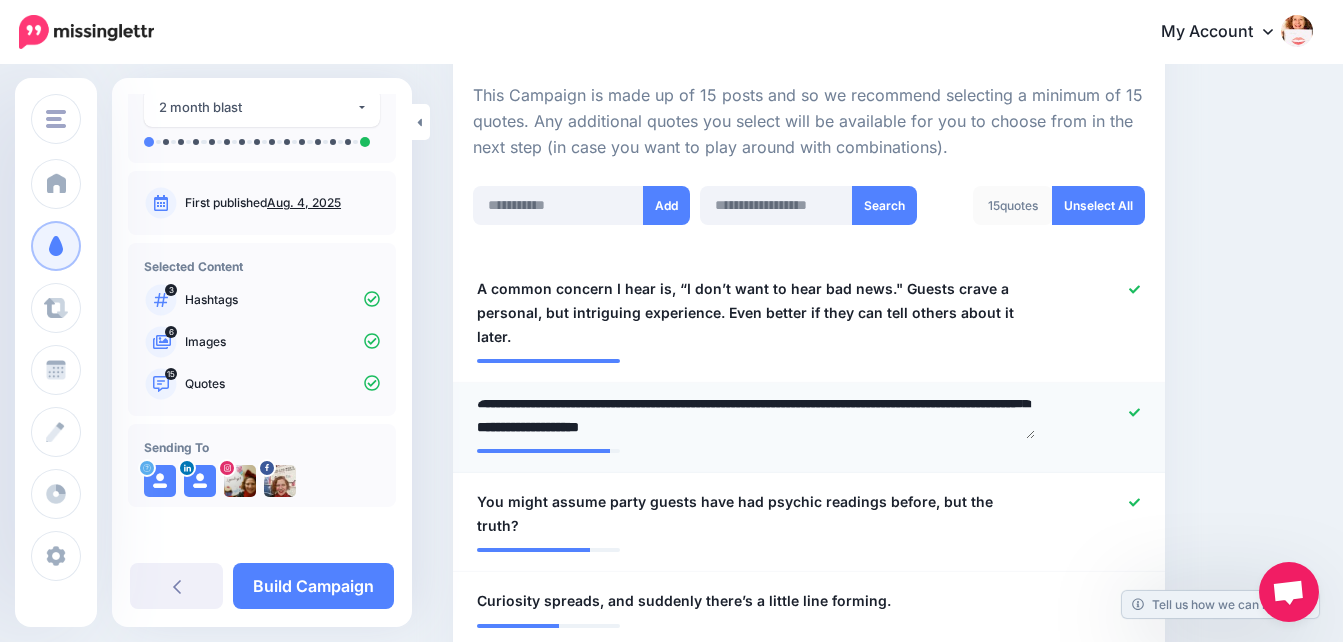 click on "**********" at bounding box center [756, 419] 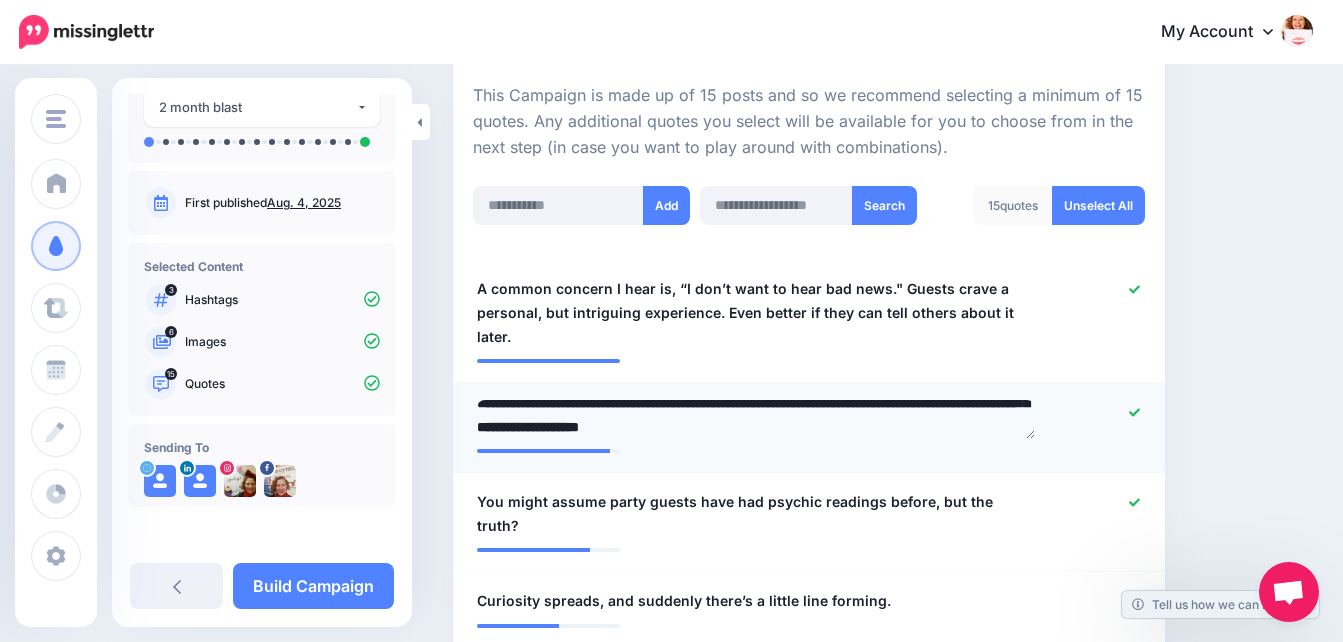 scroll, scrollTop: 17, scrollLeft: 0, axis: vertical 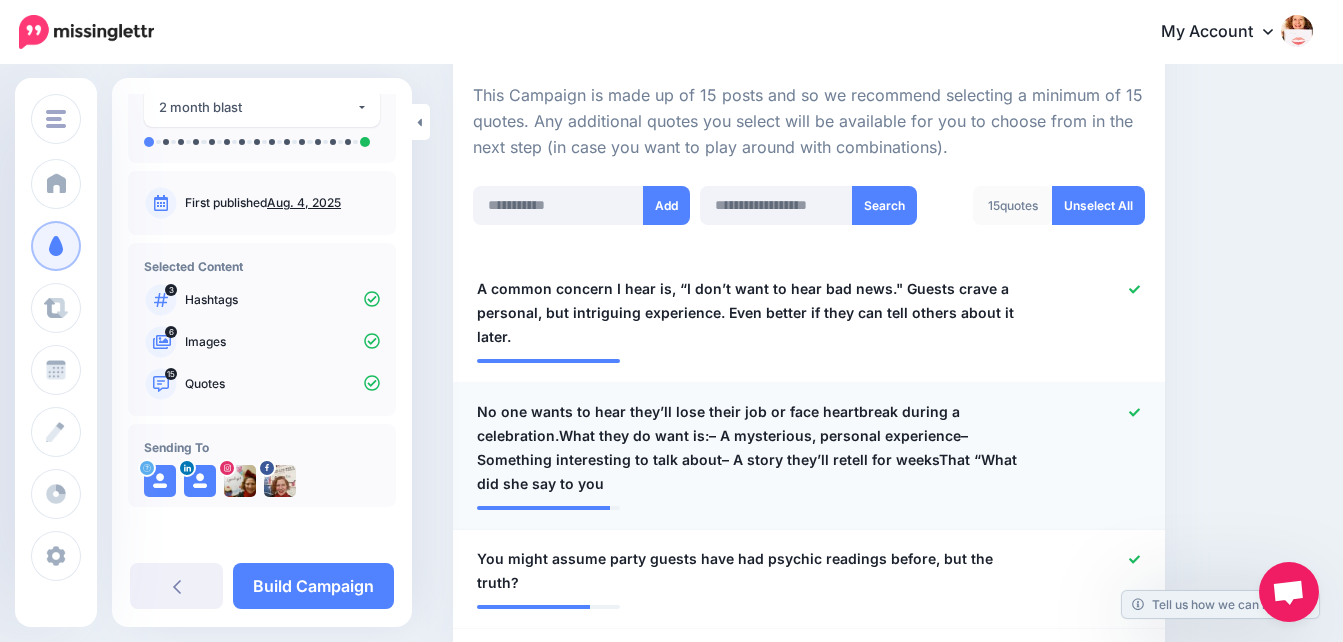 click on "**********" at bounding box center [809, 456] 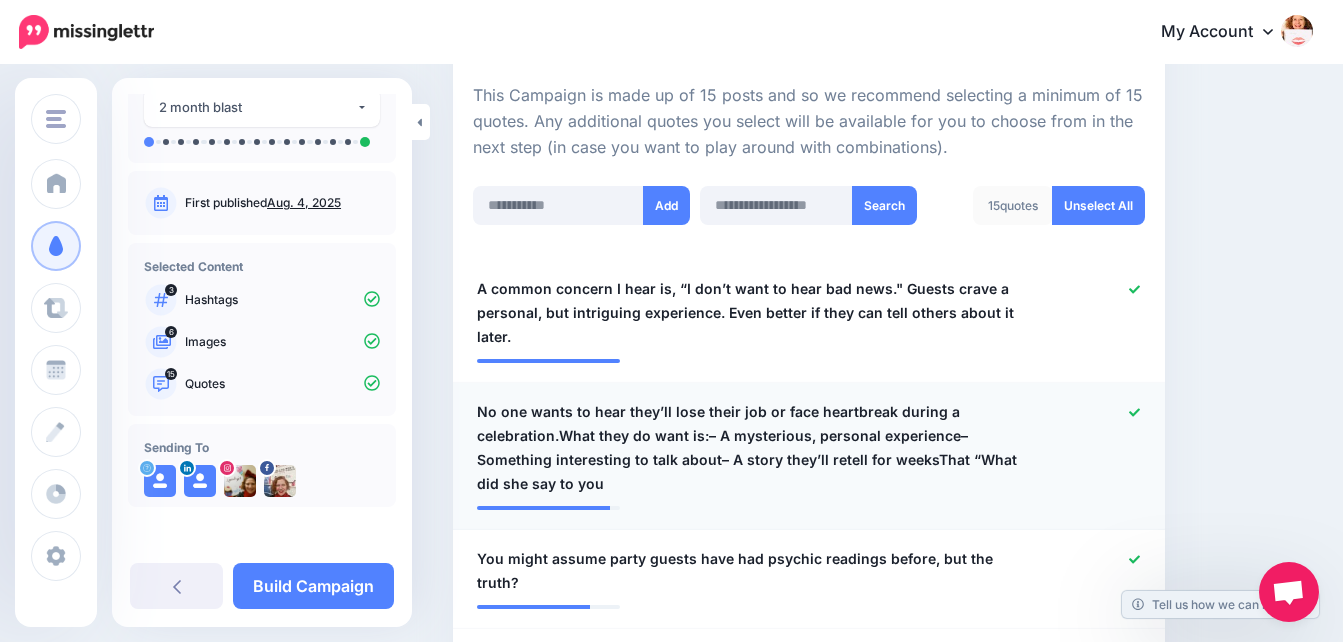 click on "No one wants to hear they’ll lose their job or face heartbreak during a celebration.What they do want is:– A mysterious, personal experience– Something interesting to talk about– A story they’ll retell for weeksThat “What did she say to you" at bounding box center (751, 448) 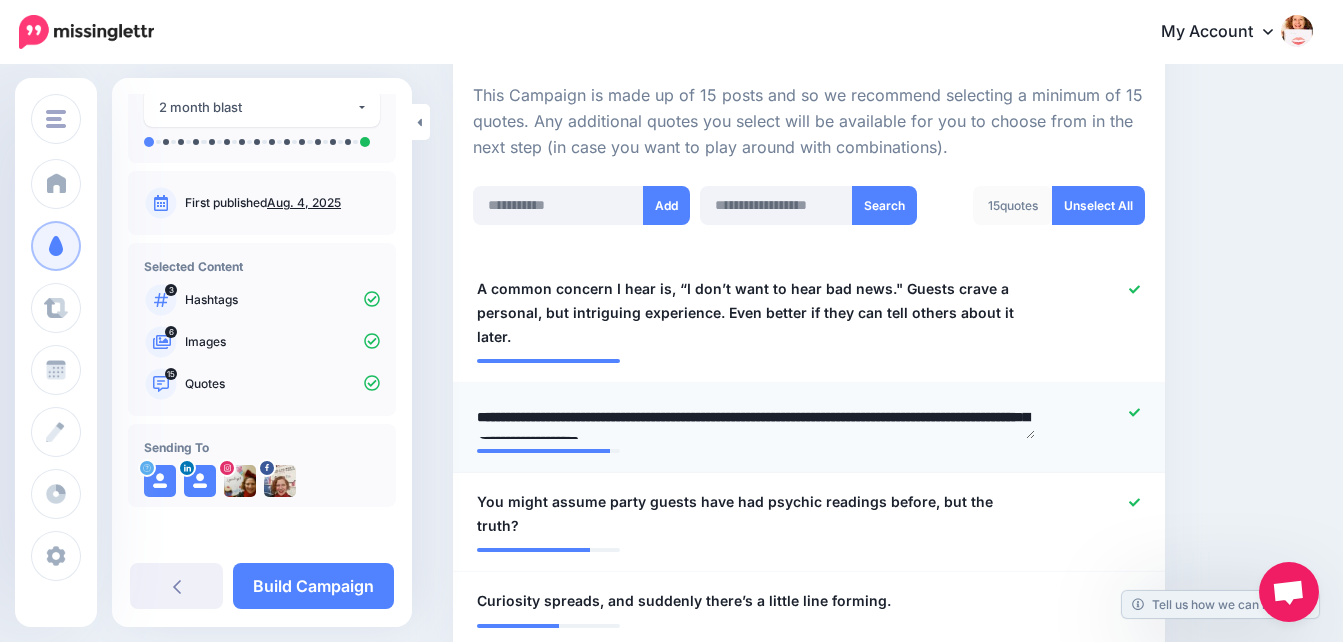 scroll, scrollTop: 0, scrollLeft: 0, axis: both 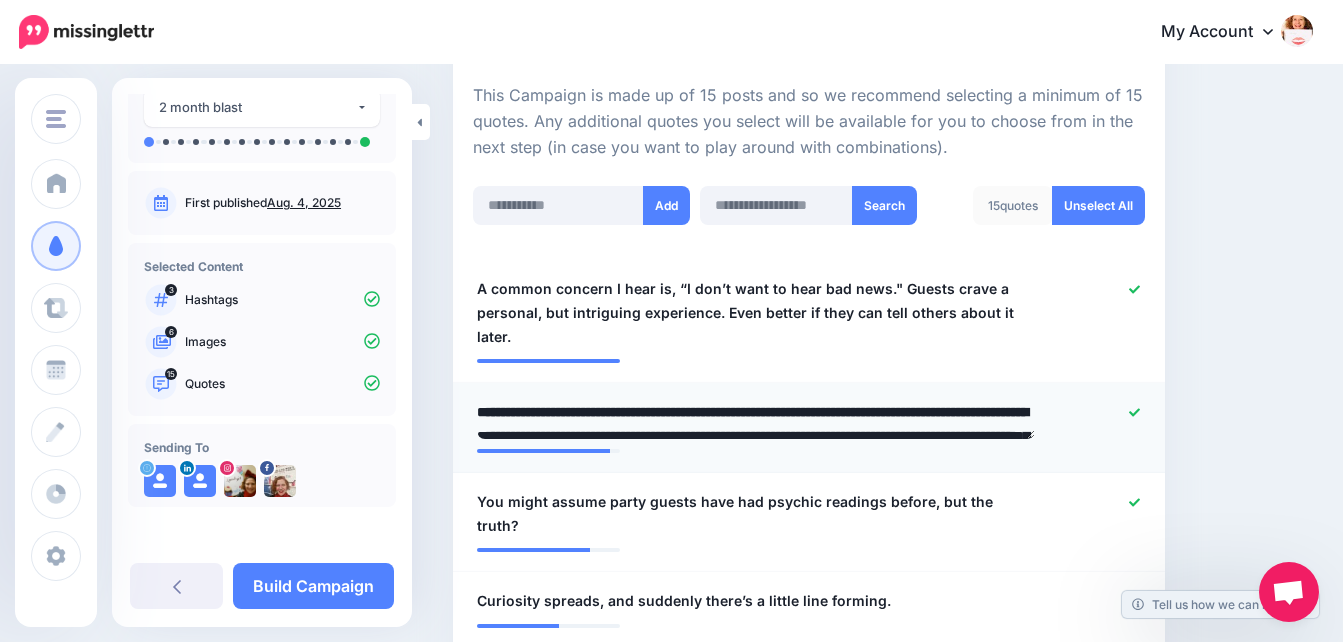 click on "**********" at bounding box center (756, 419) 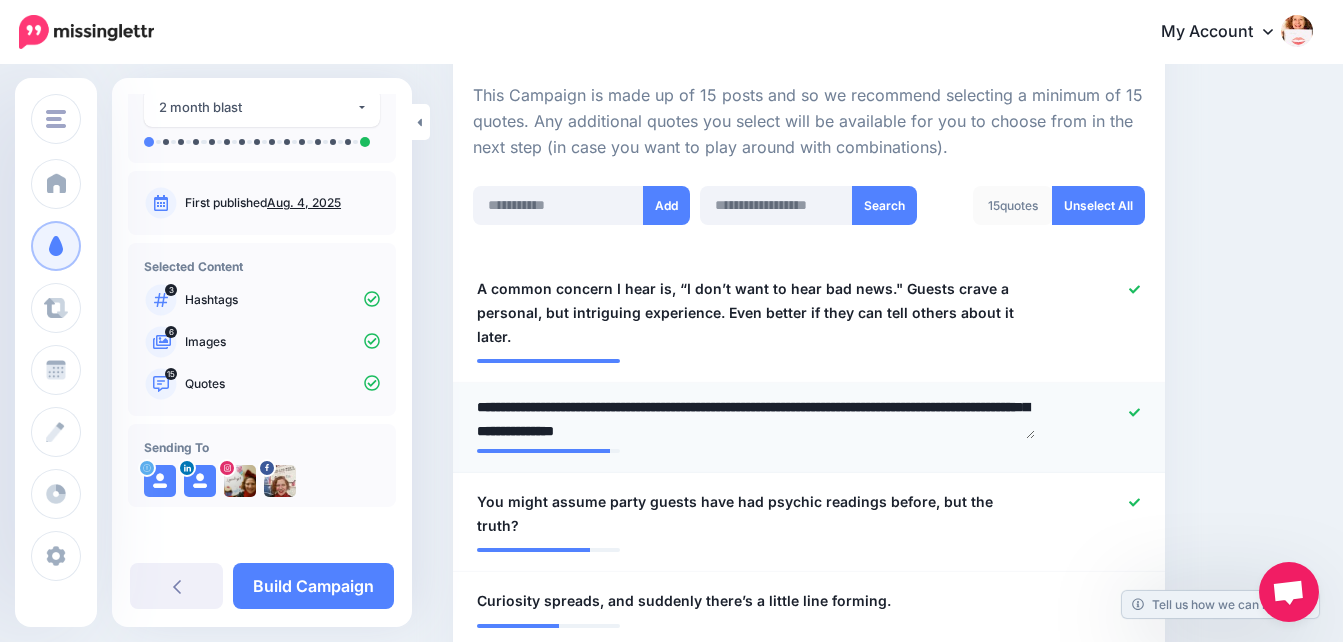 scroll, scrollTop: 26, scrollLeft: 0, axis: vertical 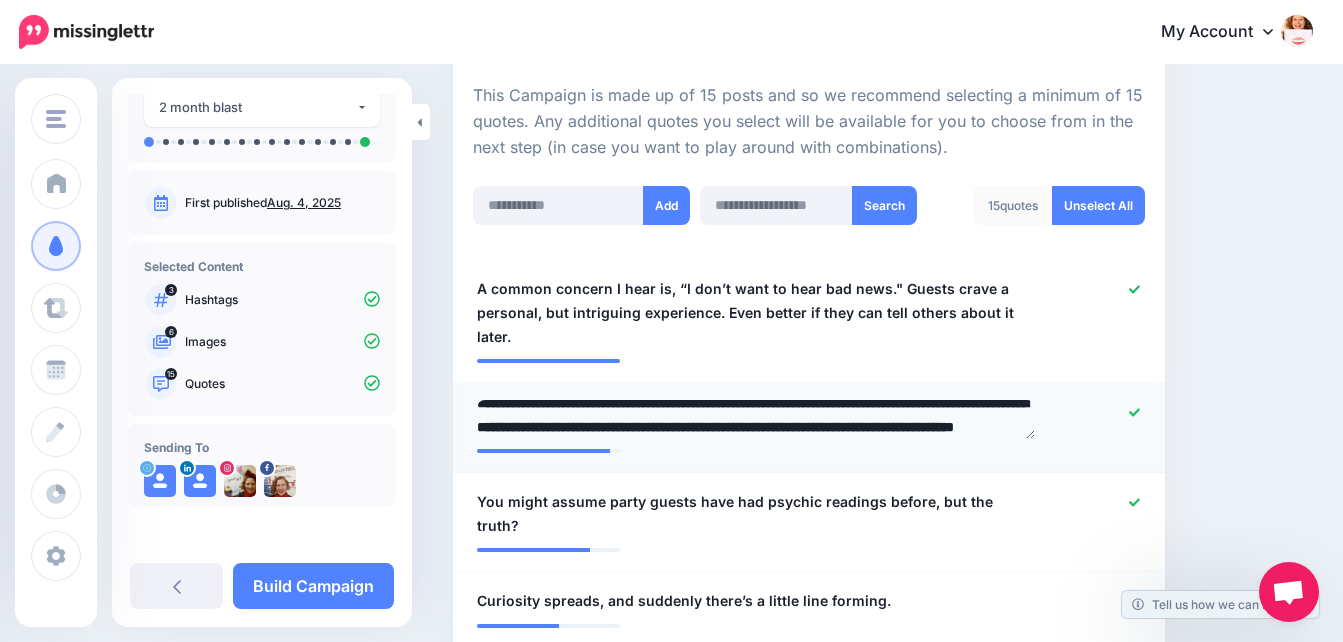click on "**********" at bounding box center [756, 419] 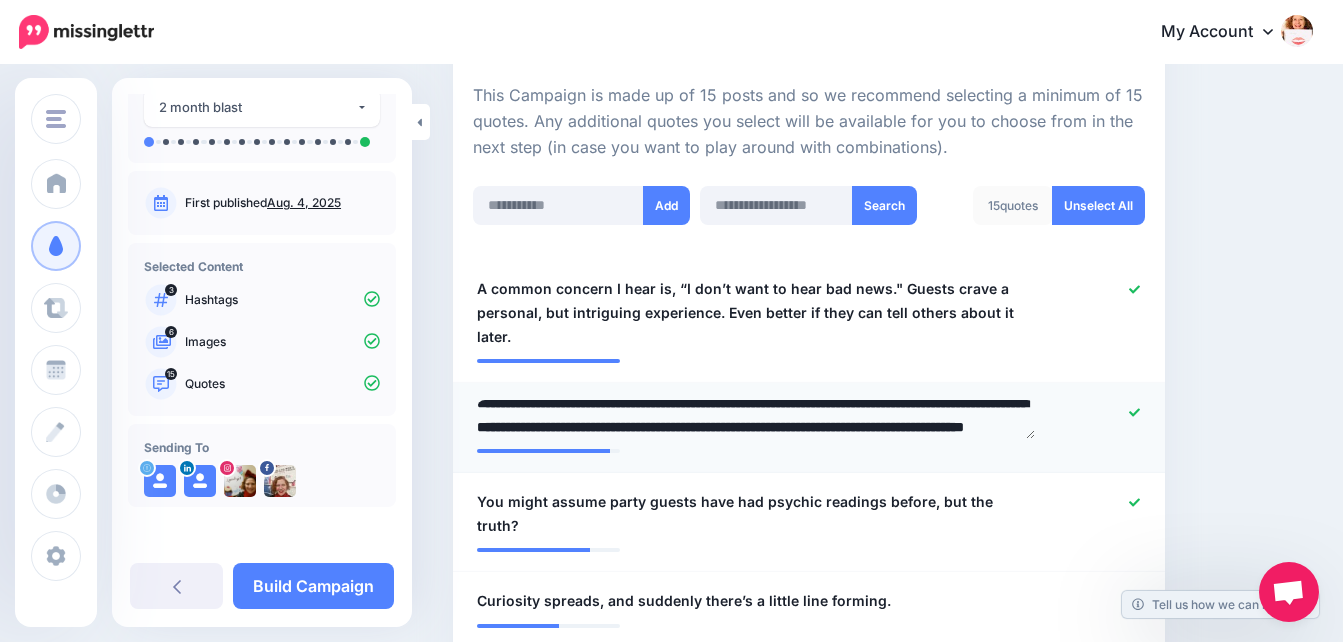 scroll, scrollTop: 29, scrollLeft: 0, axis: vertical 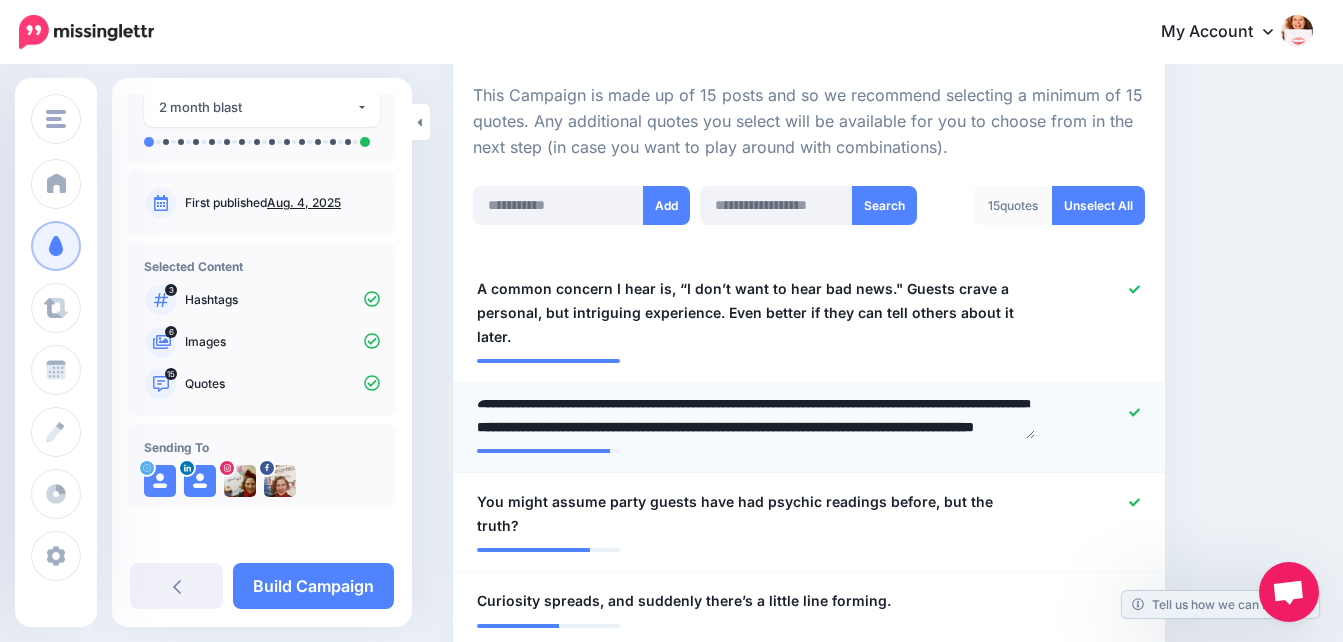 click on "**********" at bounding box center [756, 419] 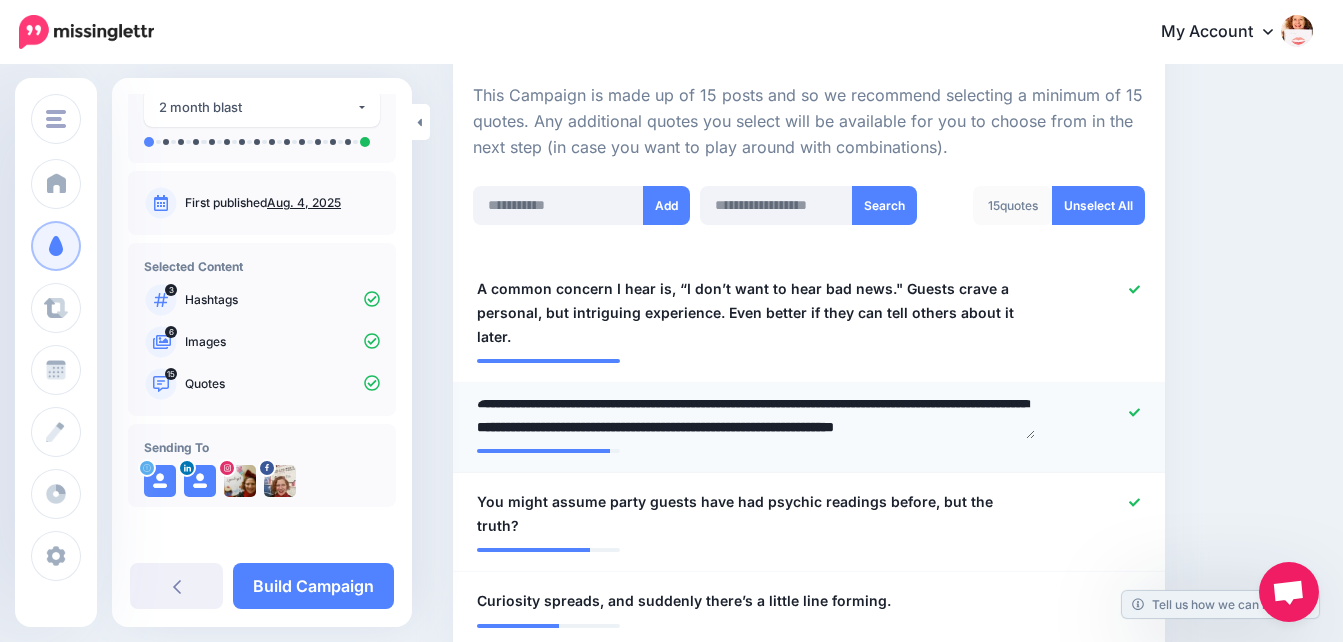 type on "**********" 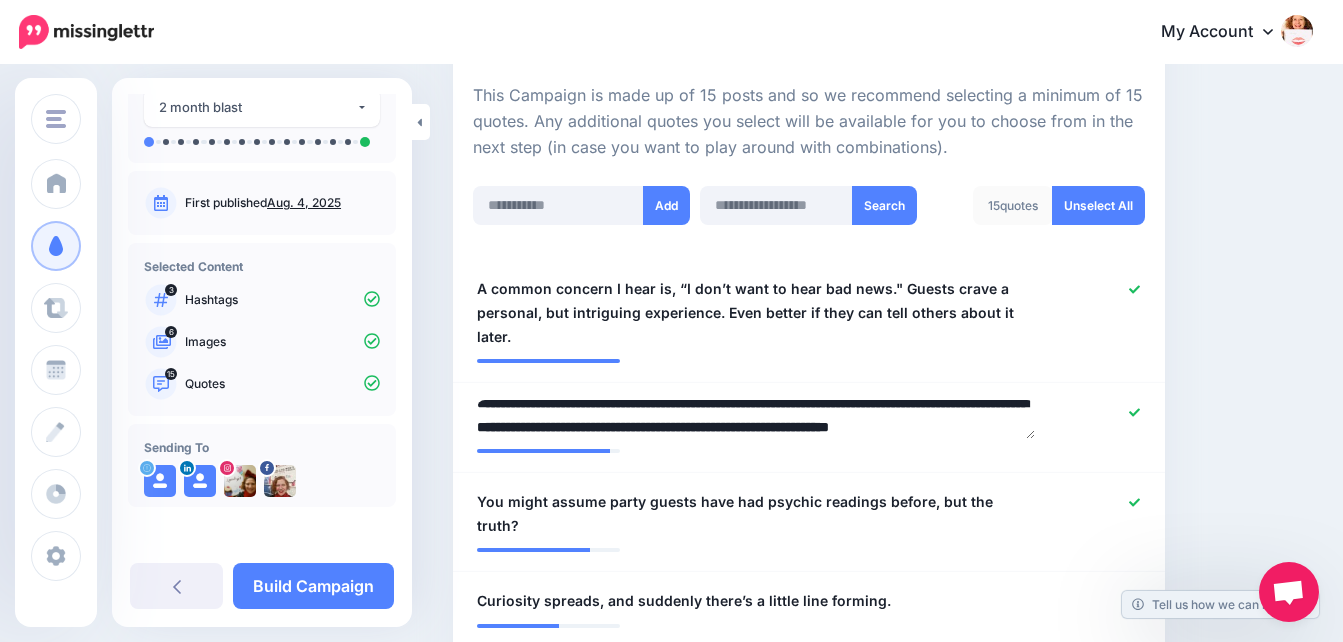 click on "Content and media
Choose the content and media that you'd like to use in this campaign.
Select Hashtags
First let's make sure we're happy with the hashtags. Add, delete and reorder as needed. If unsure we recommend 1-3 hashtags.  Note:  If you have hashtags turned off for any of your social profiles, they will not be included.
Add Hashtag" at bounding box center [883, 1064] 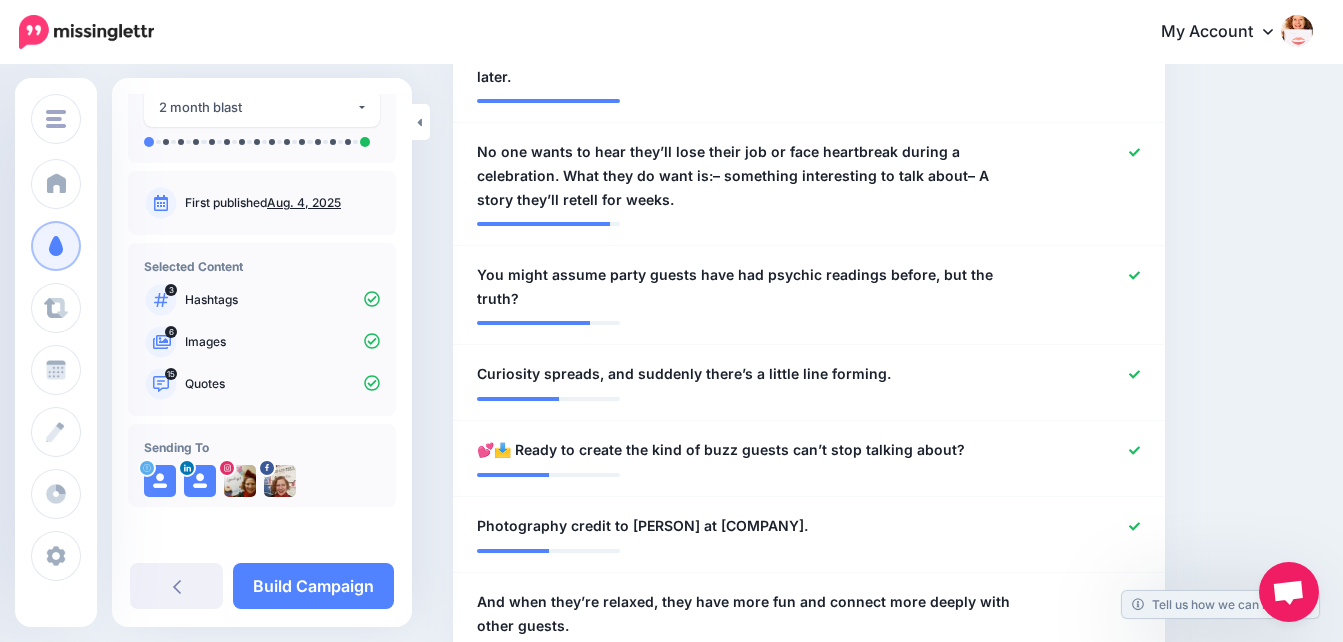 scroll, scrollTop: 709, scrollLeft: 0, axis: vertical 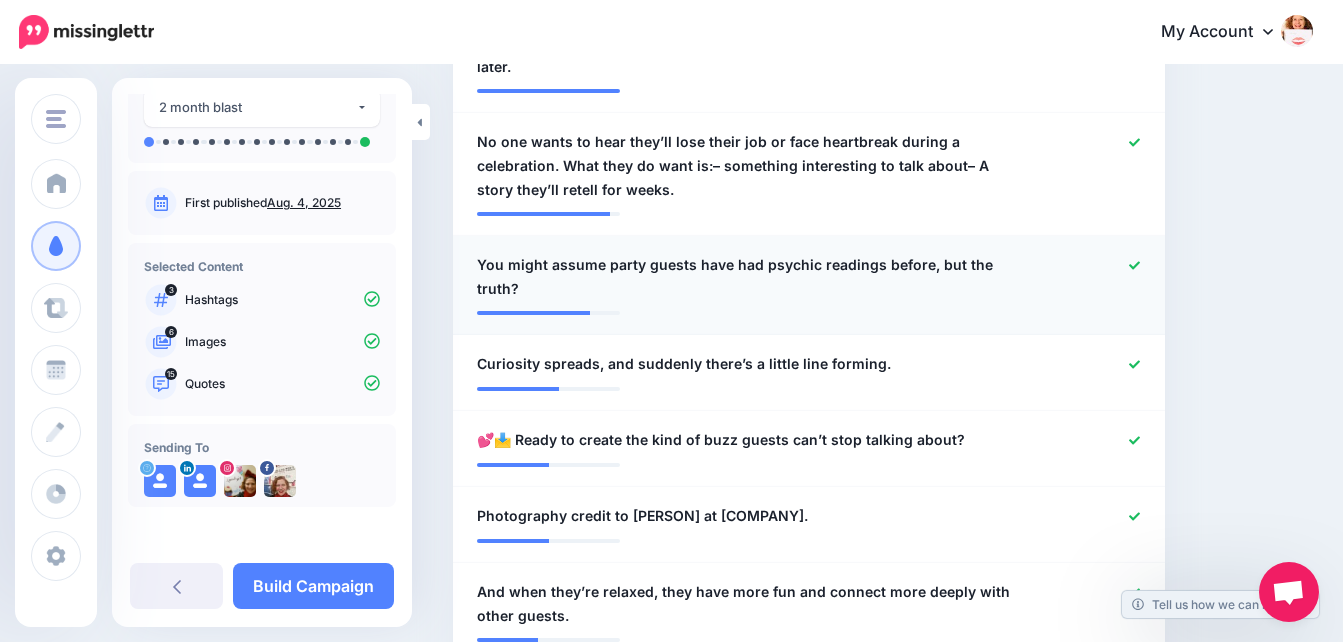 click on "**********" at bounding box center (751, 277) 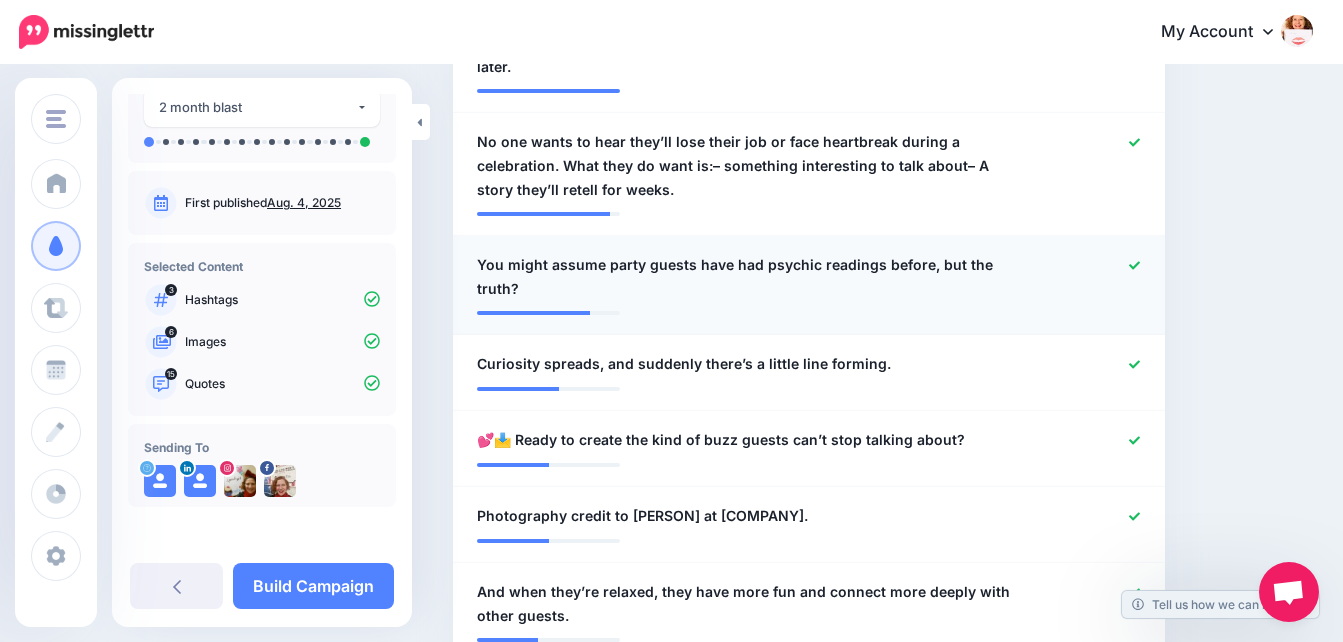 click on "**********" at bounding box center (751, 277) 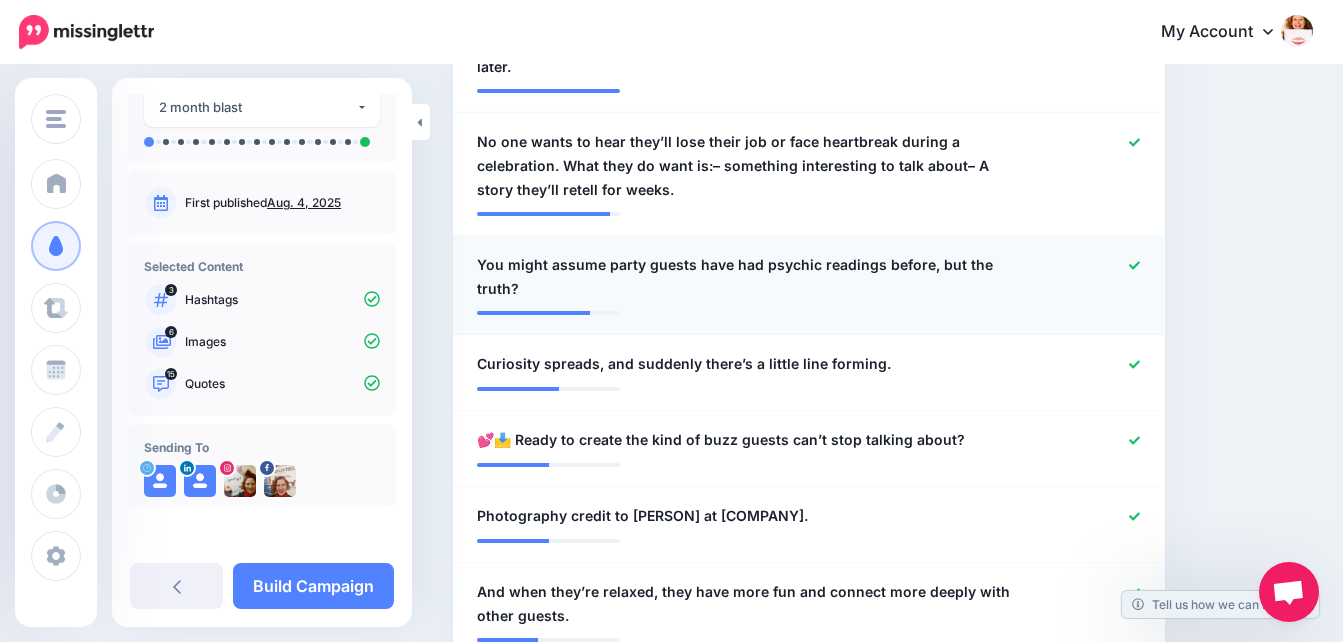click on "You might assume party guests have had psychic readings before, but the truth?" at bounding box center [751, 277] 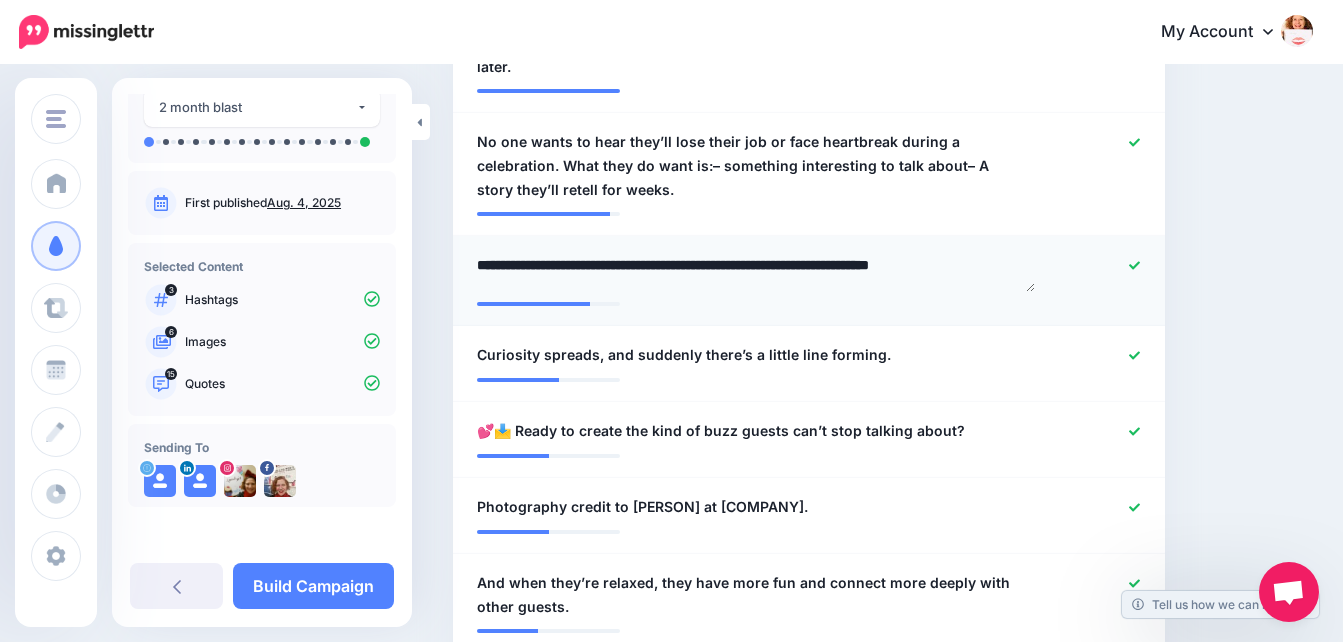click on "**********" at bounding box center [756, 272] 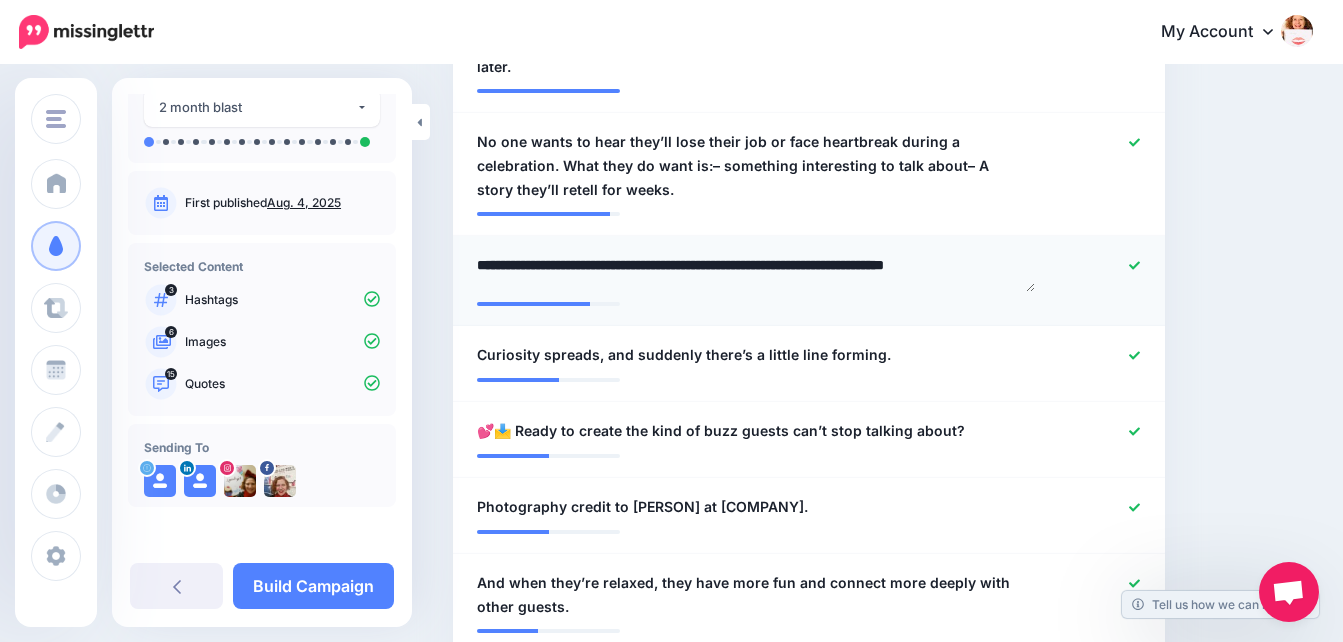 scroll, scrollTop: 5, scrollLeft: 0, axis: vertical 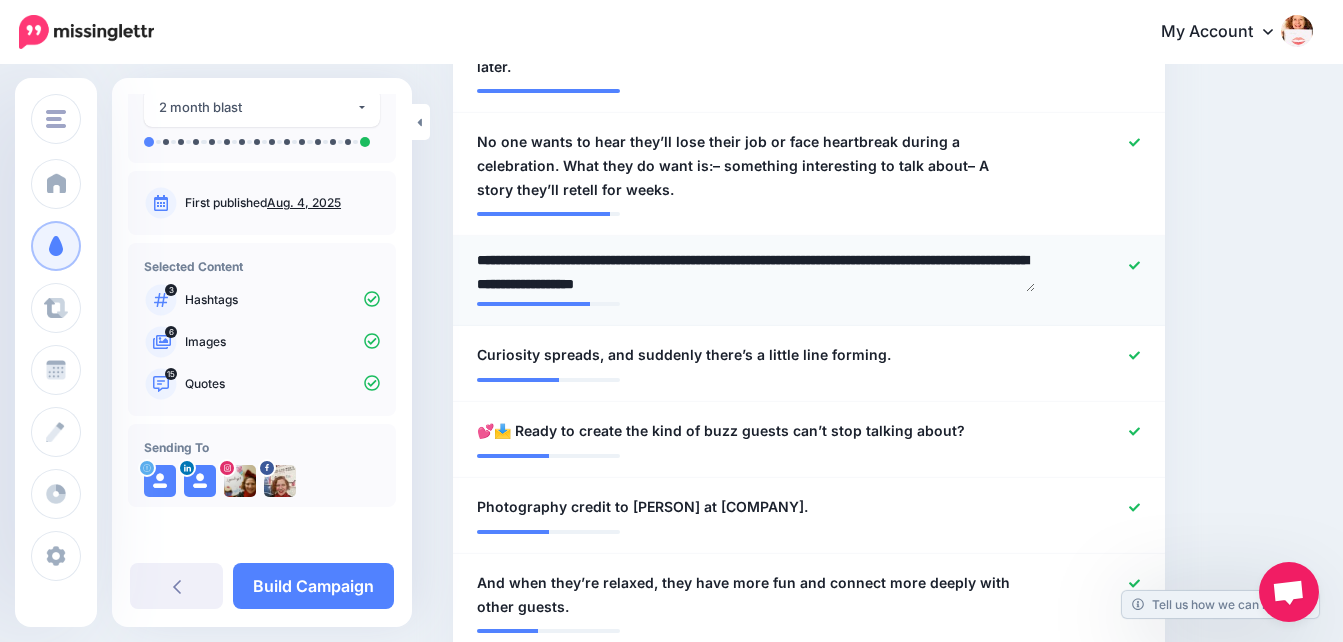 click on "**********" at bounding box center [756, 272] 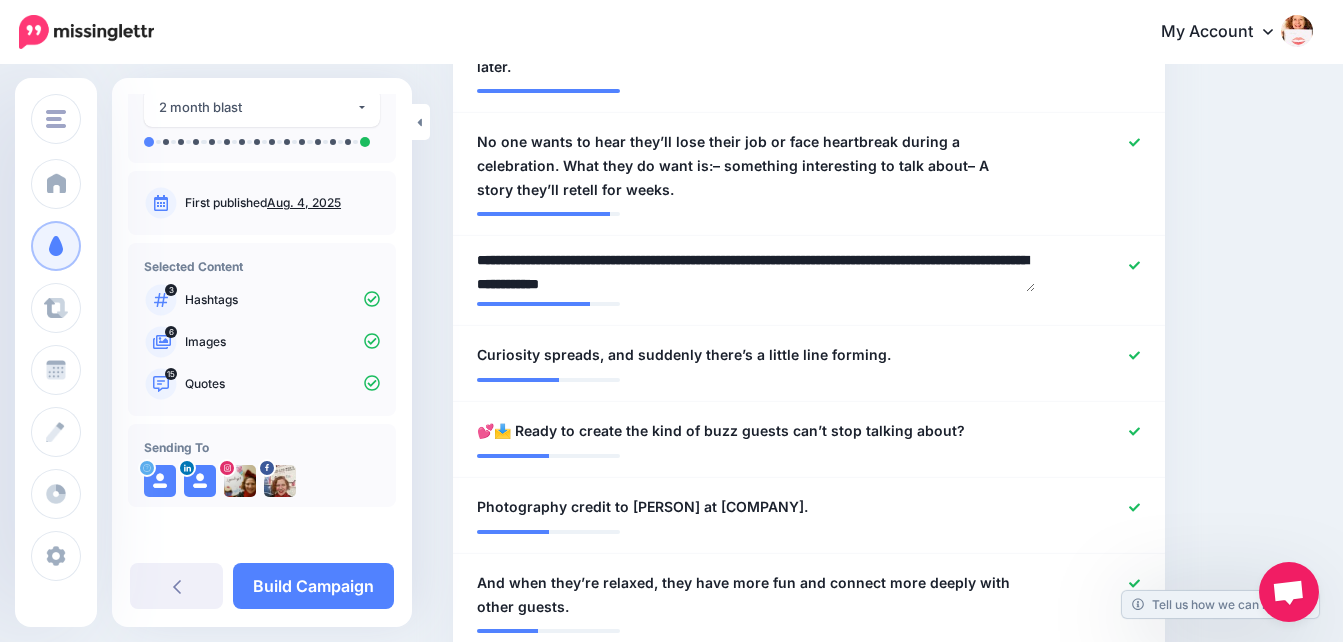 type on "**********" 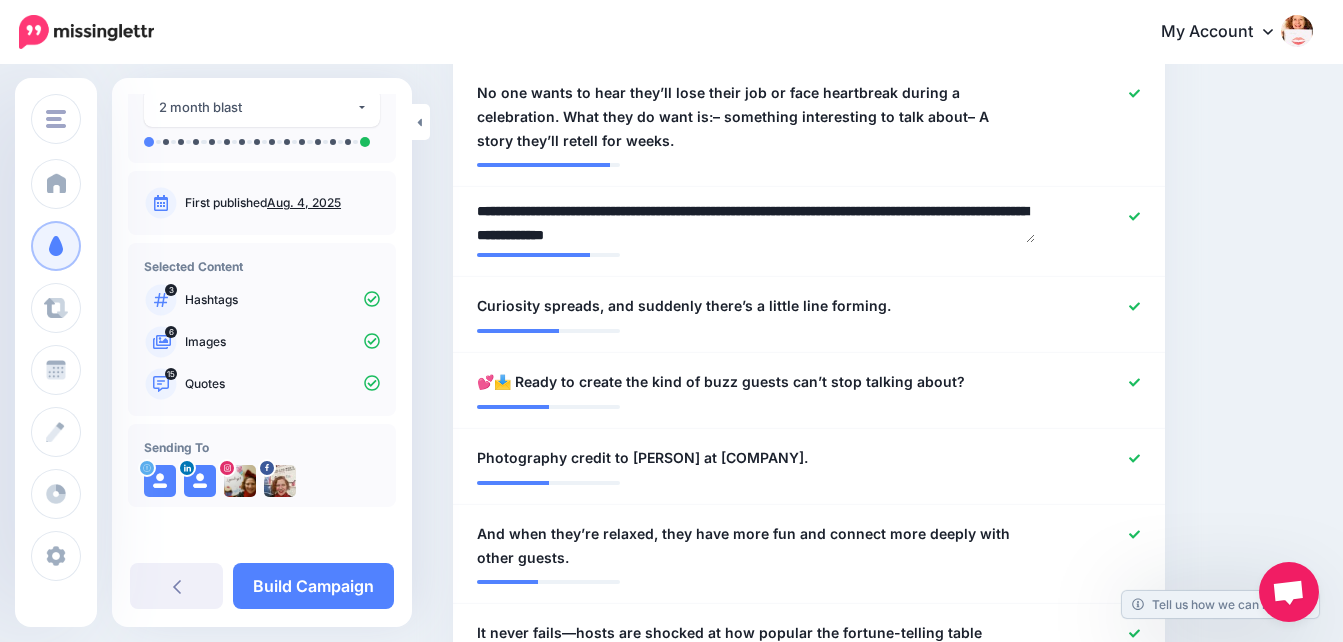 scroll, scrollTop: 867, scrollLeft: 0, axis: vertical 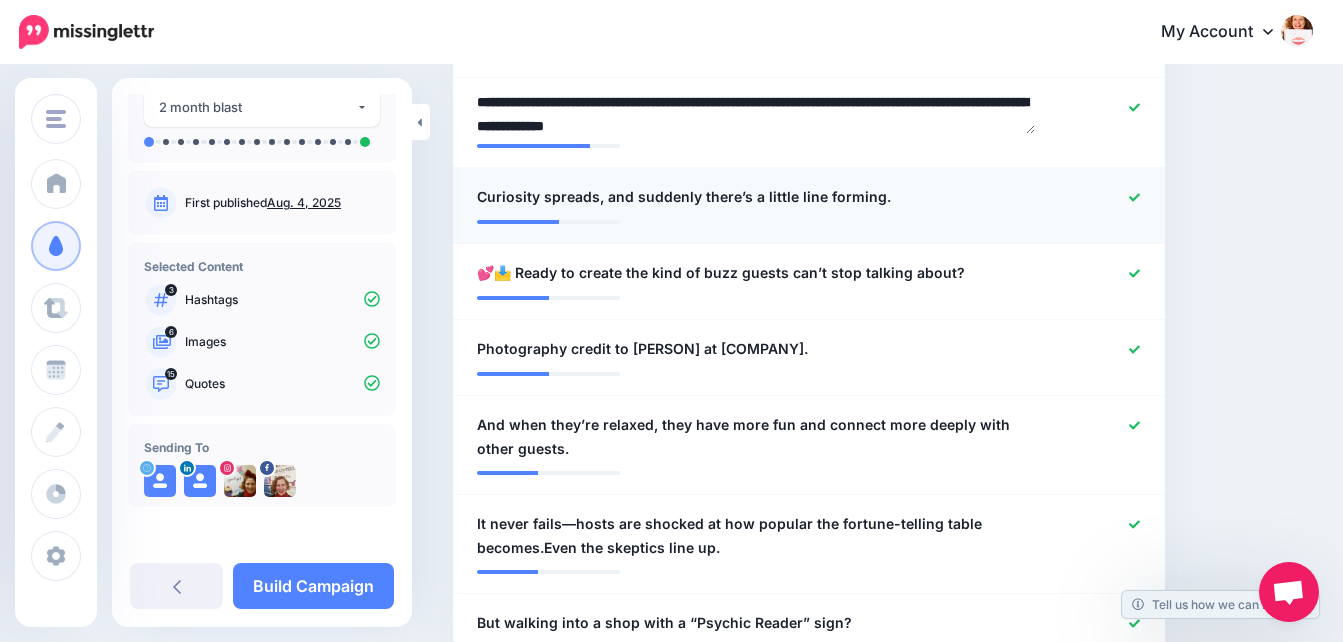 click on "**********" at bounding box center (809, 206) 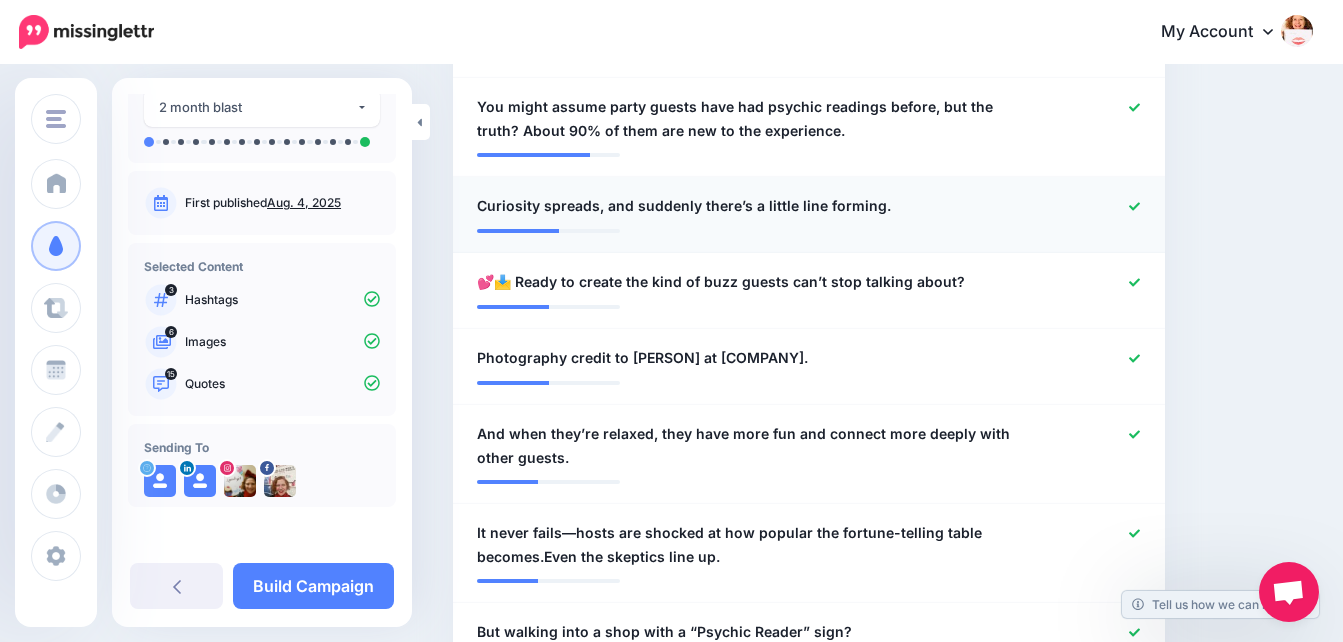 click on "Curiosity spreads, and suddenly there’s a little line forming." at bounding box center (684, 206) 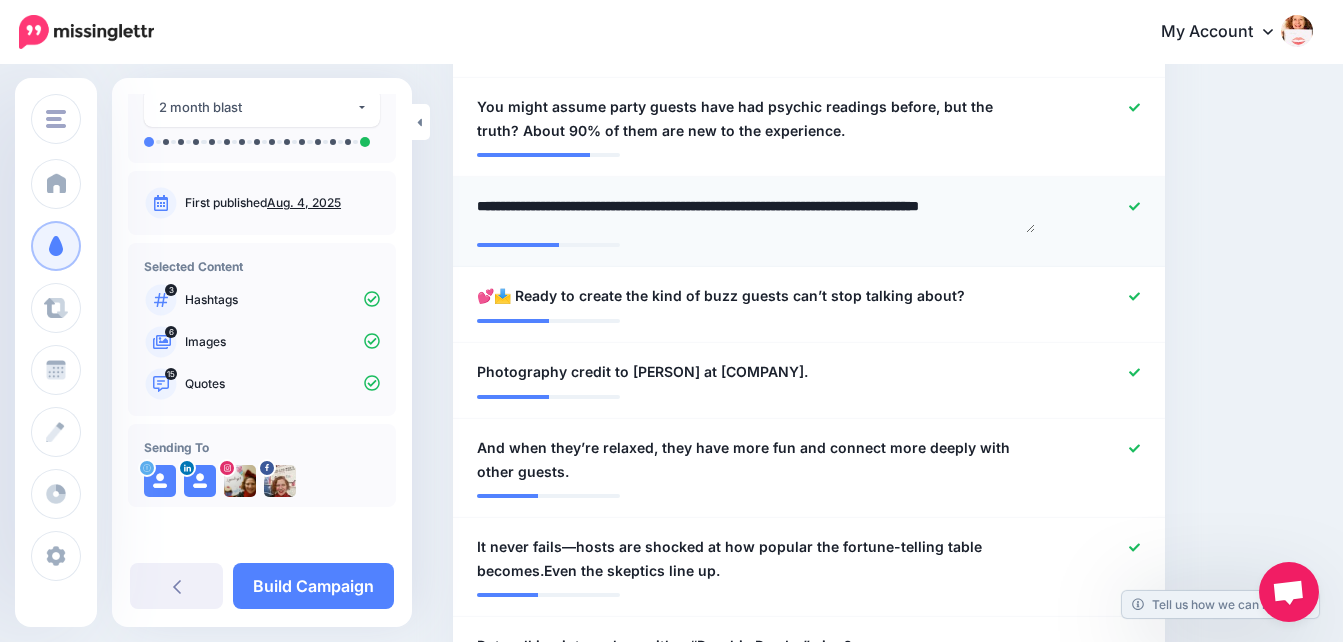 click on "**********" at bounding box center (756, 213) 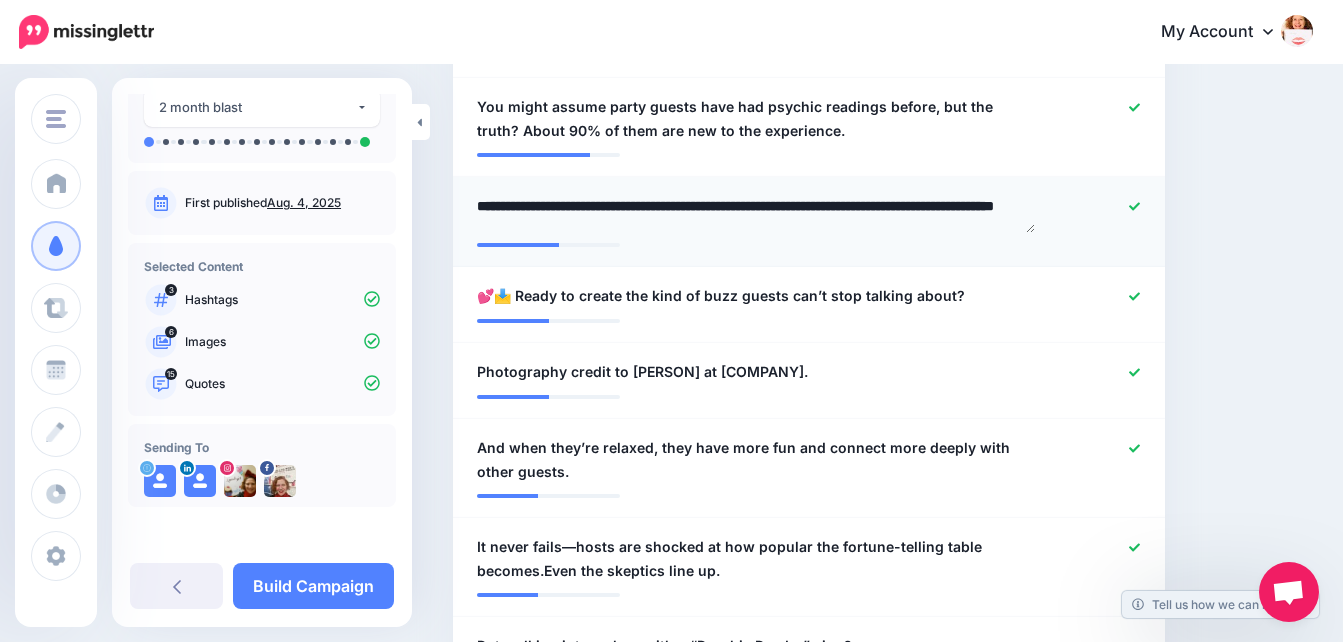 click on "**********" at bounding box center (756, 213) 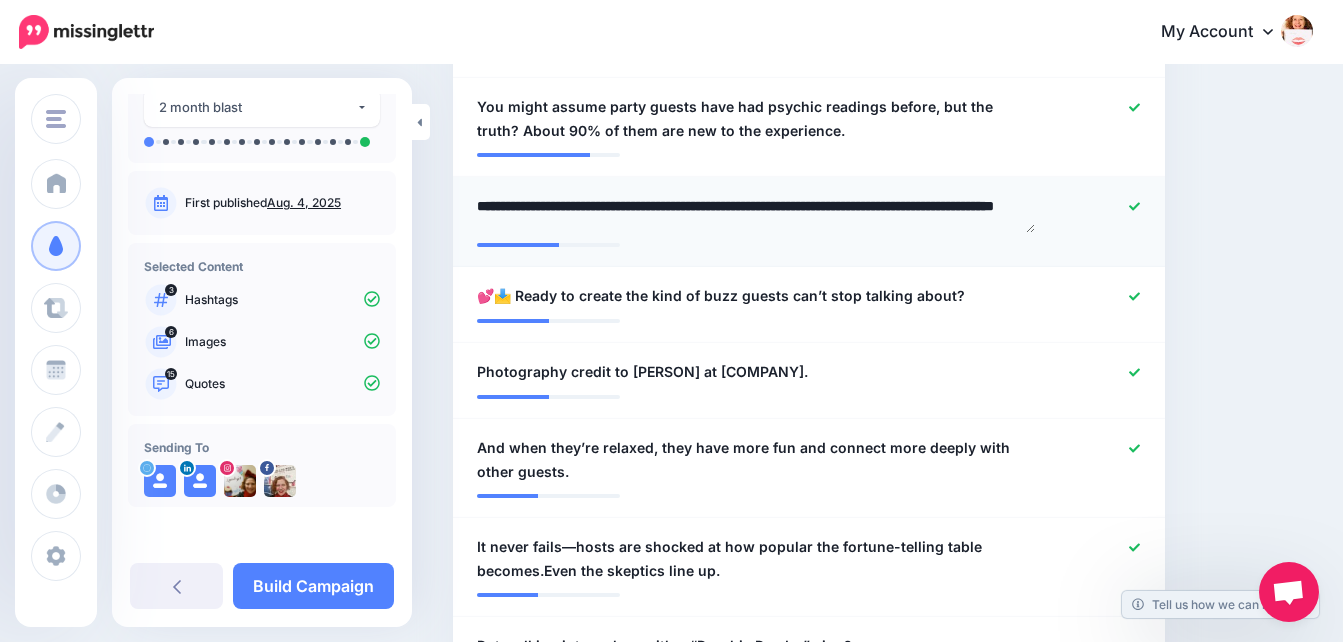click on "**********" at bounding box center (756, 213) 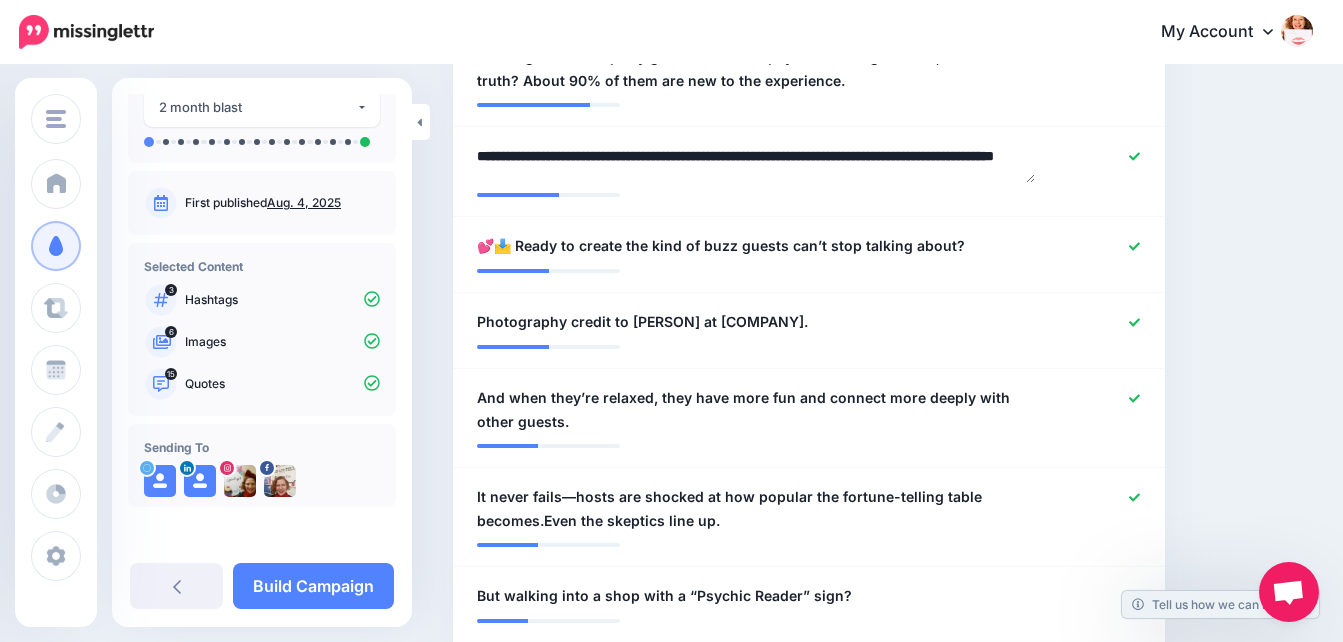 scroll, scrollTop: 971, scrollLeft: 0, axis: vertical 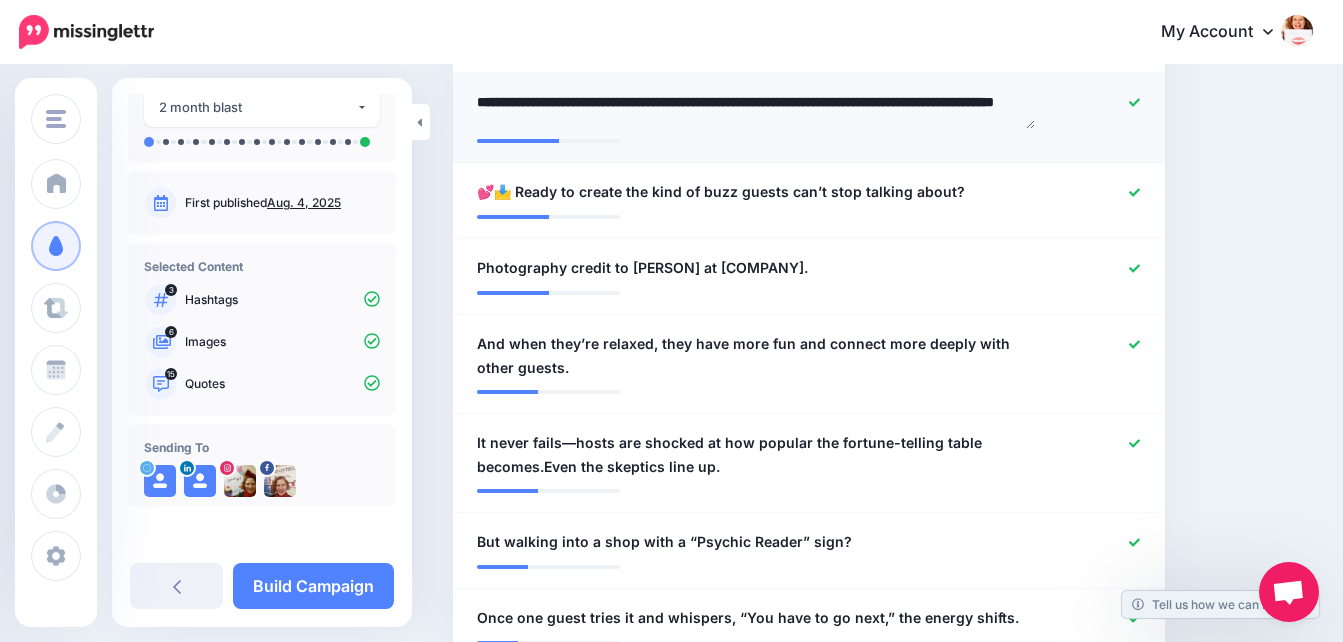 click on "**********" at bounding box center (756, 109) 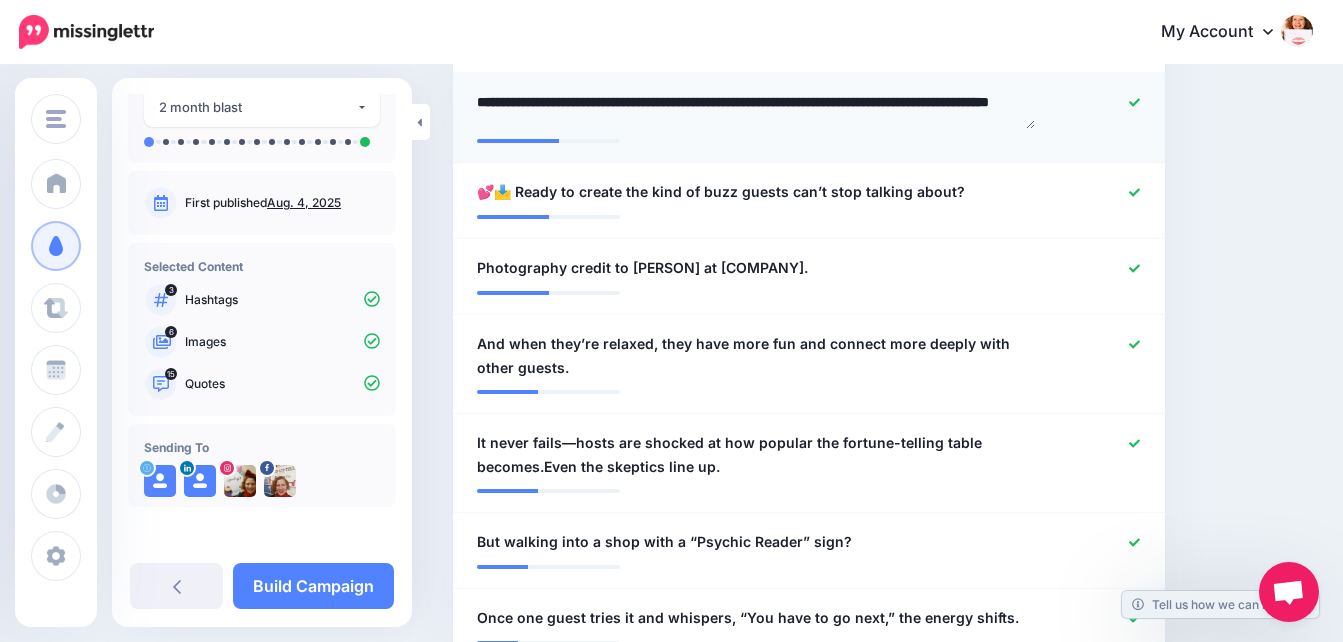 scroll, scrollTop: 5, scrollLeft: 0, axis: vertical 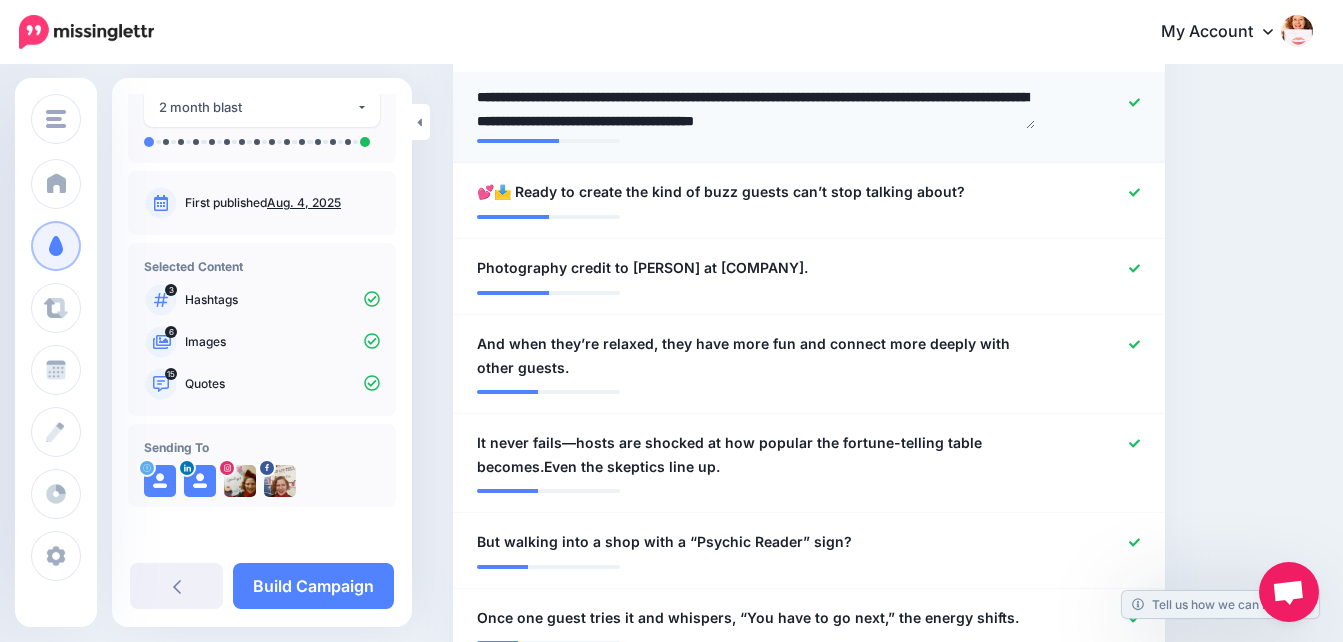 type on "**********" 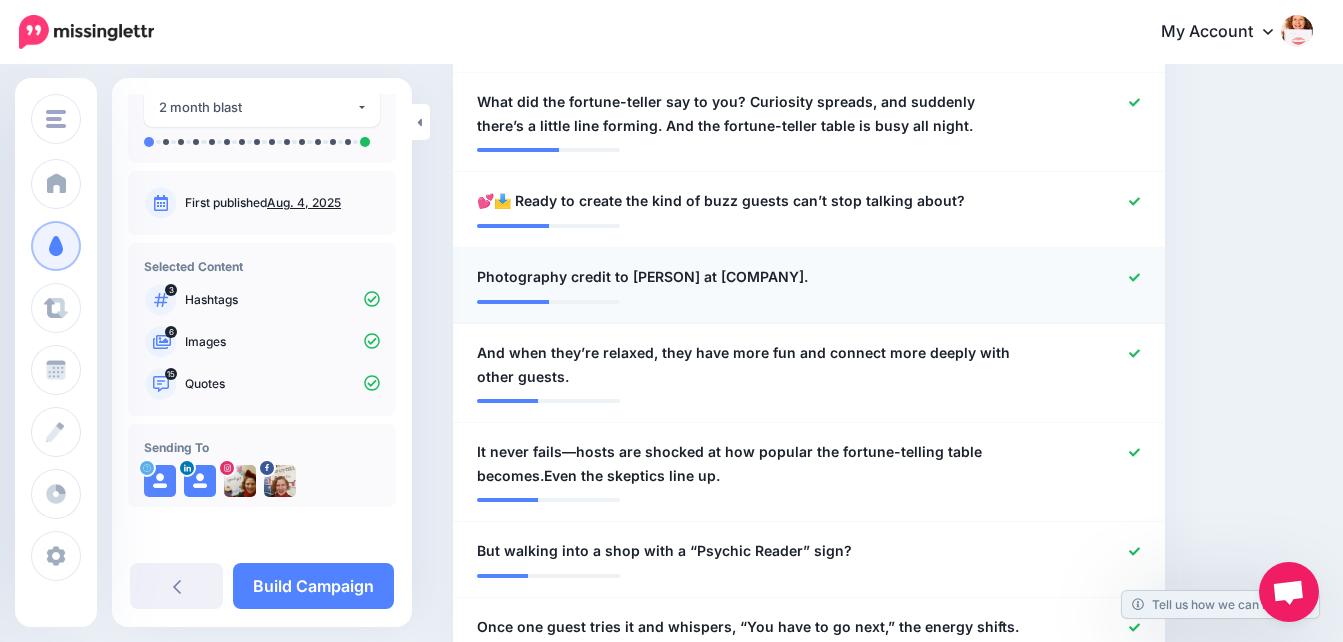click at bounding box center [1098, 277] 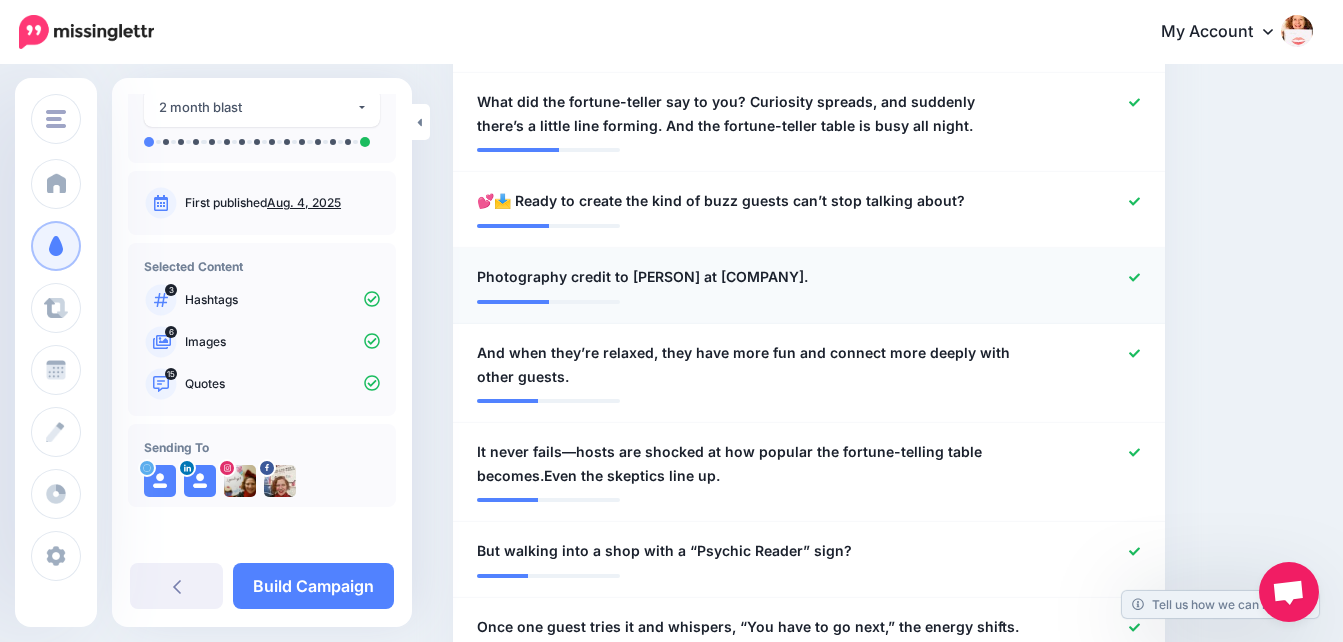 click 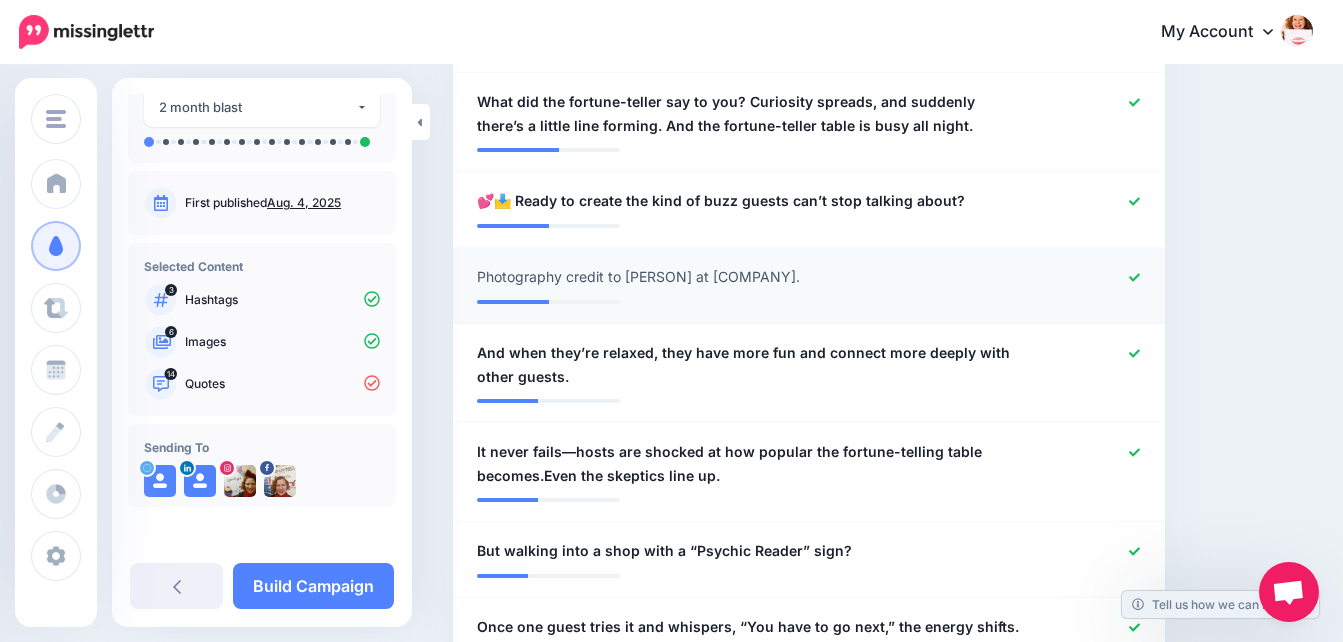 click 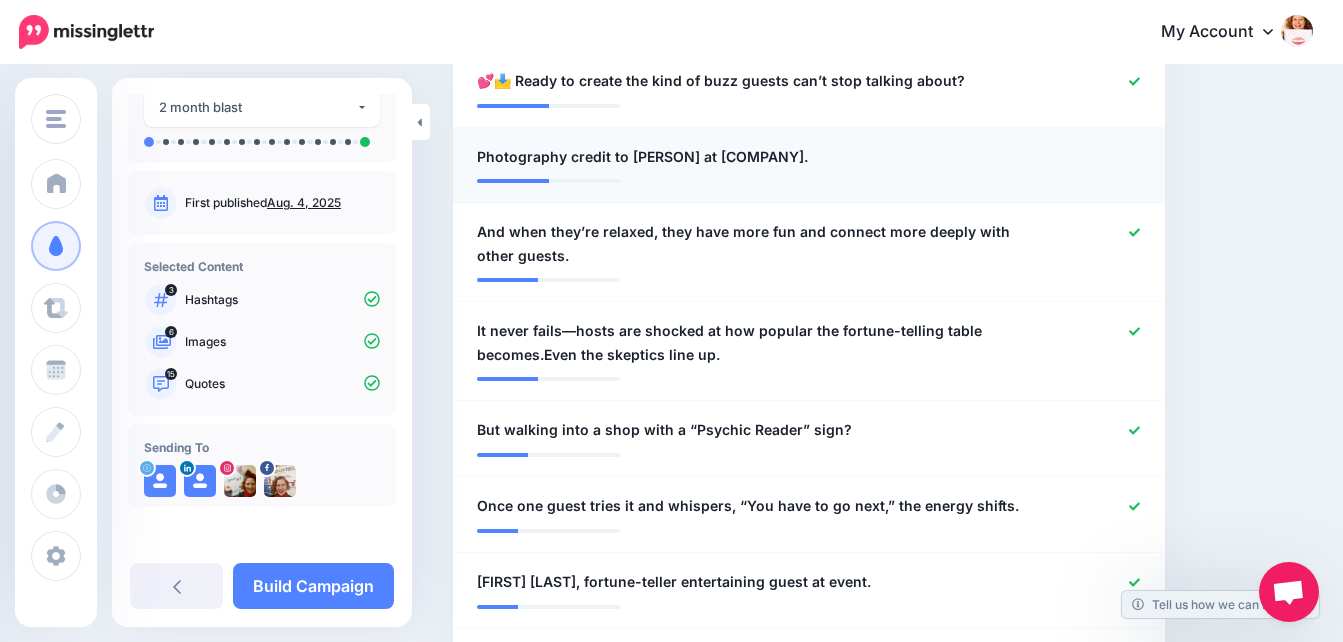 scroll, scrollTop: 1106, scrollLeft: 0, axis: vertical 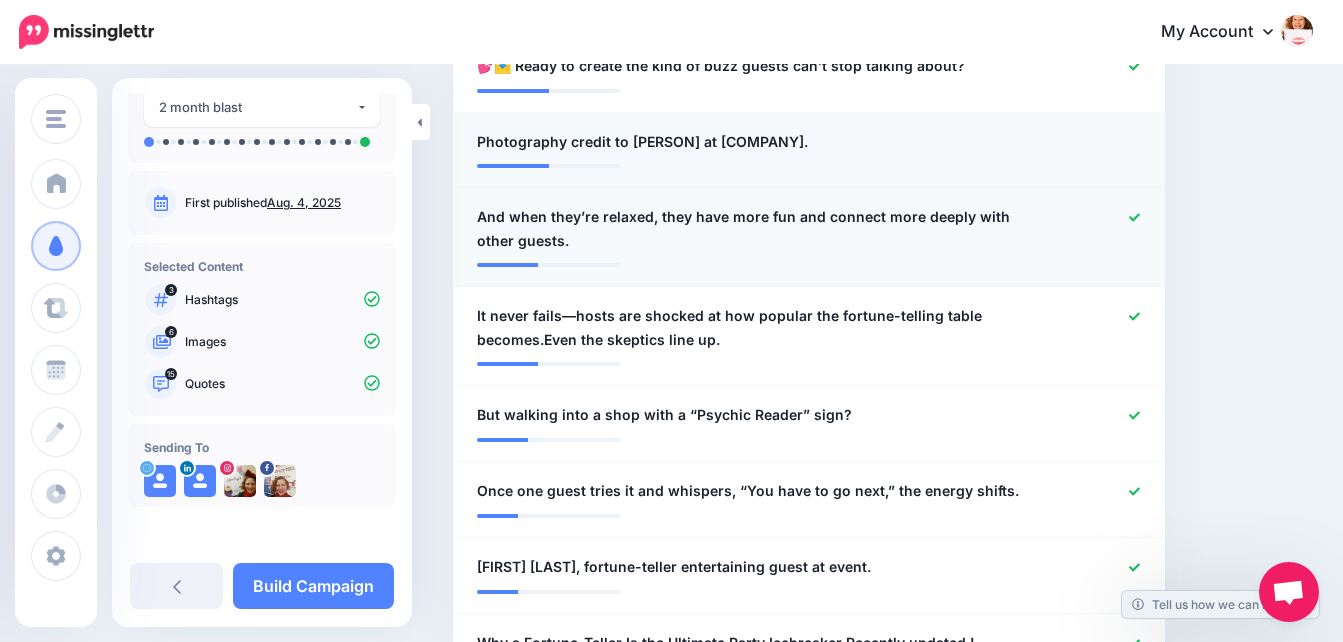 click on "And when they’re relaxed, they have more fun and connect more deeply with other guests." at bounding box center [751, 229] 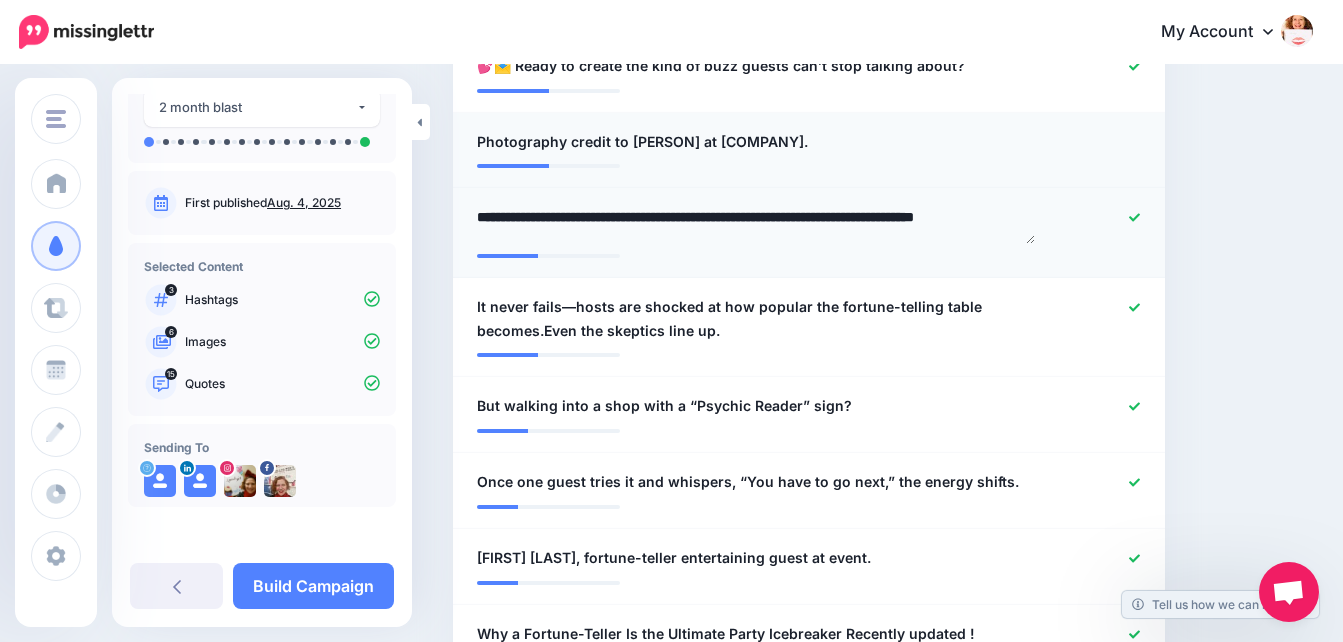 click on "**********" at bounding box center [756, 224] 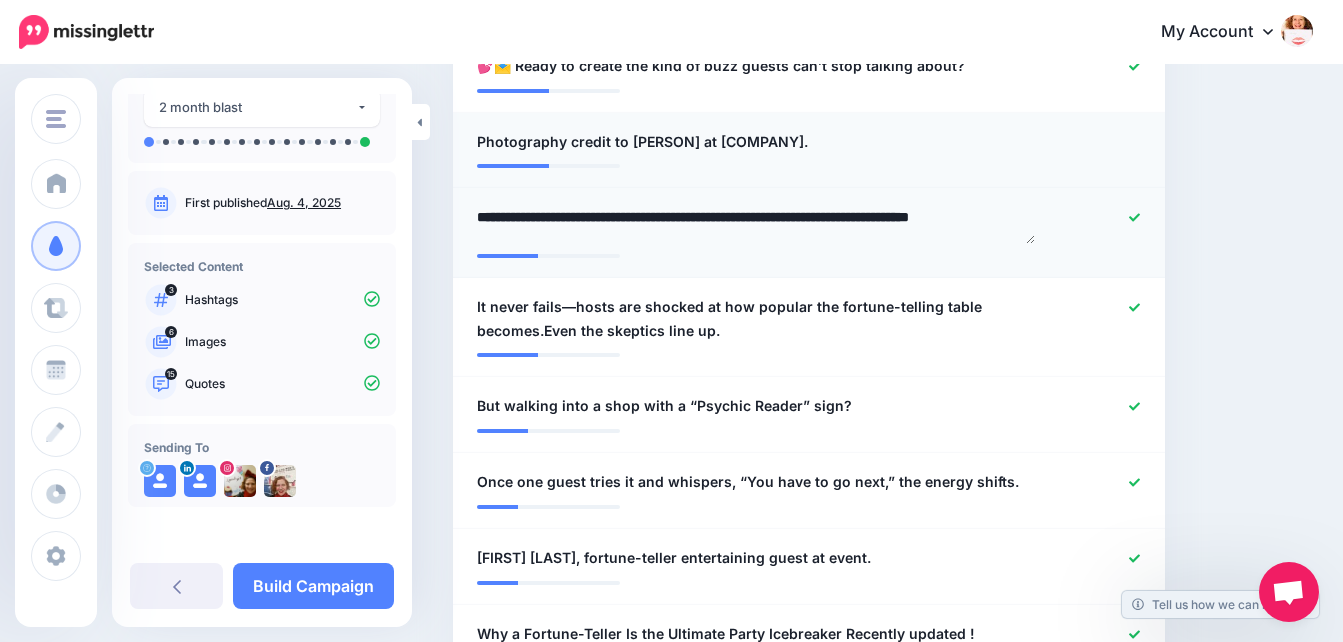 click on "**********" at bounding box center [756, 224] 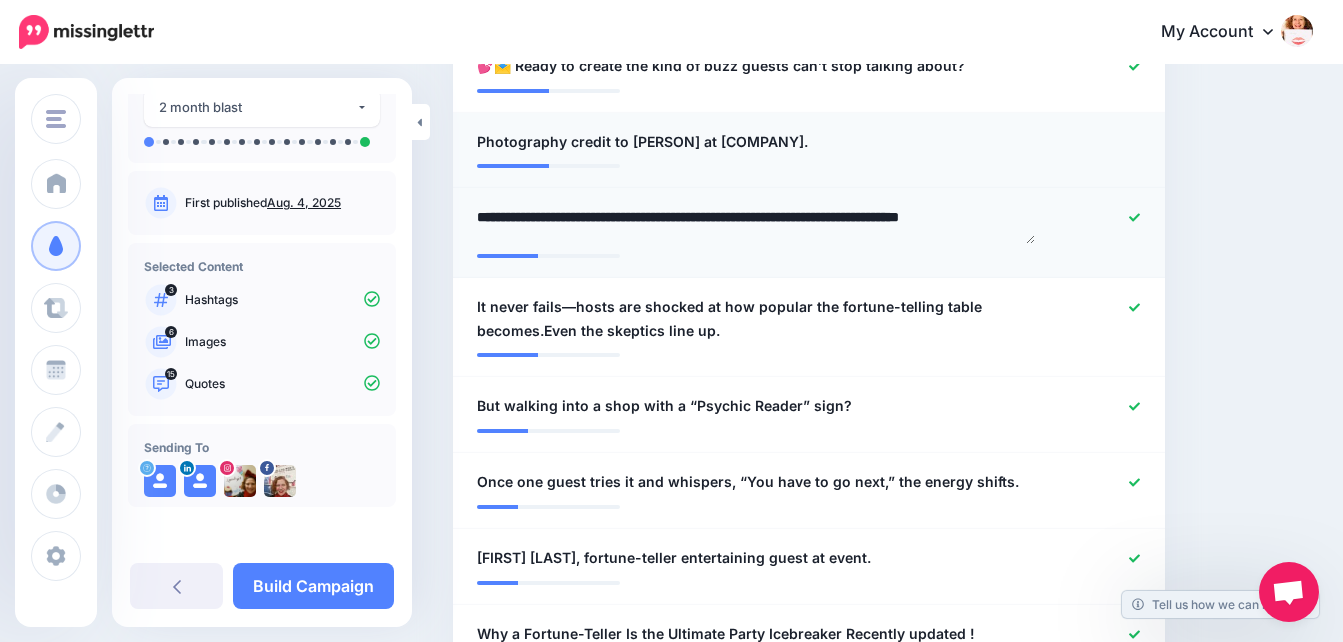 click on "**********" at bounding box center [756, 224] 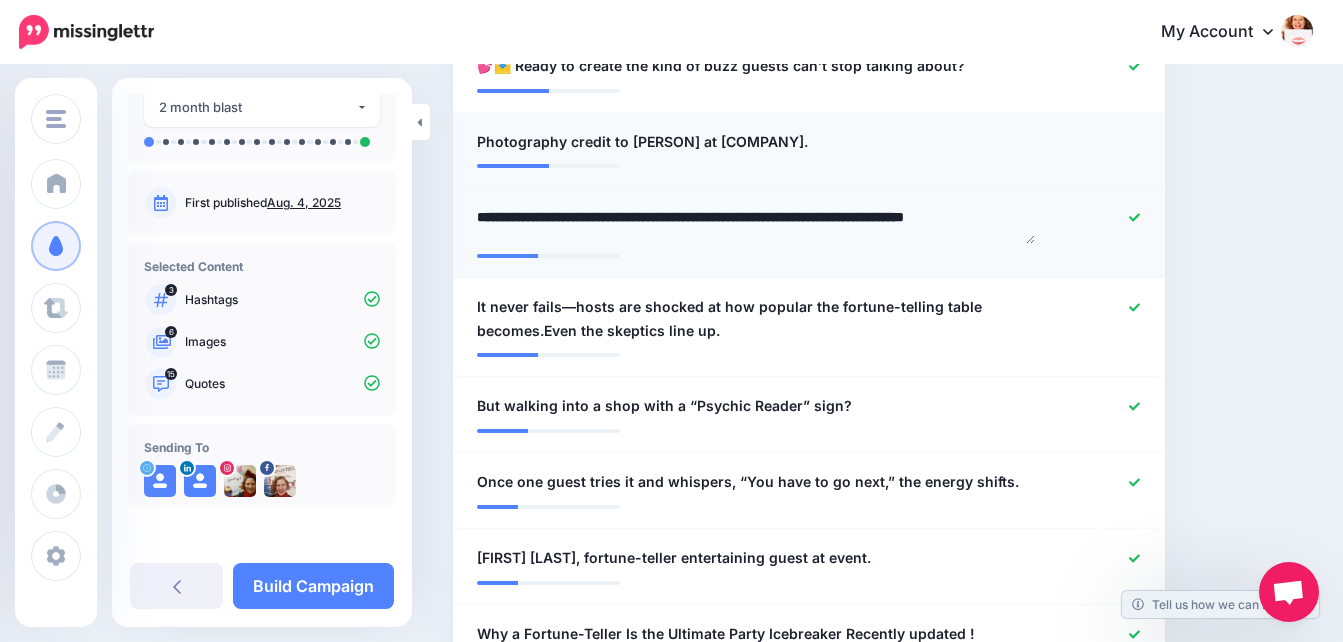 scroll, scrollTop: 5, scrollLeft: 0, axis: vertical 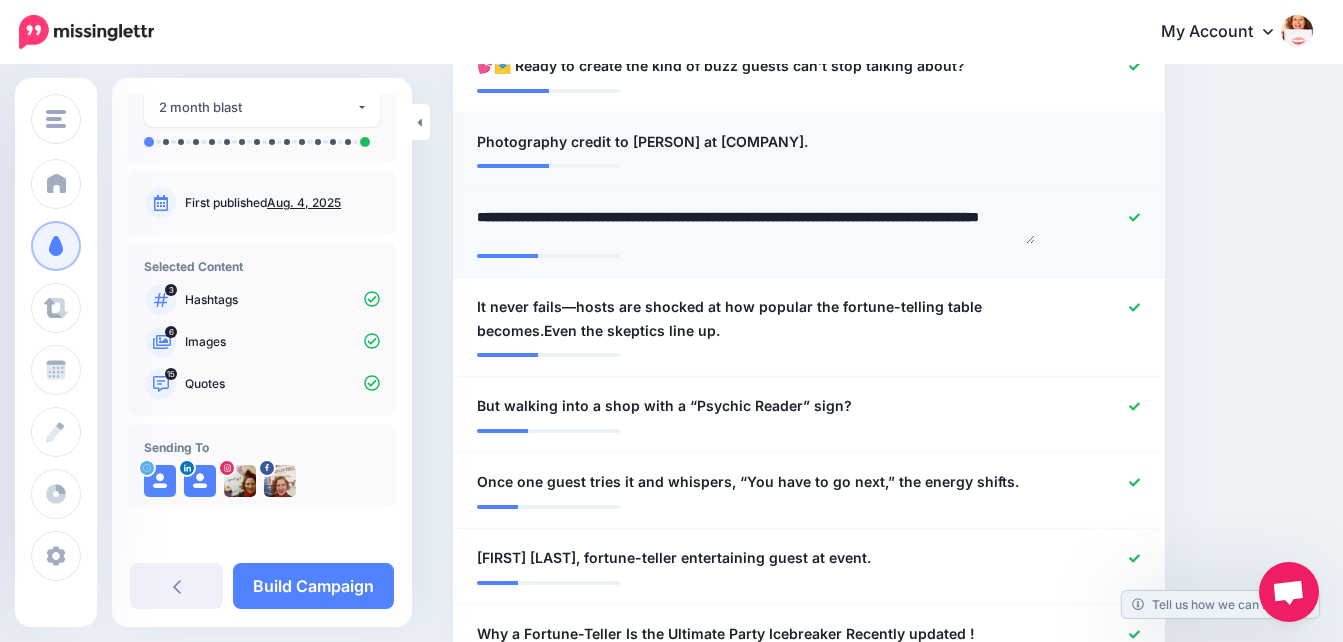 type on "**********" 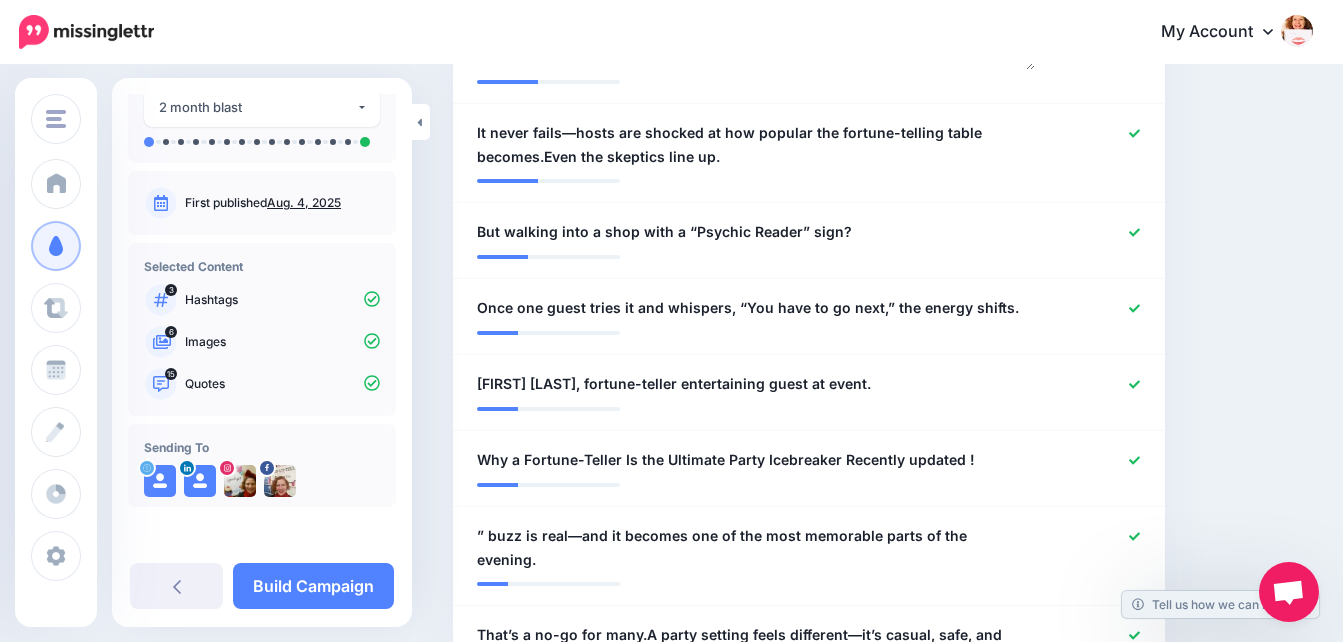 scroll, scrollTop: 1305, scrollLeft: 0, axis: vertical 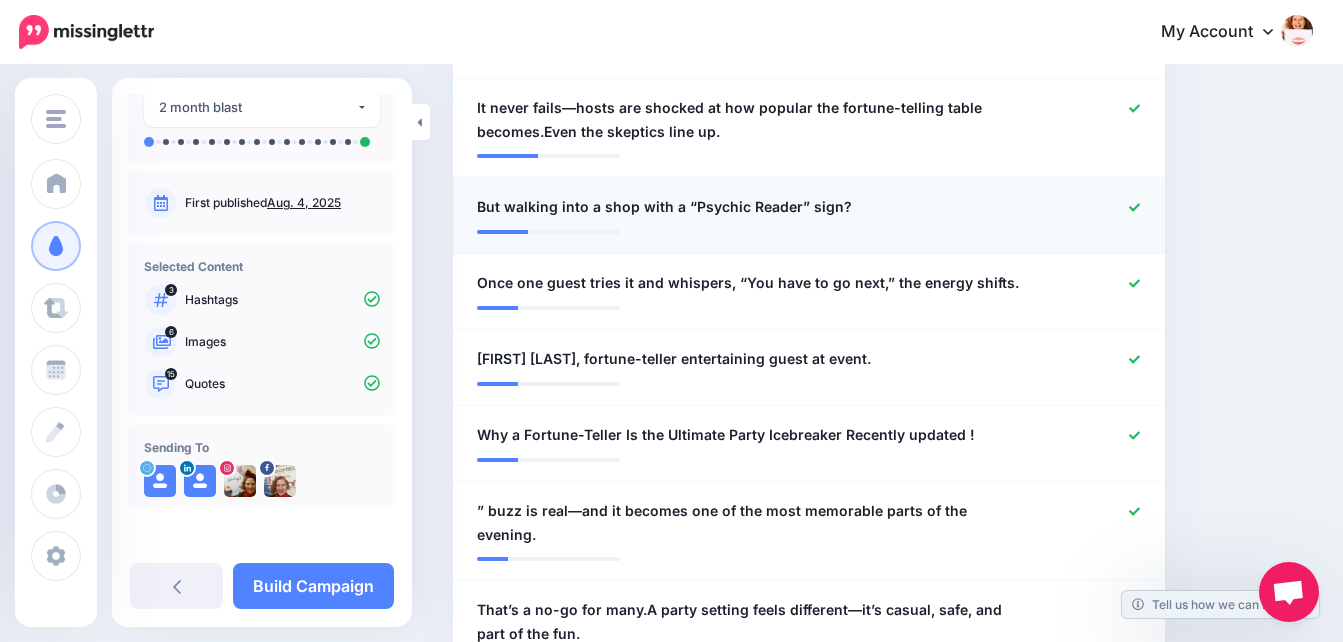 click on "**********" at bounding box center [751, 207] 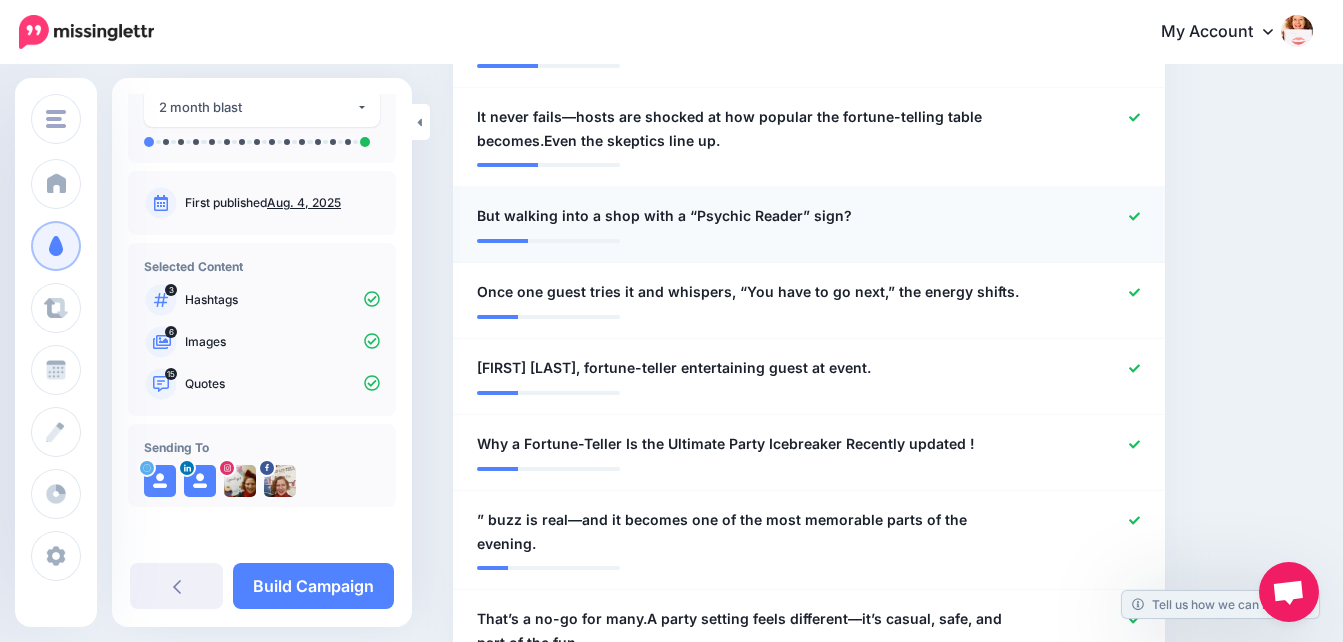 click on "**********" at bounding box center (751, 216) 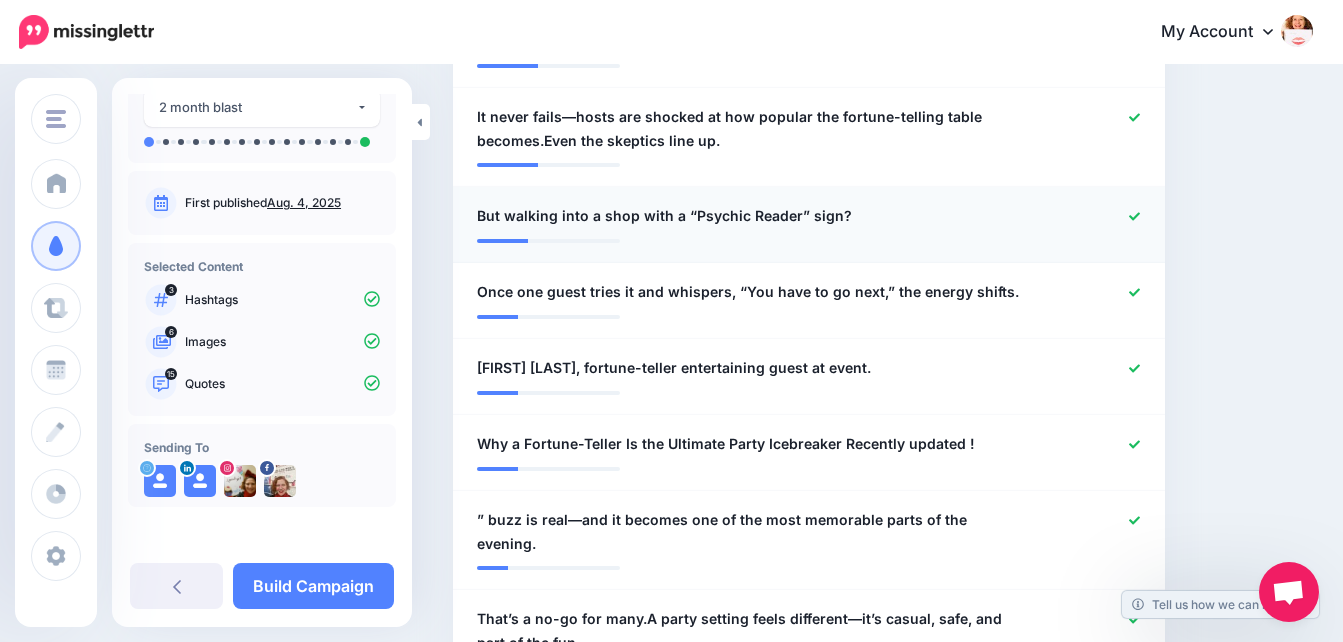 click on "**********" at bounding box center [751, 216] 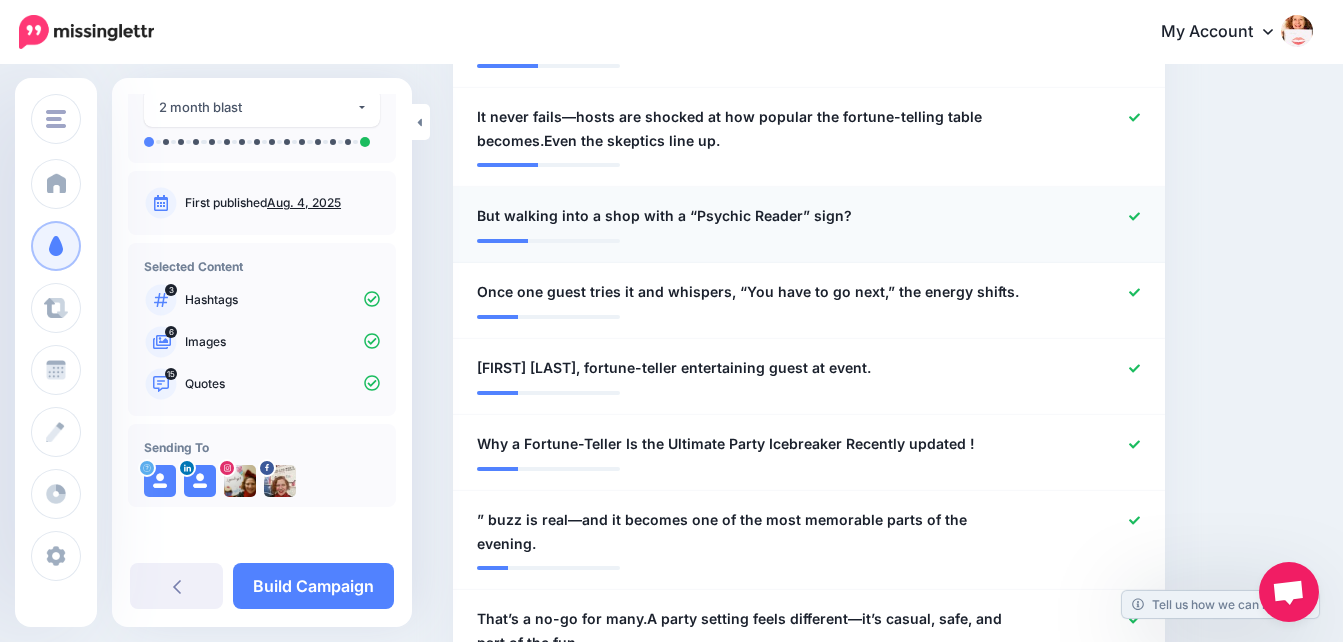 click on "**********" at bounding box center (751, 216) 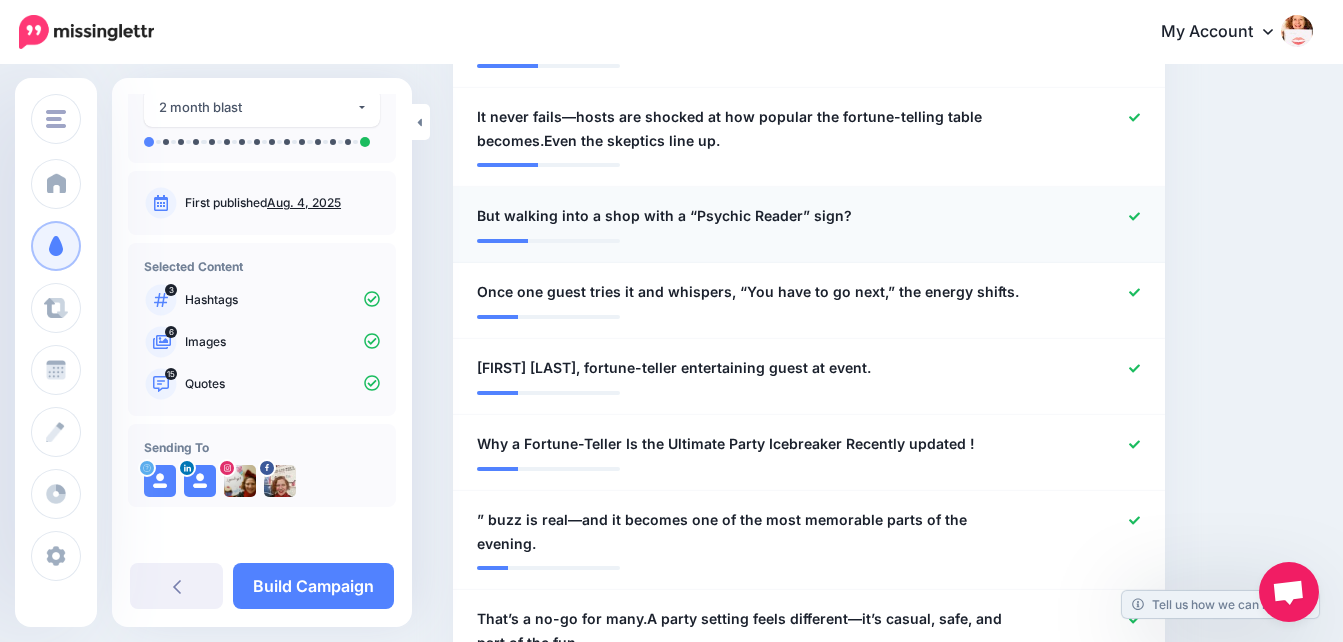 click on "But walking into a shop with a “Psychic Reader” sign?" at bounding box center [664, 216] 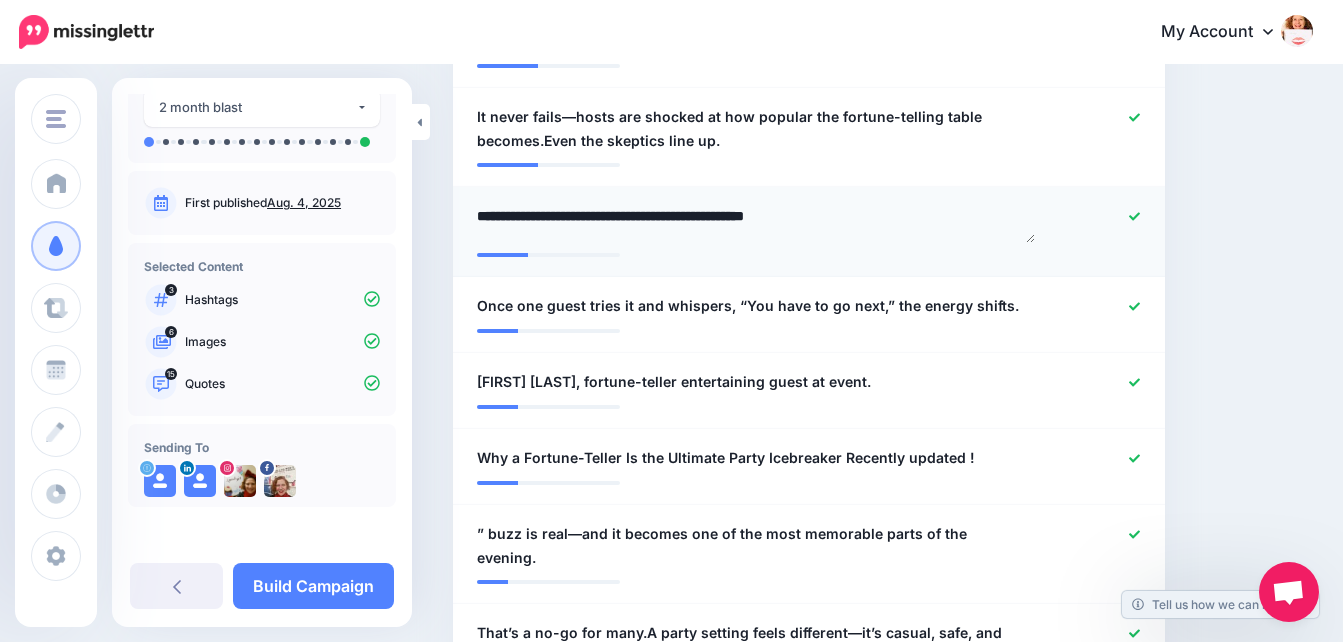 click on "**********" at bounding box center (756, 223) 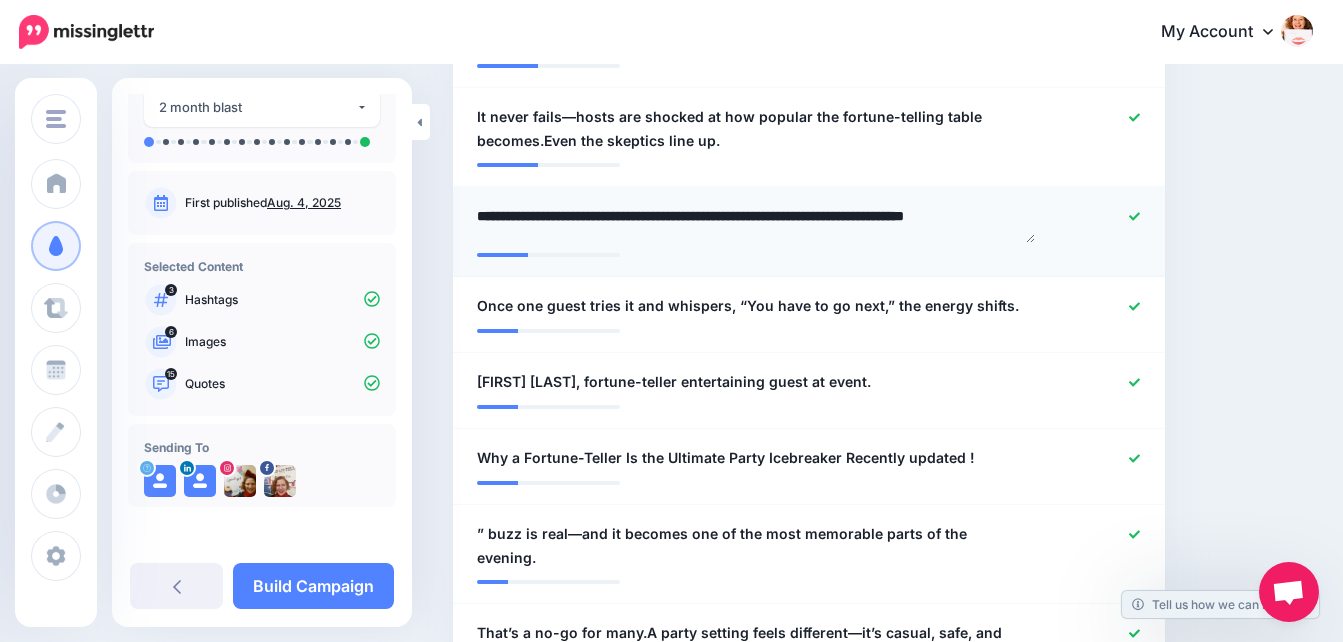 scroll, scrollTop: 5, scrollLeft: 0, axis: vertical 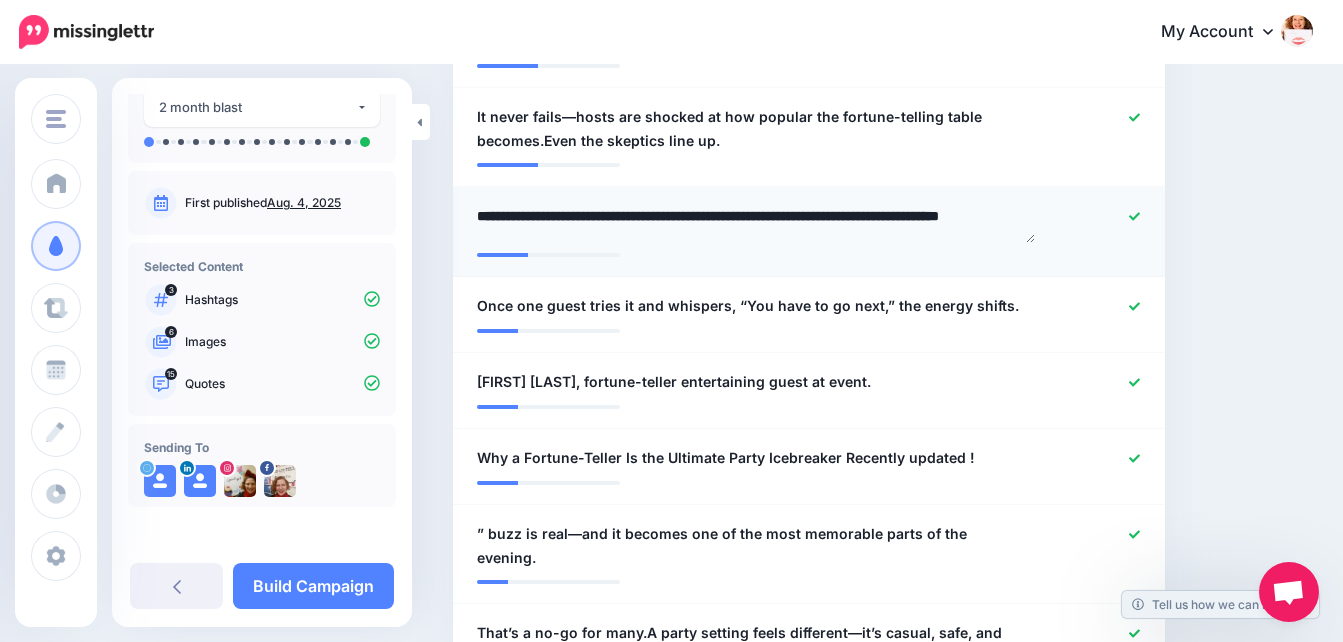 type on "**********" 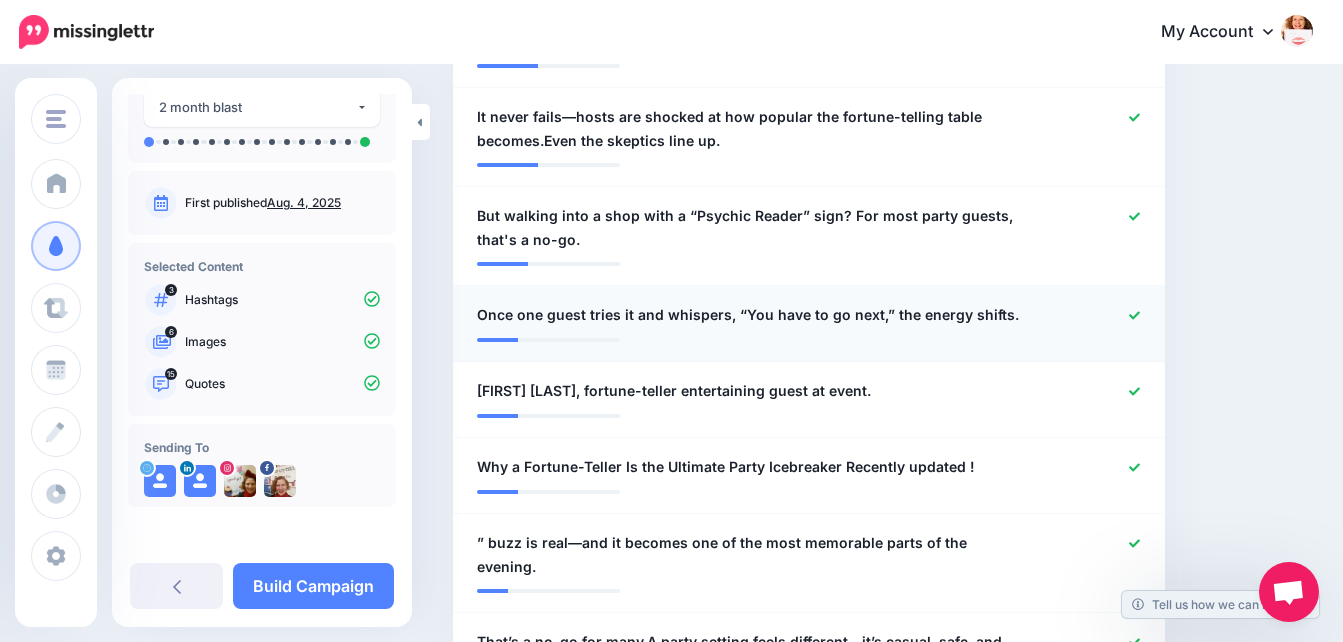 click on "Once one guest tries it and whispers, “You have to go next,” the energy shifts." at bounding box center (748, 315) 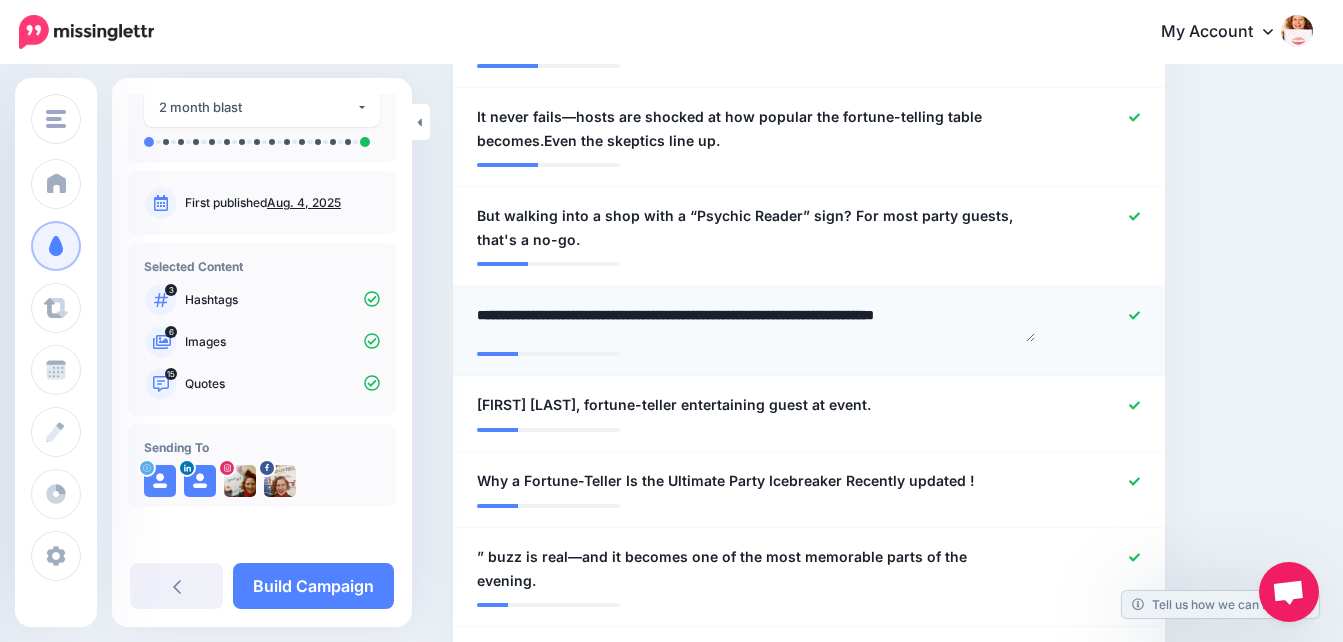 click on "**********" at bounding box center [756, 322] 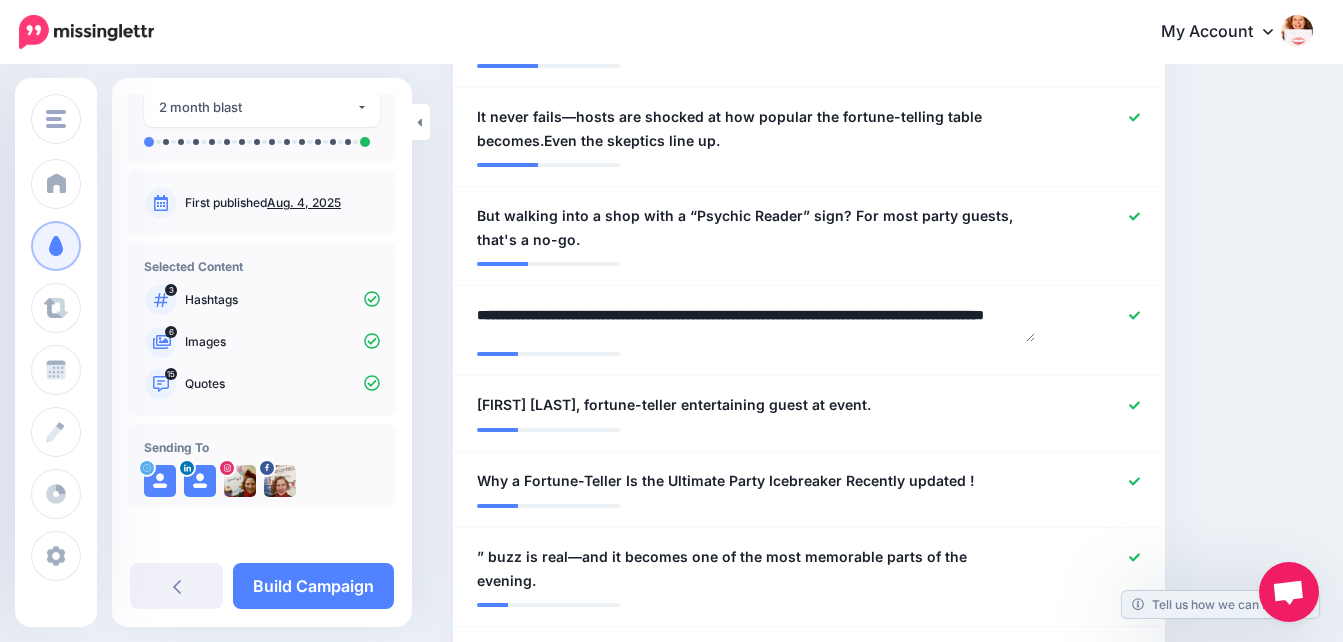 scroll, scrollTop: 1335, scrollLeft: 0, axis: vertical 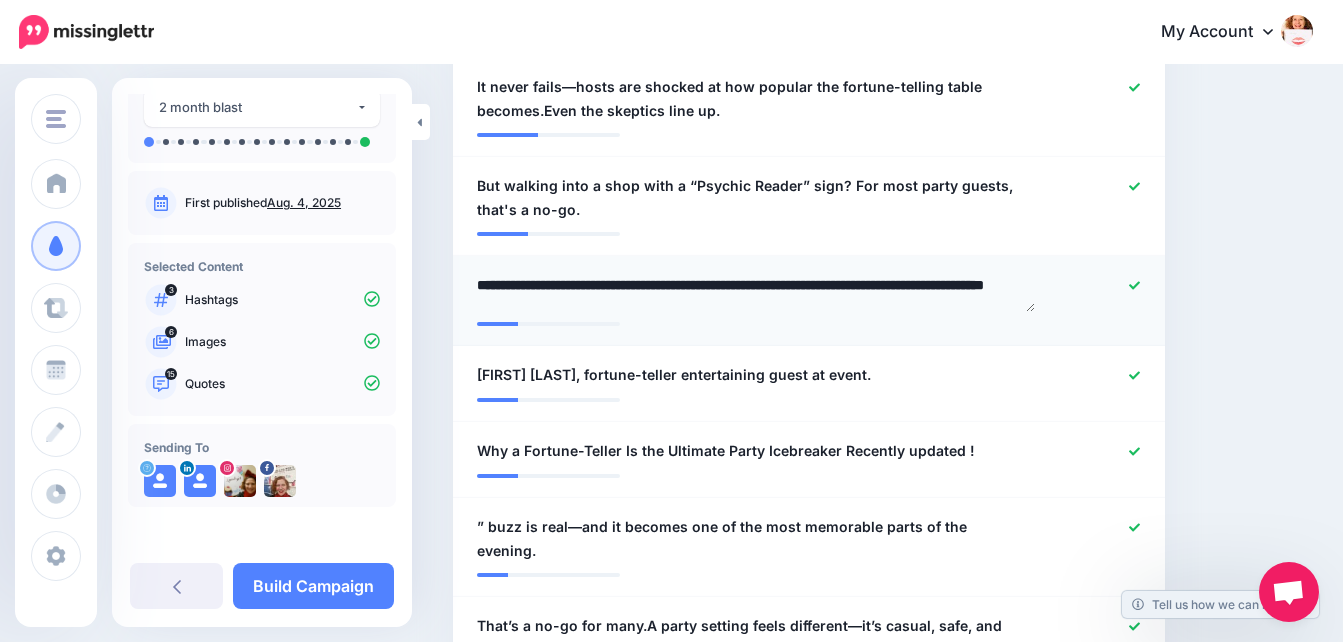 click on "**********" at bounding box center (756, 292) 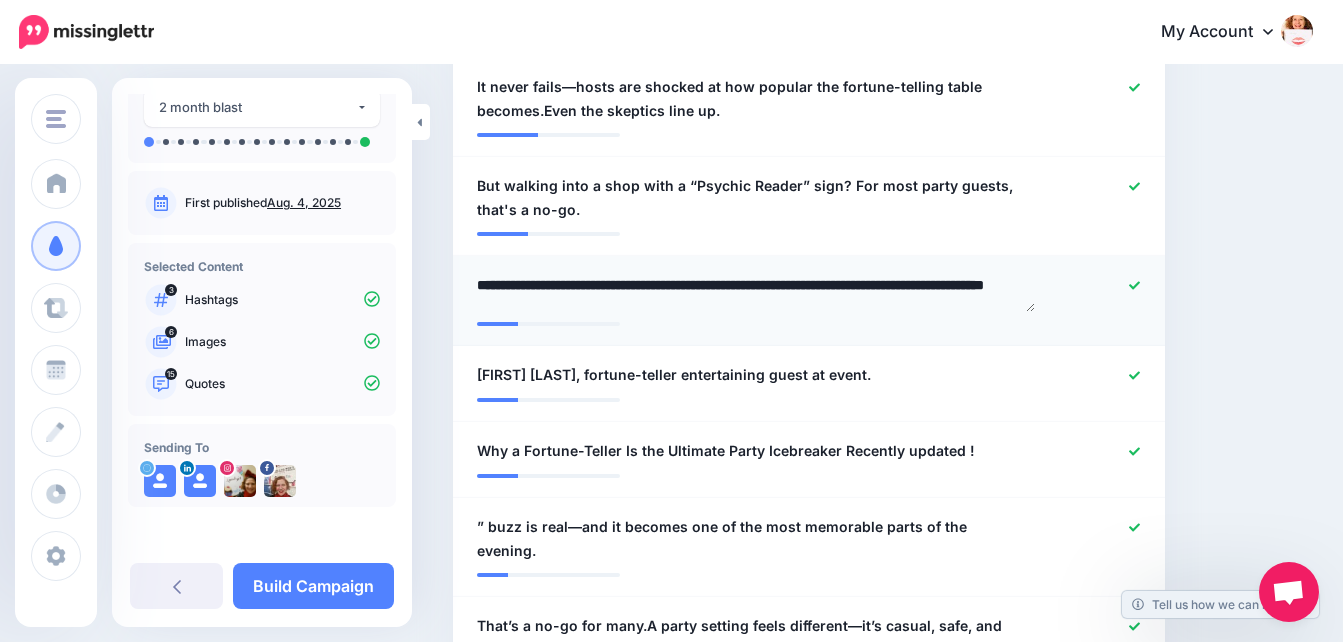 click on "**********" at bounding box center [756, 292] 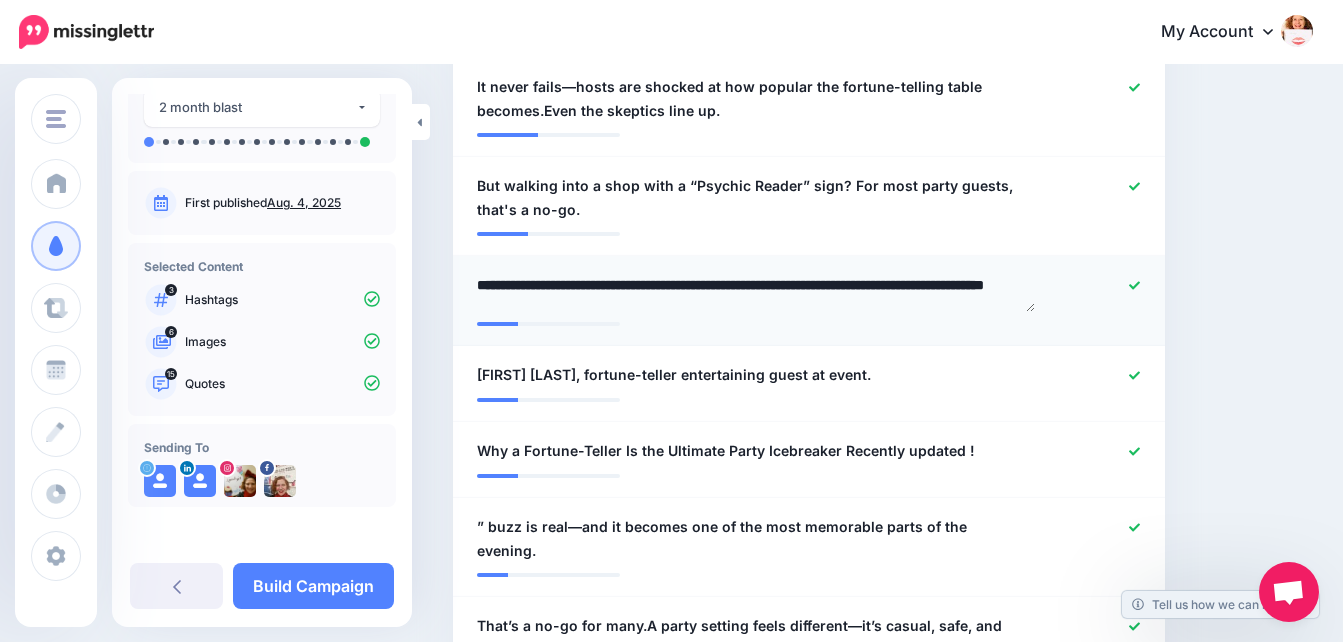 click on "**********" at bounding box center [756, 292] 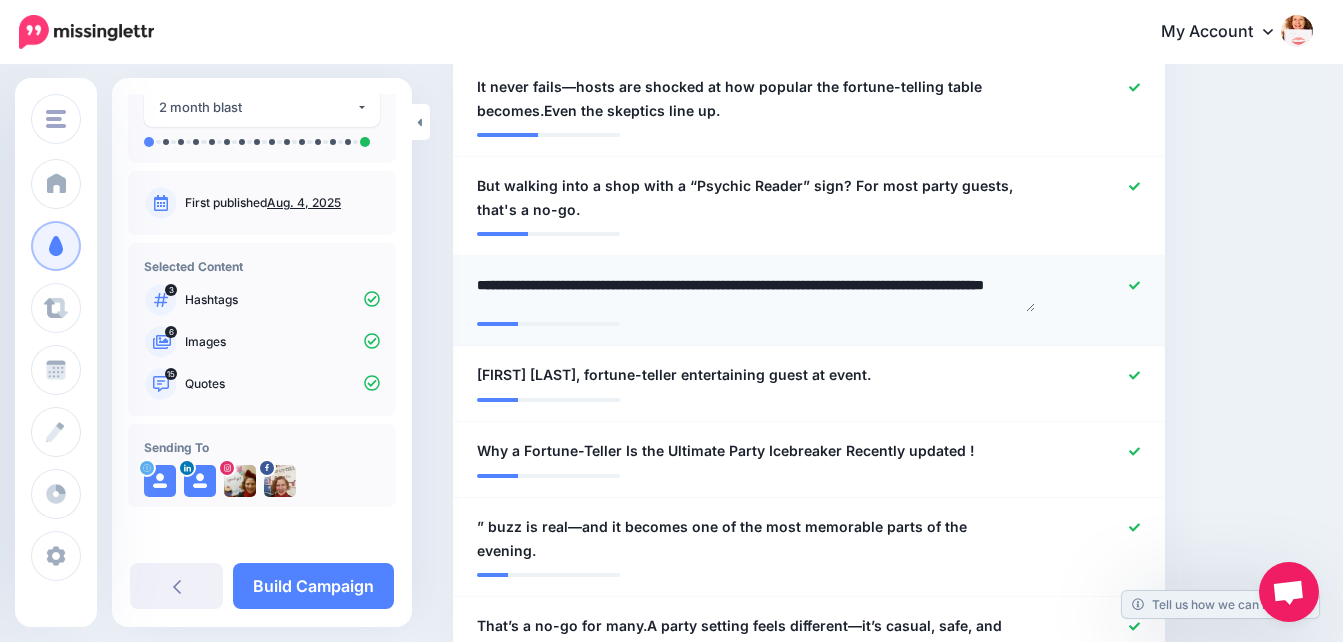 click on "**********" at bounding box center [756, 292] 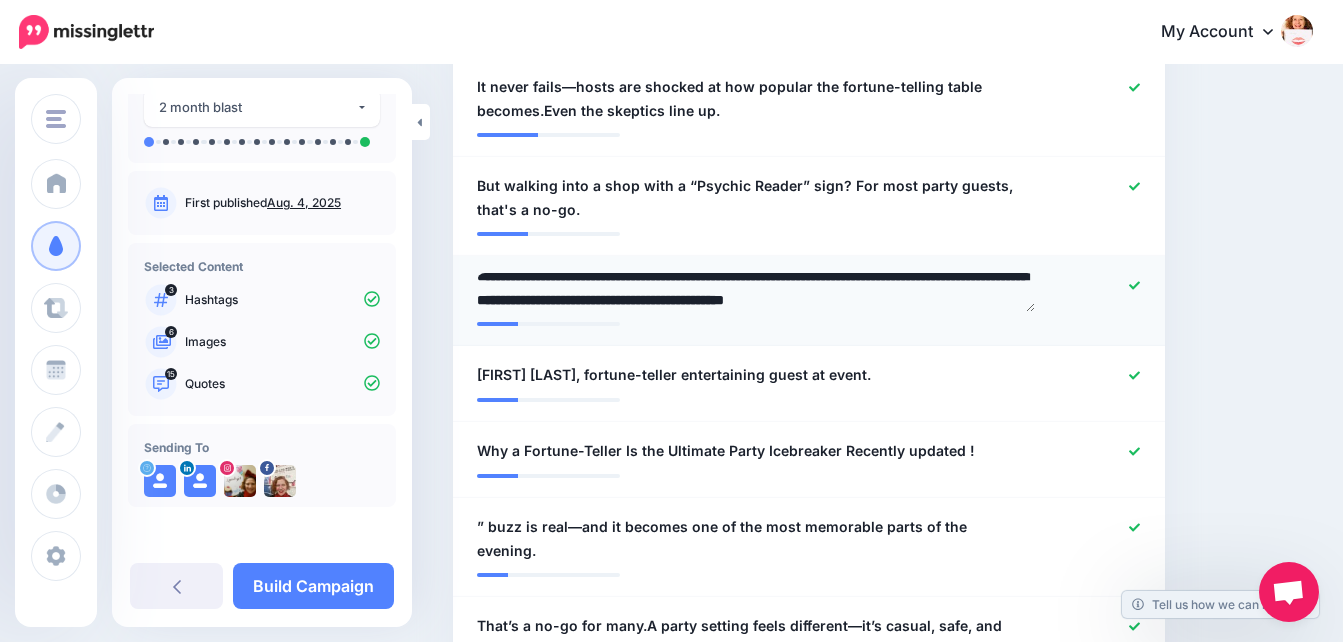 scroll, scrollTop: 9, scrollLeft: 0, axis: vertical 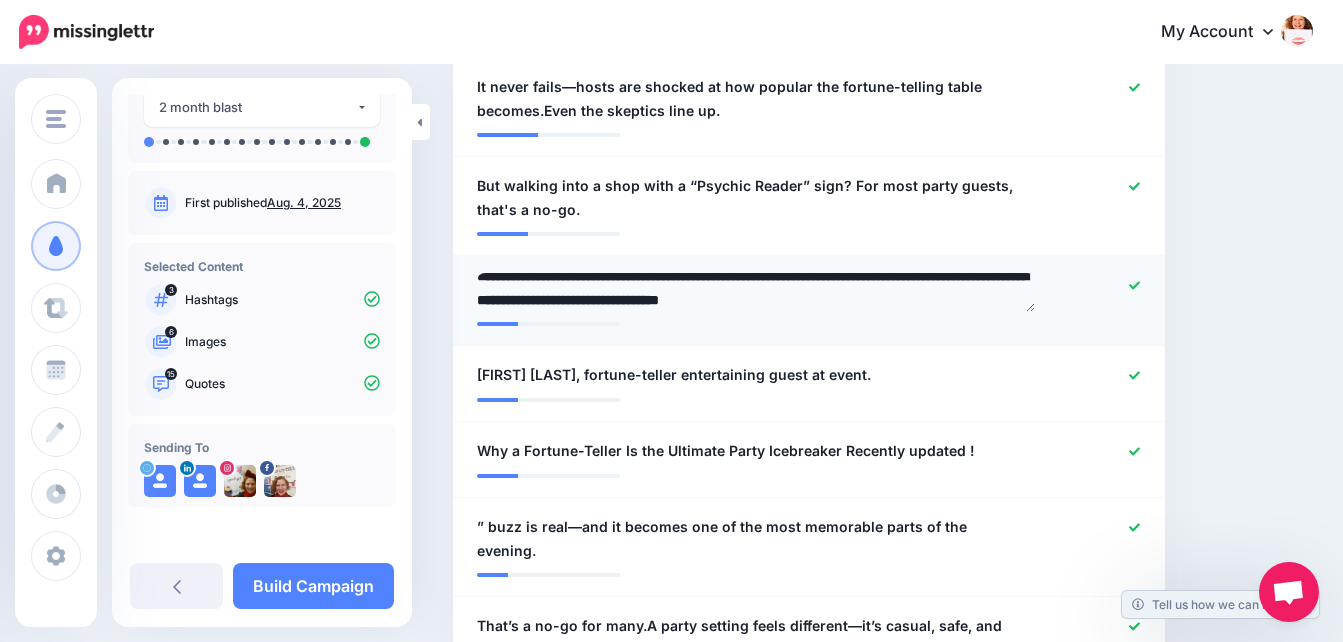 type on "**********" 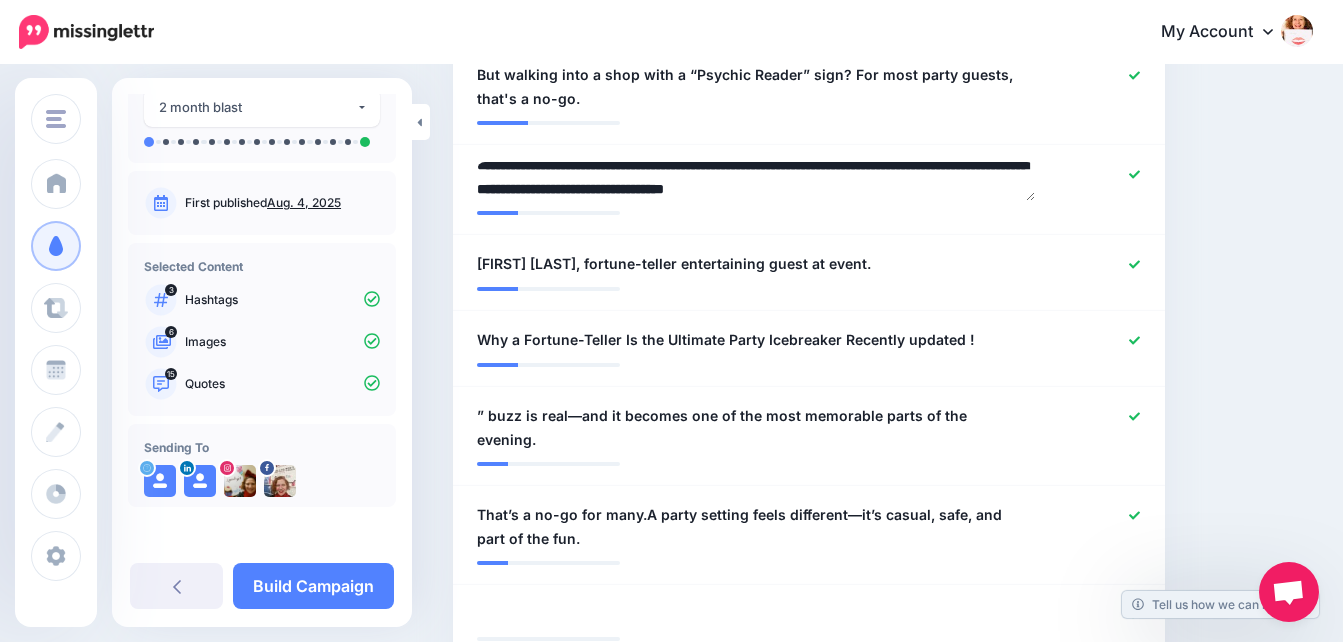scroll, scrollTop: 1487, scrollLeft: 0, axis: vertical 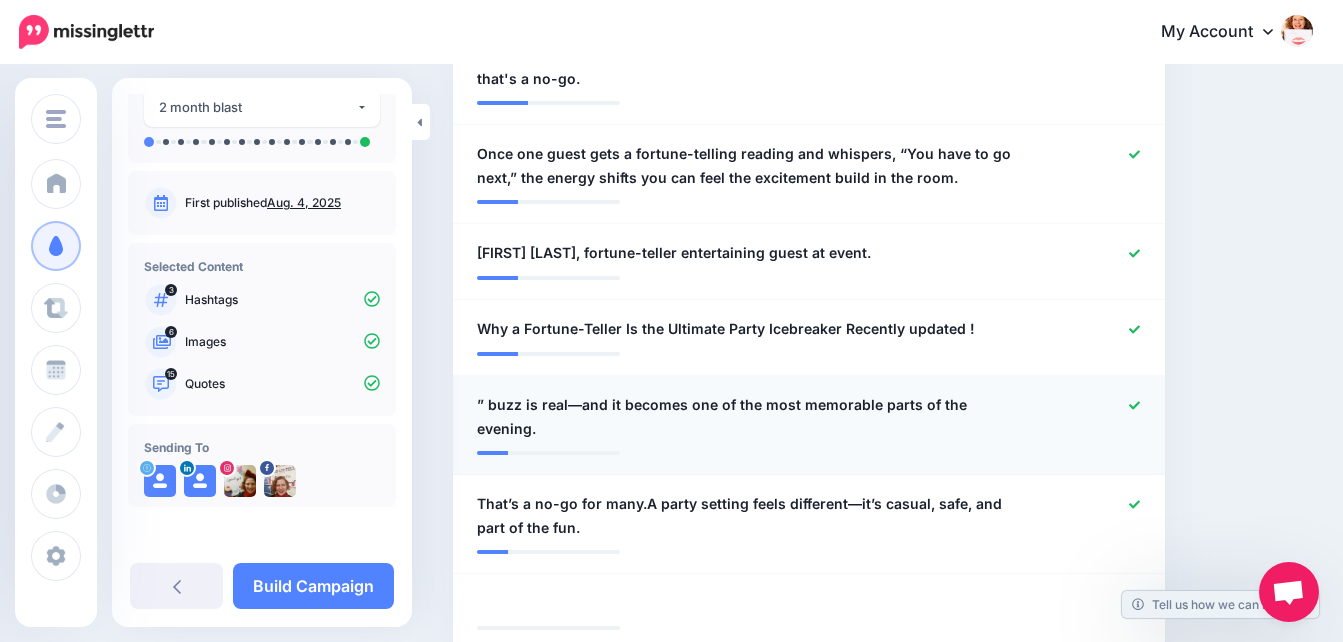 click on "” buzz is real—and it becomes one of the most memorable parts of the evening." at bounding box center (751, 417) 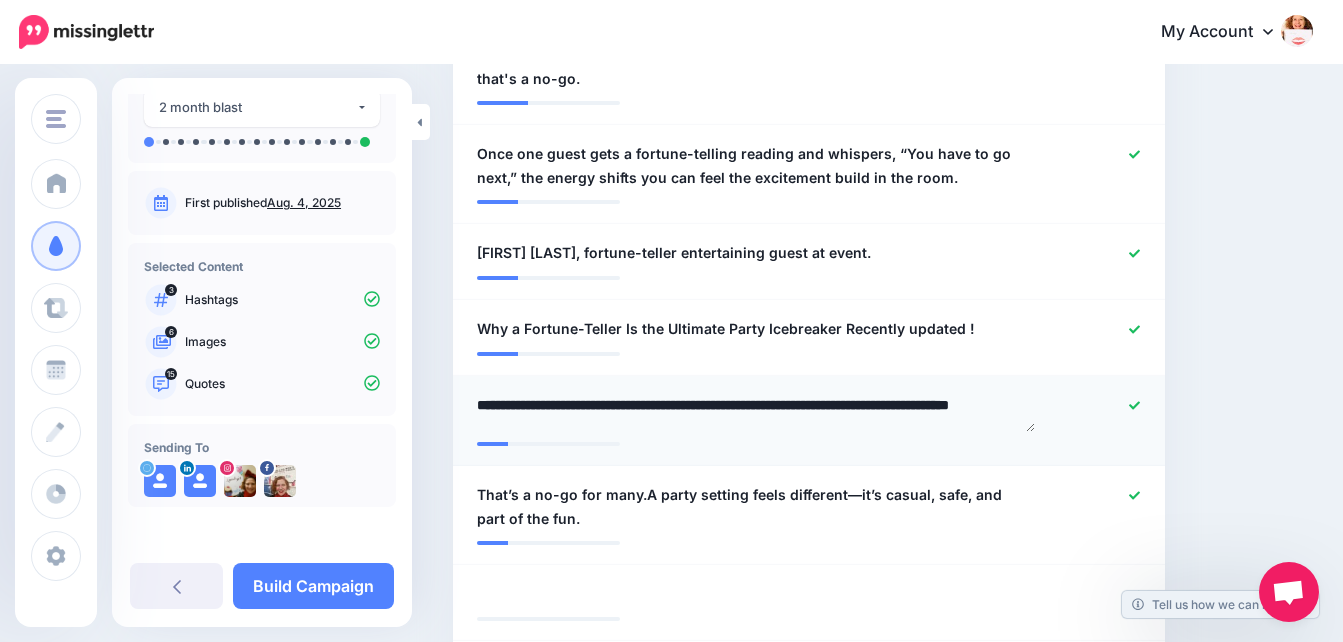 type on "**********" 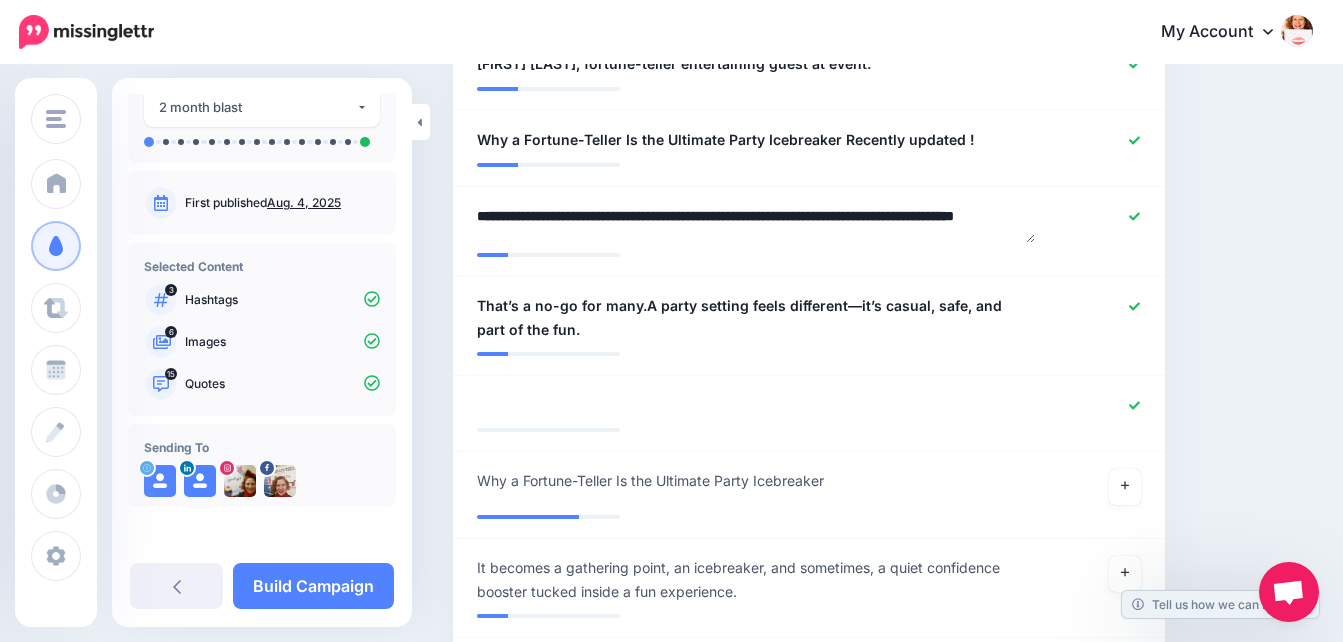 scroll, scrollTop: 1700, scrollLeft: 0, axis: vertical 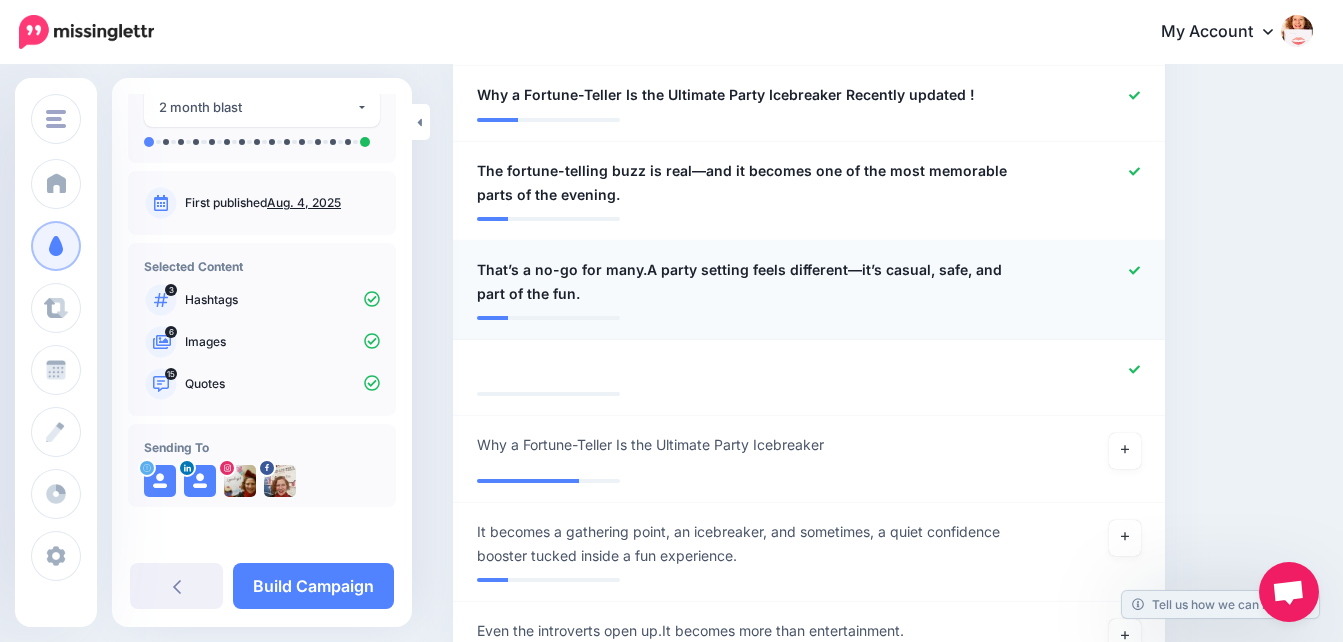 click on "That’s a no-go for many.A party setting feels different—it’s casual, safe, and part of the fun." at bounding box center [751, 282] 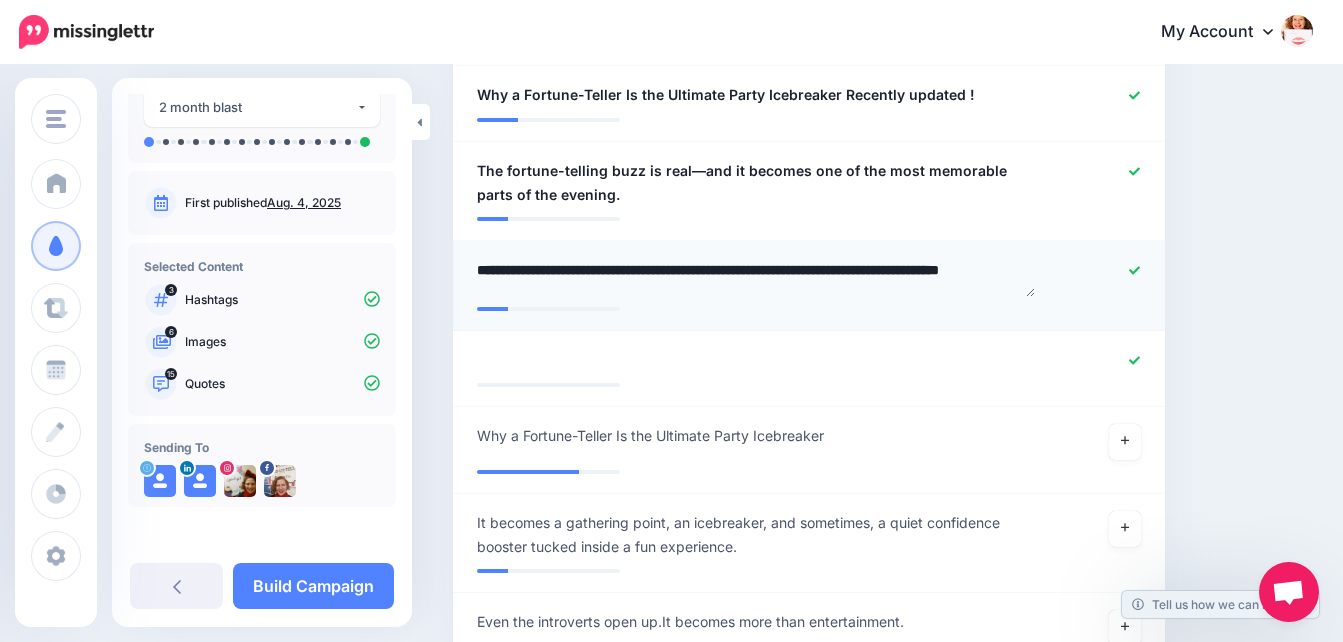 click on "**********" at bounding box center [756, 277] 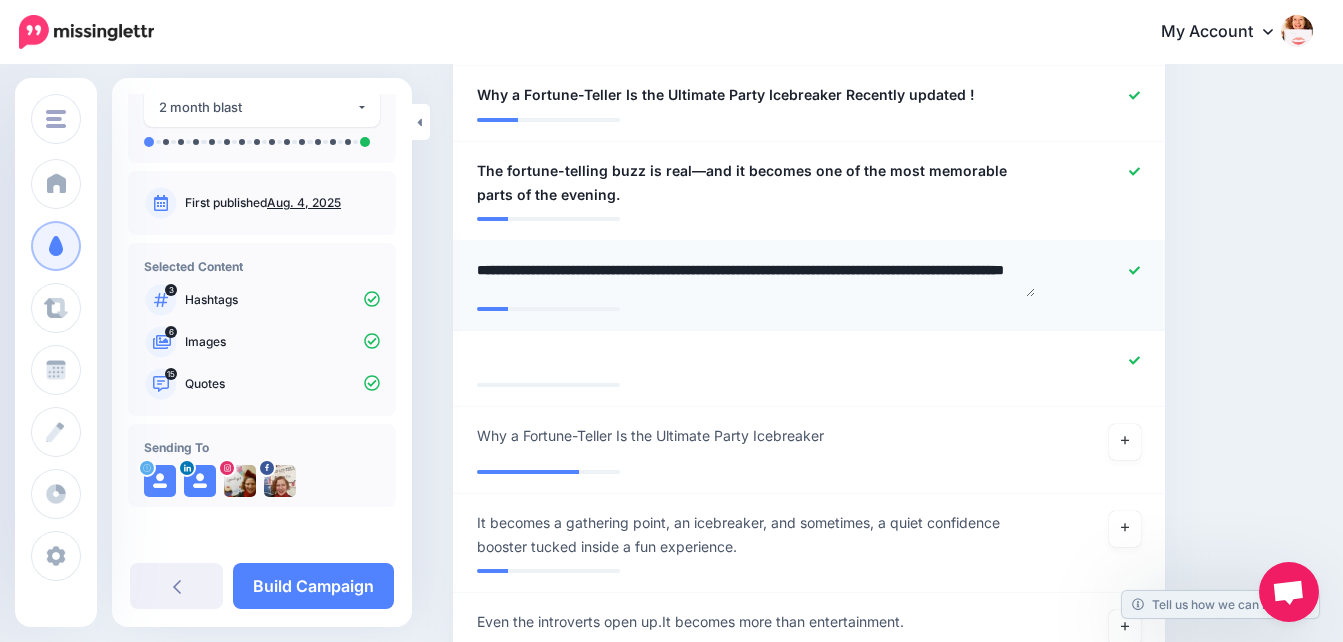 type on "**********" 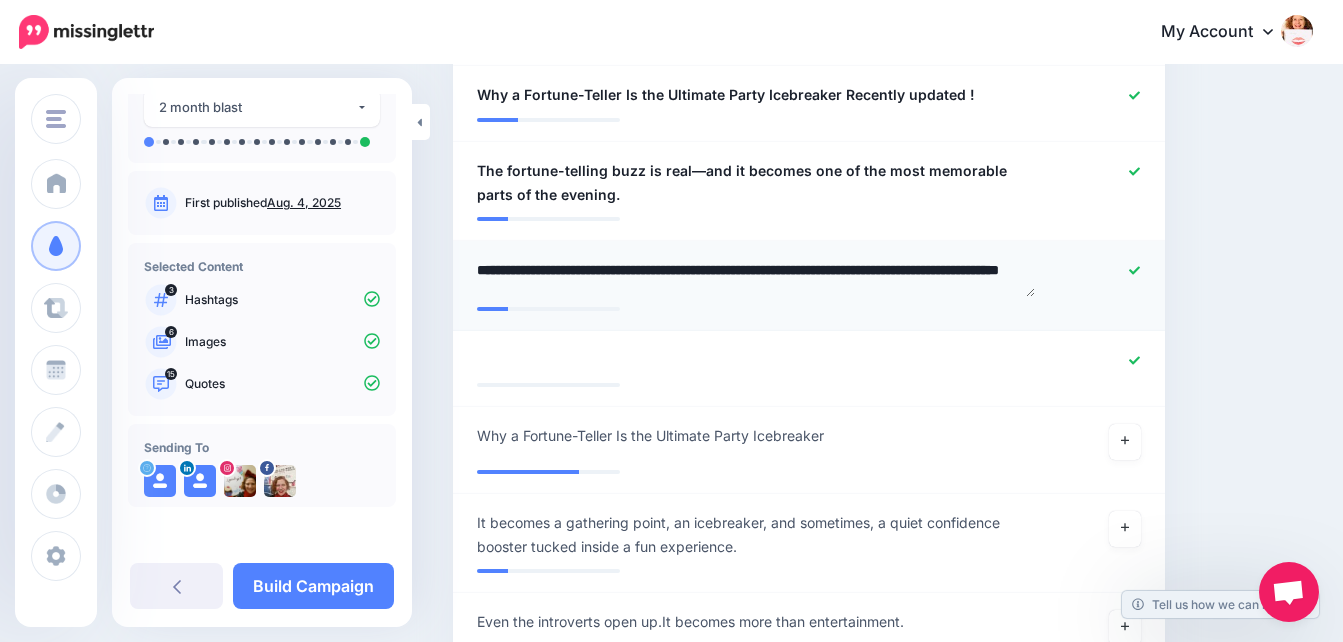 click 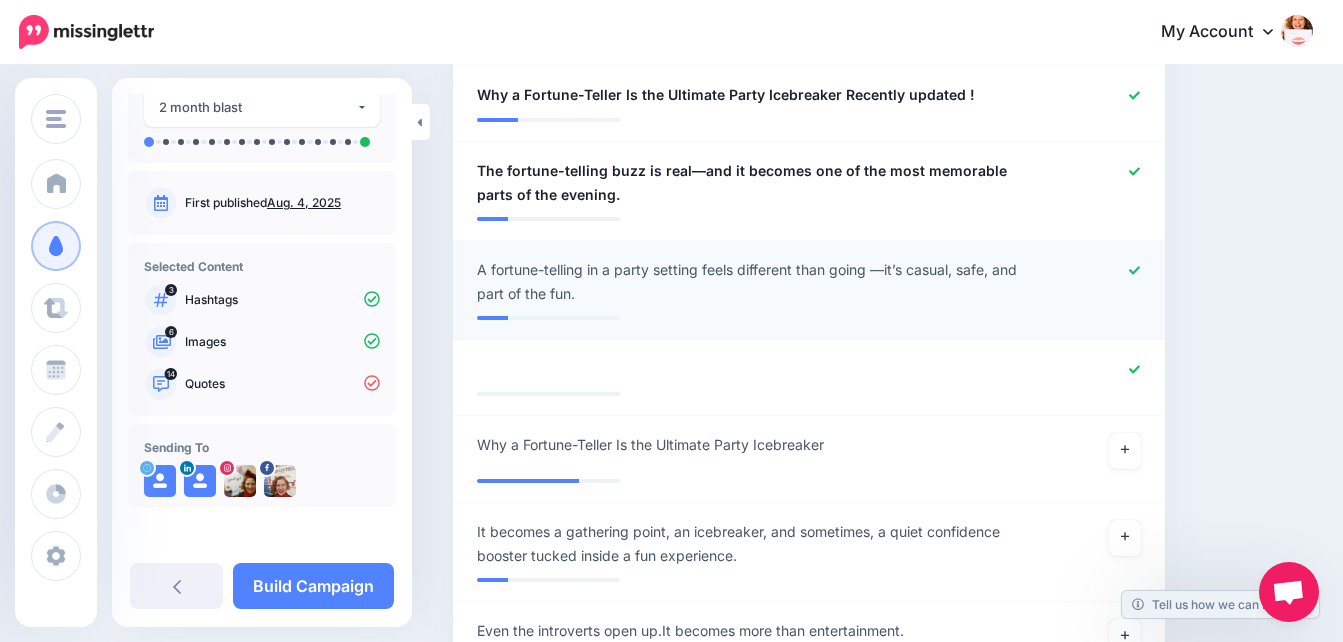 click 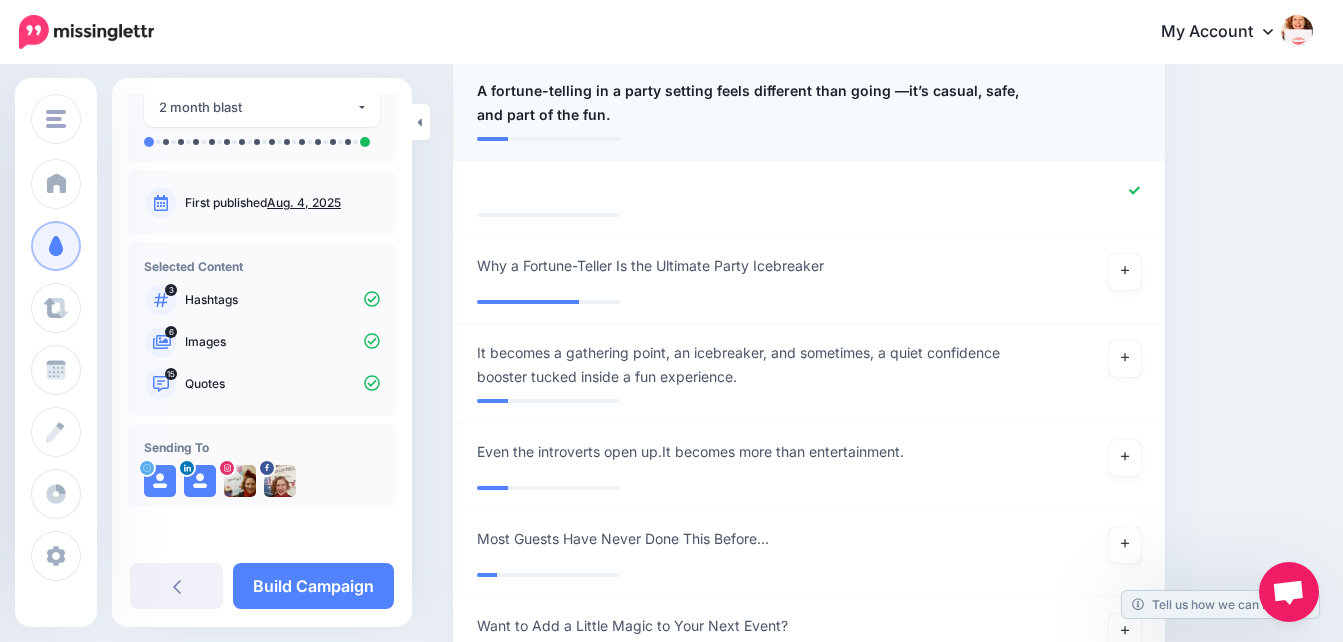 scroll, scrollTop: 1904, scrollLeft: 0, axis: vertical 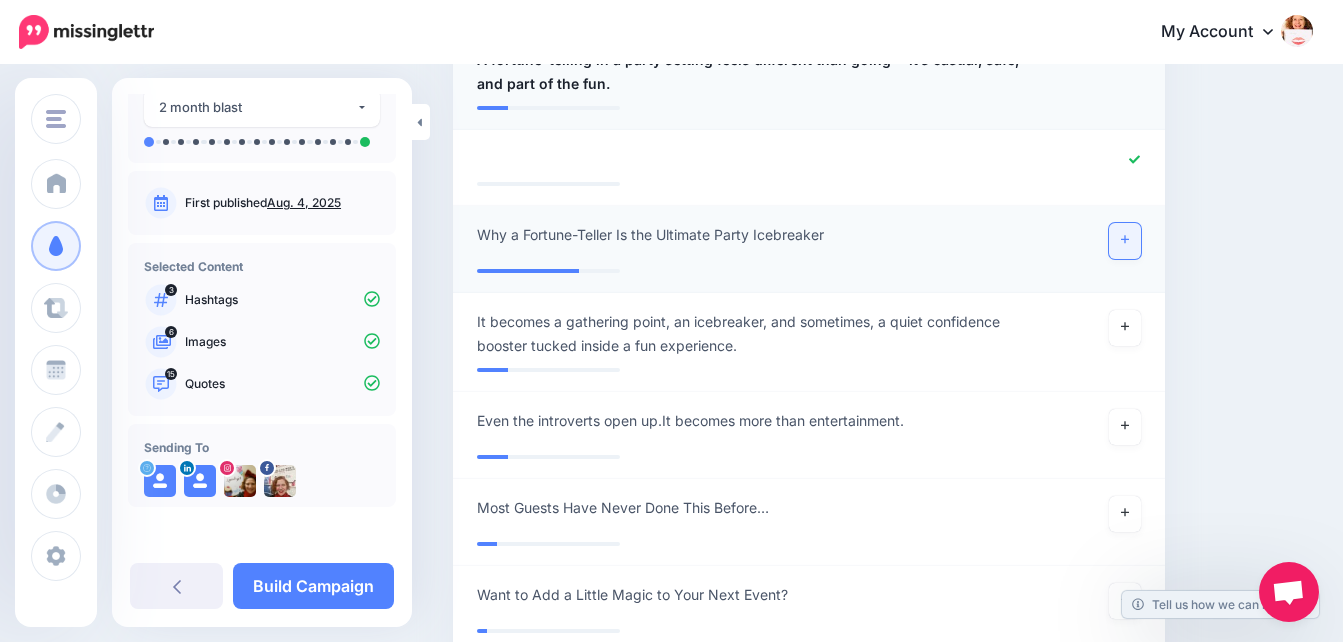 click 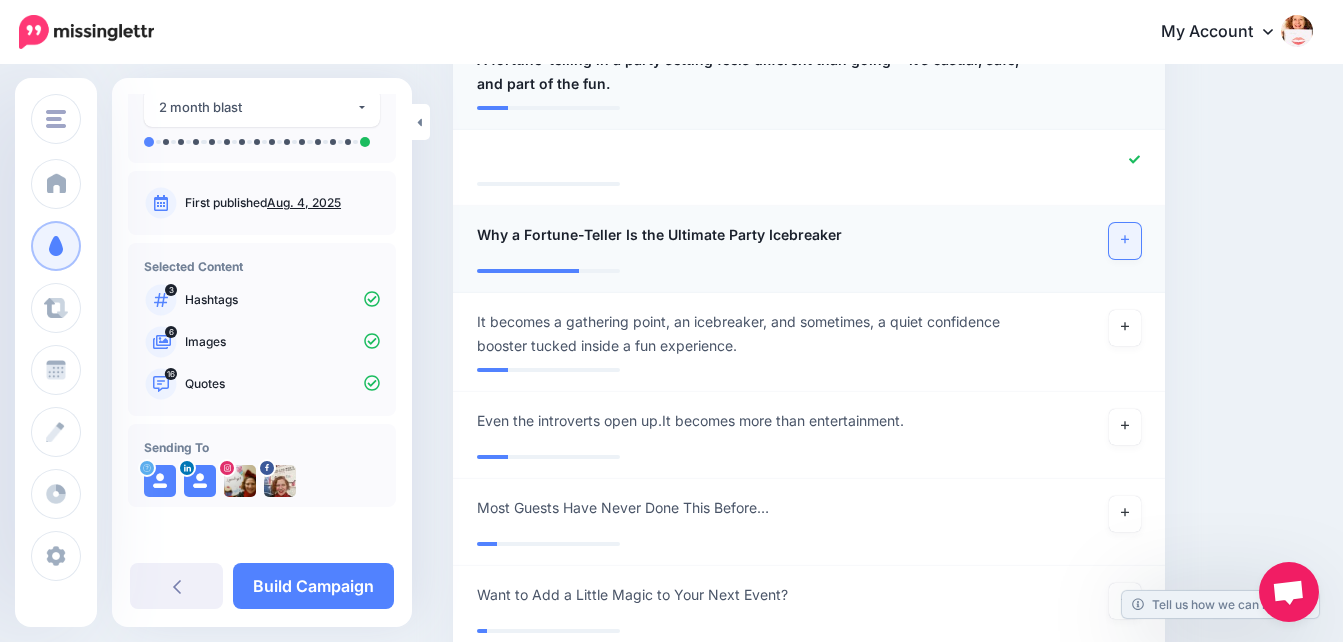 click 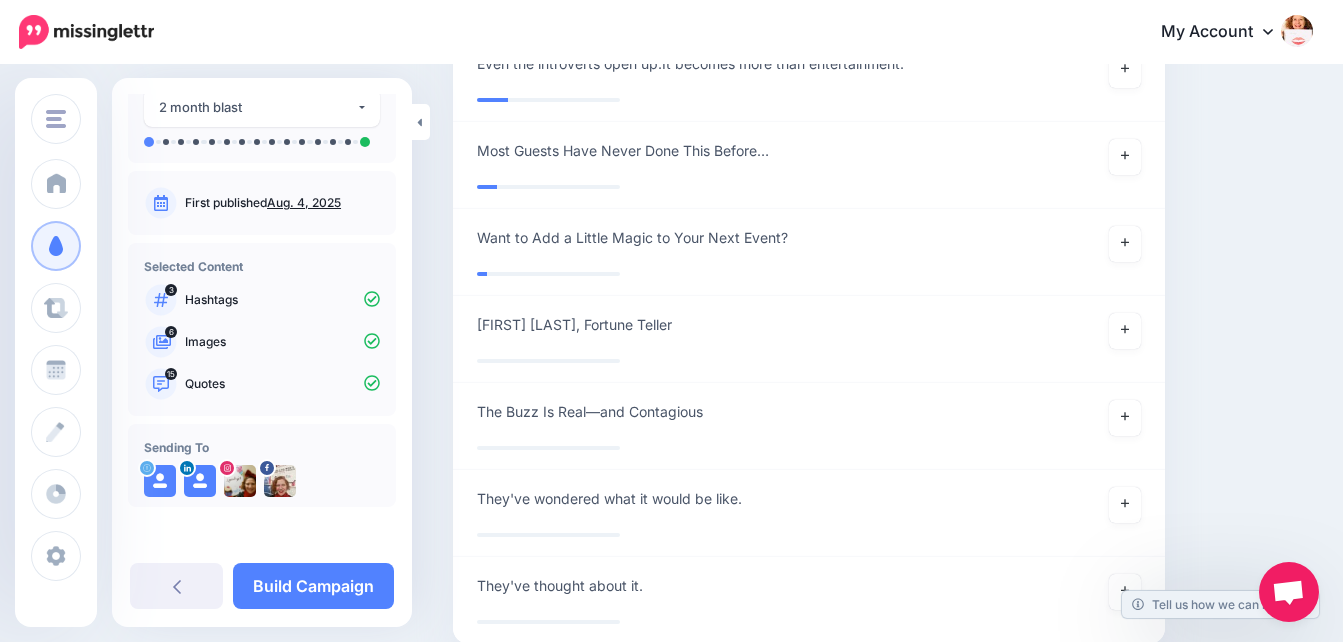 scroll, scrollTop: 2257, scrollLeft: 0, axis: vertical 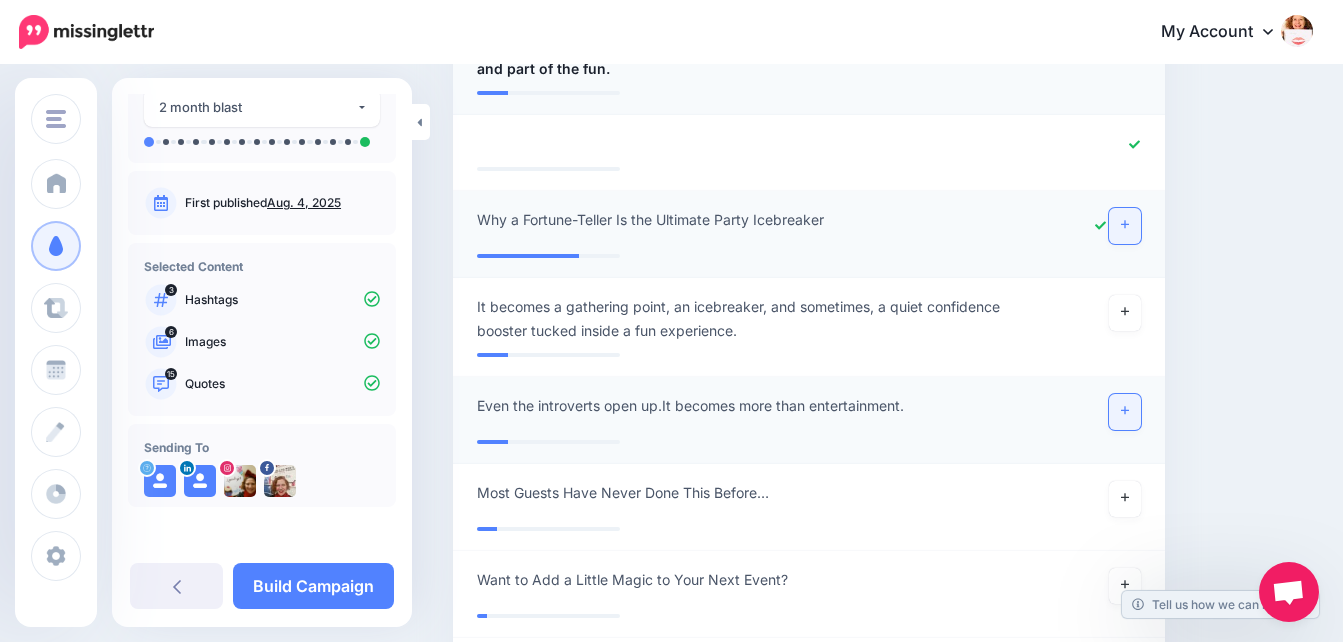 click 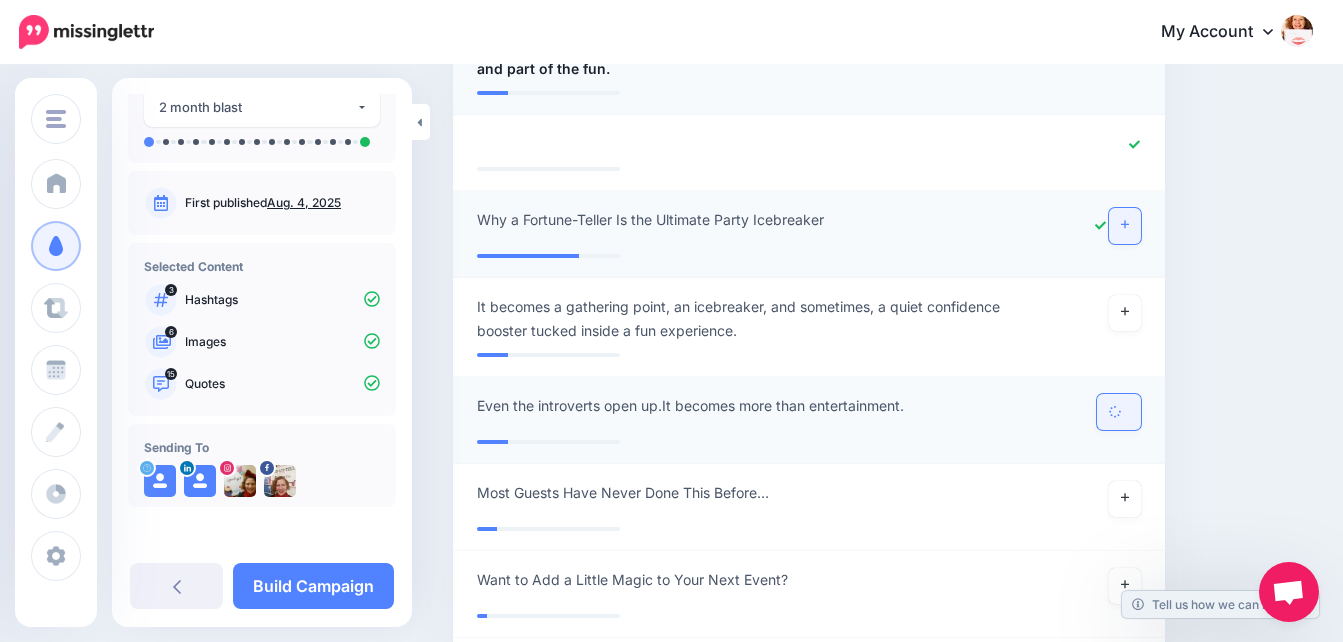 click at bounding box center (1119, 412) 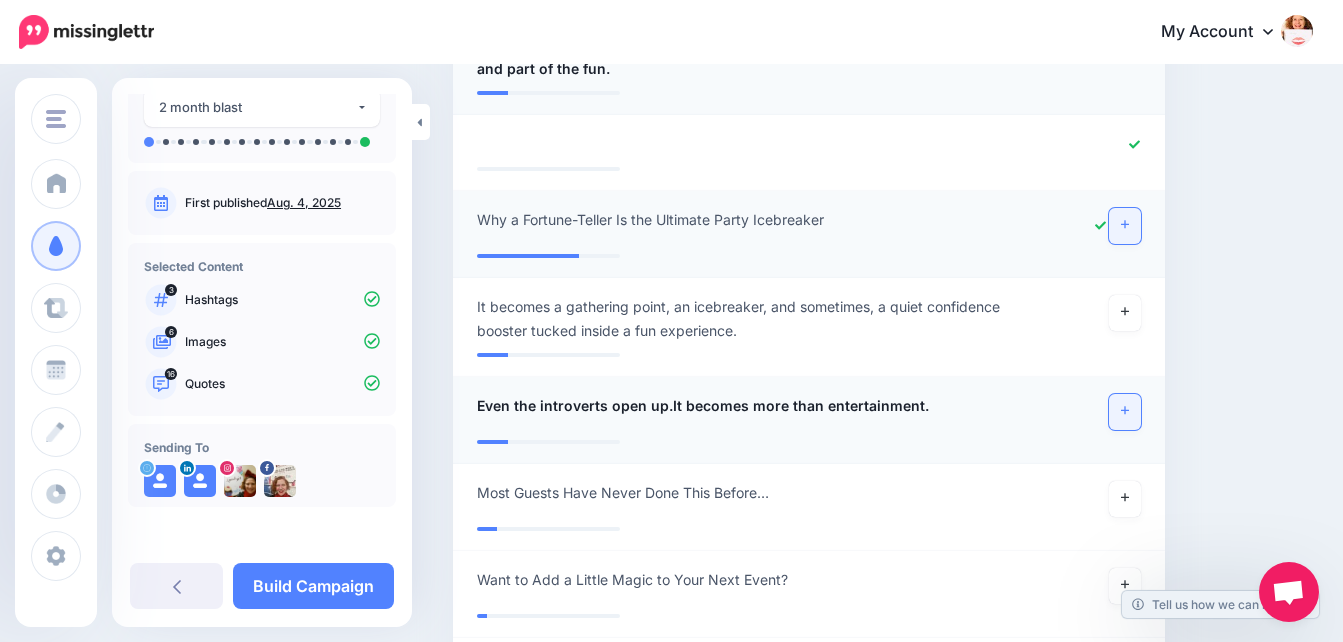 click 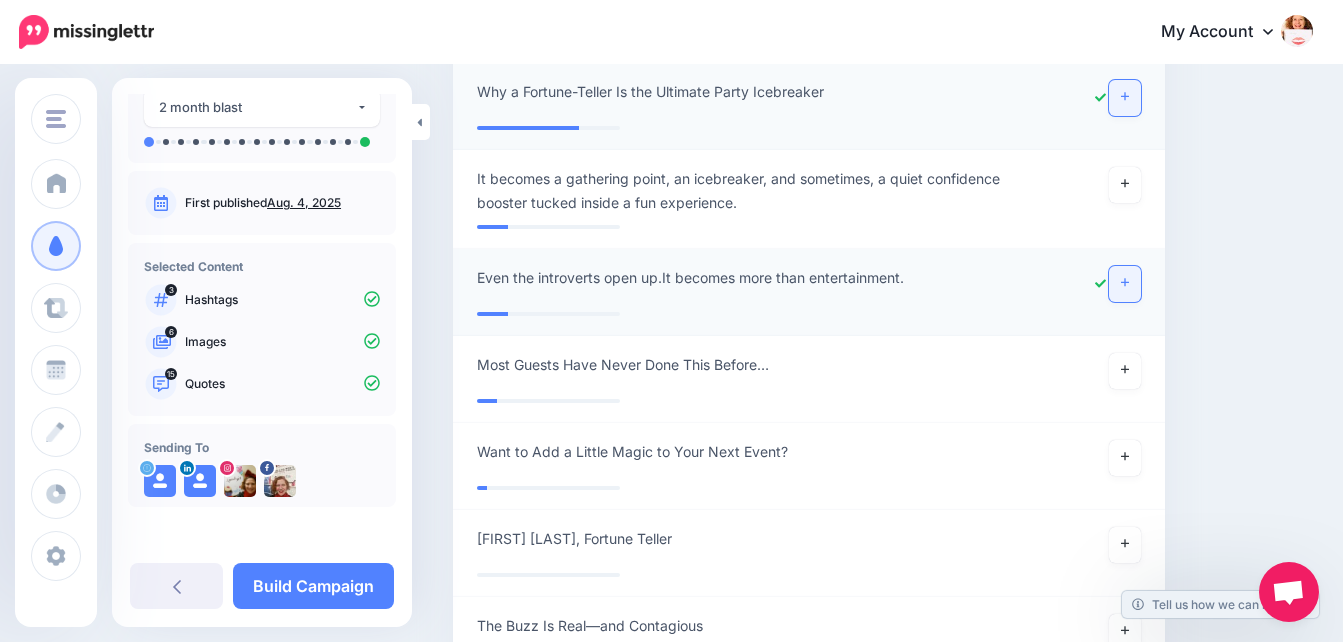 scroll, scrollTop: 2083, scrollLeft: 0, axis: vertical 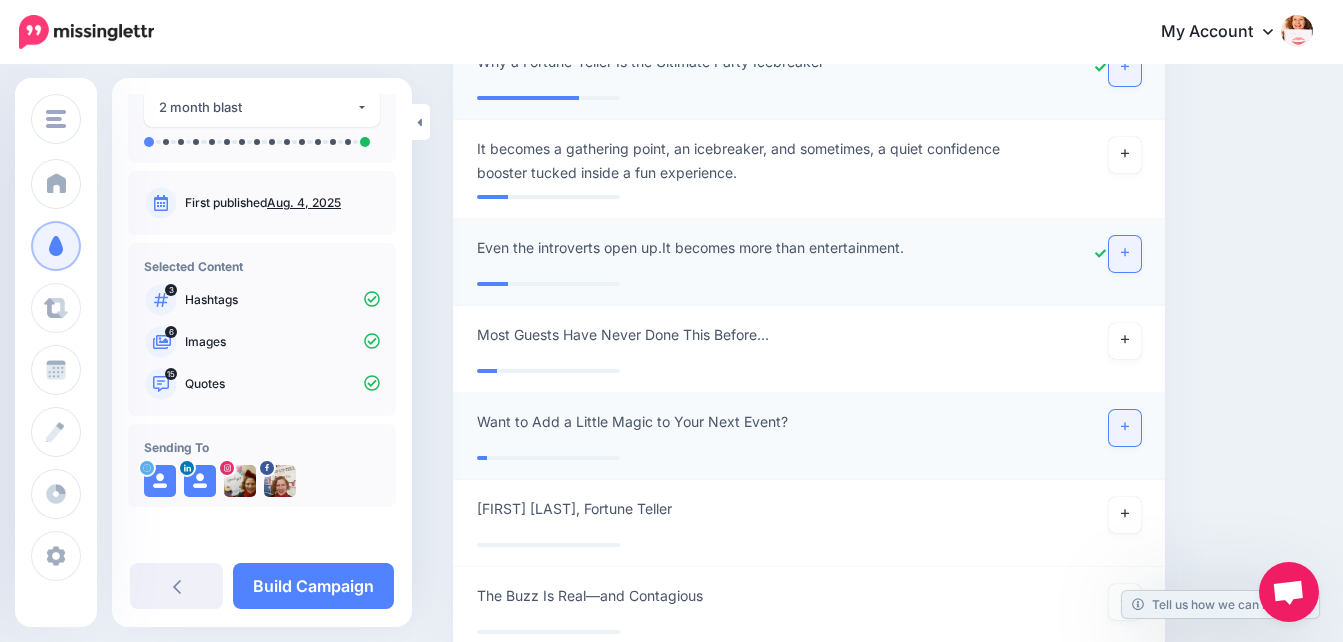 click at bounding box center [1125, 428] 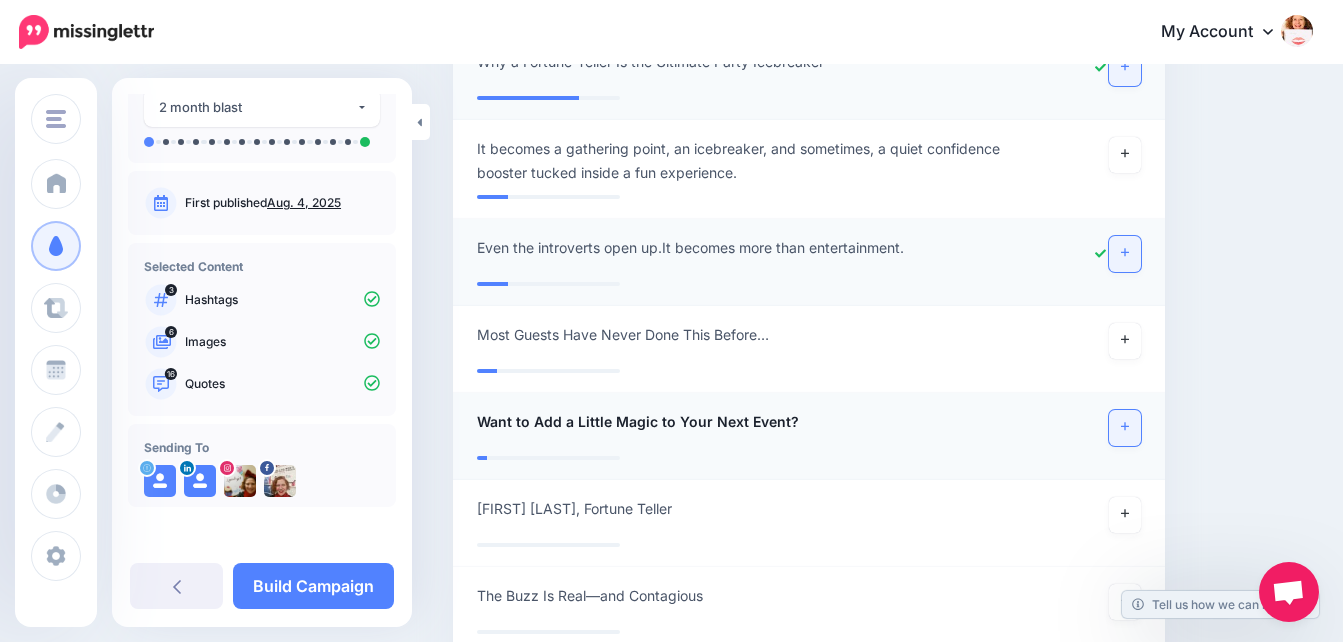 click at bounding box center [1125, 428] 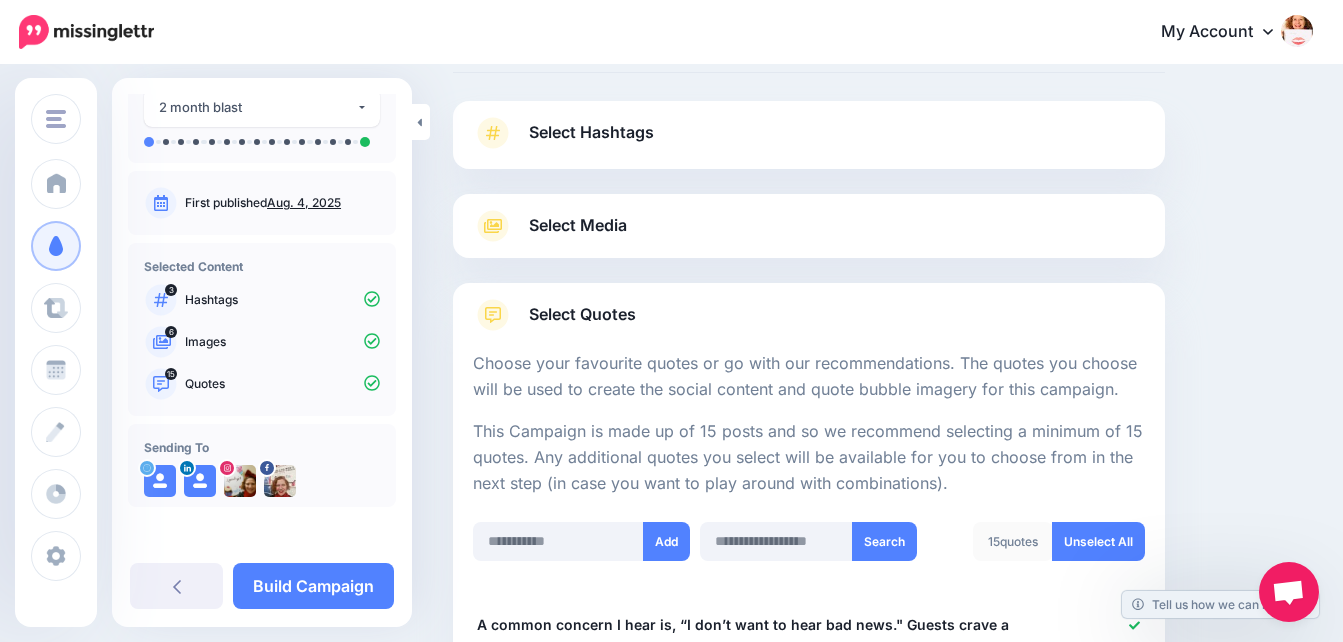 scroll, scrollTop: 0, scrollLeft: 0, axis: both 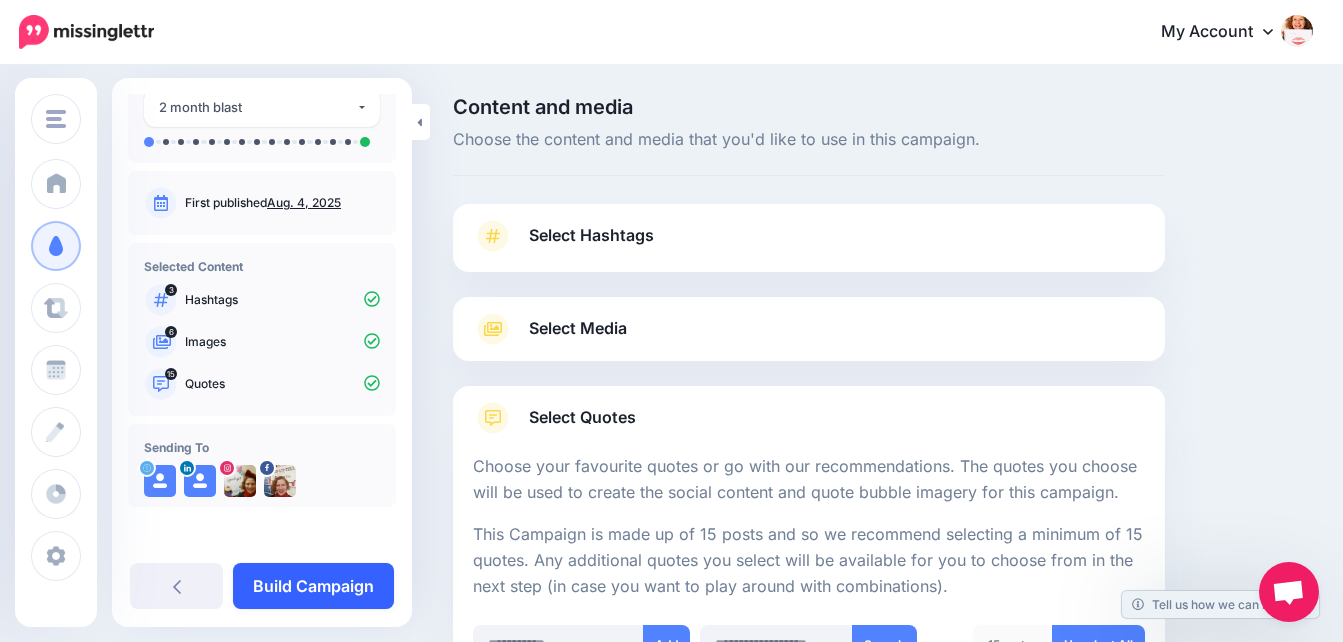 click on "Build Campaign" at bounding box center [313, 586] 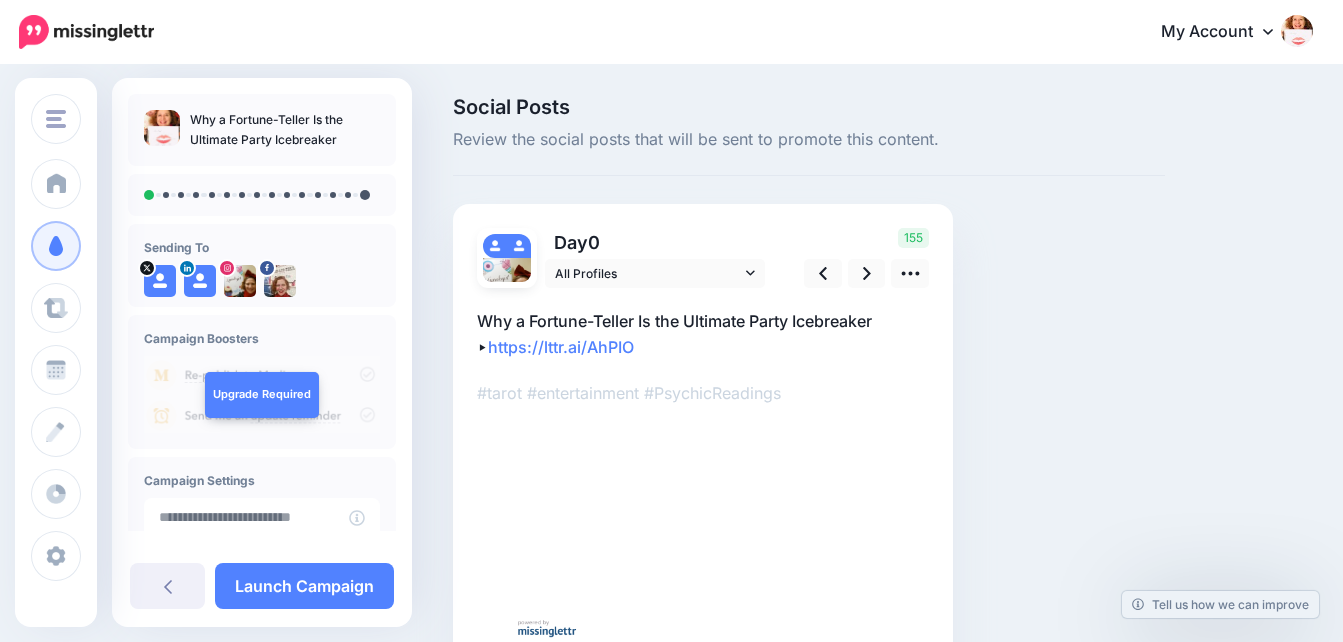 scroll, scrollTop: 0, scrollLeft: 0, axis: both 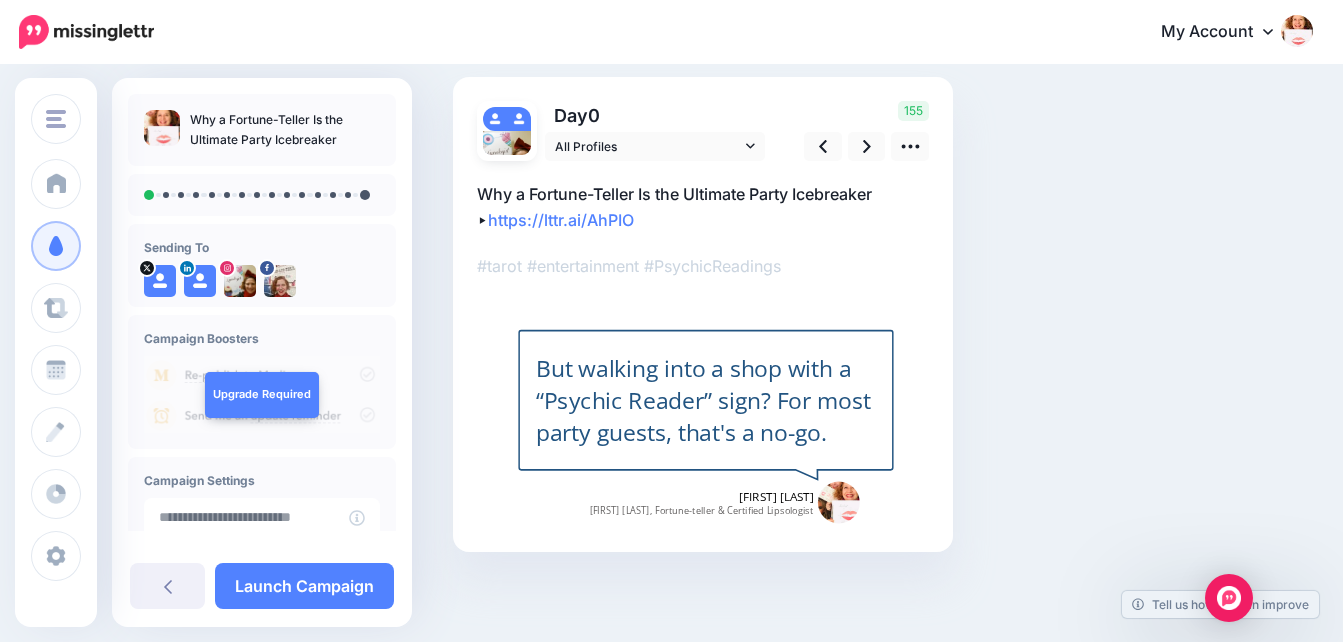 click on "#tarot #entertainment #PsychicReadings" at bounding box center (703, 266) 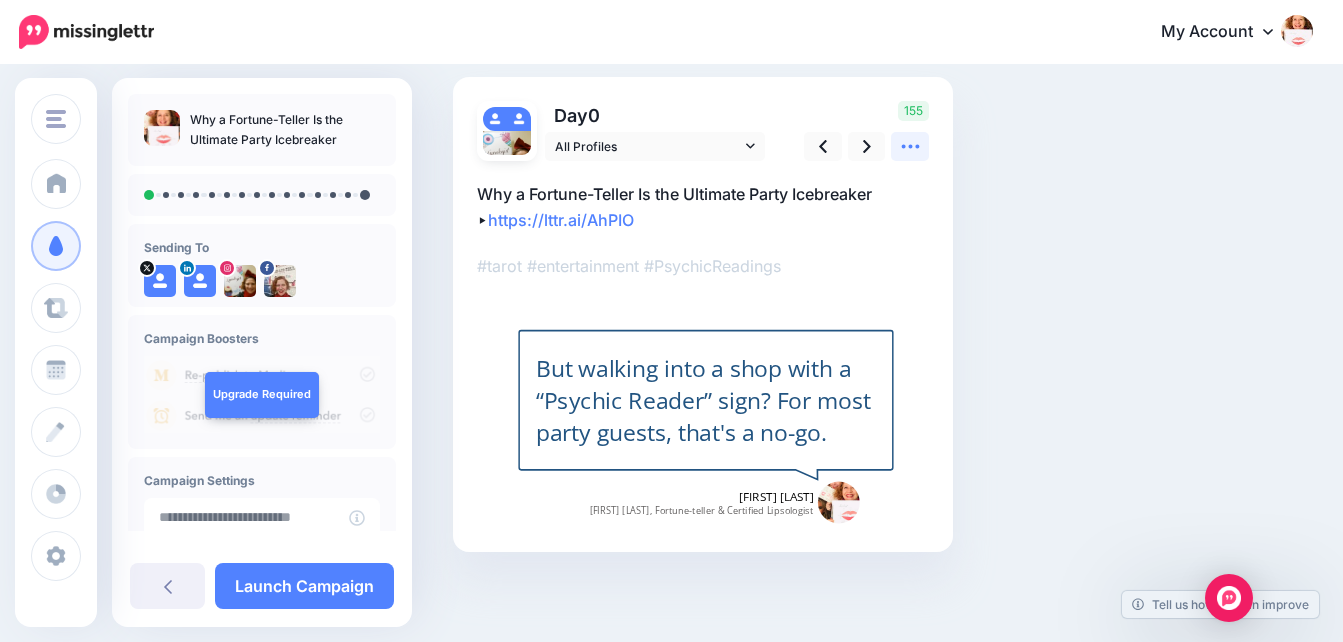 click 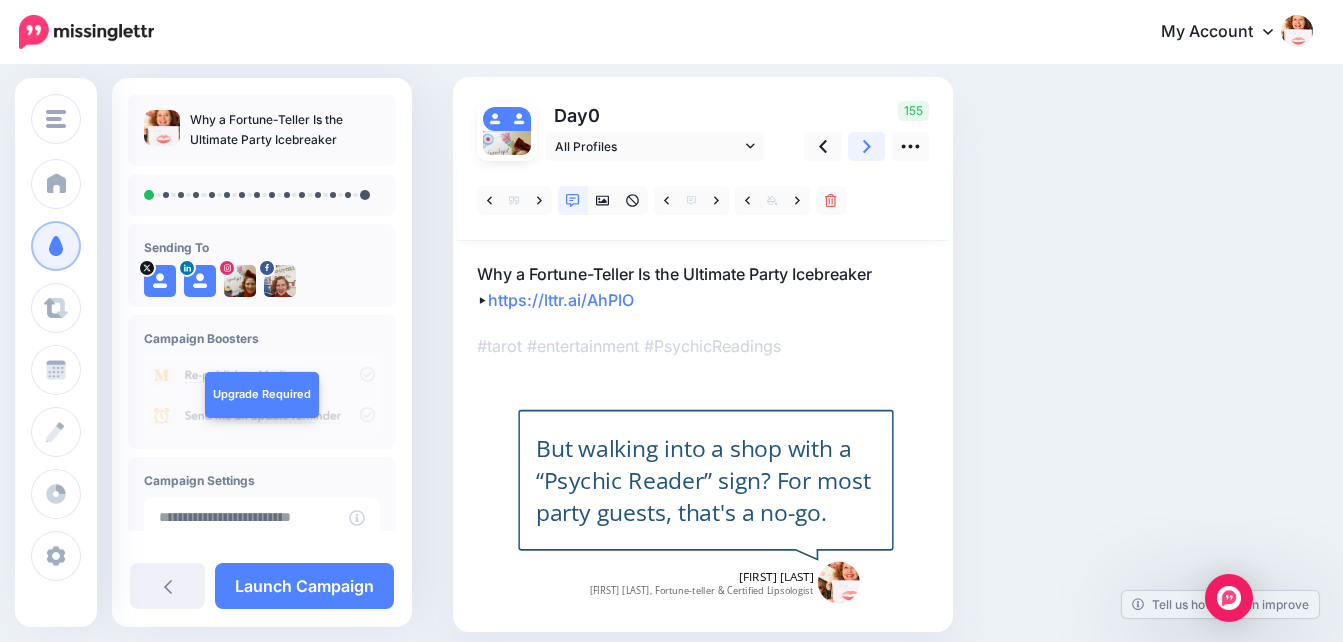 click 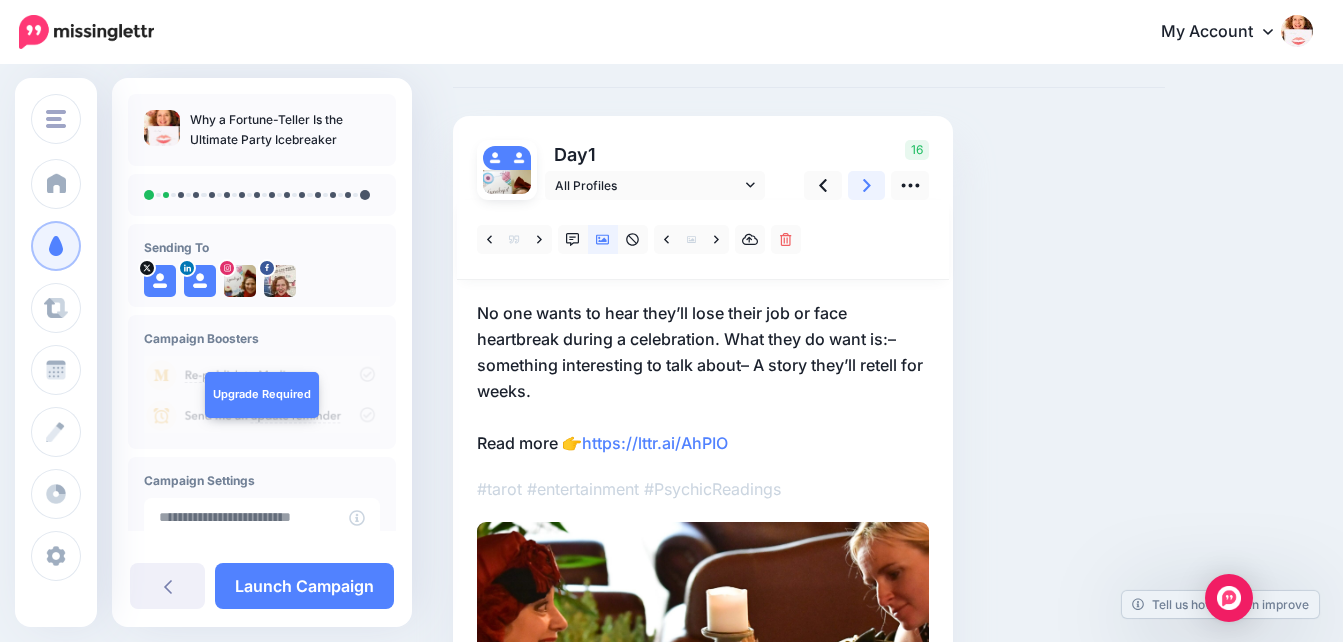 scroll, scrollTop: 127, scrollLeft: 0, axis: vertical 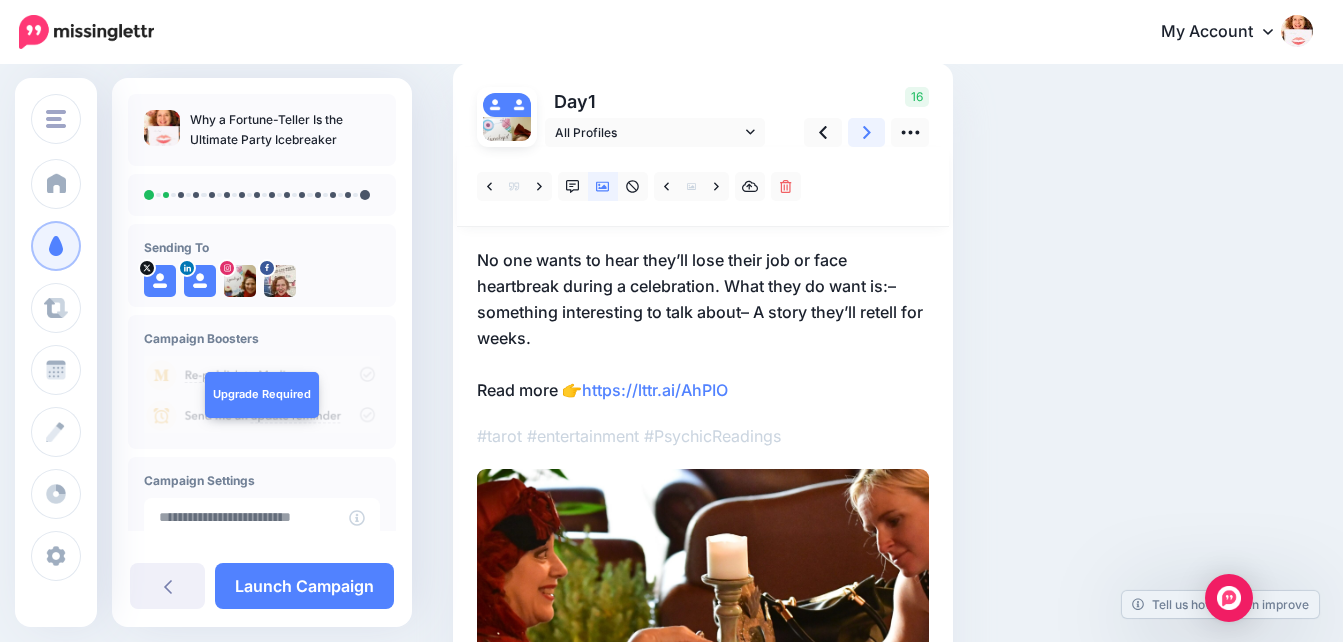 click 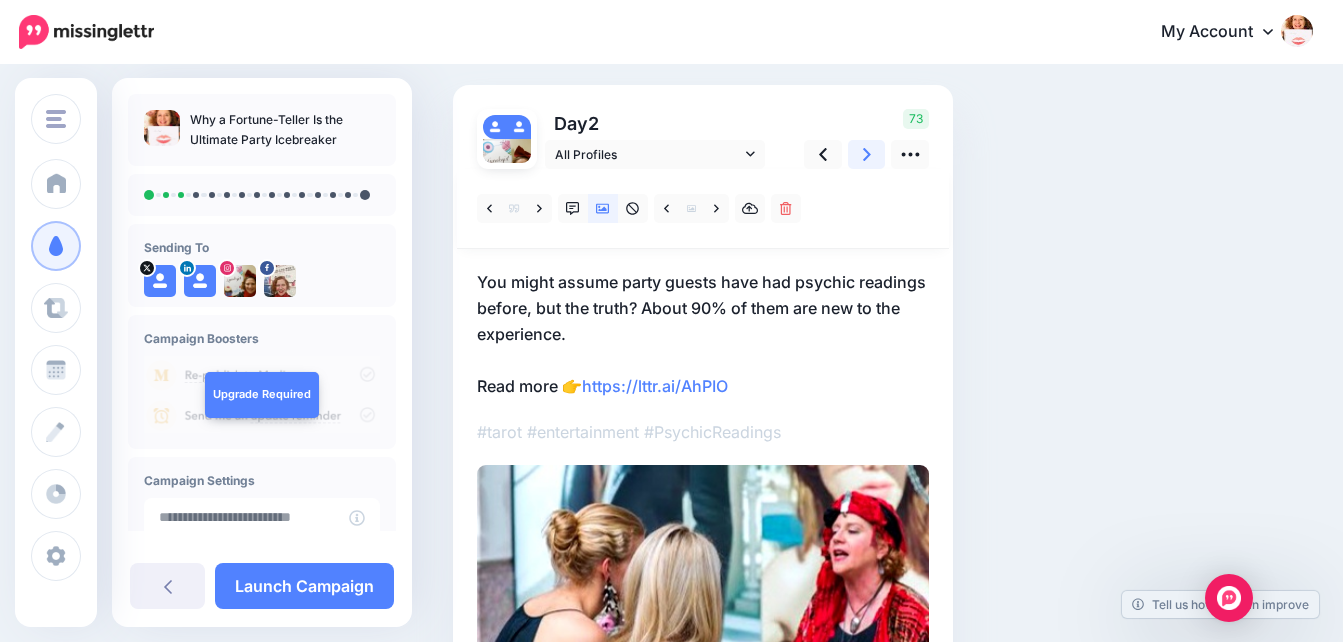 scroll, scrollTop: 96, scrollLeft: 0, axis: vertical 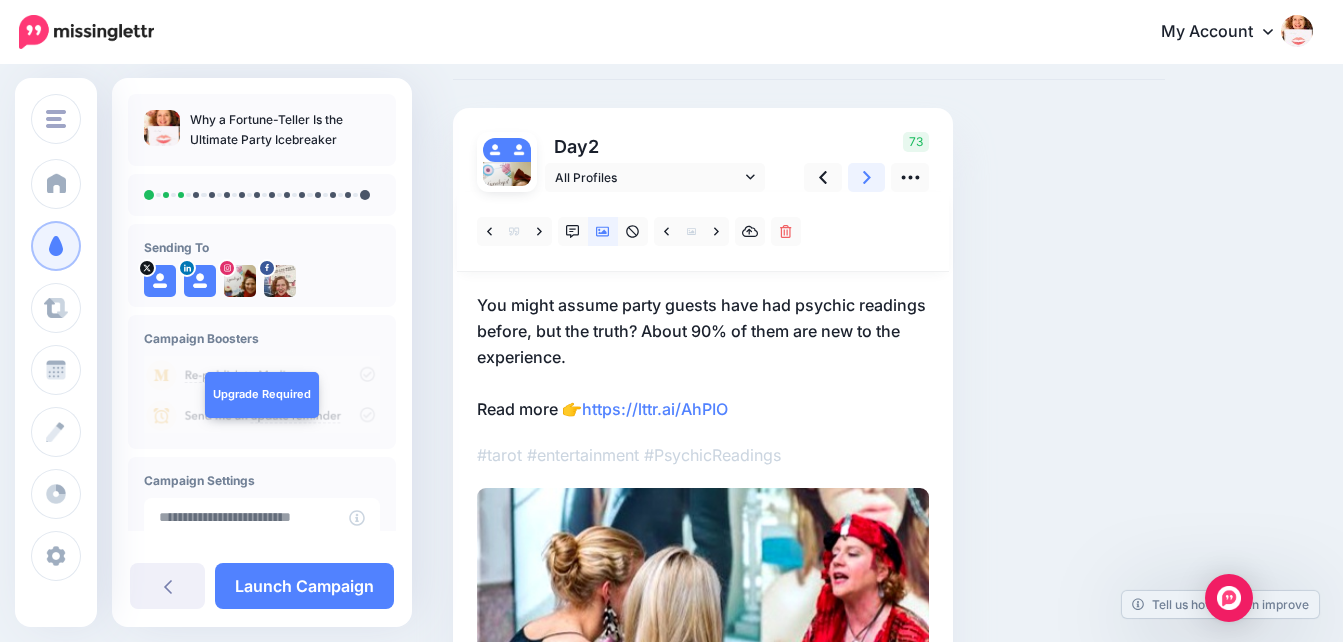 click 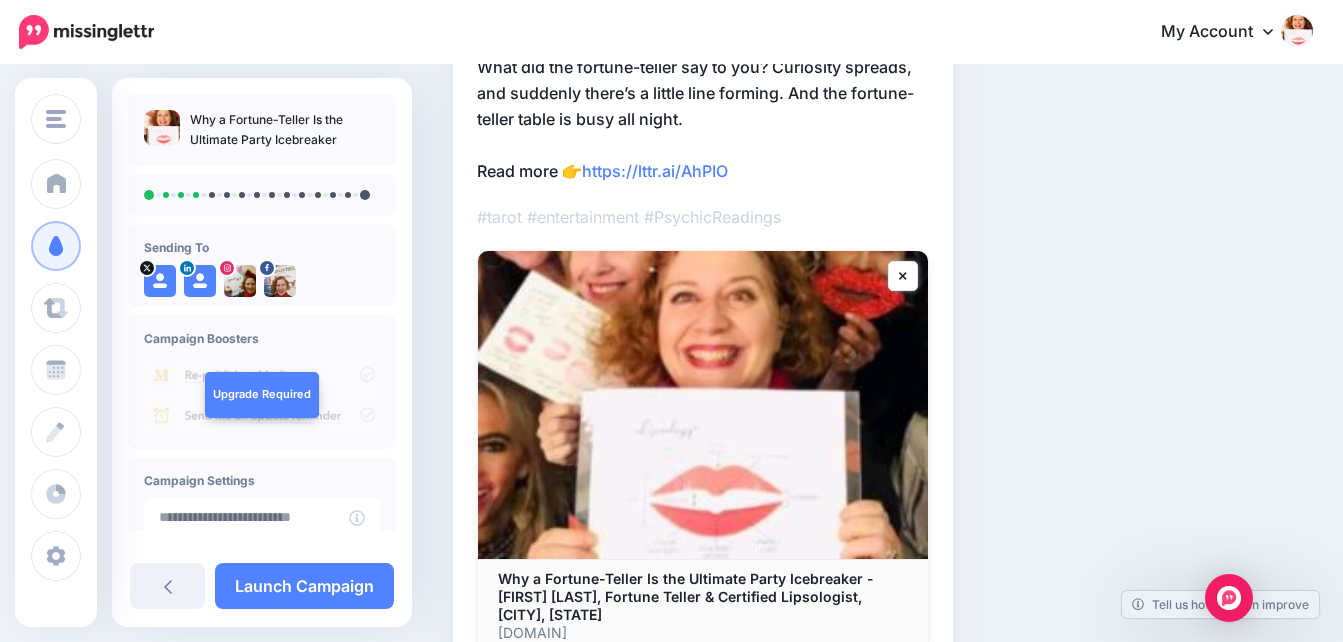 scroll, scrollTop: 345, scrollLeft: 0, axis: vertical 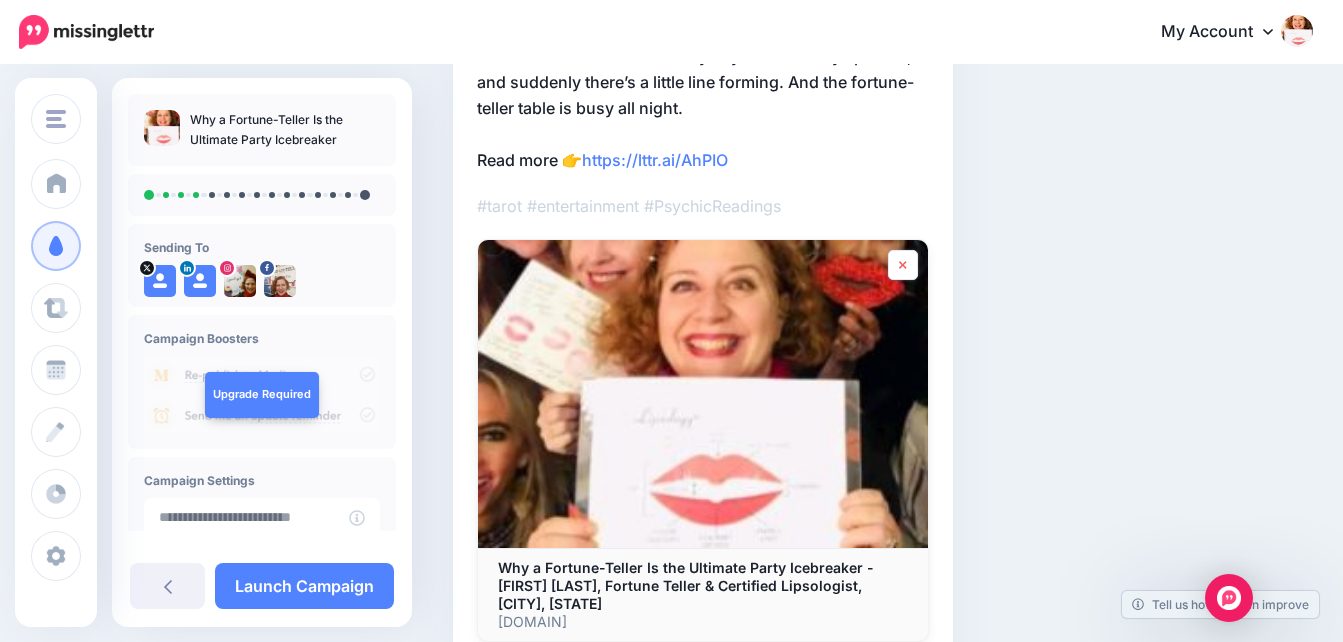 click 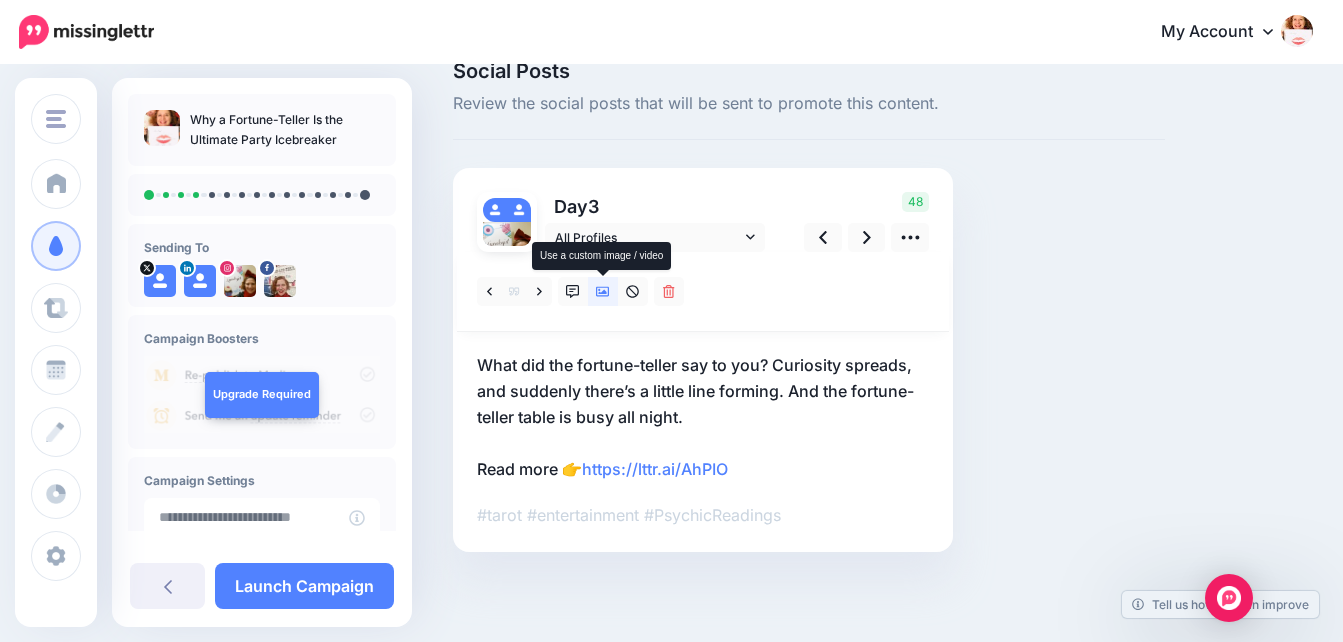 click 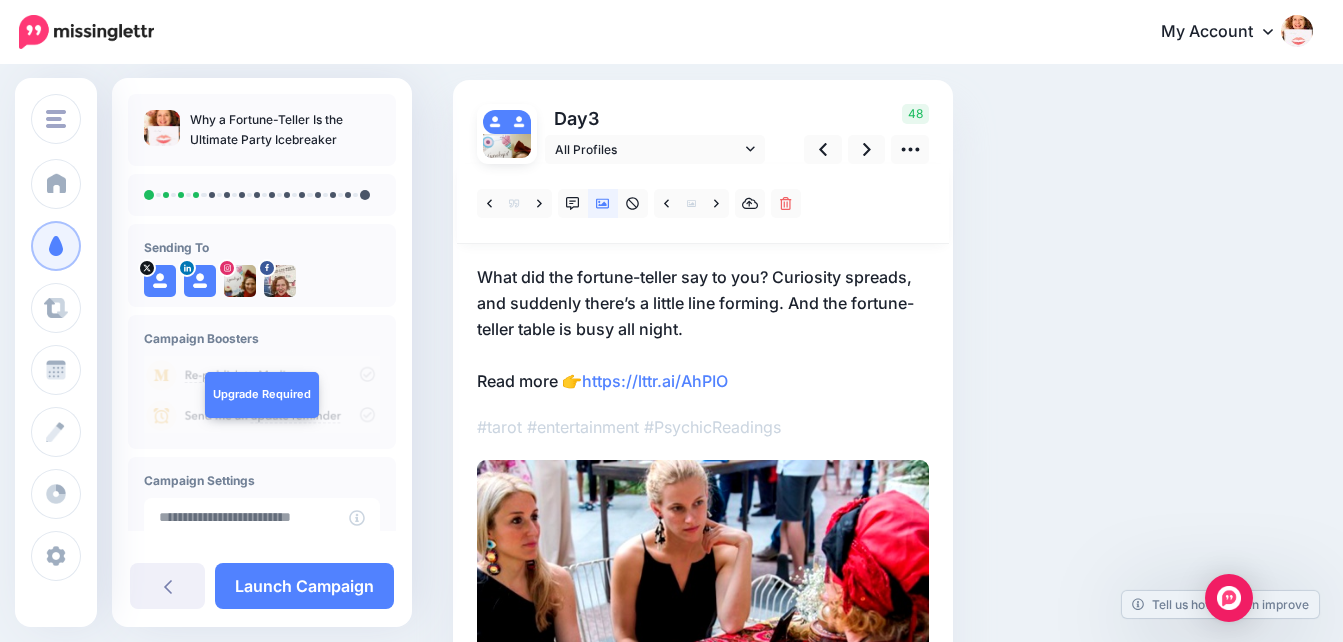 scroll, scrollTop: 120, scrollLeft: 0, axis: vertical 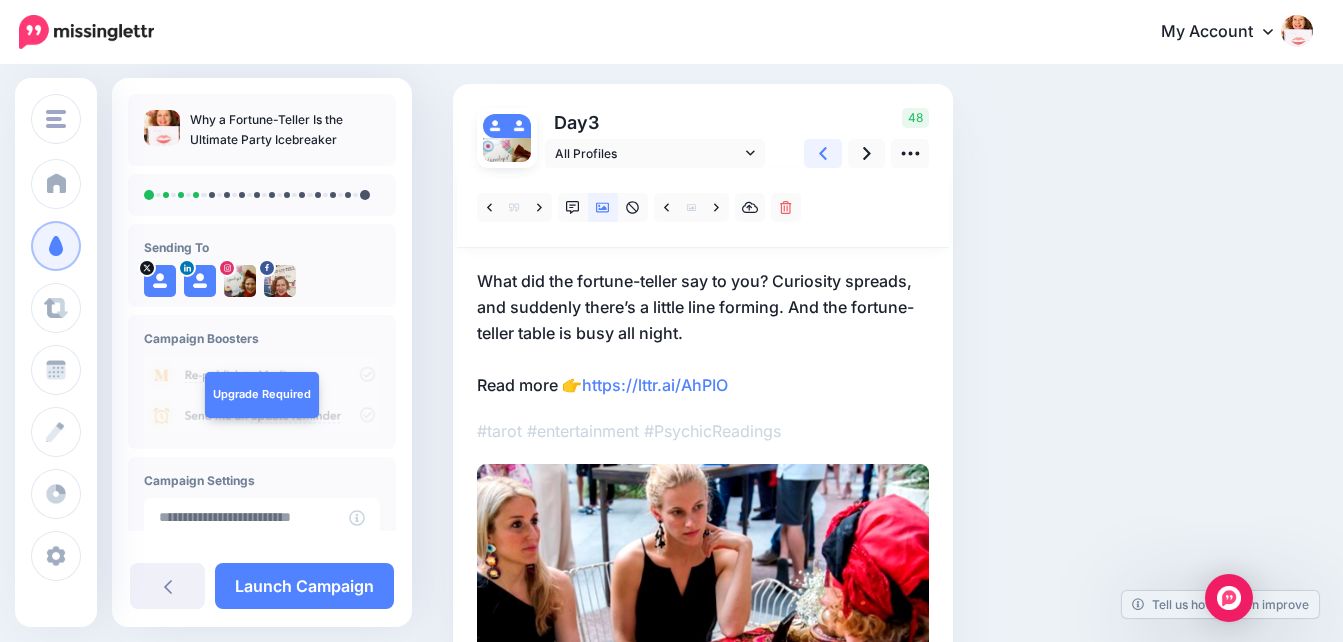 click 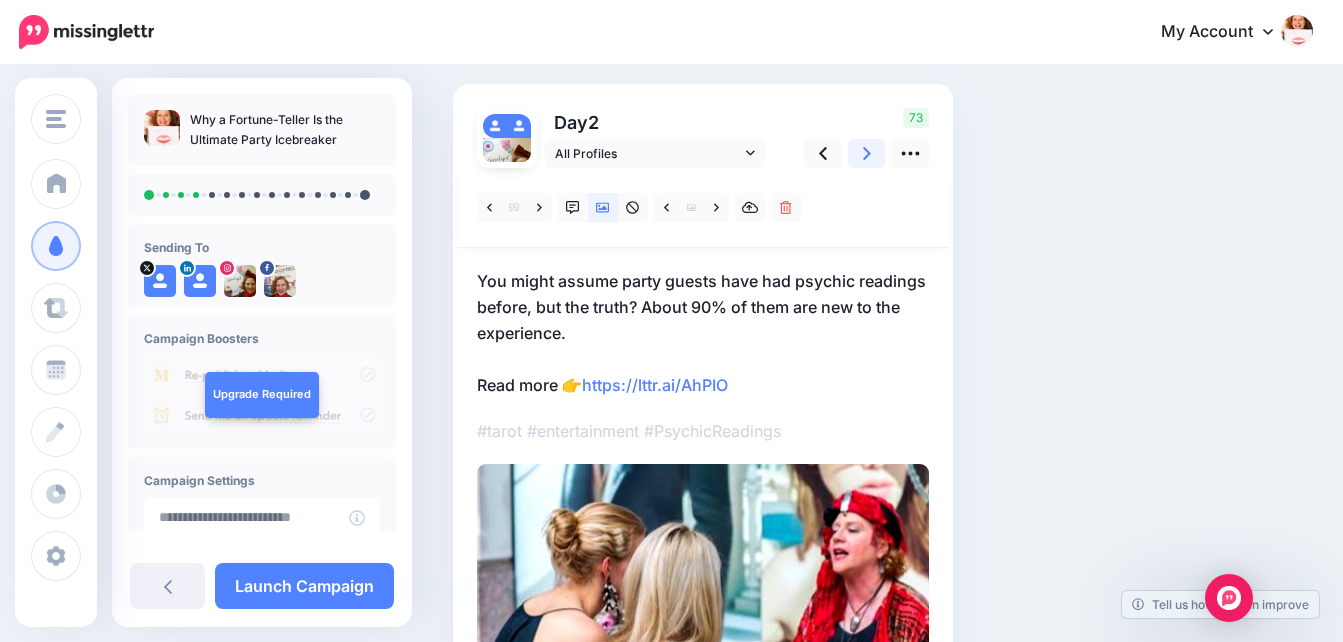 click 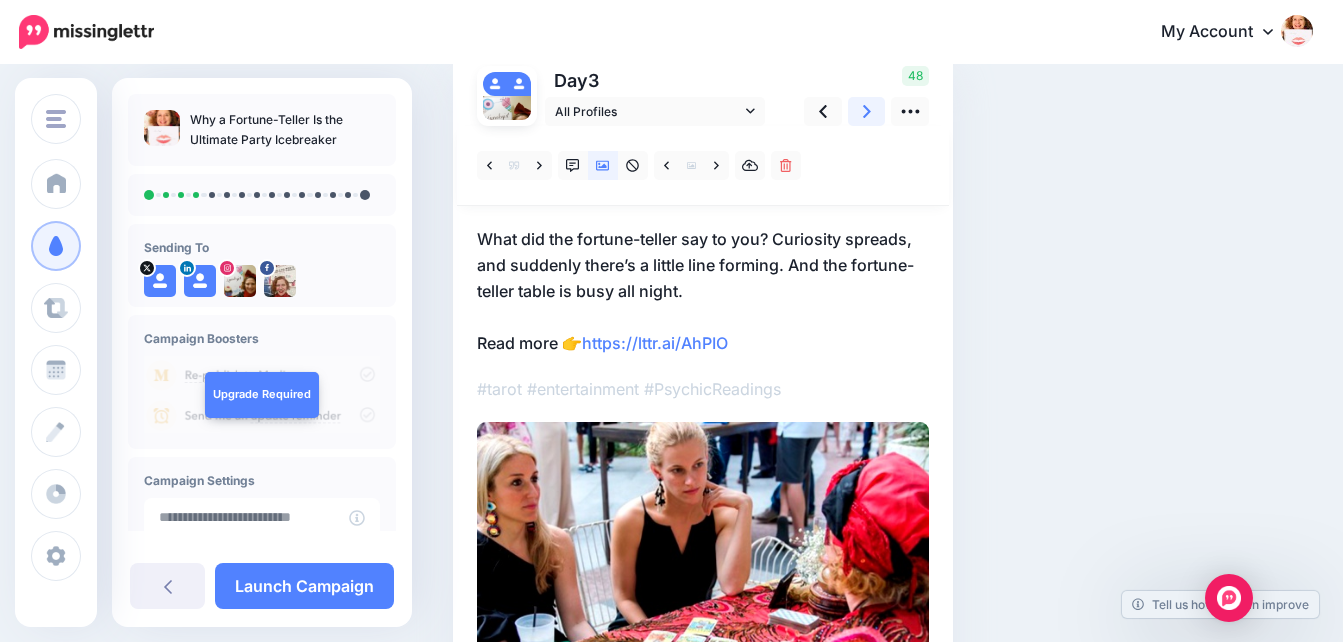 scroll, scrollTop: 145, scrollLeft: 0, axis: vertical 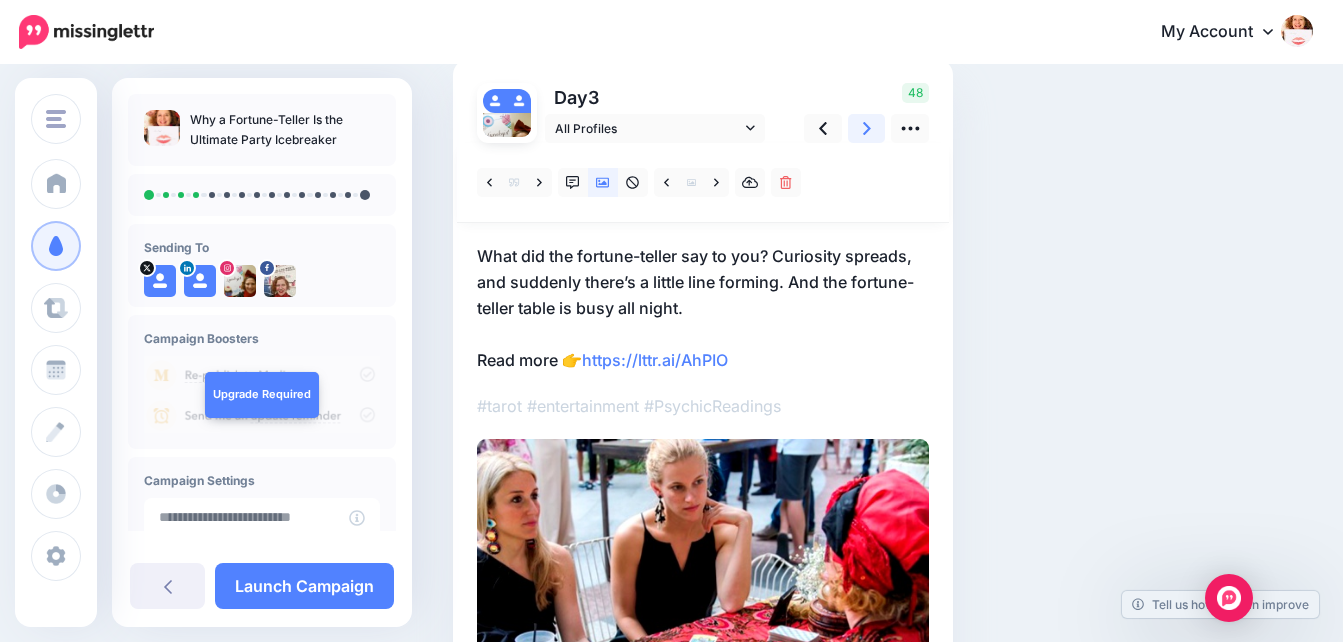 click 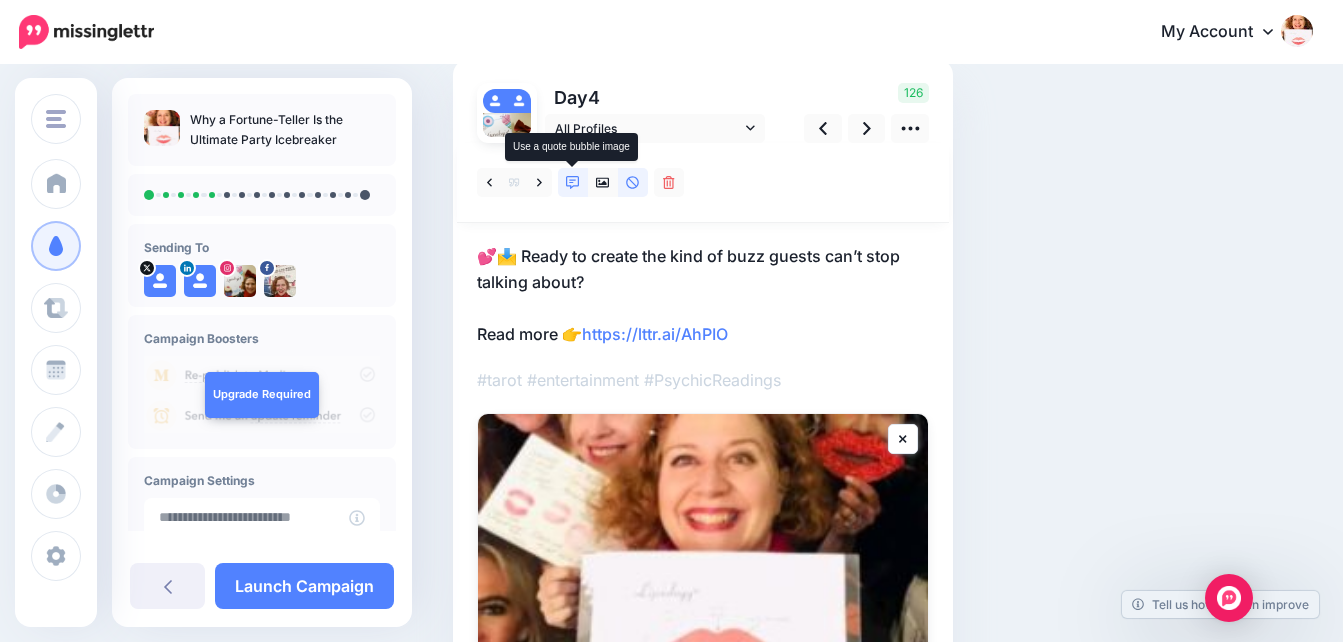 click 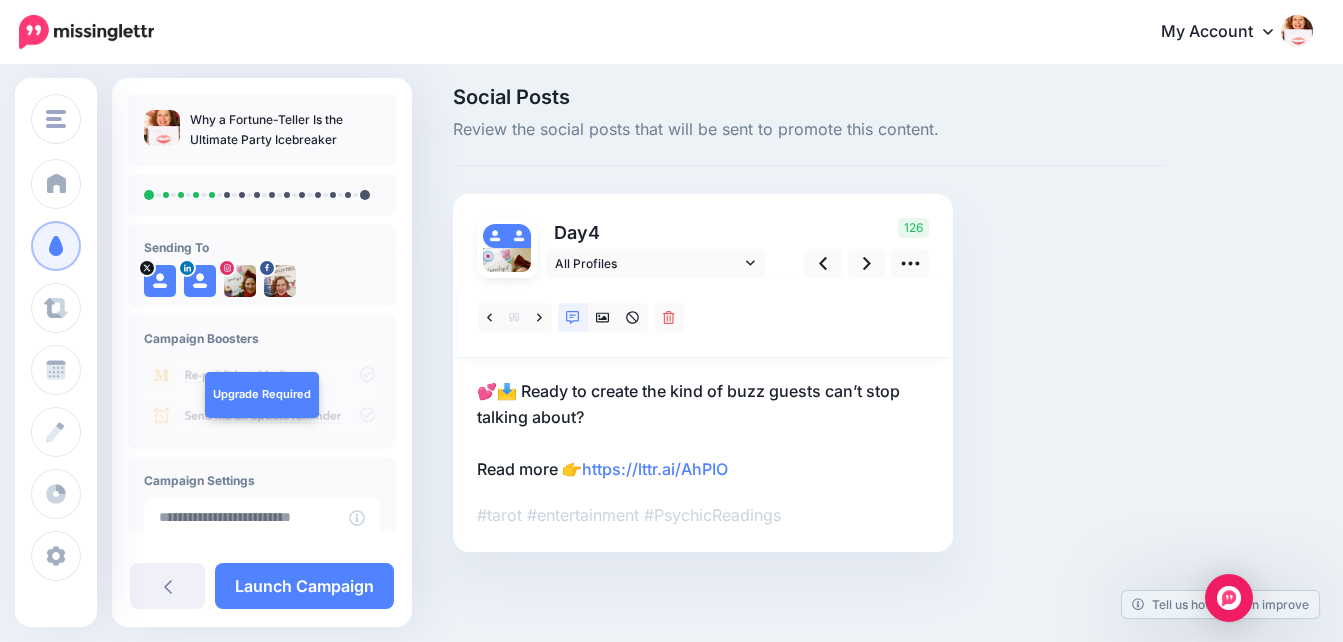 scroll, scrollTop: 145, scrollLeft: 0, axis: vertical 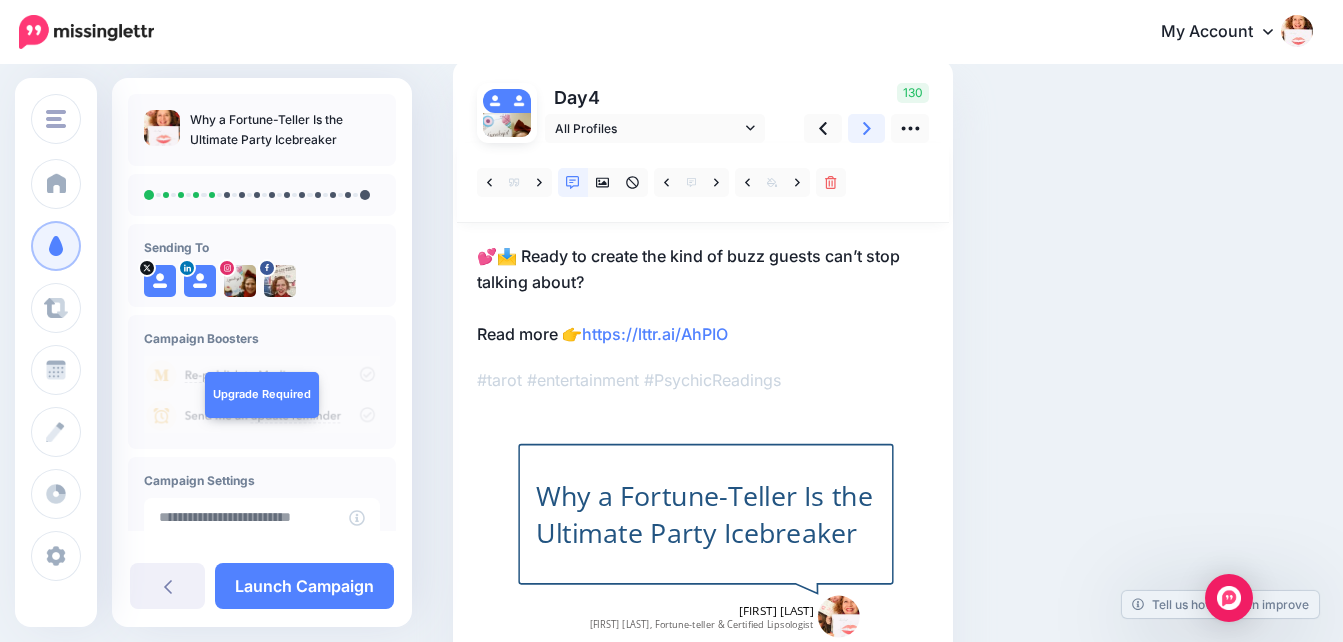 click 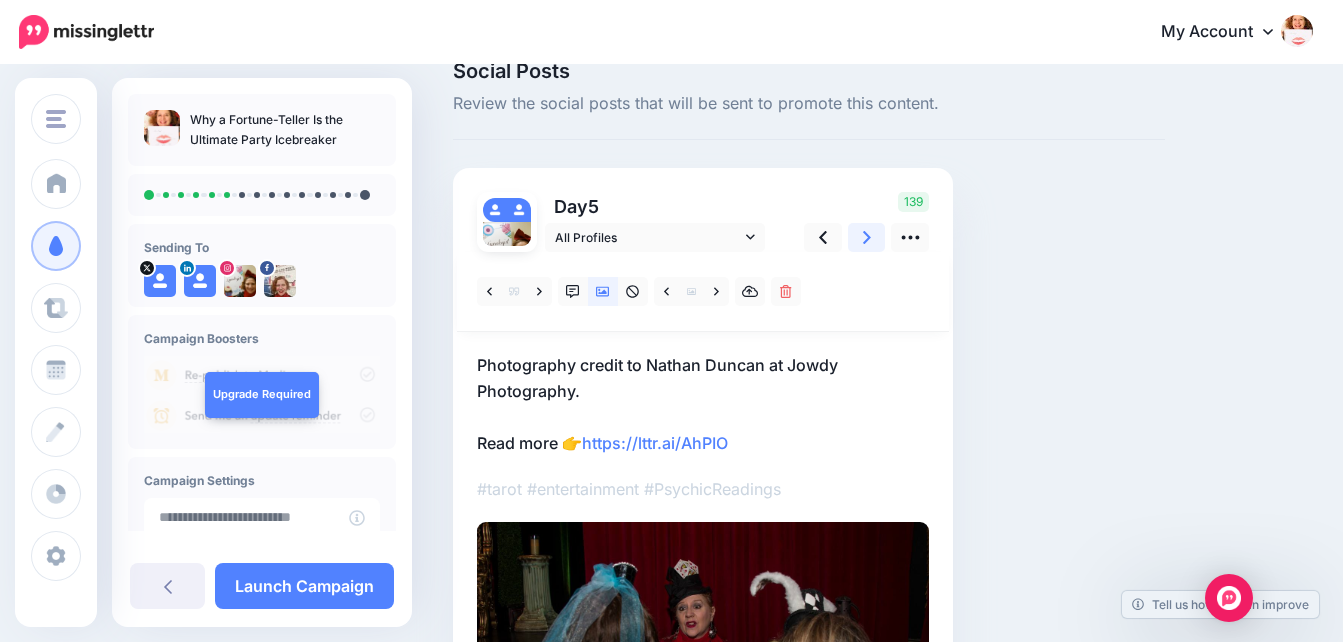 scroll, scrollTop: 145, scrollLeft: 0, axis: vertical 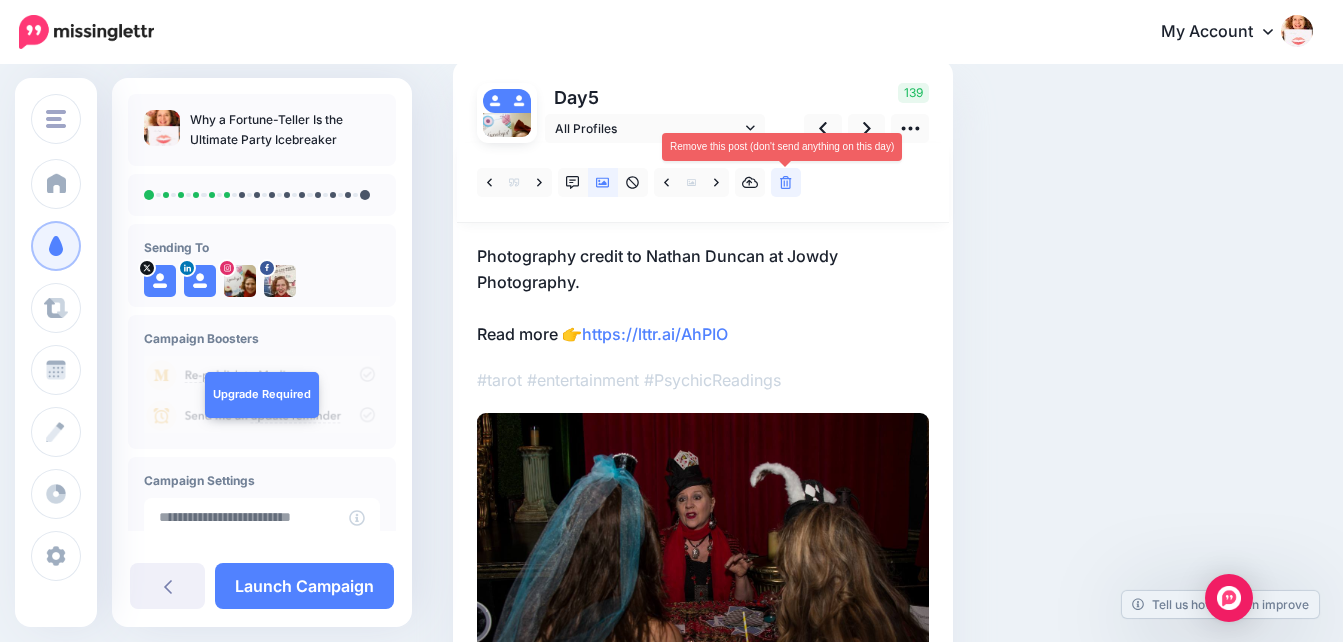 click 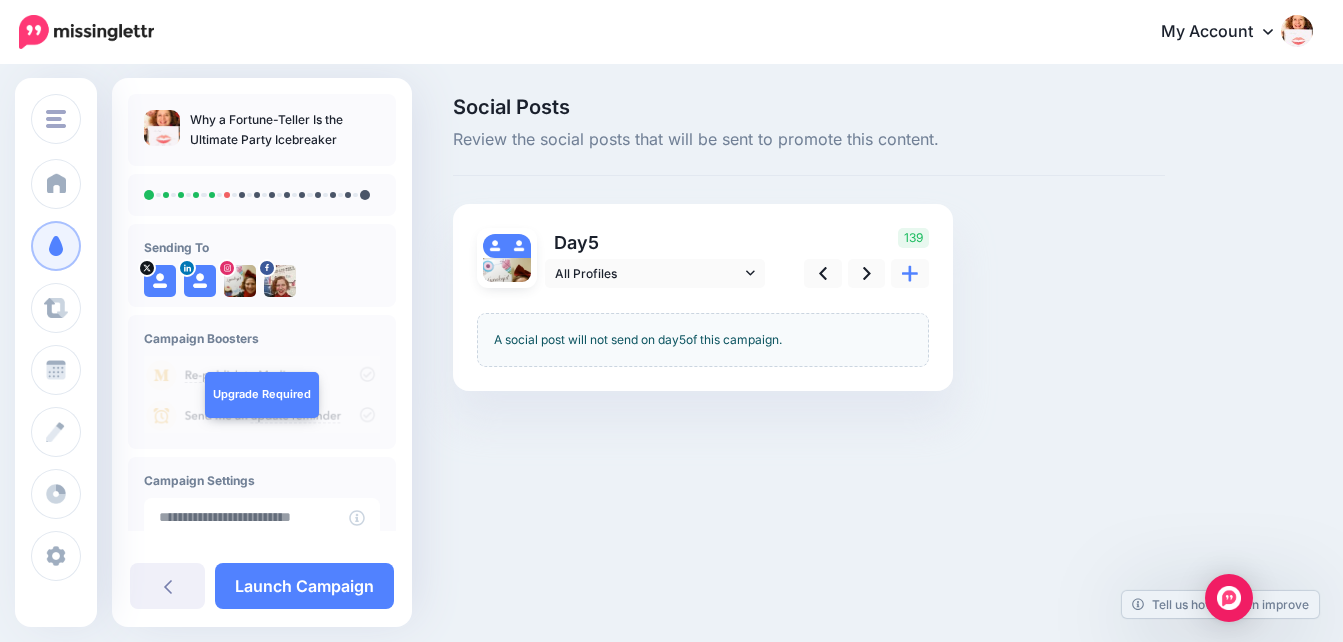 scroll, scrollTop: 0, scrollLeft: 0, axis: both 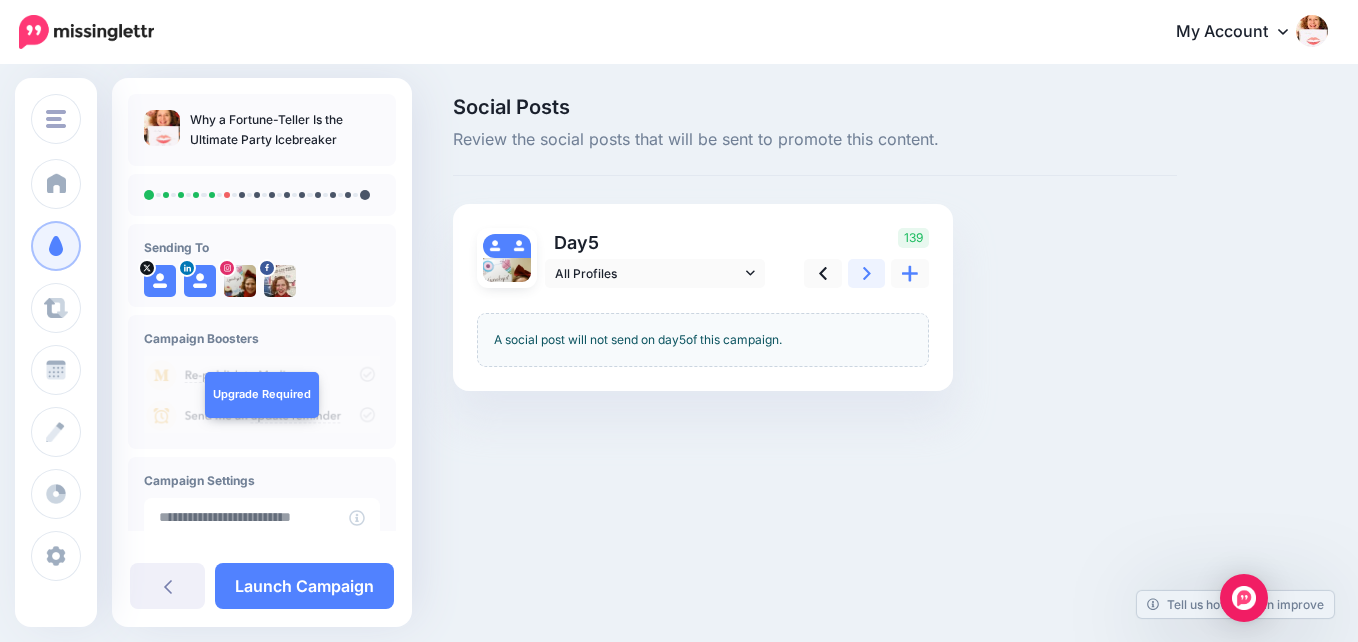 click 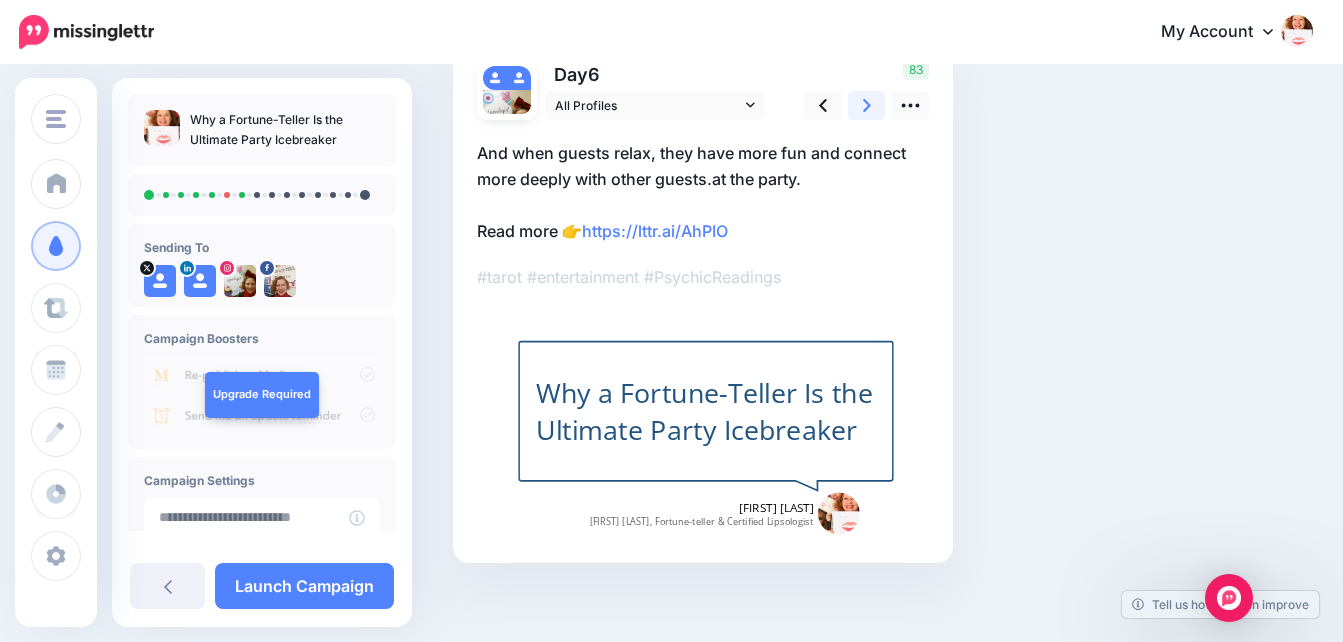 scroll, scrollTop: 171, scrollLeft: 0, axis: vertical 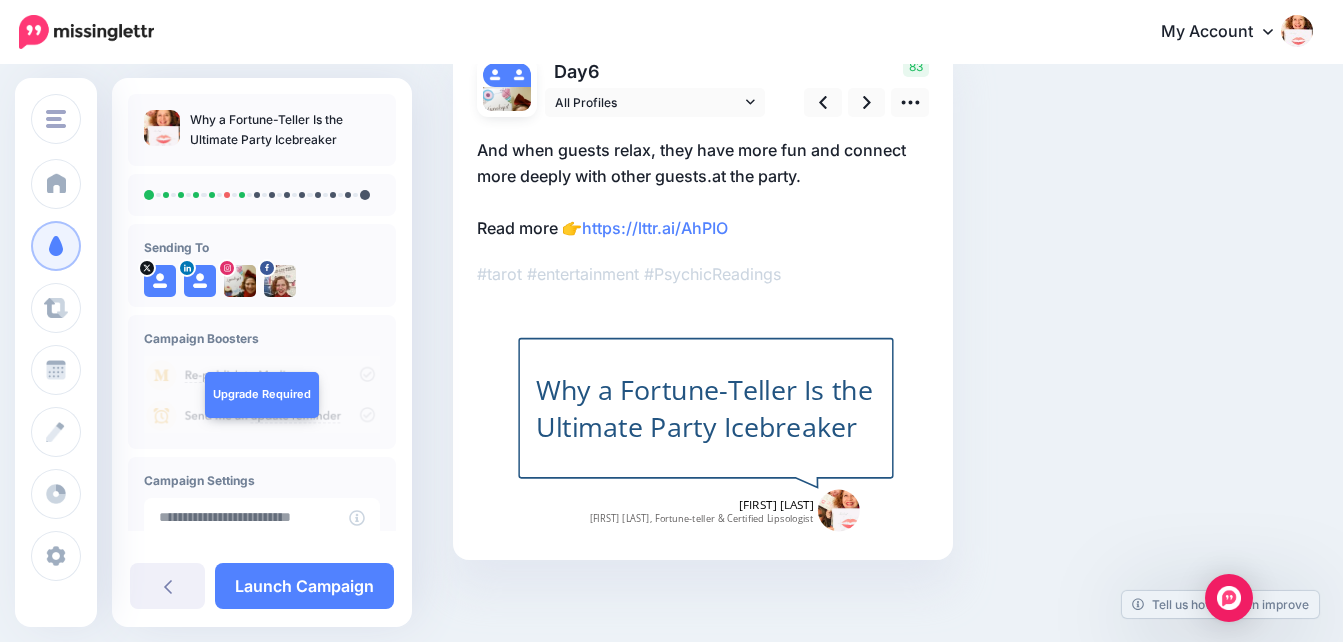 click on "Why a Fortune-Teller Is the Ultimate Party Icebreaker" at bounding box center [706, 408] 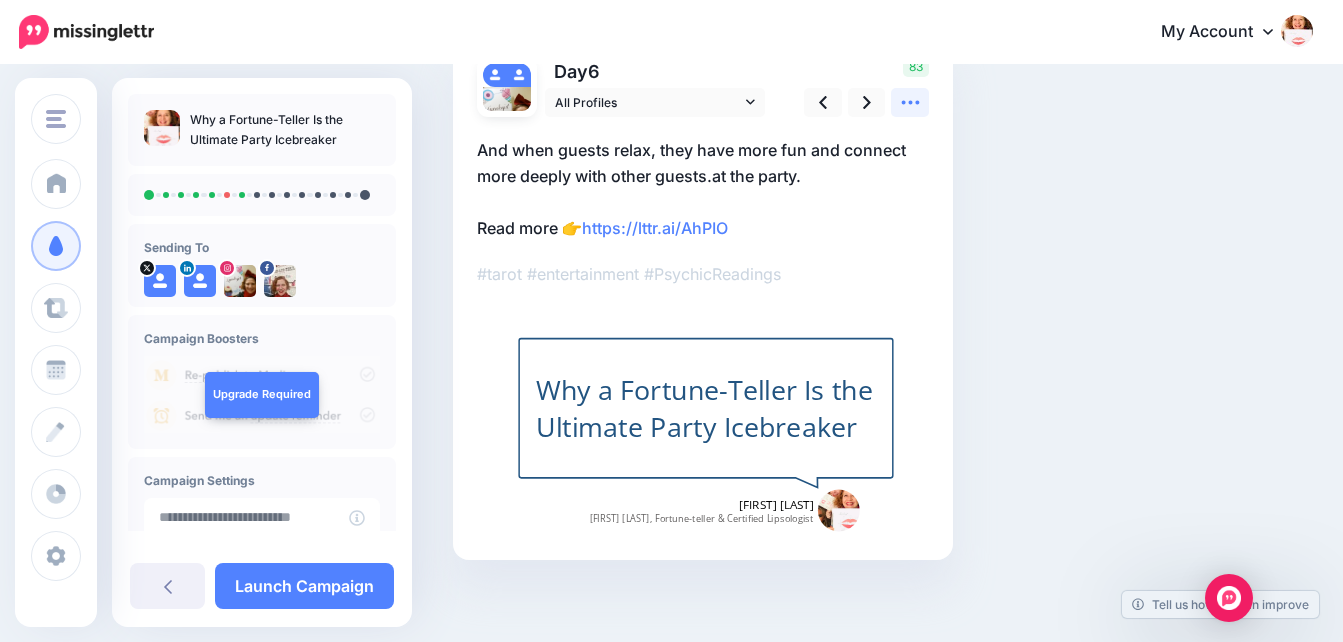 click at bounding box center [910, 102] 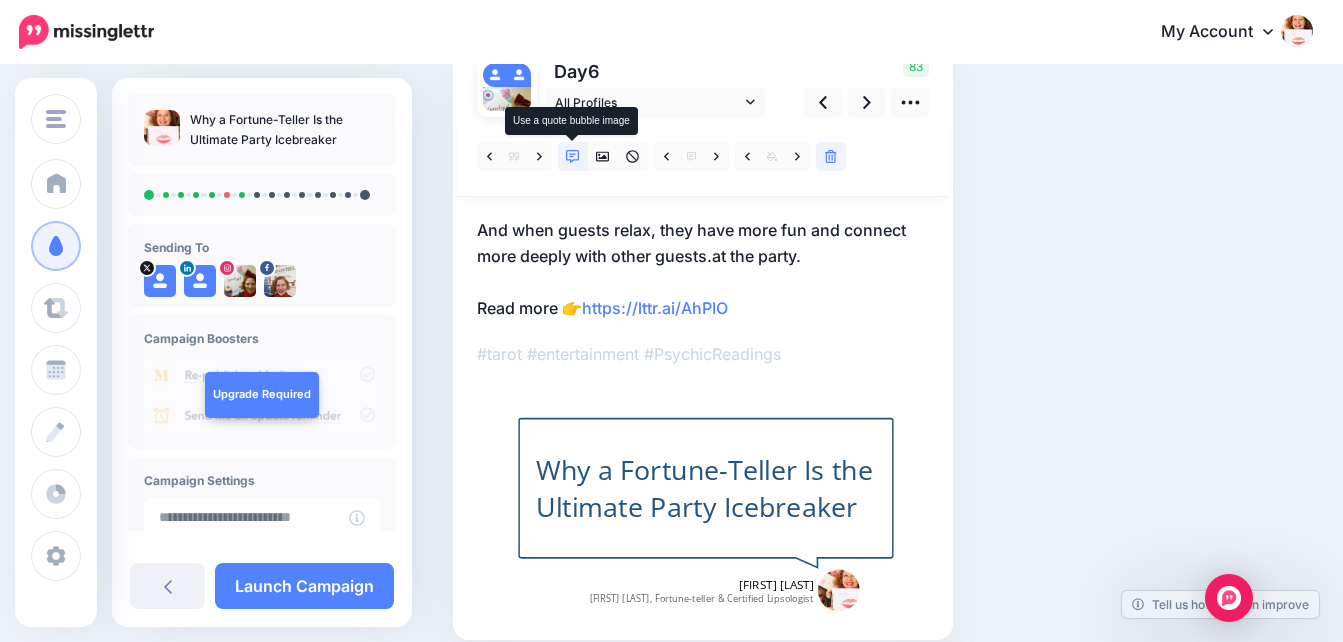 click 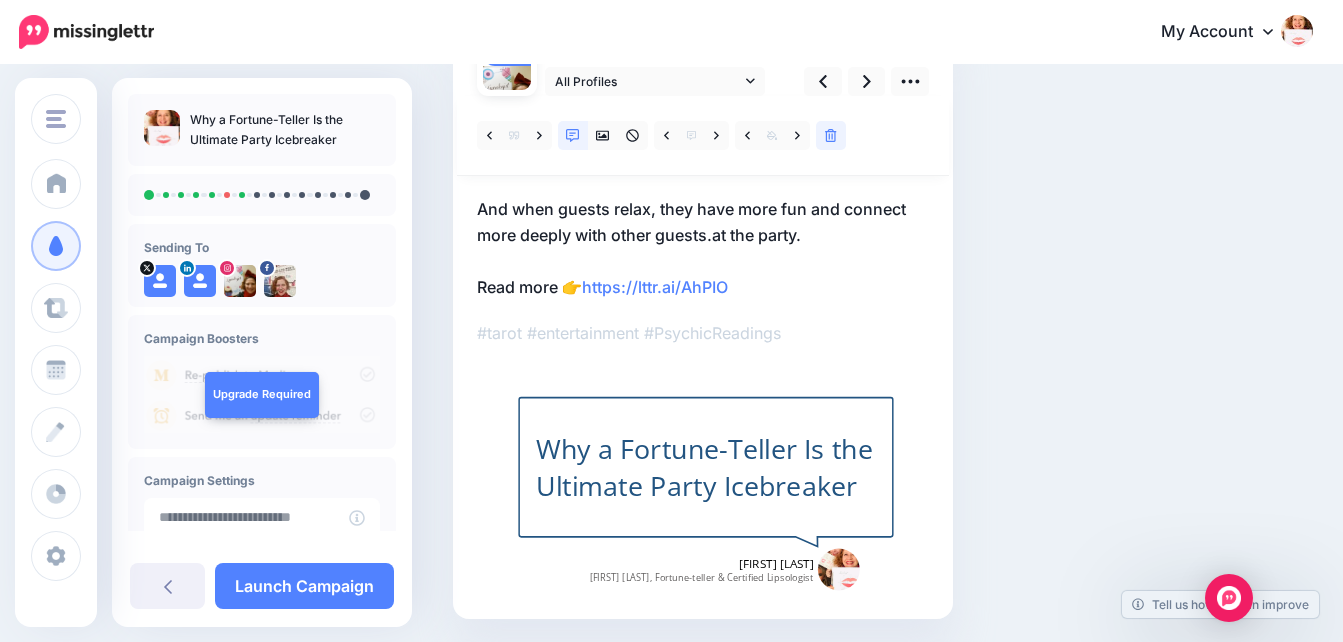 scroll, scrollTop: 190, scrollLeft: 0, axis: vertical 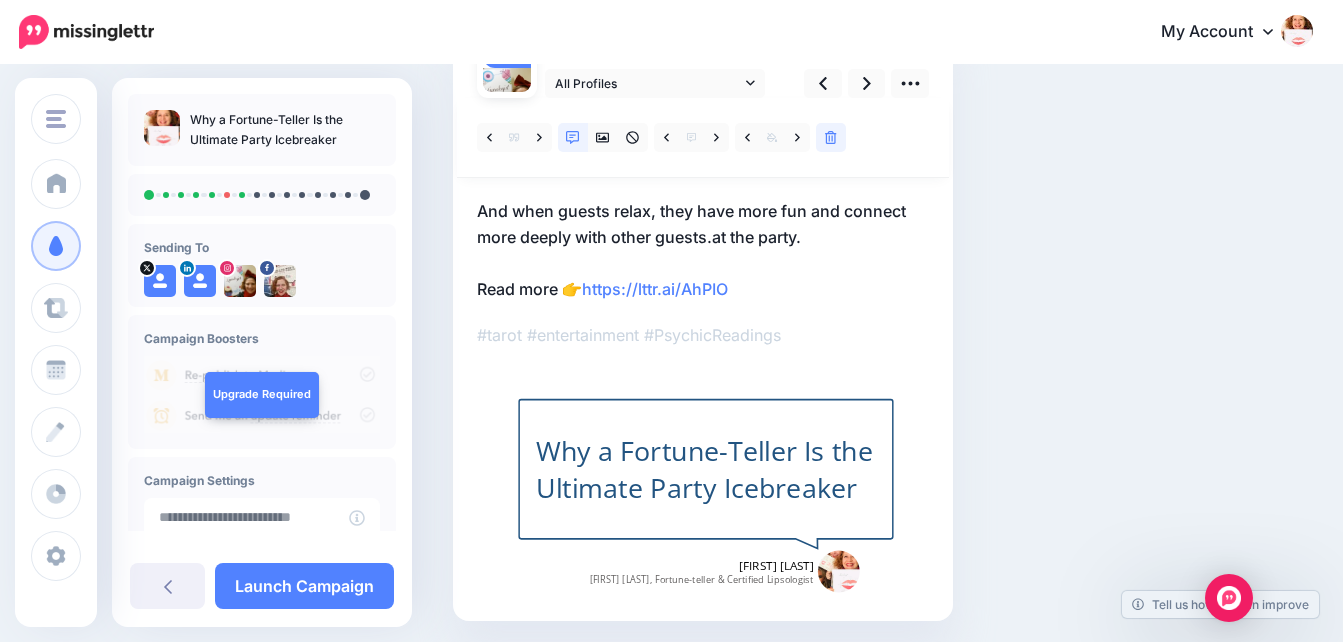 drag, startPoint x: 856, startPoint y: 429, endPoint x: 944, endPoint y: 454, distance: 91.48224 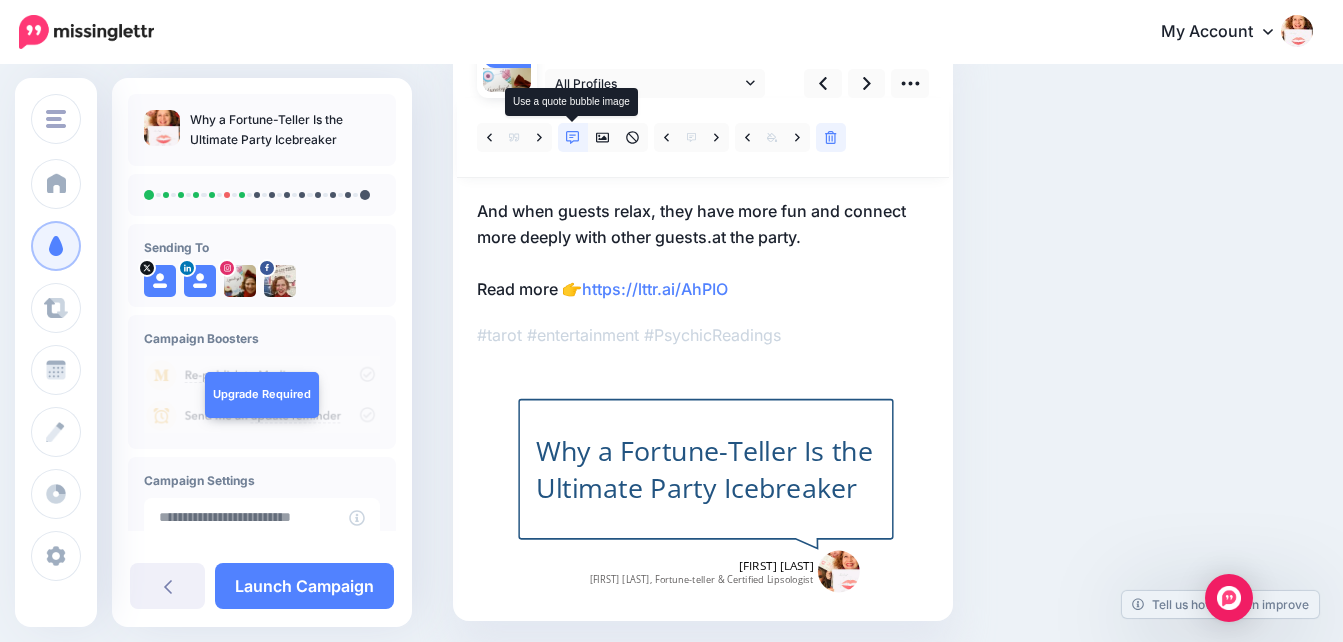click 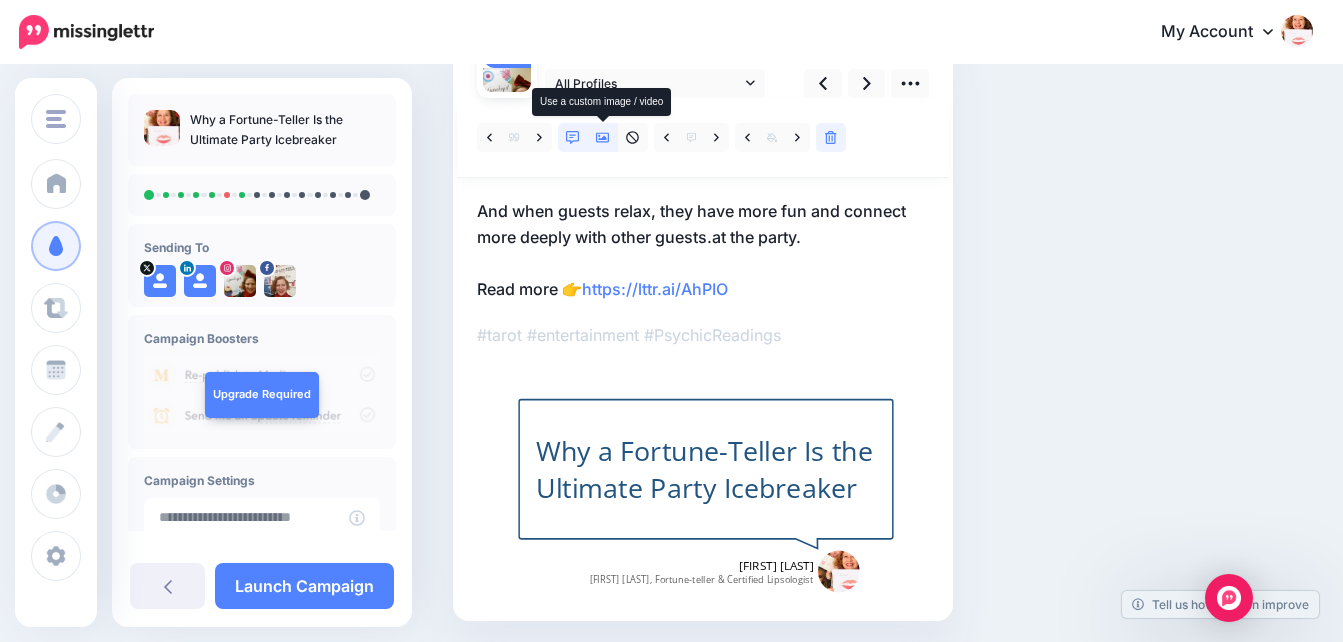 click 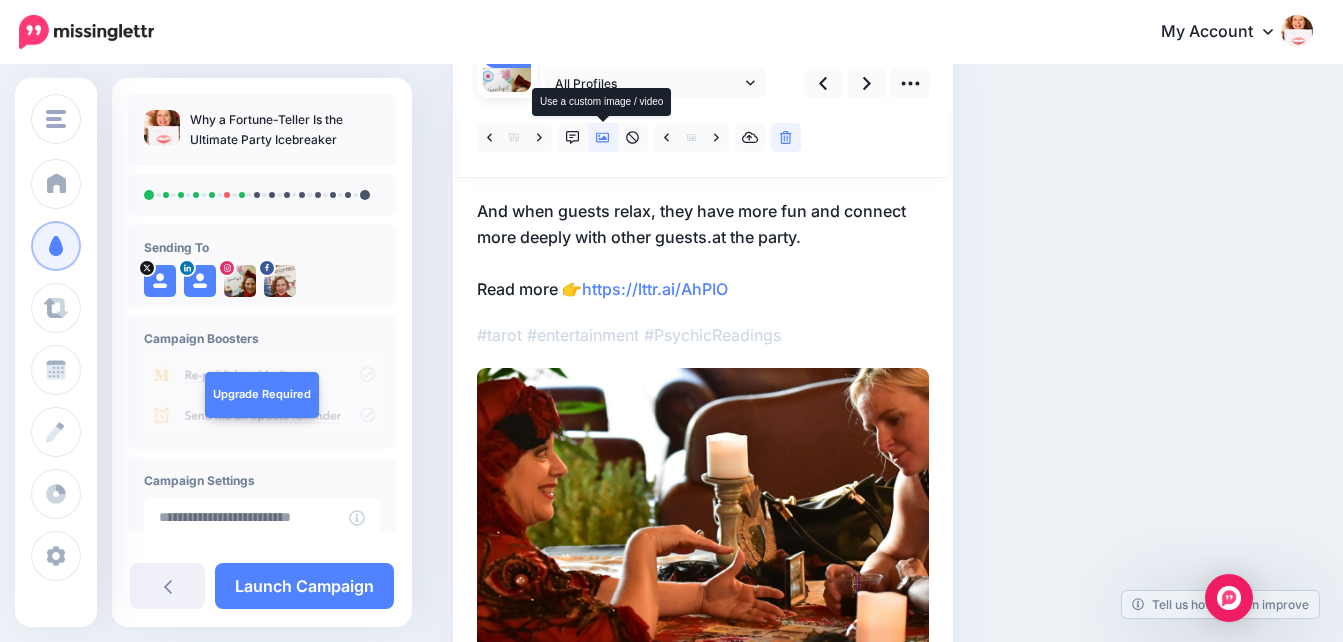 click 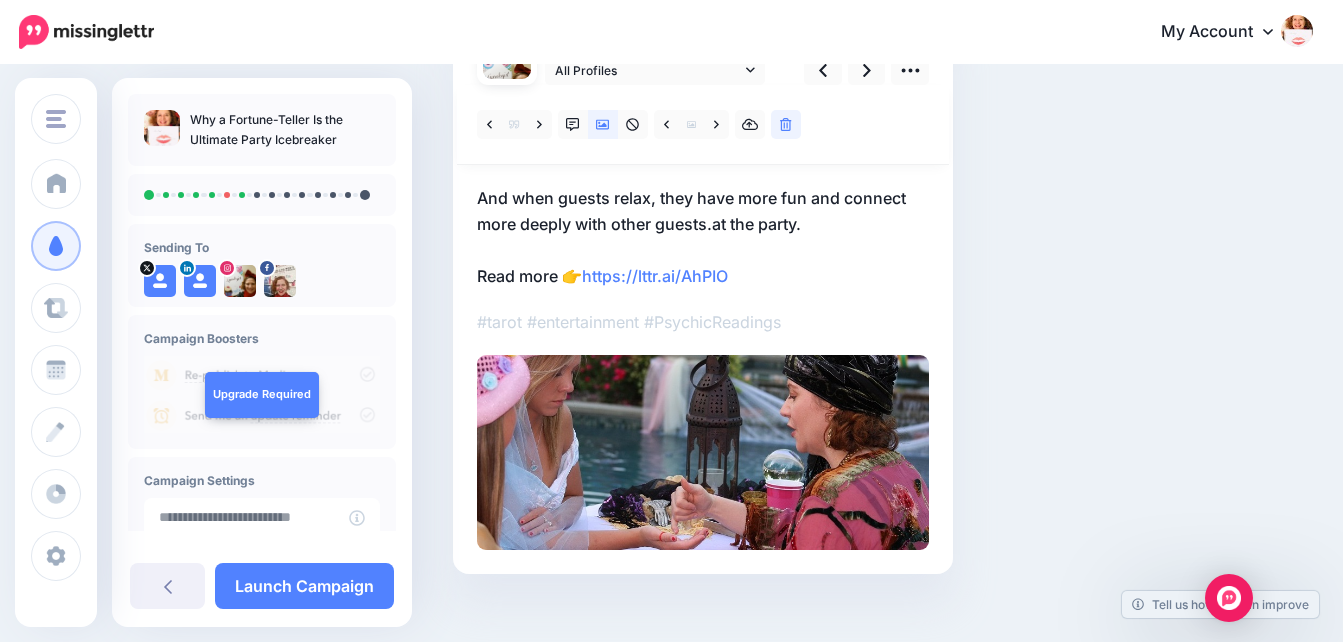scroll, scrollTop: 225, scrollLeft: 0, axis: vertical 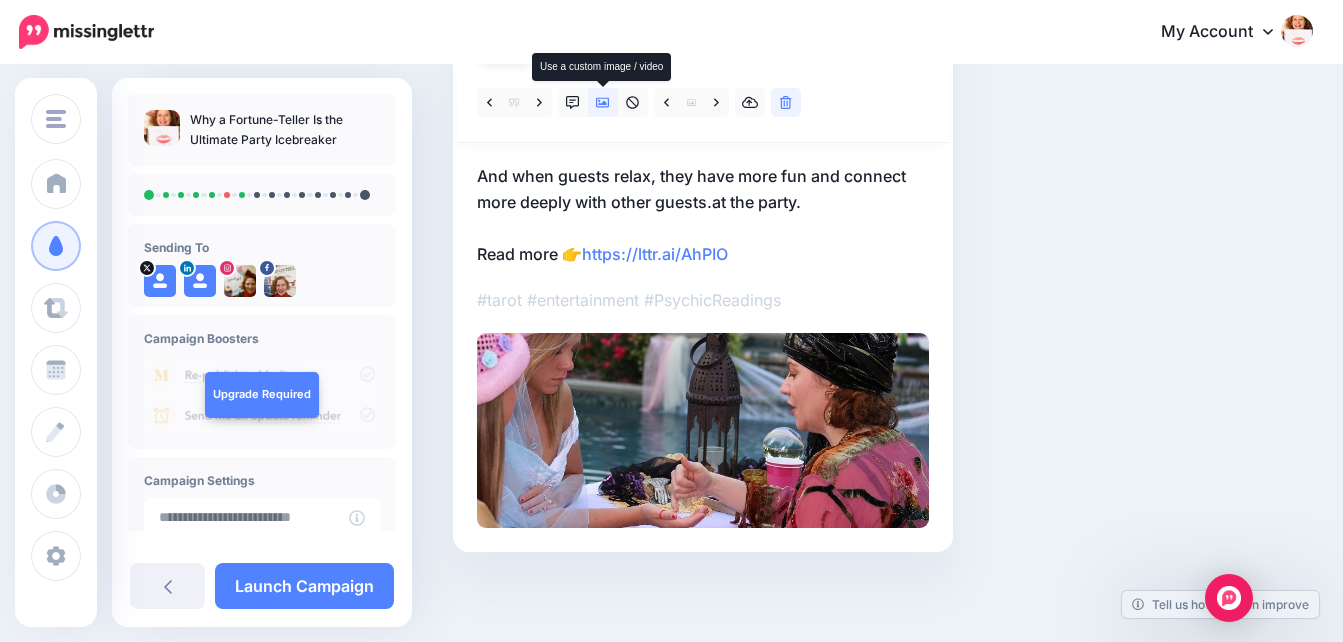 click 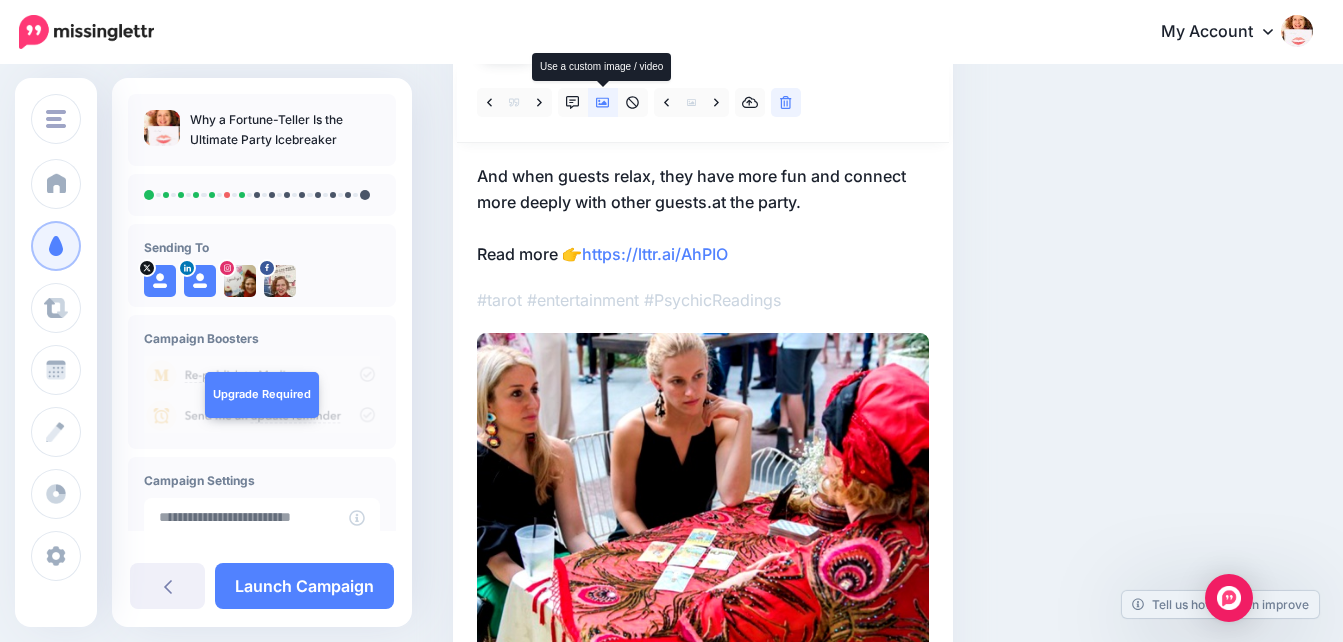 click 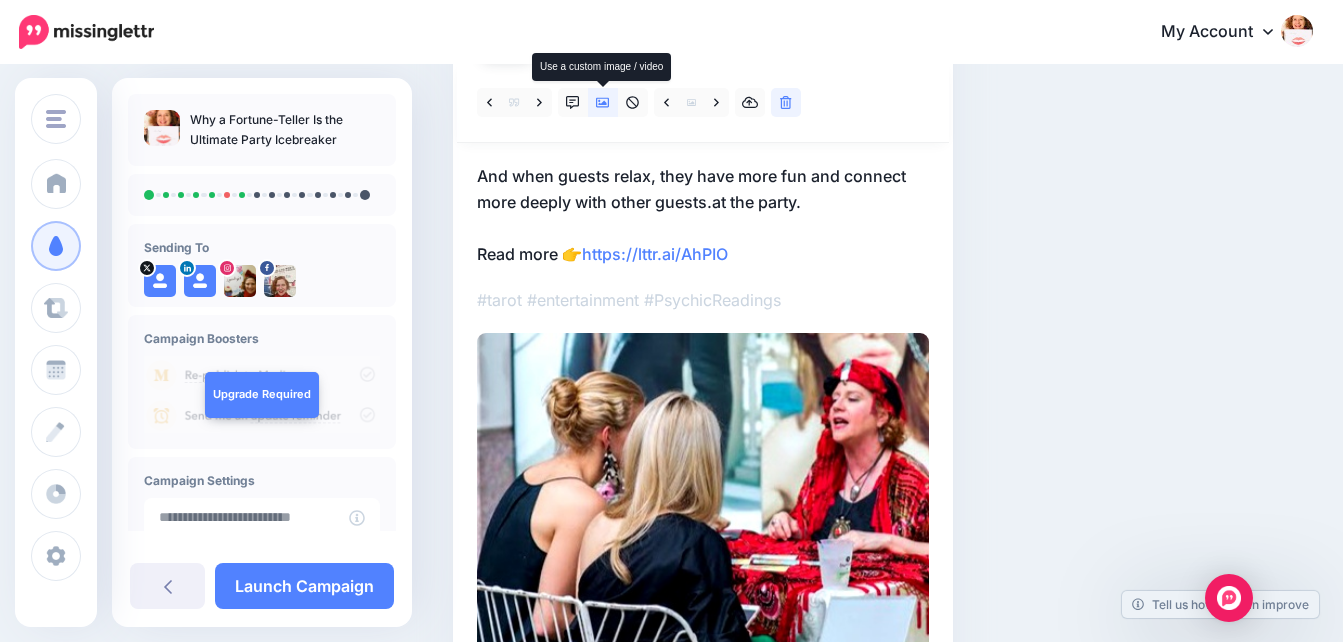 click 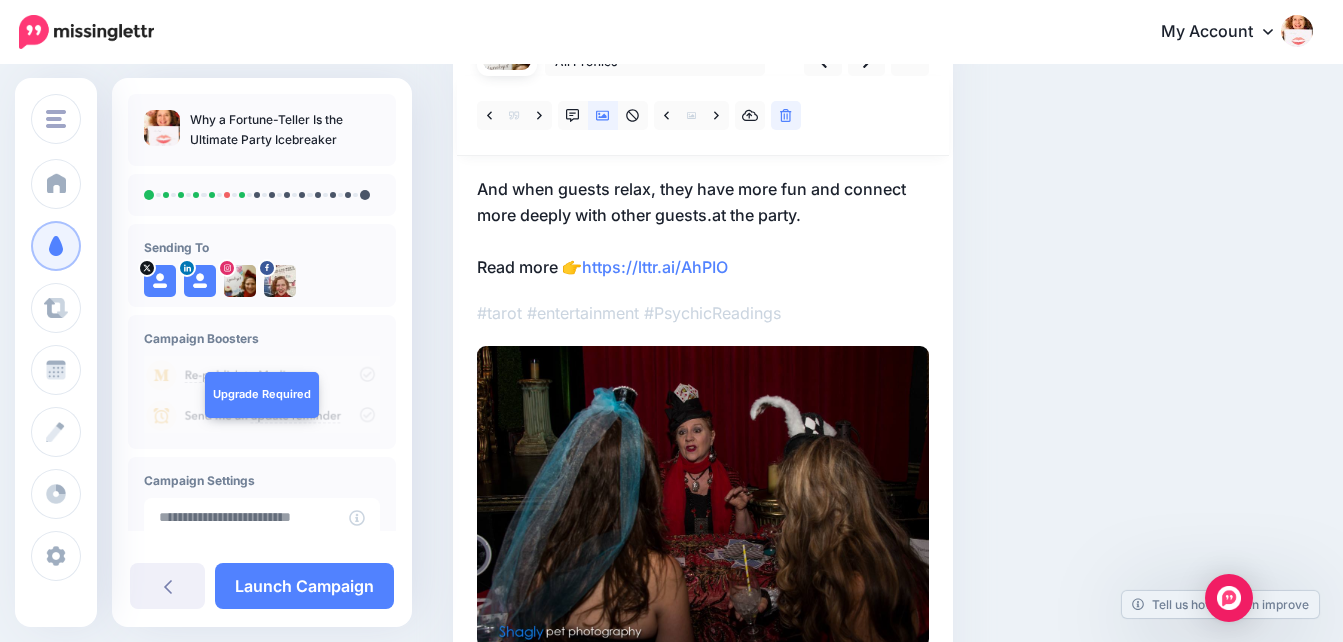 scroll, scrollTop: 207, scrollLeft: 0, axis: vertical 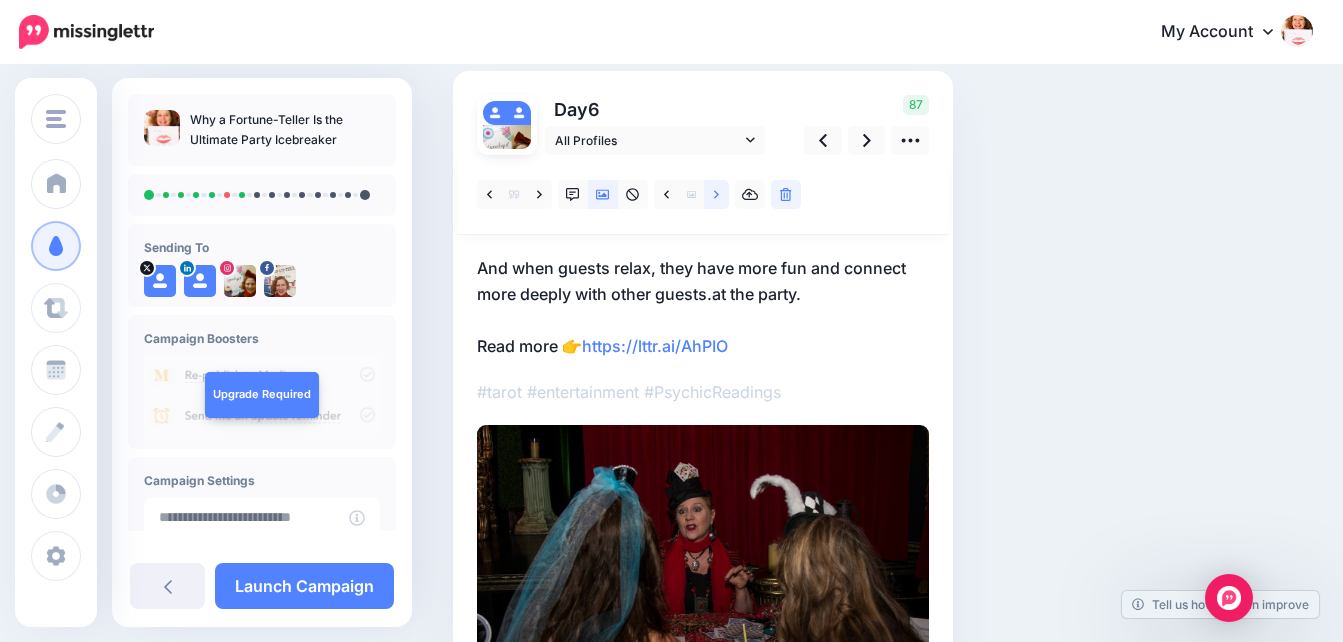 click 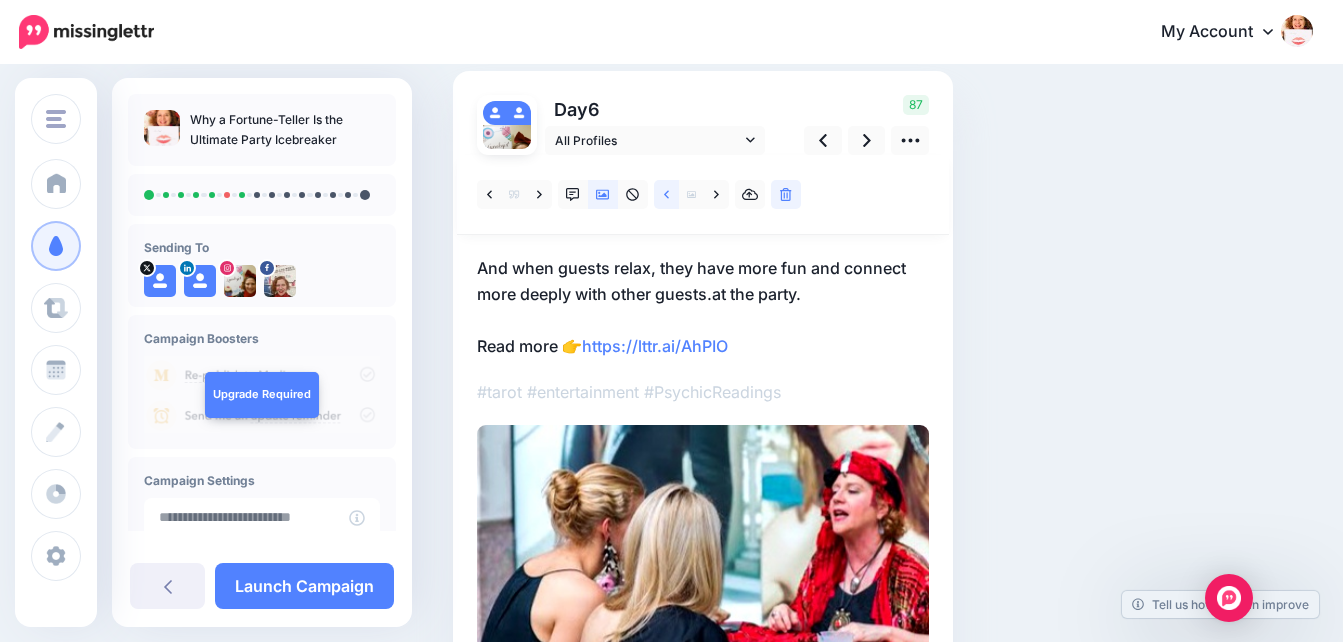 click at bounding box center (666, 194) 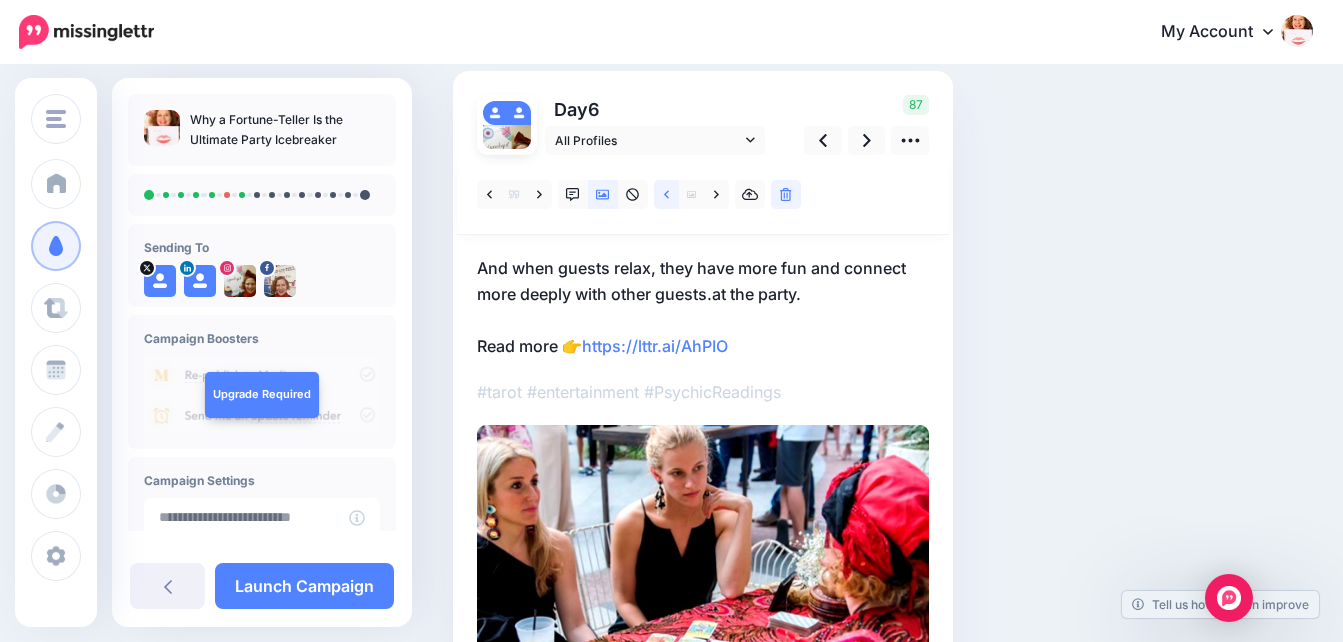 click at bounding box center (666, 194) 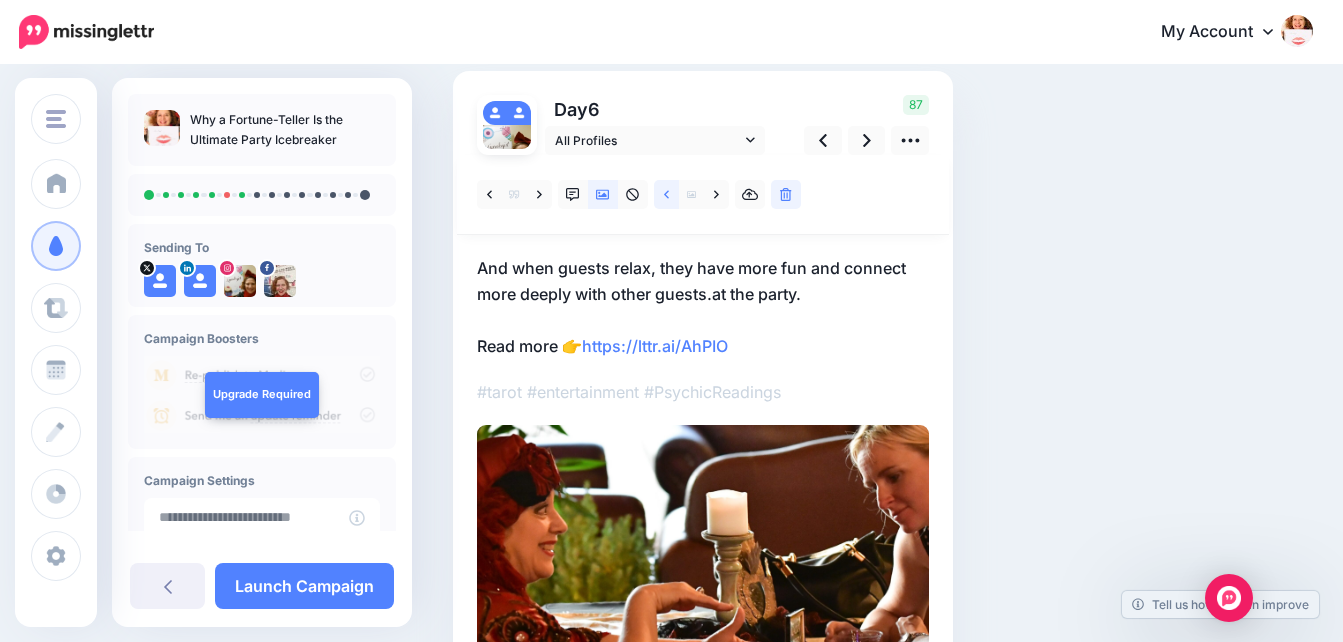 click 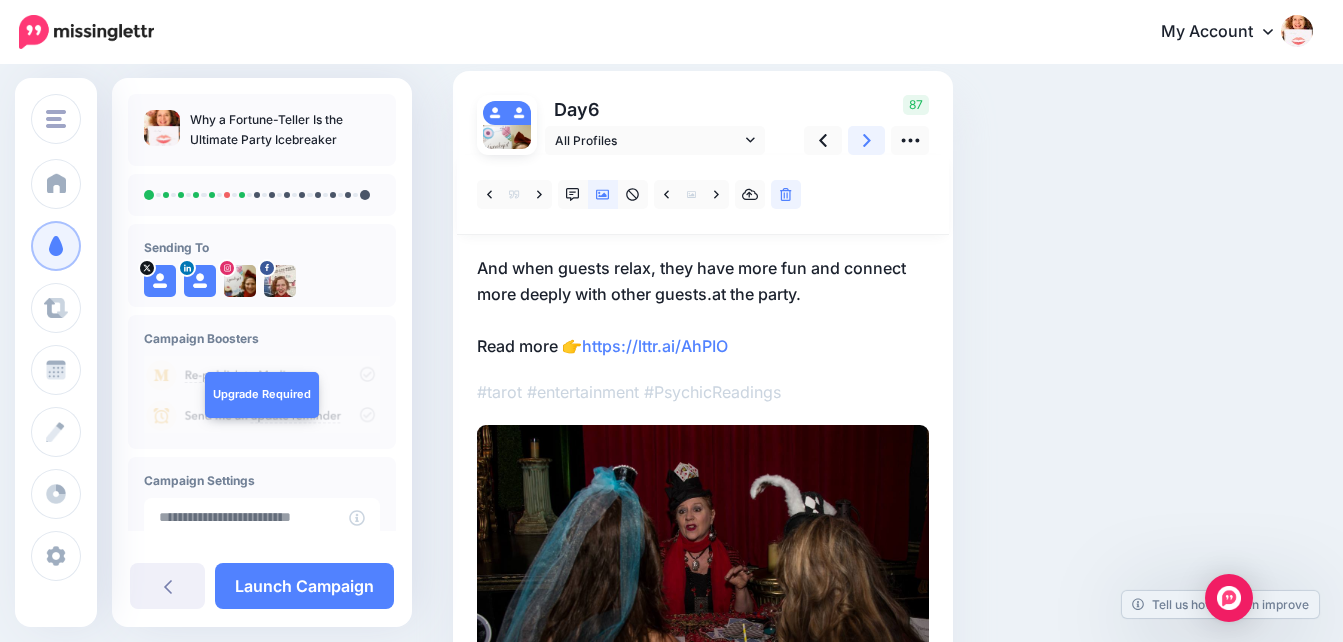 click 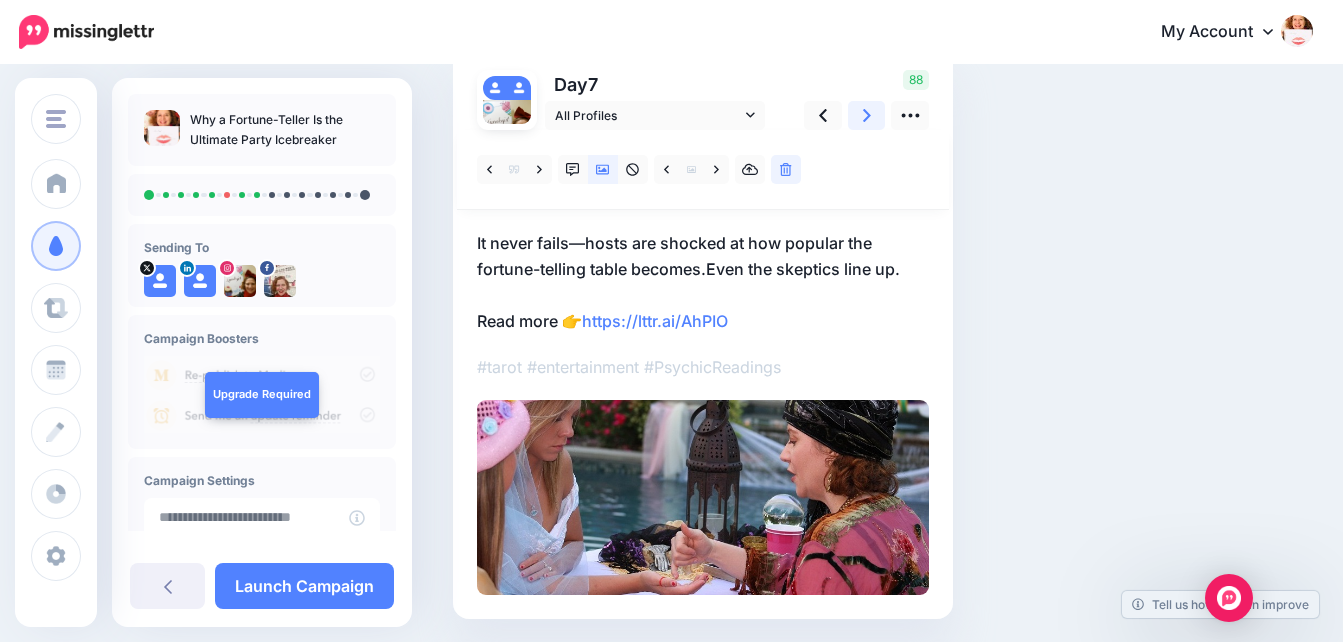 scroll, scrollTop: 155, scrollLeft: 0, axis: vertical 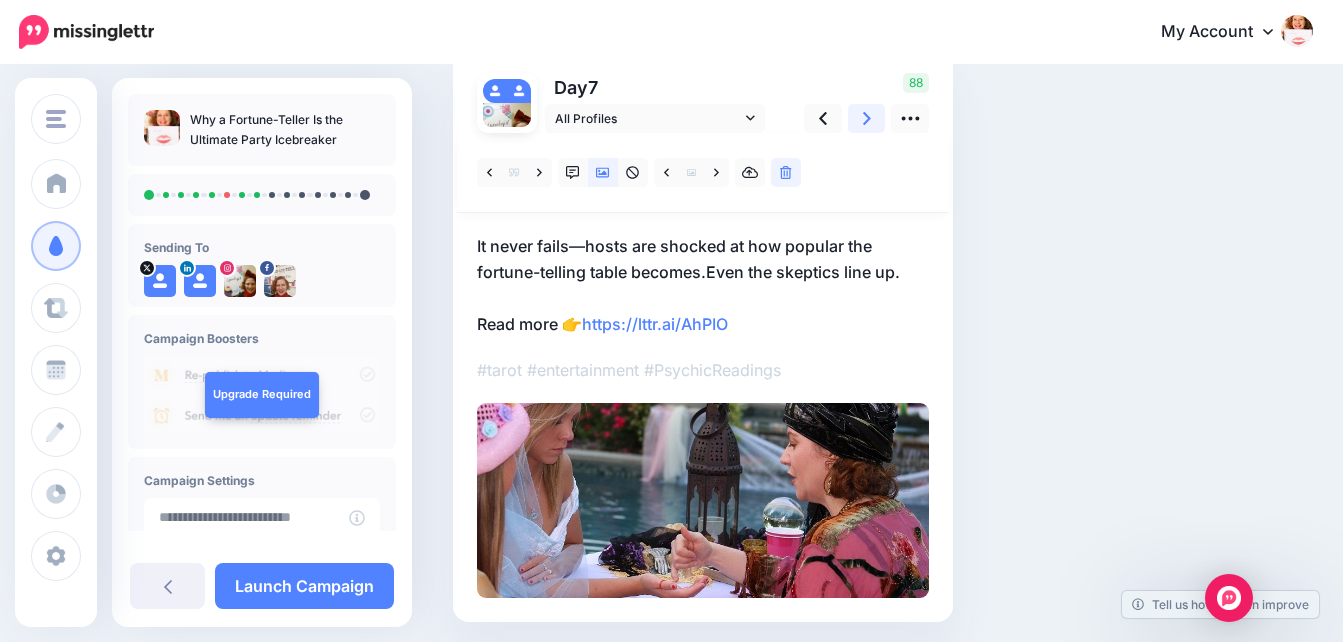 click at bounding box center (867, 118) 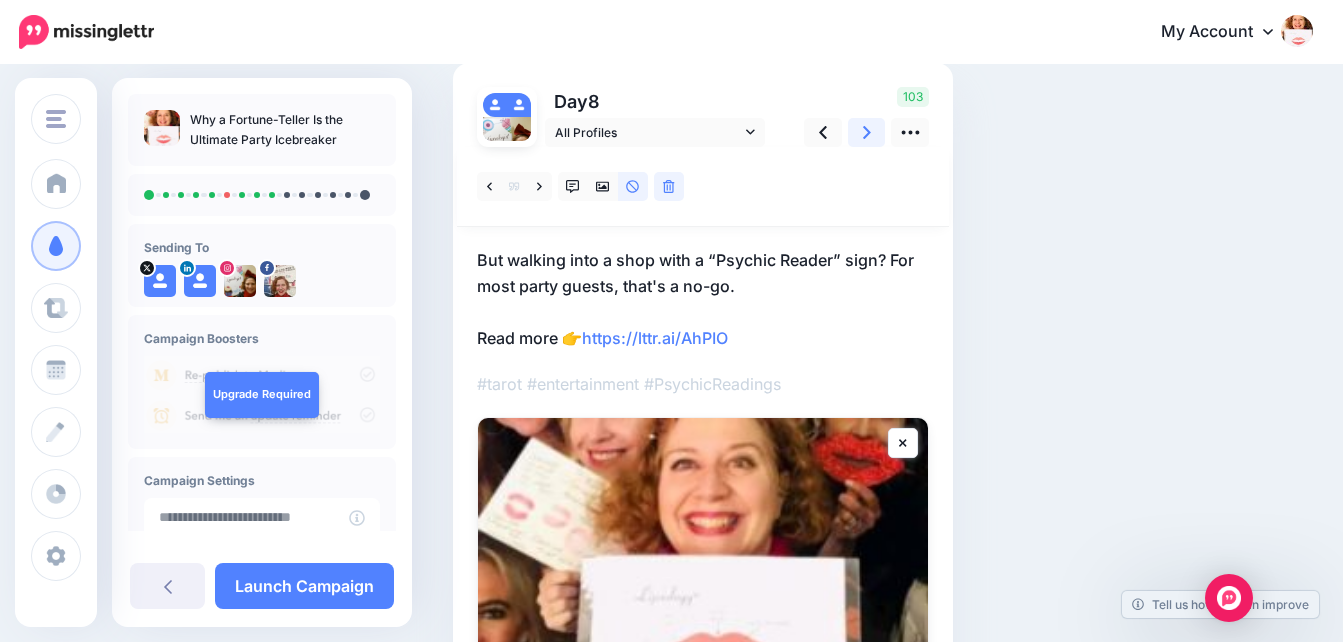 scroll, scrollTop: 139, scrollLeft: 0, axis: vertical 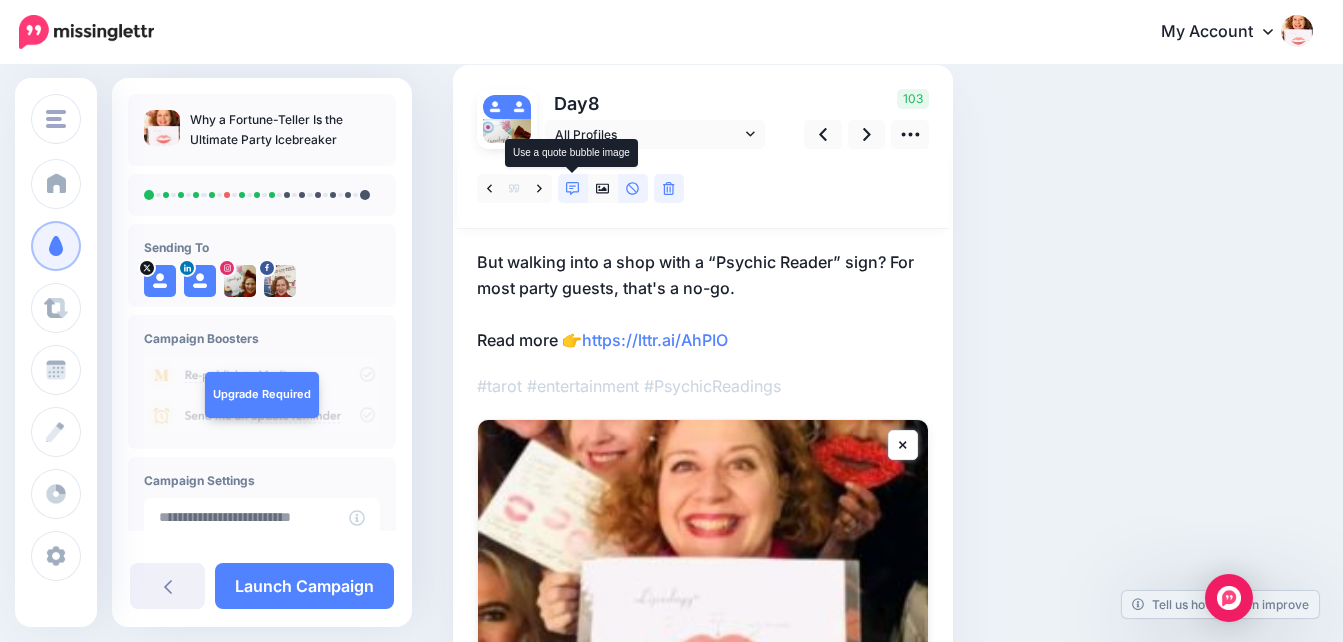 click at bounding box center (573, 188) 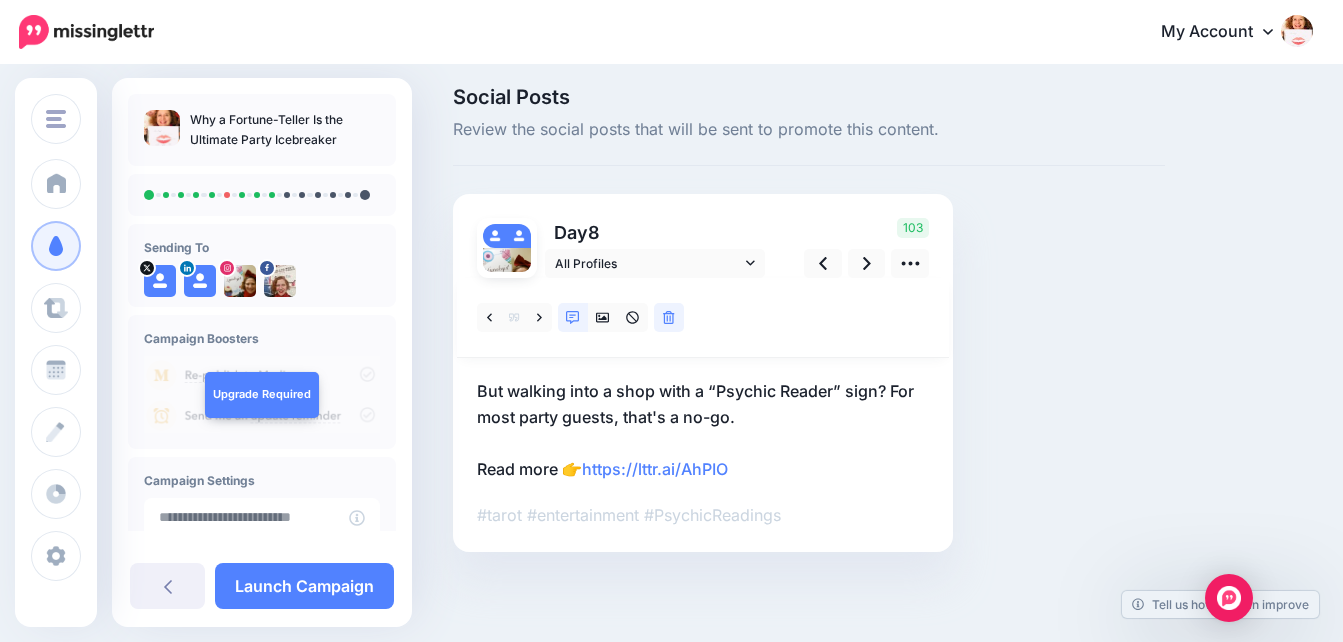 scroll, scrollTop: 139, scrollLeft: 0, axis: vertical 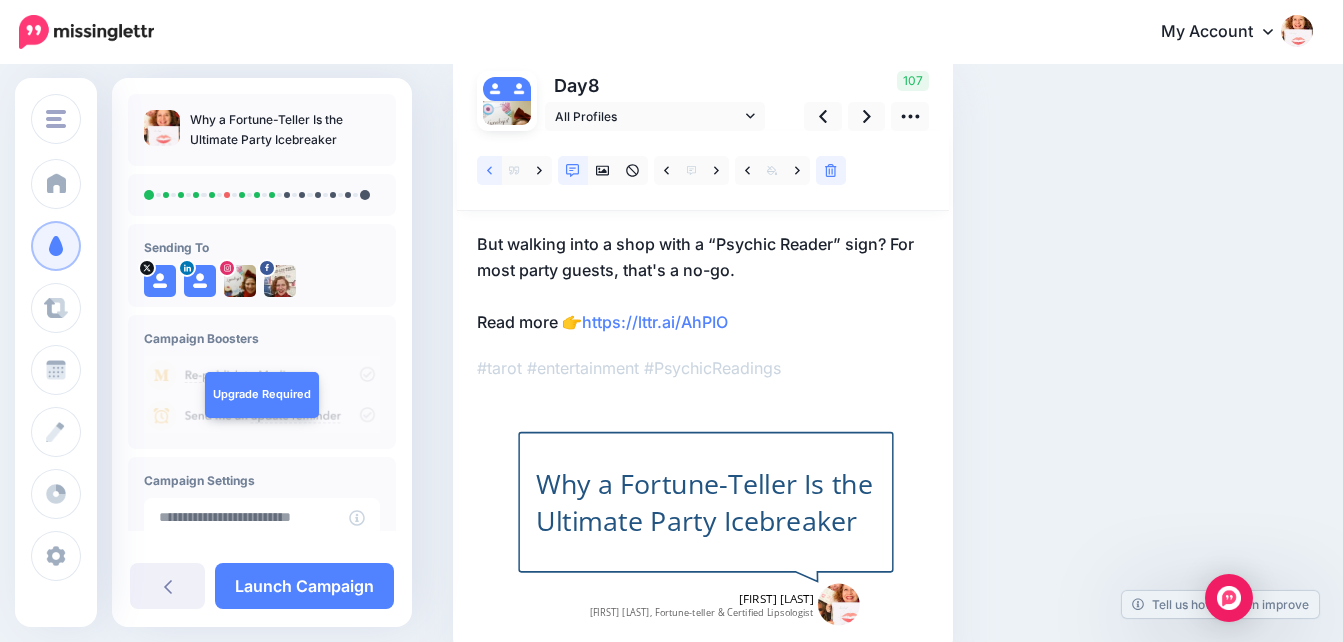 click 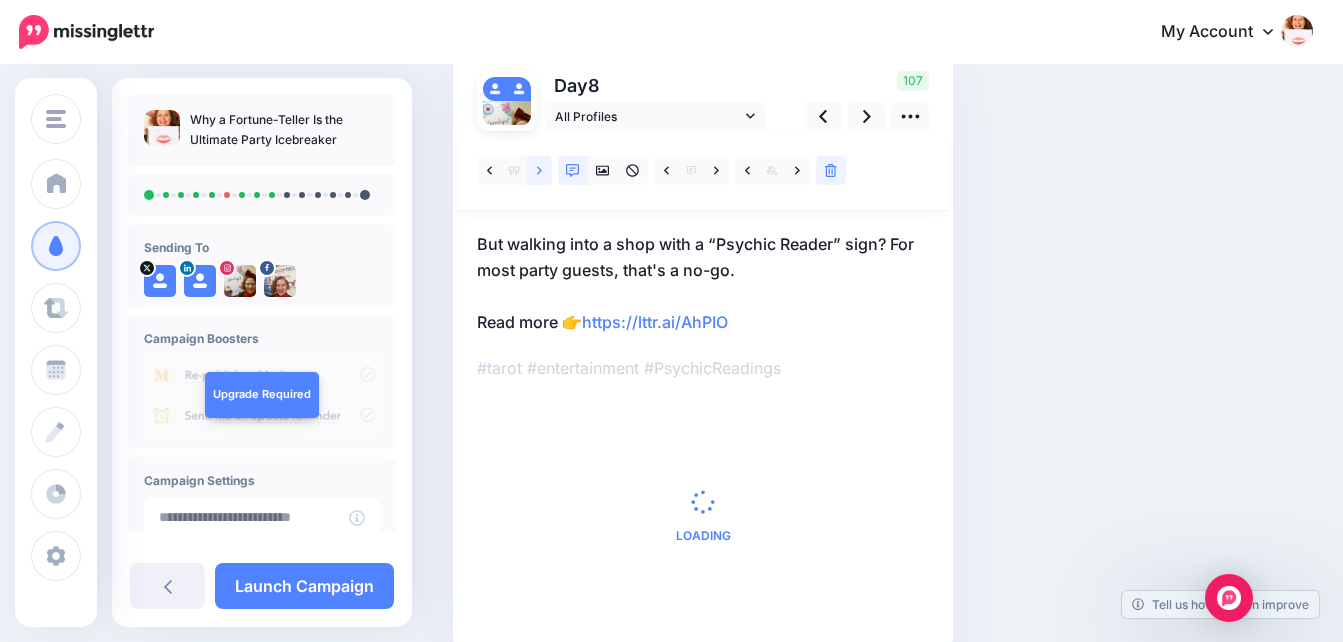click 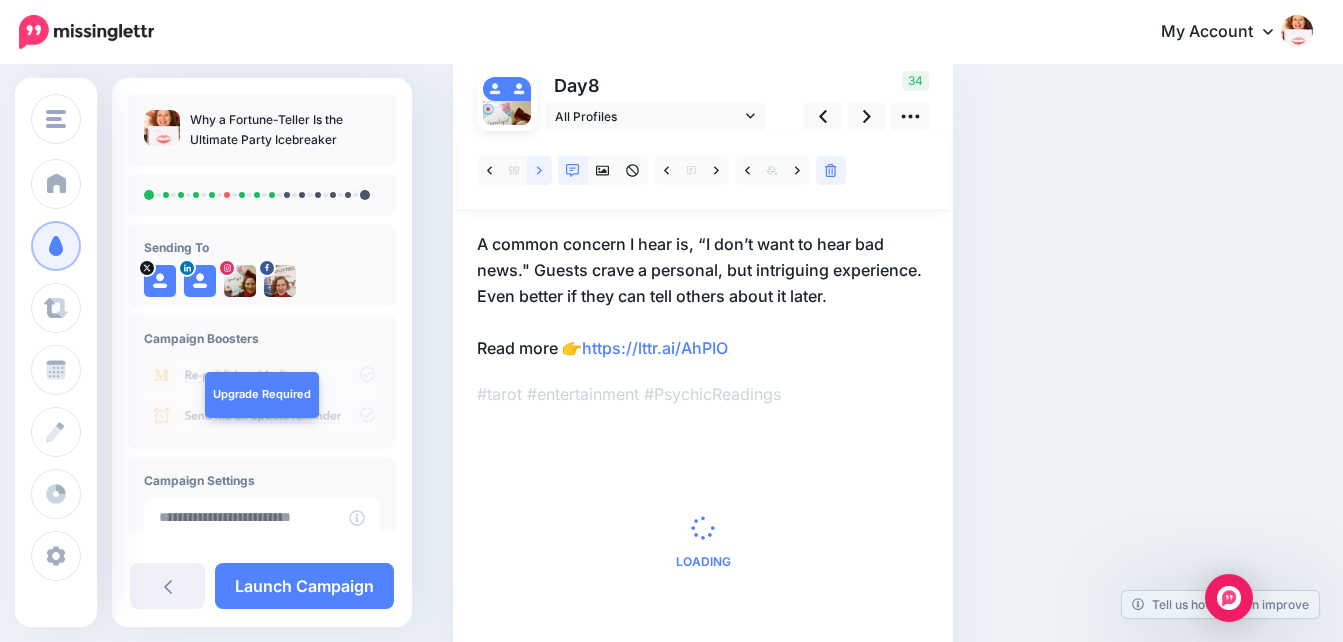 click 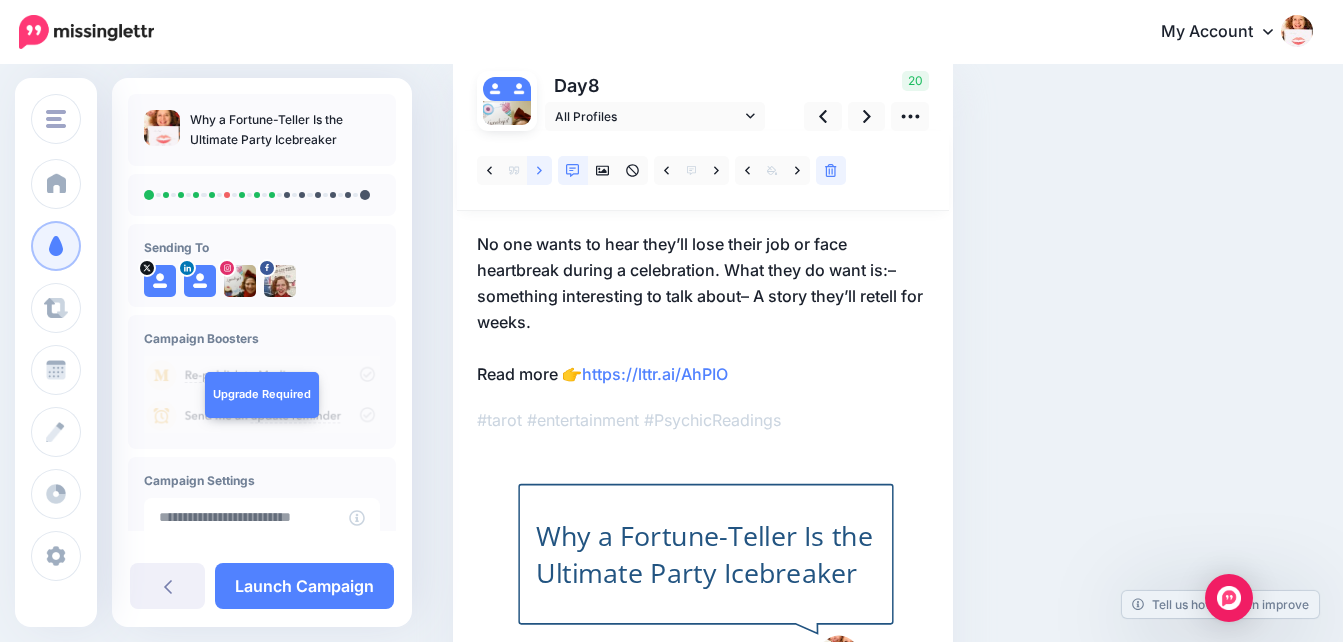 click 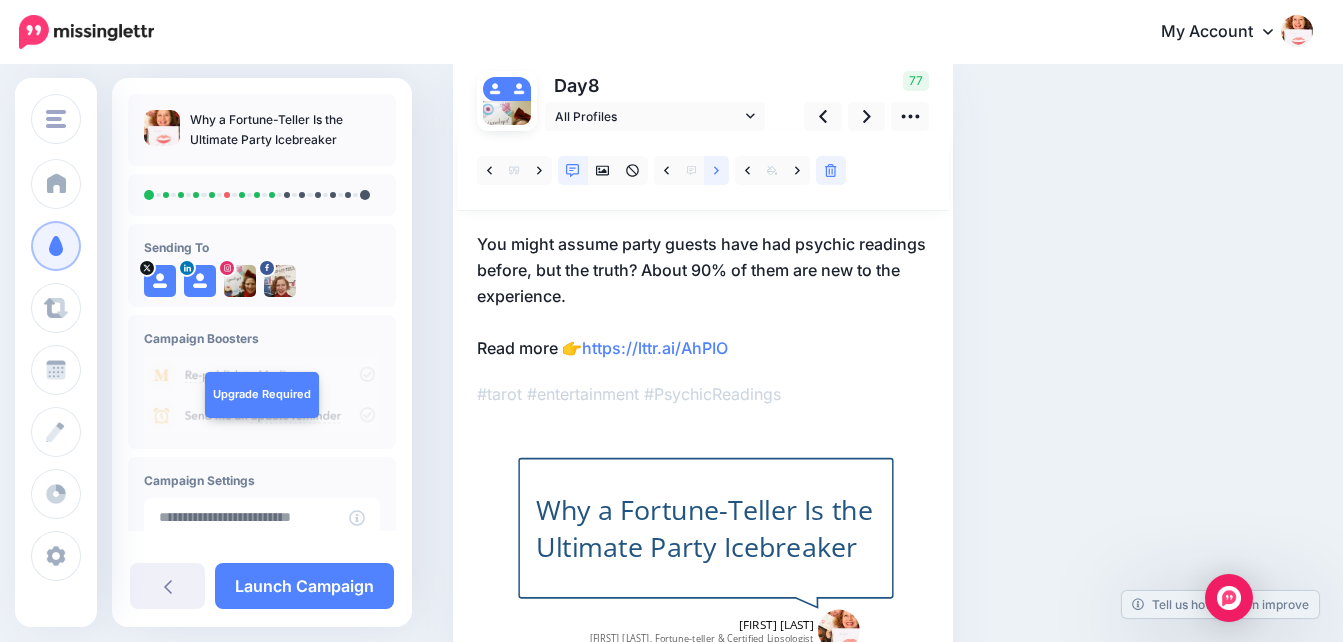 click 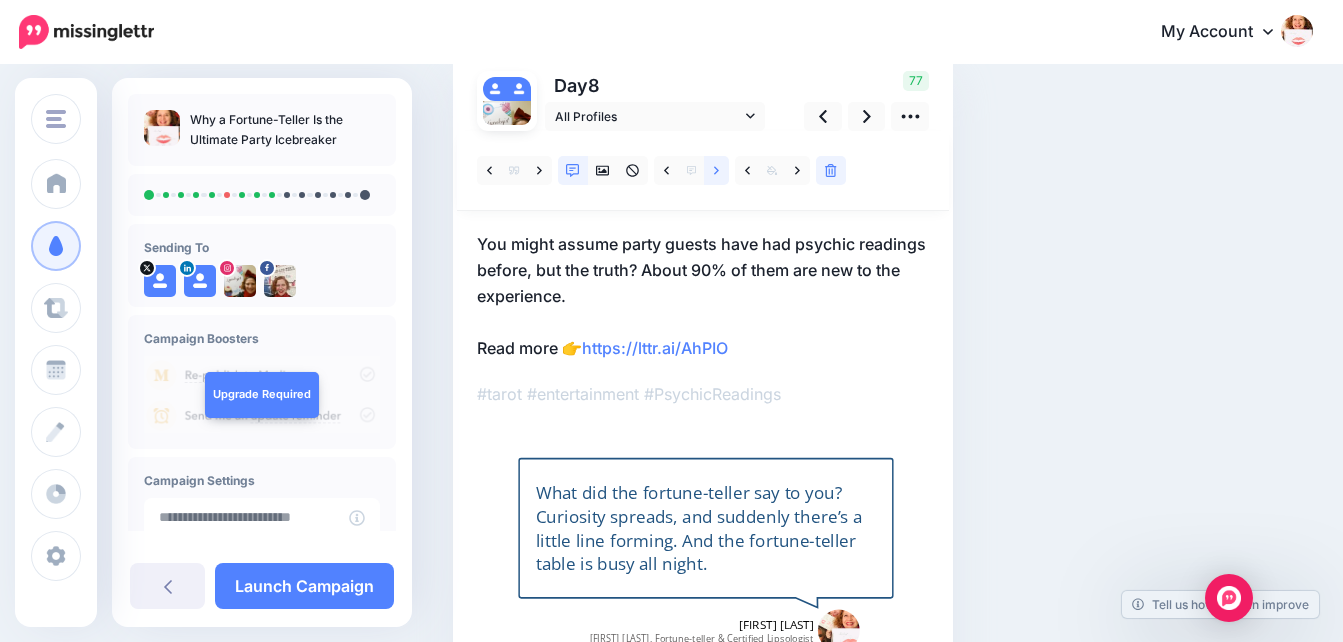 click 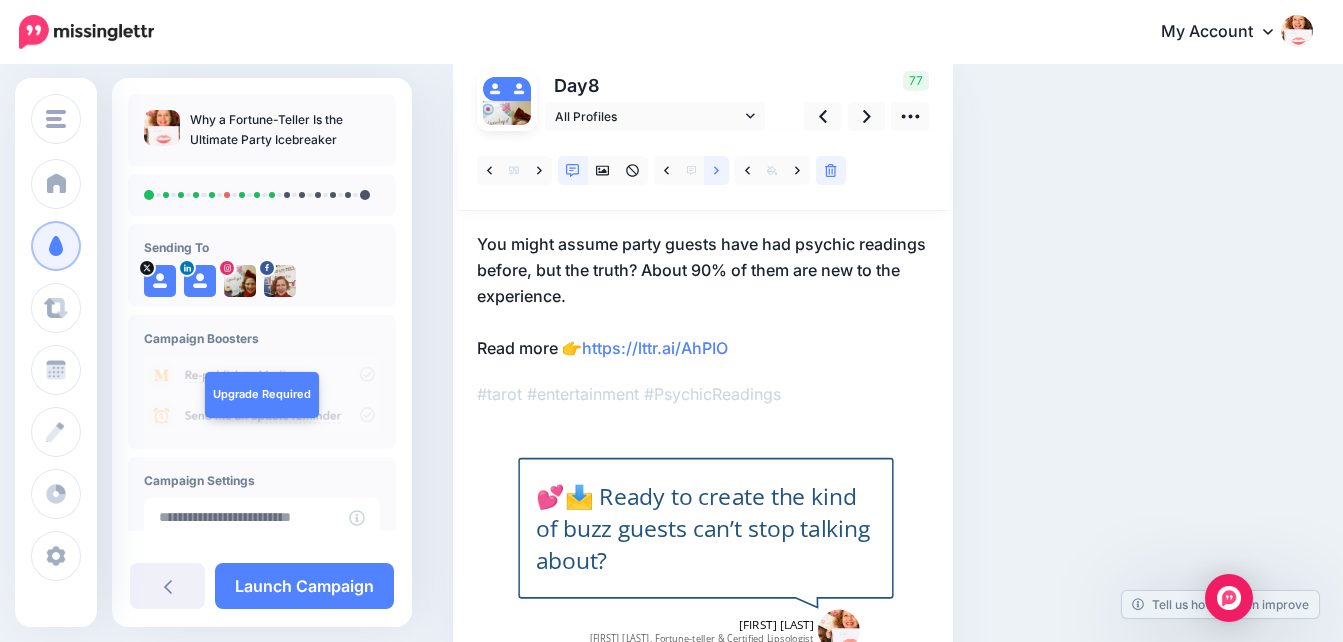 click 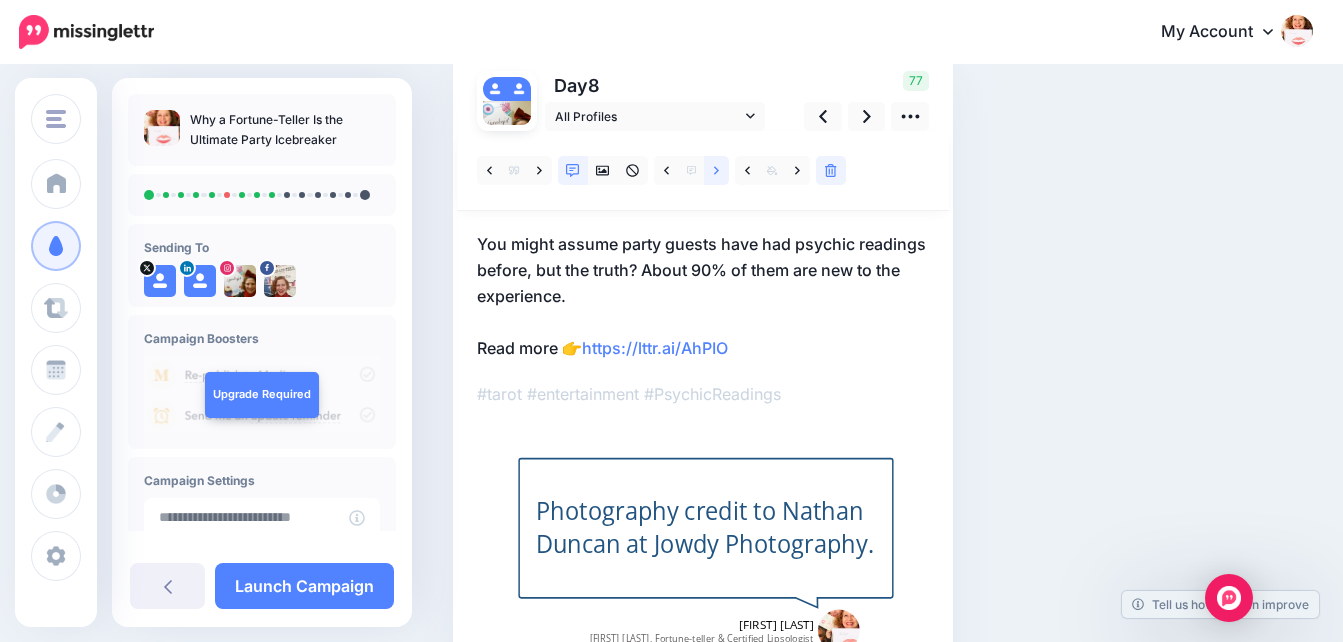 click 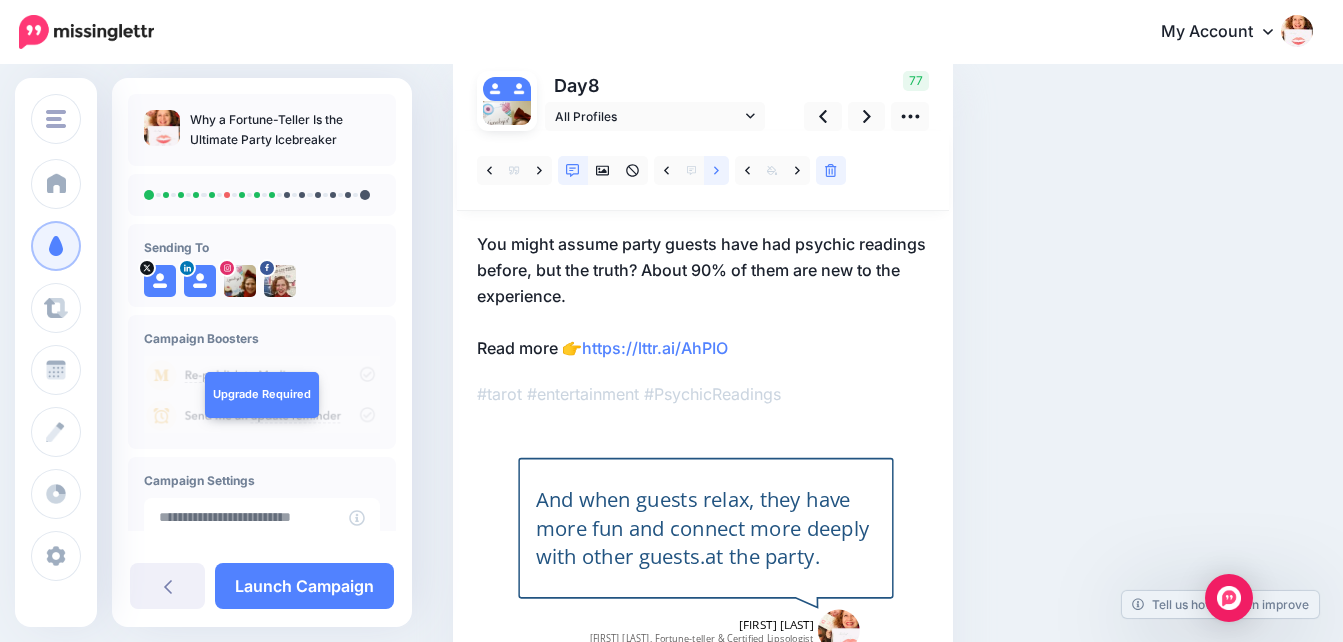 click 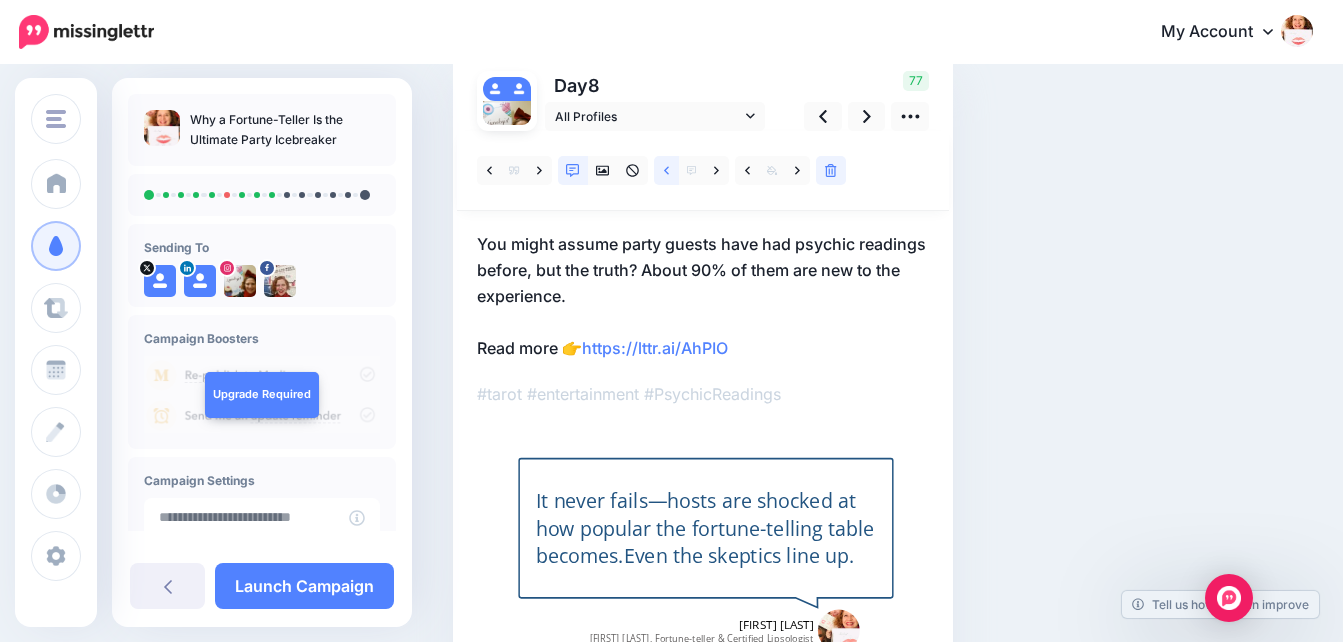 click at bounding box center [666, 170] 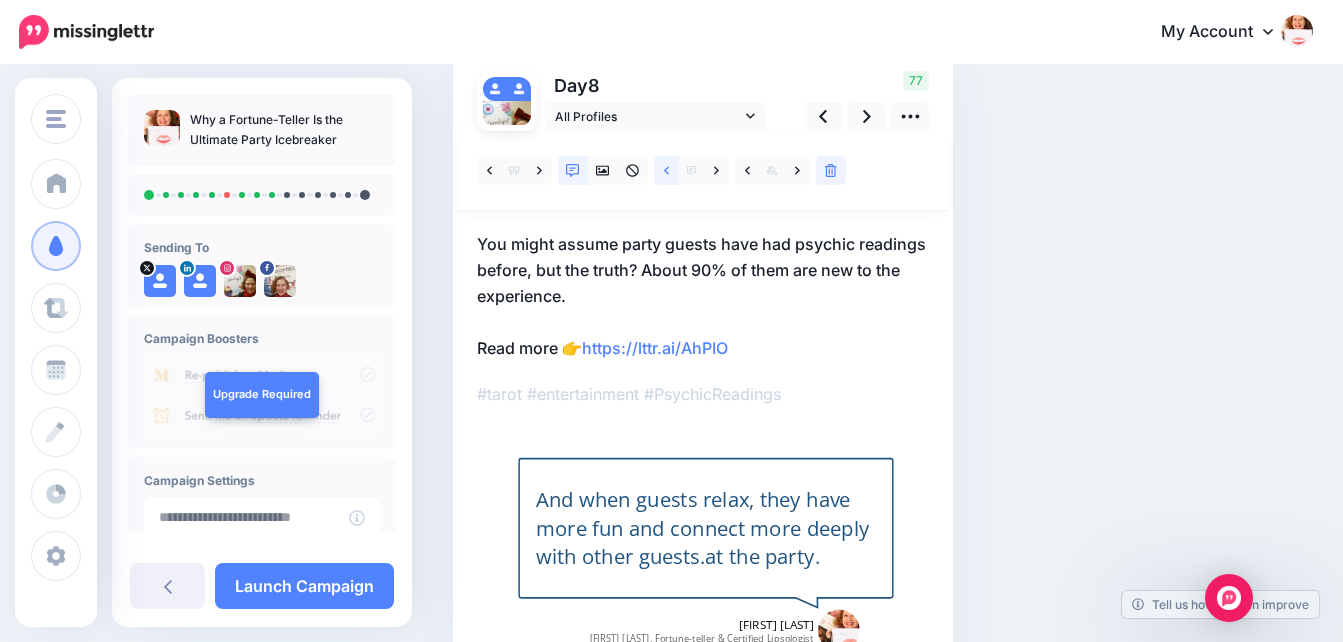 click at bounding box center [666, 170] 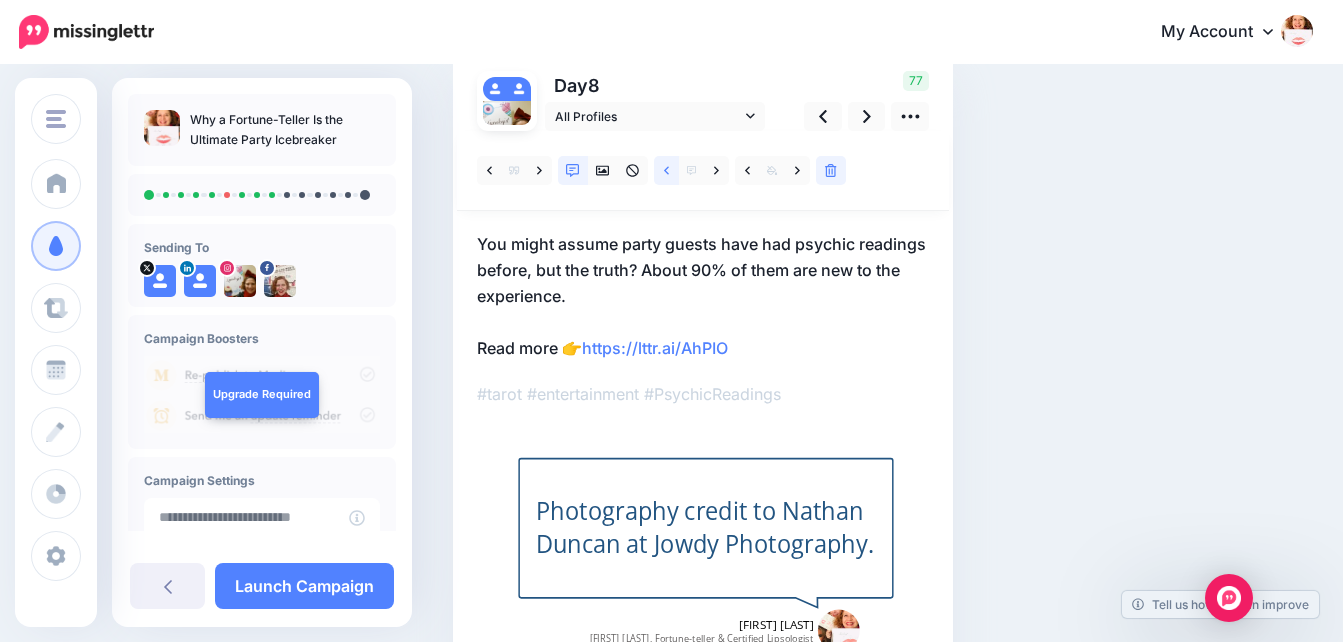 click at bounding box center [666, 170] 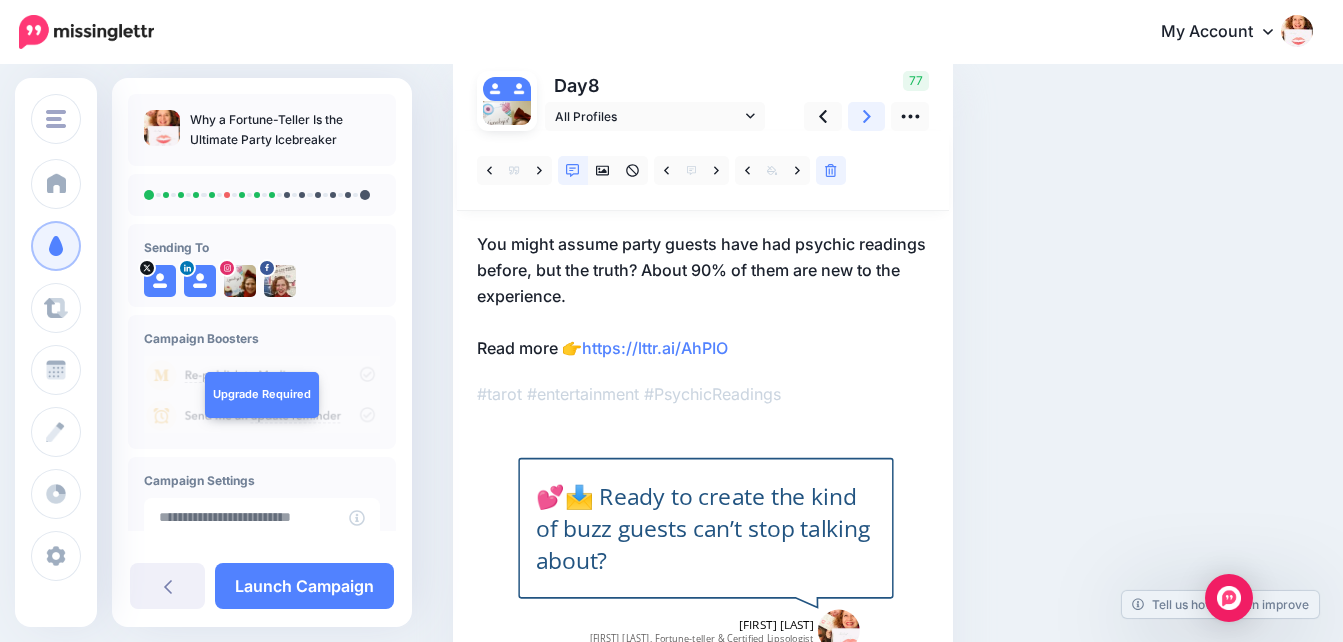 click 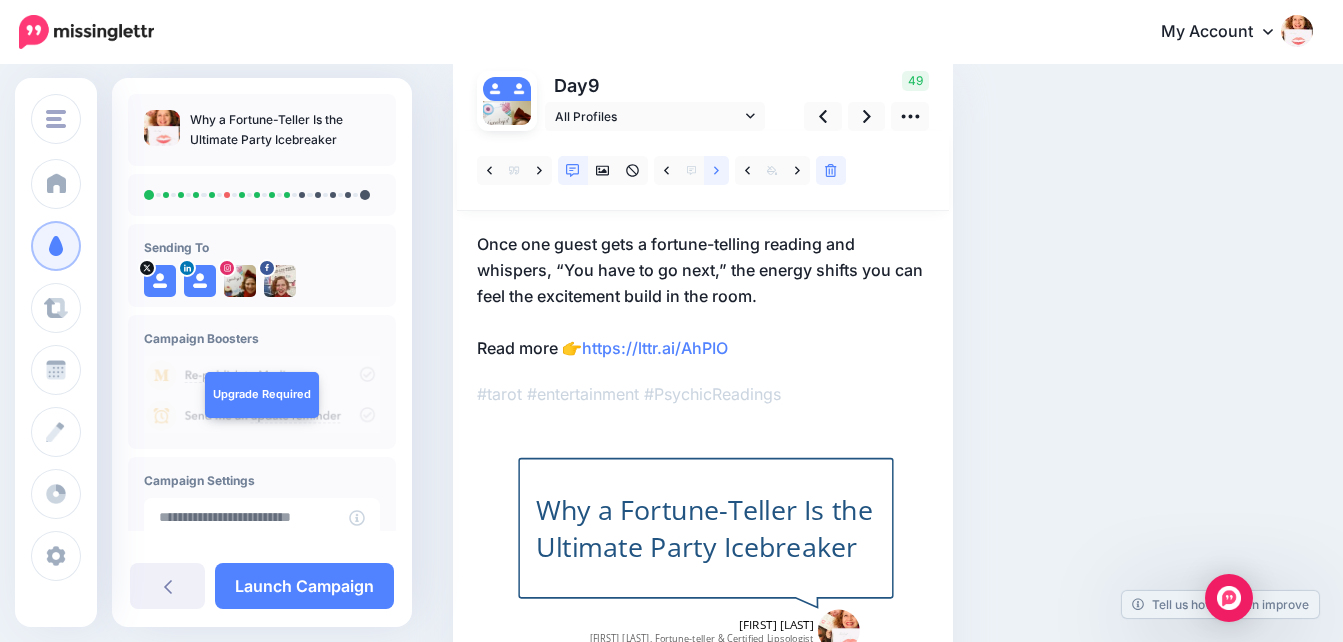 click 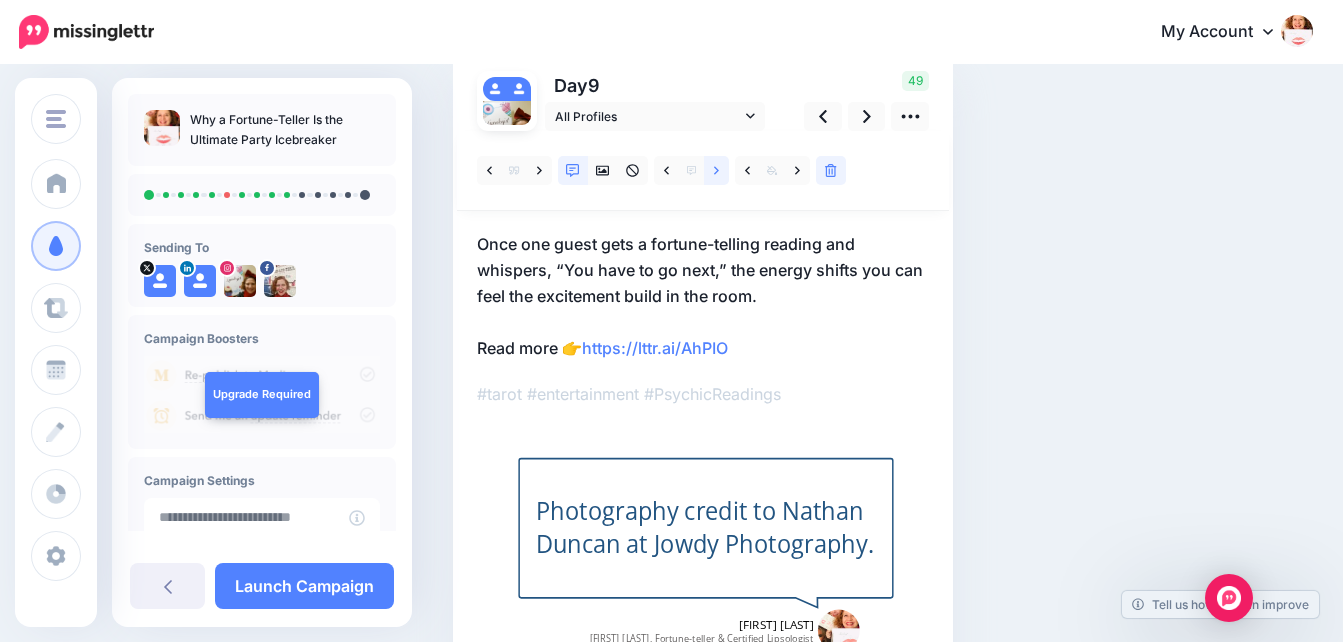 click 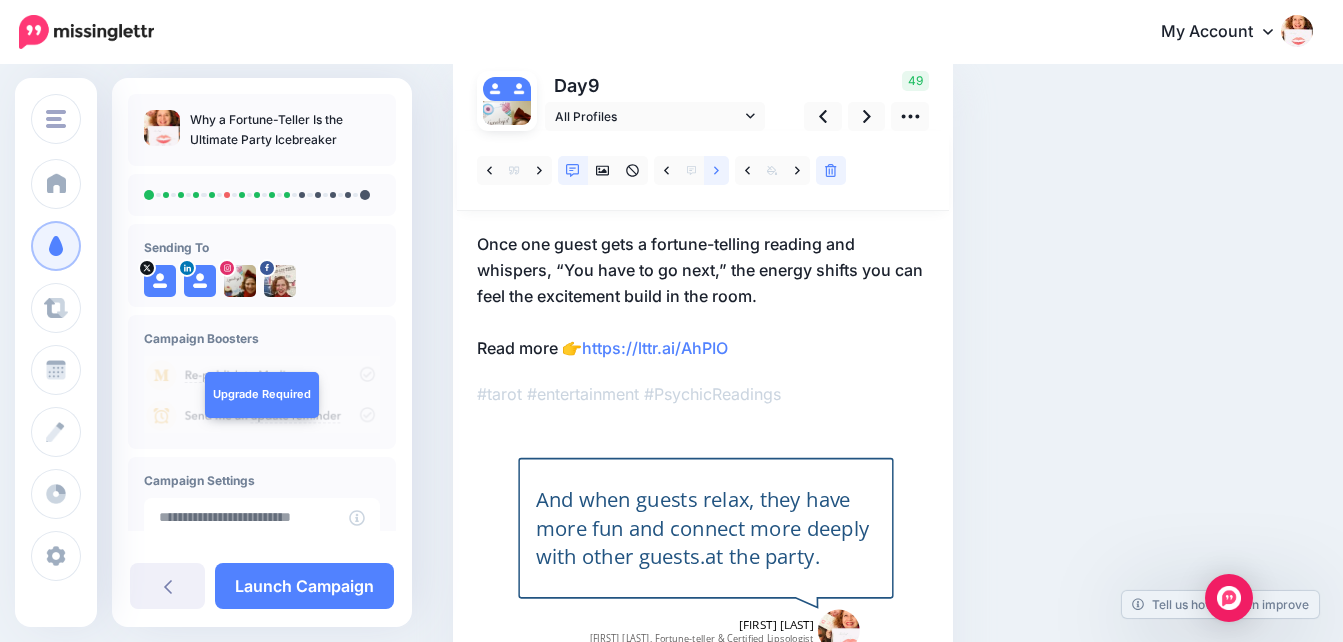 click 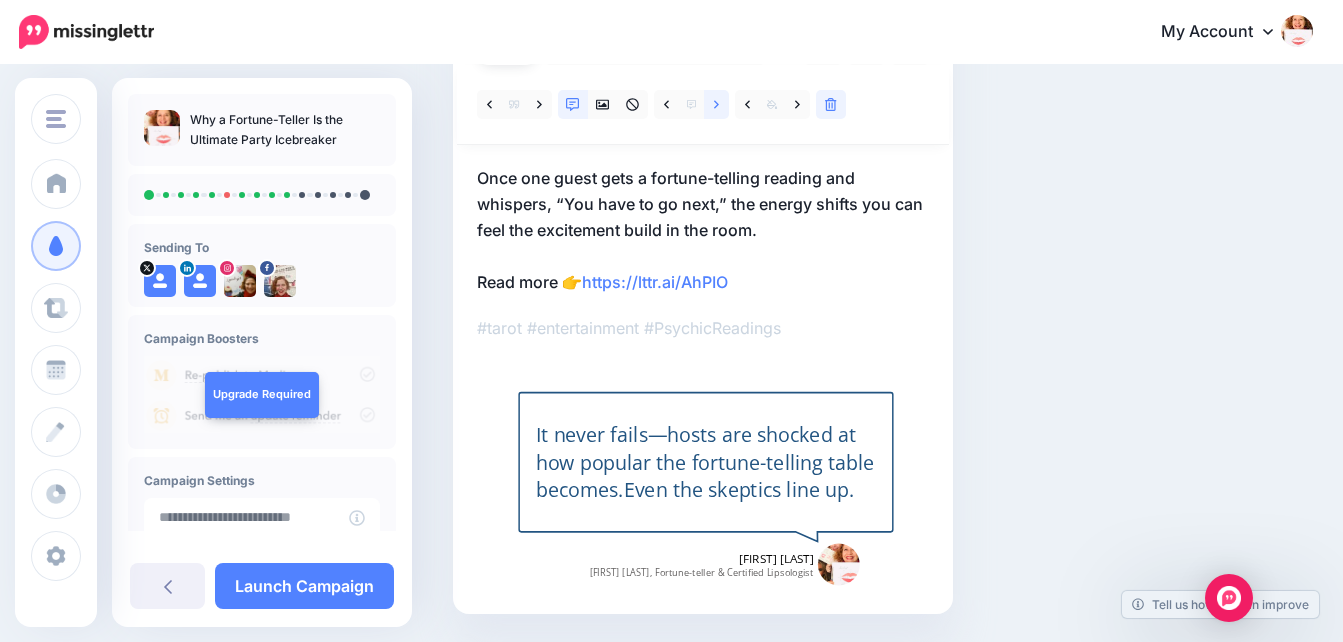 scroll, scrollTop: 221, scrollLeft: 0, axis: vertical 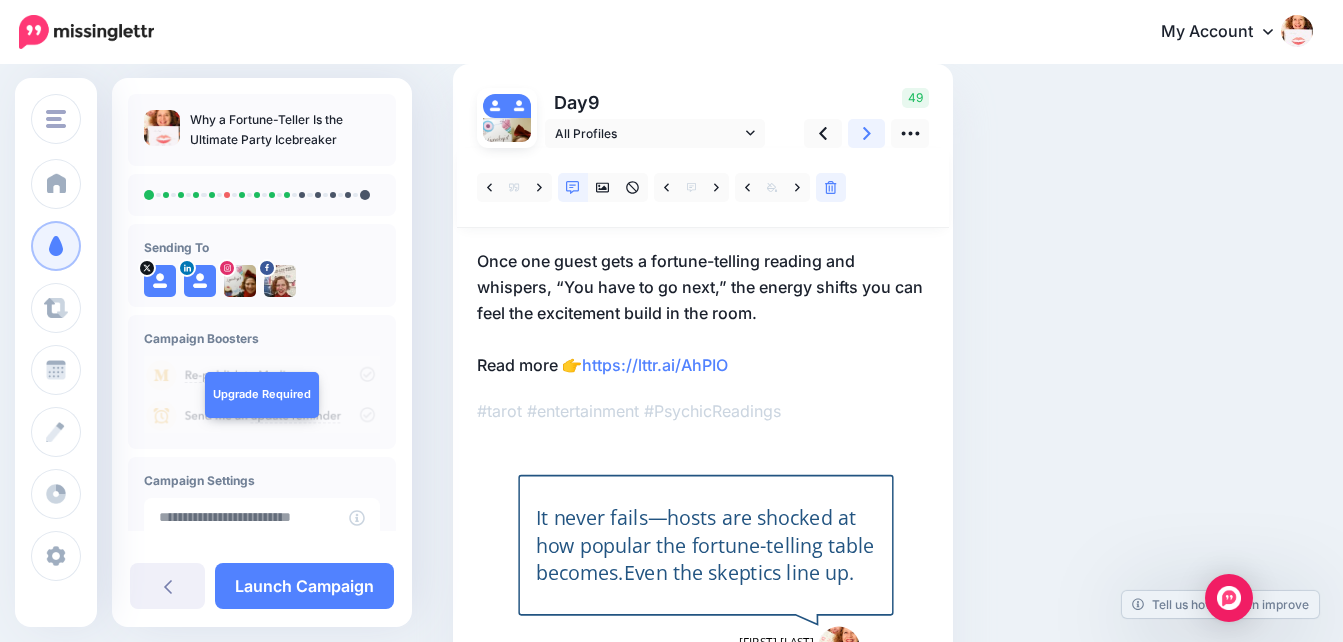 click 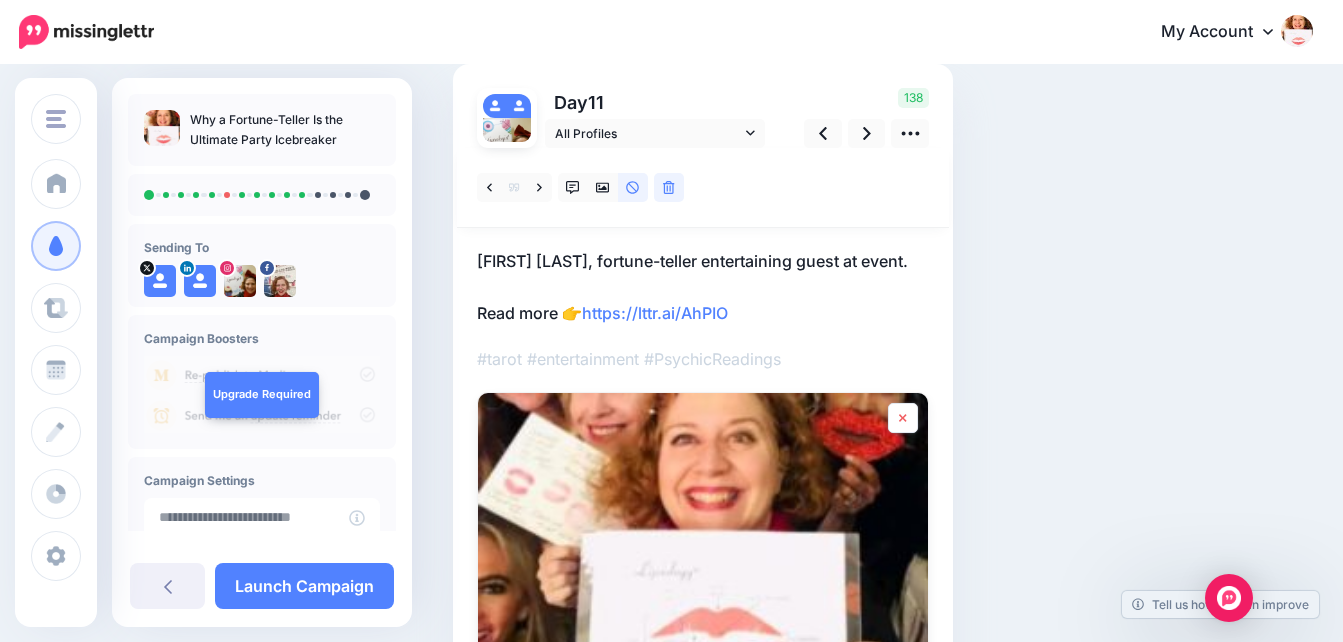 click at bounding box center [903, 418] 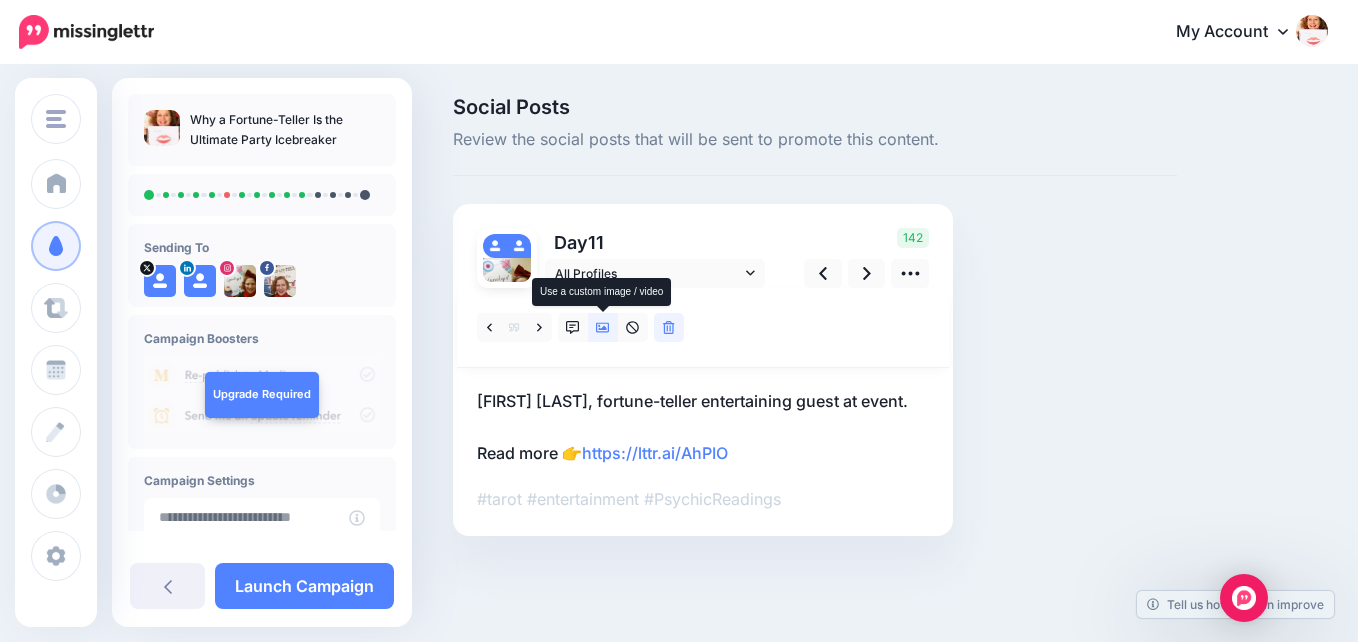click 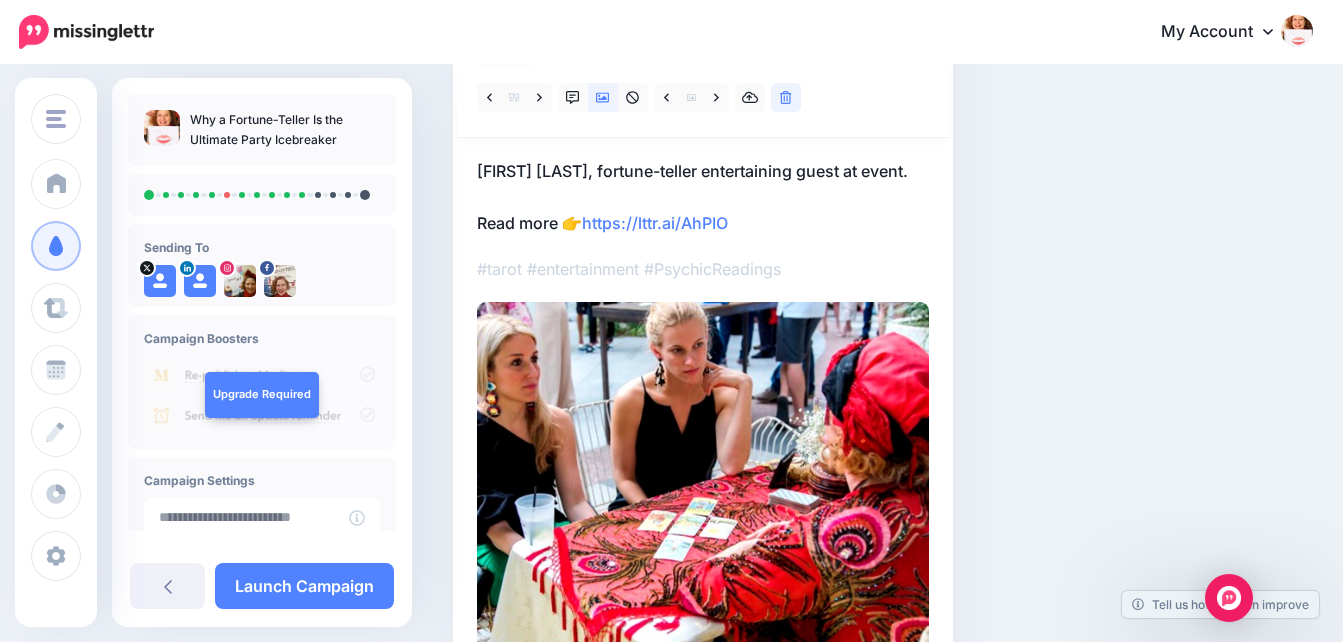 scroll, scrollTop: 218, scrollLeft: 0, axis: vertical 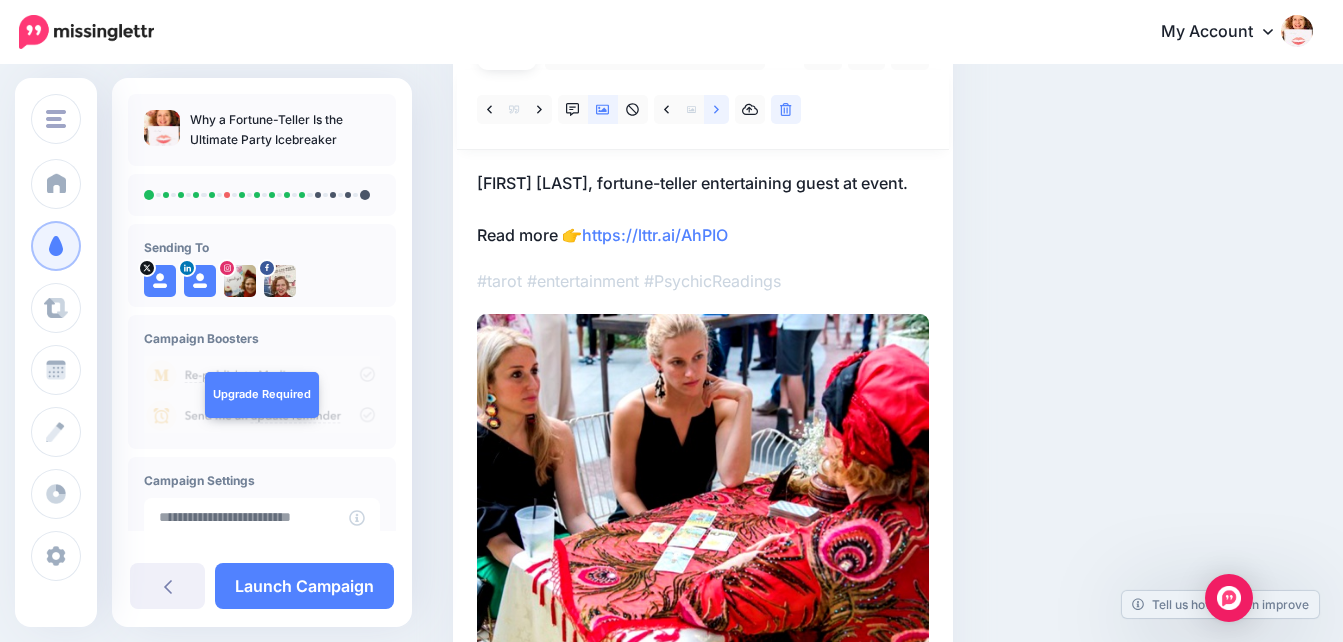 click at bounding box center (716, 109) 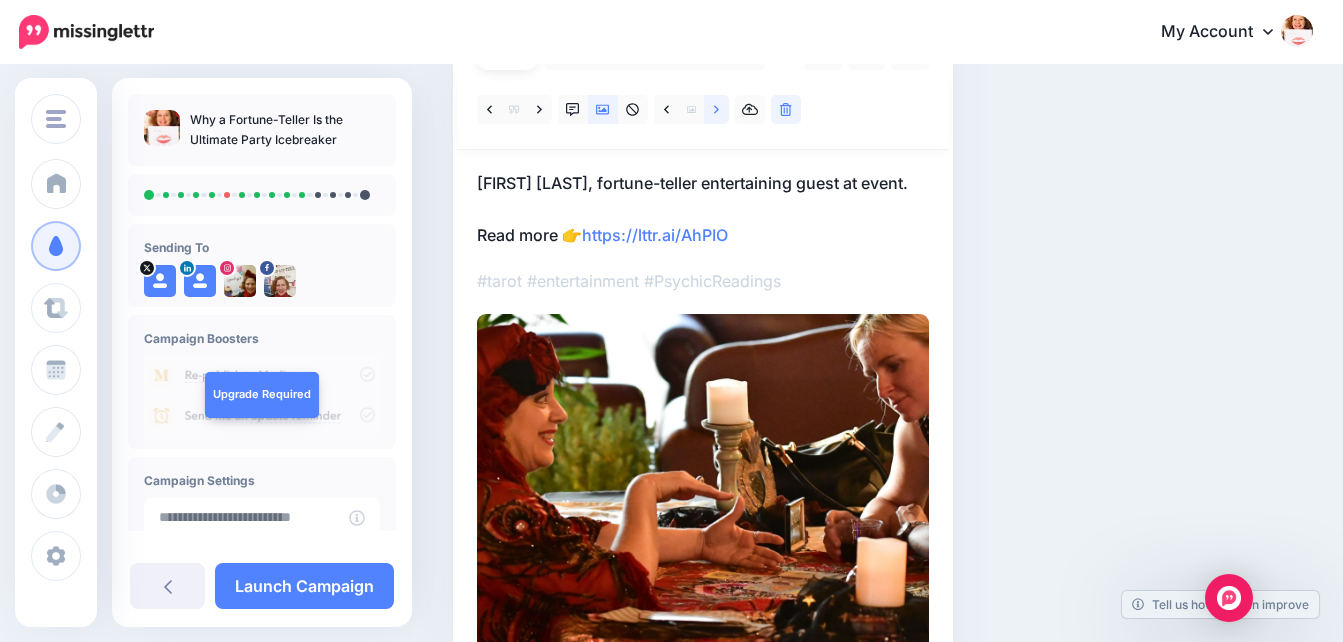 click 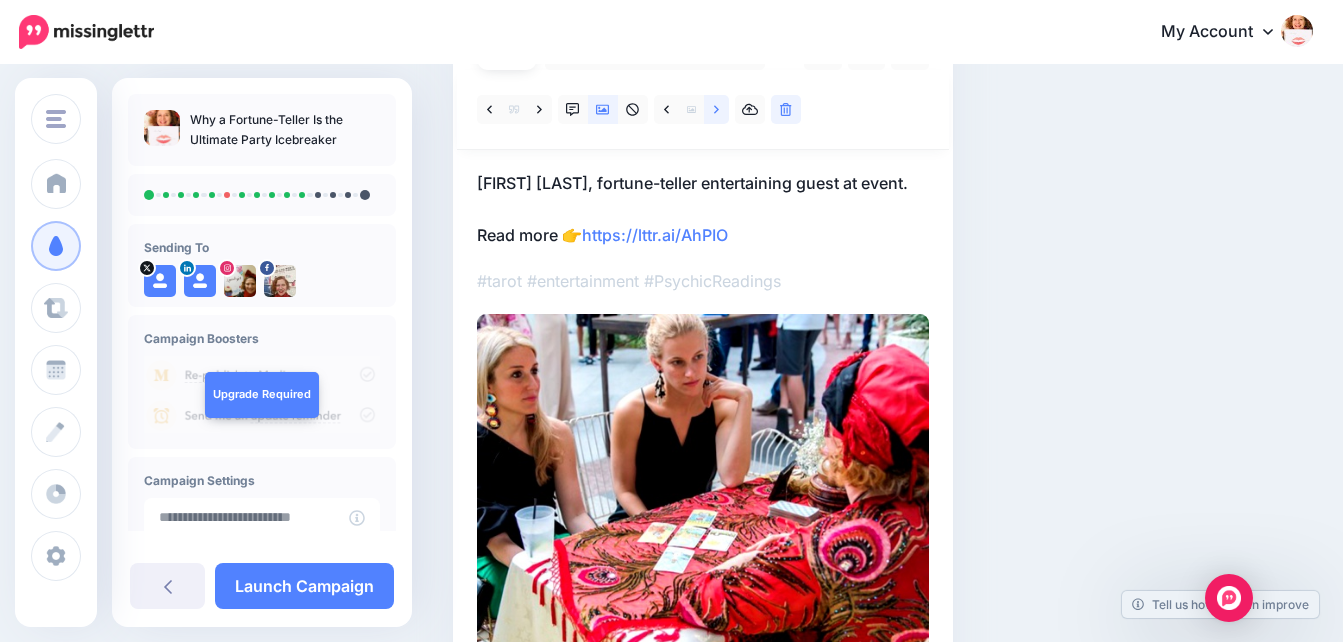 click 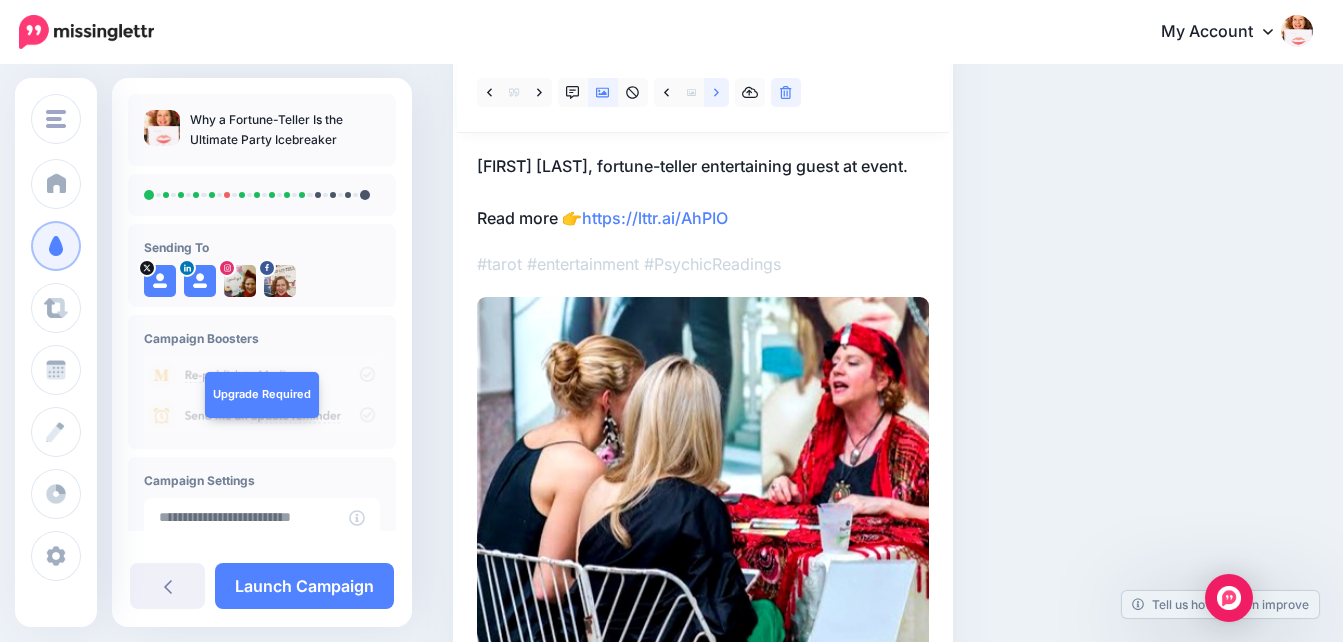 scroll, scrollTop: 222, scrollLeft: 0, axis: vertical 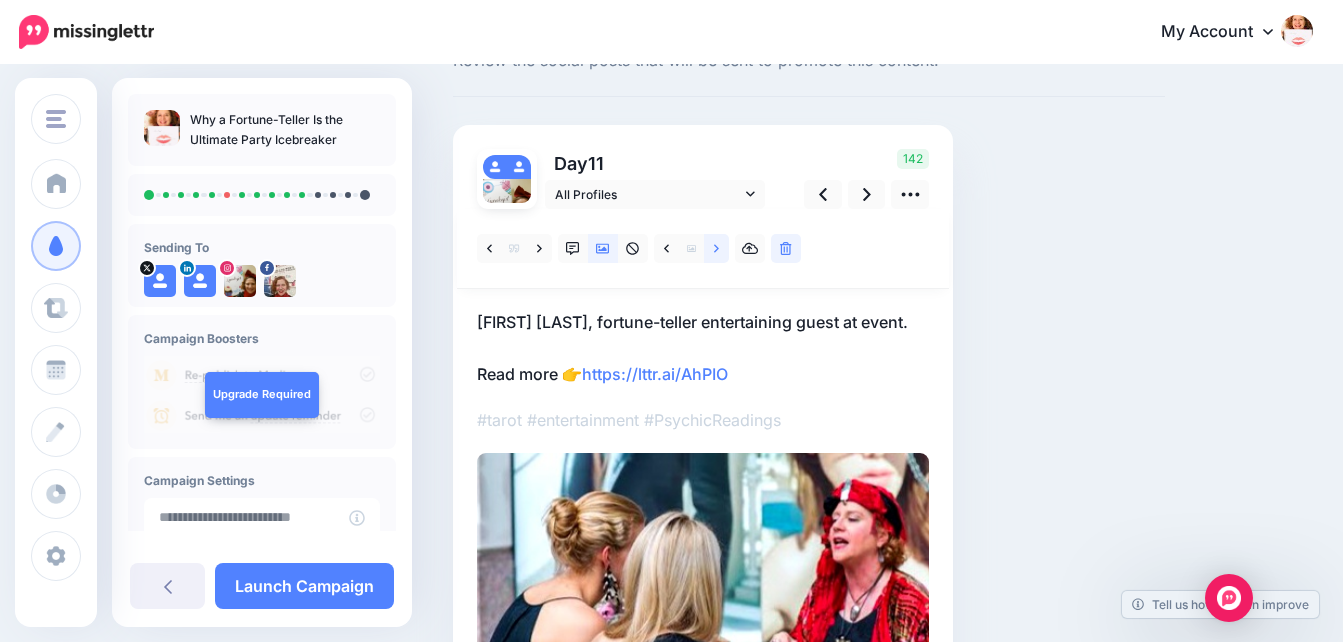 click 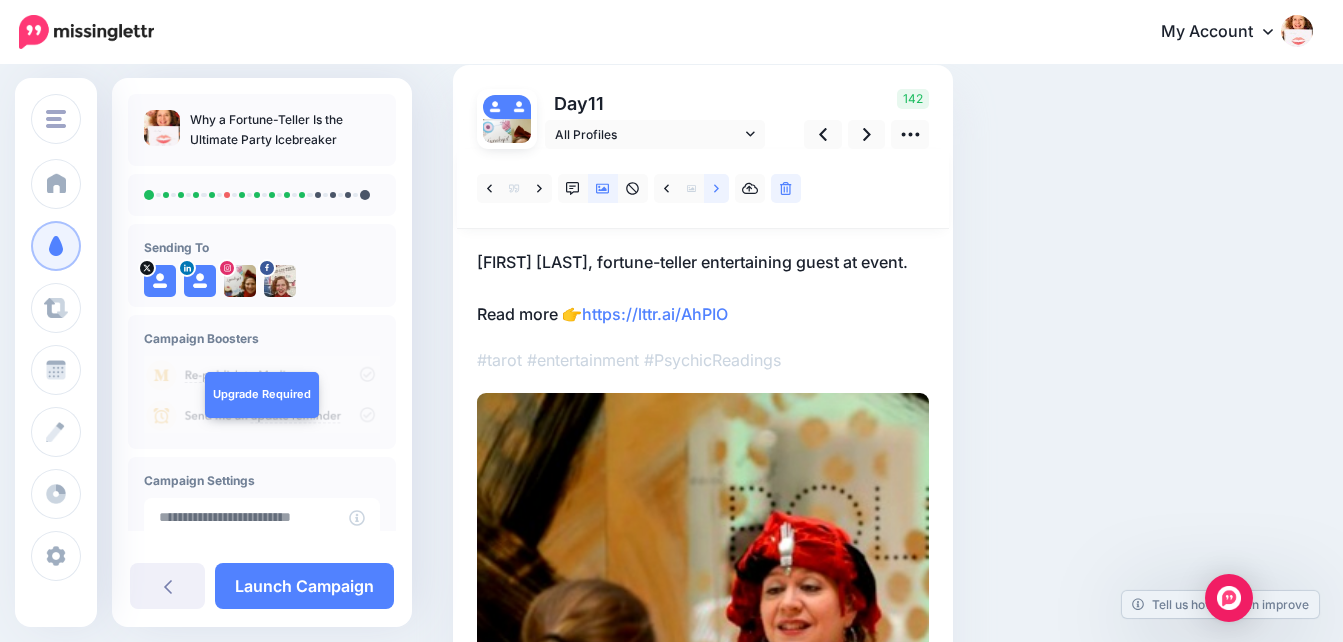 scroll, scrollTop: 131, scrollLeft: 0, axis: vertical 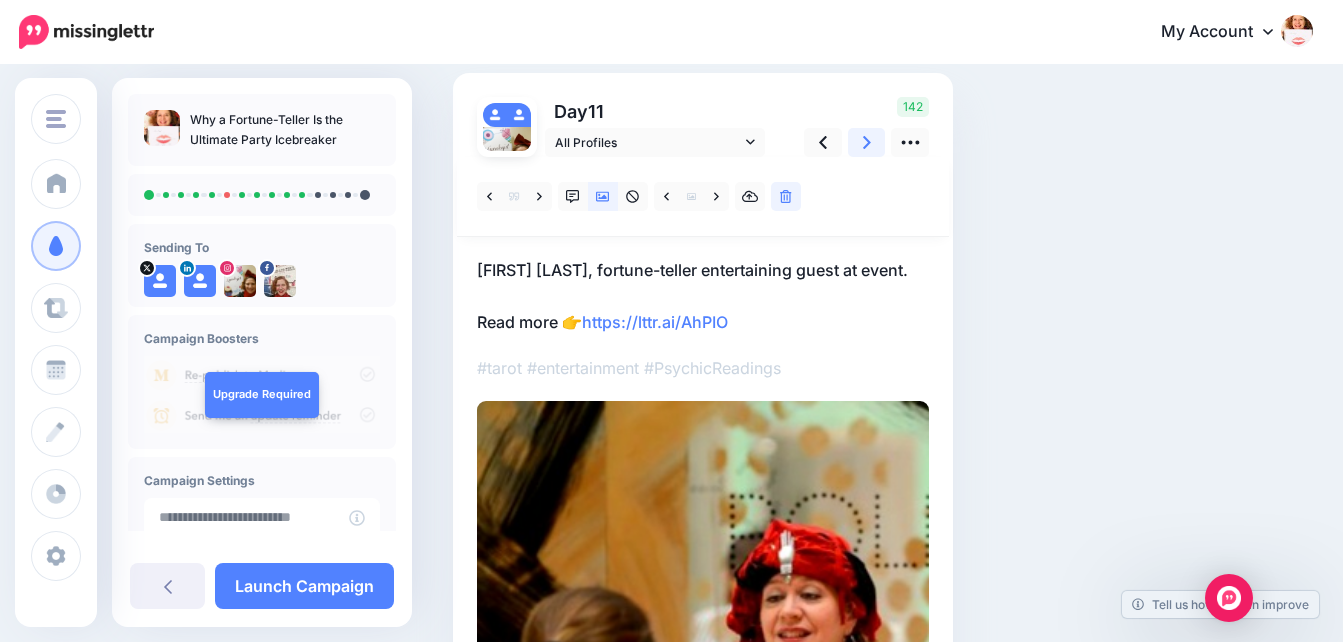 click 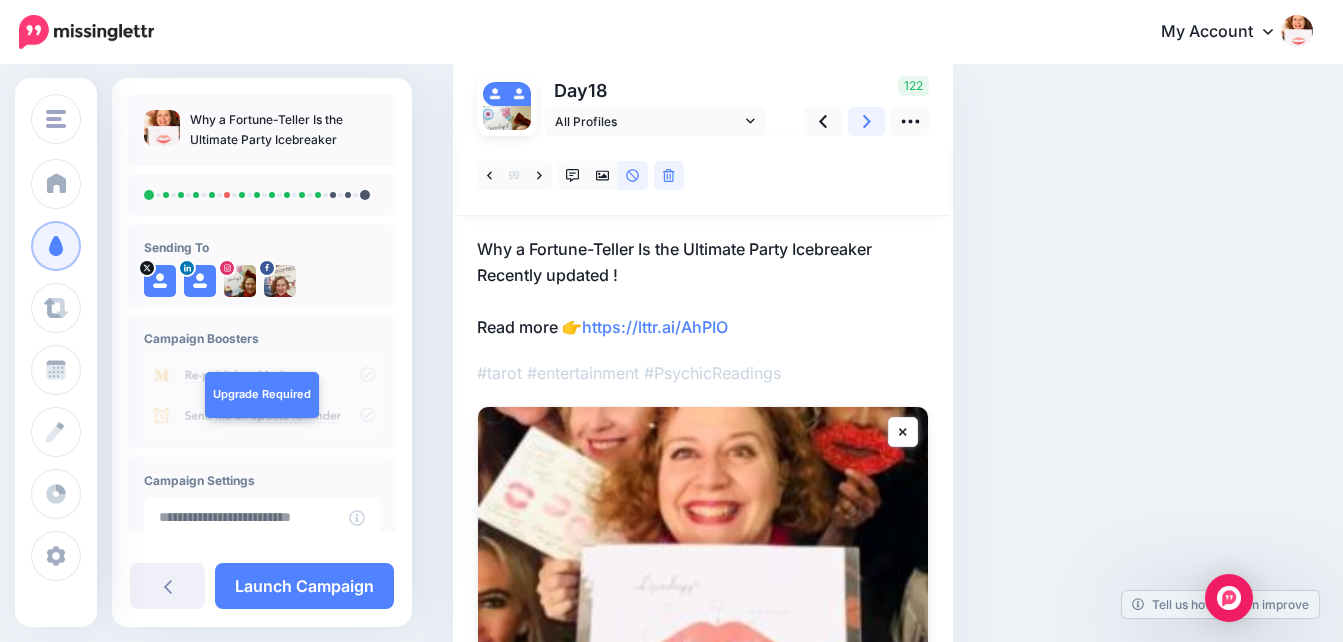 scroll, scrollTop: 150, scrollLeft: 0, axis: vertical 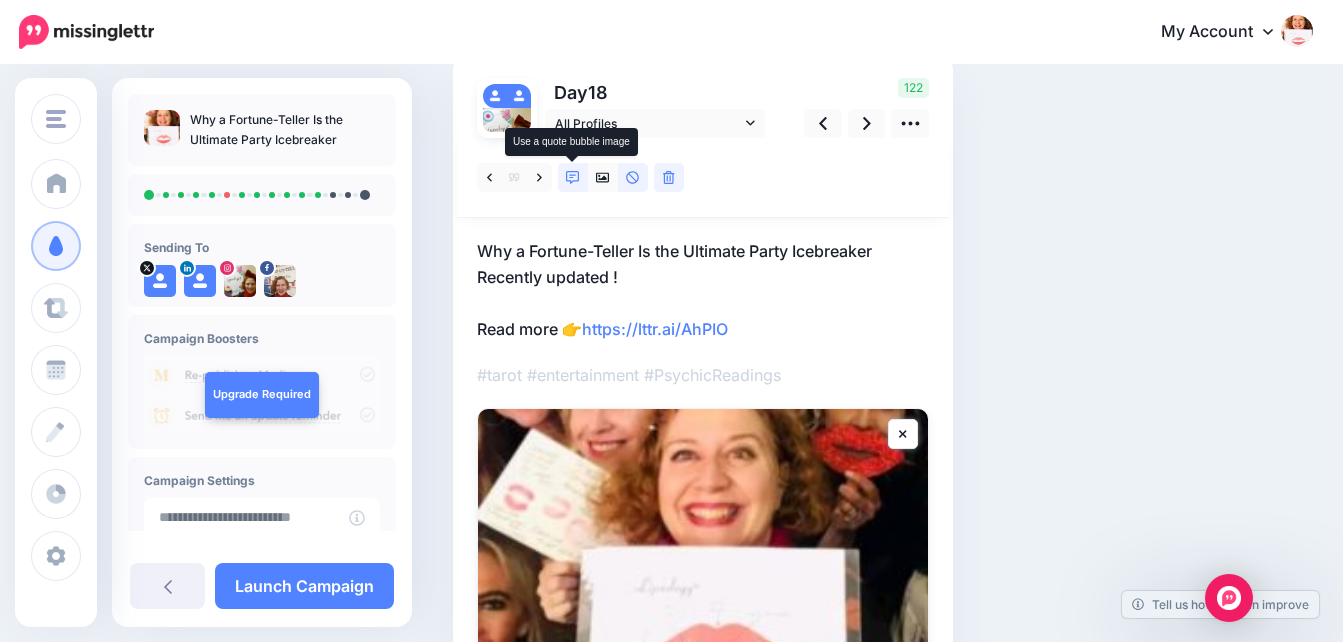 click 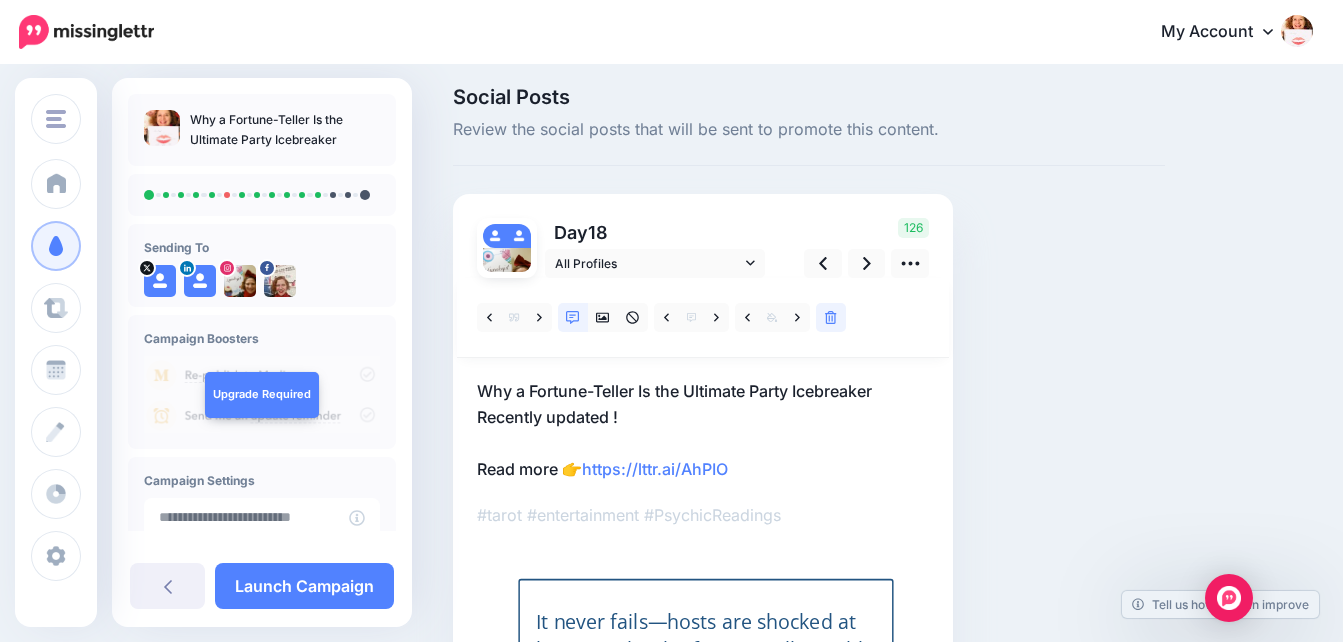 scroll, scrollTop: 150, scrollLeft: 0, axis: vertical 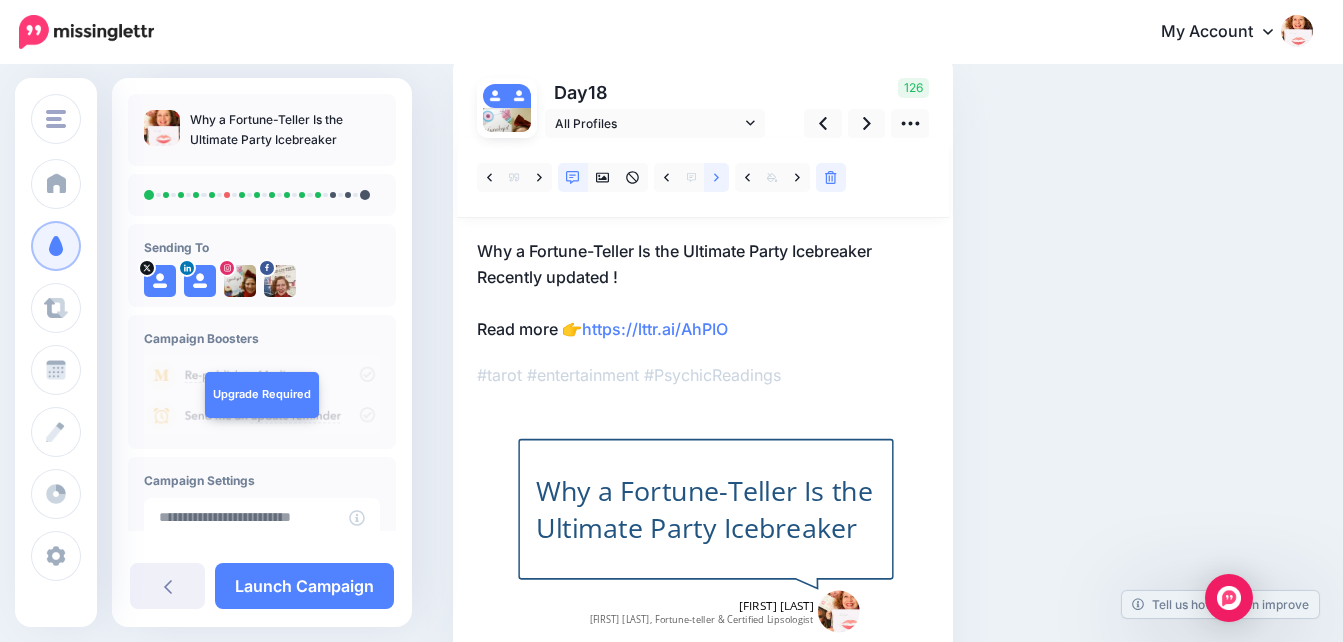 click at bounding box center [716, 177] 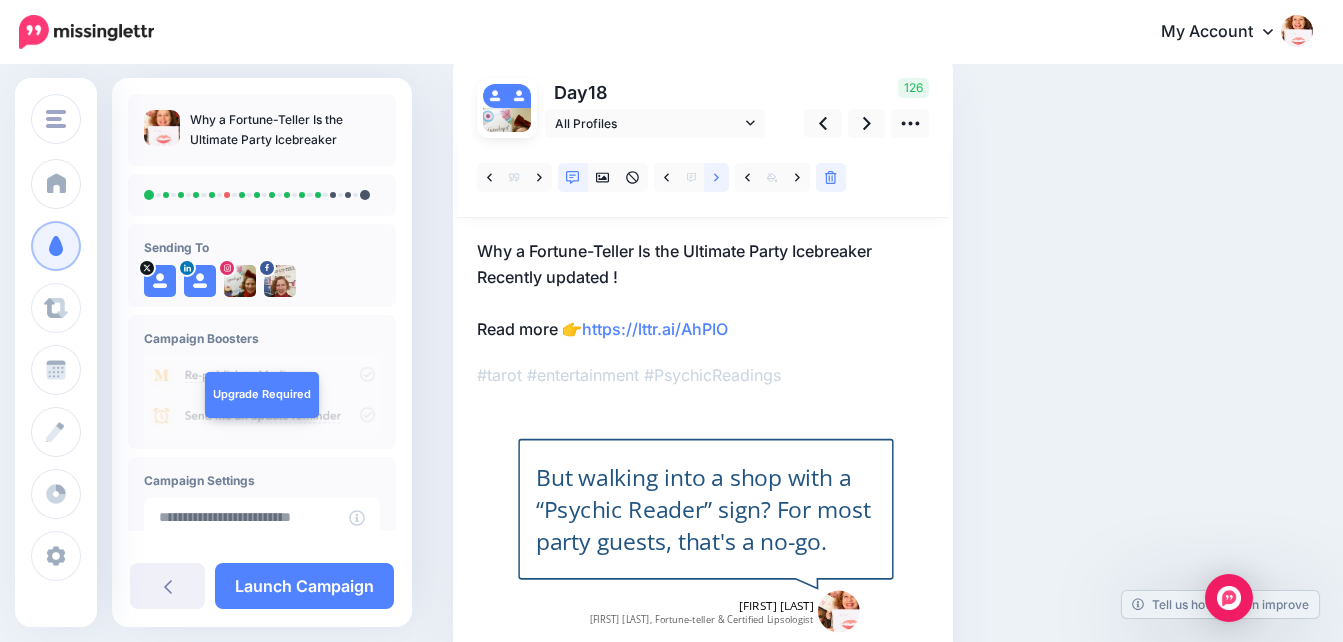 click at bounding box center [716, 177] 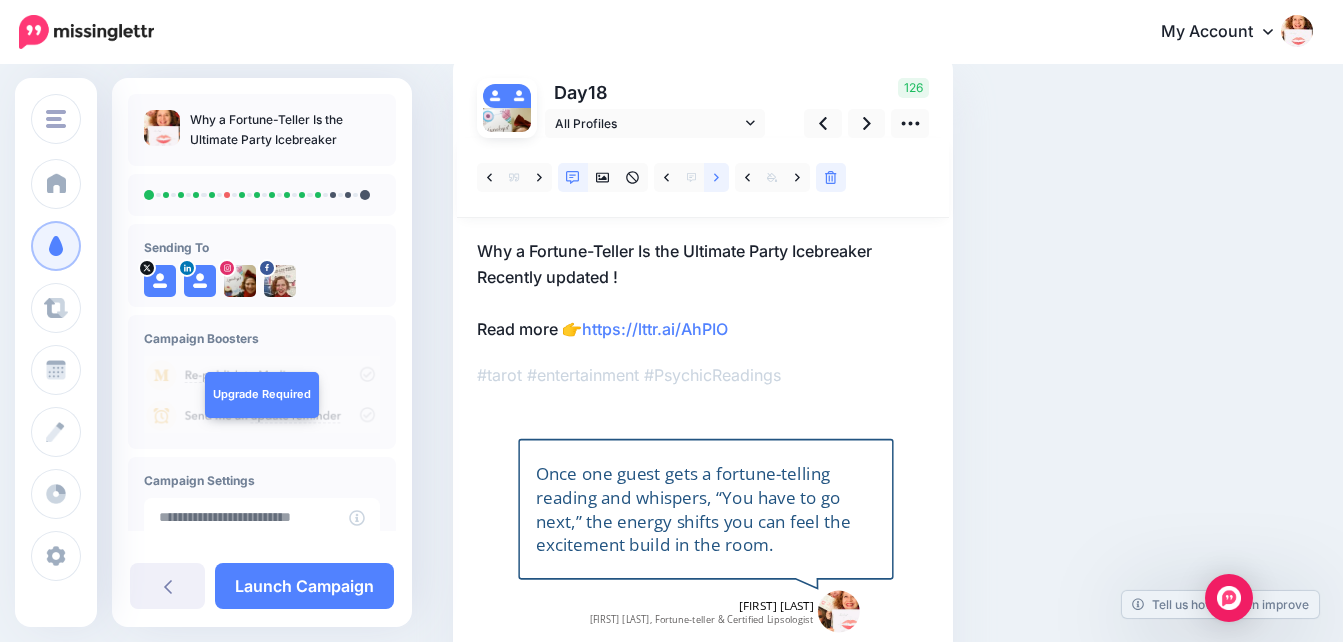 click 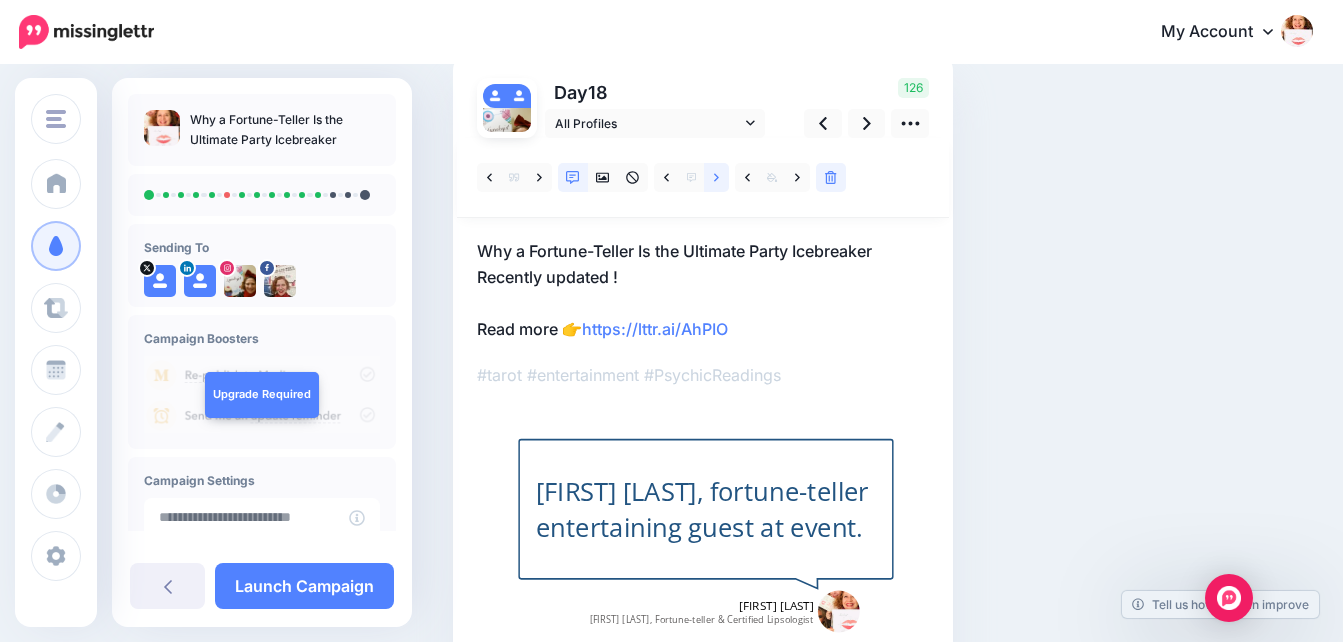 click 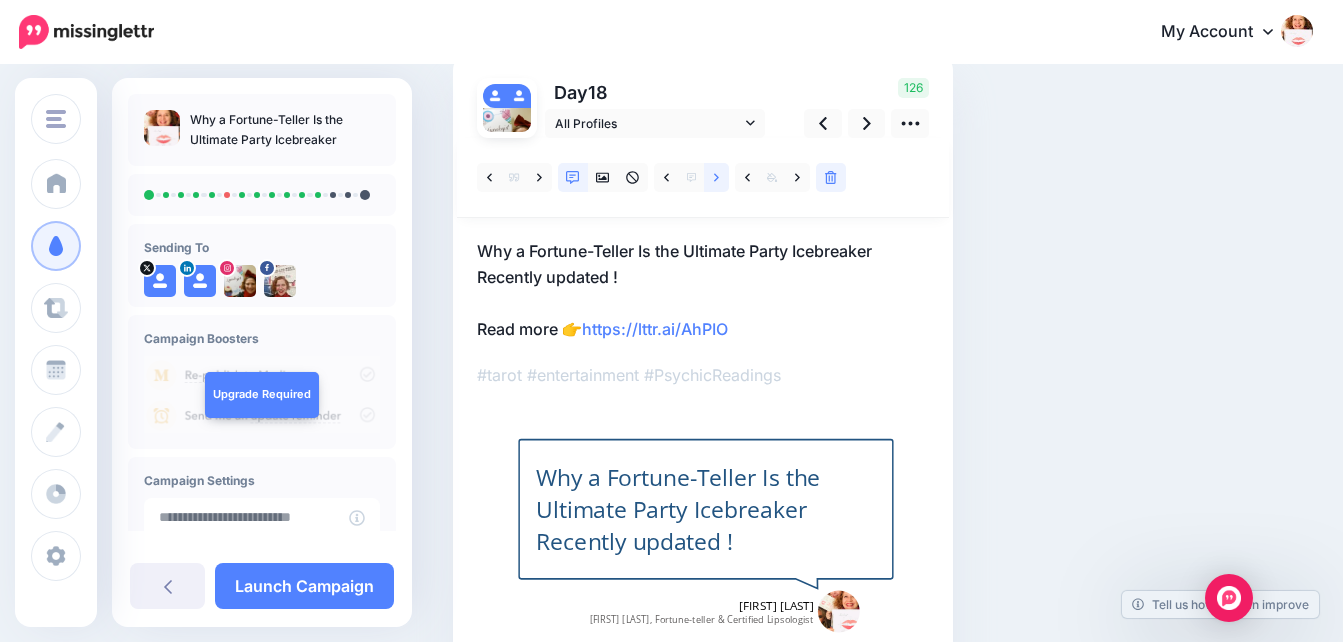 click 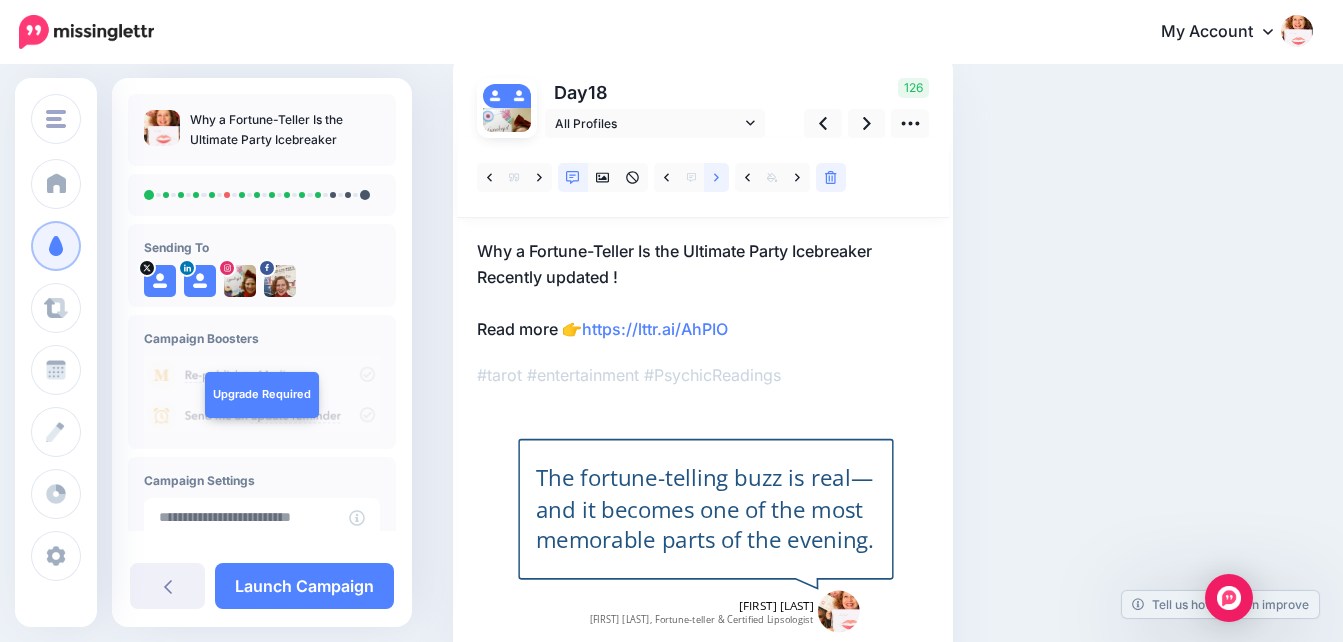 click 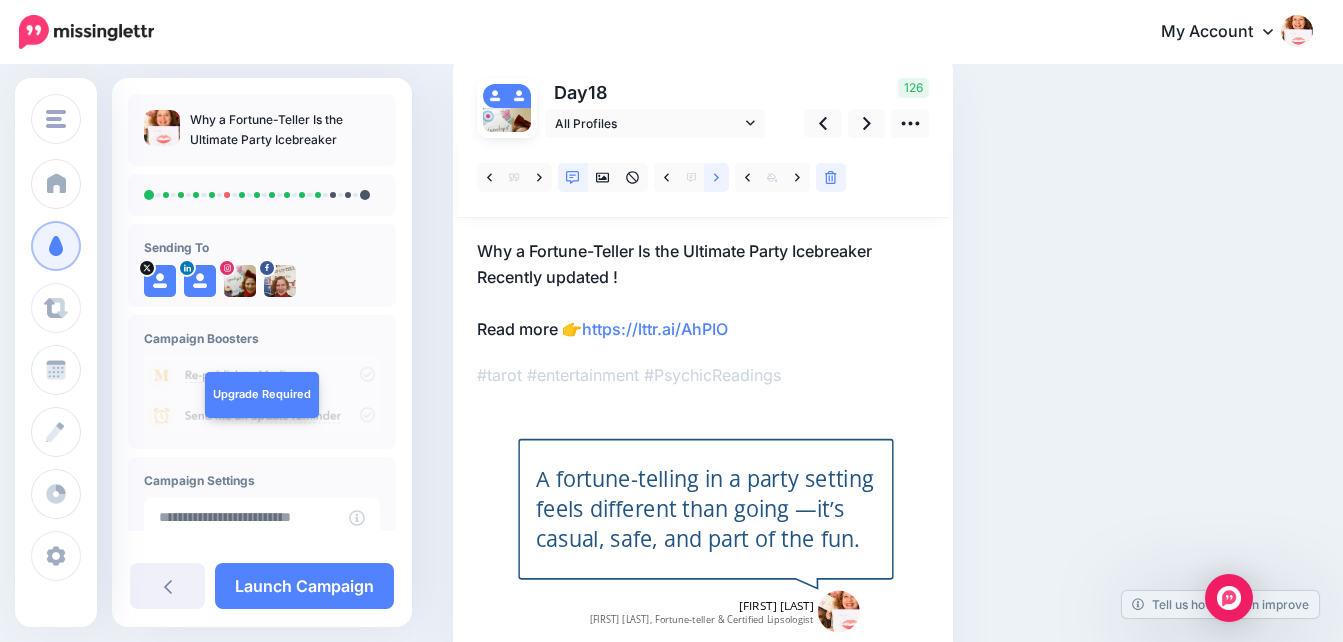 click 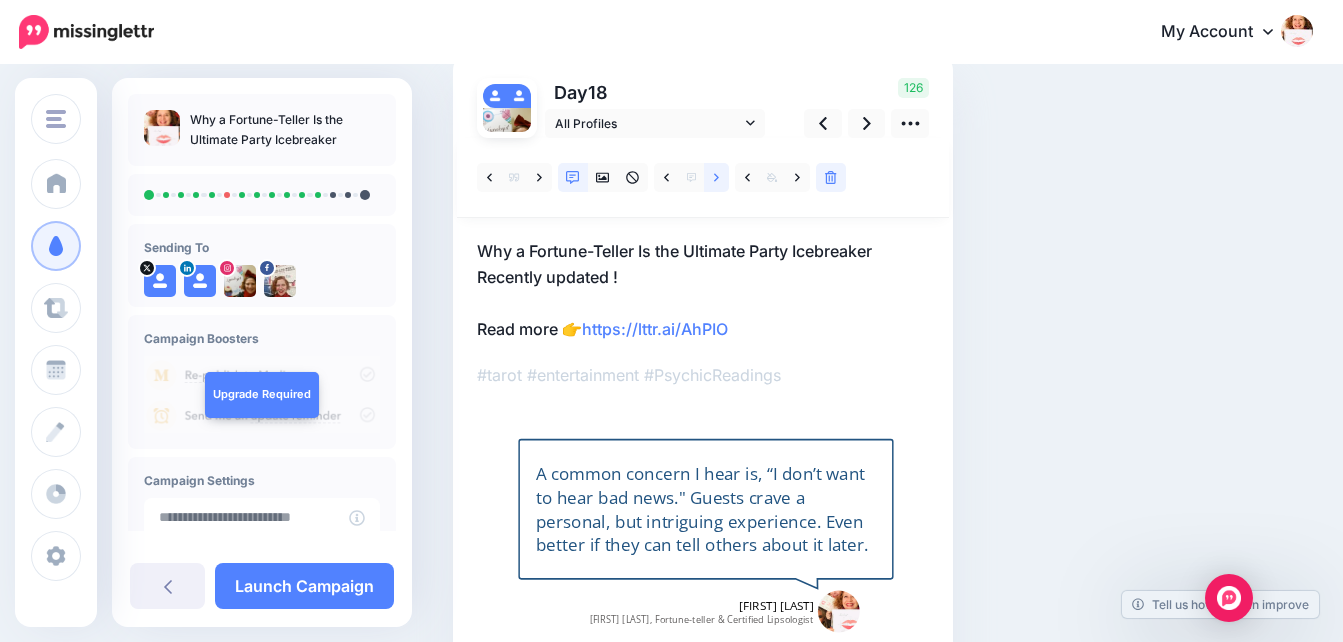 click 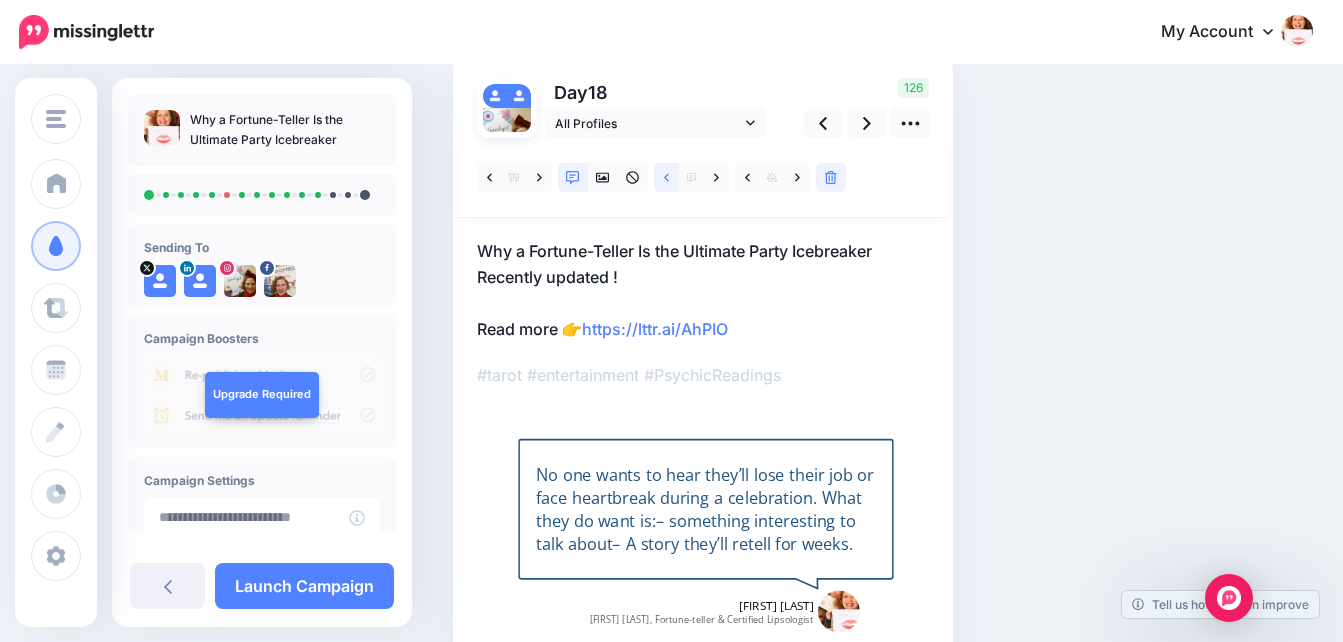 click 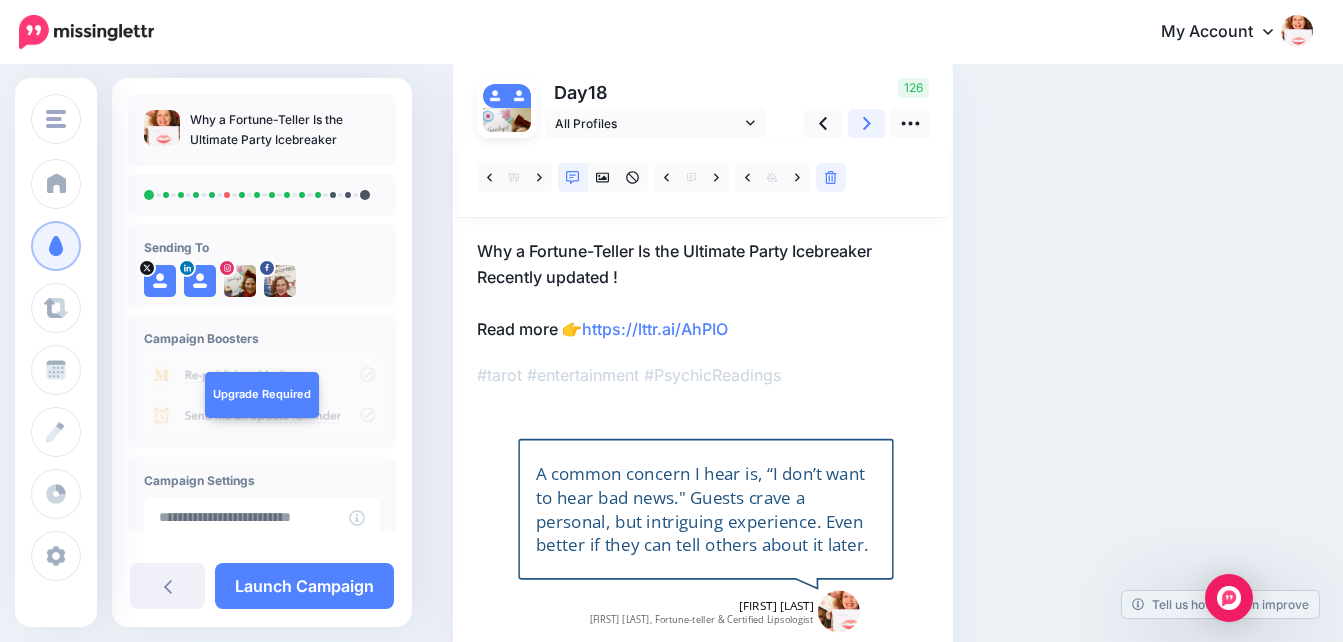 click 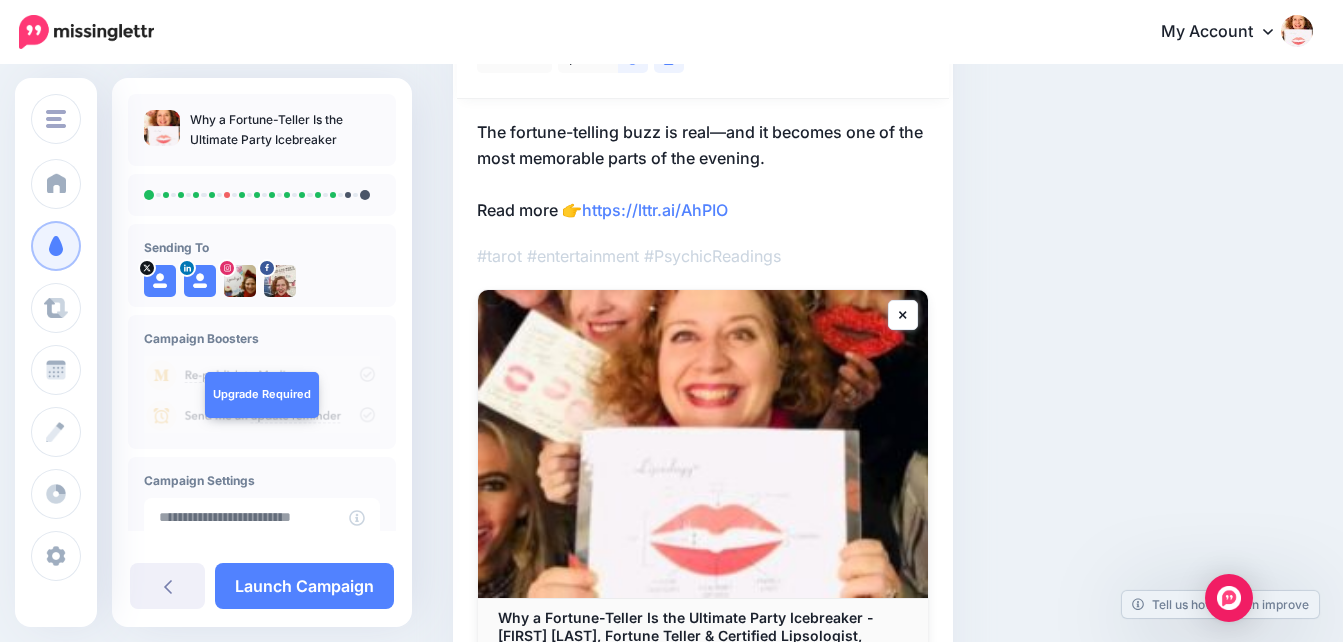 scroll, scrollTop: 287, scrollLeft: 0, axis: vertical 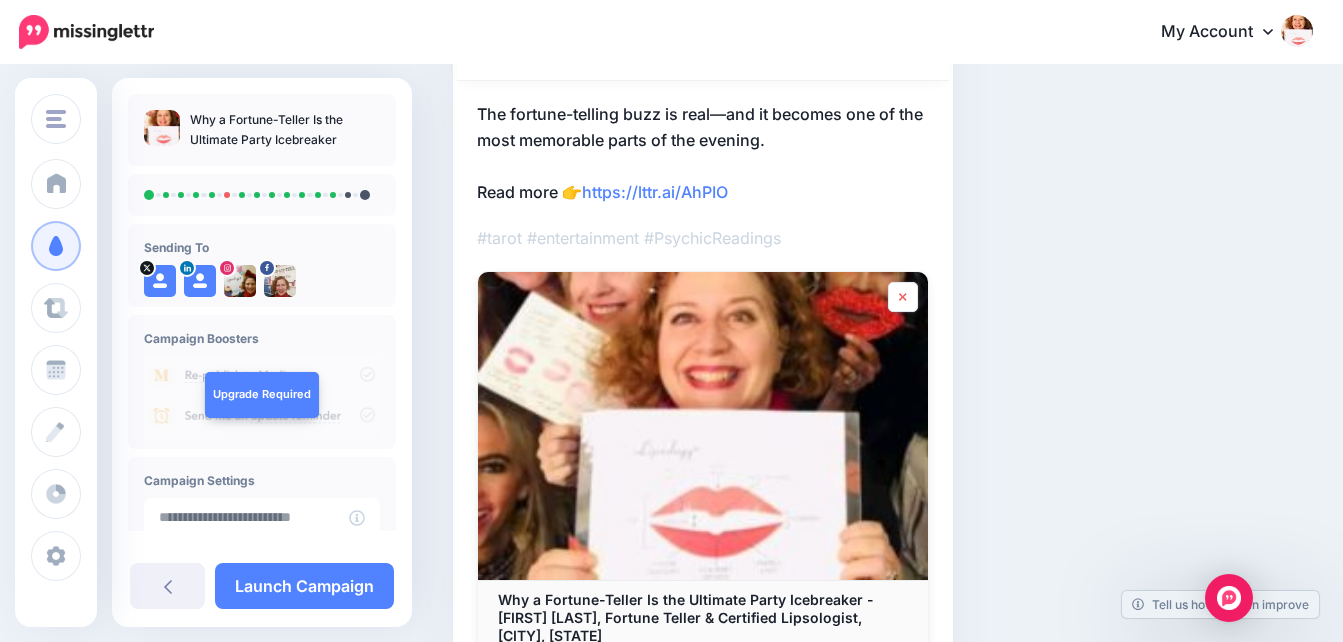 click 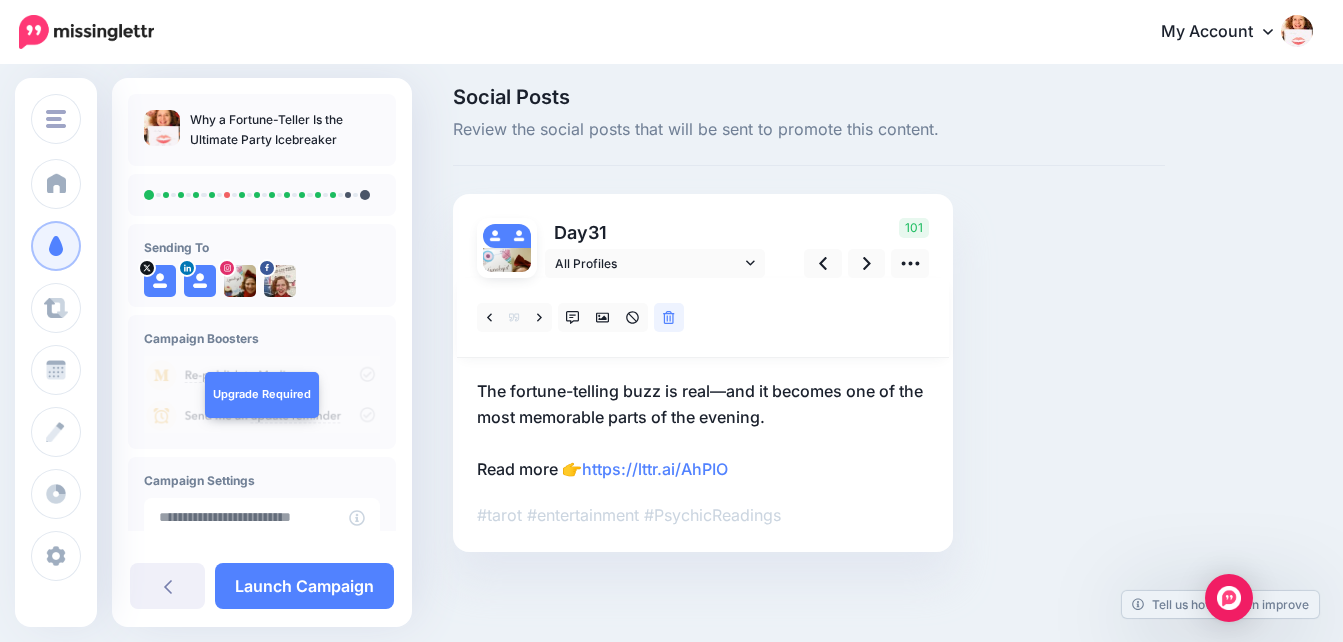 scroll, scrollTop: 10, scrollLeft: 0, axis: vertical 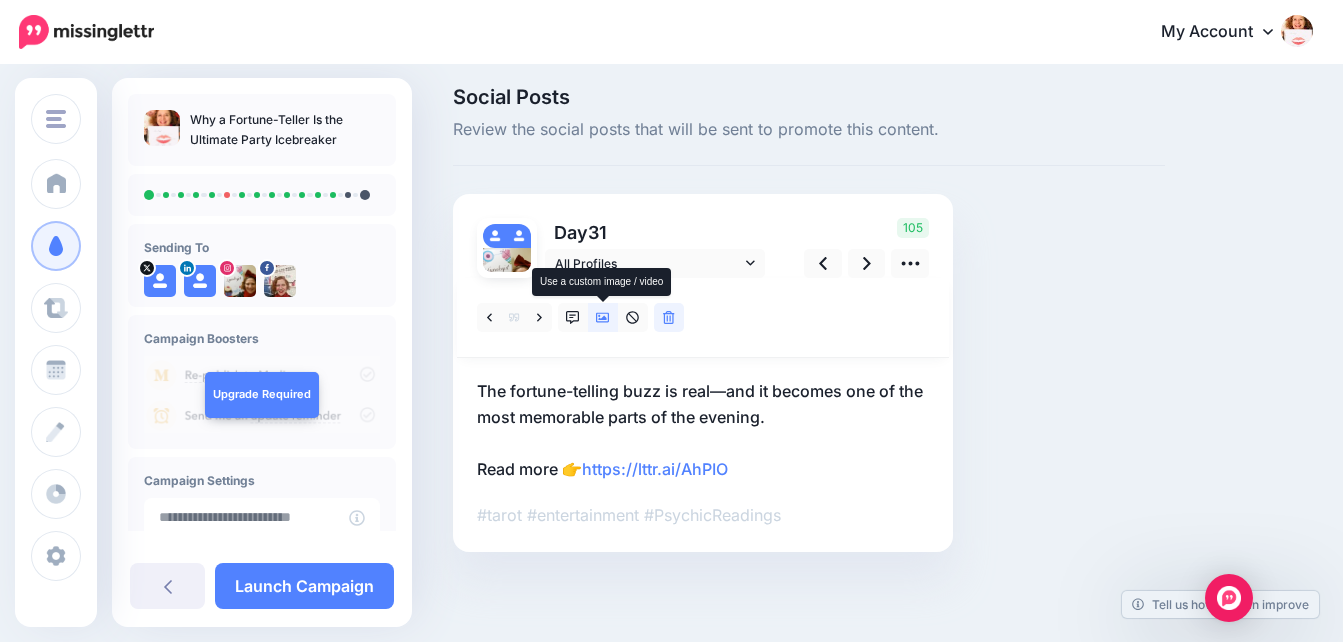 click 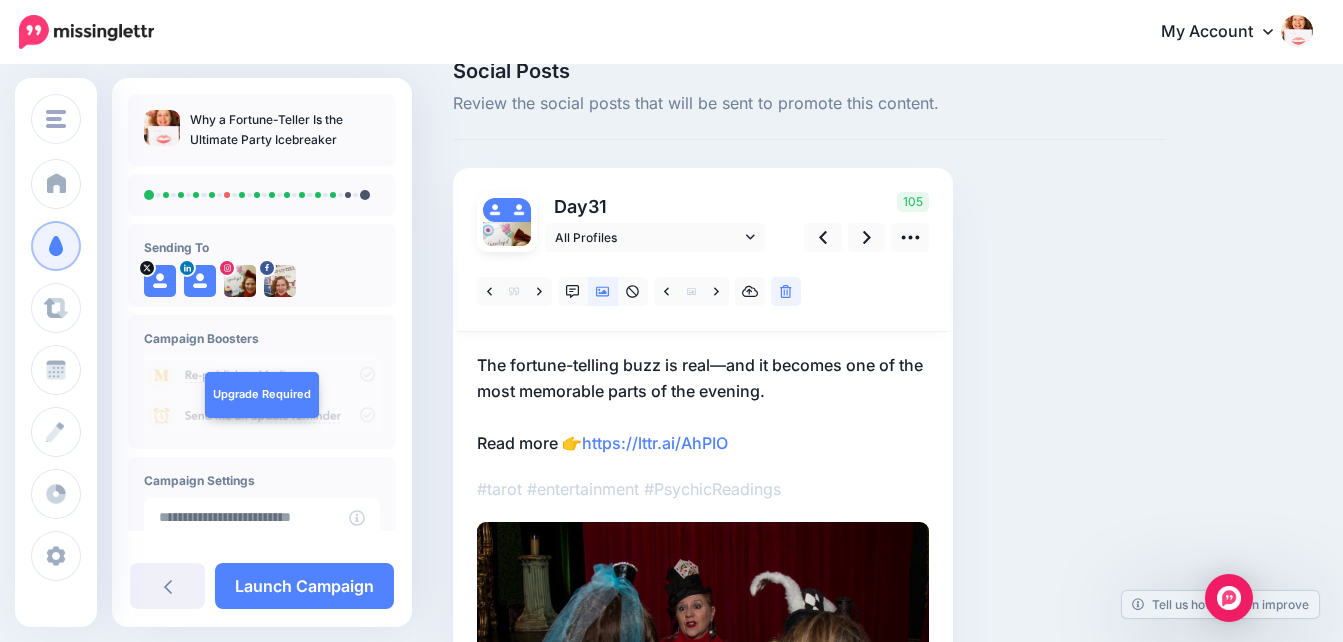scroll, scrollTop: 41, scrollLeft: 0, axis: vertical 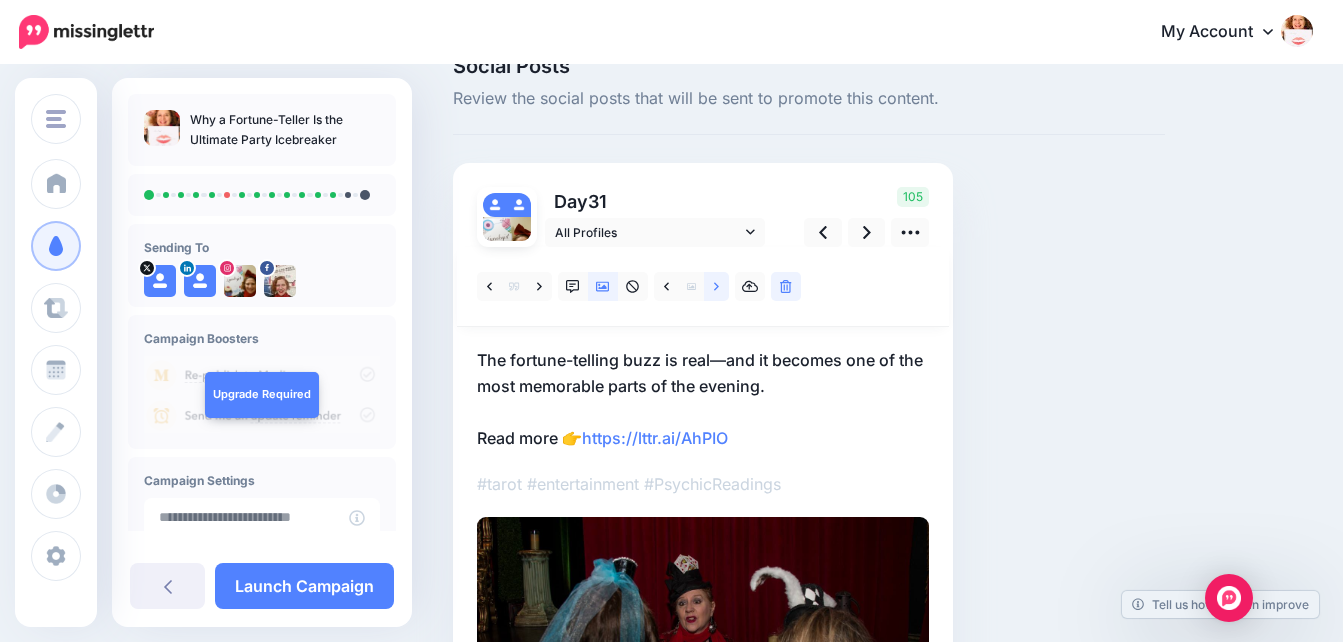 click 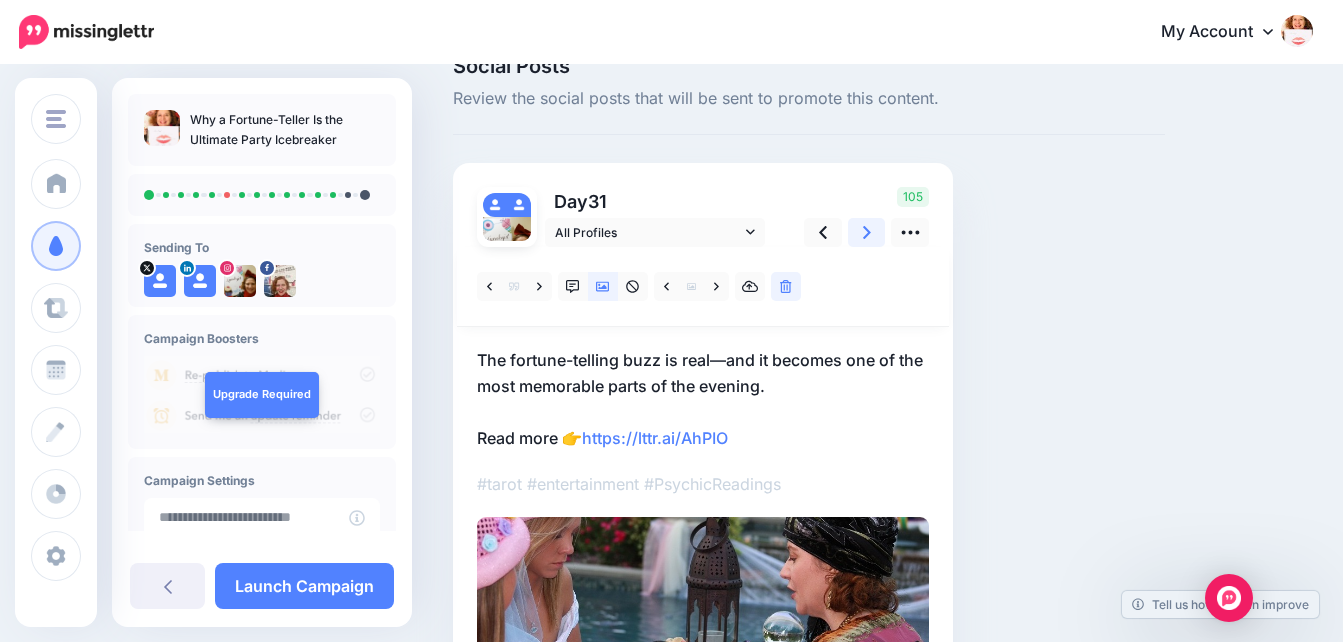 click at bounding box center (867, 232) 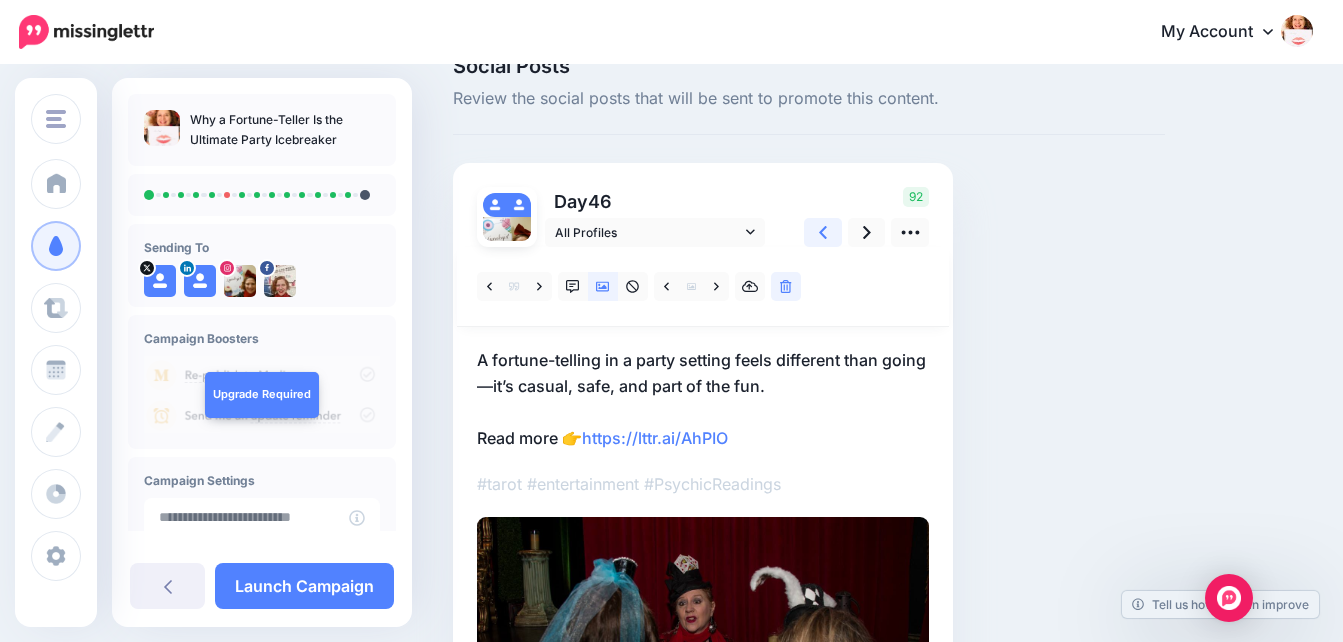 click at bounding box center (823, 232) 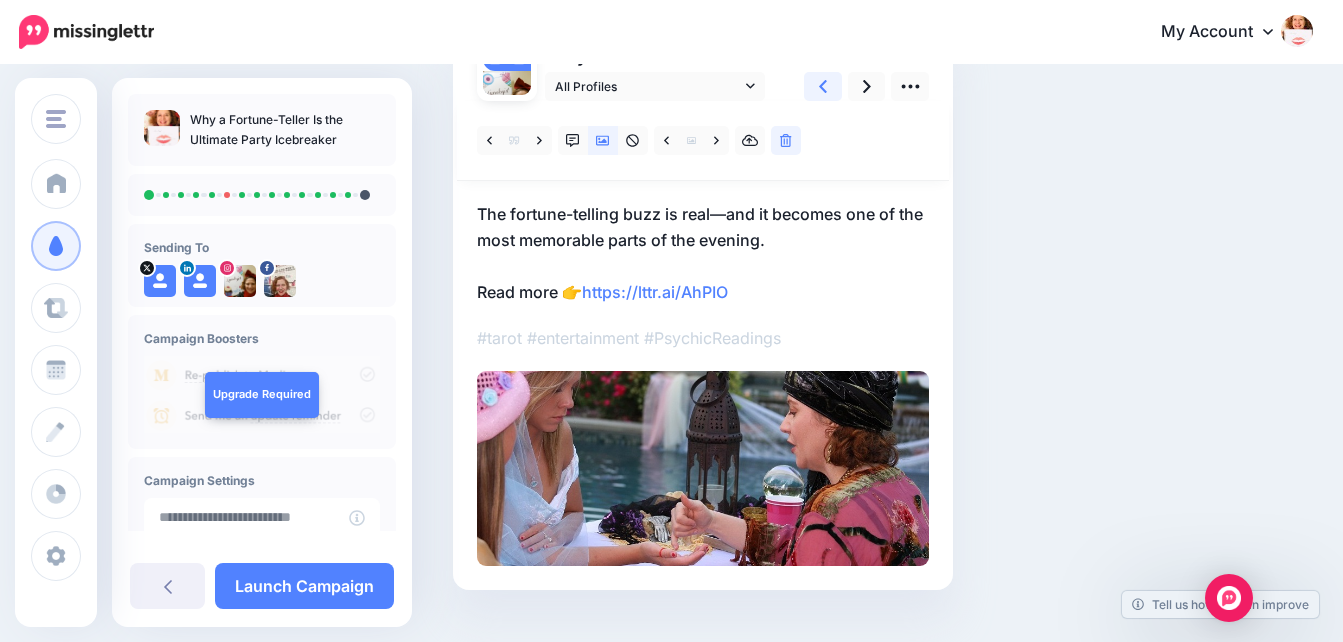 scroll, scrollTop: 199, scrollLeft: 0, axis: vertical 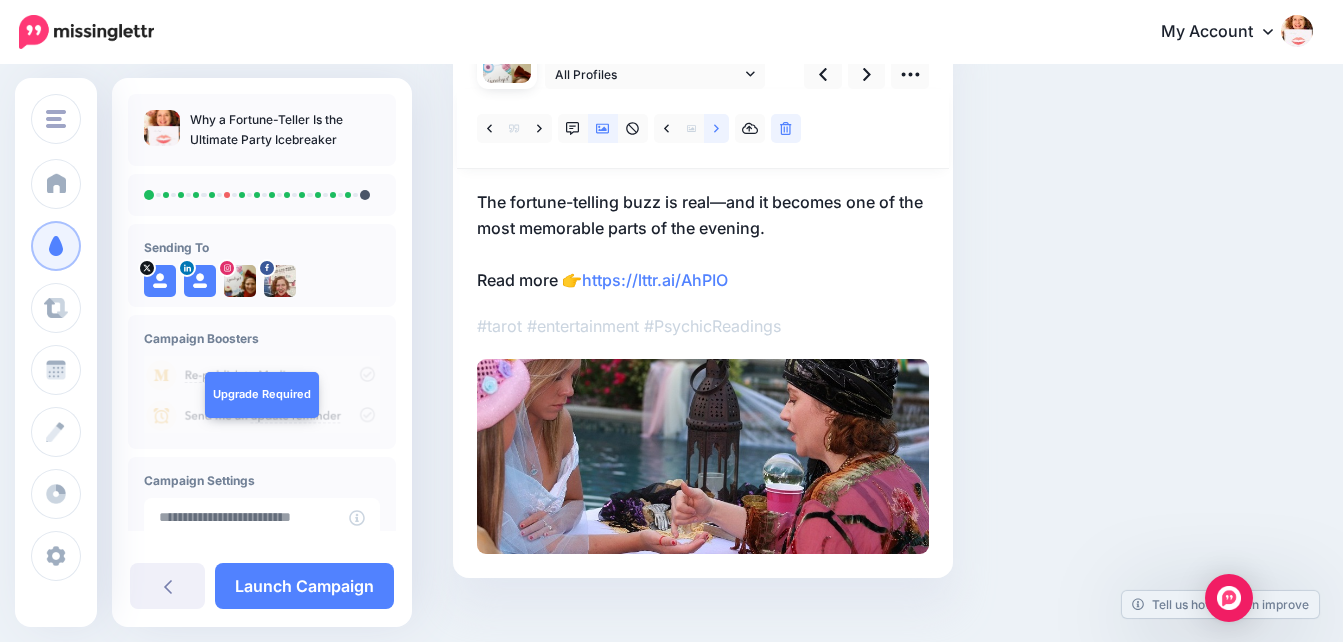 click 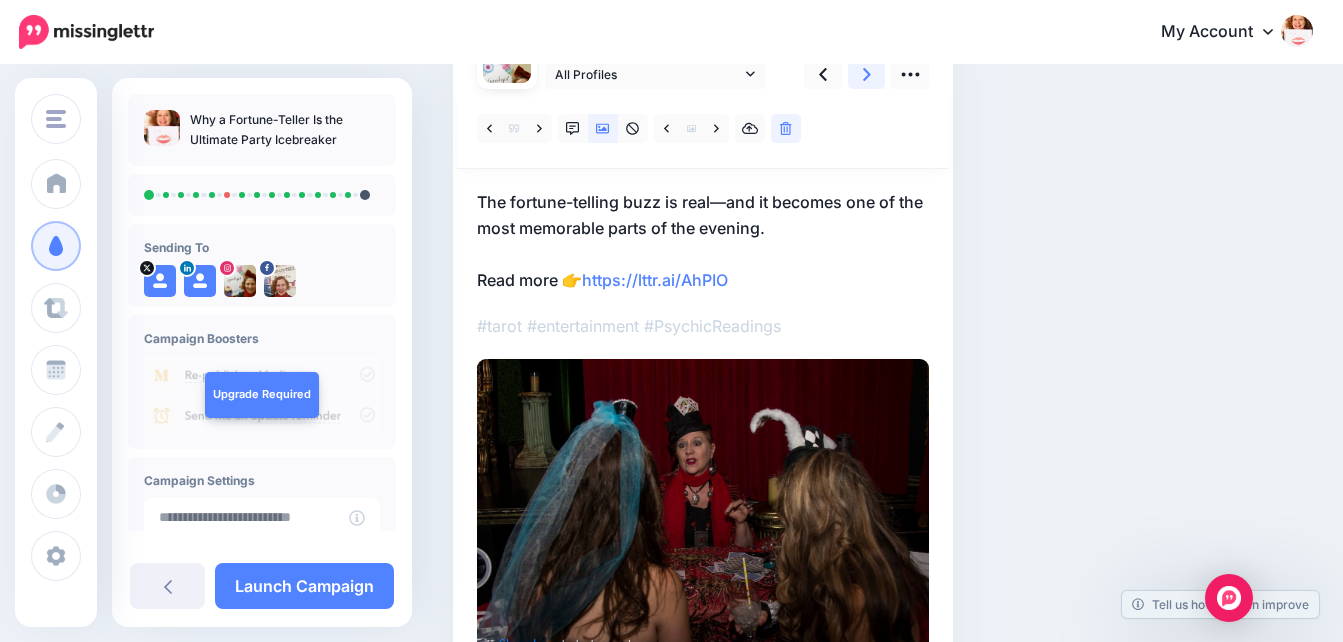 click 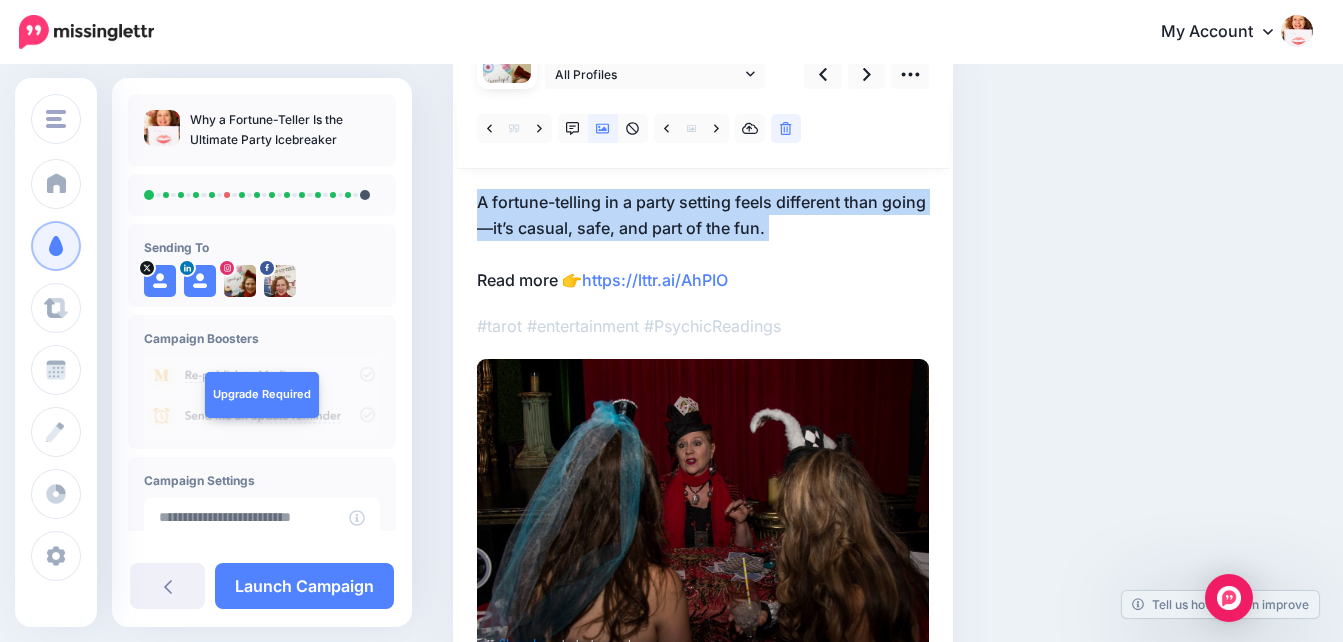 drag, startPoint x: 1341, startPoint y: 263, endPoint x: 1354, endPoint y: 219, distance: 45.88028 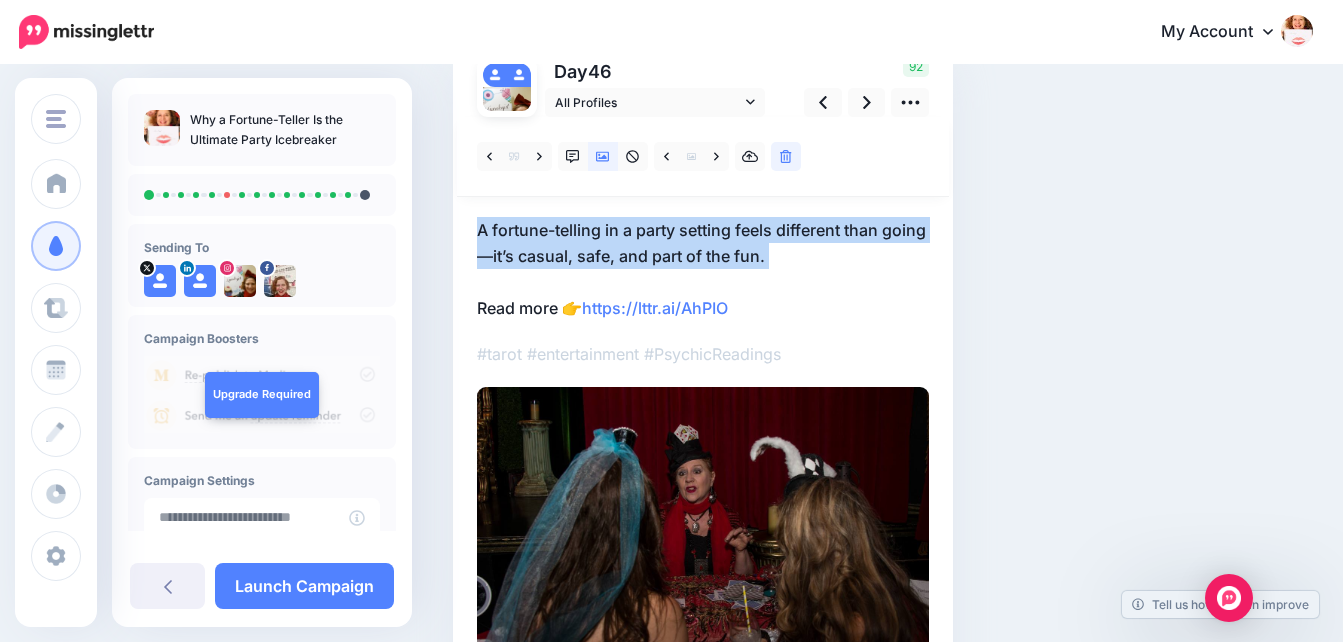 scroll, scrollTop: 165, scrollLeft: 0, axis: vertical 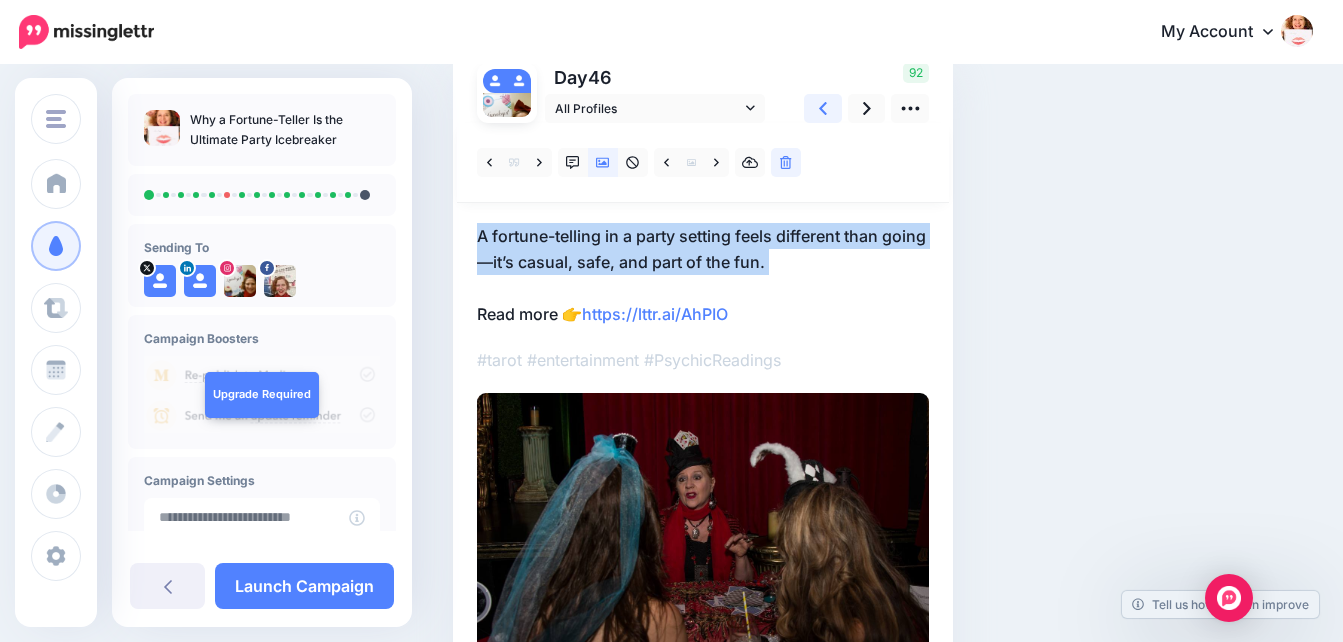 click 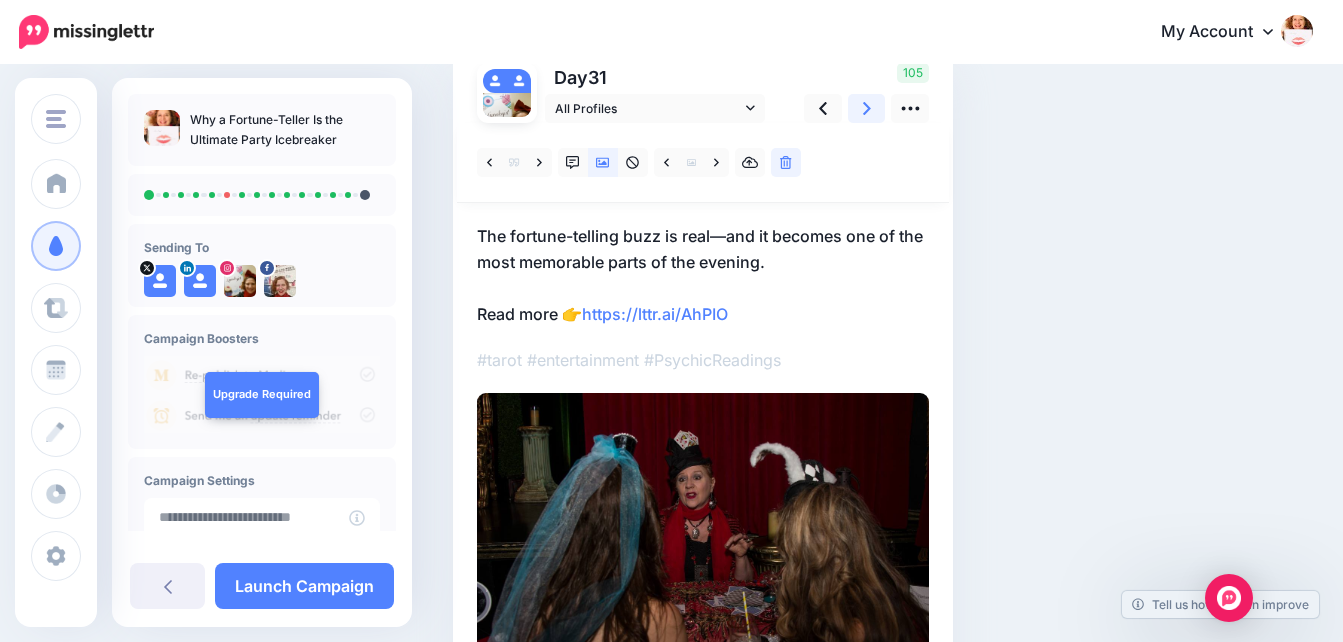 click 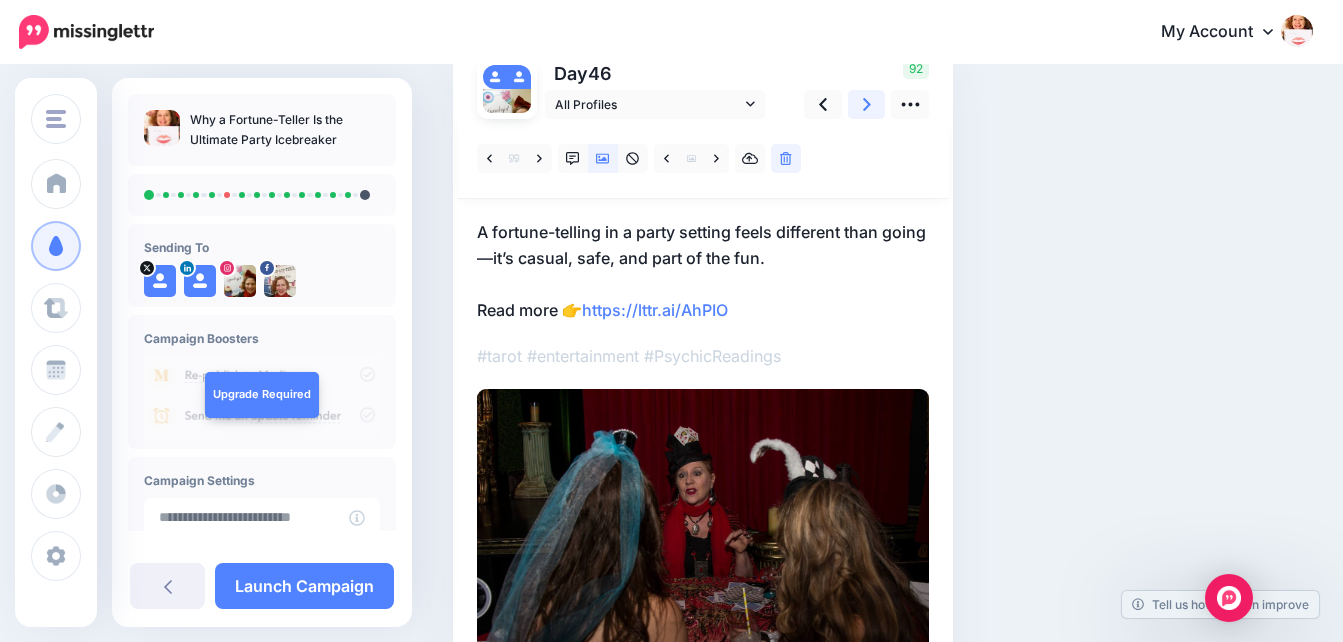 scroll, scrollTop: 166, scrollLeft: 0, axis: vertical 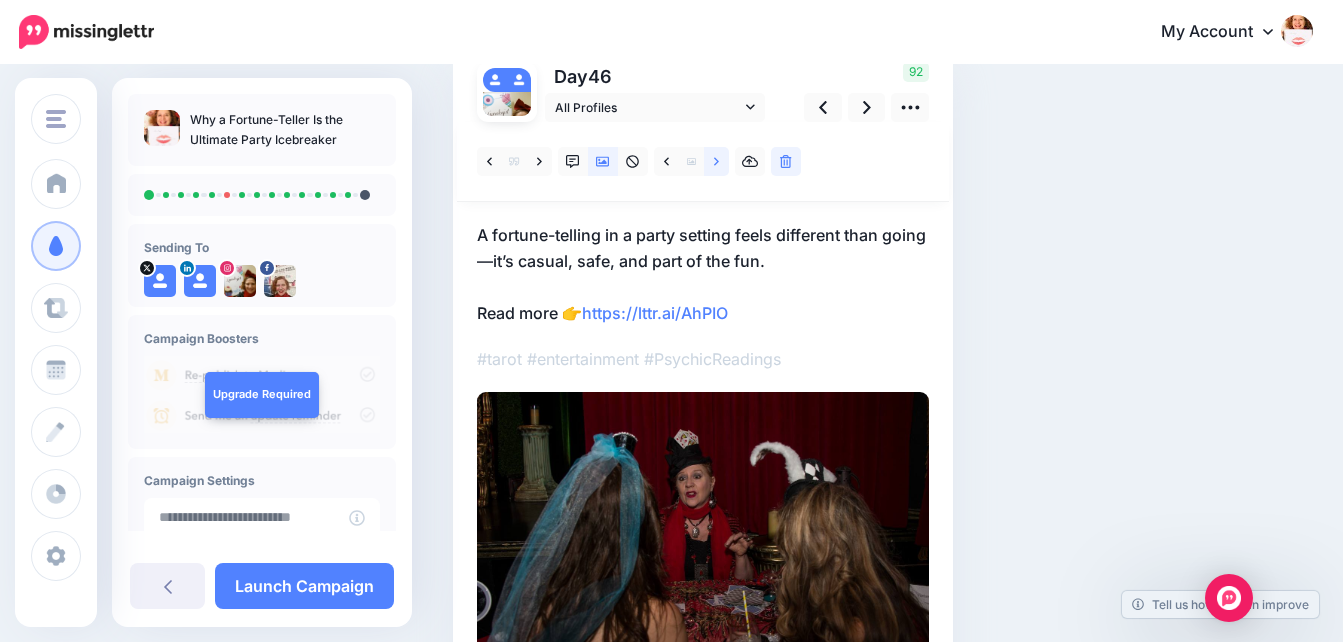 click 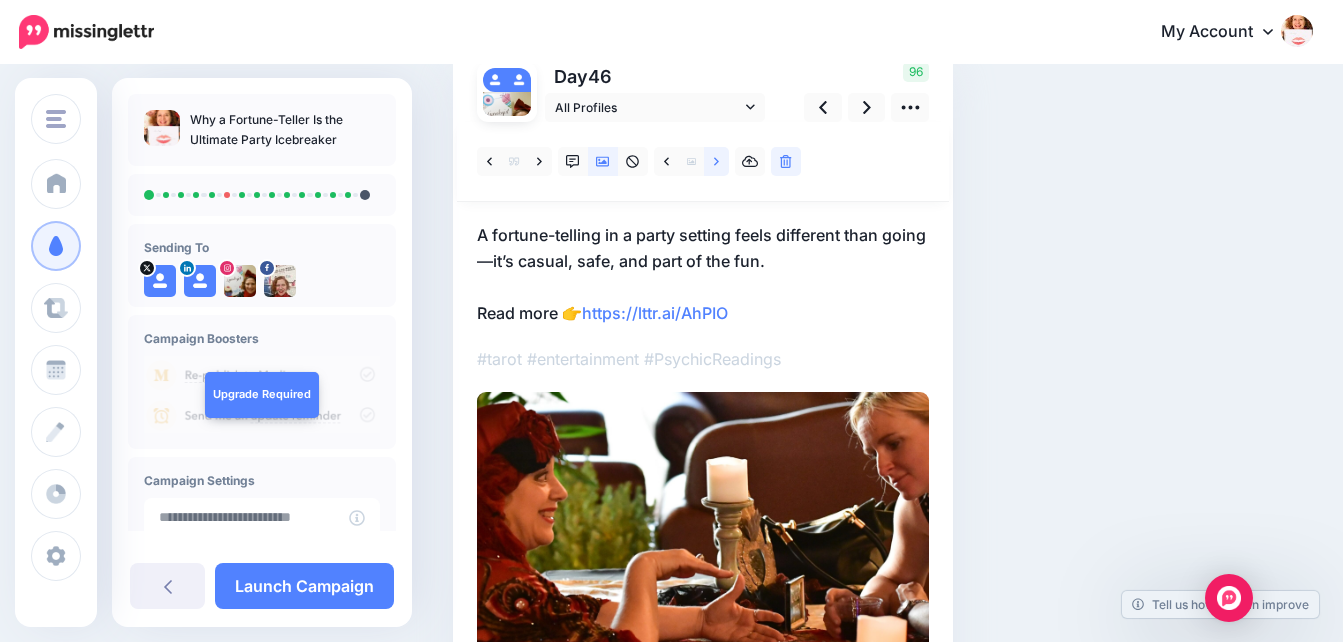click 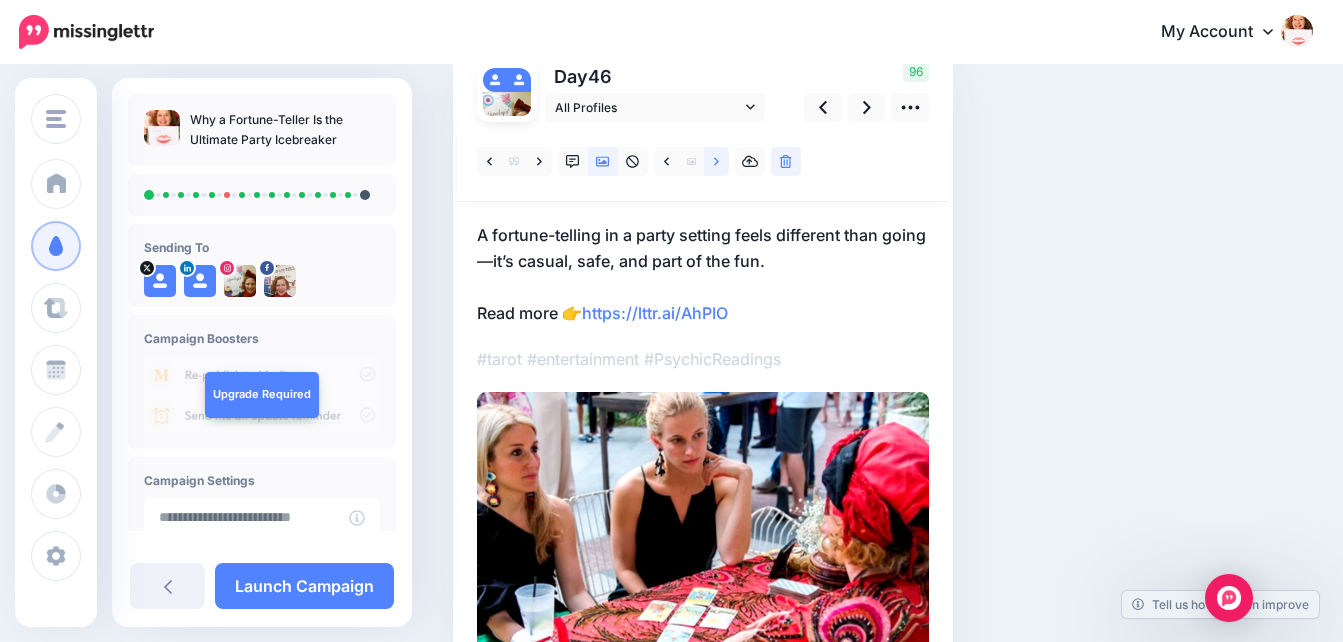click 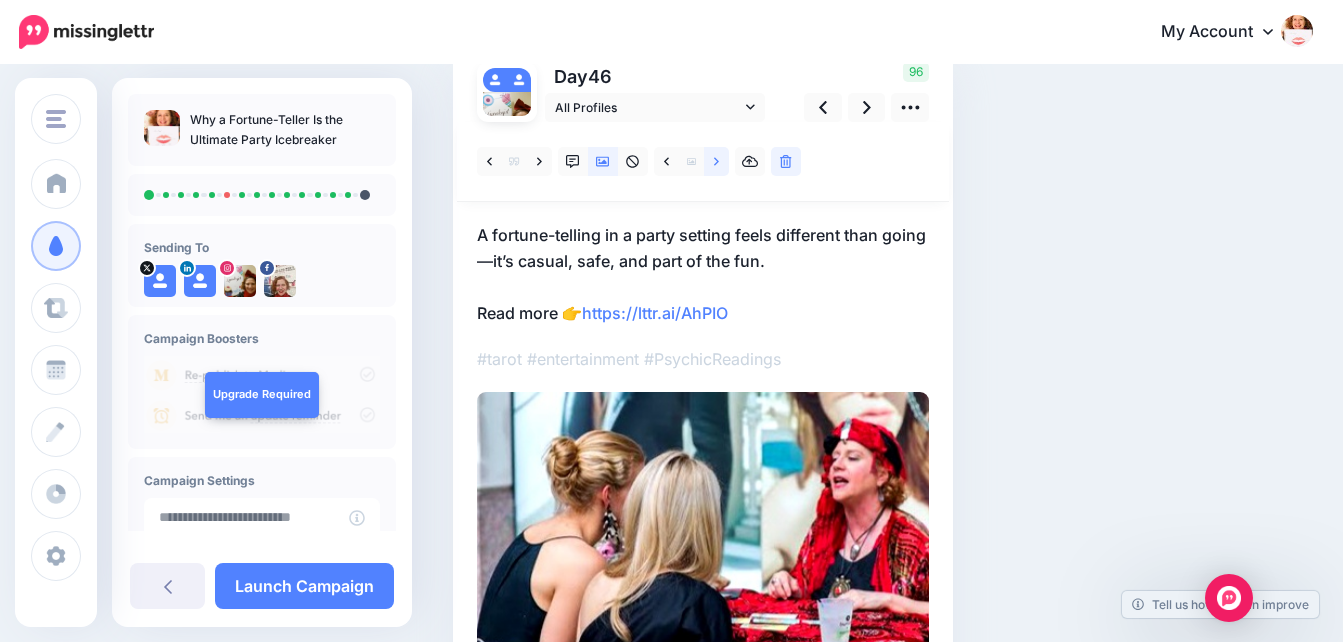 click 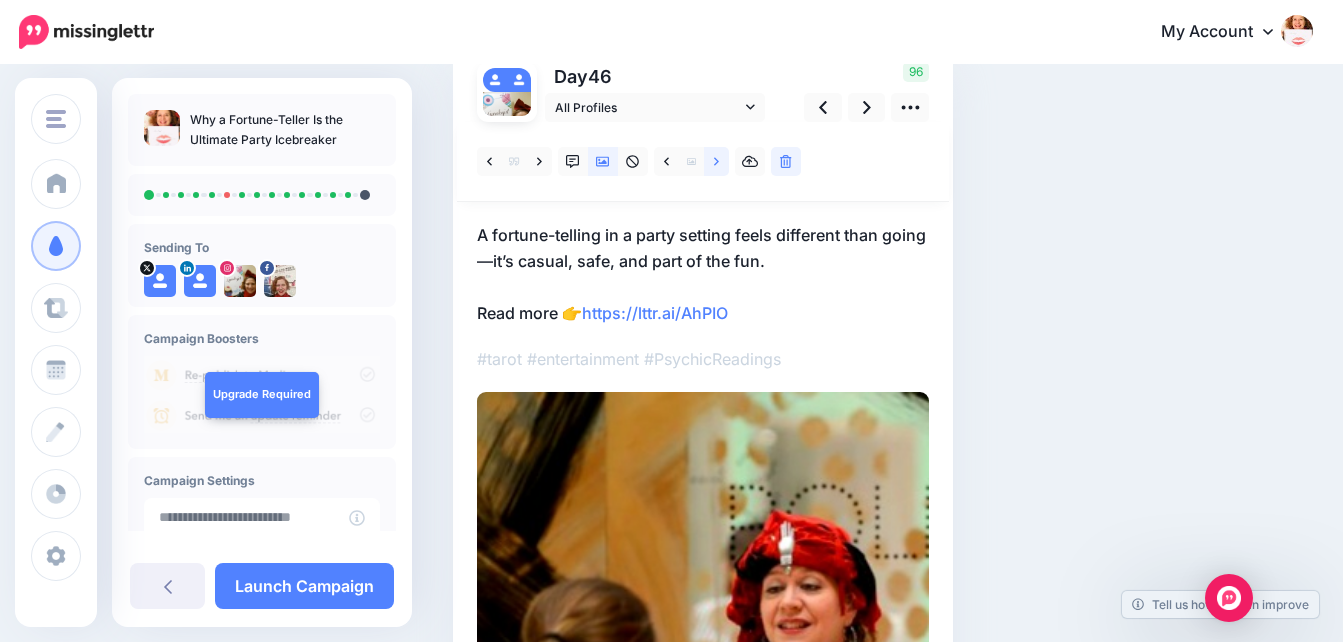 click 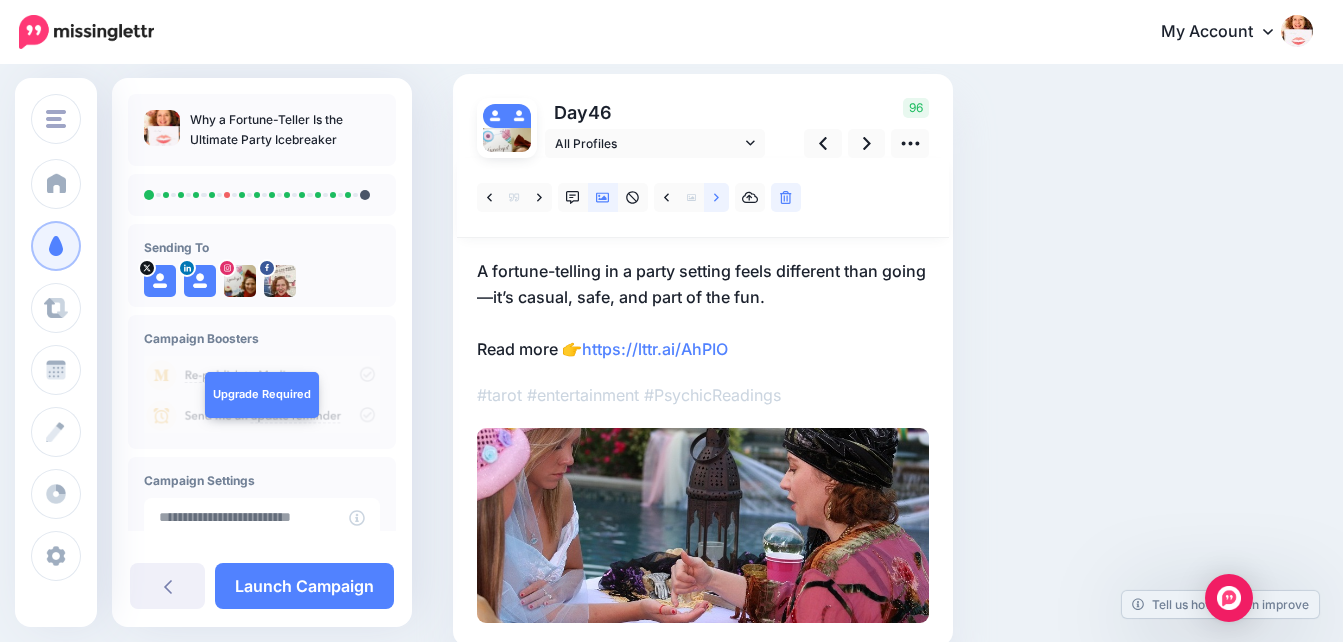 scroll, scrollTop: 128, scrollLeft: 0, axis: vertical 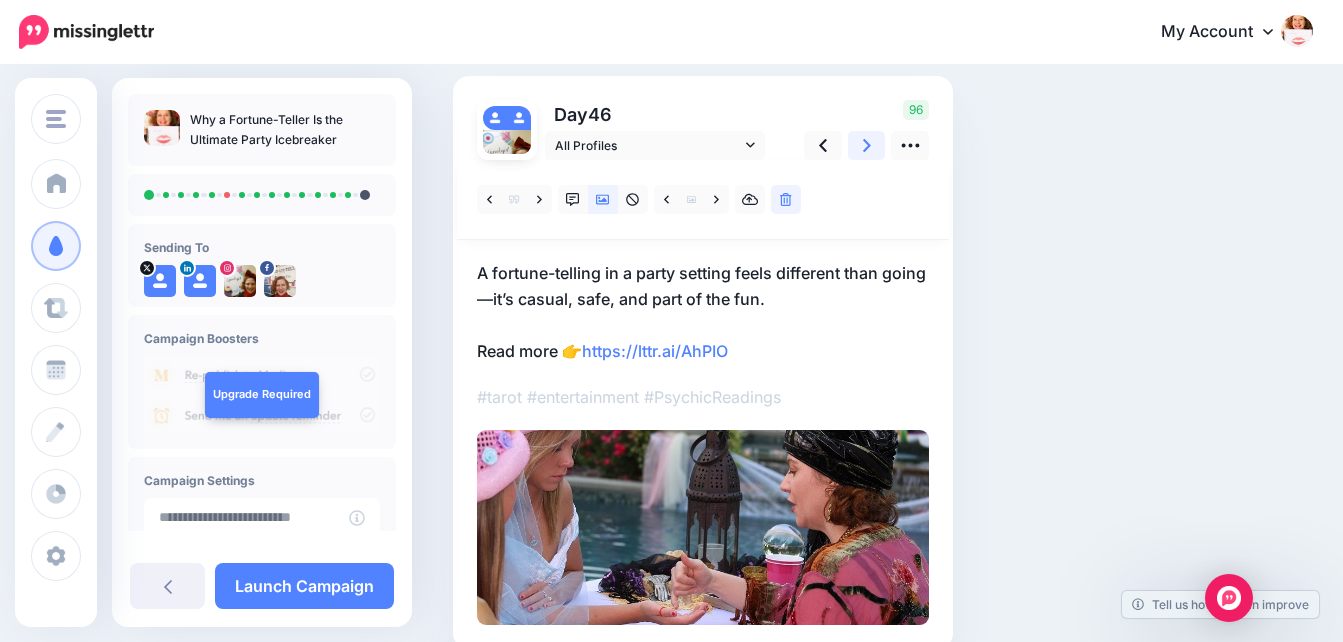 click 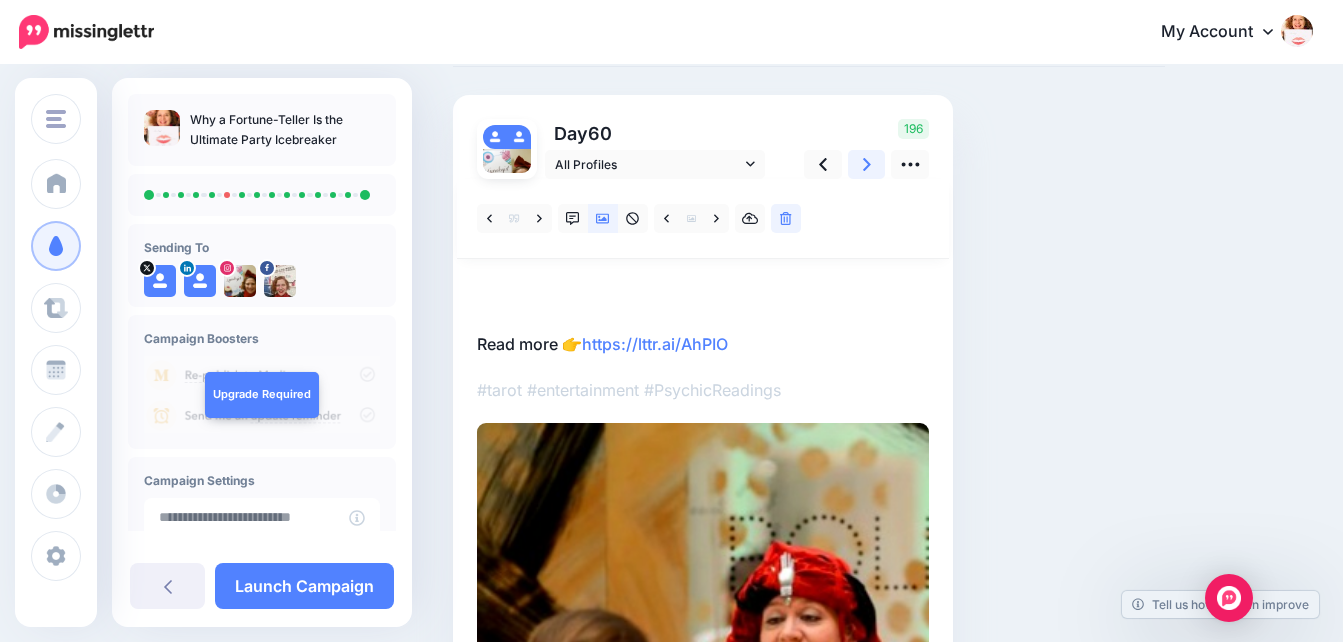 scroll, scrollTop: 107, scrollLeft: 0, axis: vertical 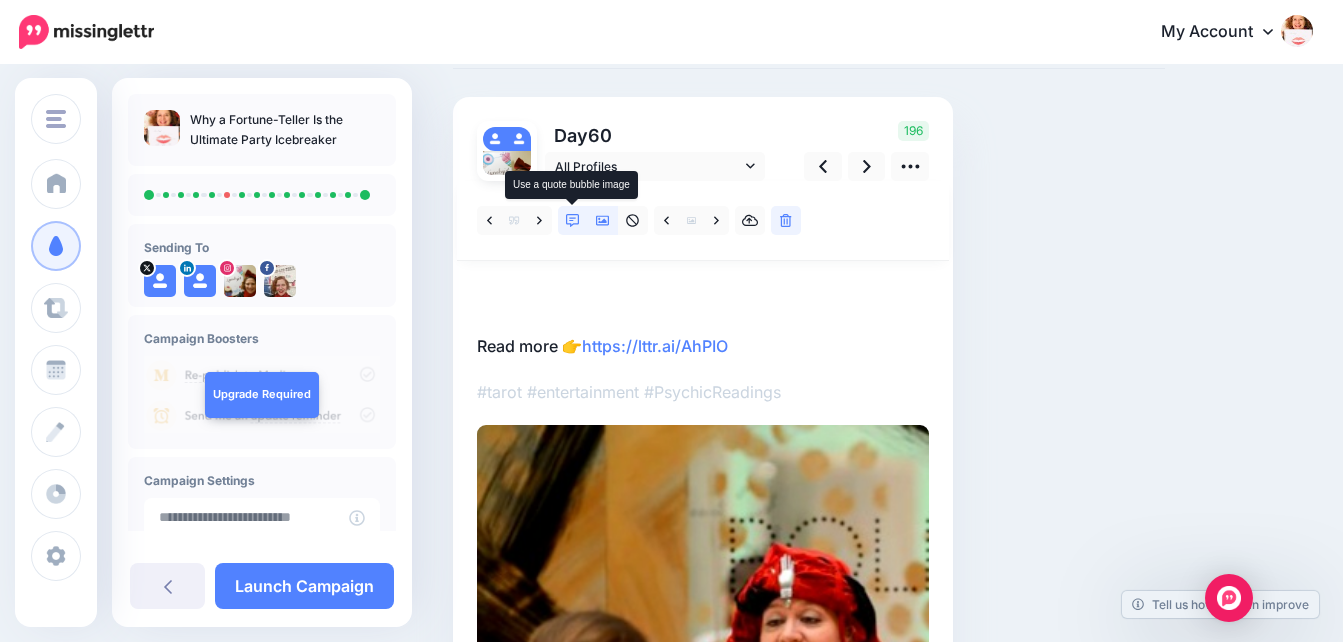 click 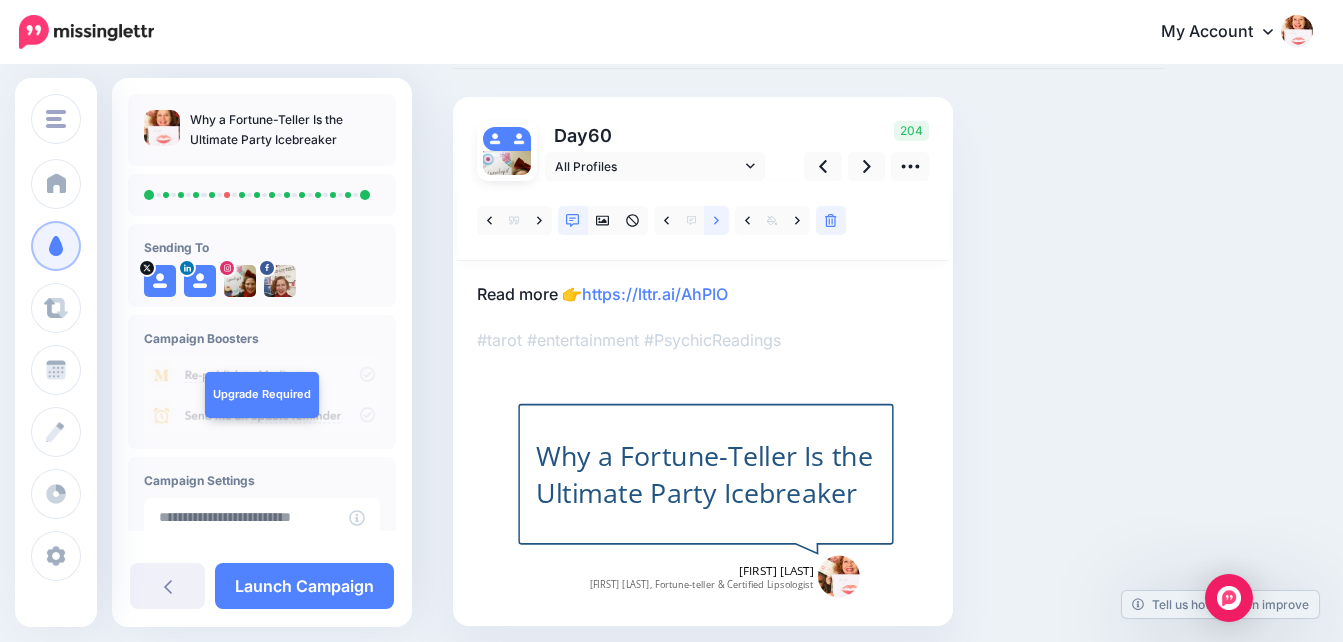 click at bounding box center [716, 220] 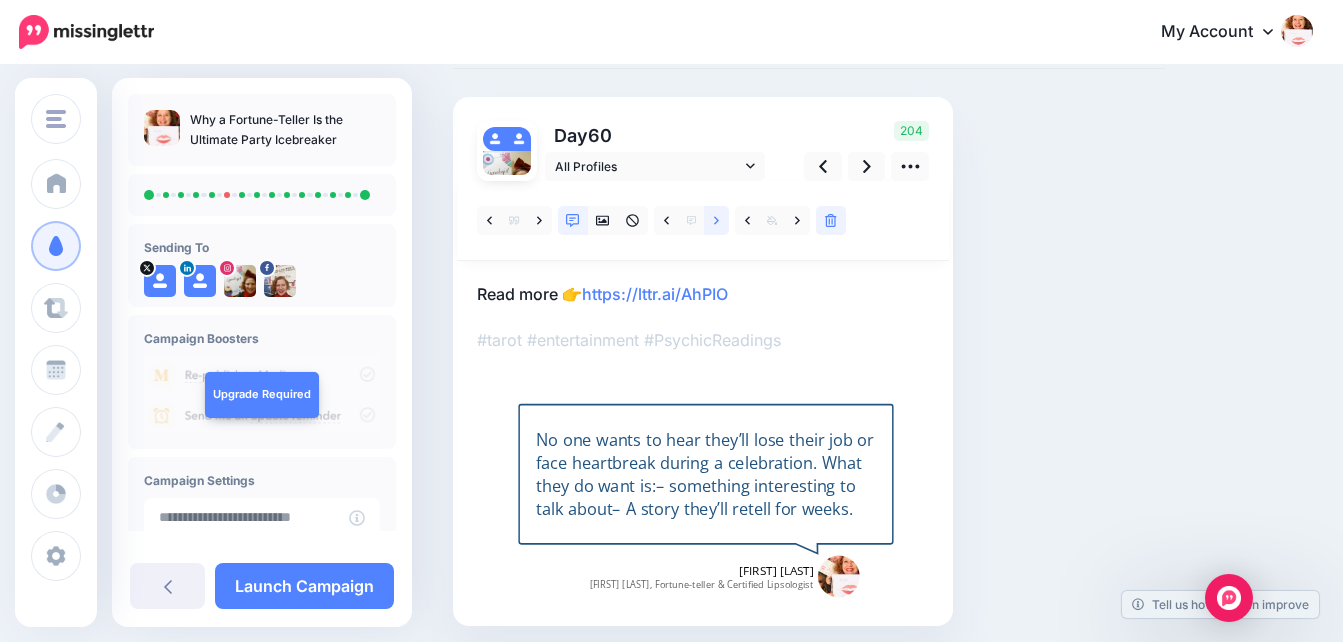 click at bounding box center (716, 220) 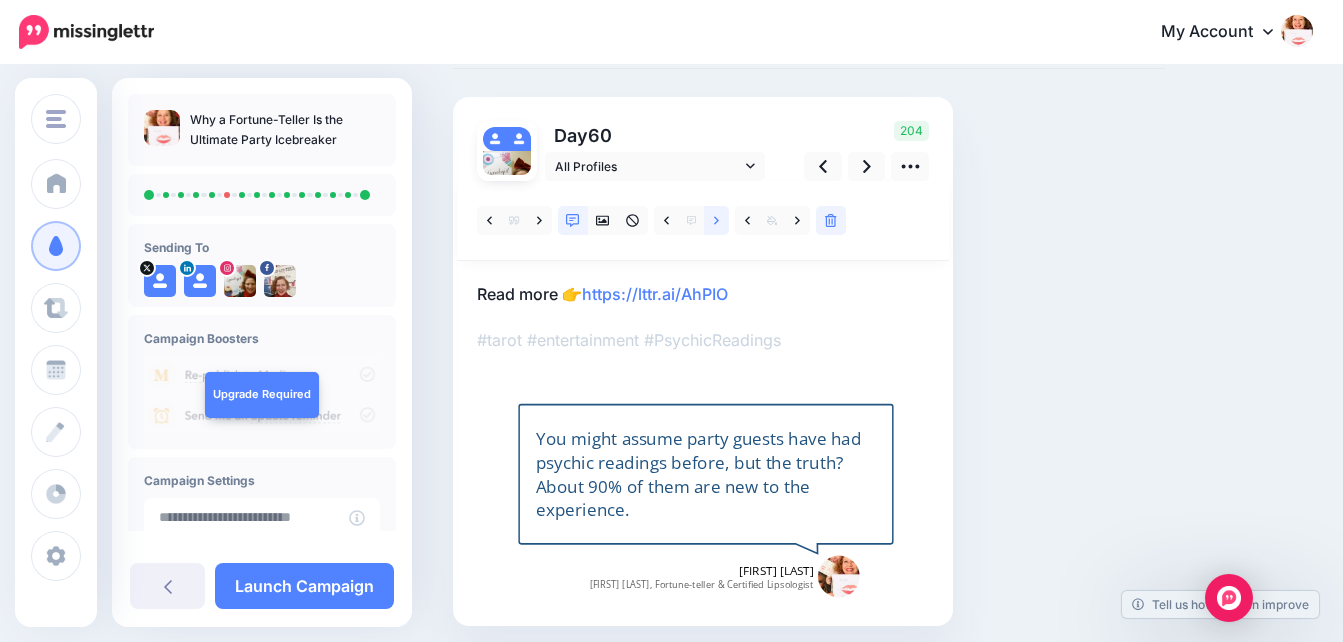 click 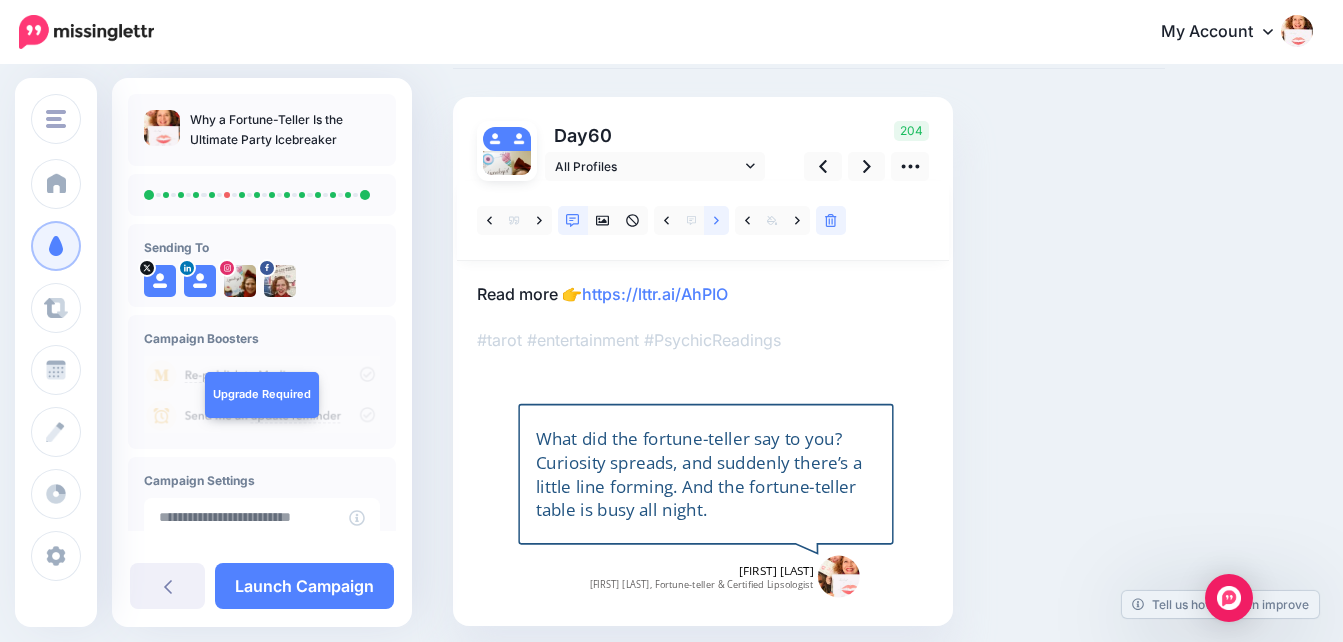 click 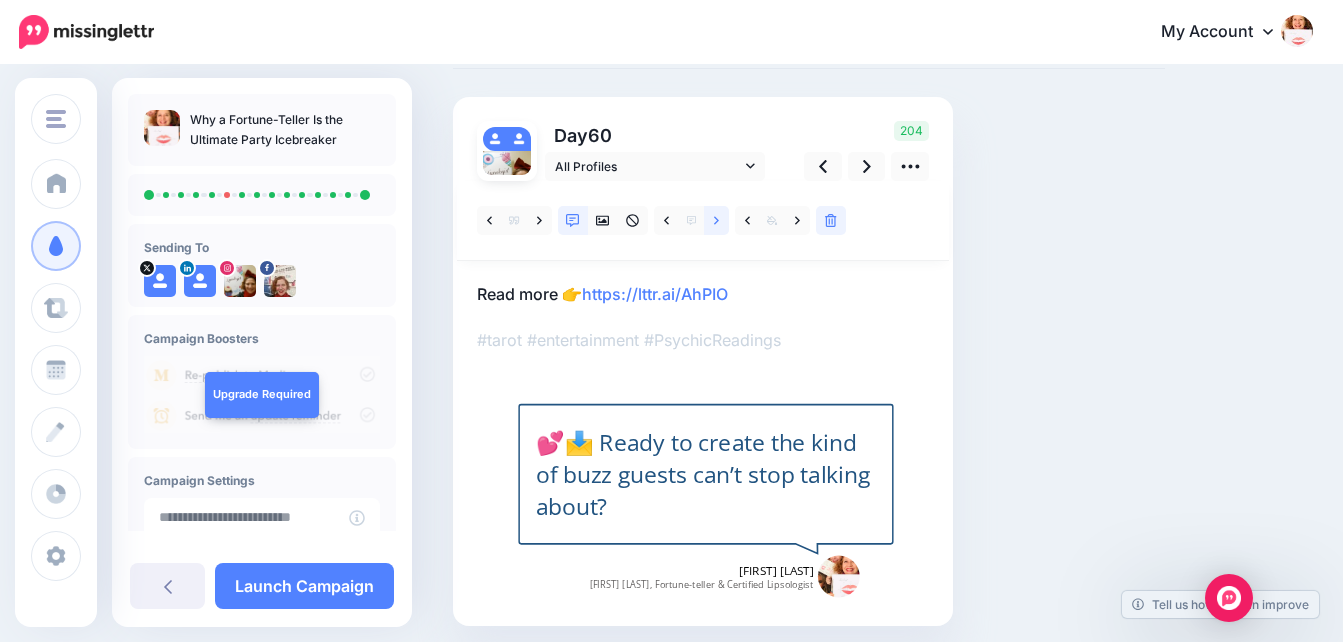 click 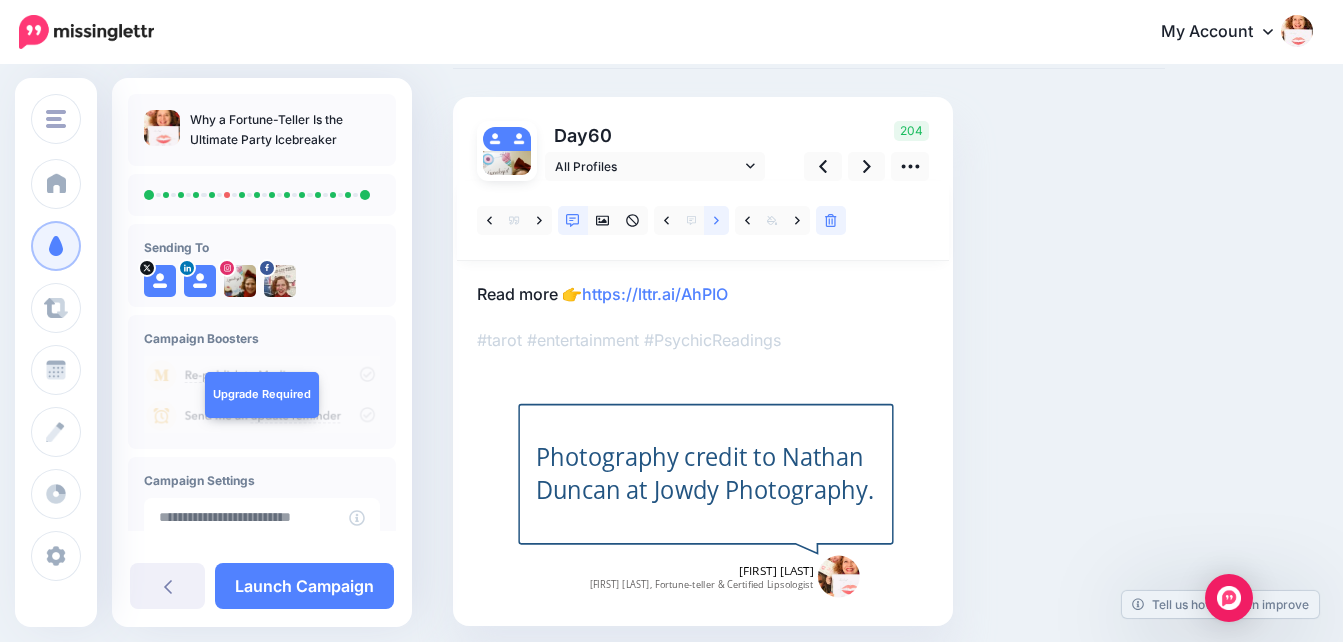 click 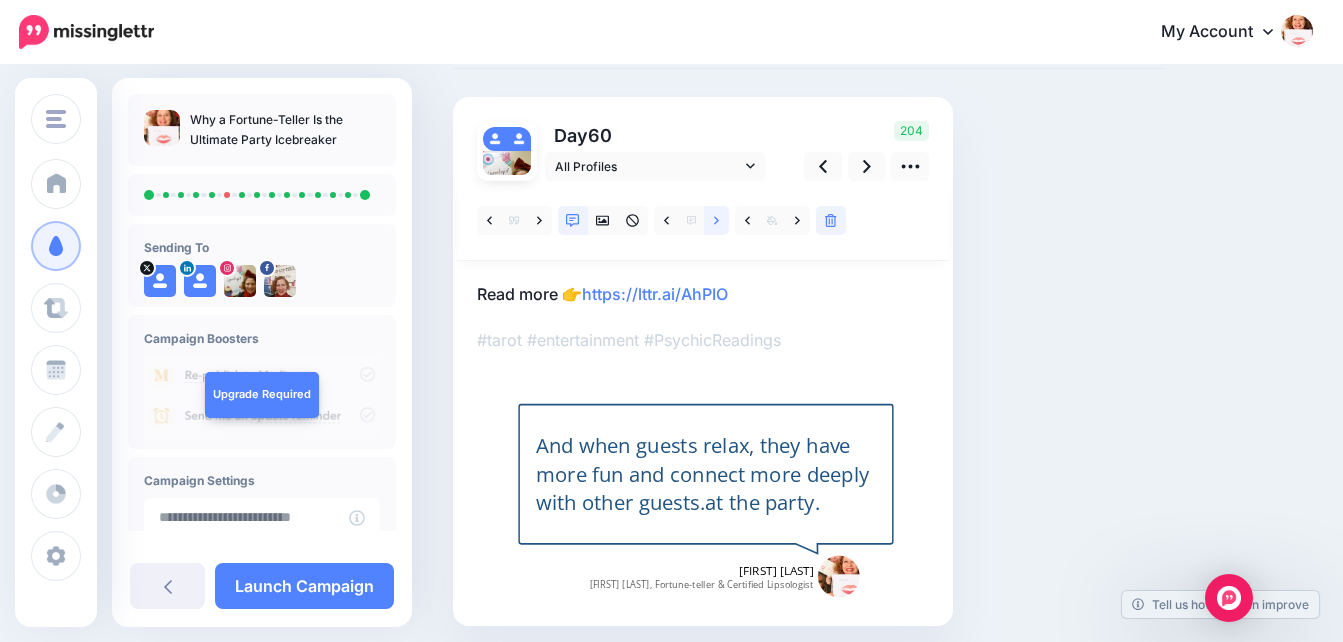 click 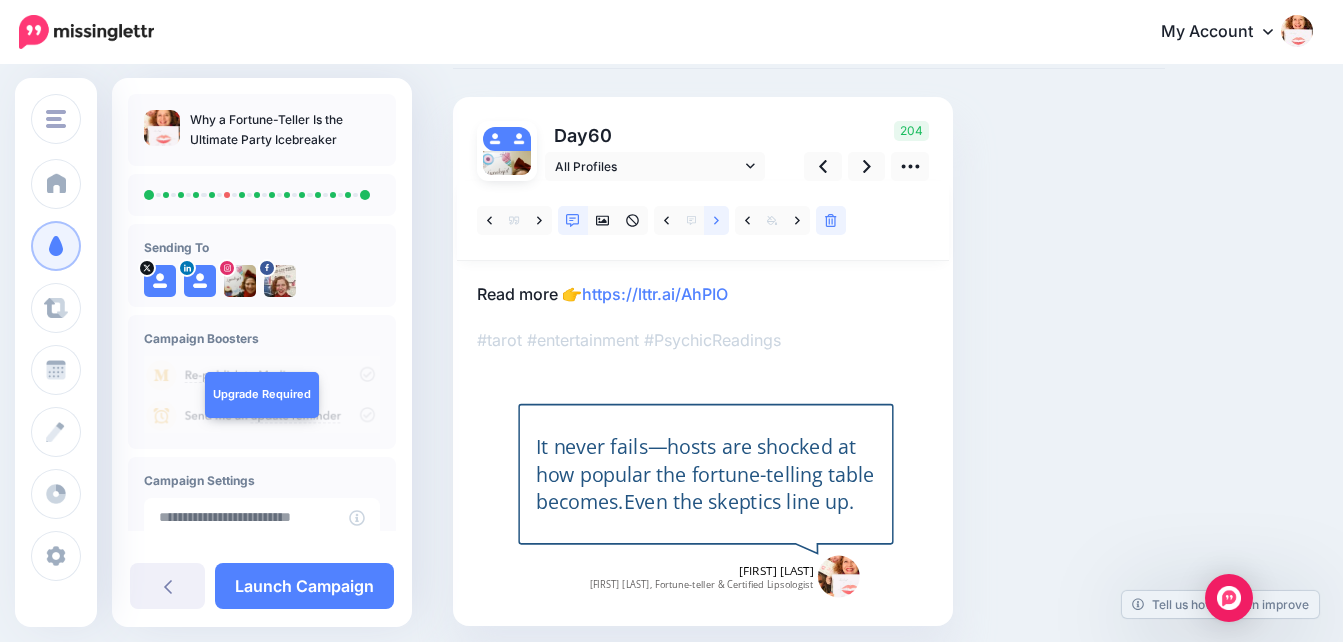 click 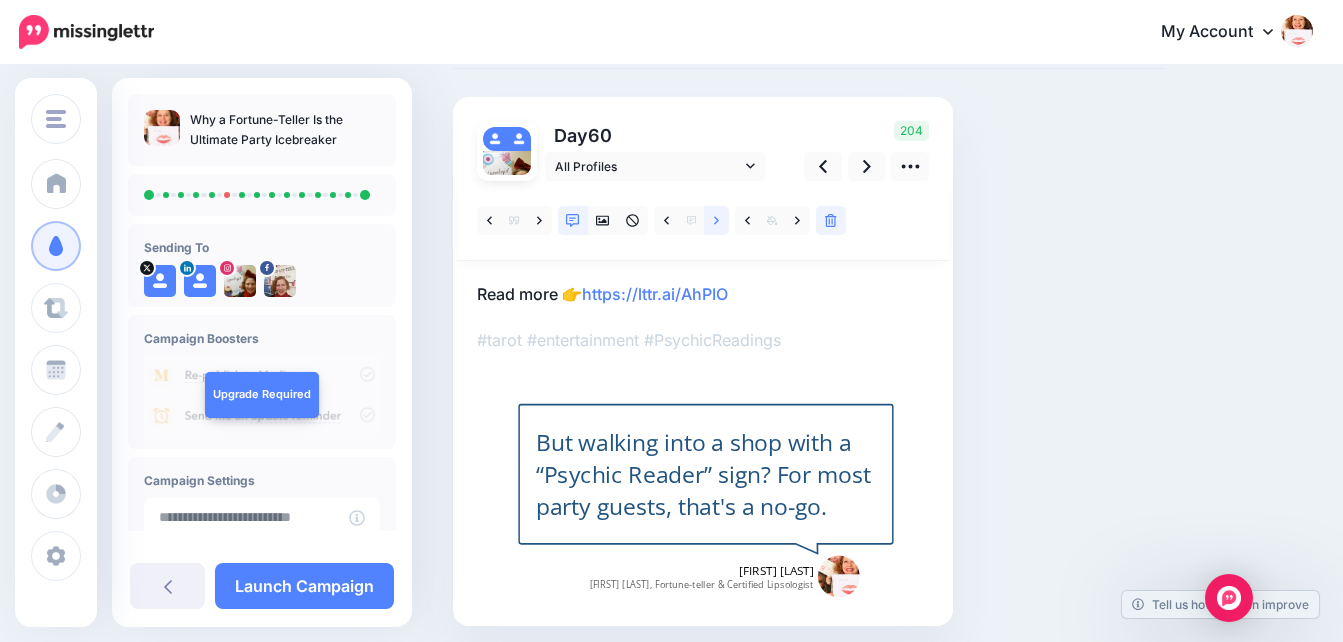 click 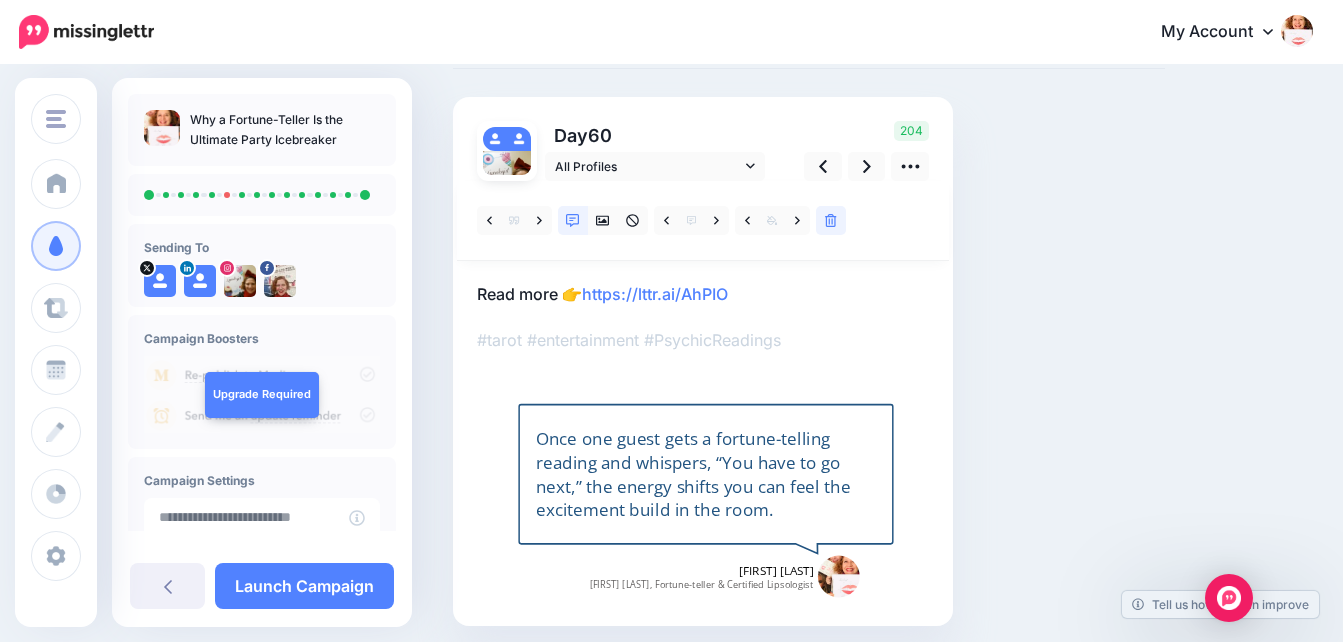 click on "Day  60
All
Profiles" at bounding box center (703, 361) 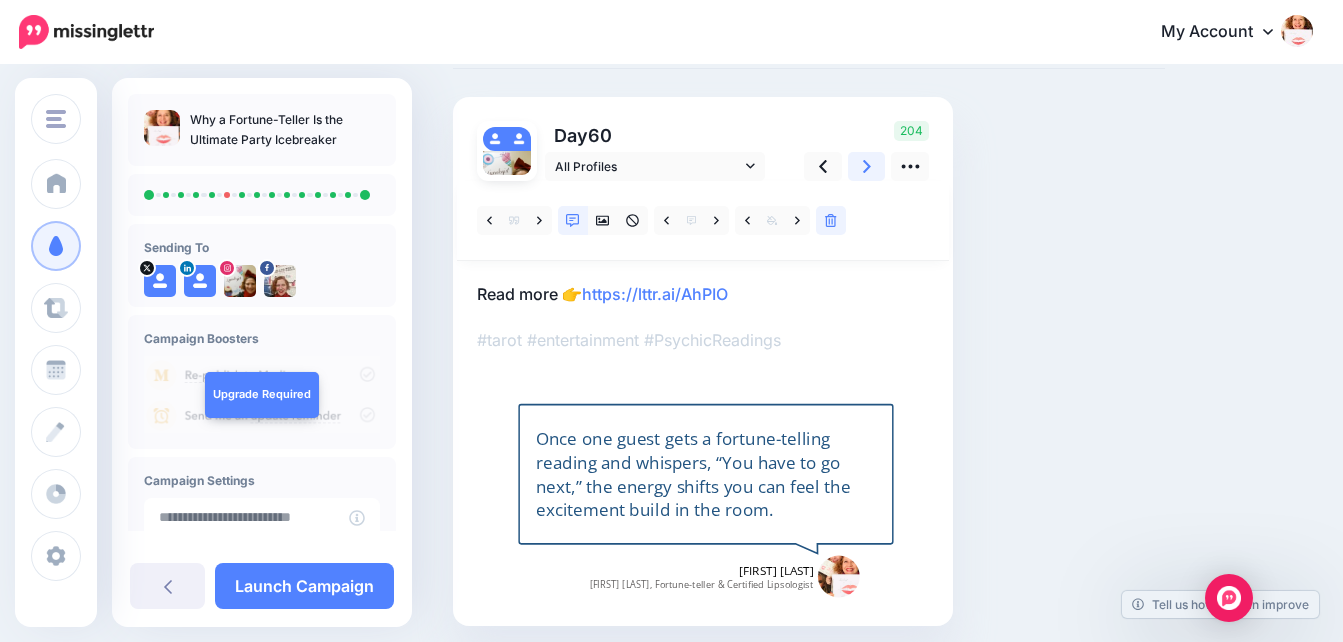 click 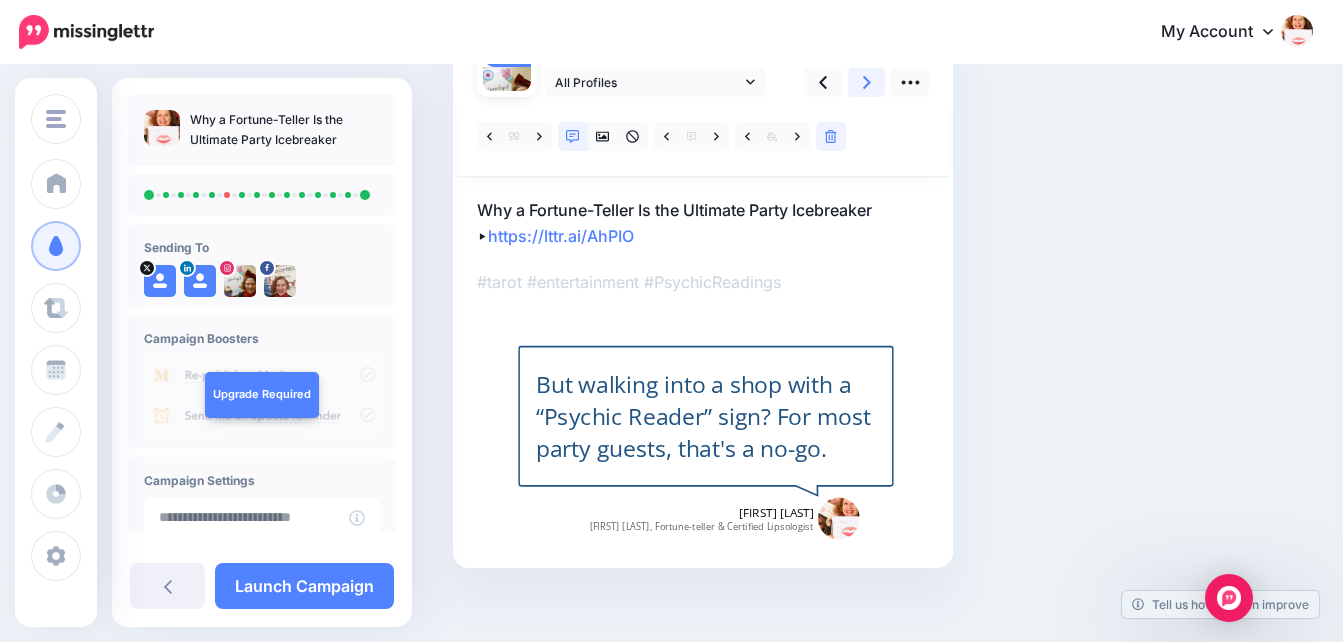 scroll, scrollTop: 207, scrollLeft: 0, axis: vertical 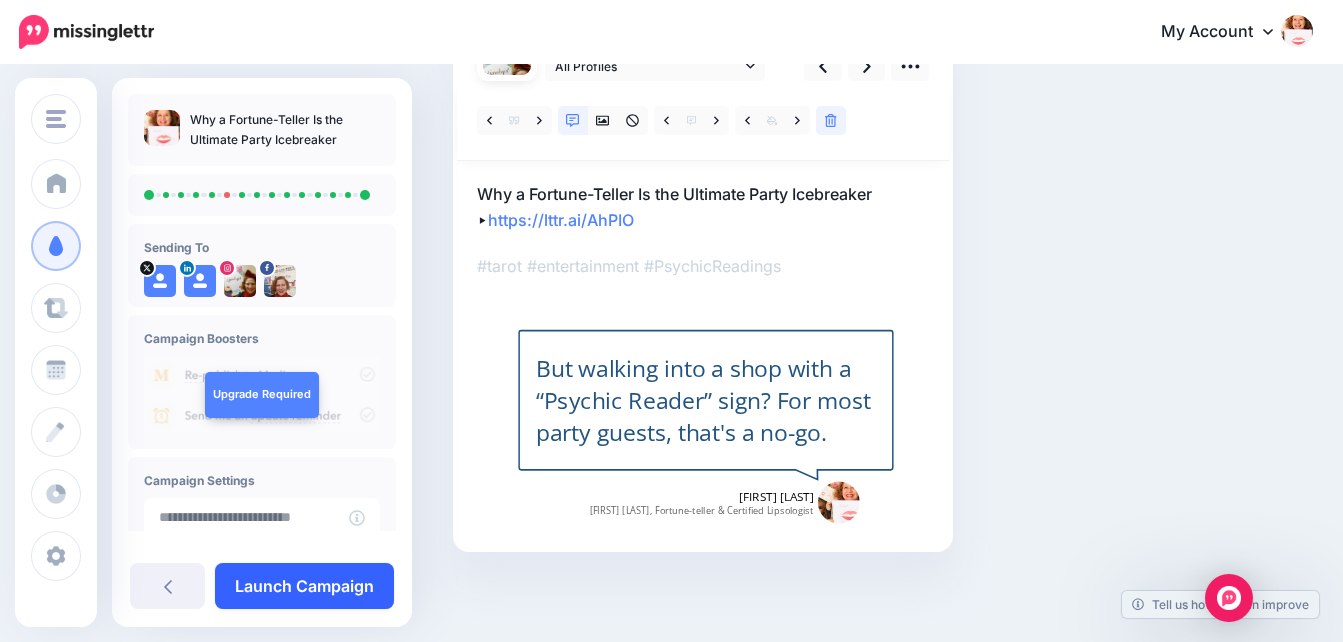 click on "Launch Campaign" at bounding box center [304, 586] 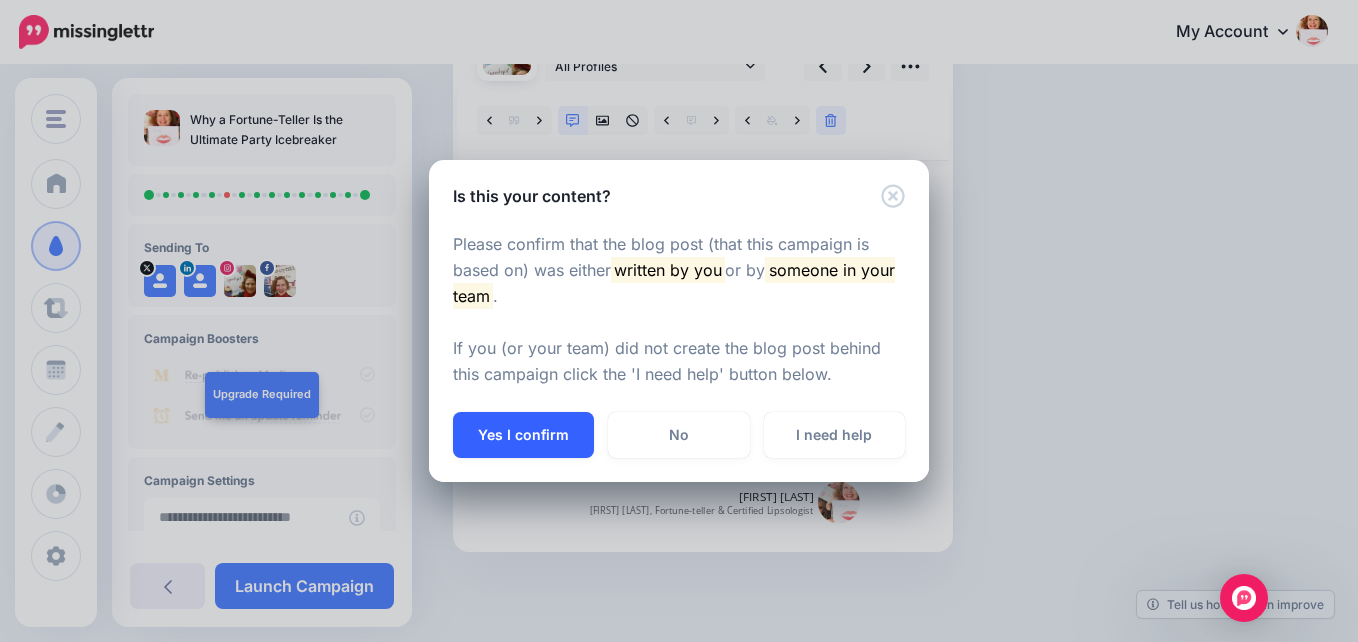 click on "Yes I confirm" at bounding box center [523, 435] 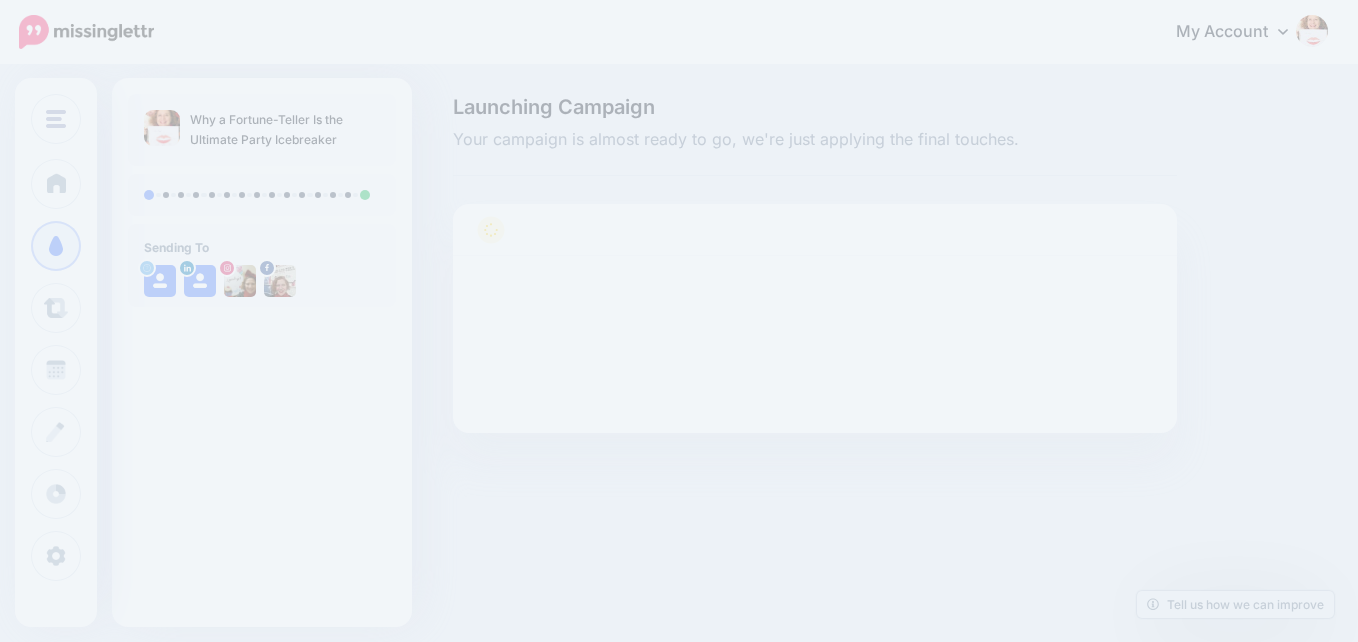 scroll, scrollTop: 0, scrollLeft: 0, axis: both 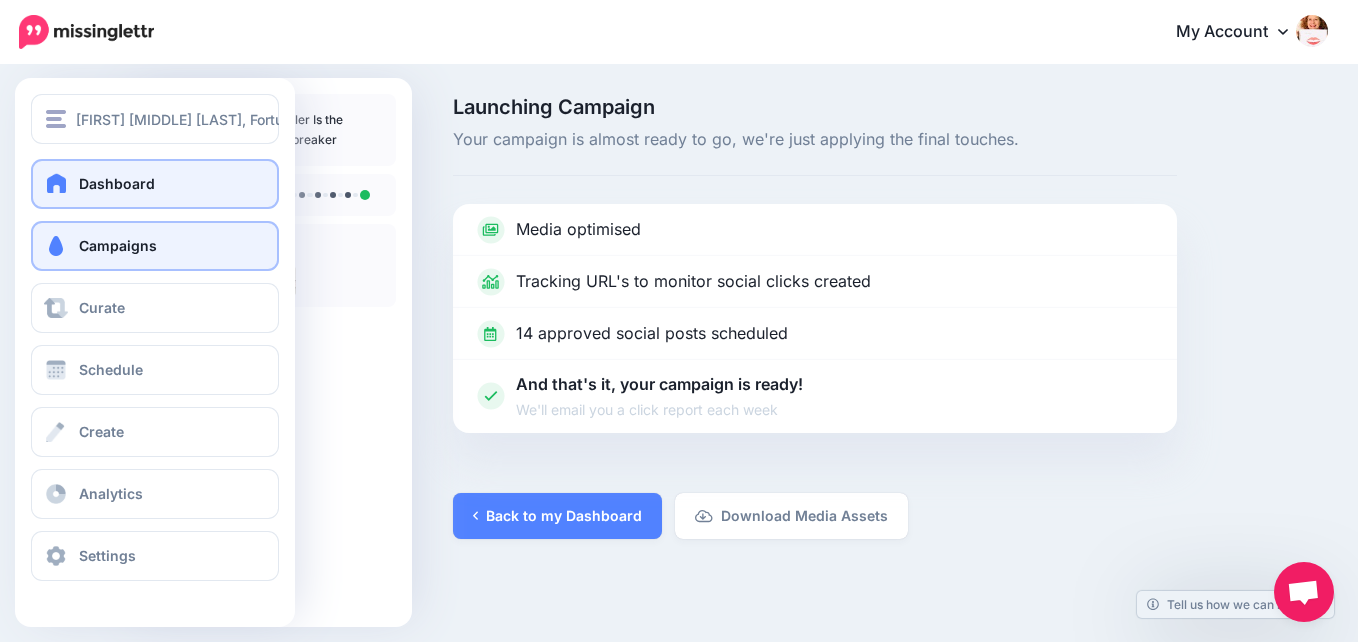click on "Dashboard" at bounding box center (155, 184) 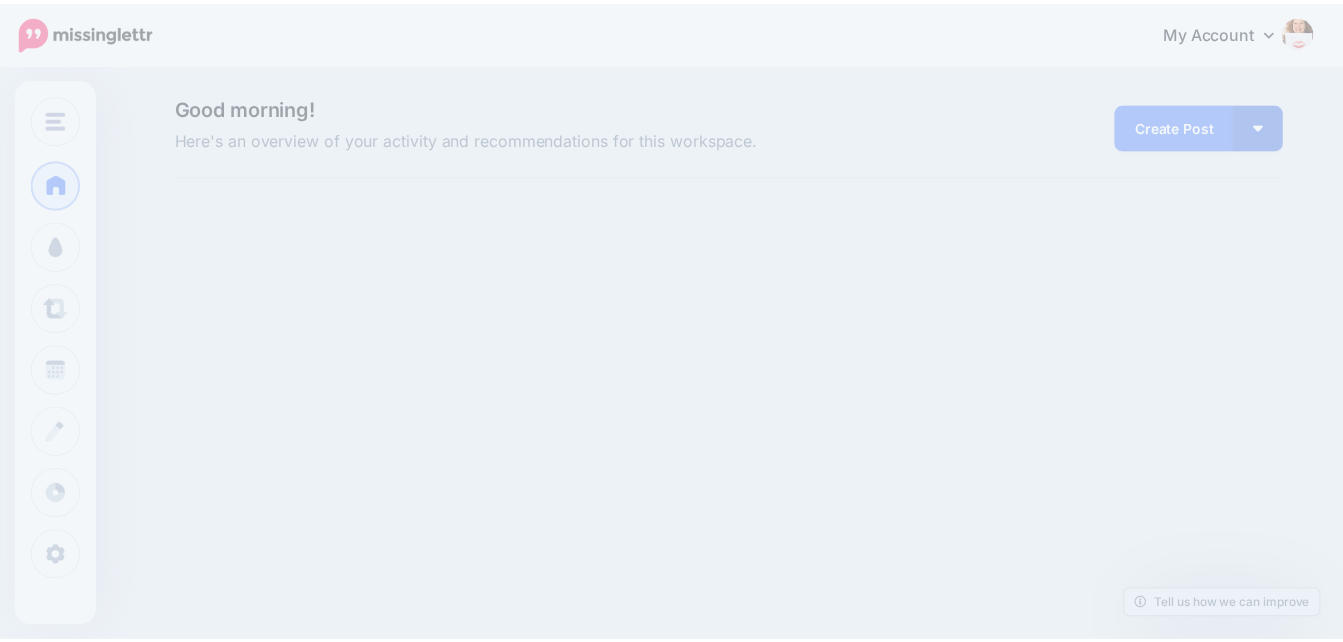 scroll, scrollTop: 0, scrollLeft: 0, axis: both 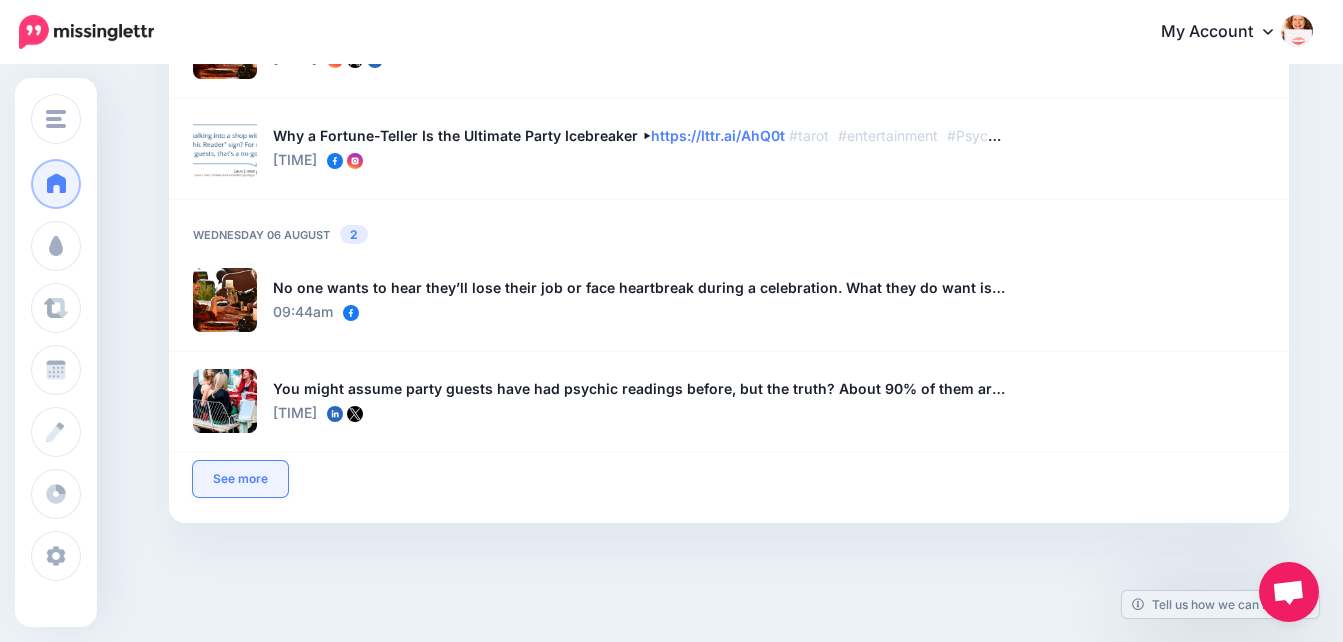 click on "See more" at bounding box center (240, 479) 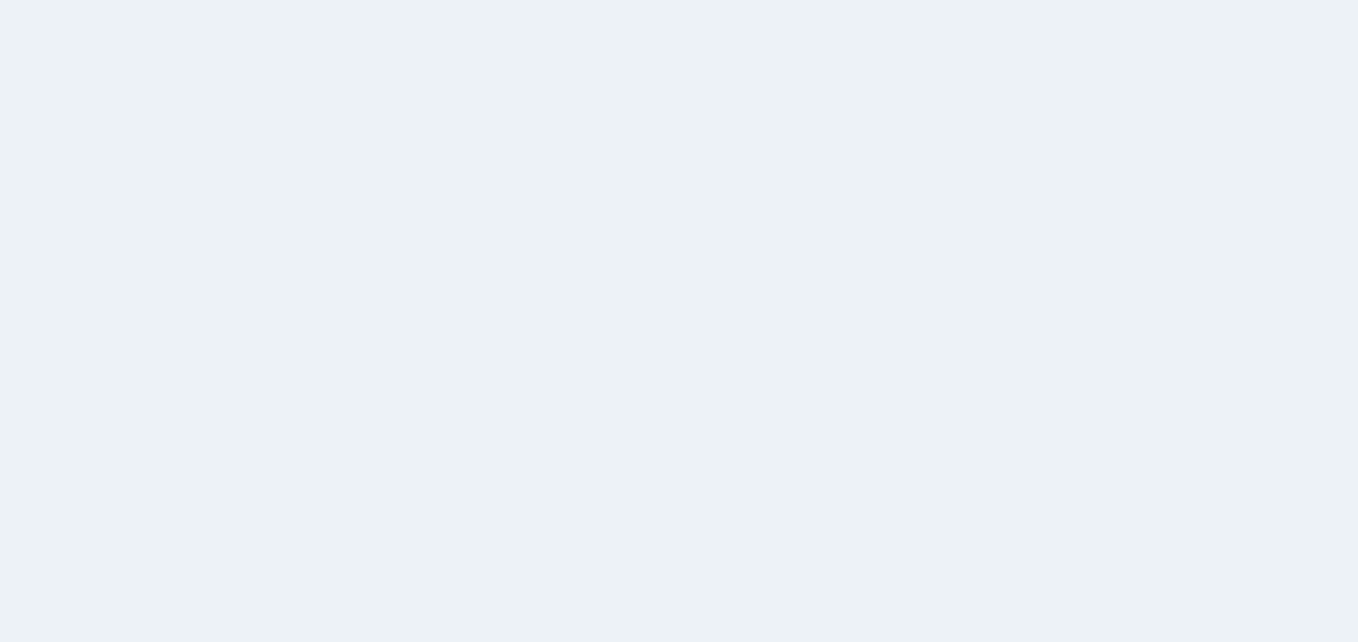 scroll, scrollTop: 0, scrollLeft: 0, axis: both 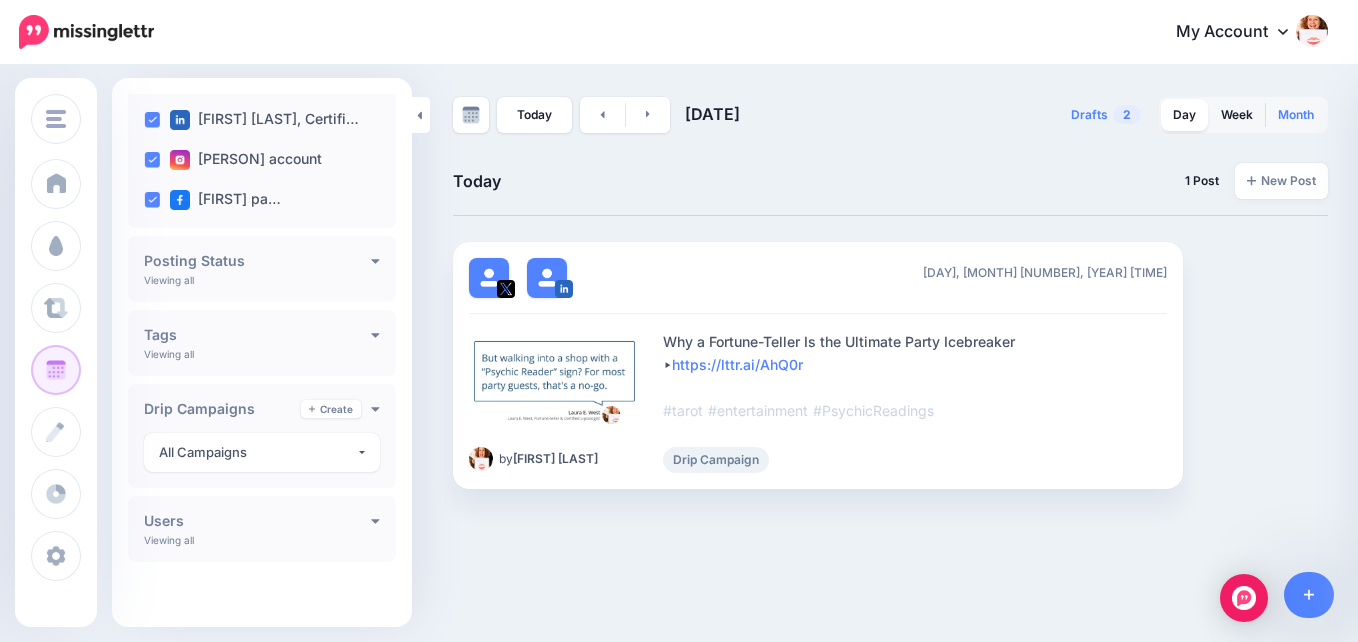 click on "Month" at bounding box center [1296, 115] 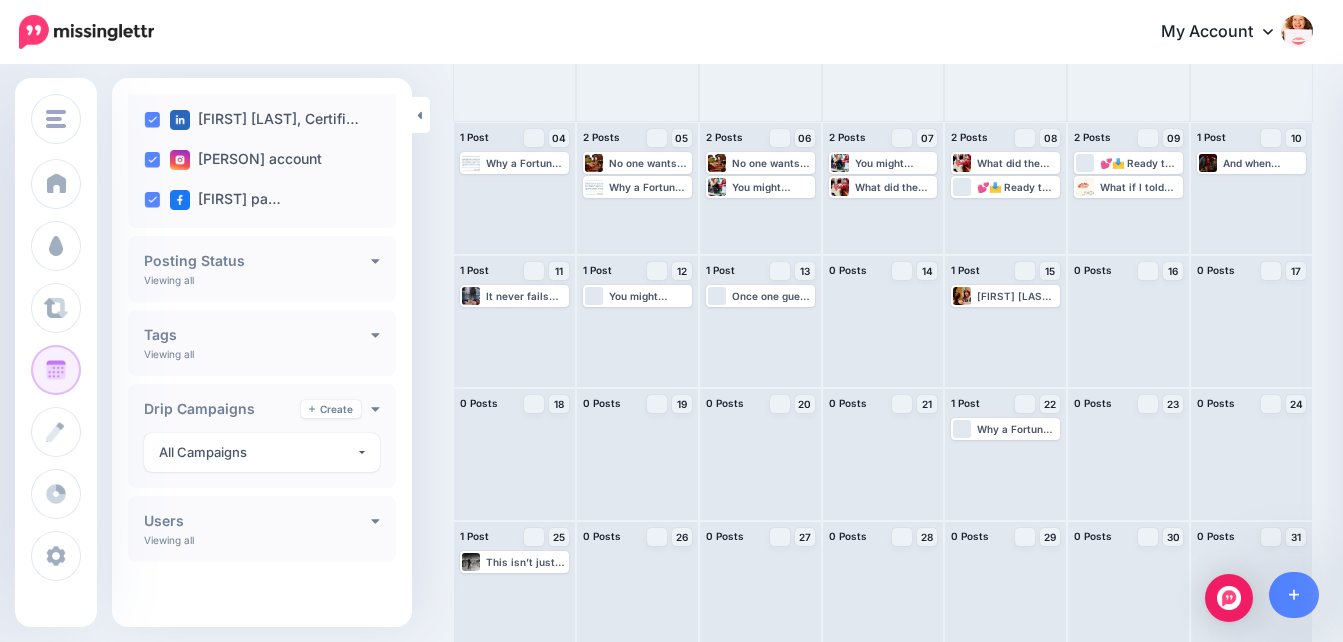 scroll, scrollTop: 237, scrollLeft: 0, axis: vertical 